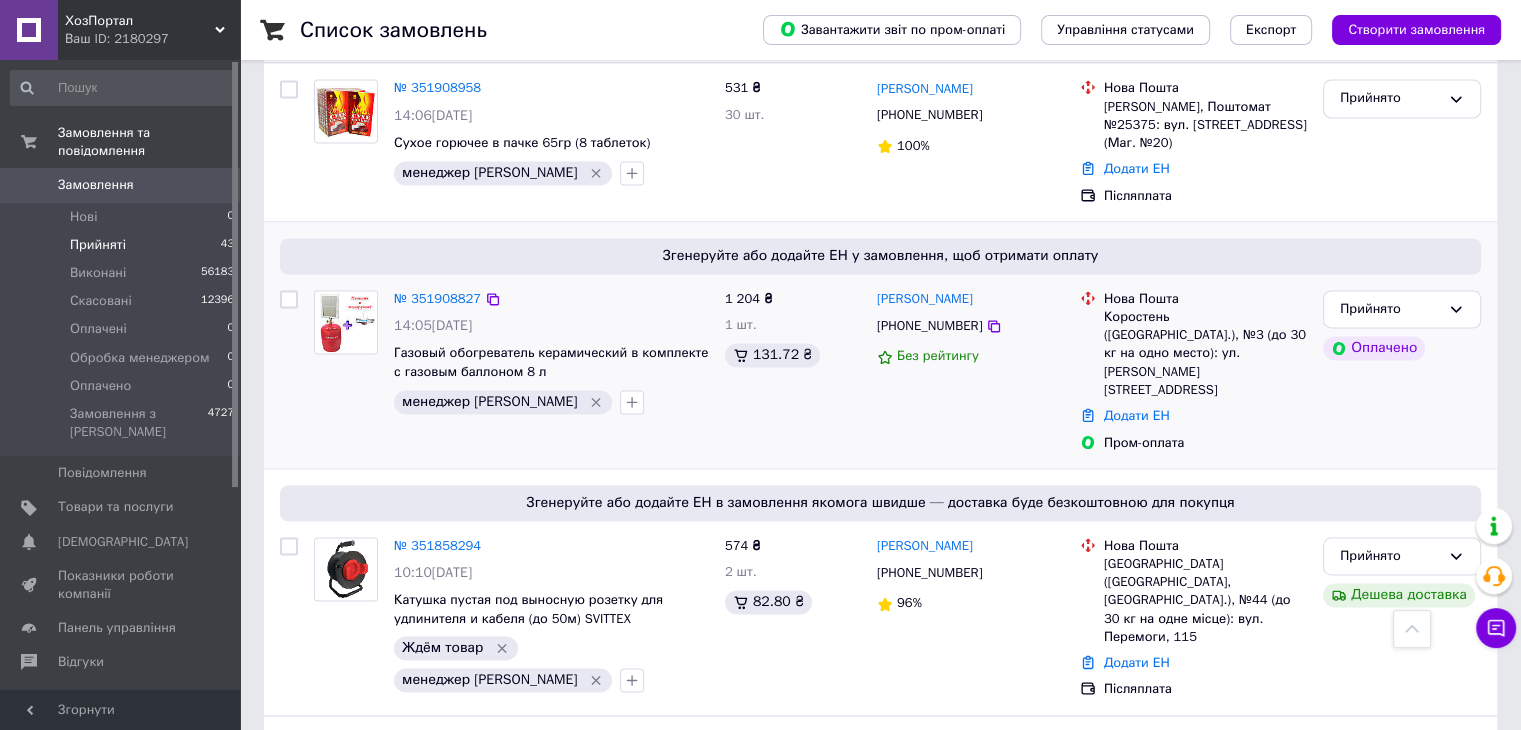 scroll, scrollTop: 2847, scrollLeft: 0, axis: vertical 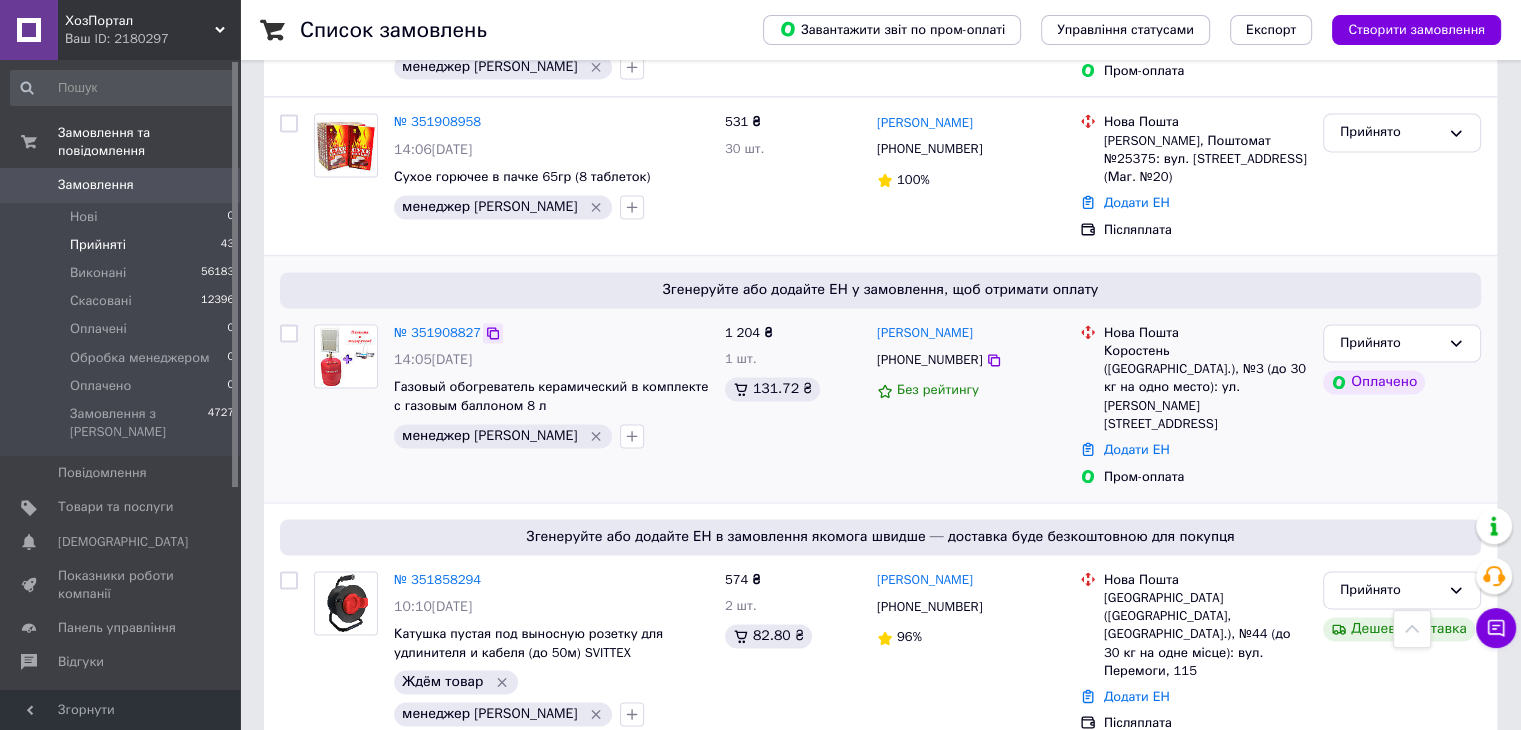 click 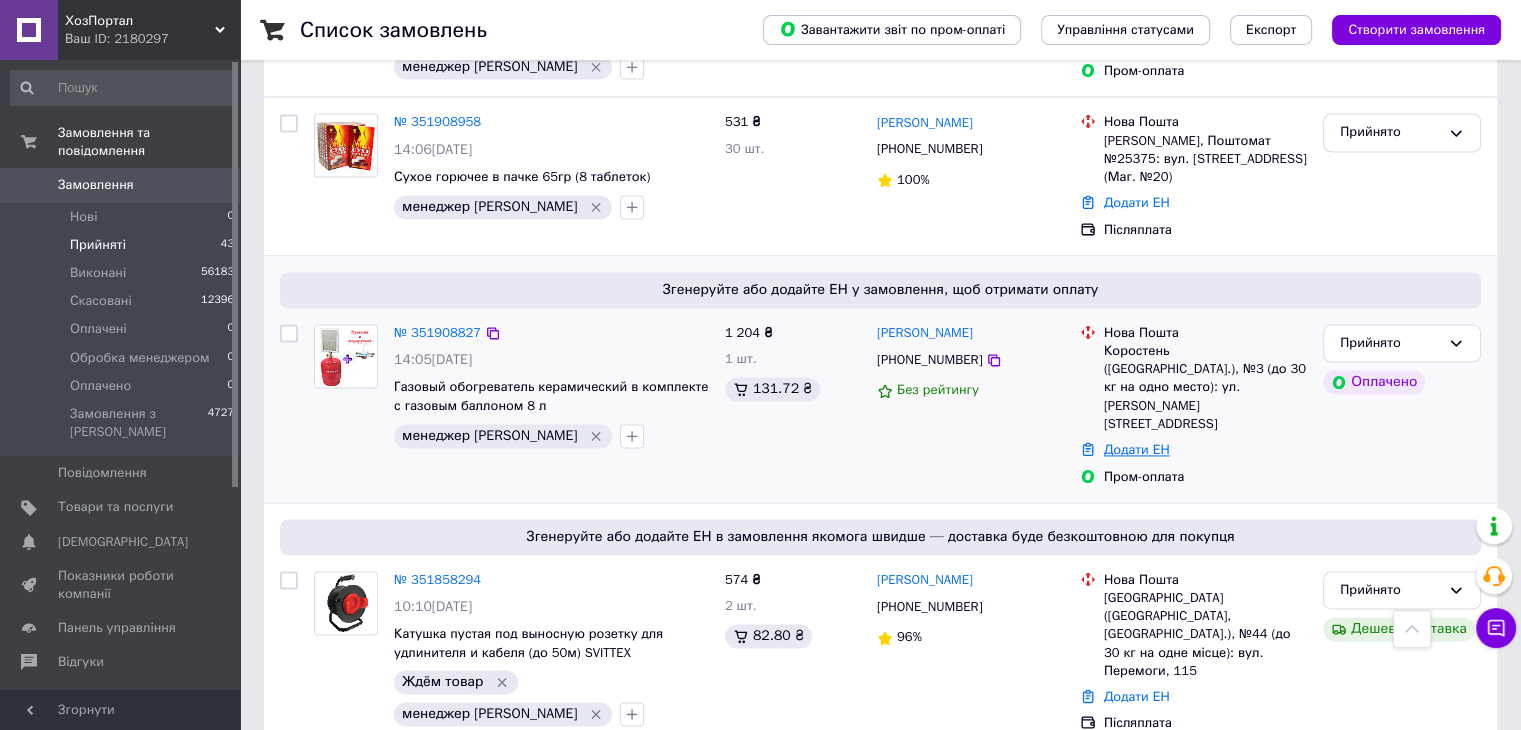 click on "Додати ЕН" at bounding box center (1137, 449) 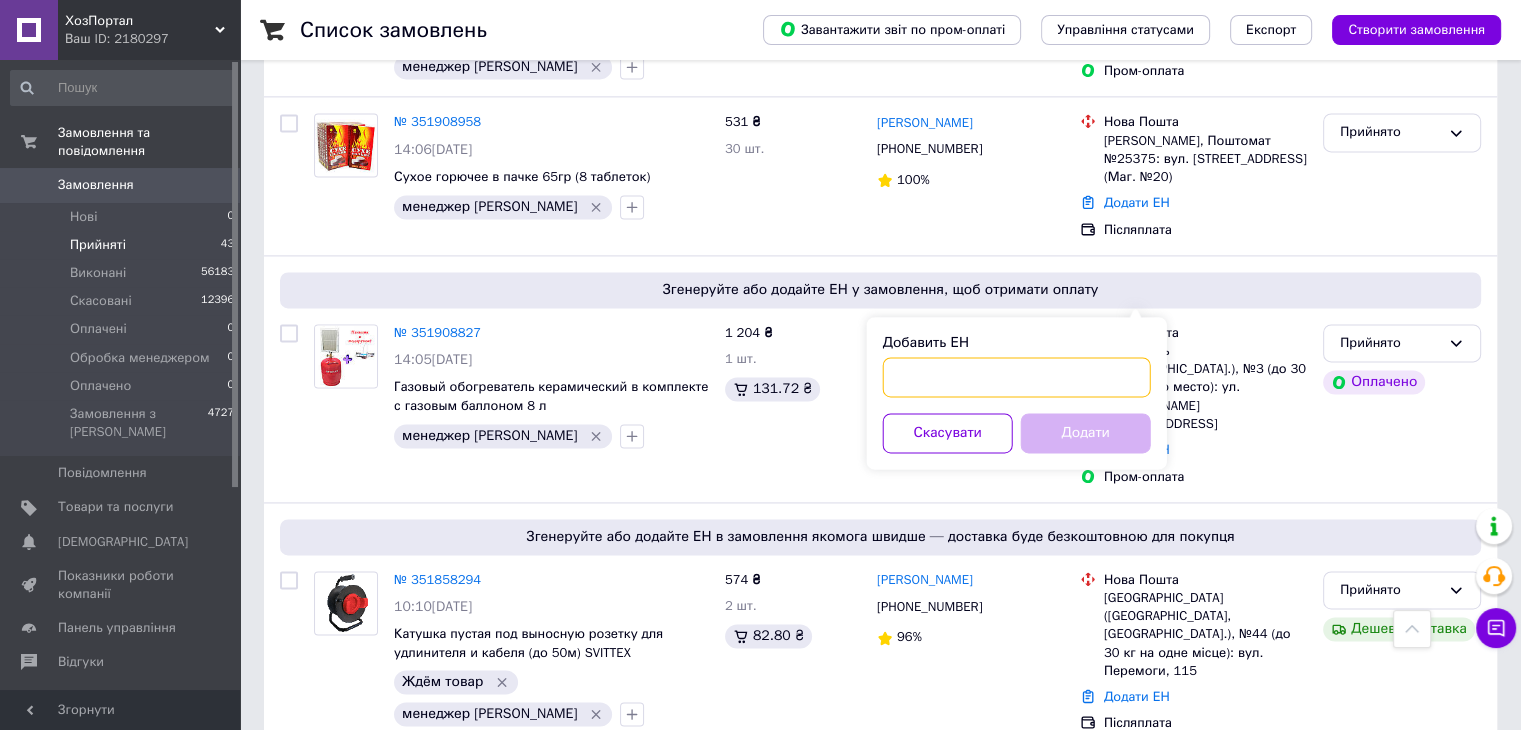 click on "Добавить ЕН" at bounding box center [1017, 377] 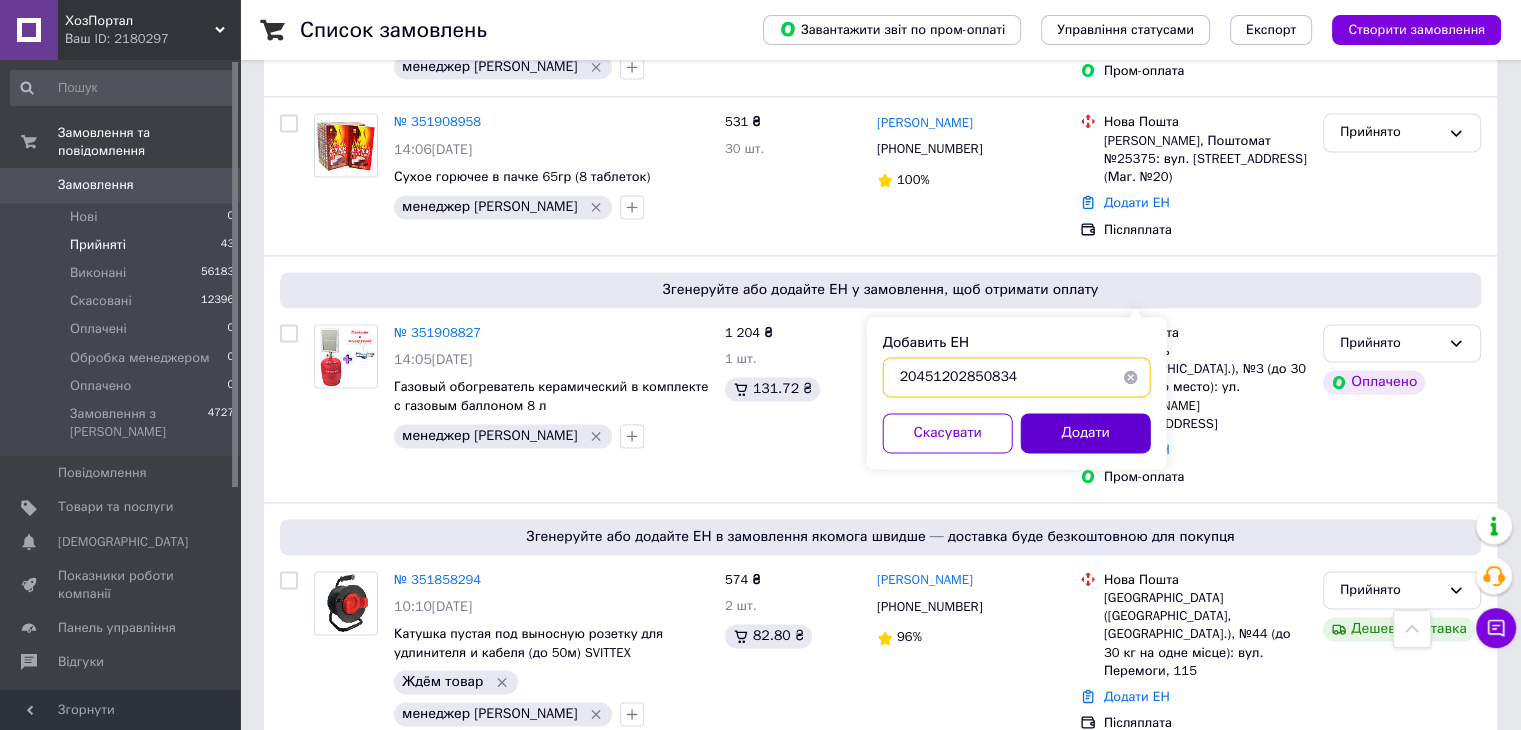 type on "20451202850834" 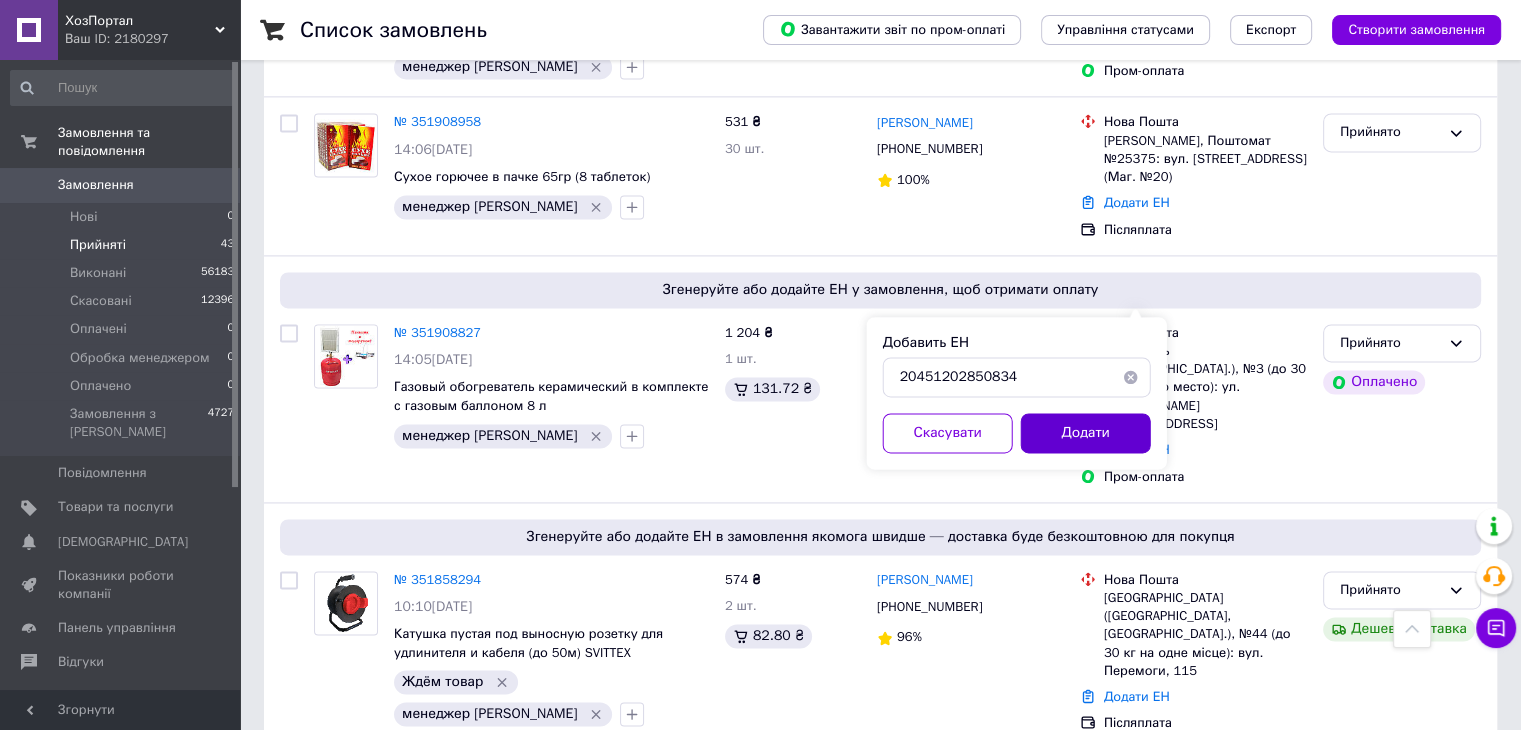 click on "Додати" at bounding box center (1086, 433) 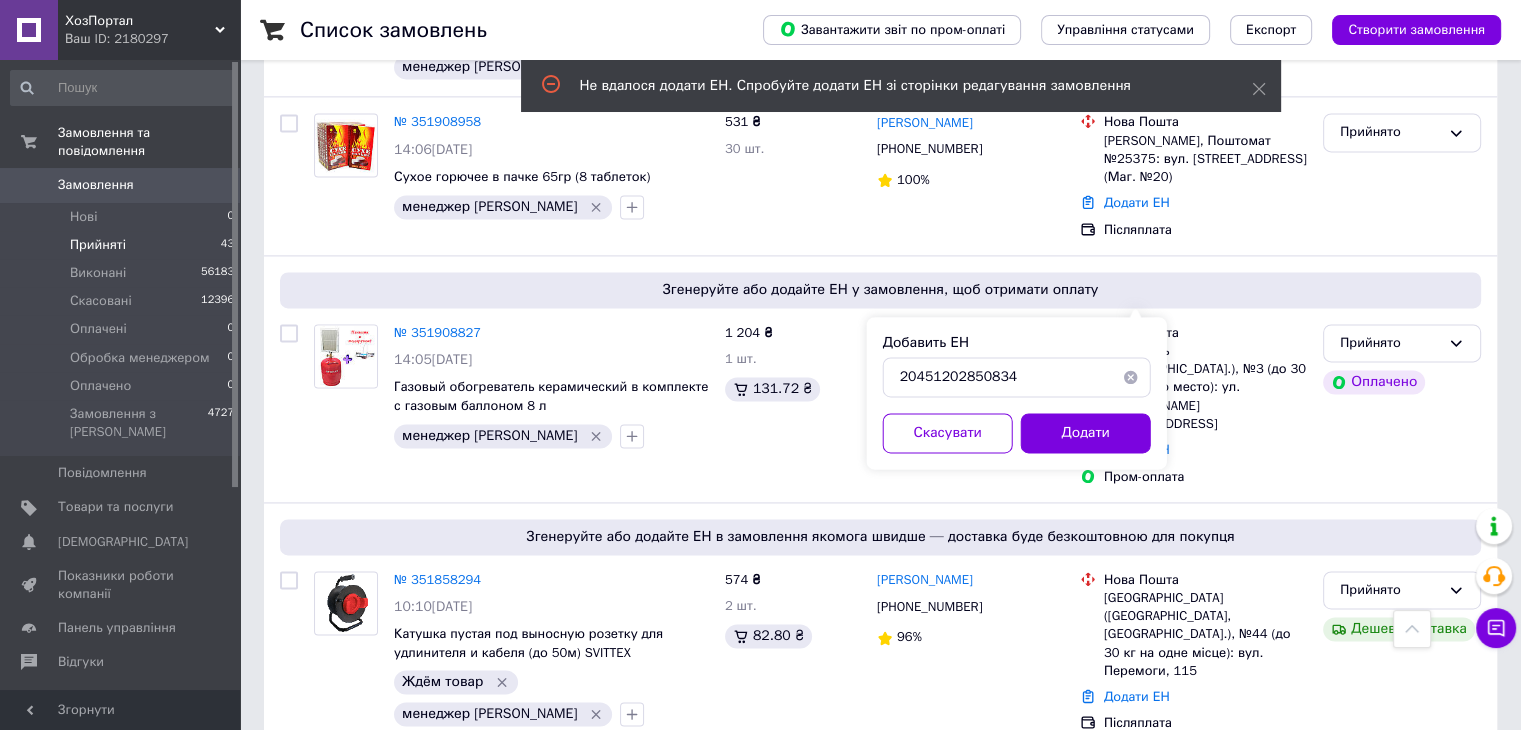 click at bounding box center [1131, 377] 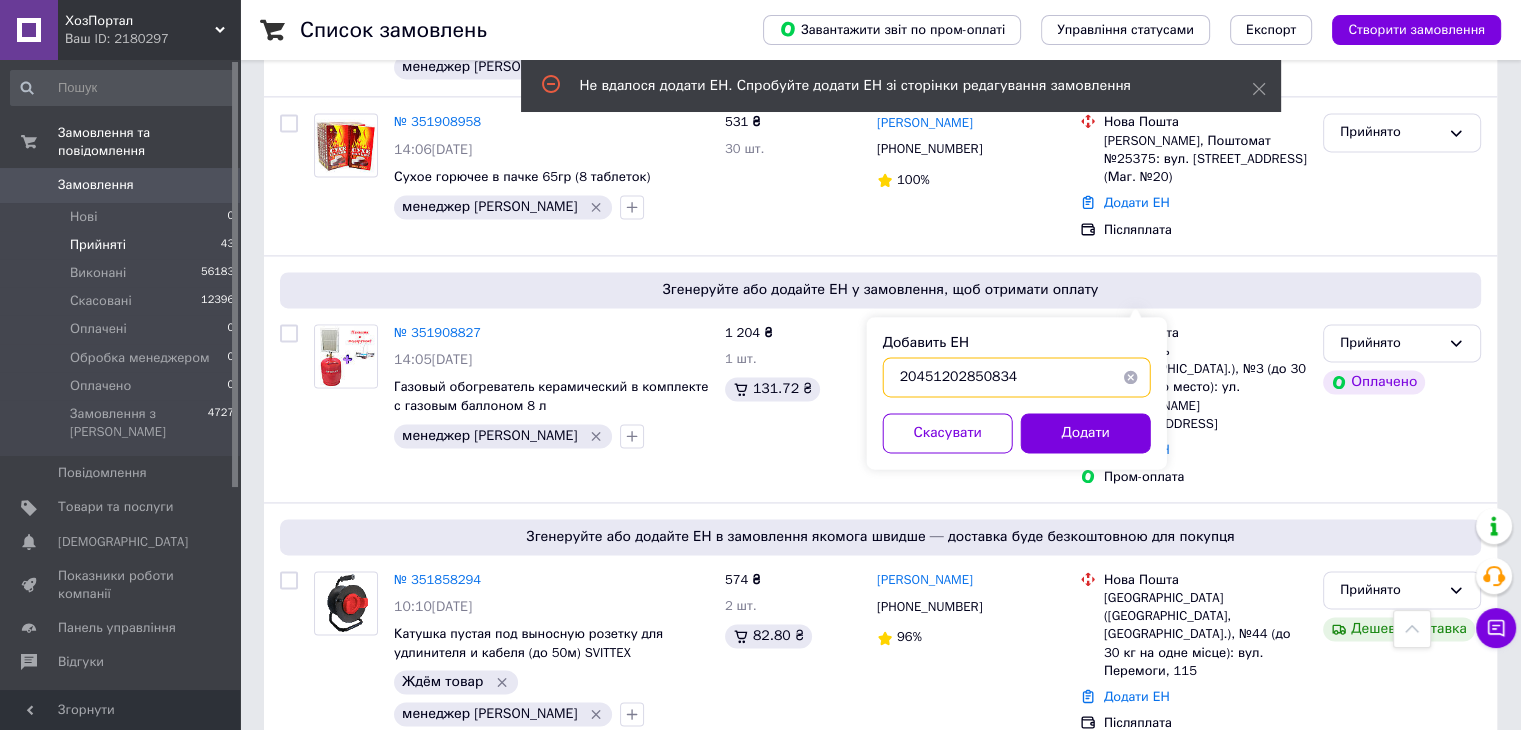 type 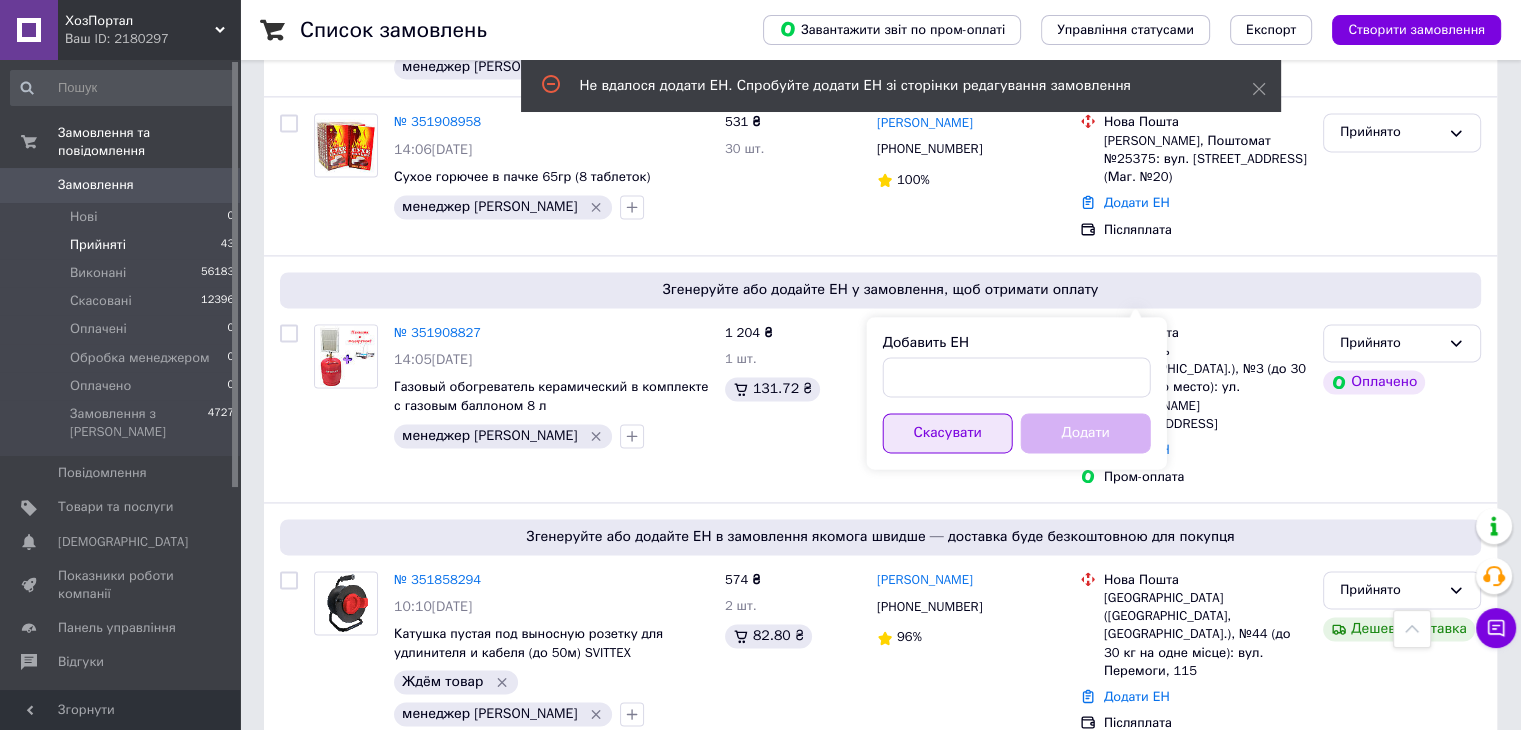 click on "Скасувати" at bounding box center (948, 433) 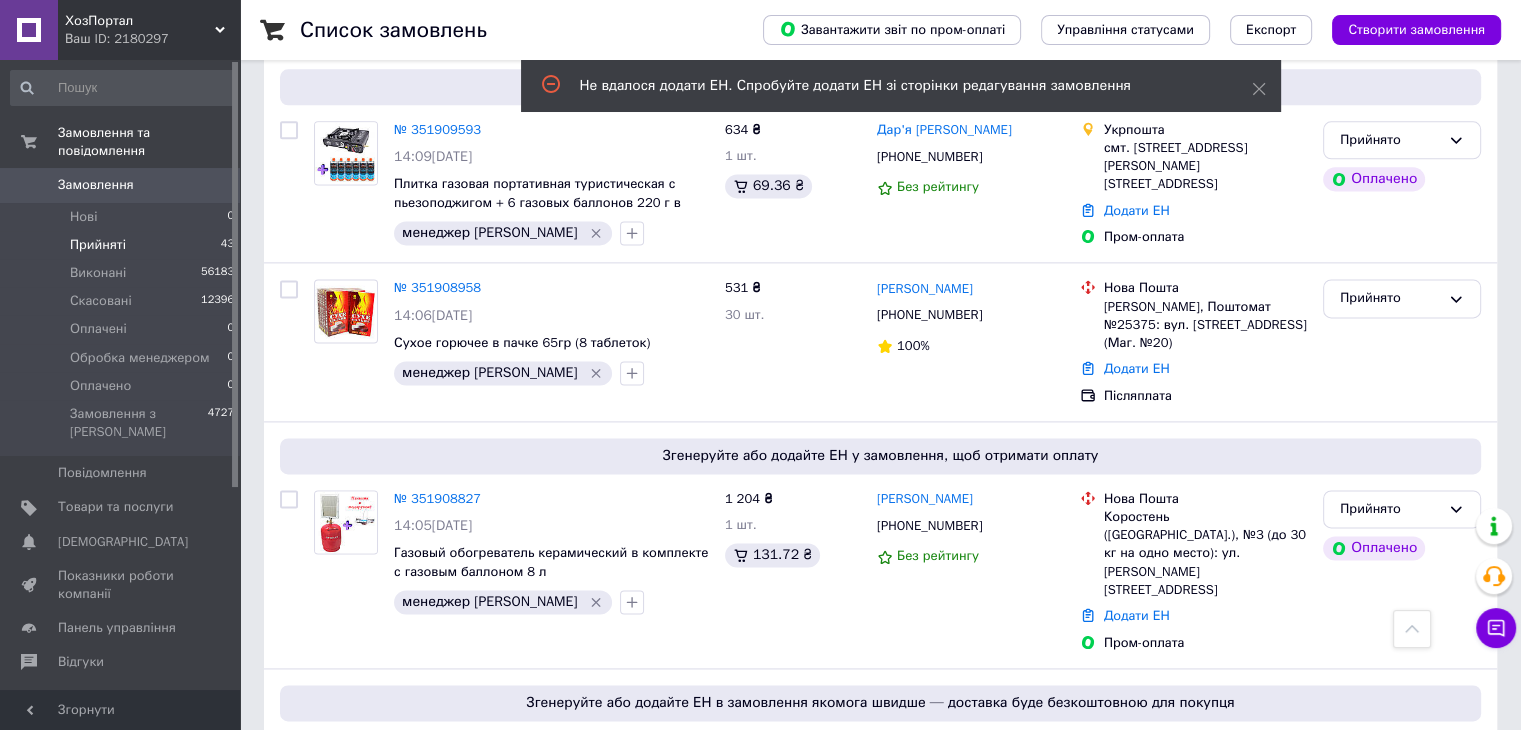 scroll, scrollTop: 2447, scrollLeft: 0, axis: vertical 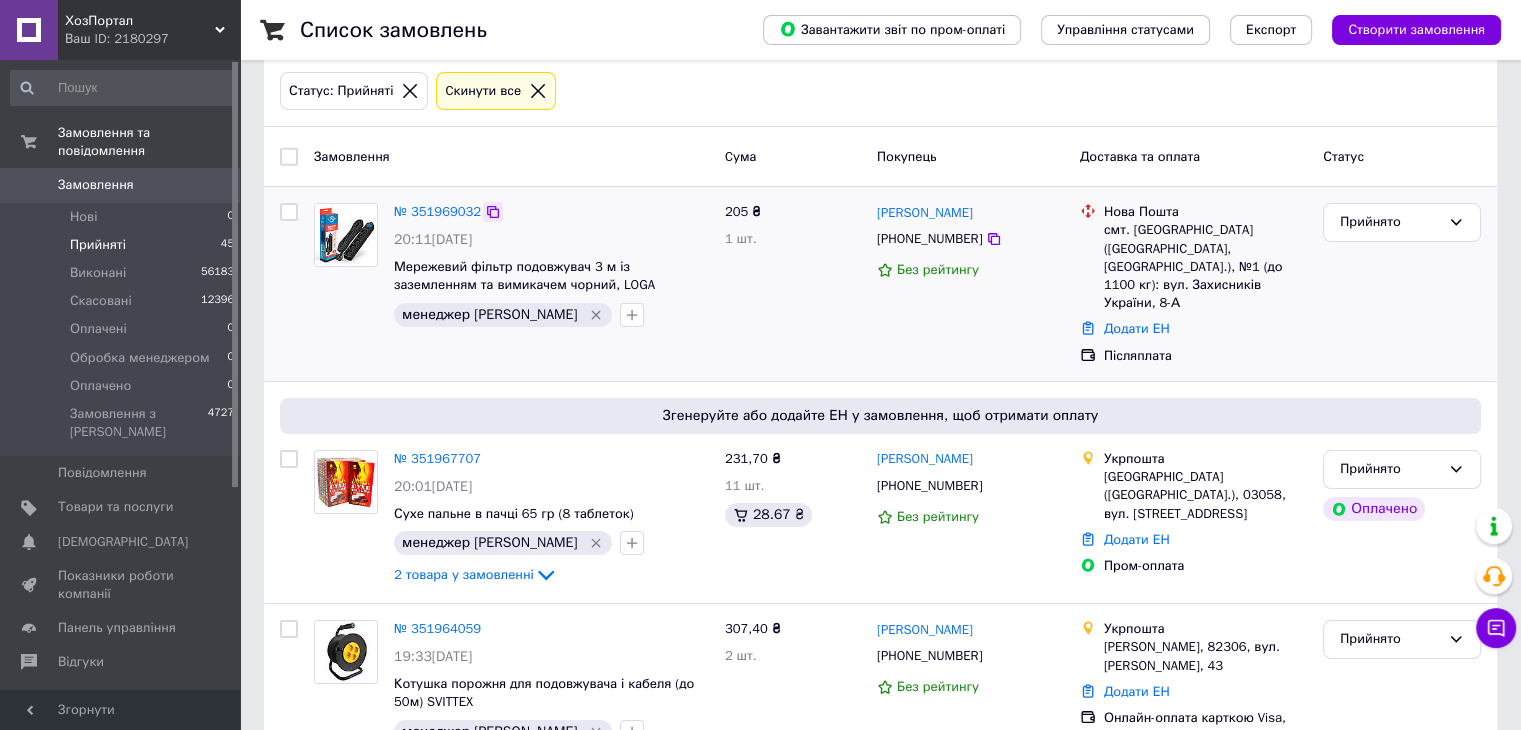 click 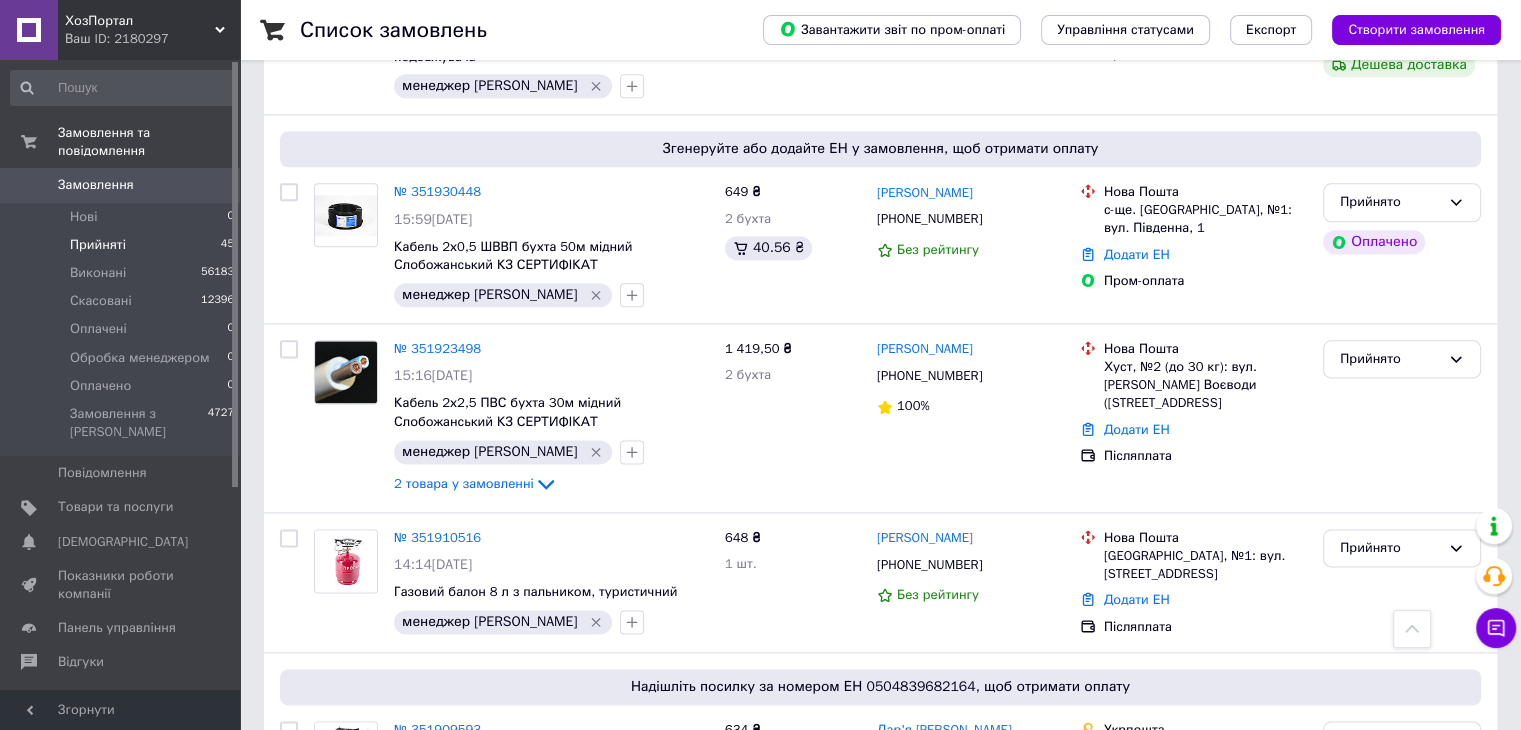 scroll, scrollTop: 2600, scrollLeft: 0, axis: vertical 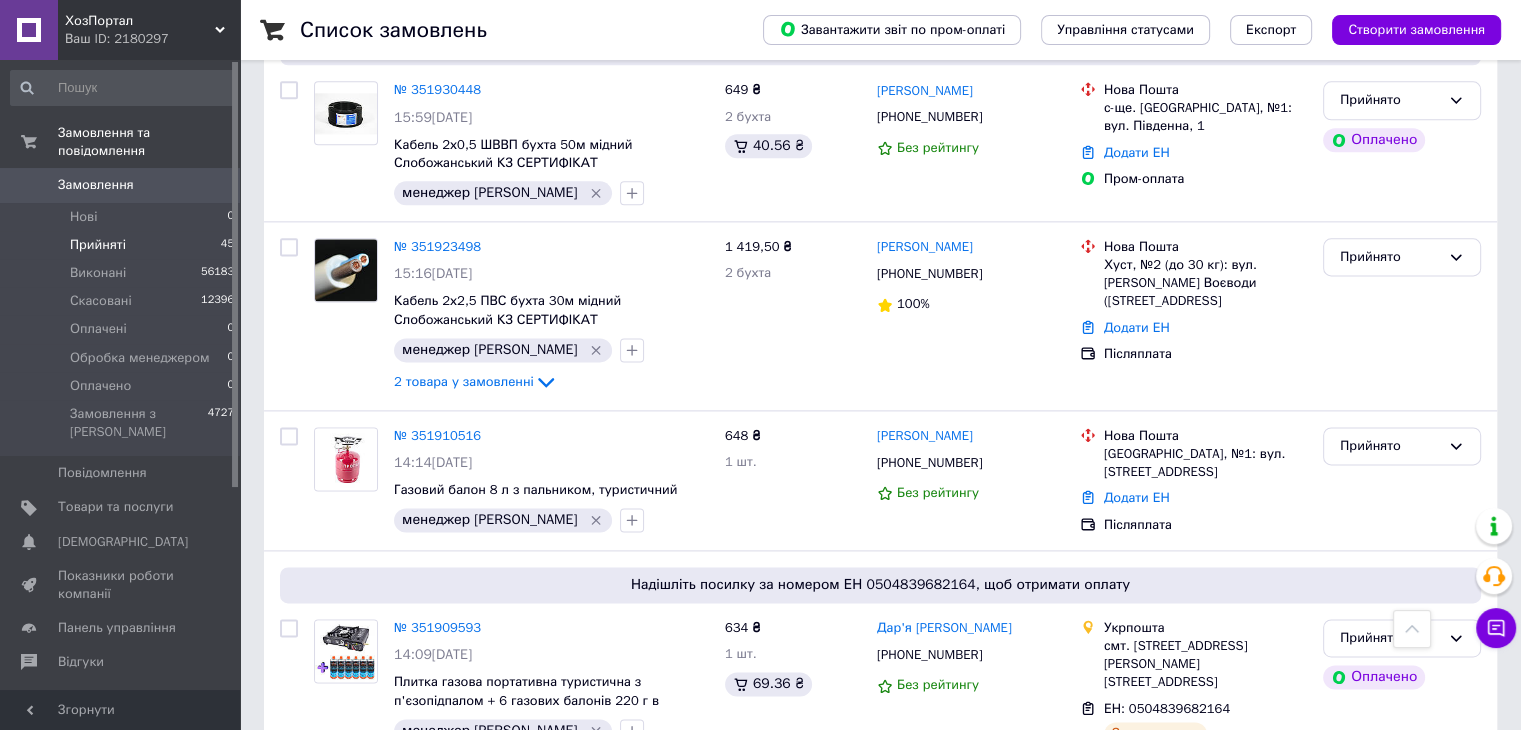 click on "Прийняті 45" at bounding box center (123, 245) 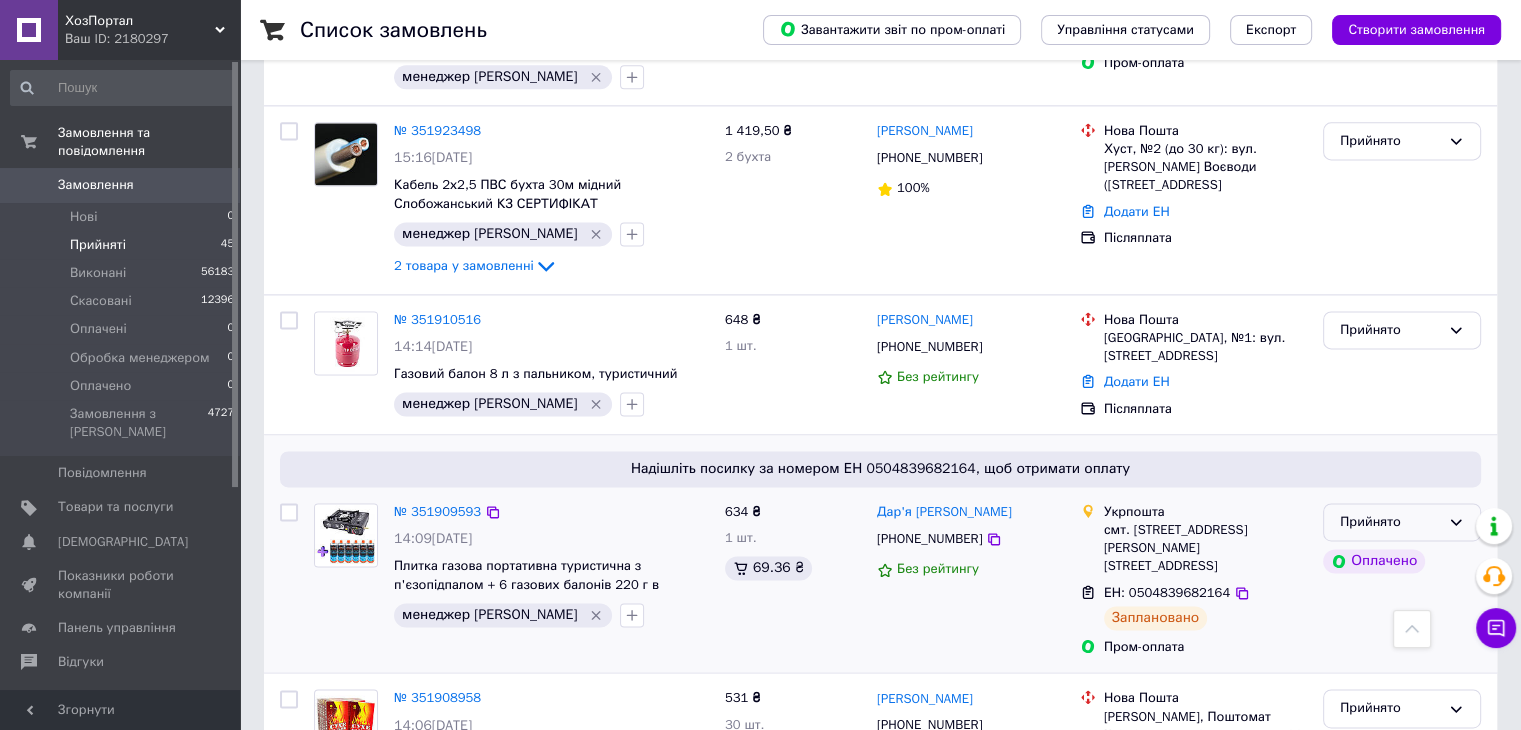 scroll, scrollTop: 2800, scrollLeft: 0, axis: vertical 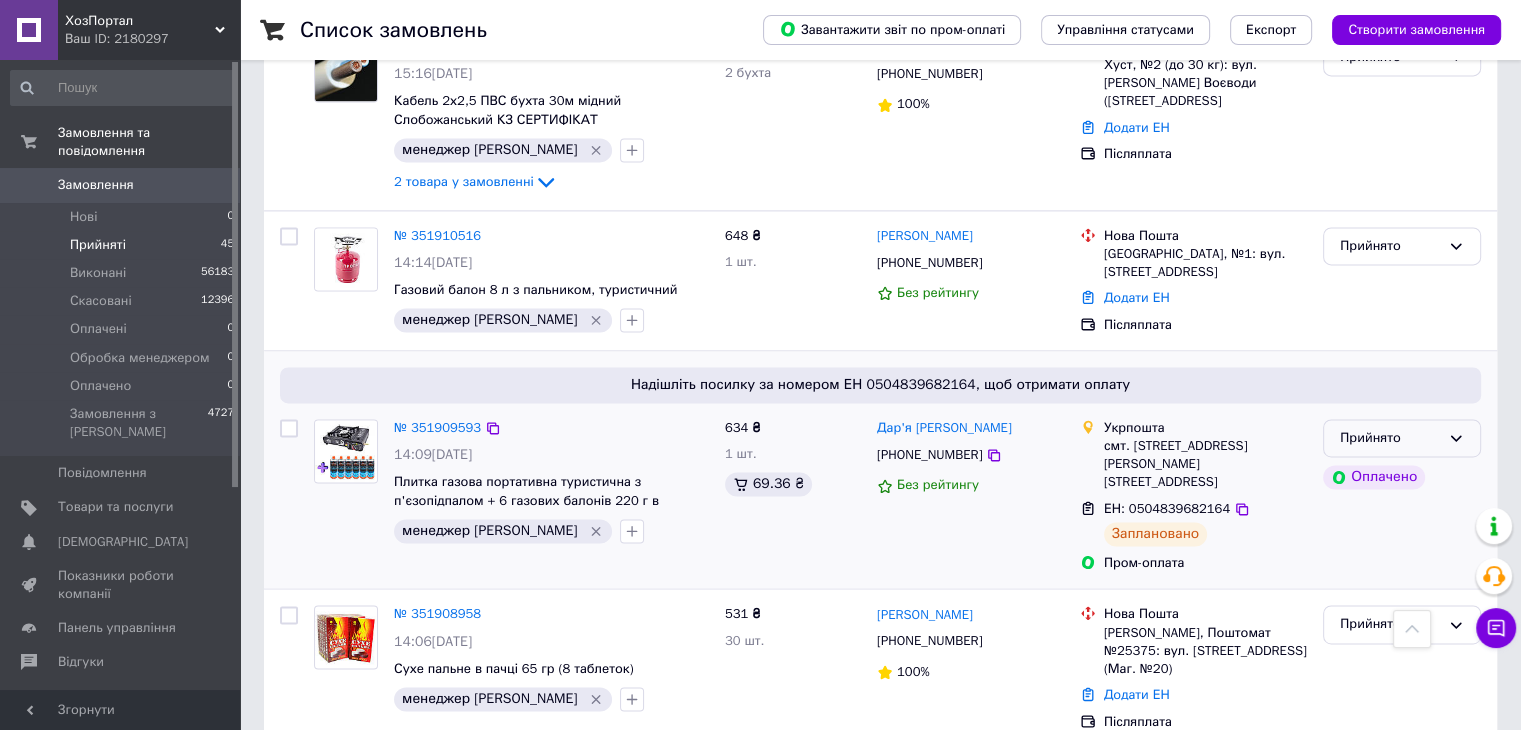 click on "Прийнято" at bounding box center [1402, 438] 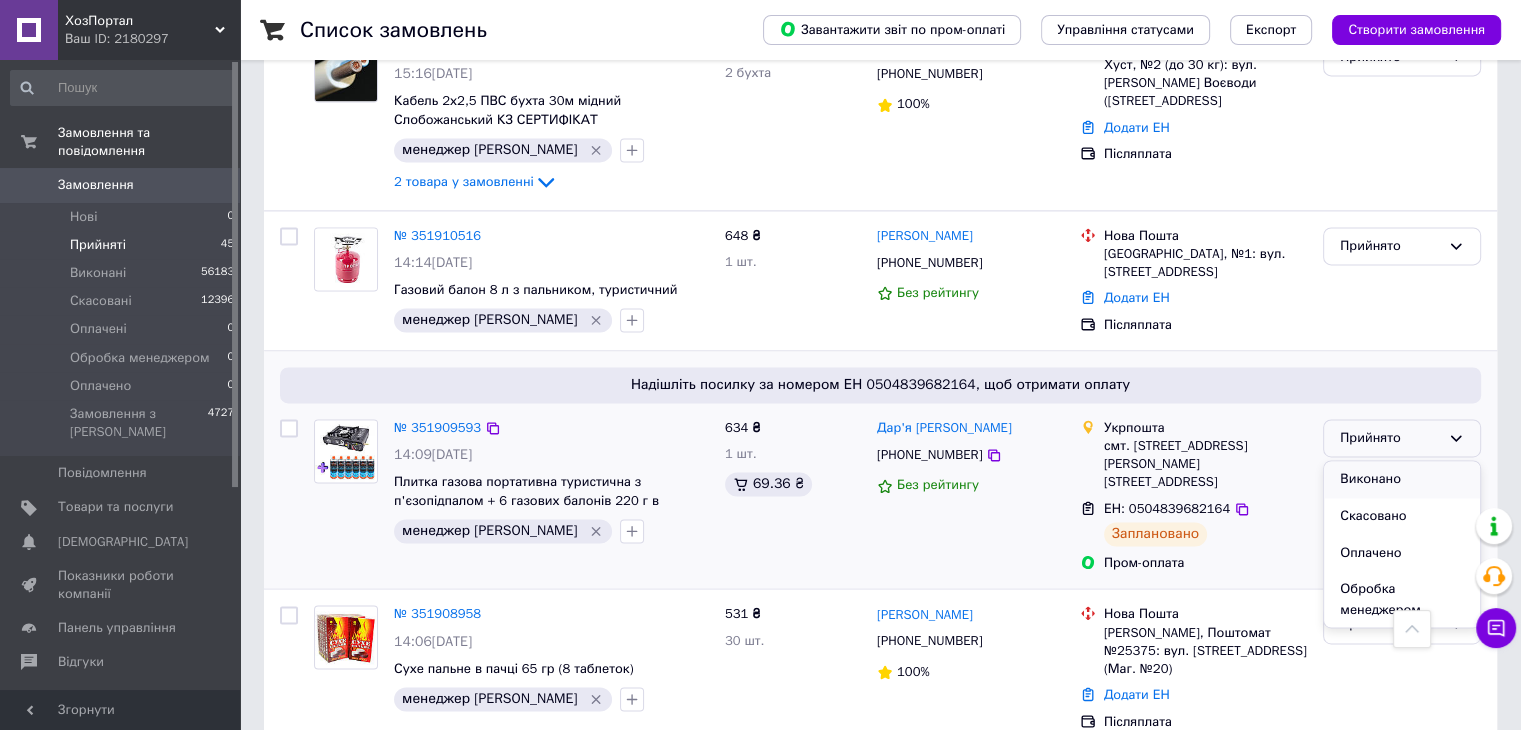 click on "Виконано" at bounding box center (1402, 479) 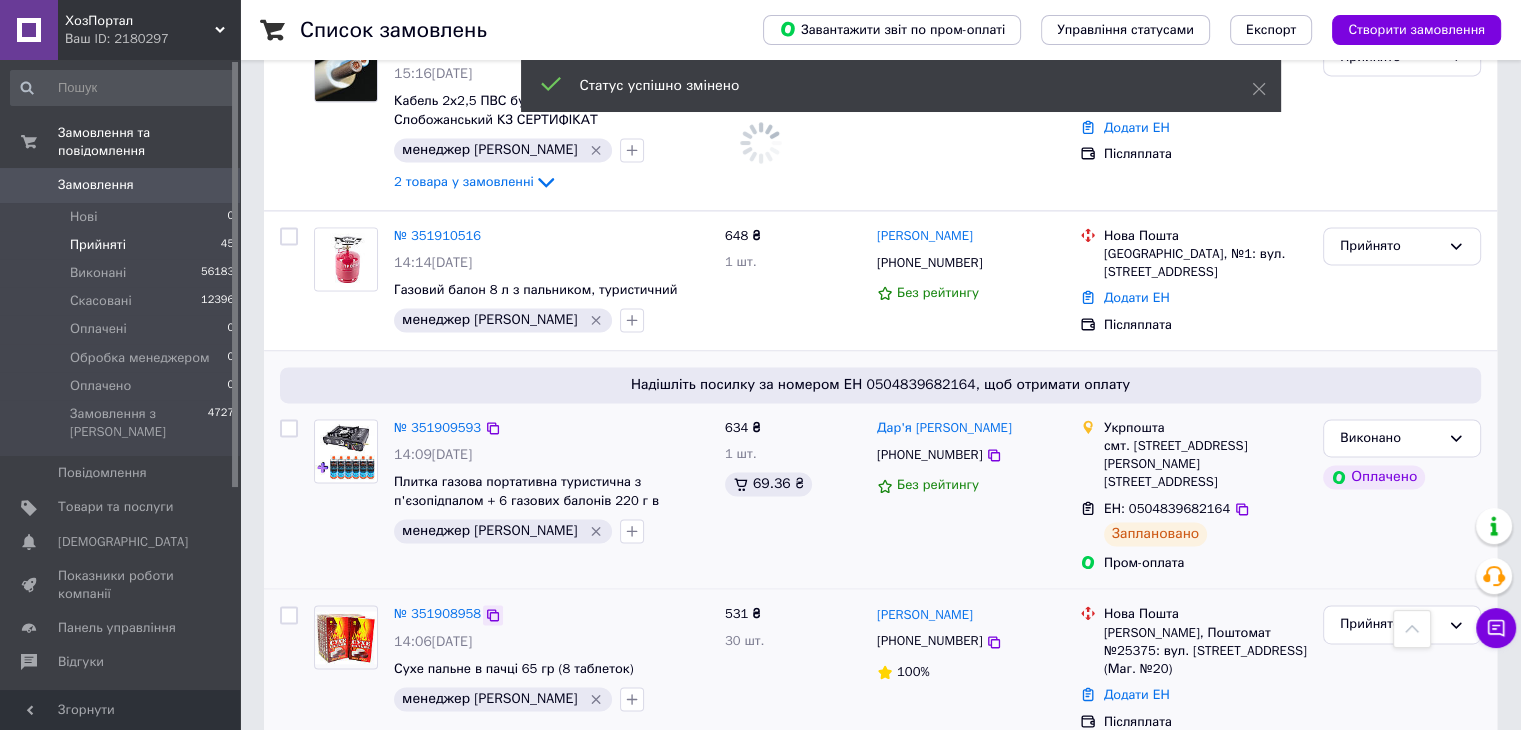 click 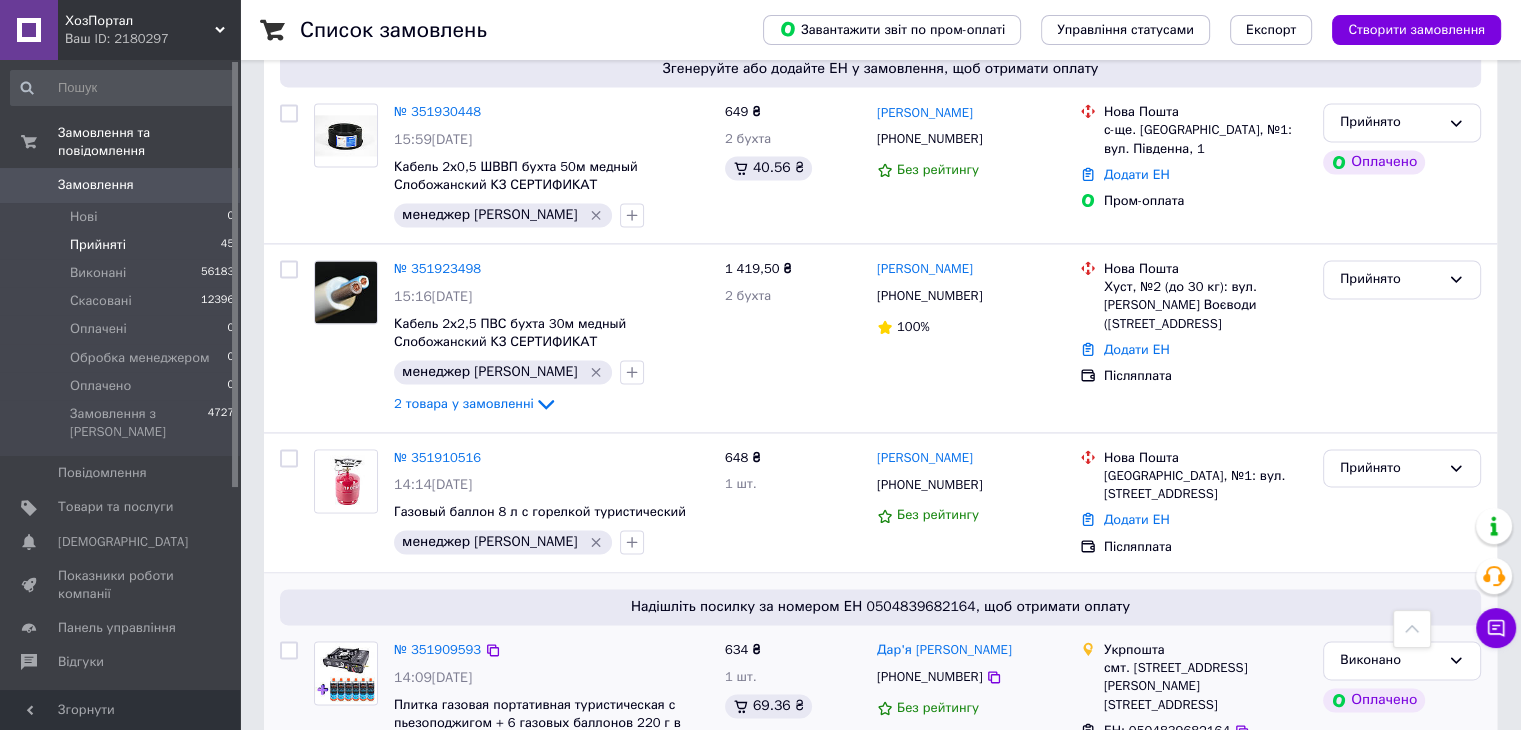 scroll, scrollTop: 3004, scrollLeft: 0, axis: vertical 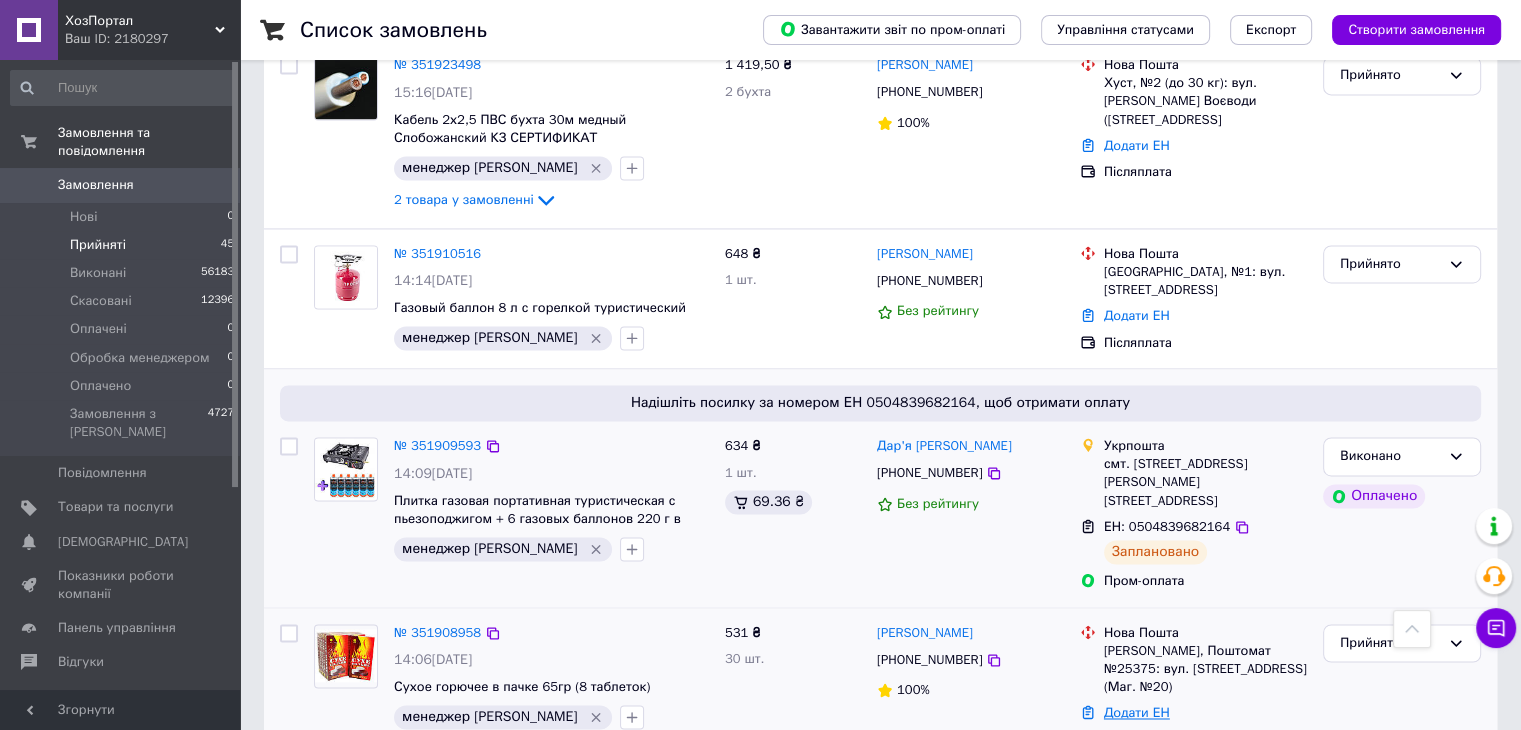 click on "Нова Пошта Гайсин, Поштомат №25375: вул. Соборна, 54 (Маг. №20) Додати ЕН Післяплата" at bounding box center (1193, 687) 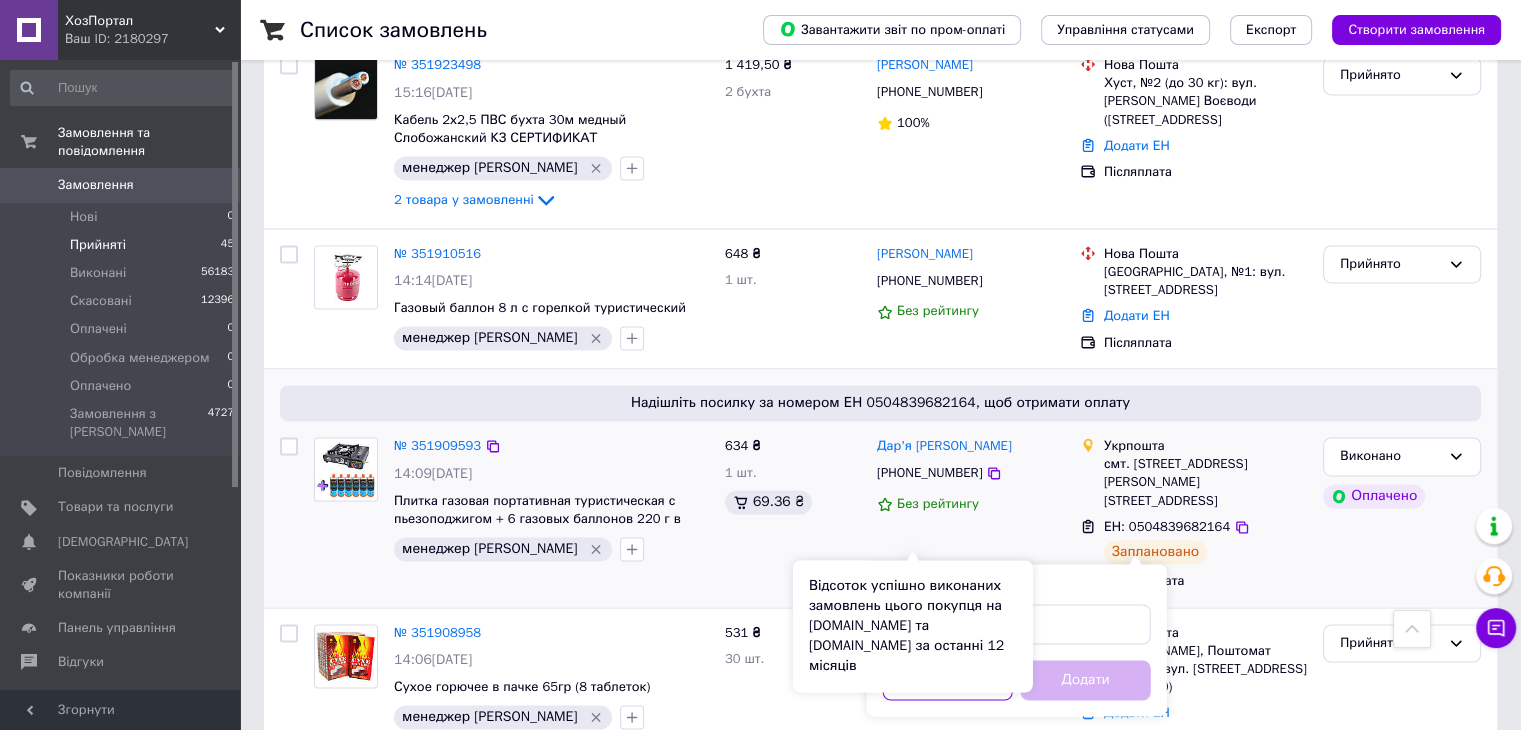 click on "Відсоток успішно виконаних замовлень цього покупця на Prom.ua та Bigl.ua за останні 12 місяців" at bounding box center [913, 626] 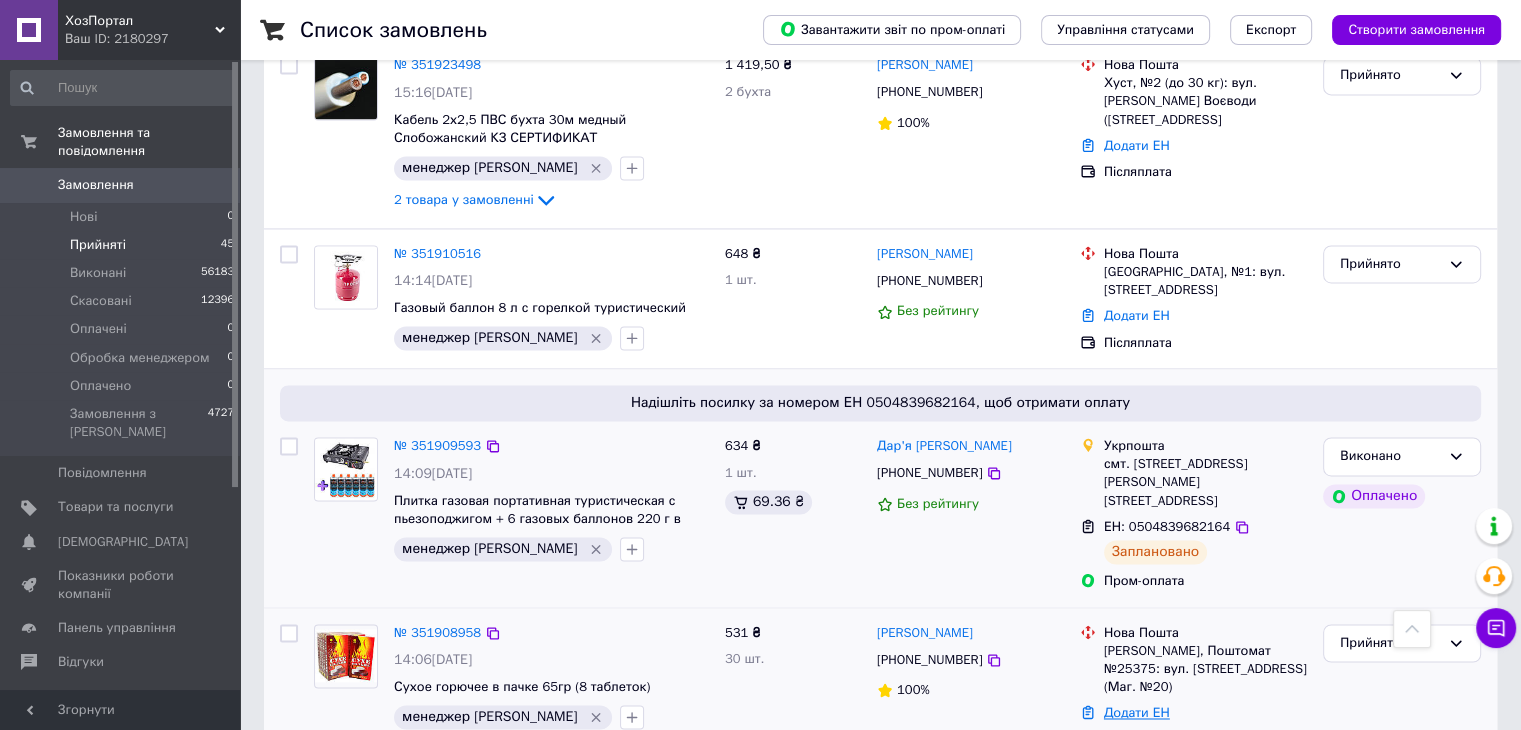 click on "Додати ЕН" at bounding box center [1137, 712] 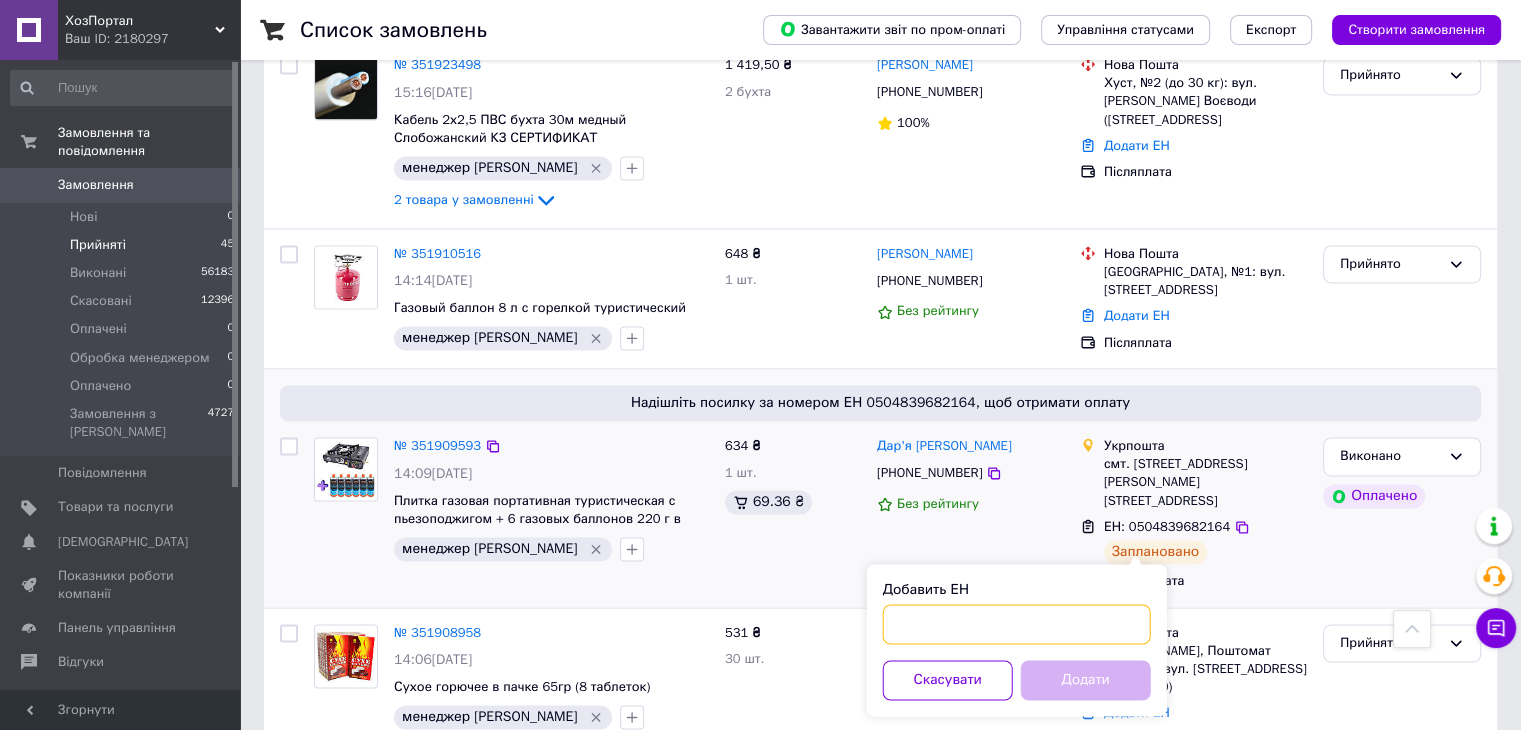 click on "Добавить ЕН" at bounding box center (1017, 624) 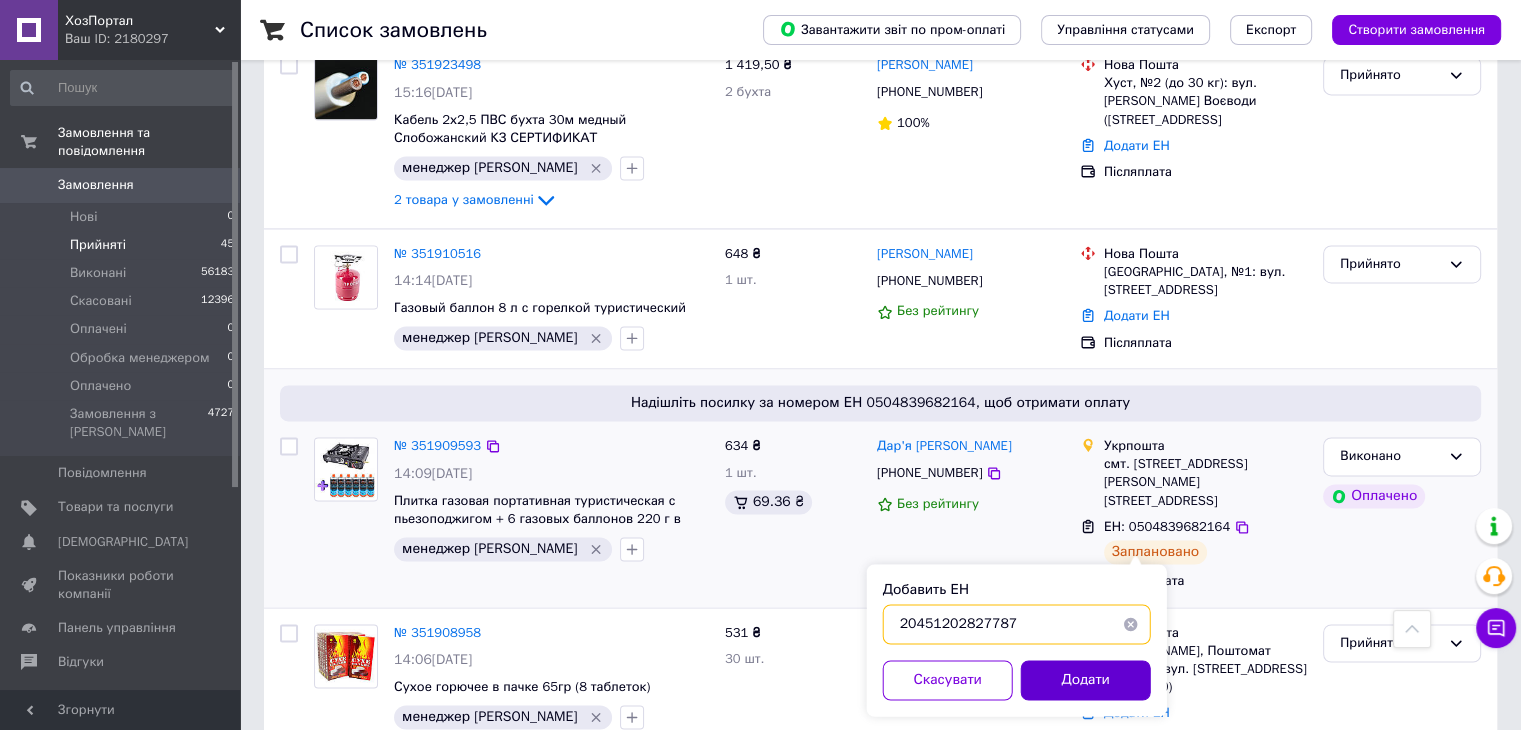 type on "20451202827787" 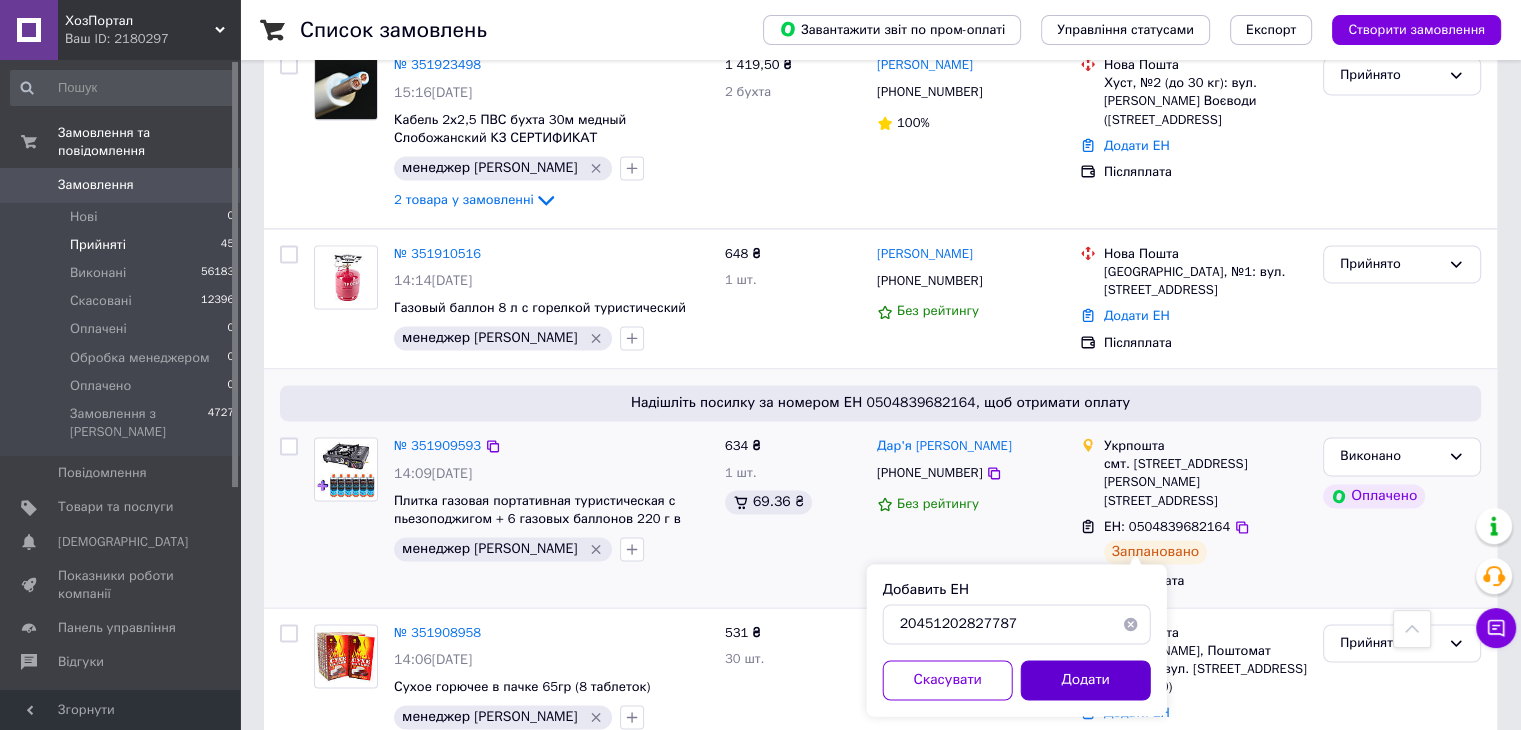 click on "Додати" at bounding box center (1086, 680) 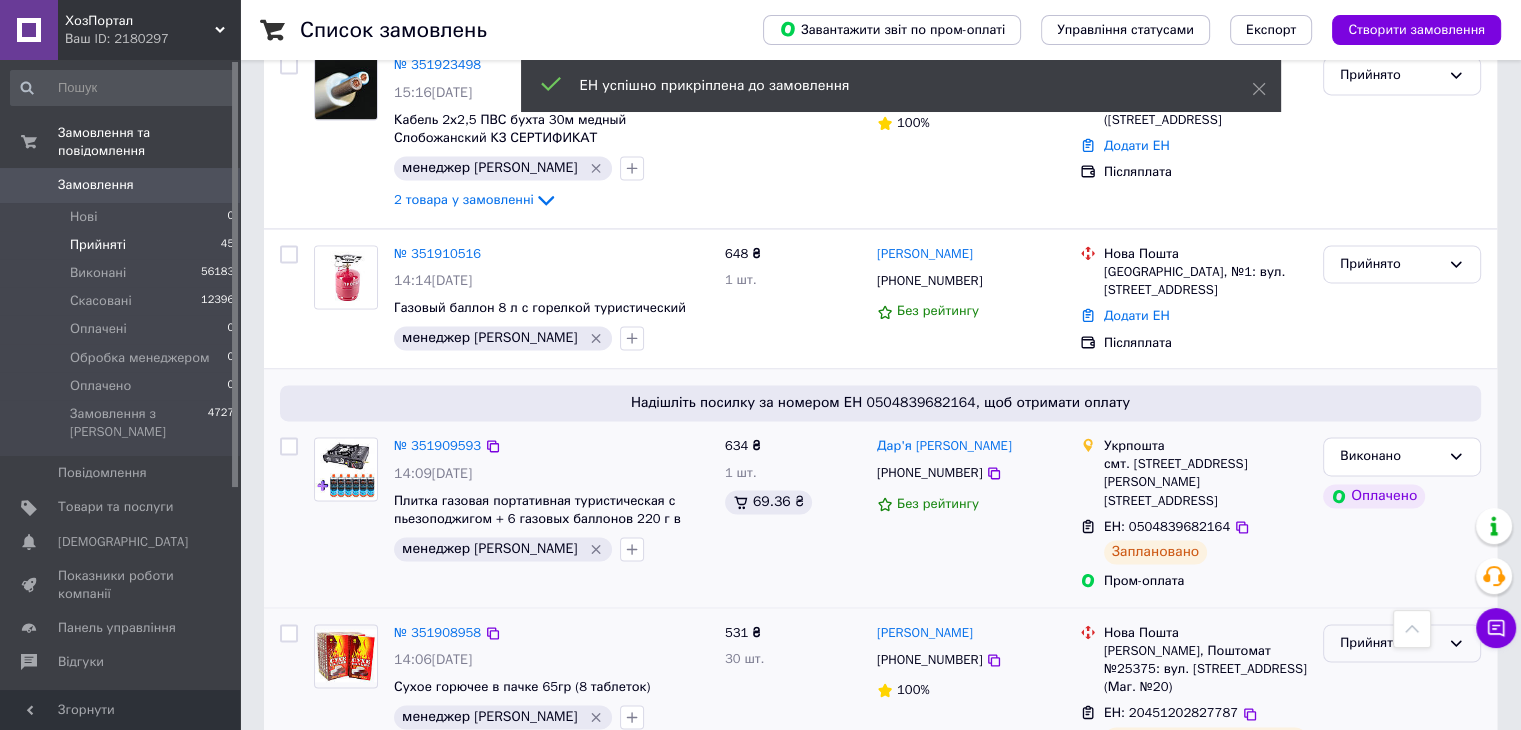 click on "Прийнято" at bounding box center (1390, 643) 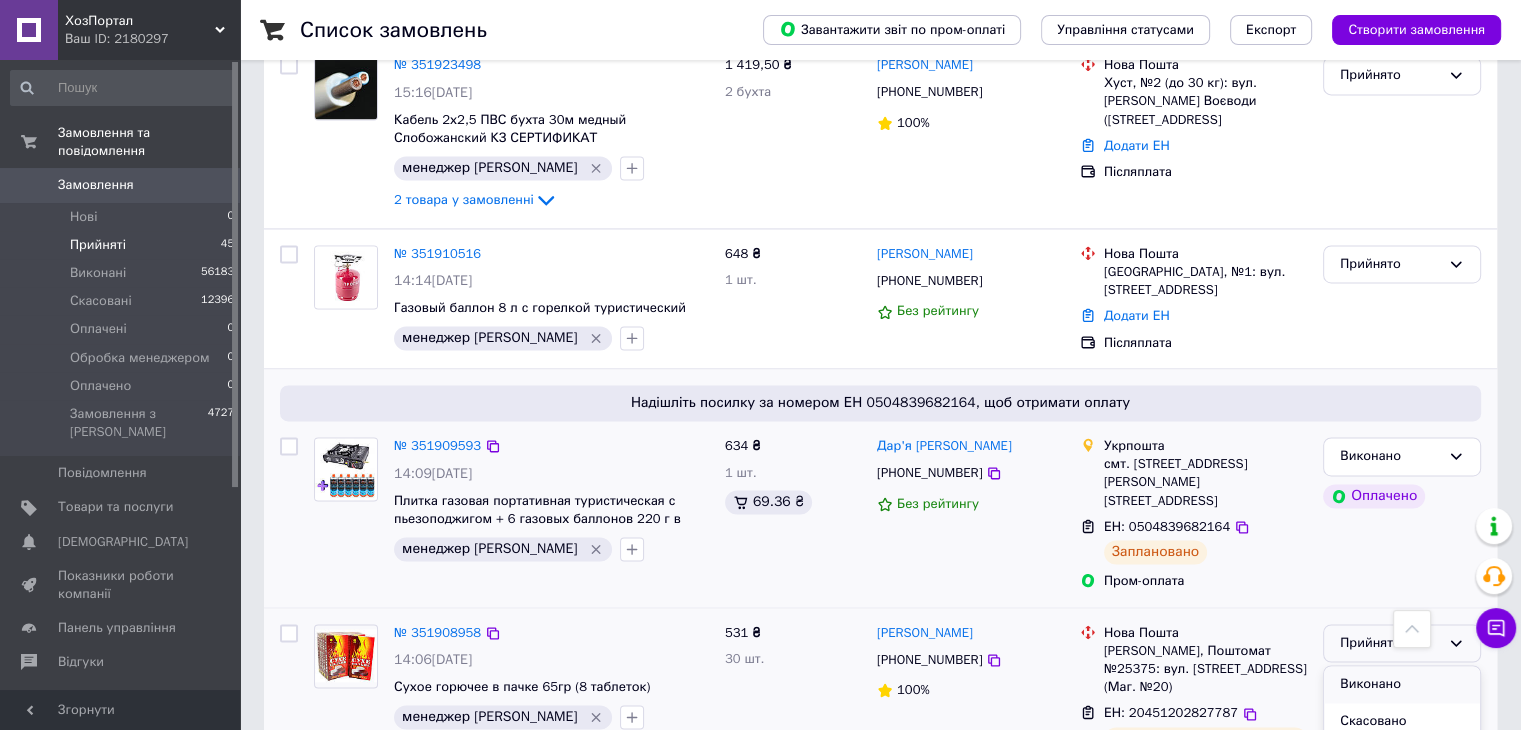 click on "Виконано" at bounding box center [1402, 684] 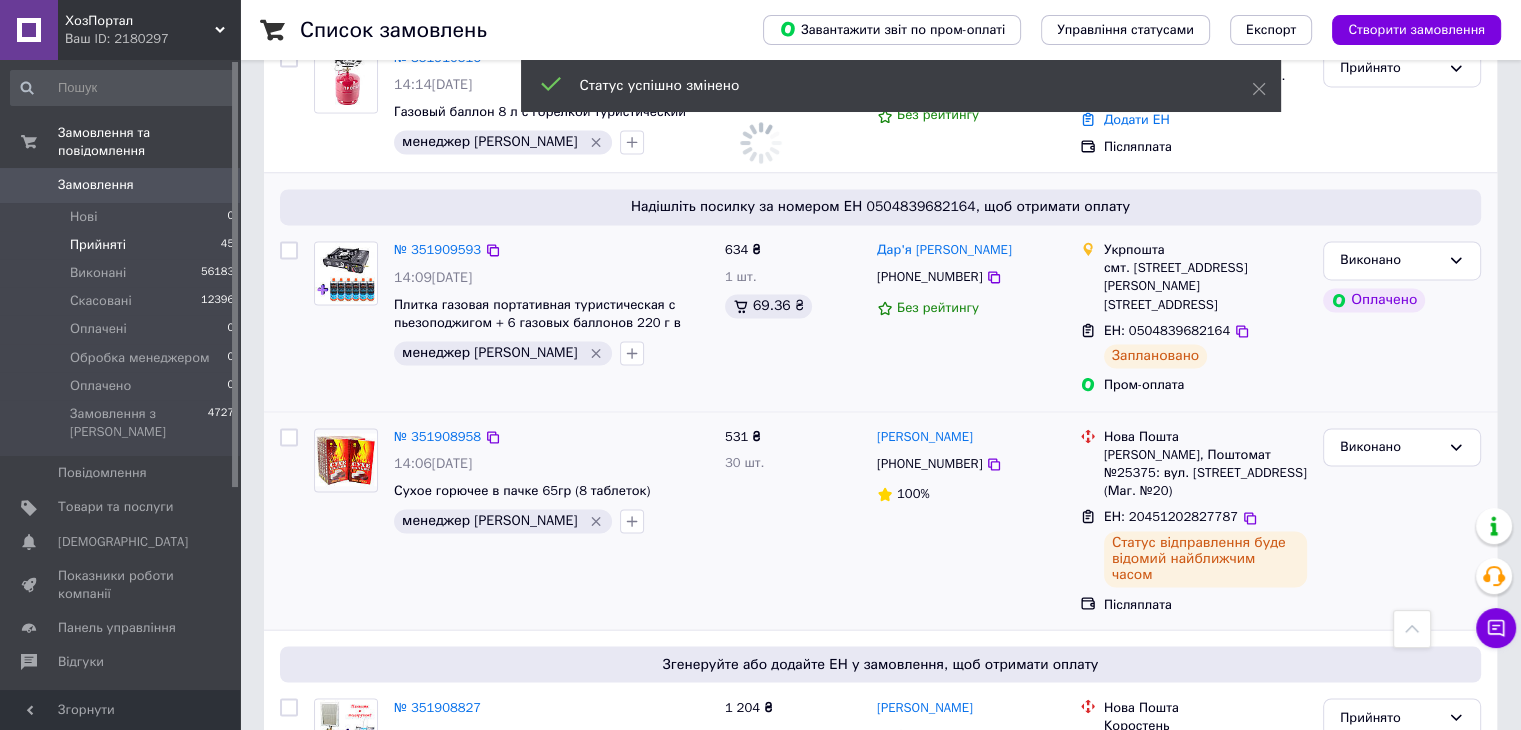 scroll, scrollTop: 3204, scrollLeft: 0, axis: vertical 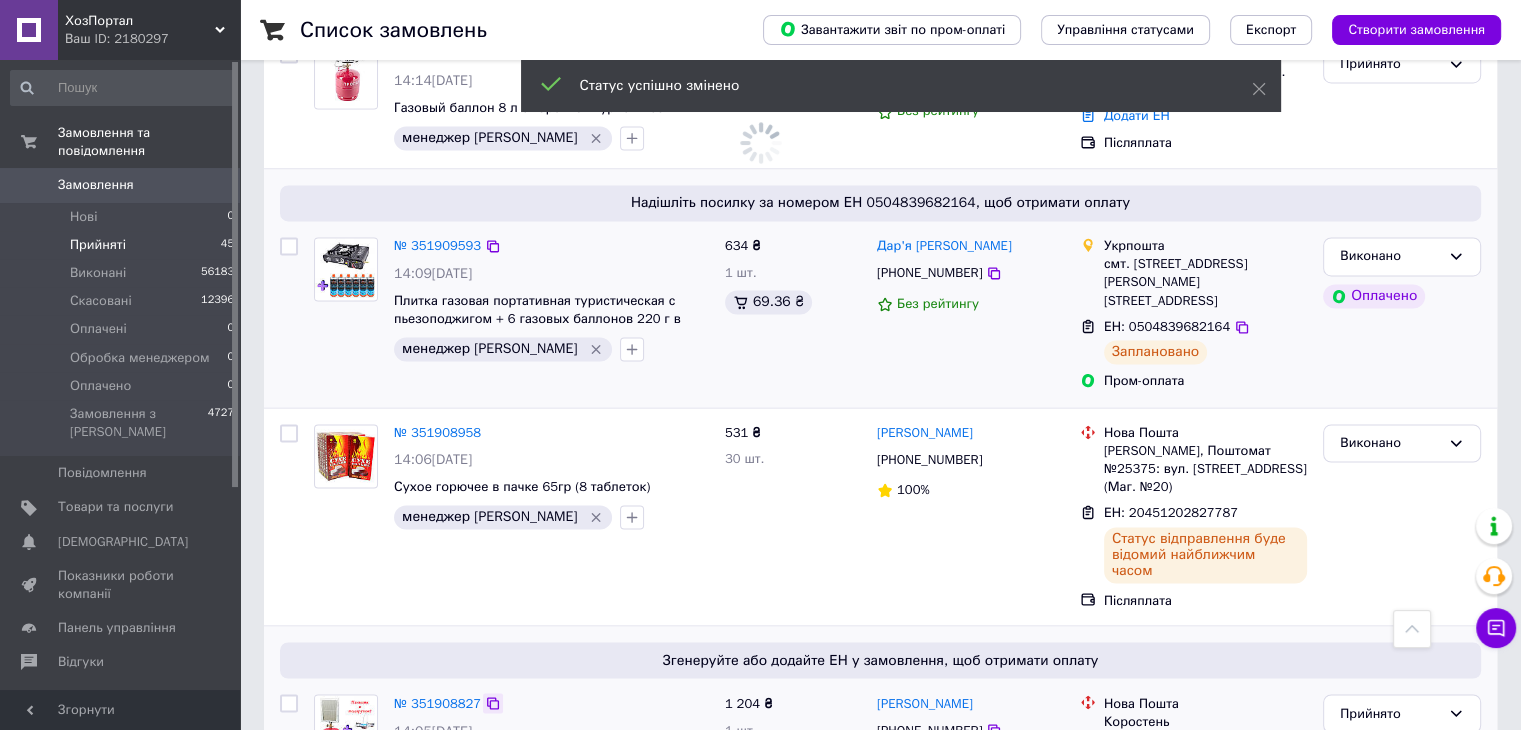 click 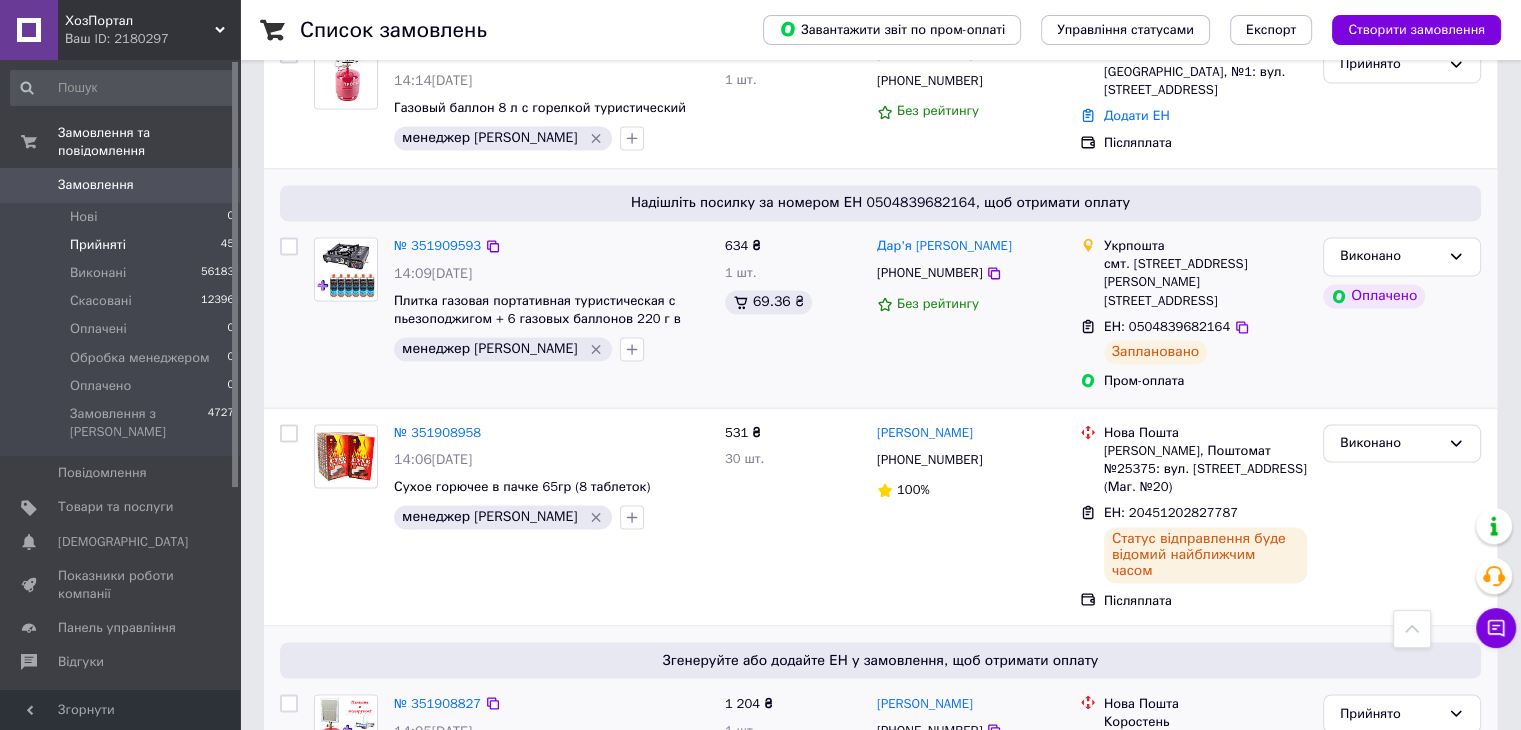 click on "Додати ЕН" at bounding box center [1137, 819] 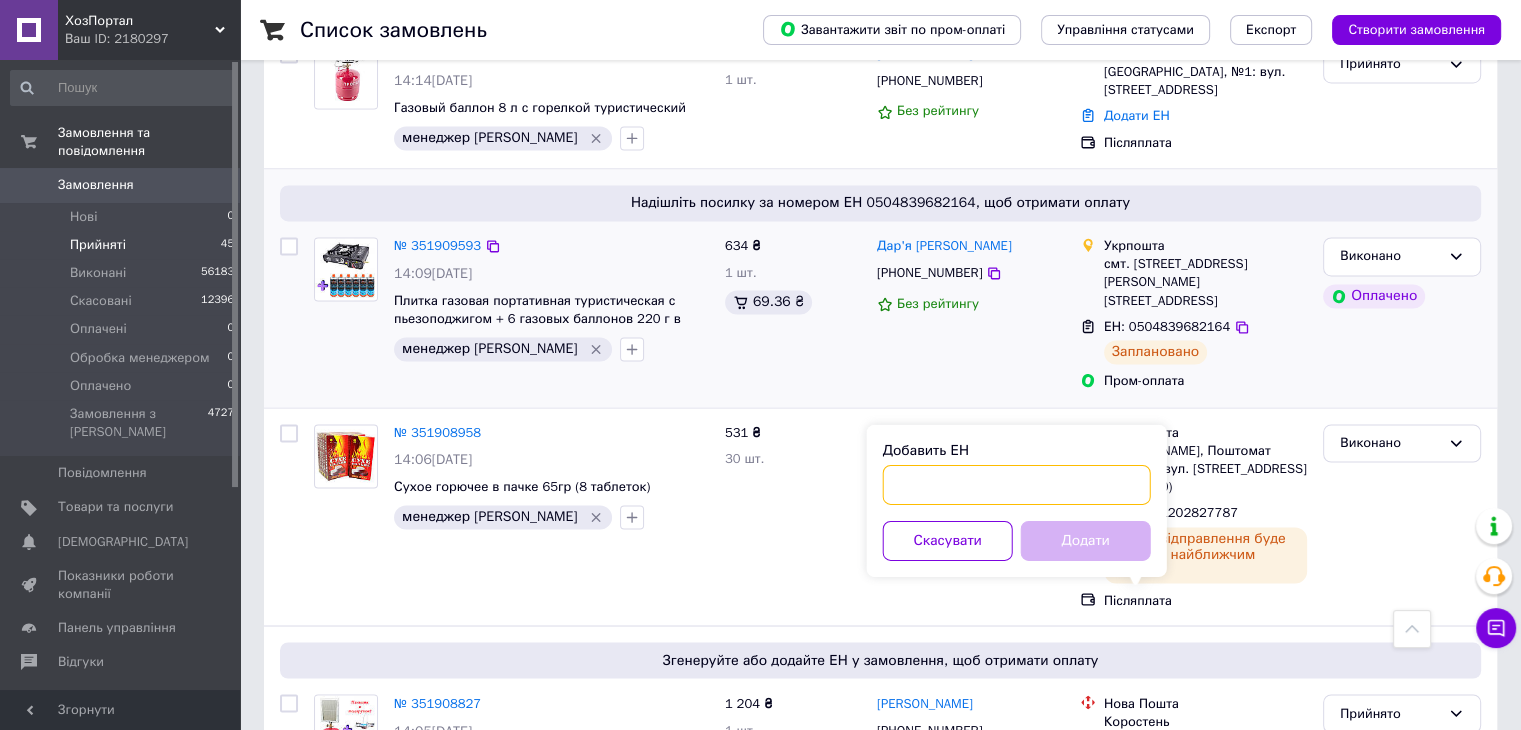 click on "Добавить ЕН" at bounding box center [1017, 484] 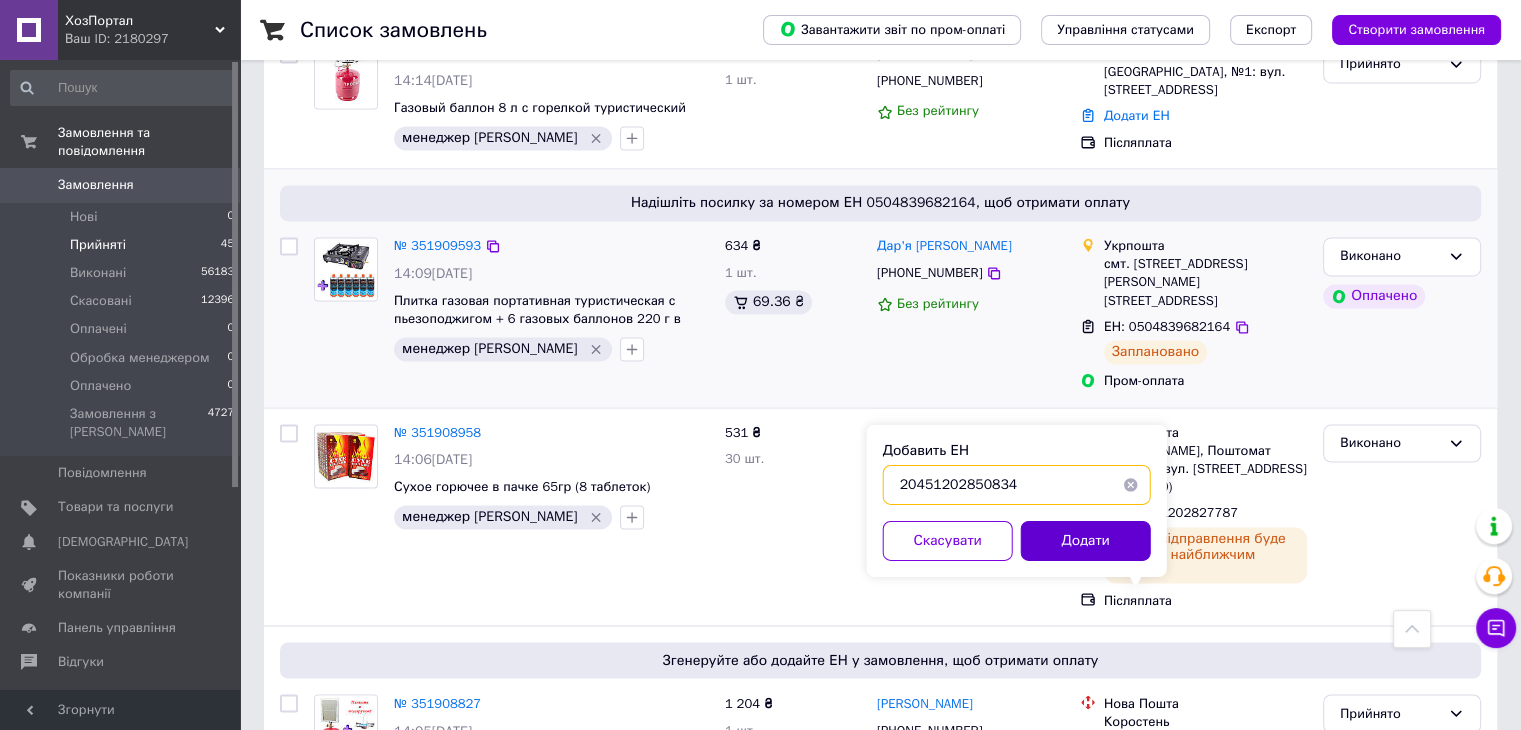 type on "20451202850834" 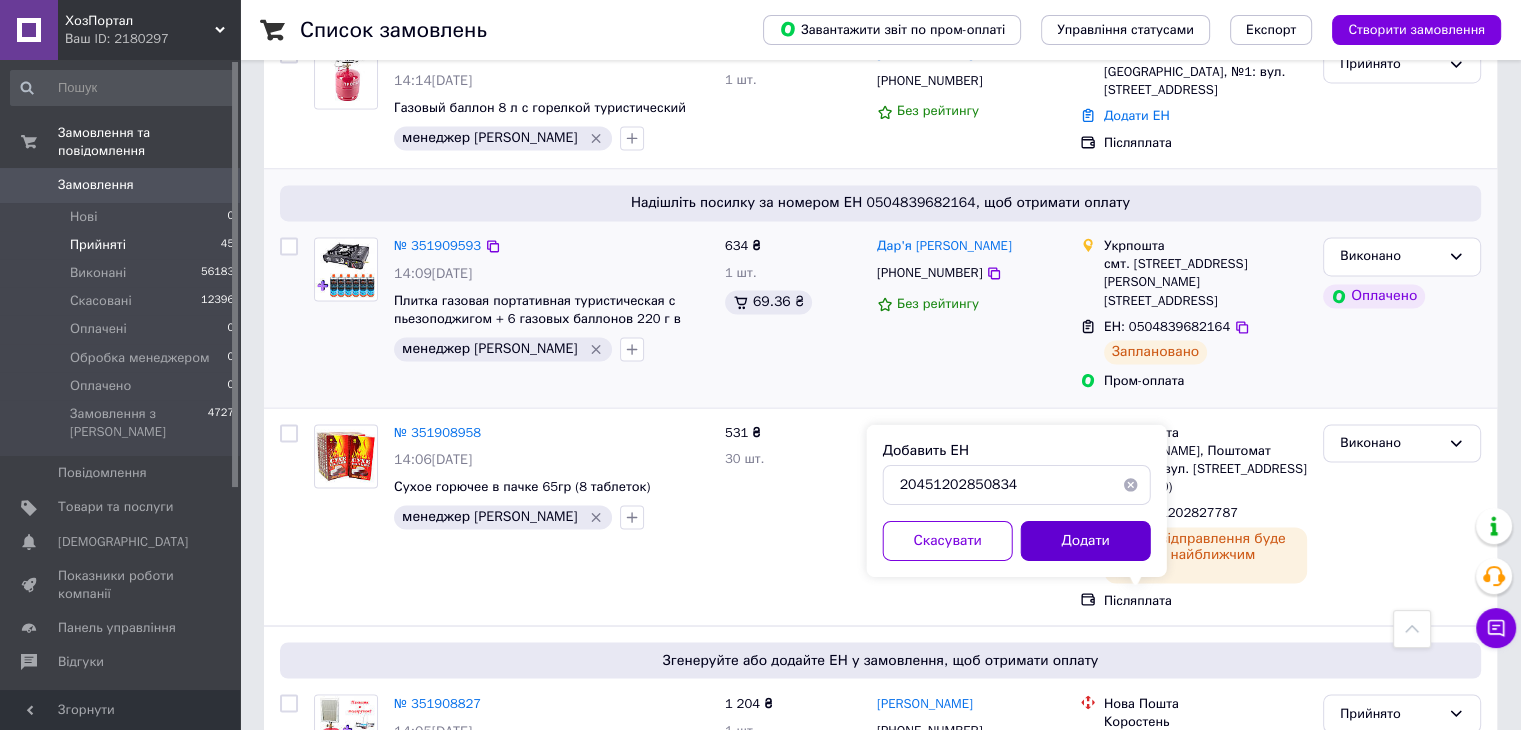 click on "Додати" at bounding box center (1086, 540) 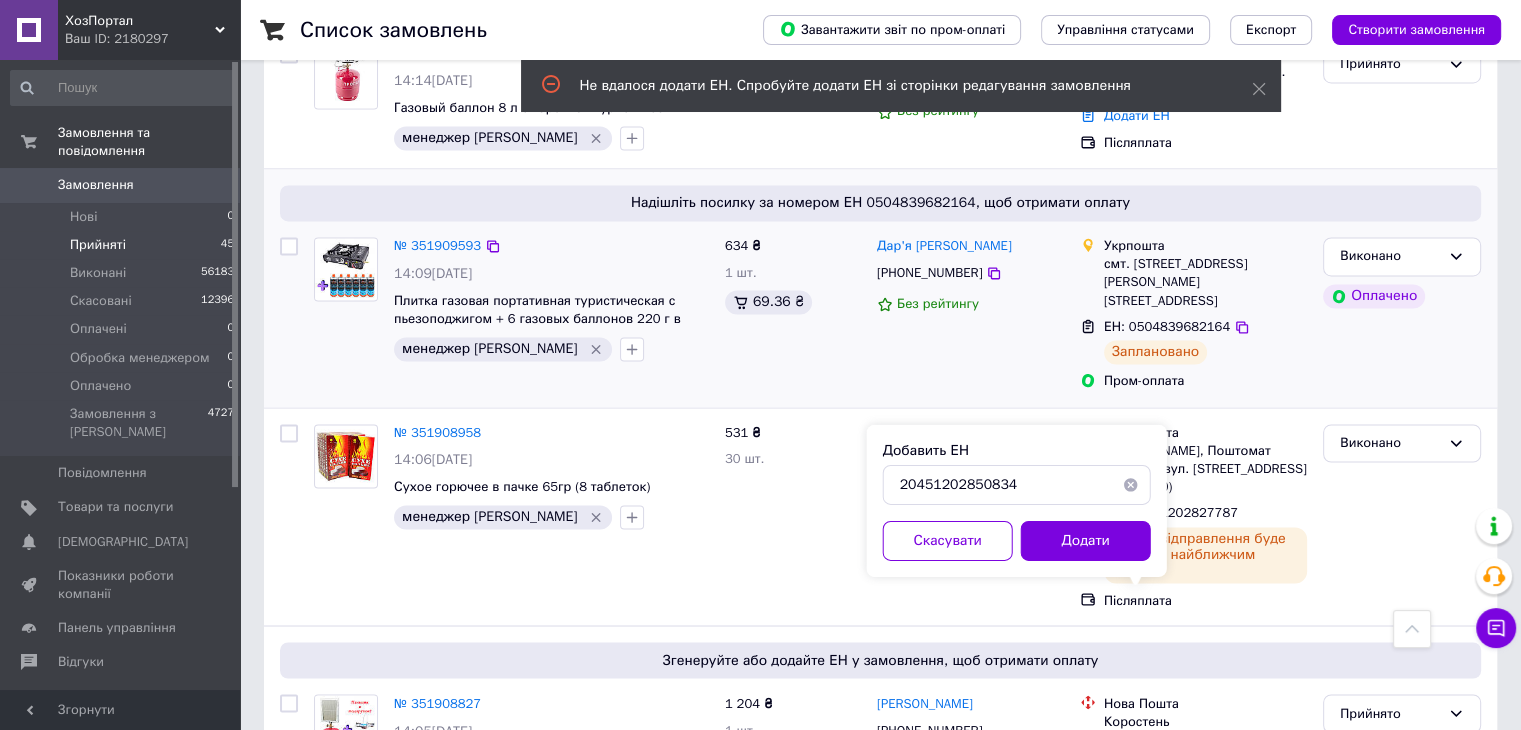 click at bounding box center [1131, 484] 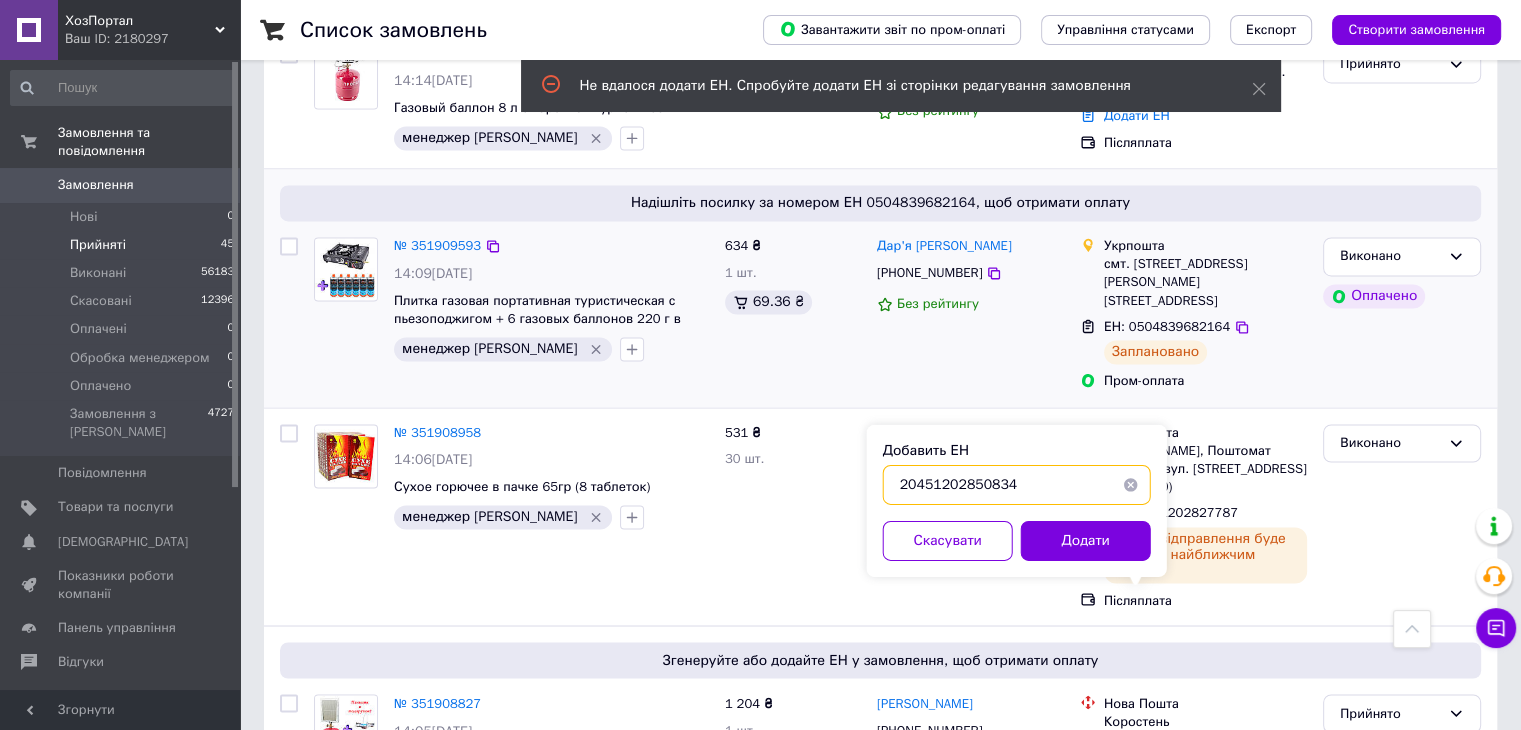 type 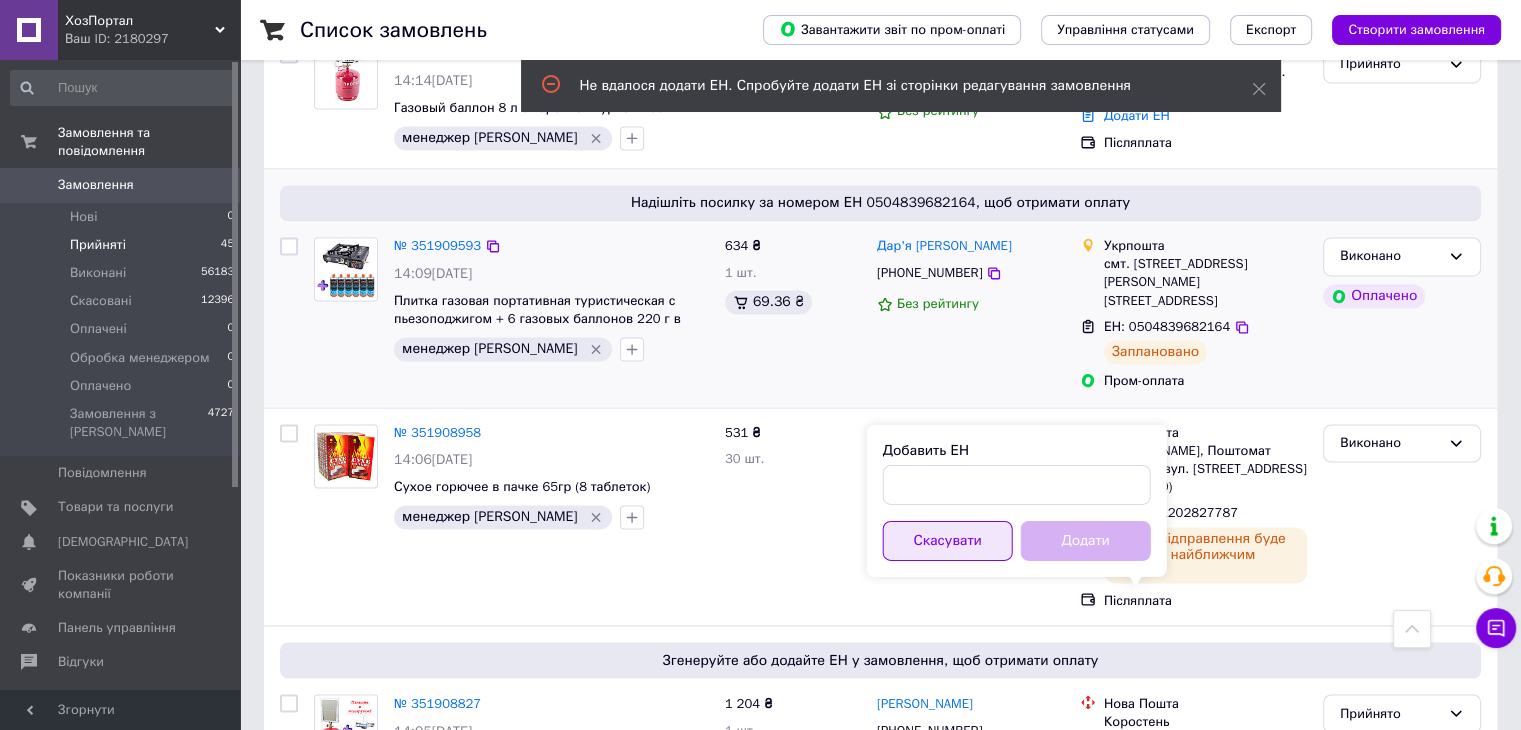 click on "Скасувати" at bounding box center (948, 540) 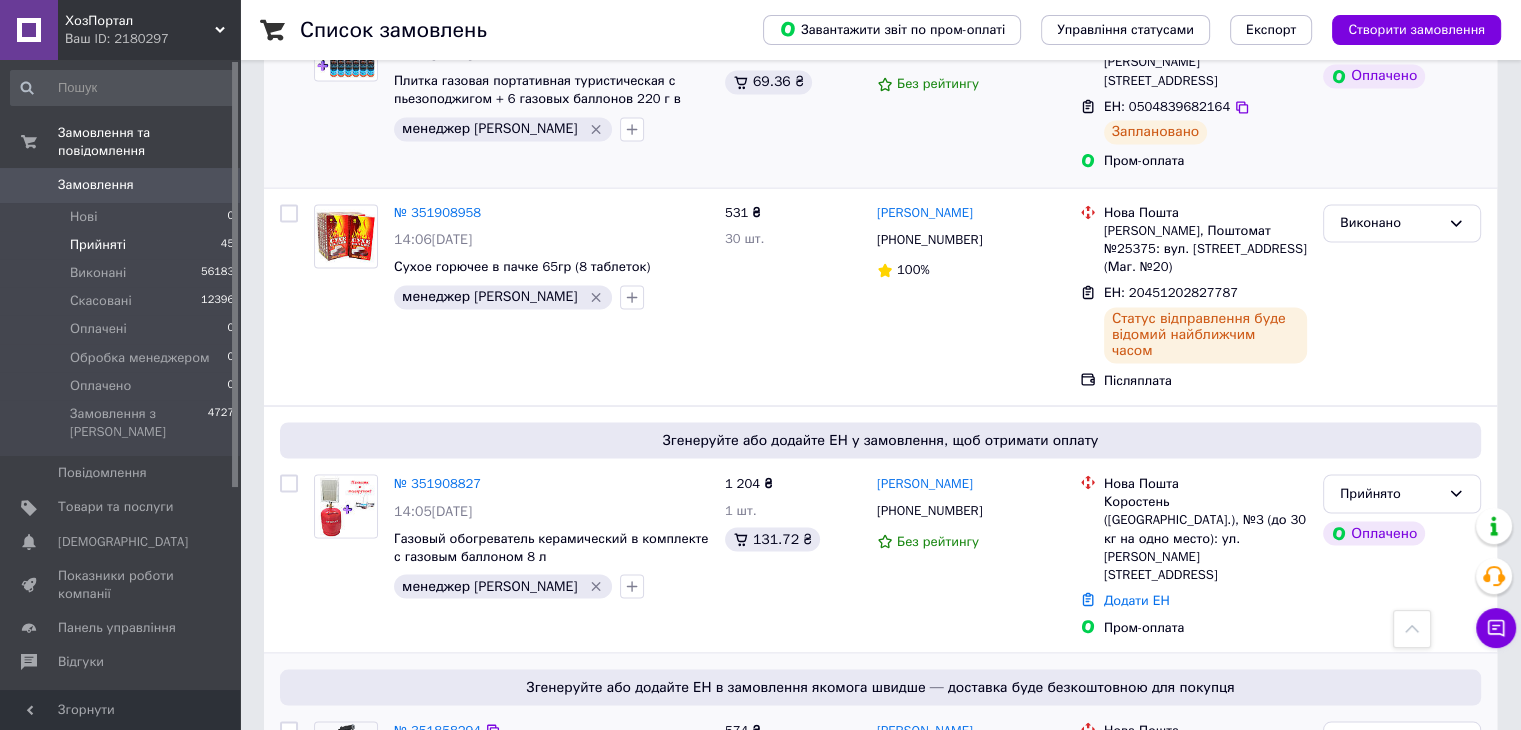 scroll, scrollTop: 3439, scrollLeft: 0, axis: vertical 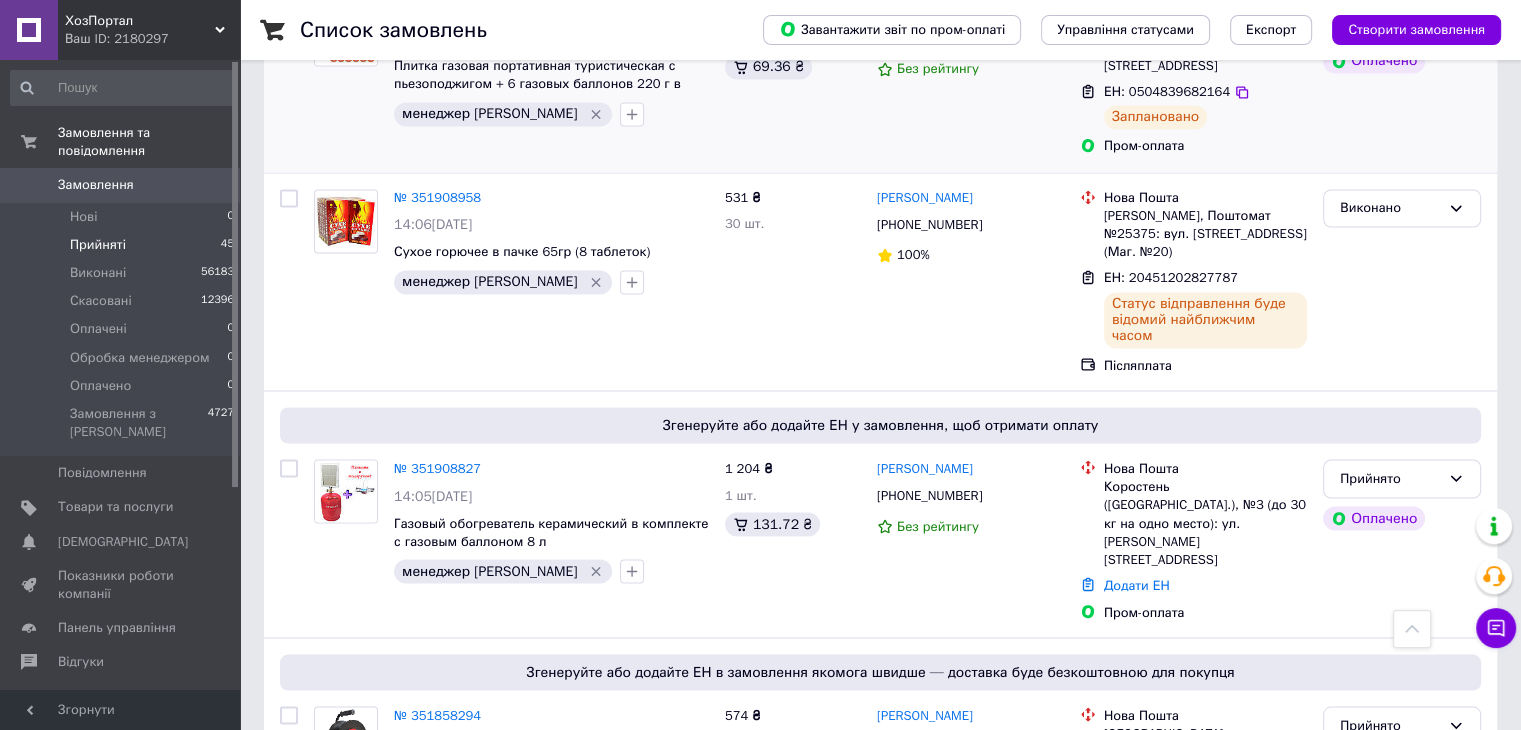 click on "3" at bounding box center (494, 929) 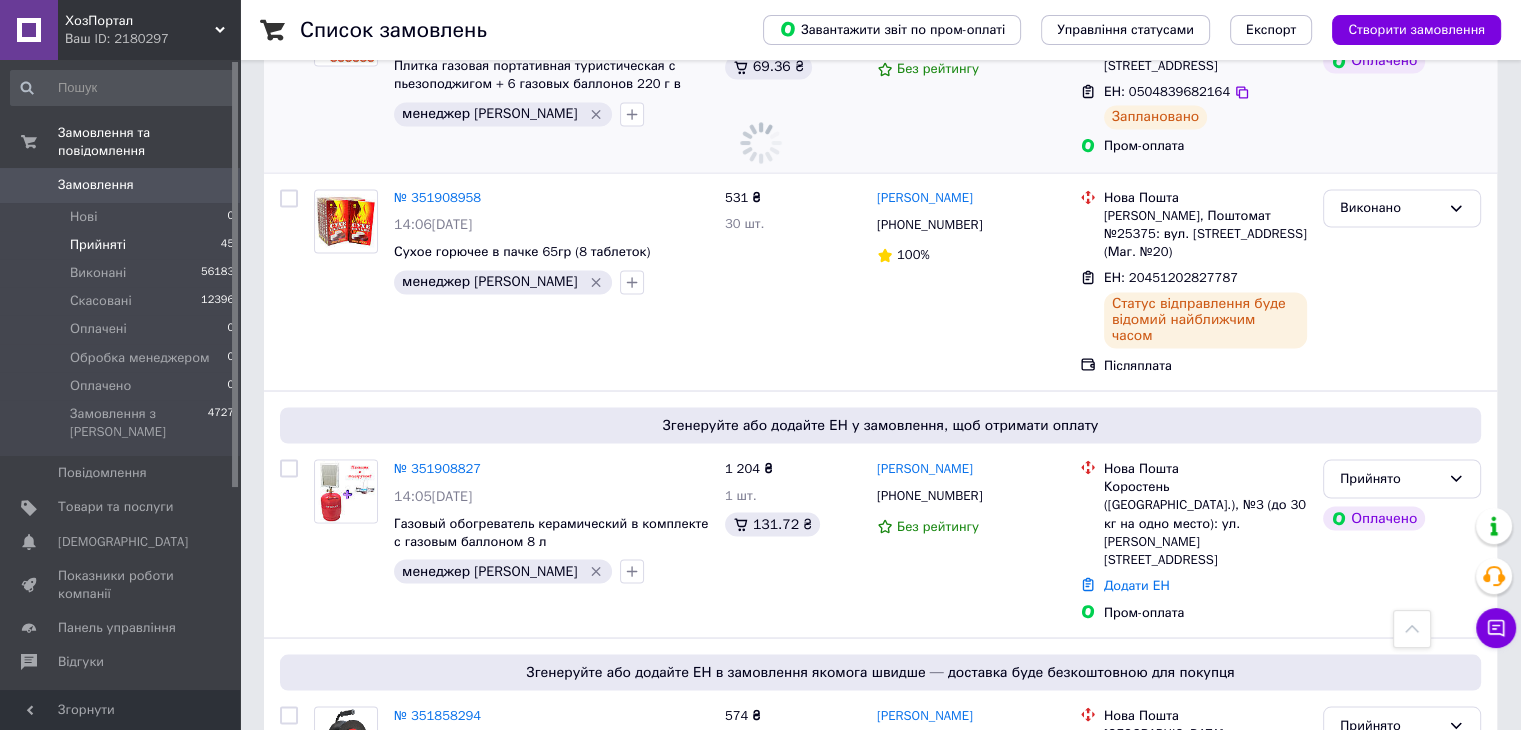 scroll, scrollTop: 0, scrollLeft: 0, axis: both 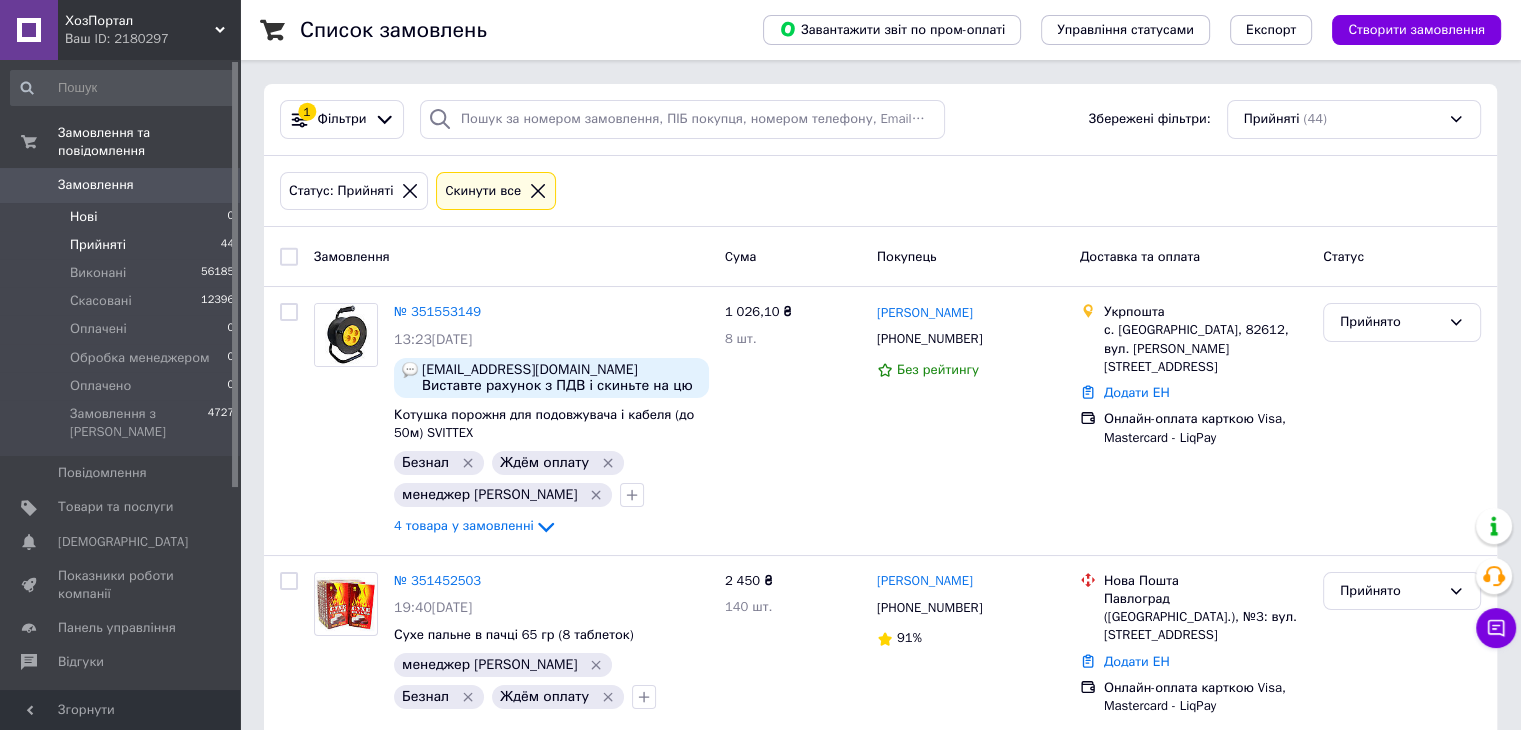 drag, startPoint x: 128, startPoint y: 194, endPoint x: 117, endPoint y: 191, distance: 11.401754 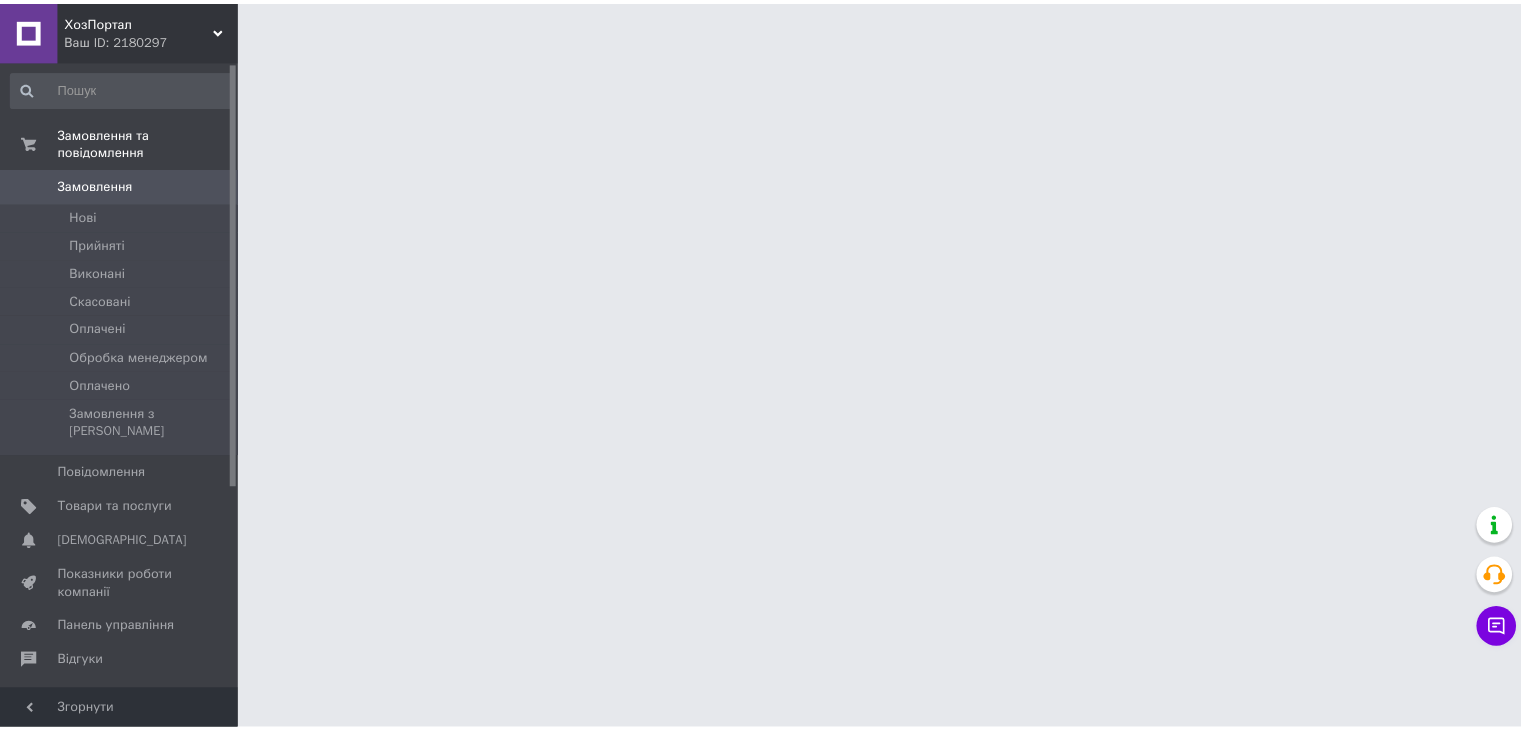 scroll, scrollTop: 0, scrollLeft: 0, axis: both 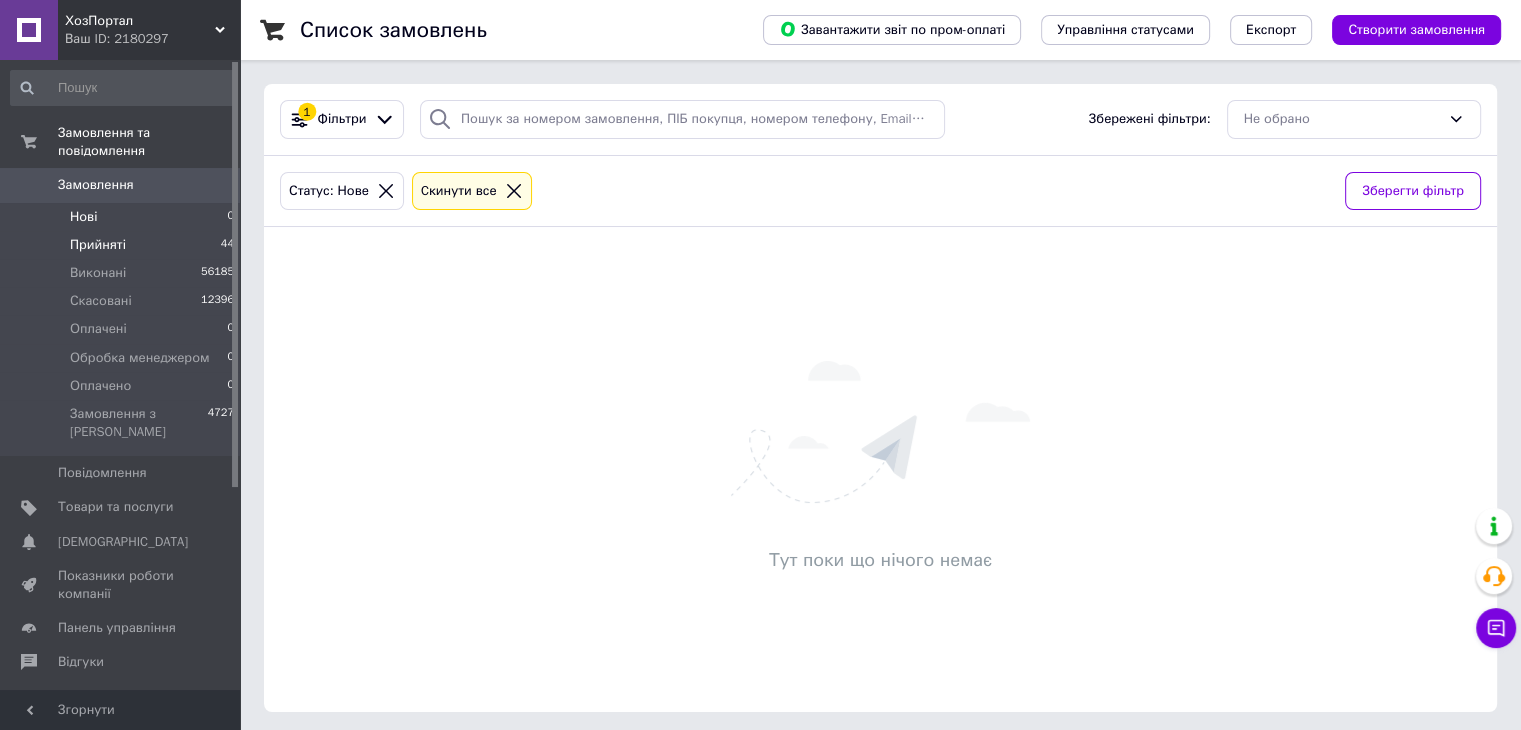 click on "Прийняті" at bounding box center [98, 245] 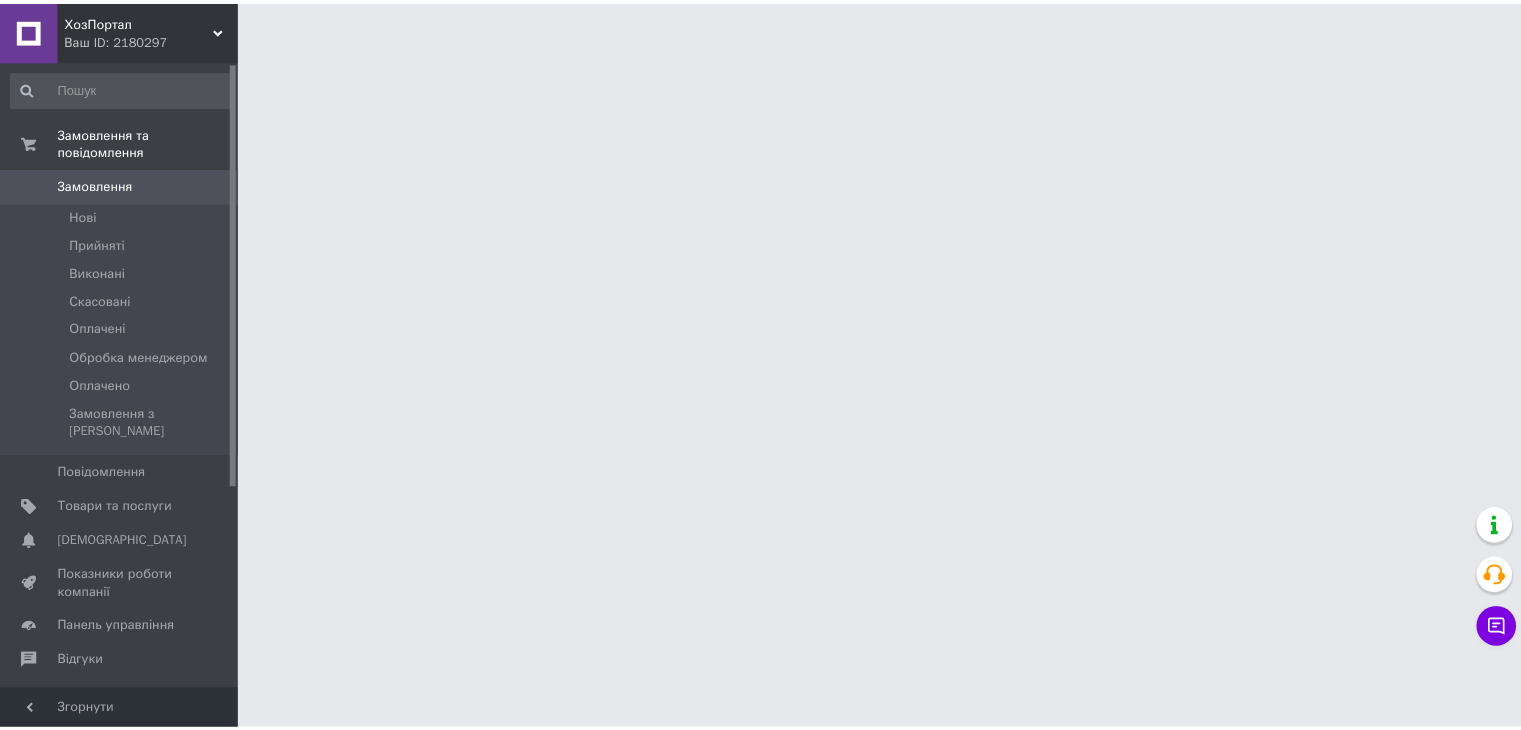 scroll, scrollTop: 0, scrollLeft: 0, axis: both 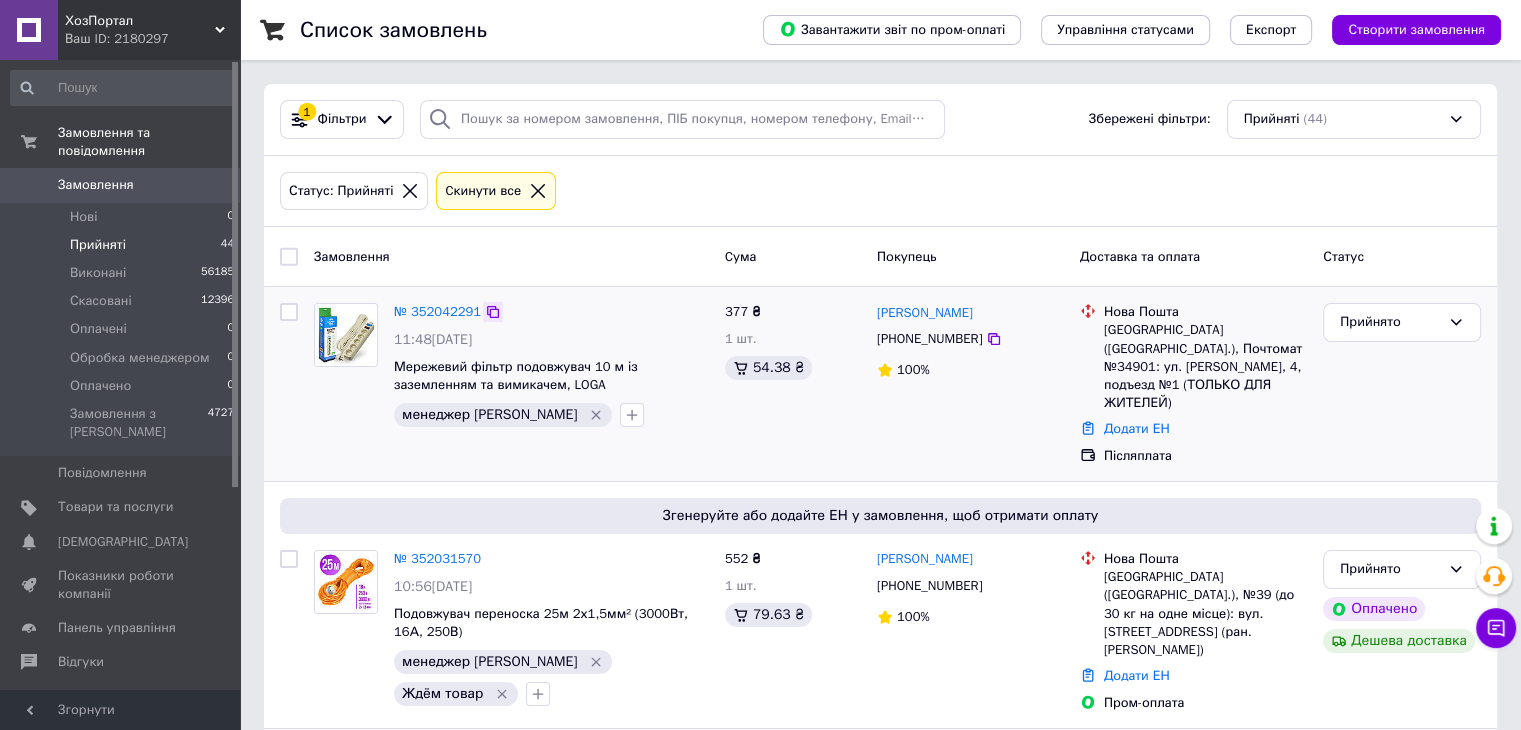 click 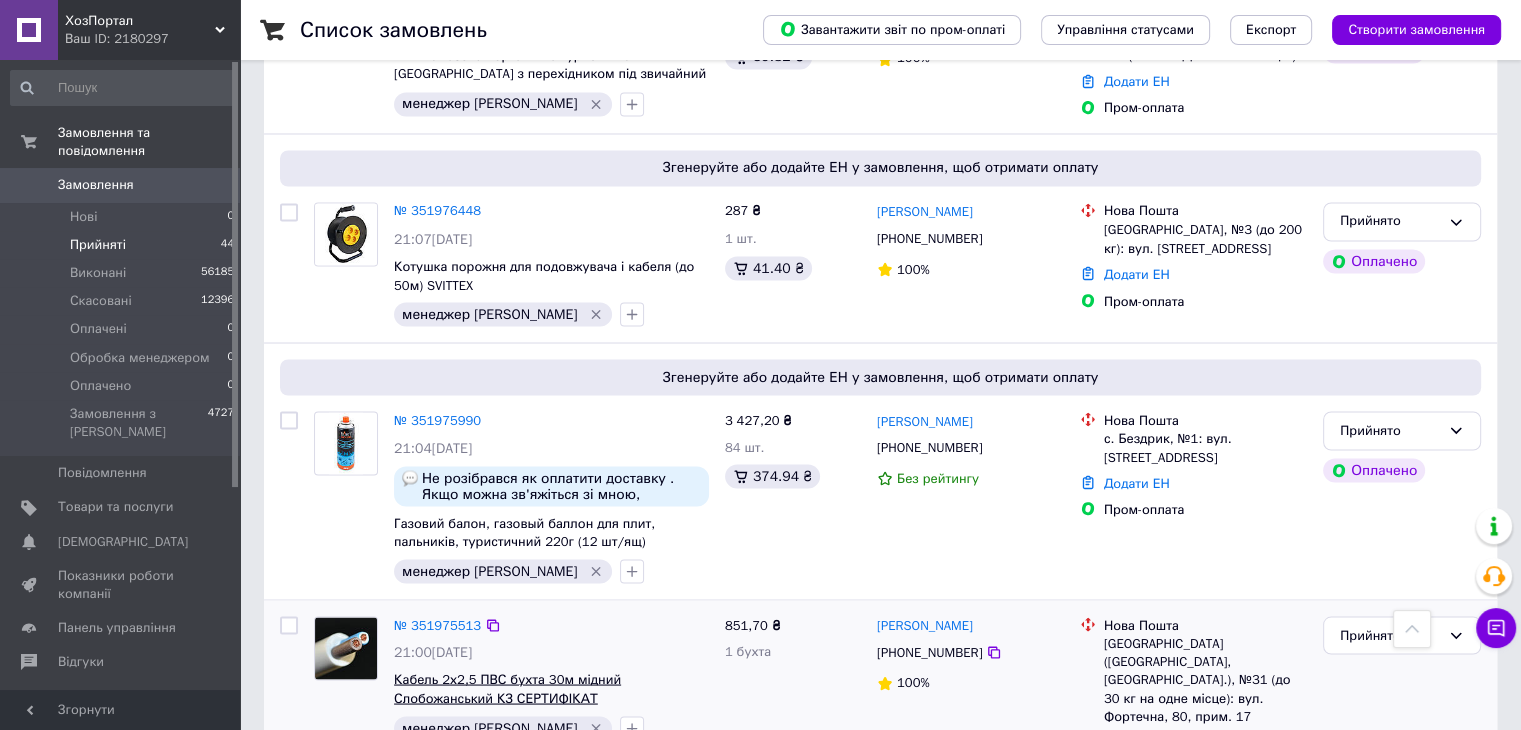 scroll, scrollTop: 3592, scrollLeft: 0, axis: vertical 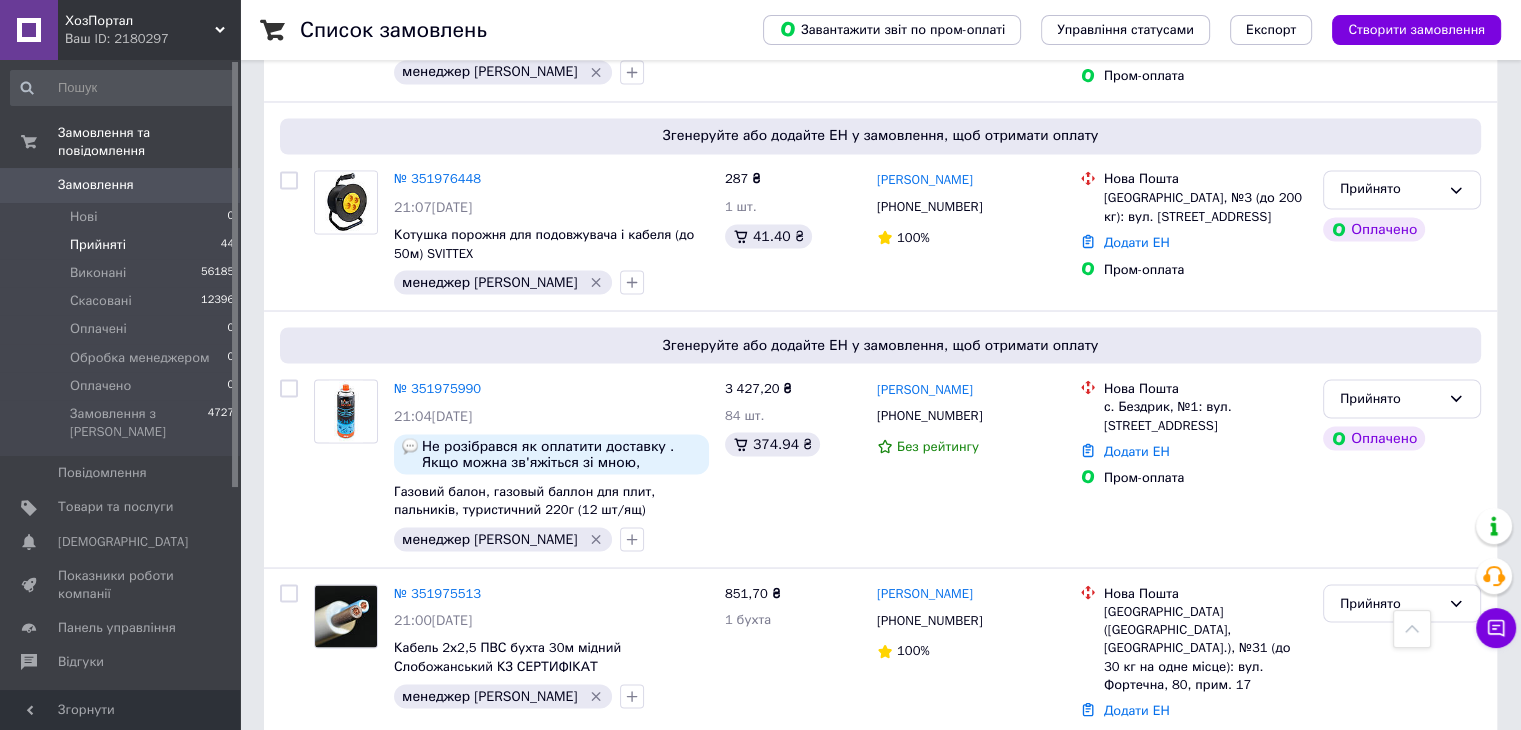 click on "3" at bounding box center [371, 807] 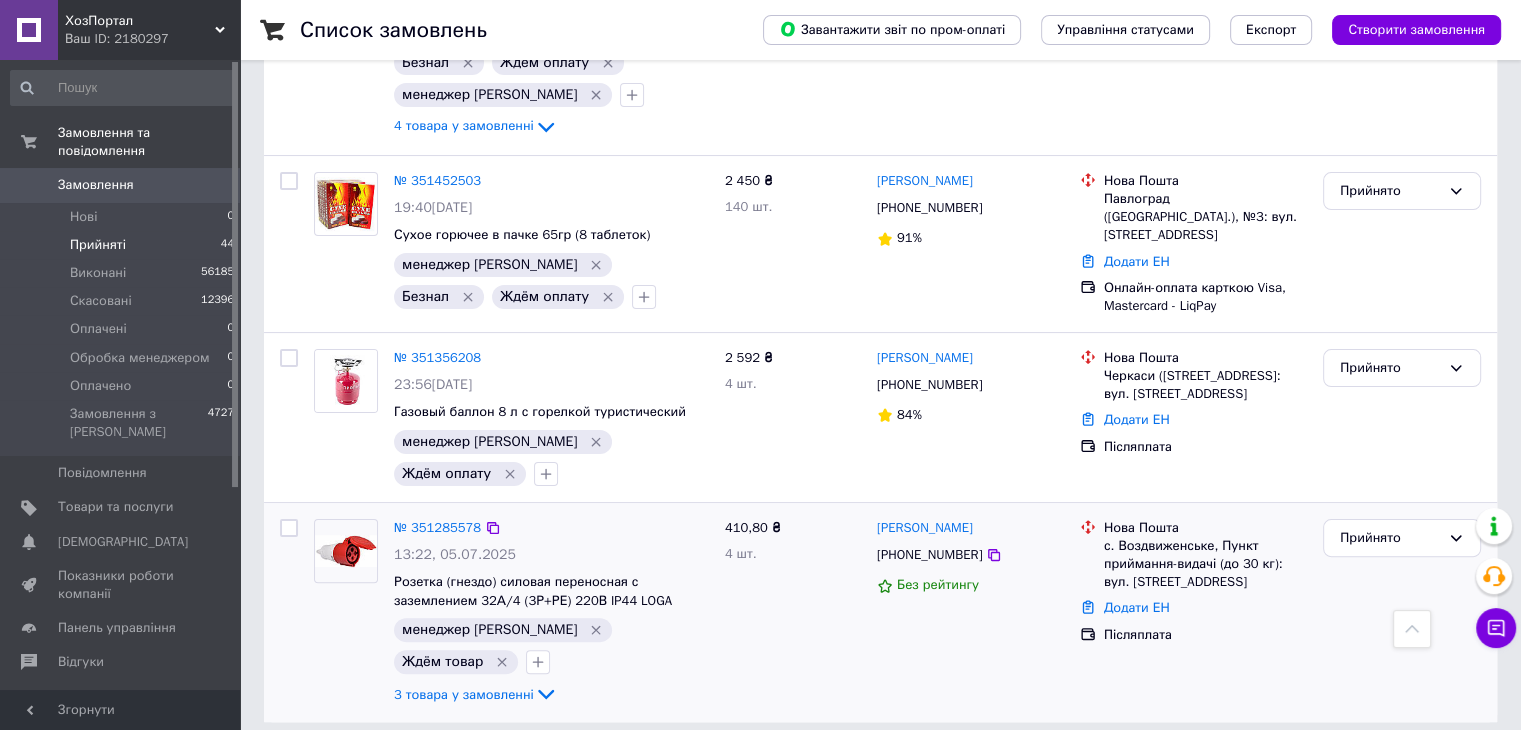 scroll, scrollTop: 439, scrollLeft: 0, axis: vertical 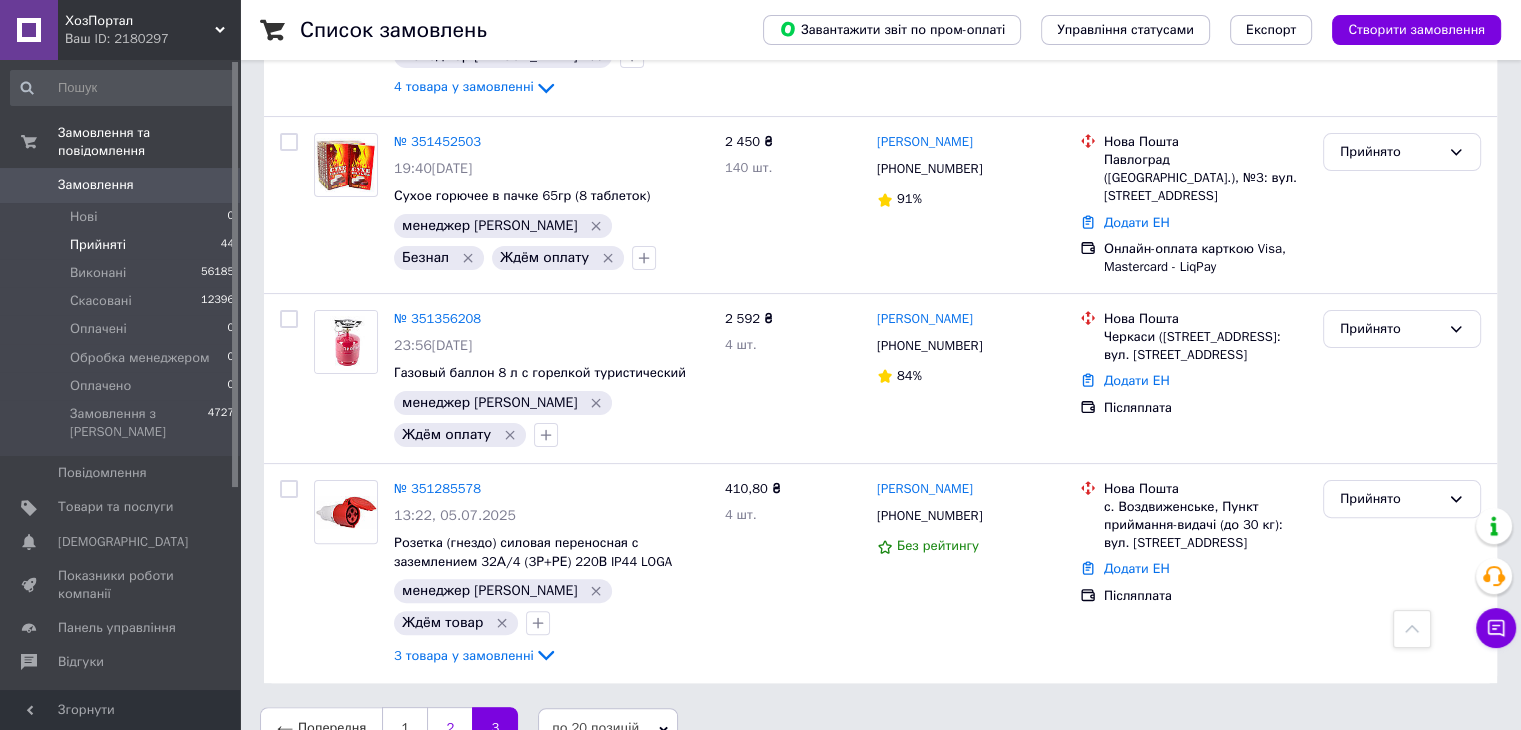 click on "2" at bounding box center (449, 728) 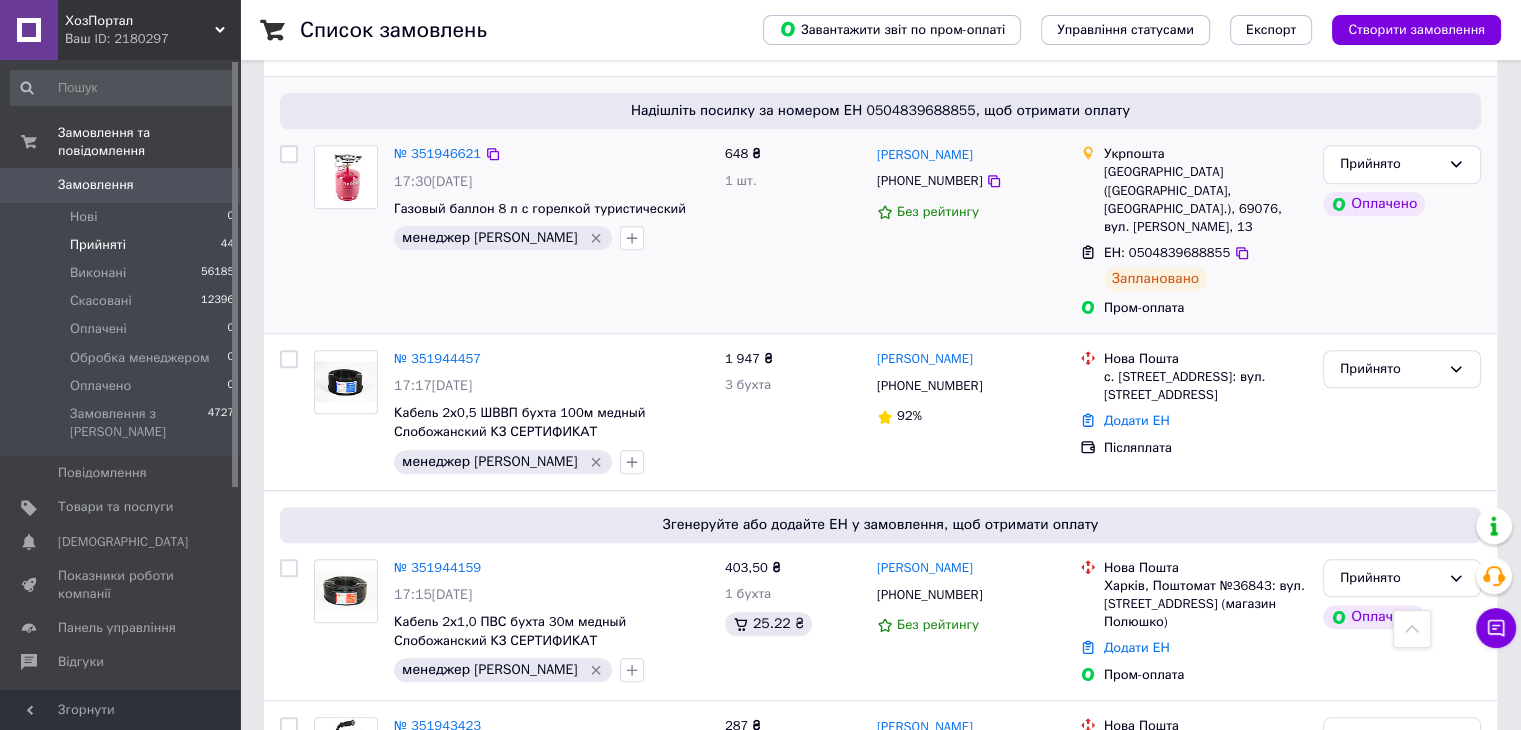 scroll, scrollTop: 1500, scrollLeft: 0, axis: vertical 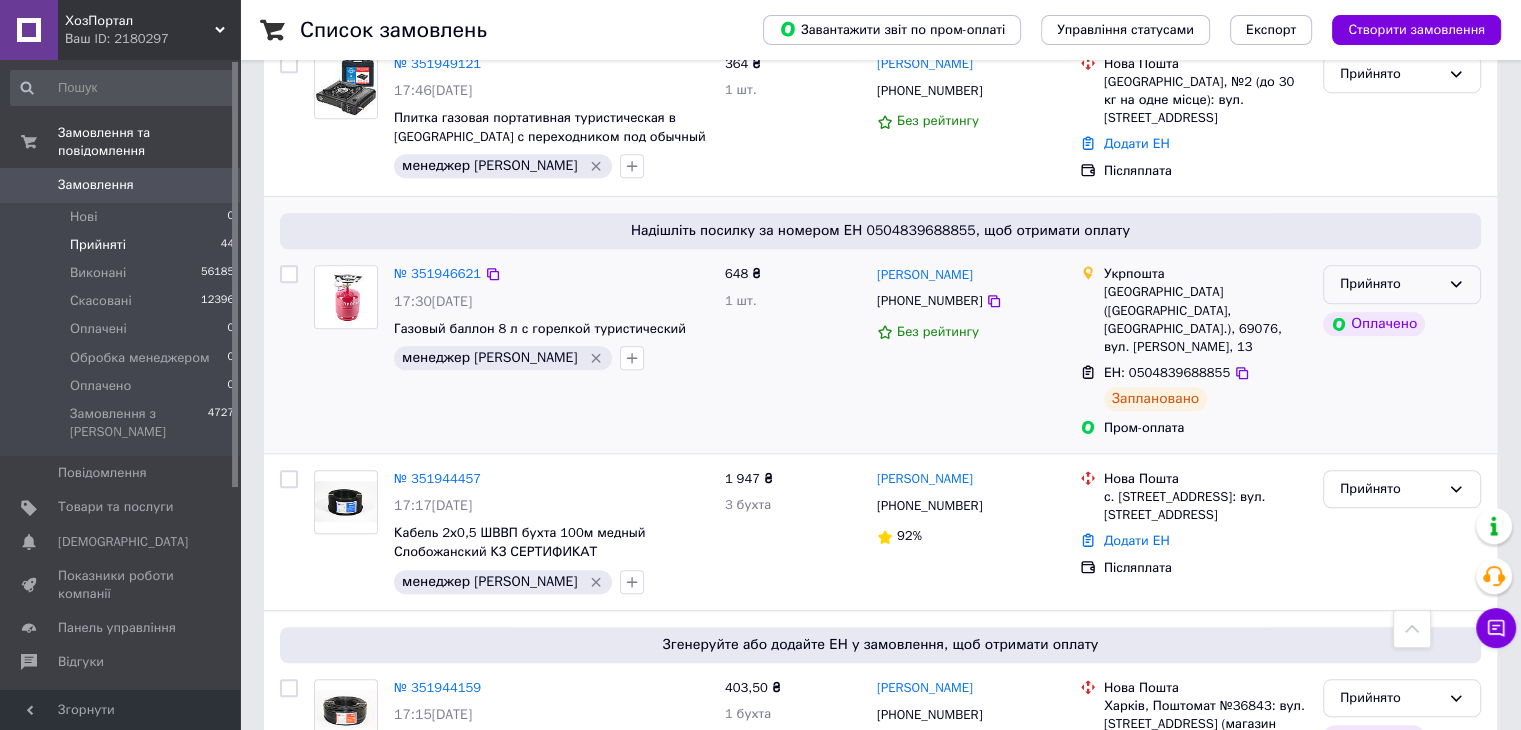 click on "Прийнято" at bounding box center (1402, 284) 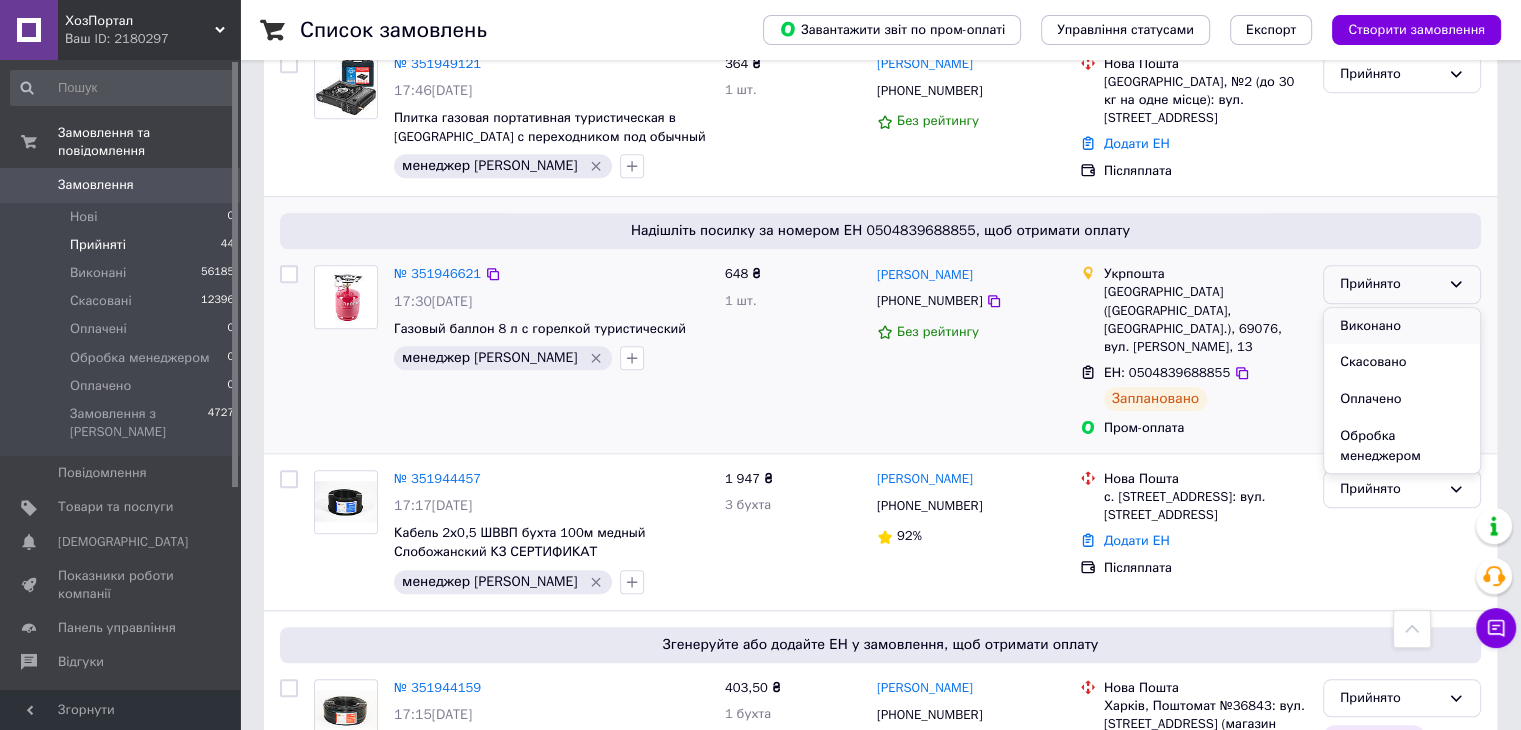click on "Виконано" at bounding box center [1402, 326] 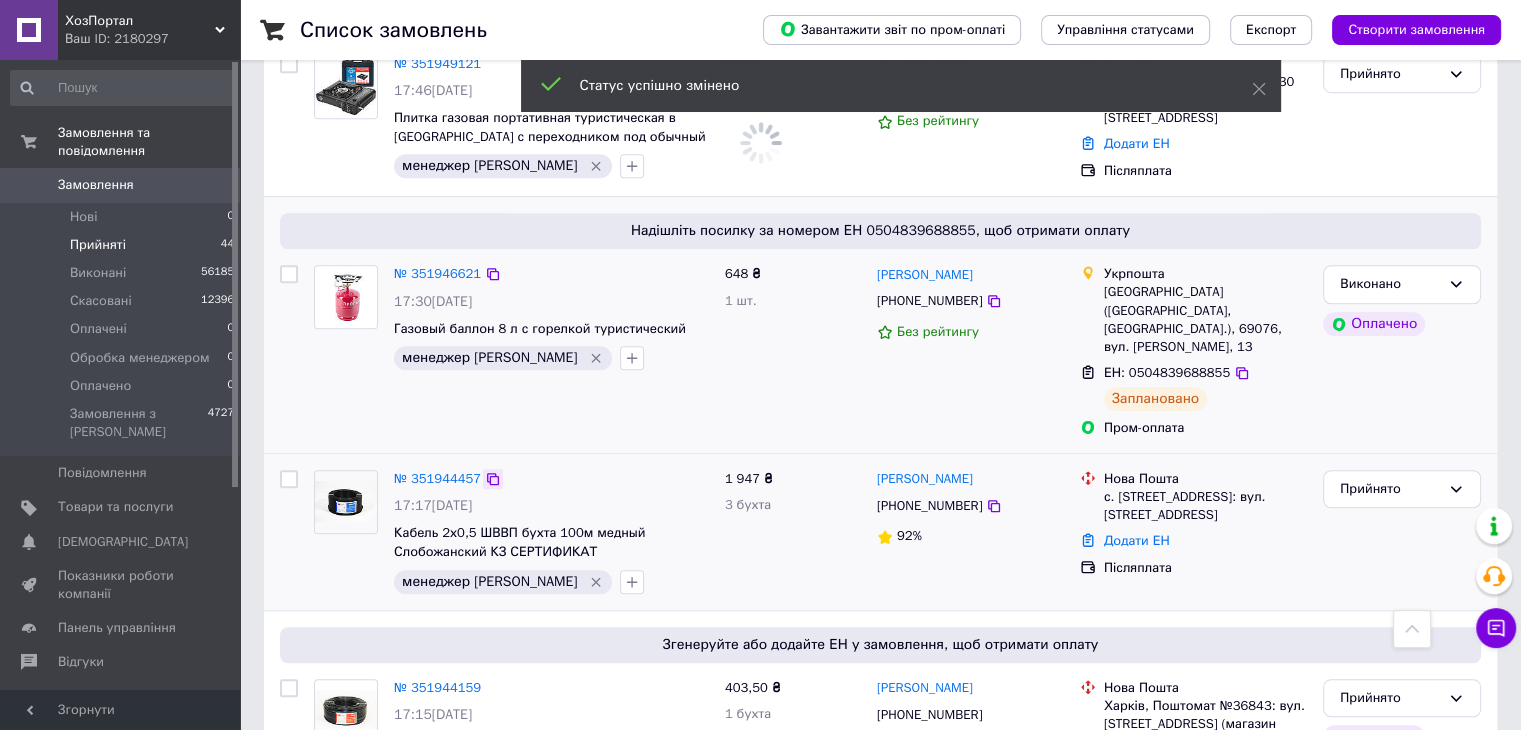 click 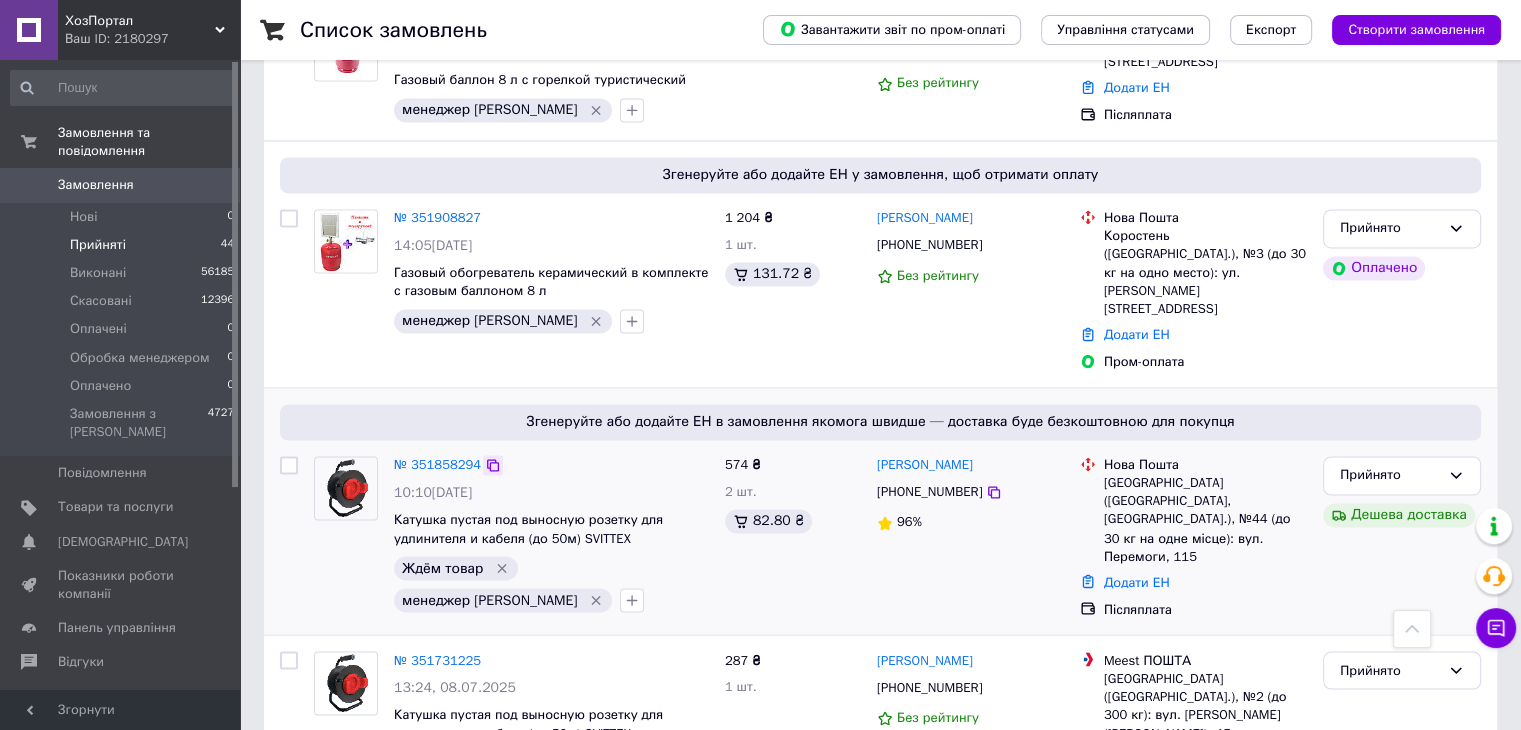 scroll, scrollTop: 3060, scrollLeft: 0, axis: vertical 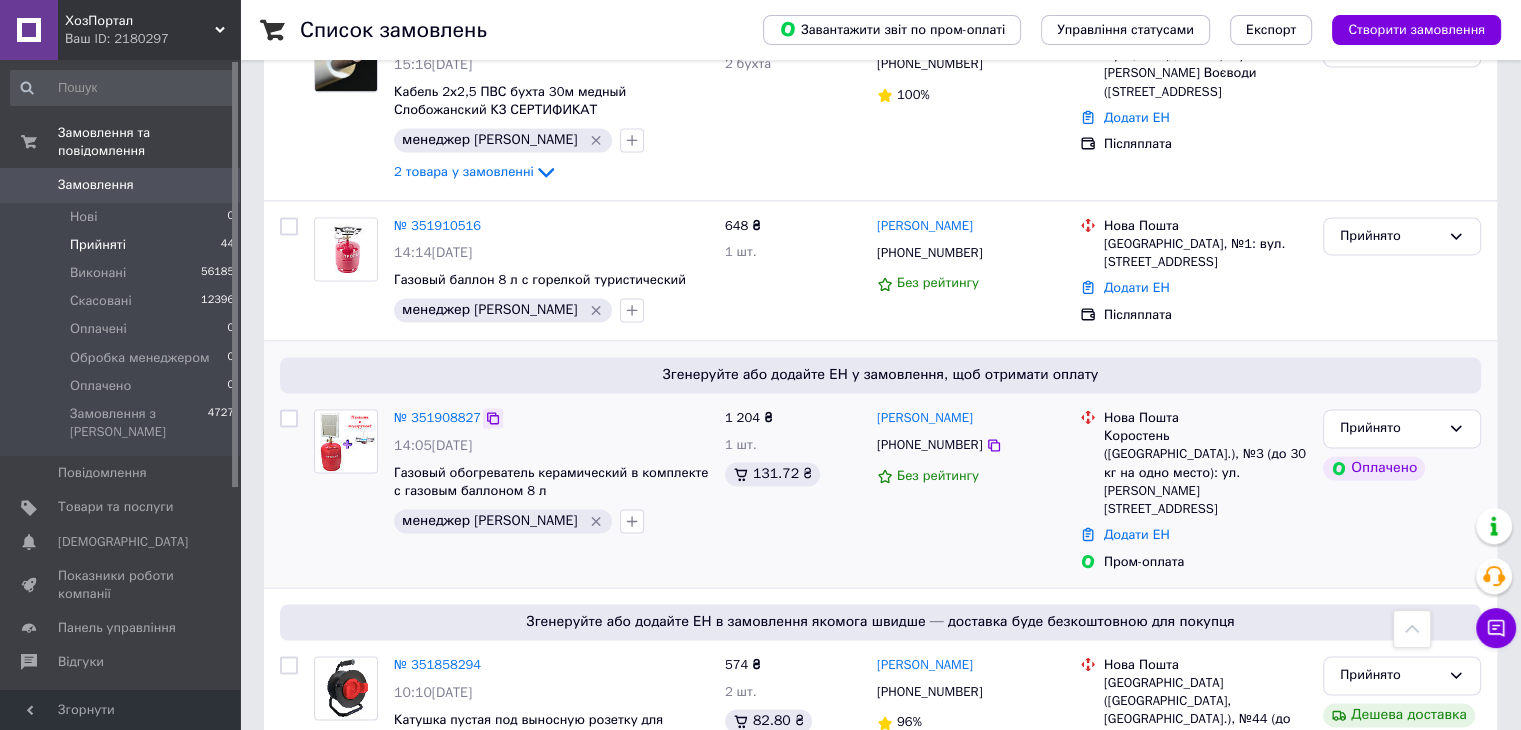 click 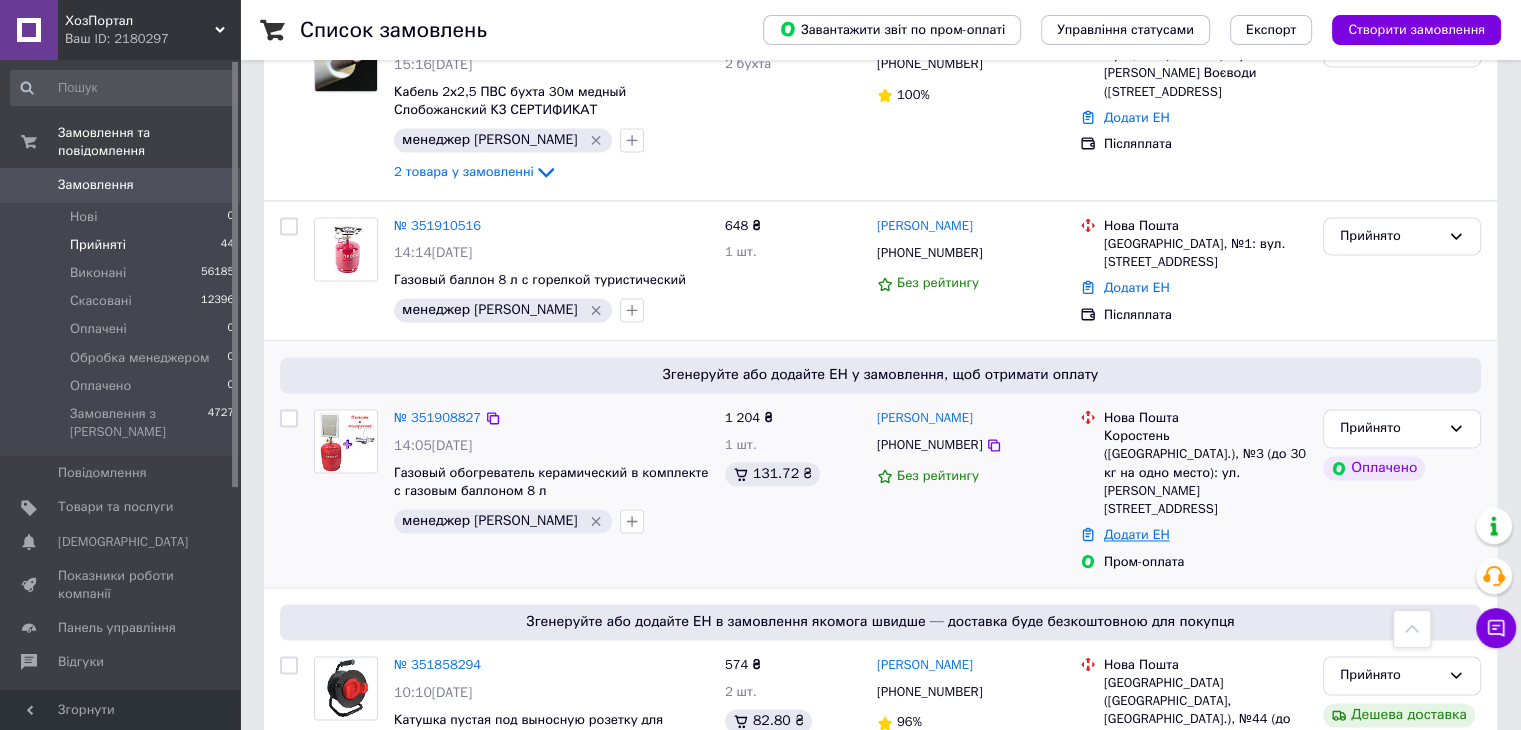 click on "Додати ЕН" at bounding box center [1137, 534] 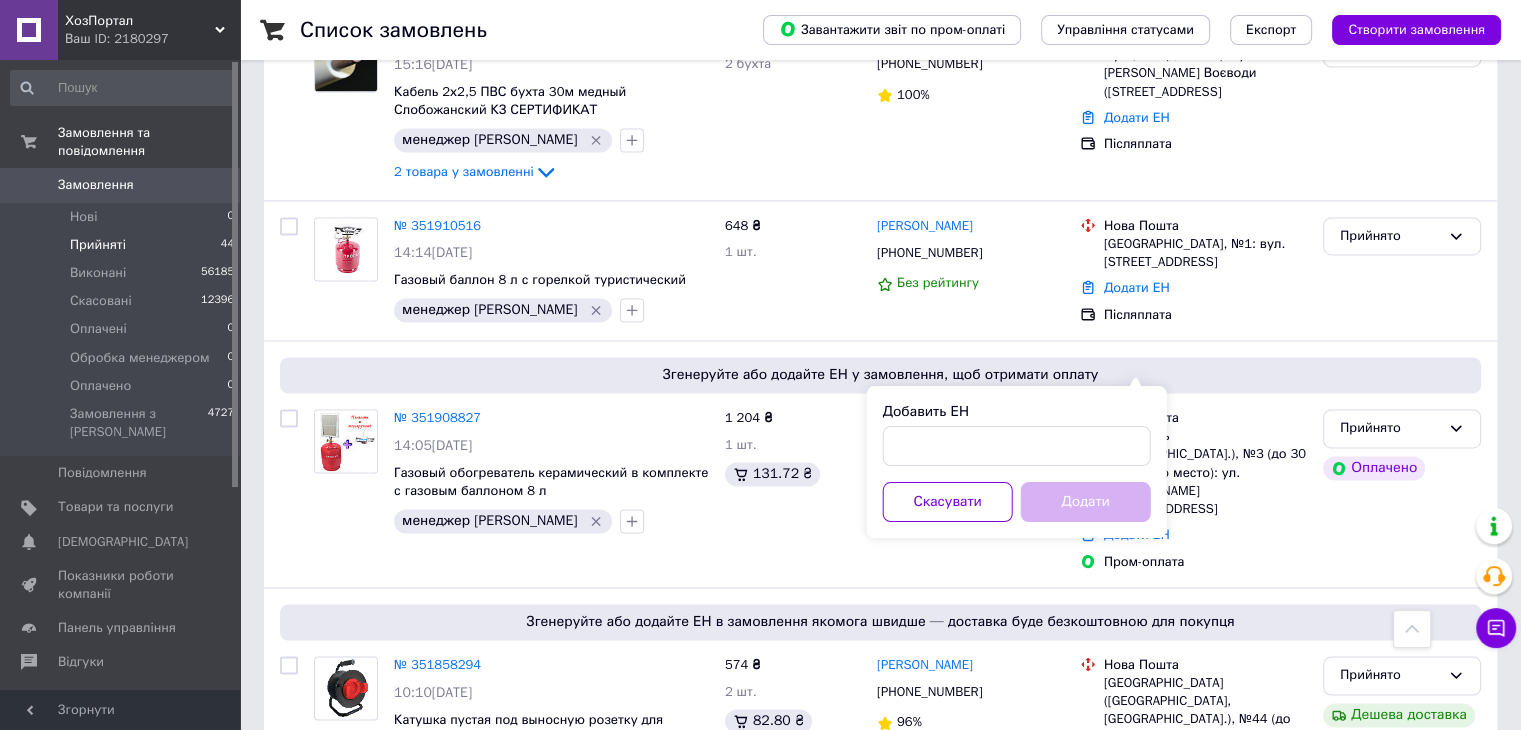 click on "Добавить ЕН" at bounding box center (1017, 412) 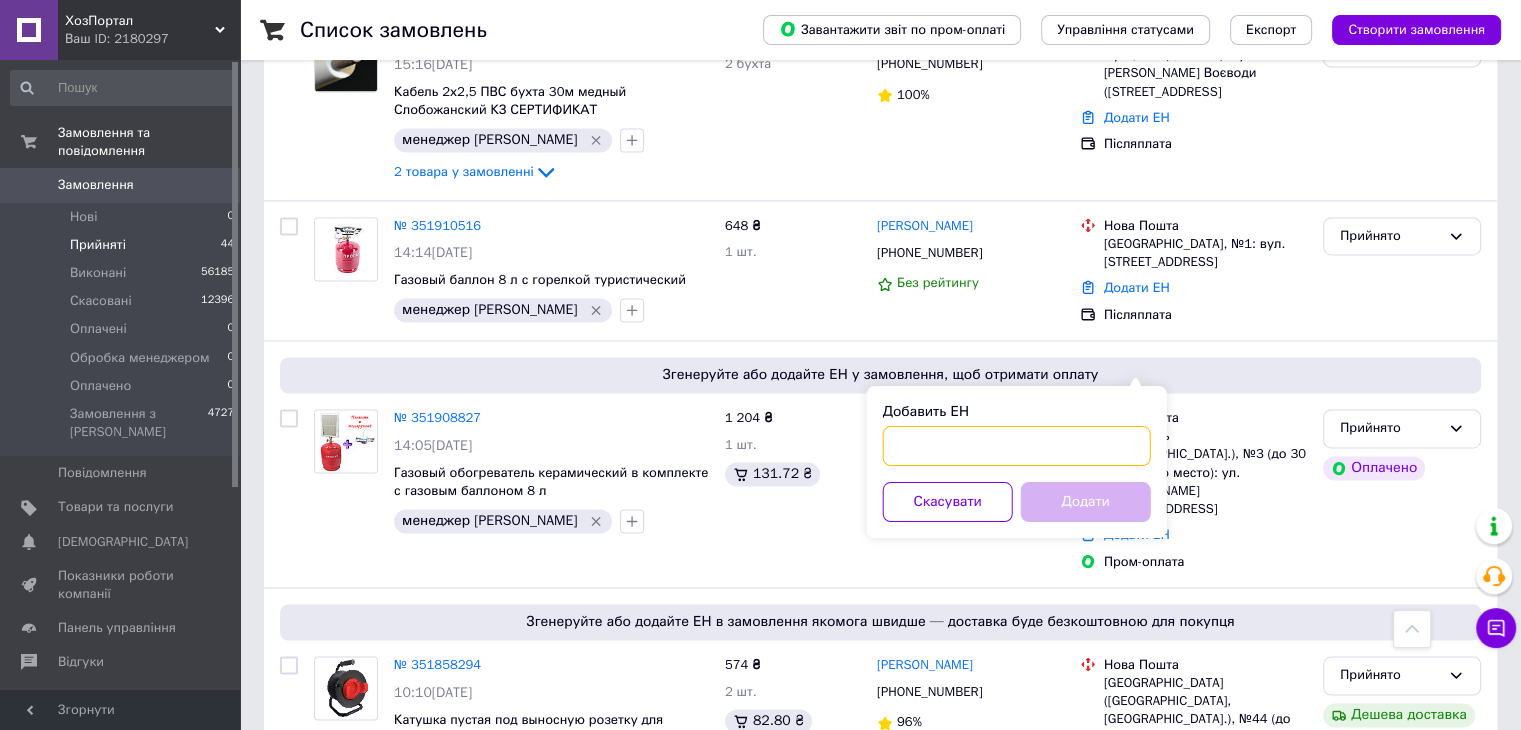 click on "Добавить ЕН" at bounding box center [1017, 446] 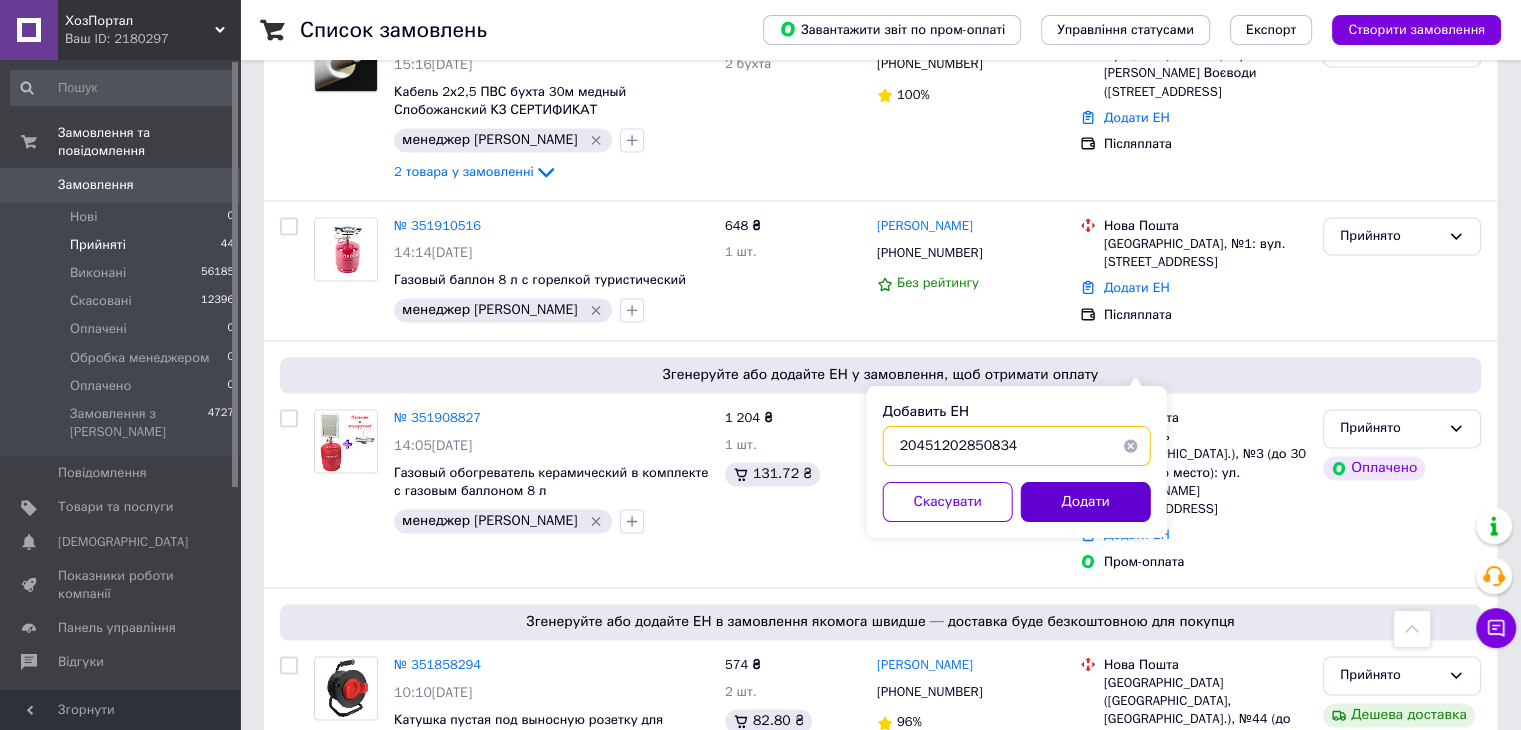 type on "20451202850834" 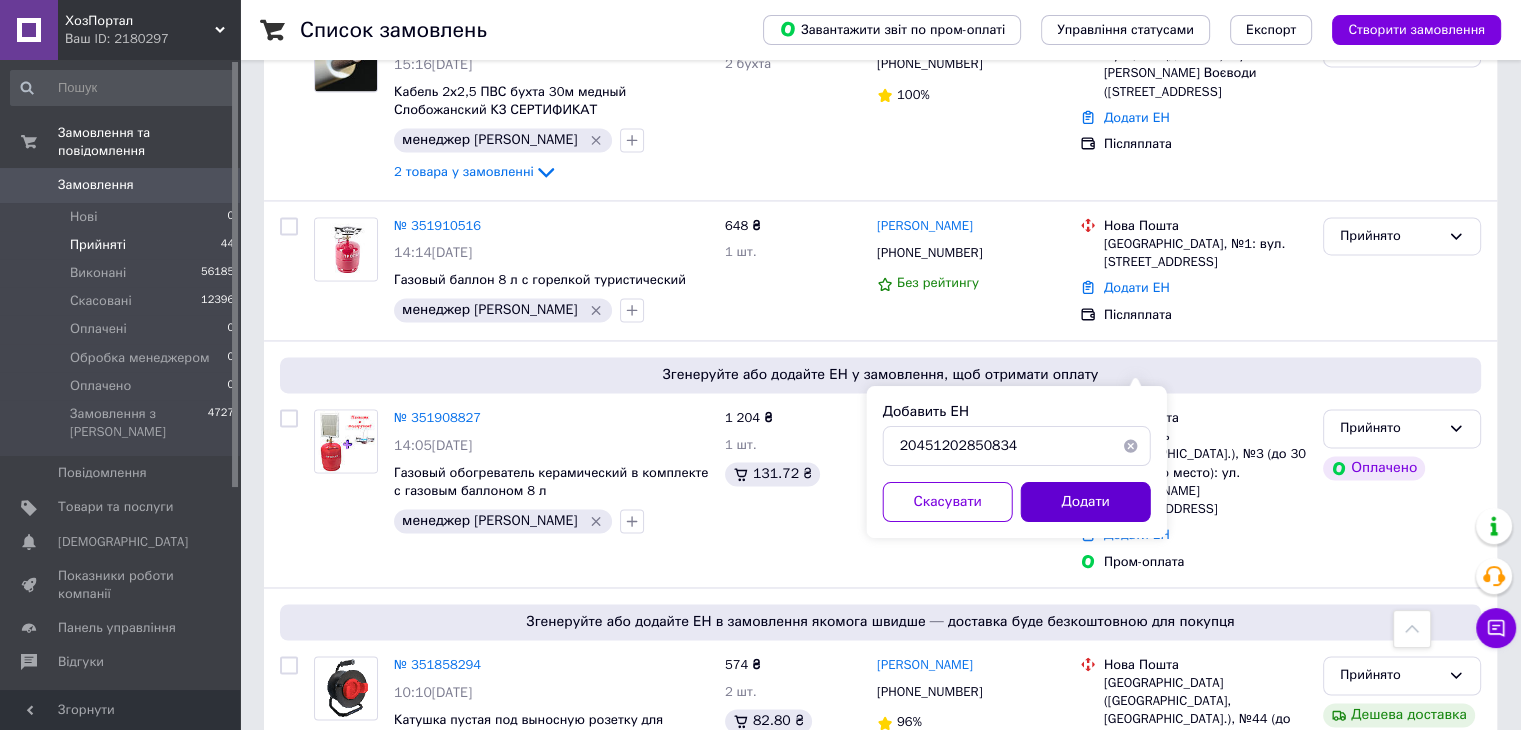 click on "Додати" at bounding box center (1086, 502) 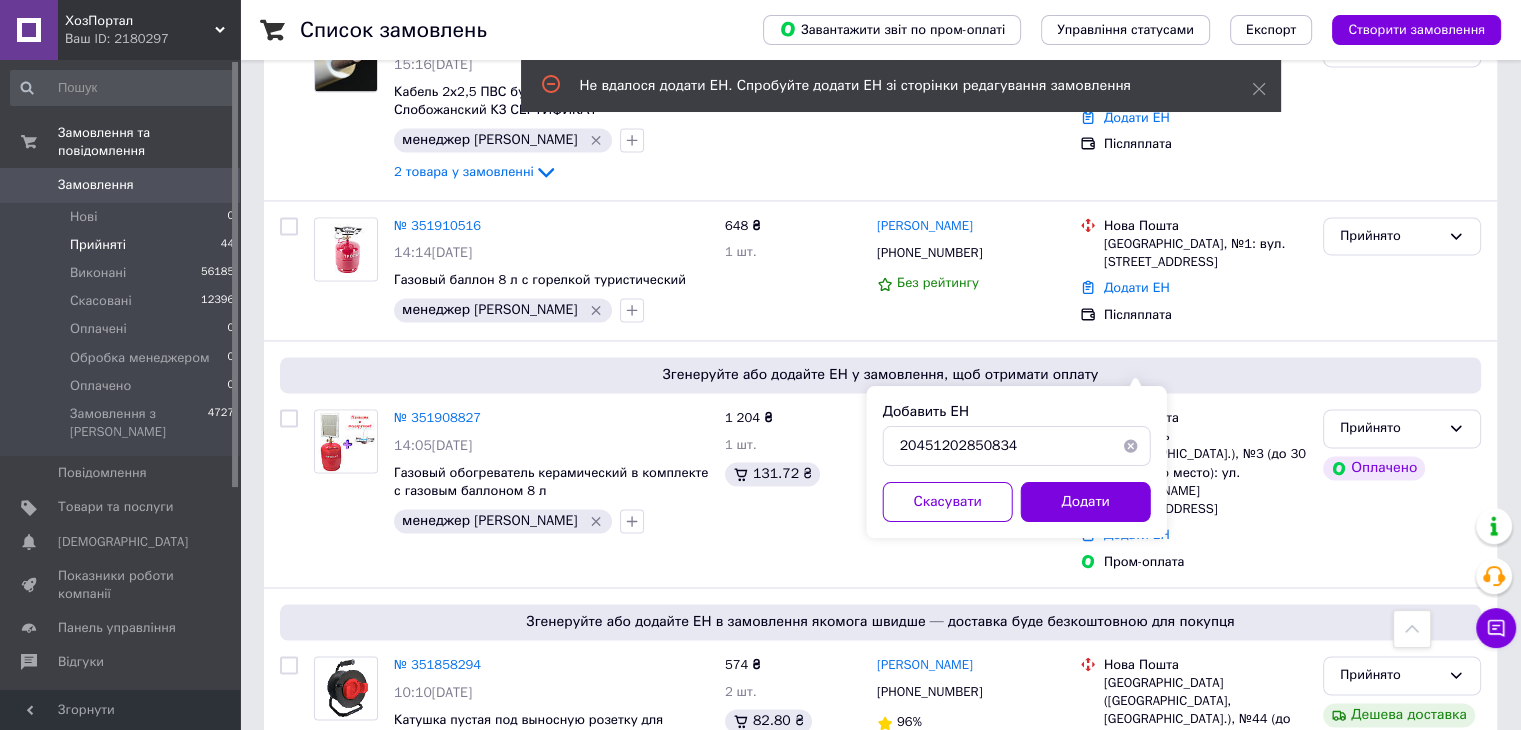 click at bounding box center (1131, 446) 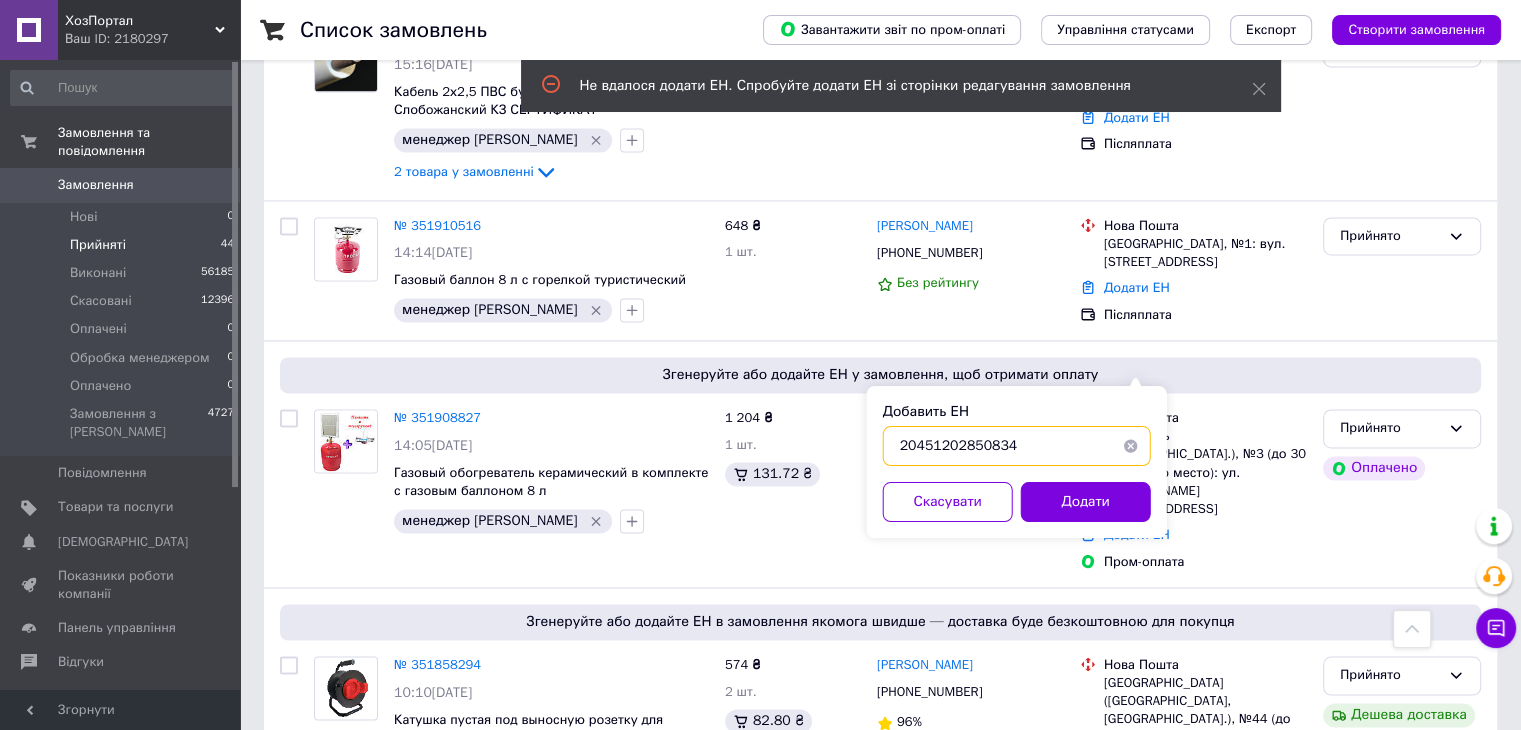 type 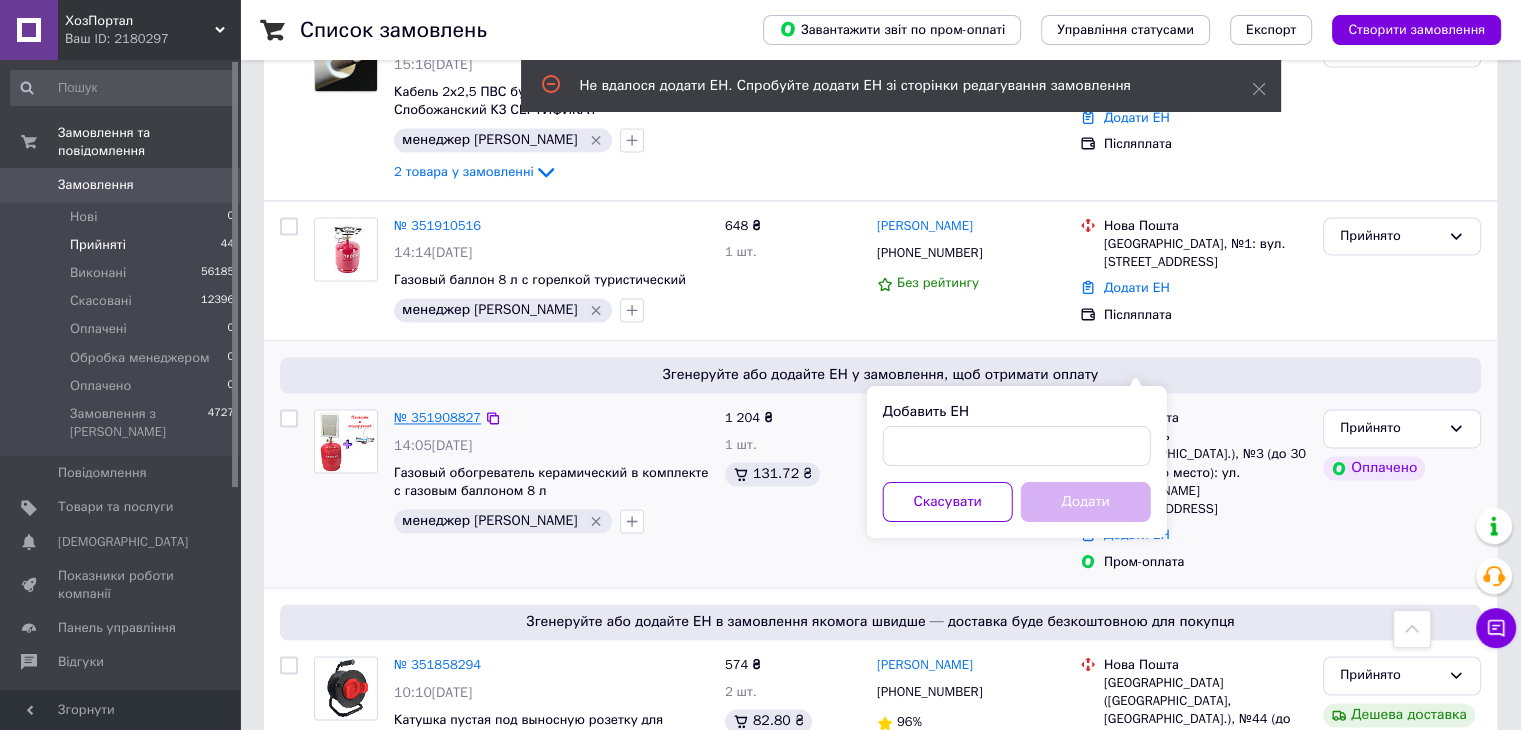 click on "№ 351908827" at bounding box center (437, 417) 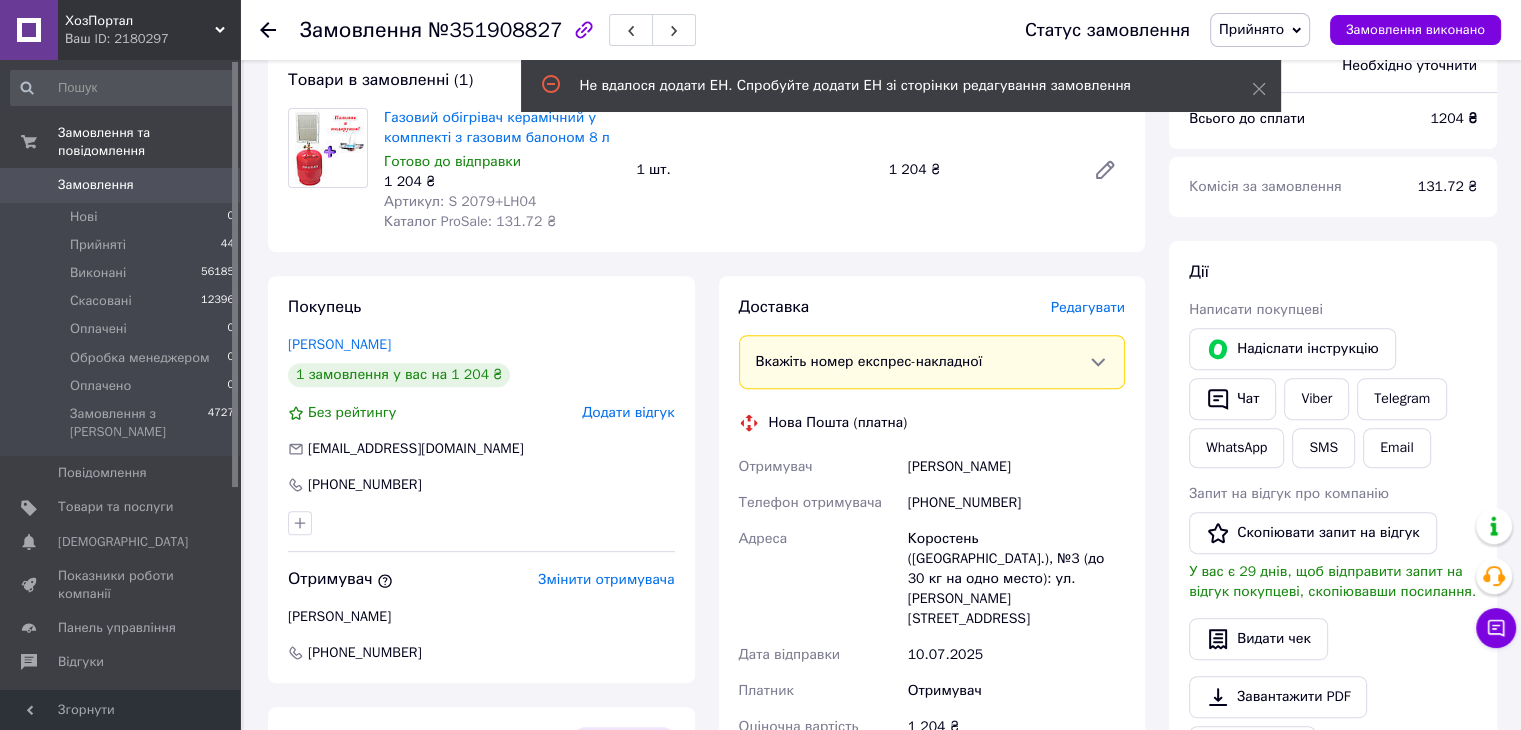 scroll, scrollTop: 754, scrollLeft: 0, axis: vertical 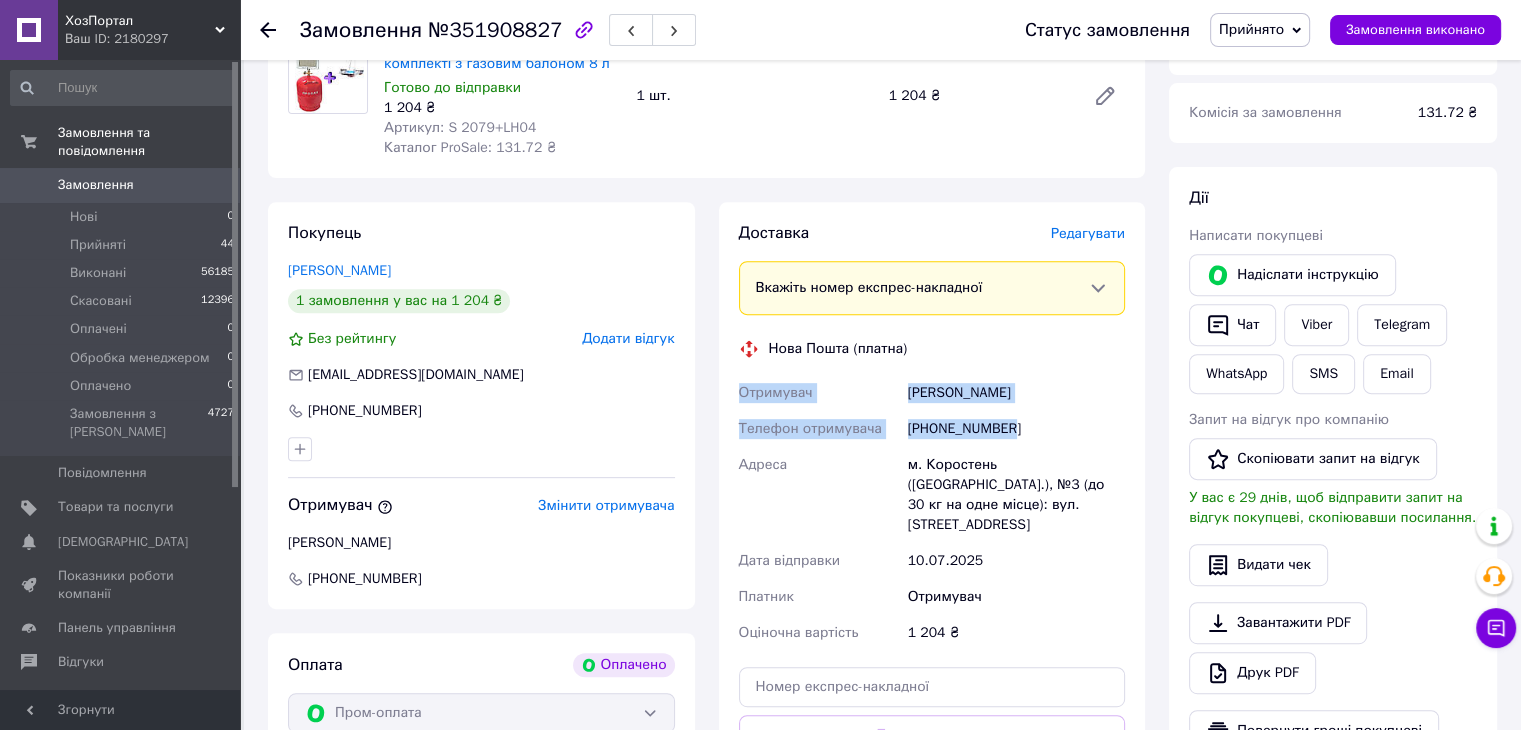 drag, startPoint x: 1033, startPoint y: 434, endPoint x: 740, endPoint y: 394, distance: 295.71777 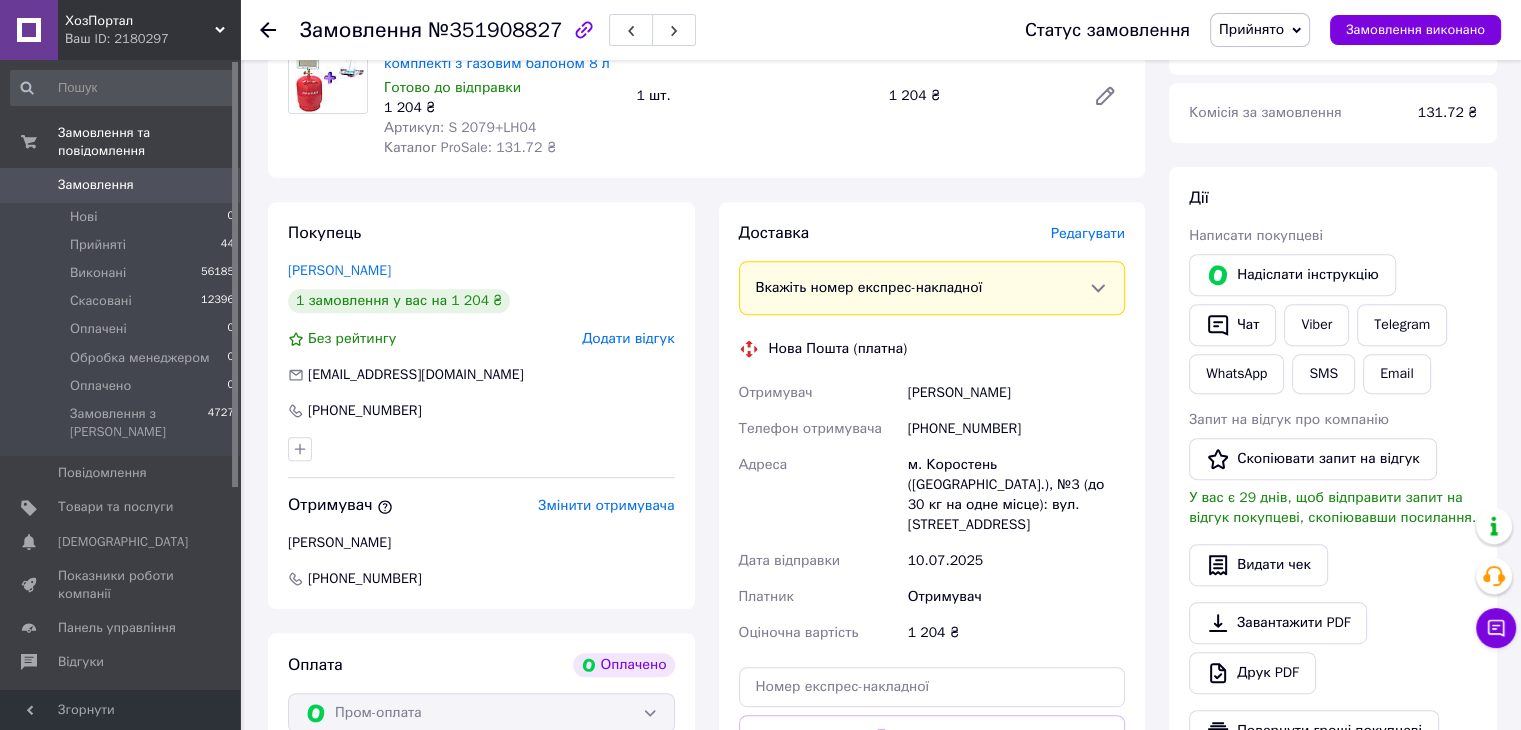 click 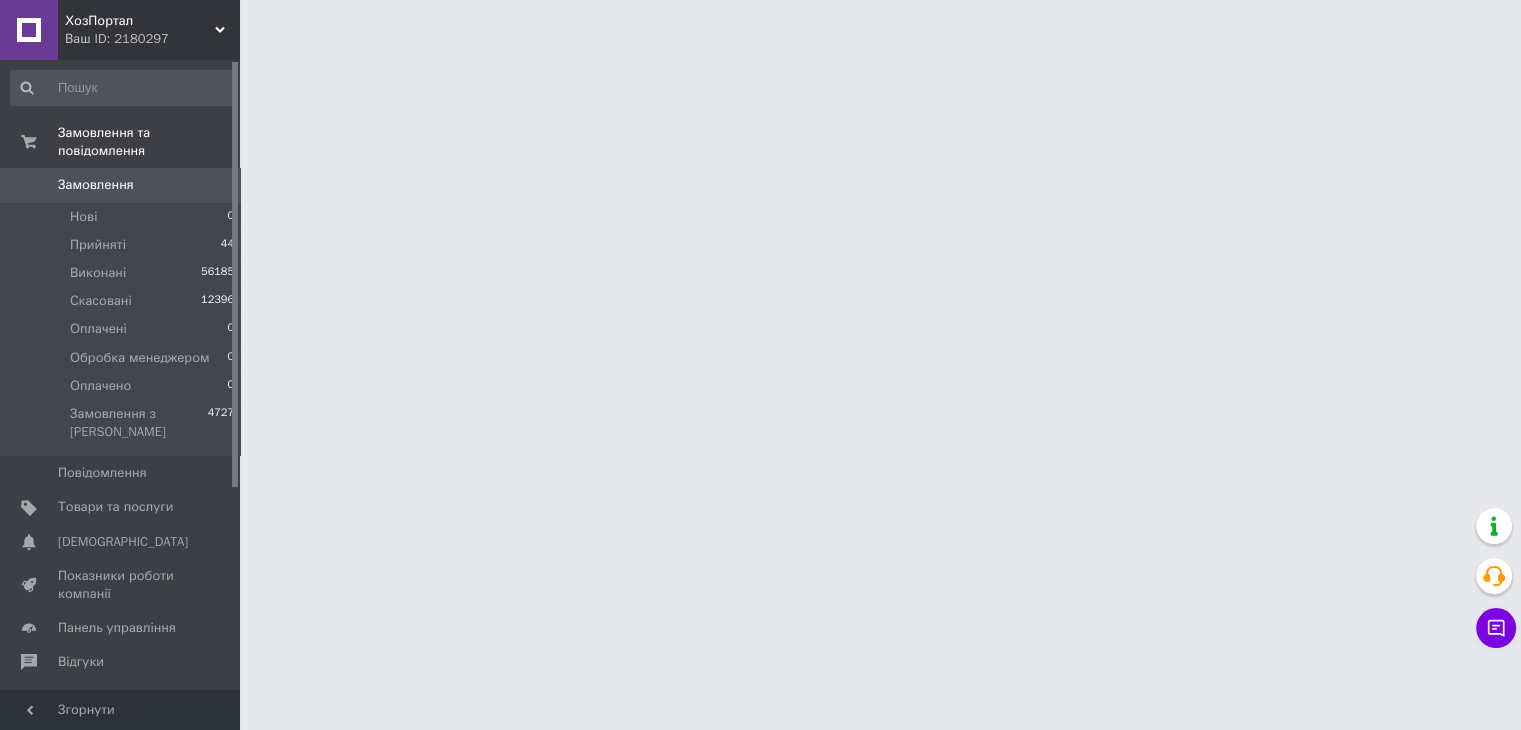 scroll, scrollTop: 0, scrollLeft: 0, axis: both 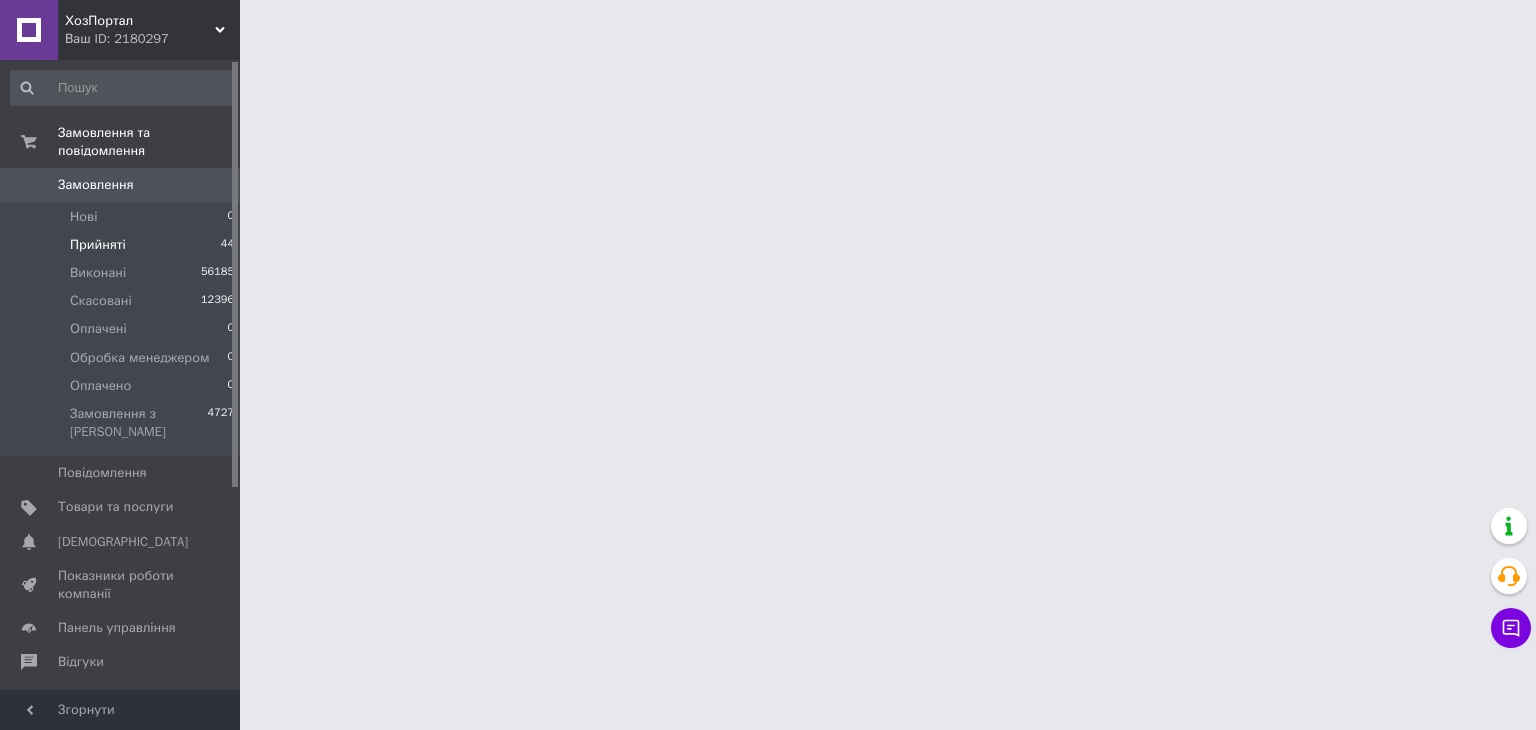 click on "Прийняті" at bounding box center [98, 245] 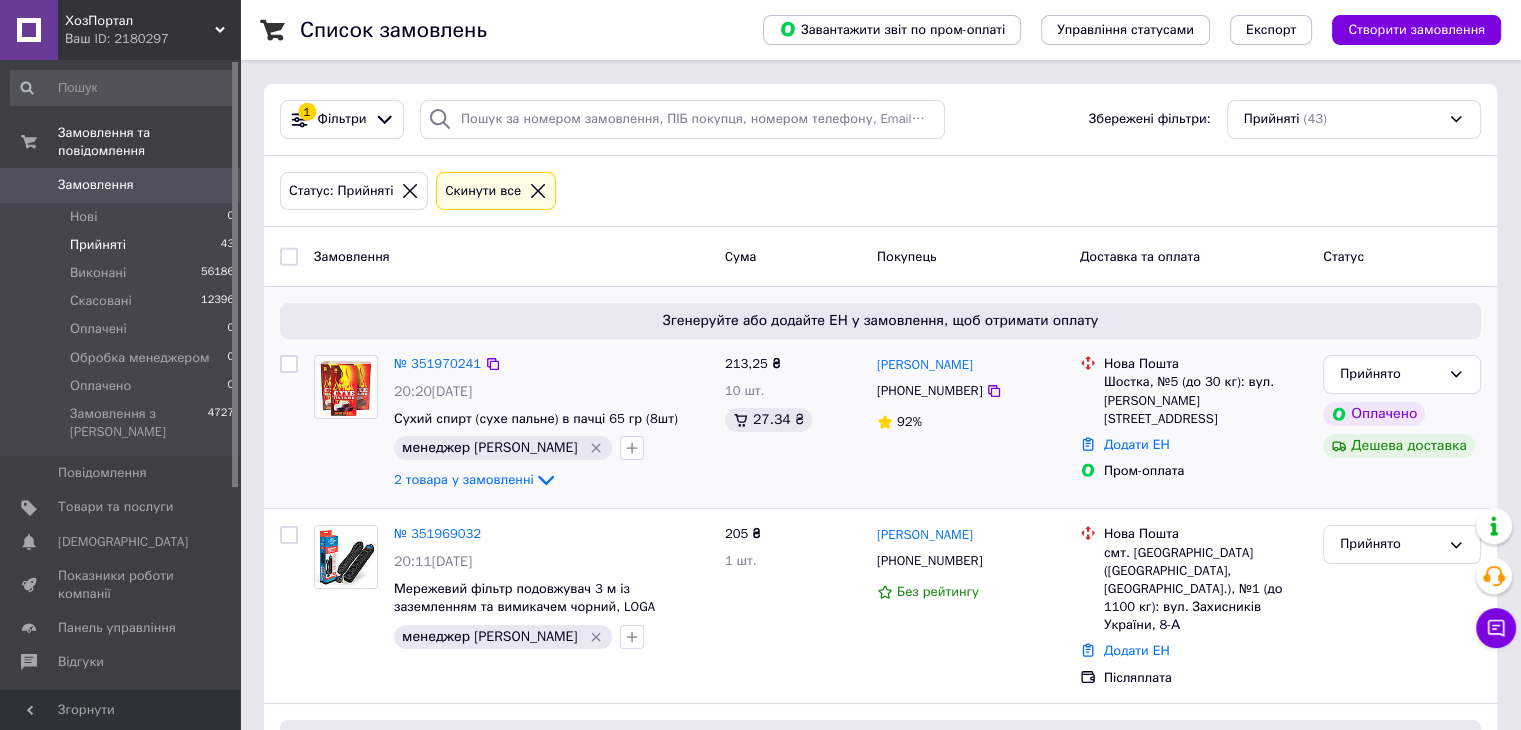scroll, scrollTop: 100, scrollLeft: 0, axis: vertical 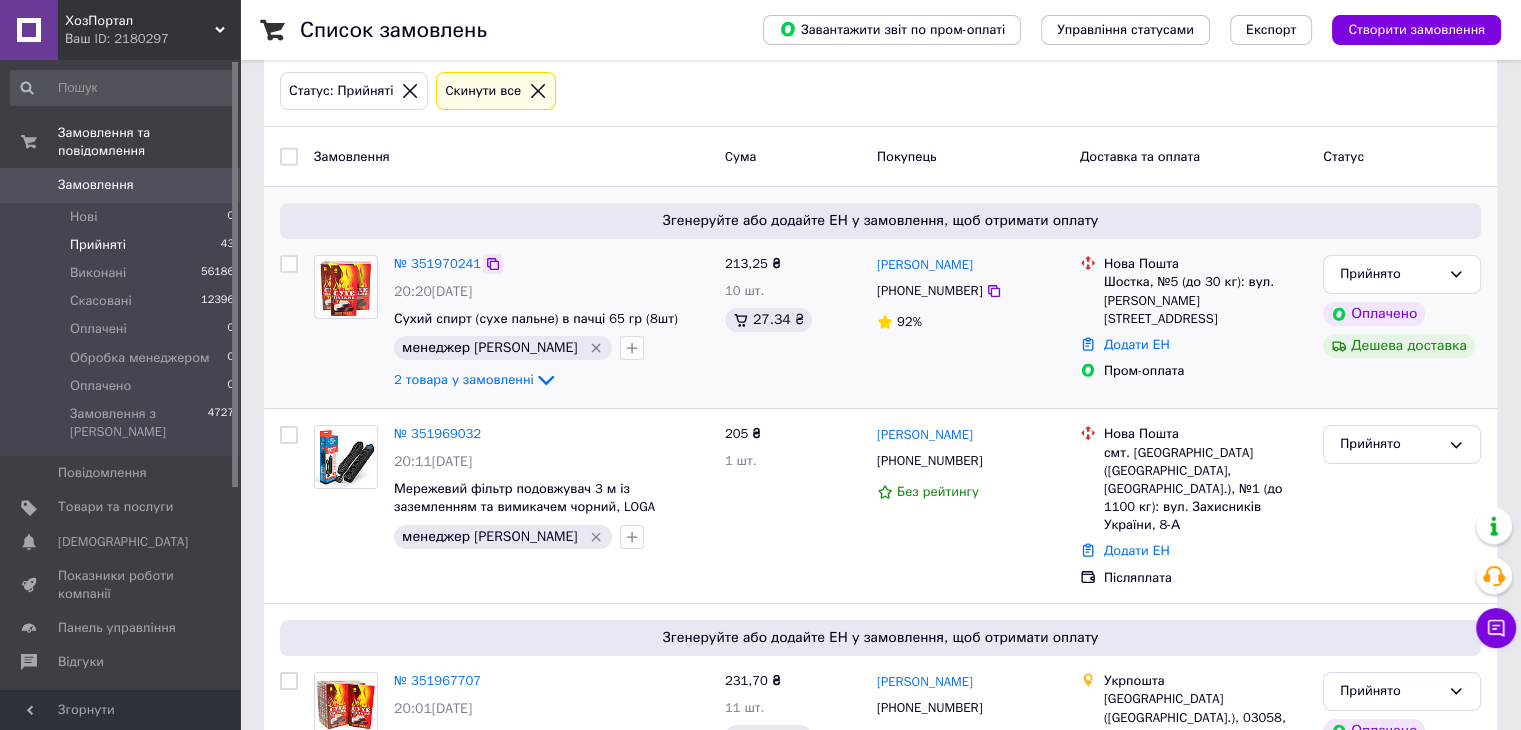 click 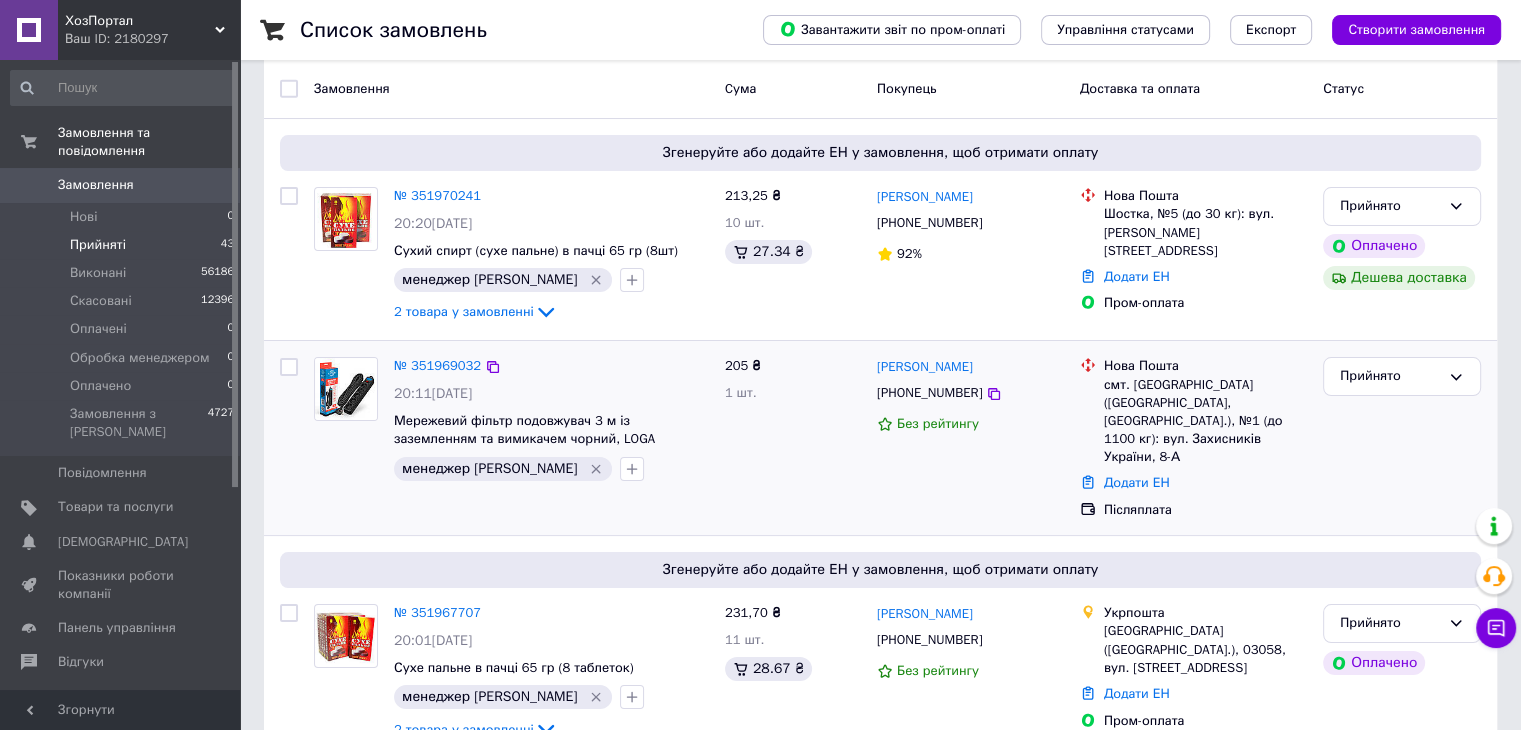 scroll, scrollTop: 200, scrollLeft: 0, axis: vertical 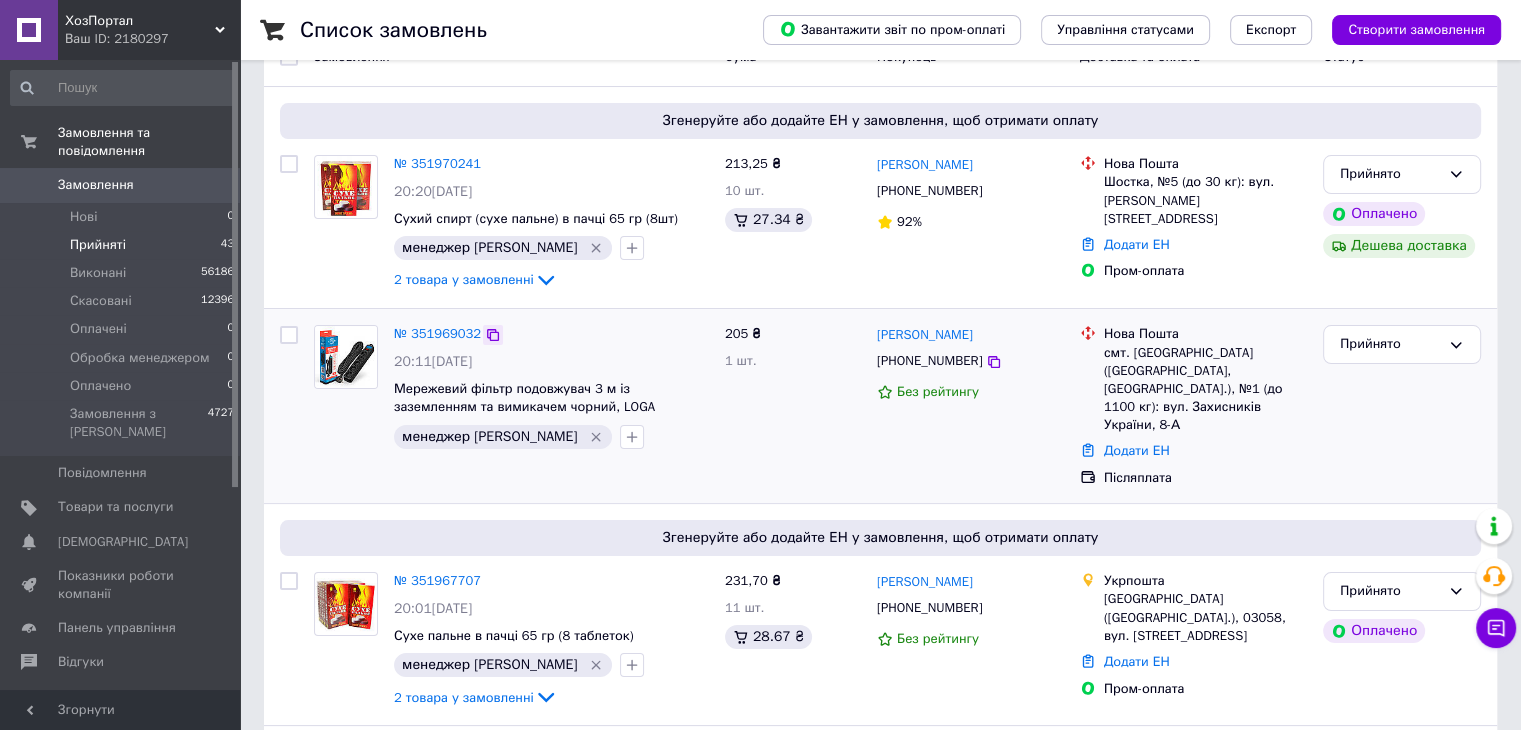 click 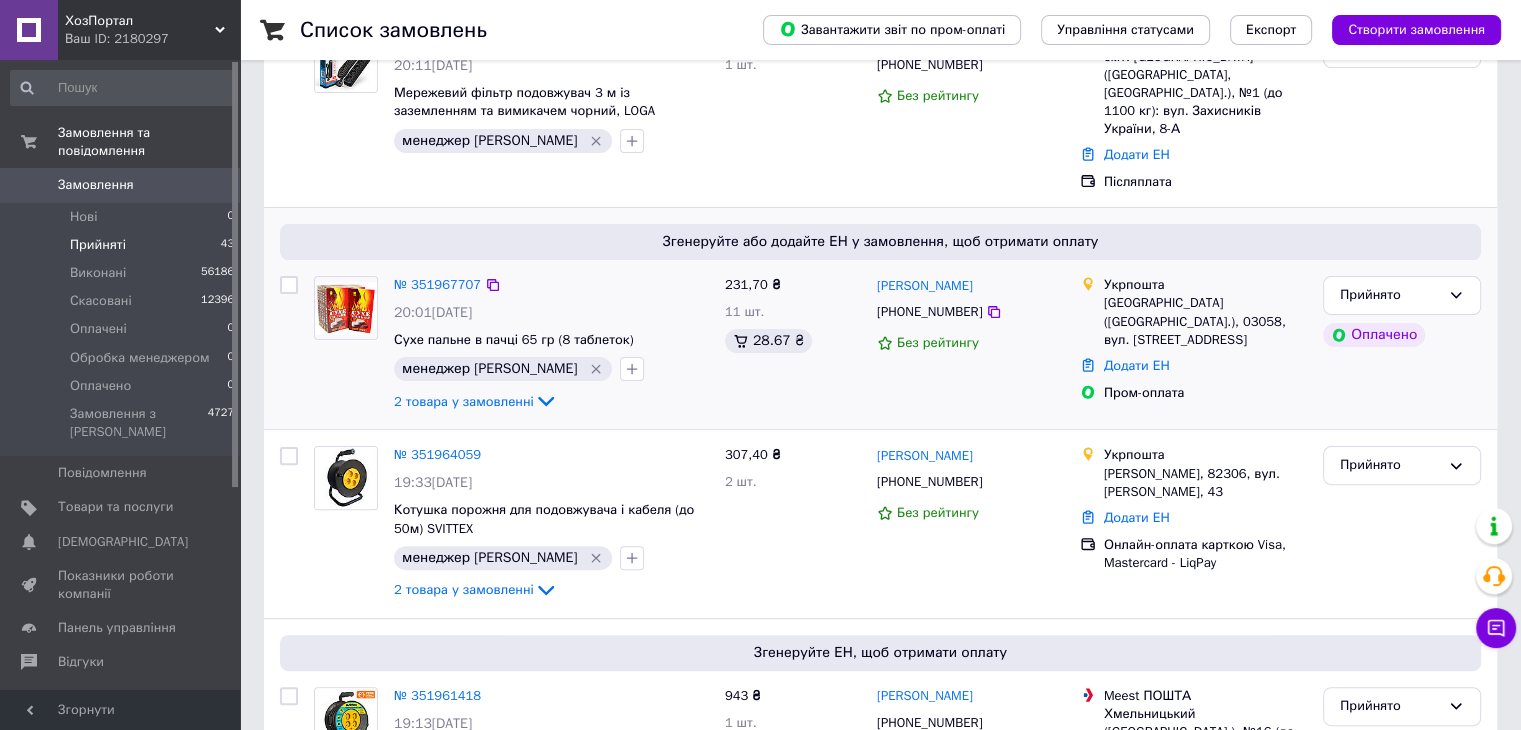 scroll, scrollTop: 500, scrollLeft: 0, axis: vertical 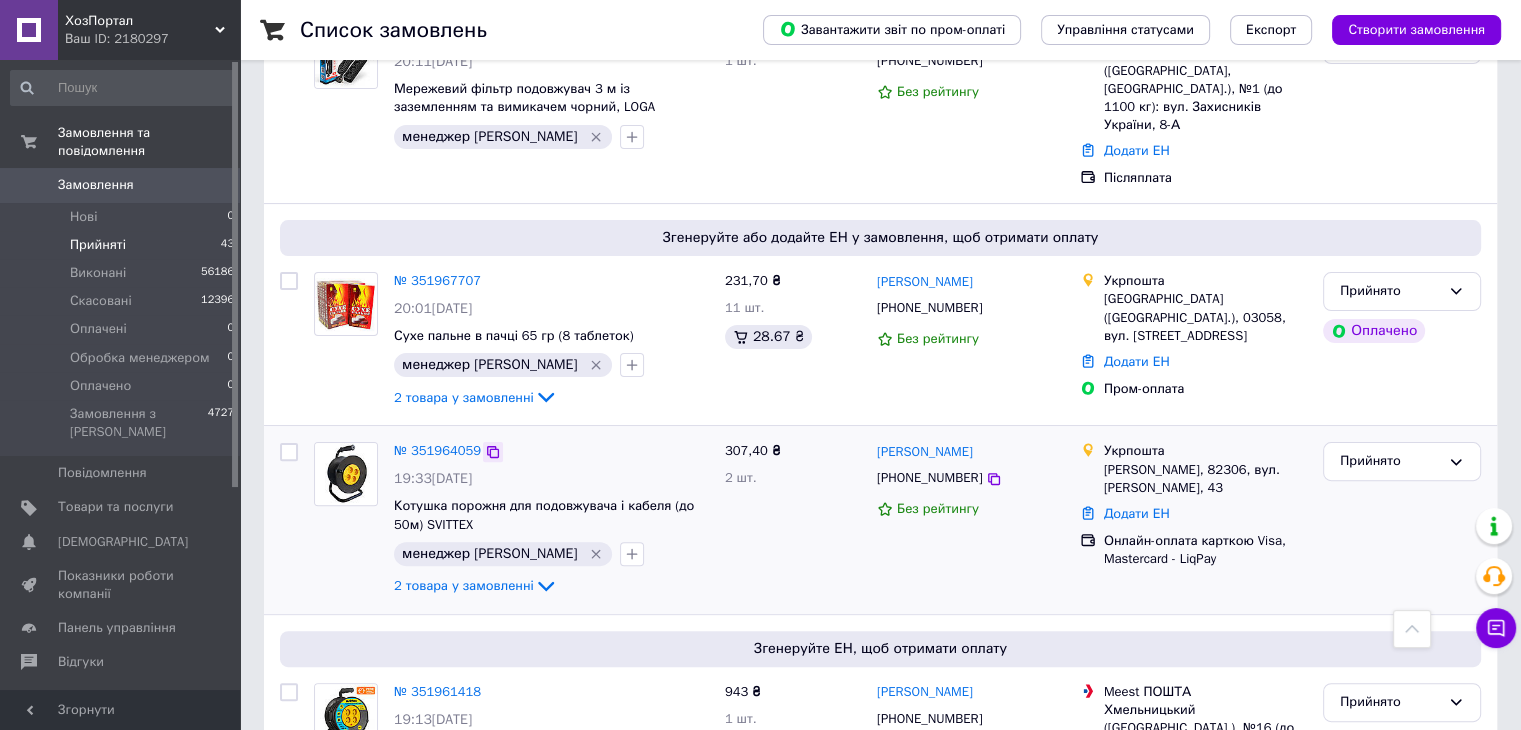 click 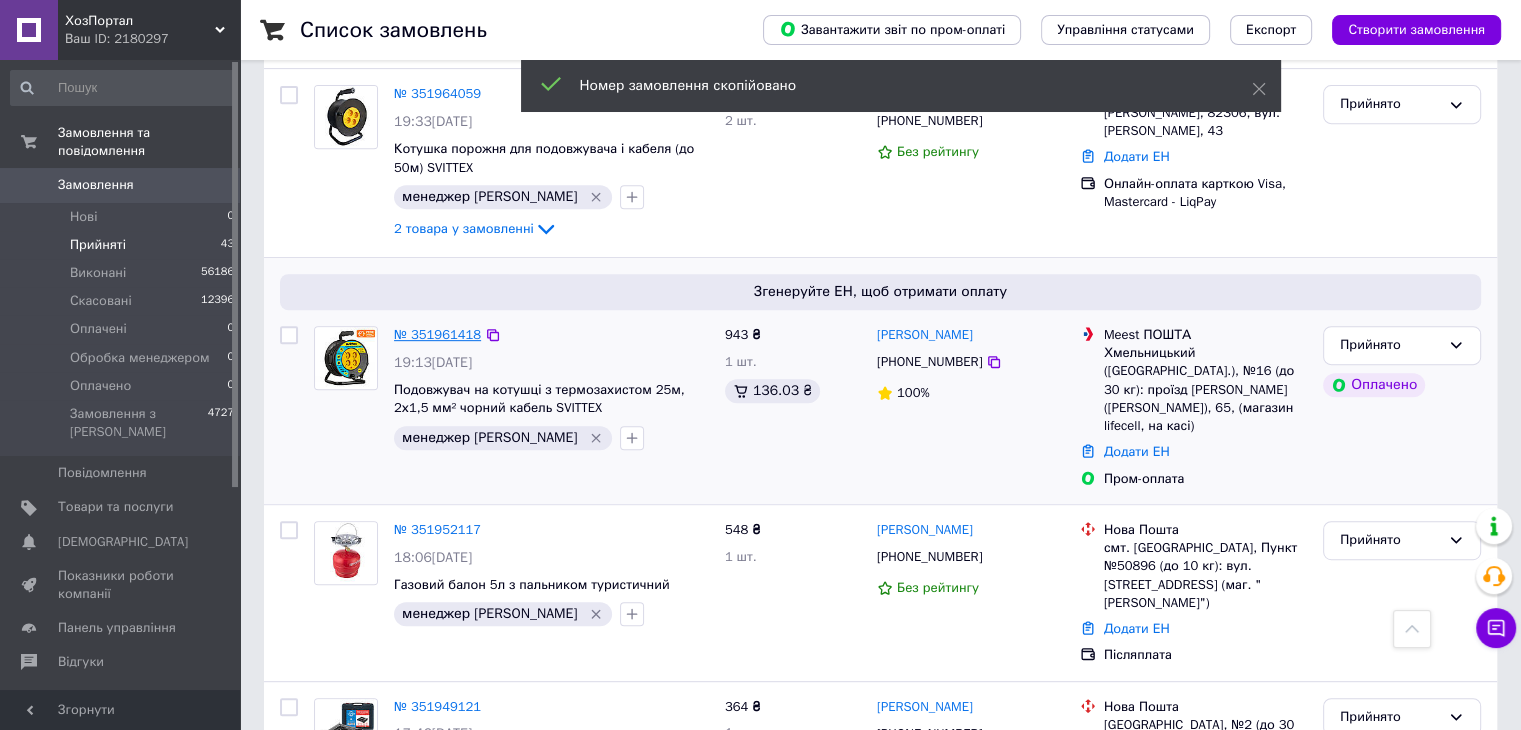scroll, scrollTop: 1000, scrollLeft: 0, axis: vertical 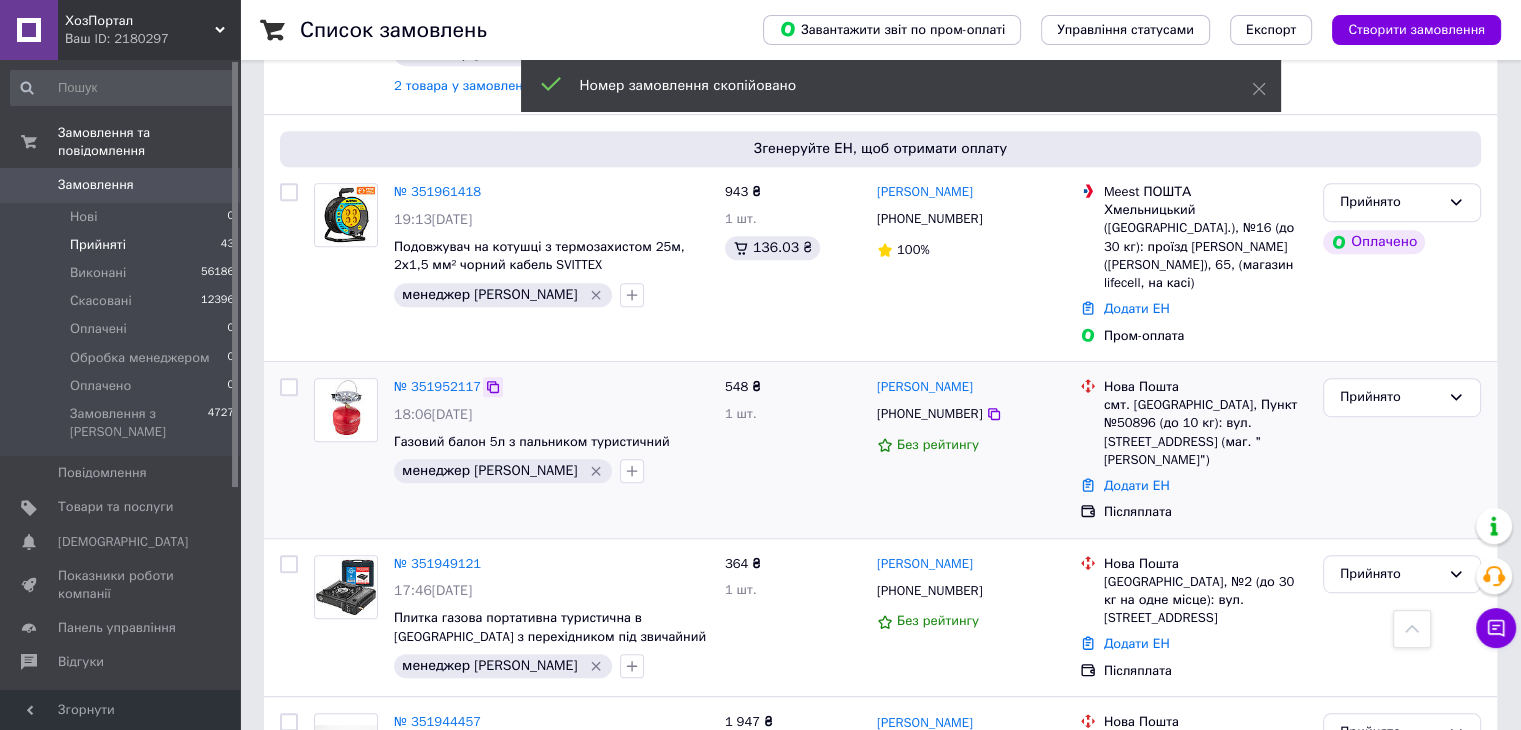 click 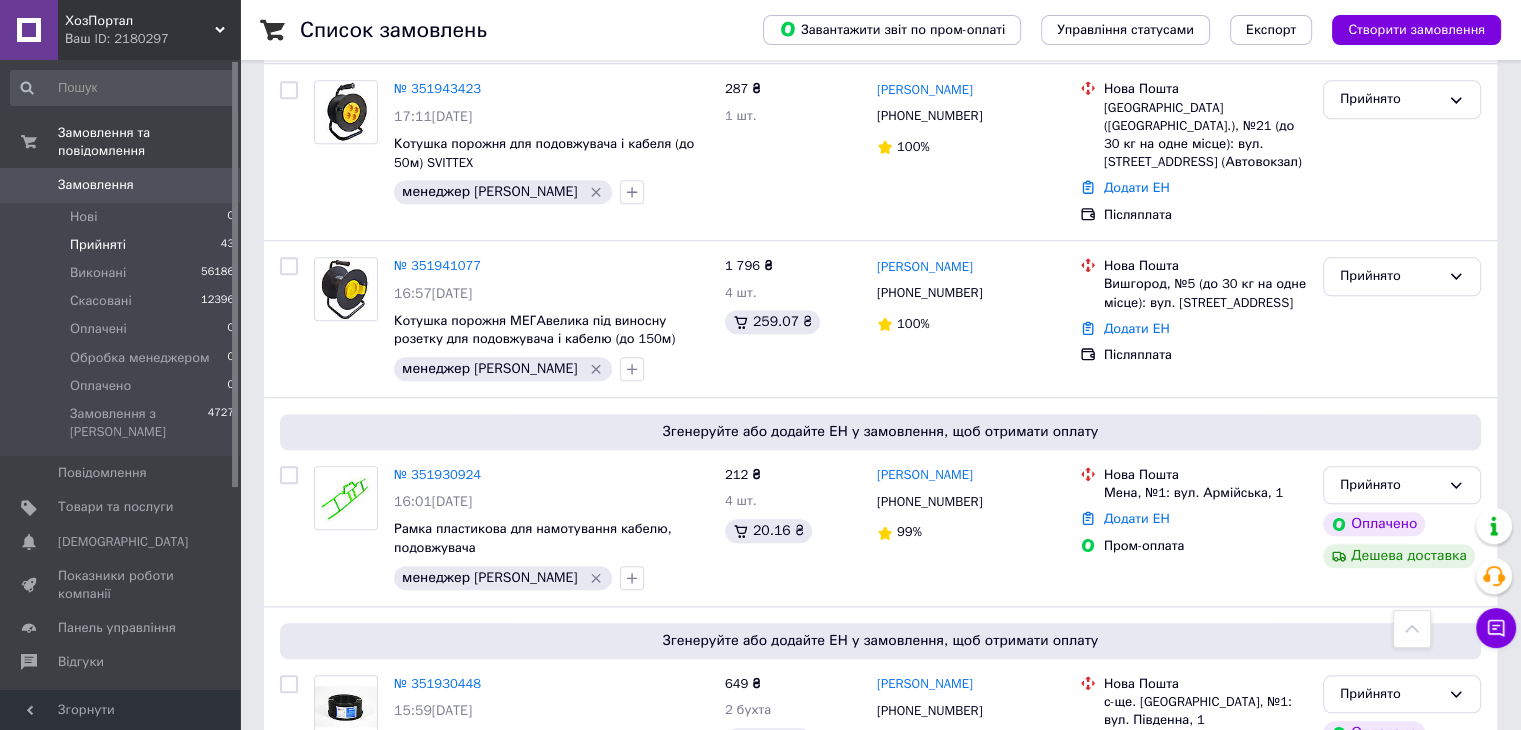 scroll, scrollTop: 2500, scrollLeft: 0, axis: vertical 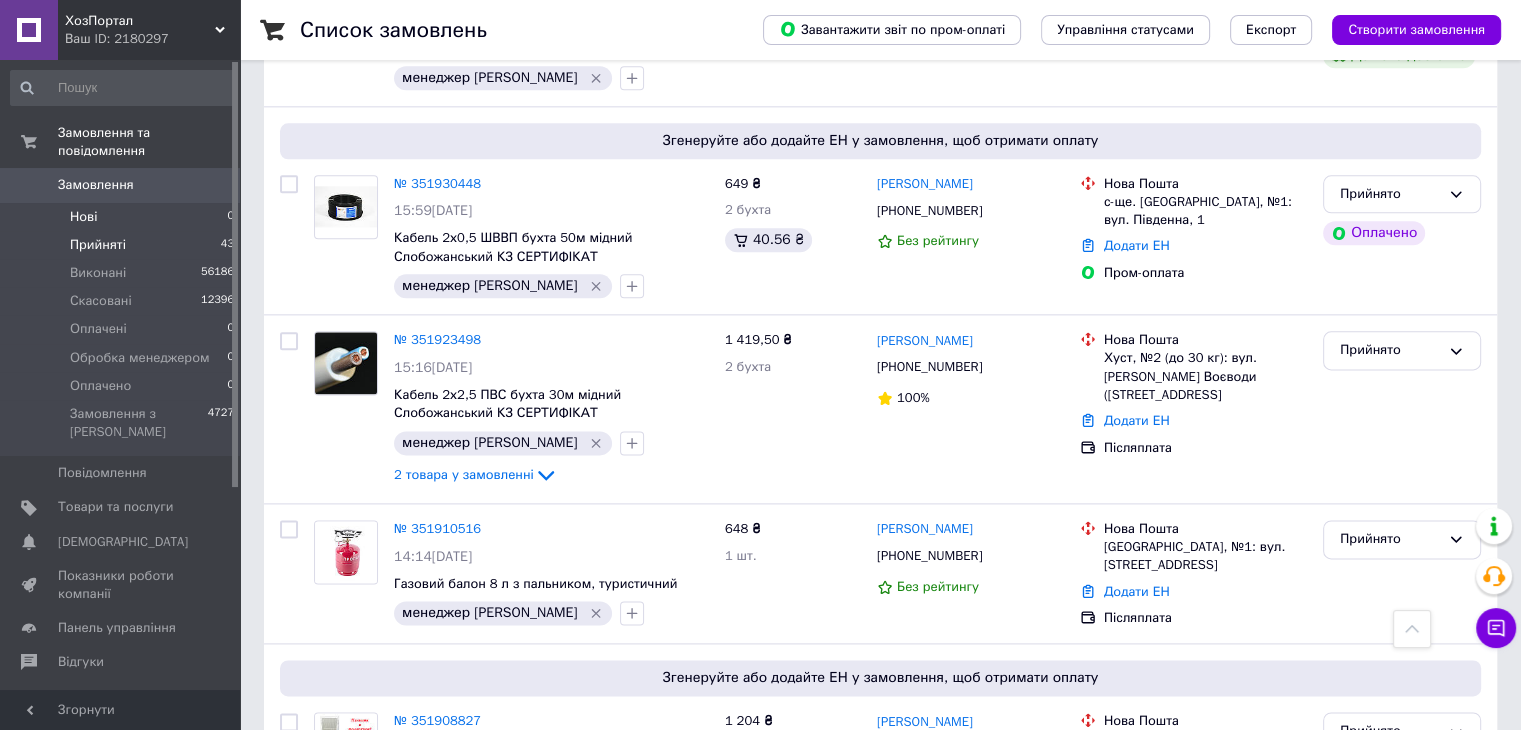 click on "Нові" at bounding box center (83, 217) 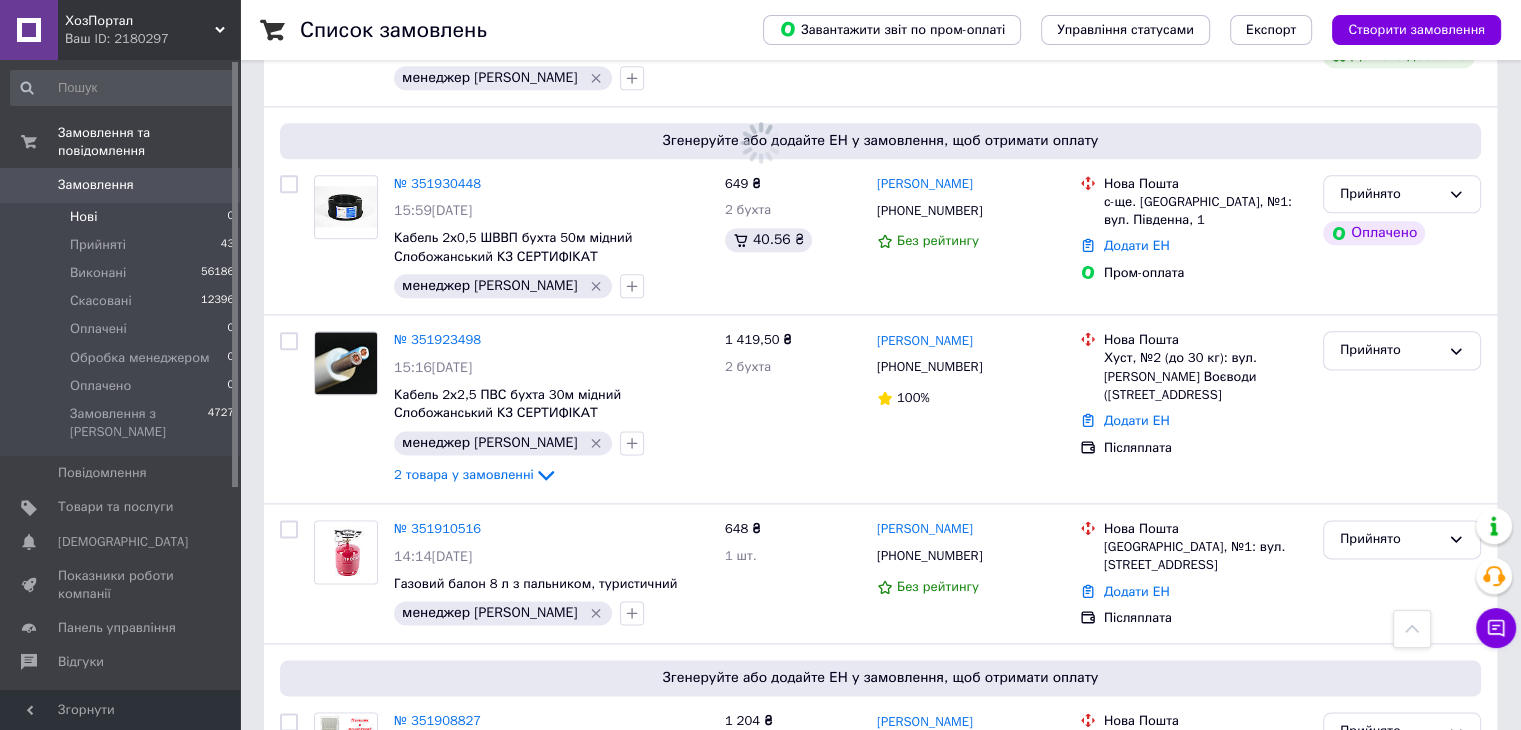 scroll, scrollTop: 0, scrollLeft: 0, axis: both 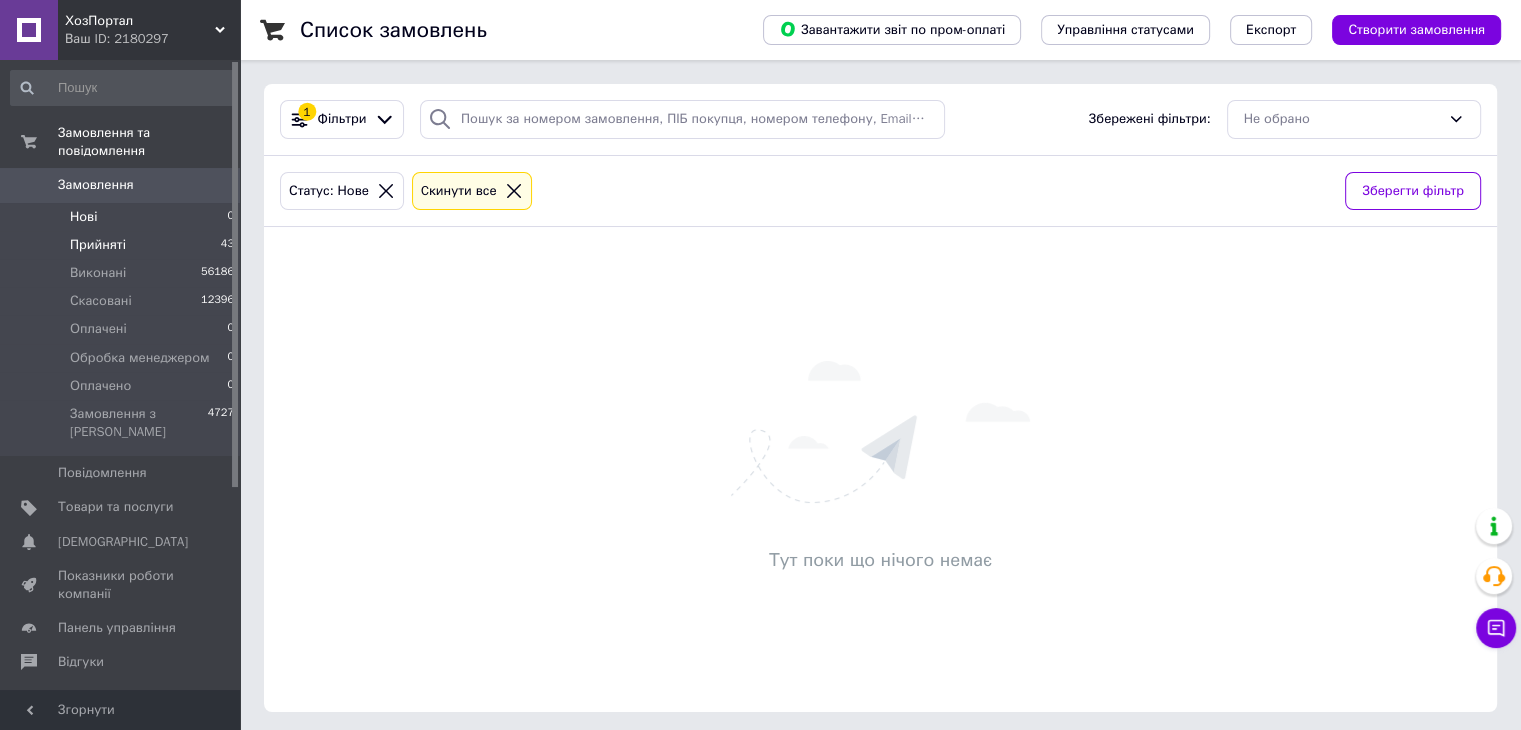 click on "Прийняті 43" at bounding box center [123, 245] 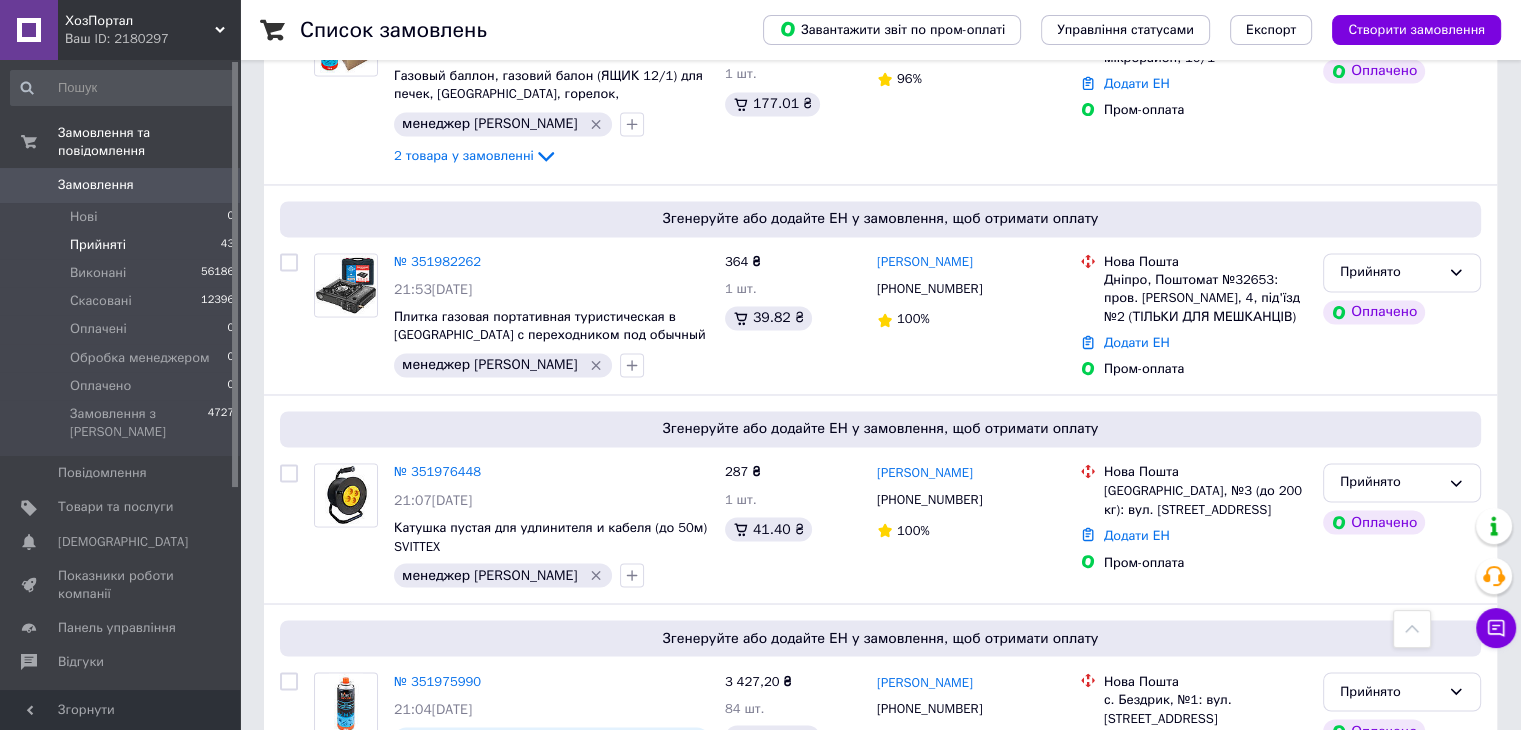 scroll, scrollTop: 3300, scrollLeft: 0, axis: vertical 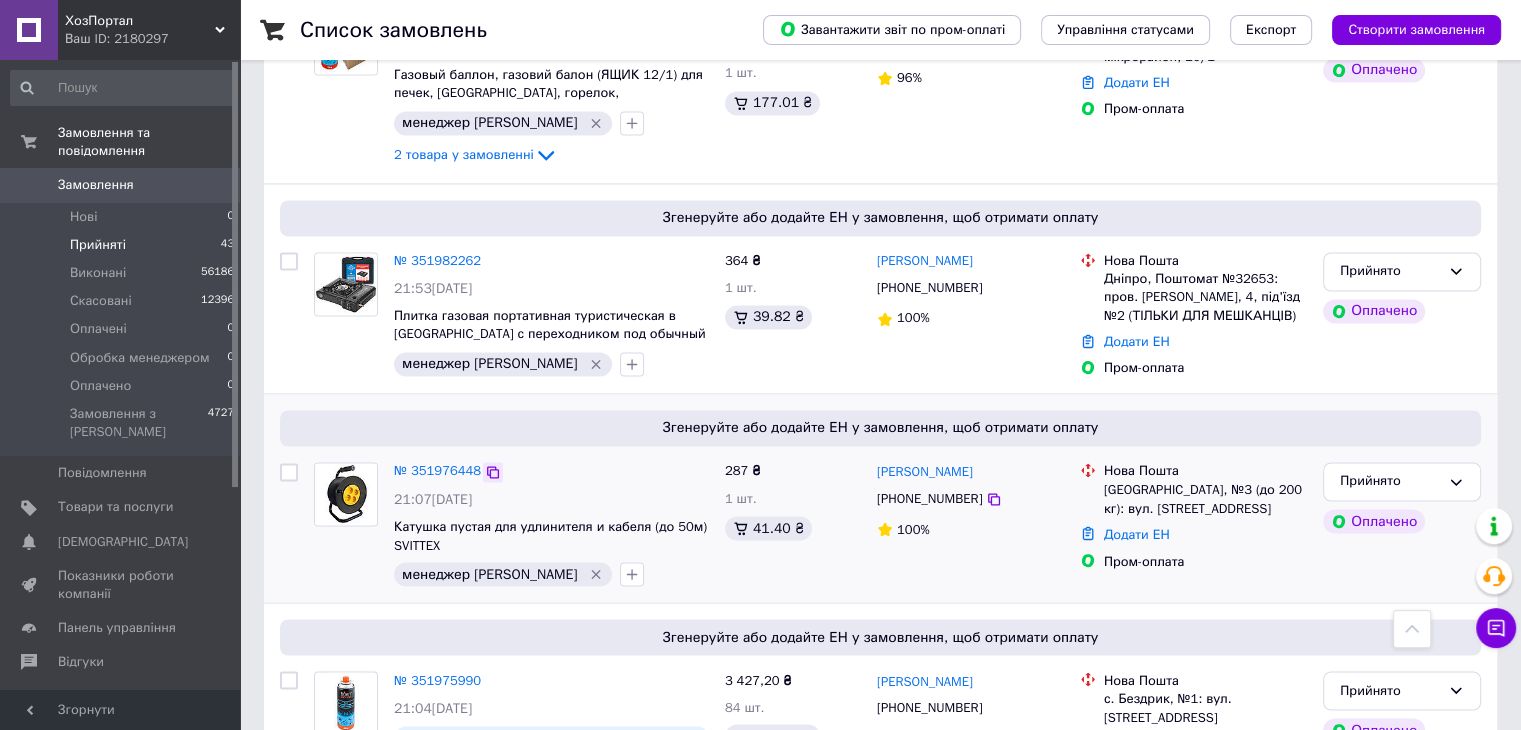 click at bounding box center (493, 472) 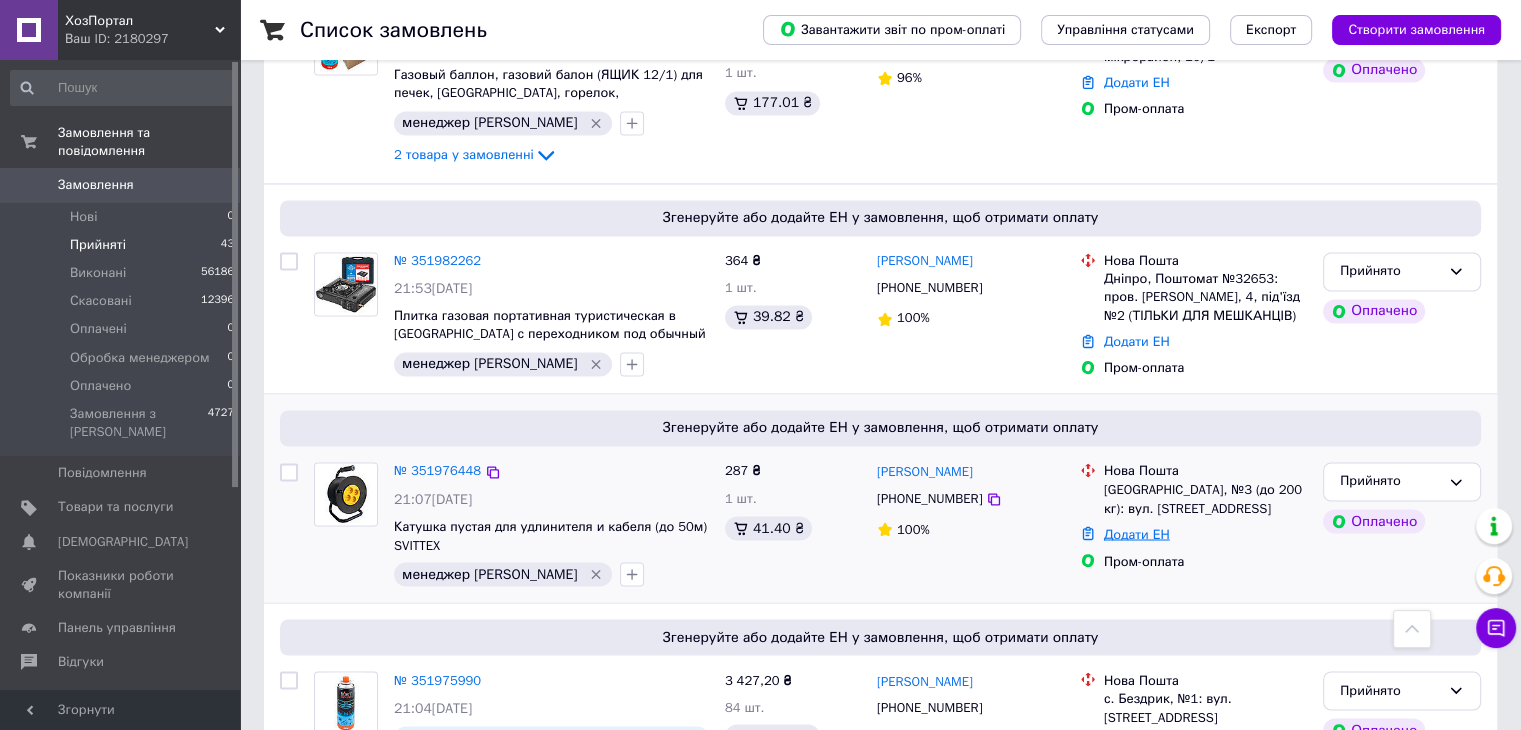 click on "Додати ЕН" at bounding box center (1137, 533) 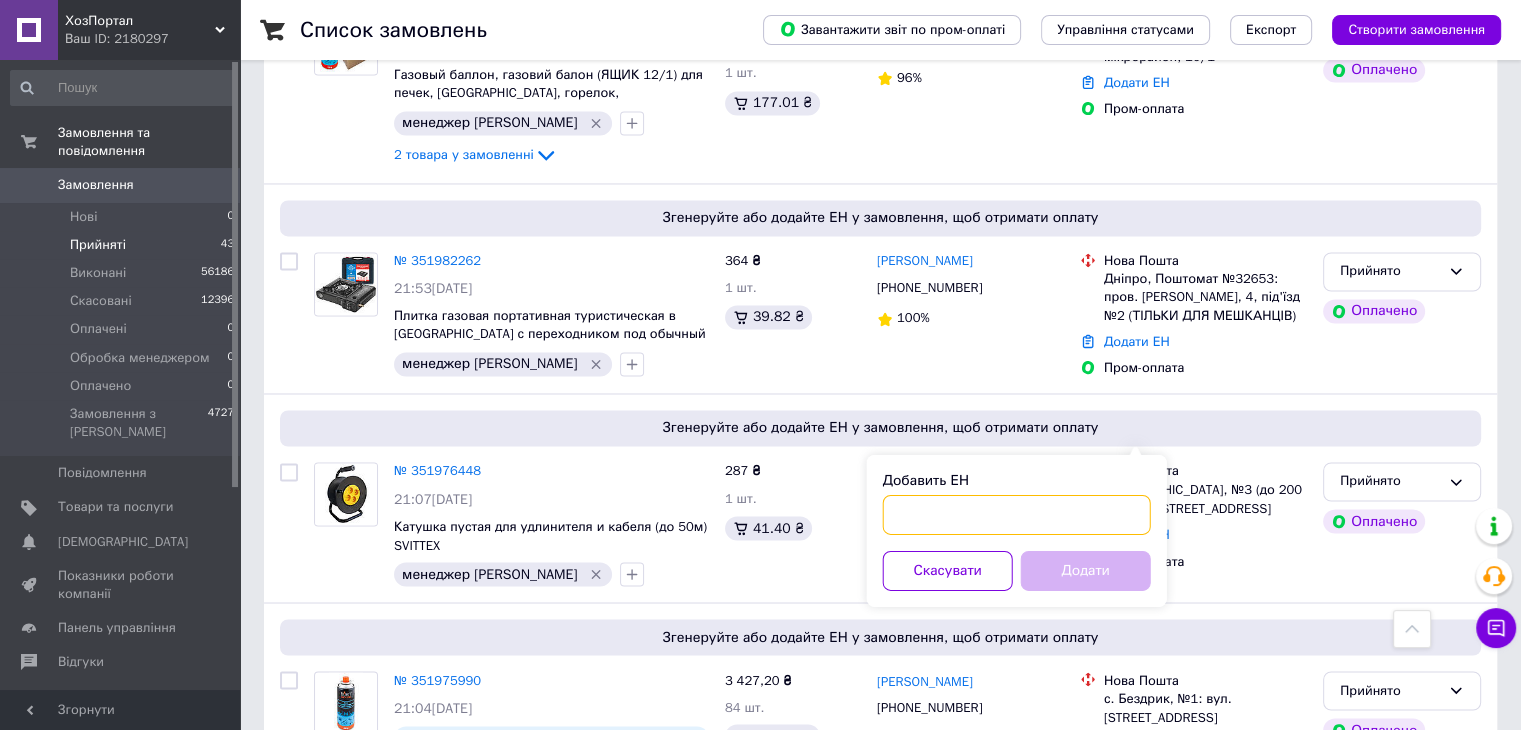 click on "Добавить ЕН" at bounding box center [1017, 514] 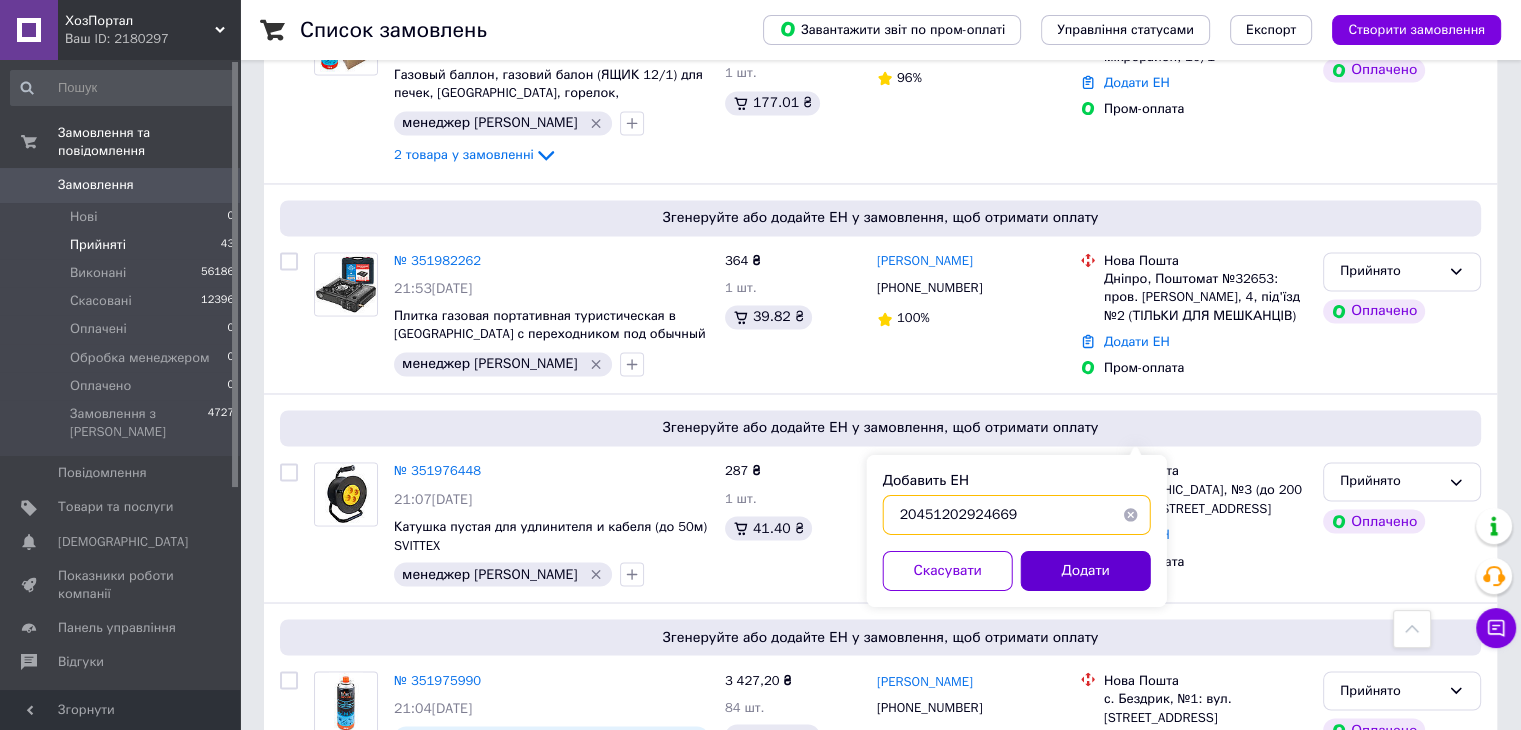 type on "20451202924669" 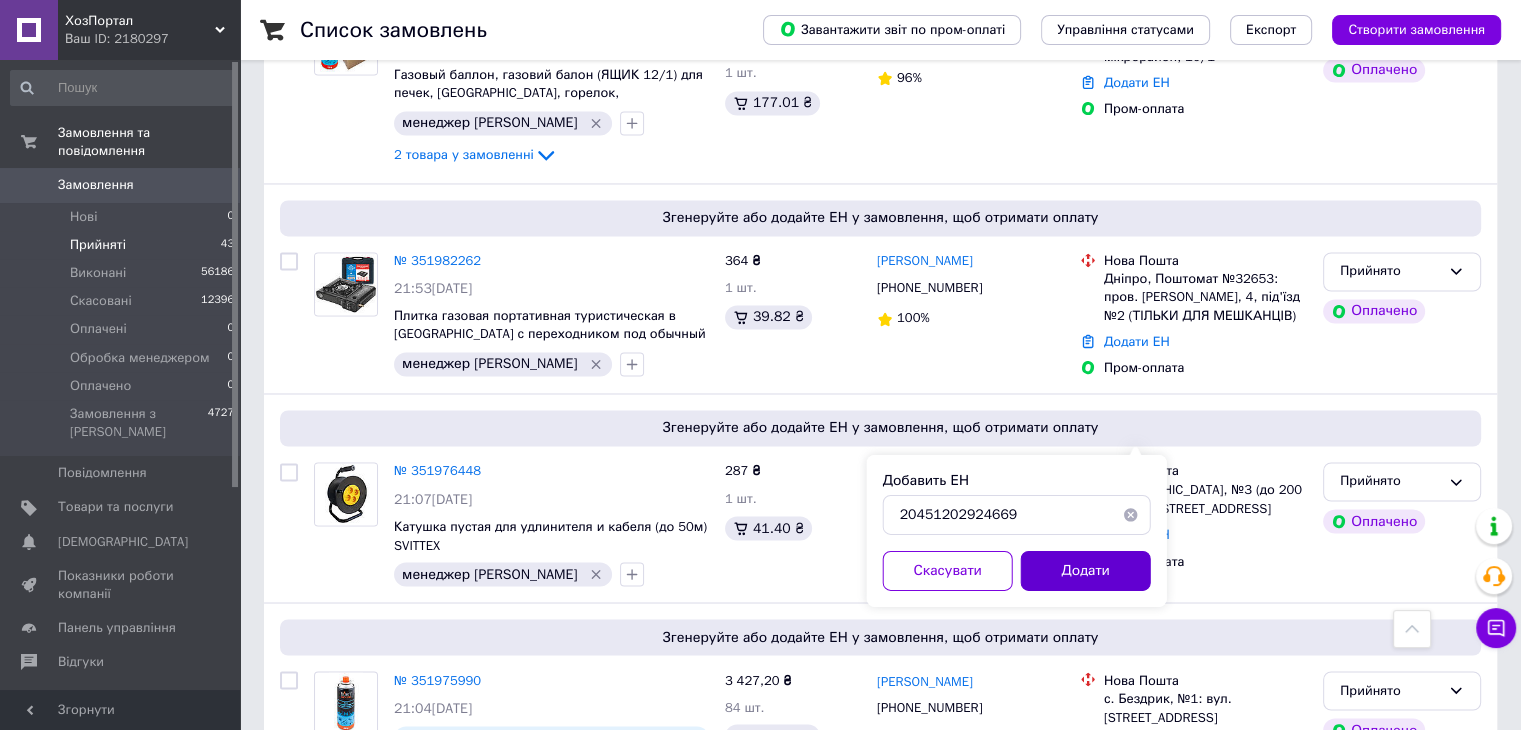 click on "Додати" at bounding box center [1086, 570] 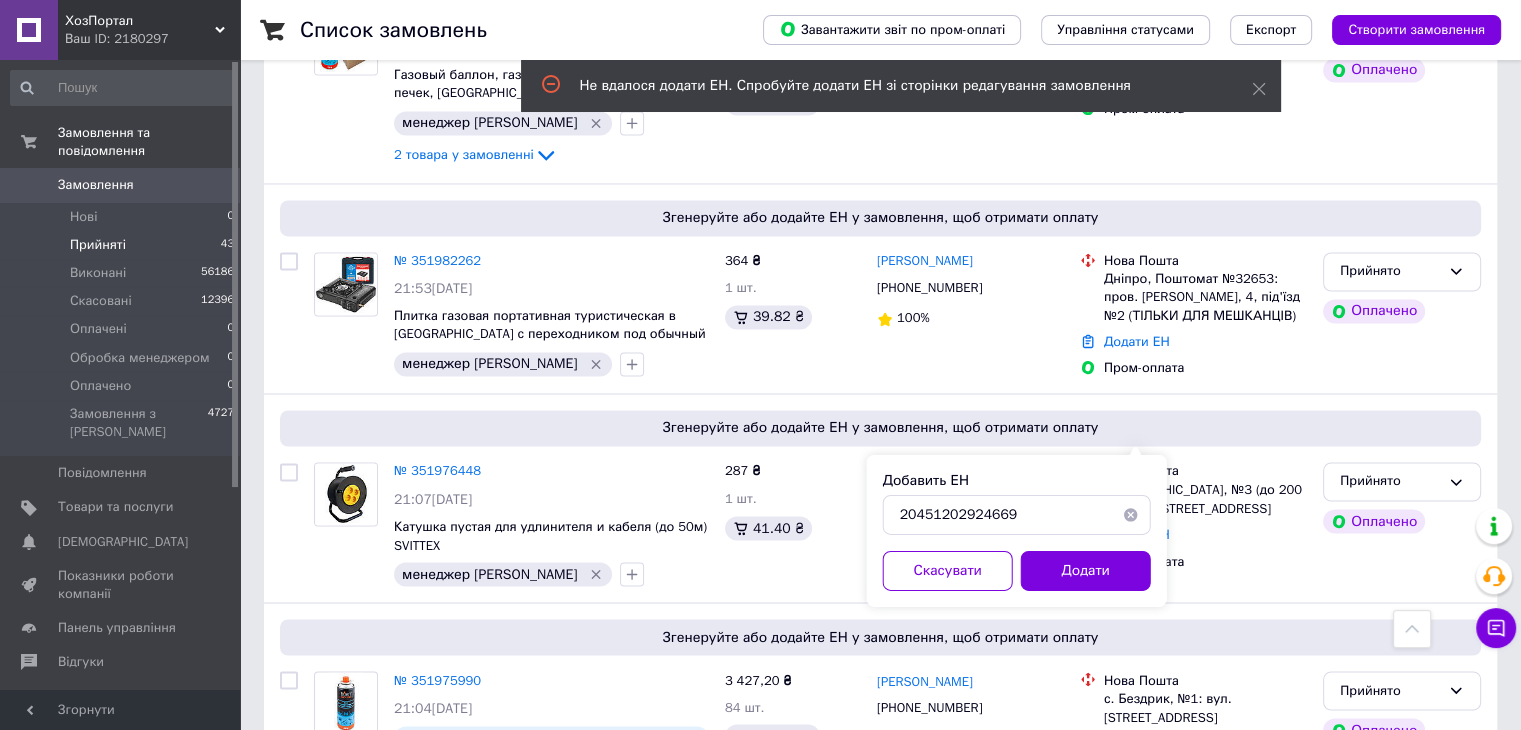 click at bounding box center (1131, 514) 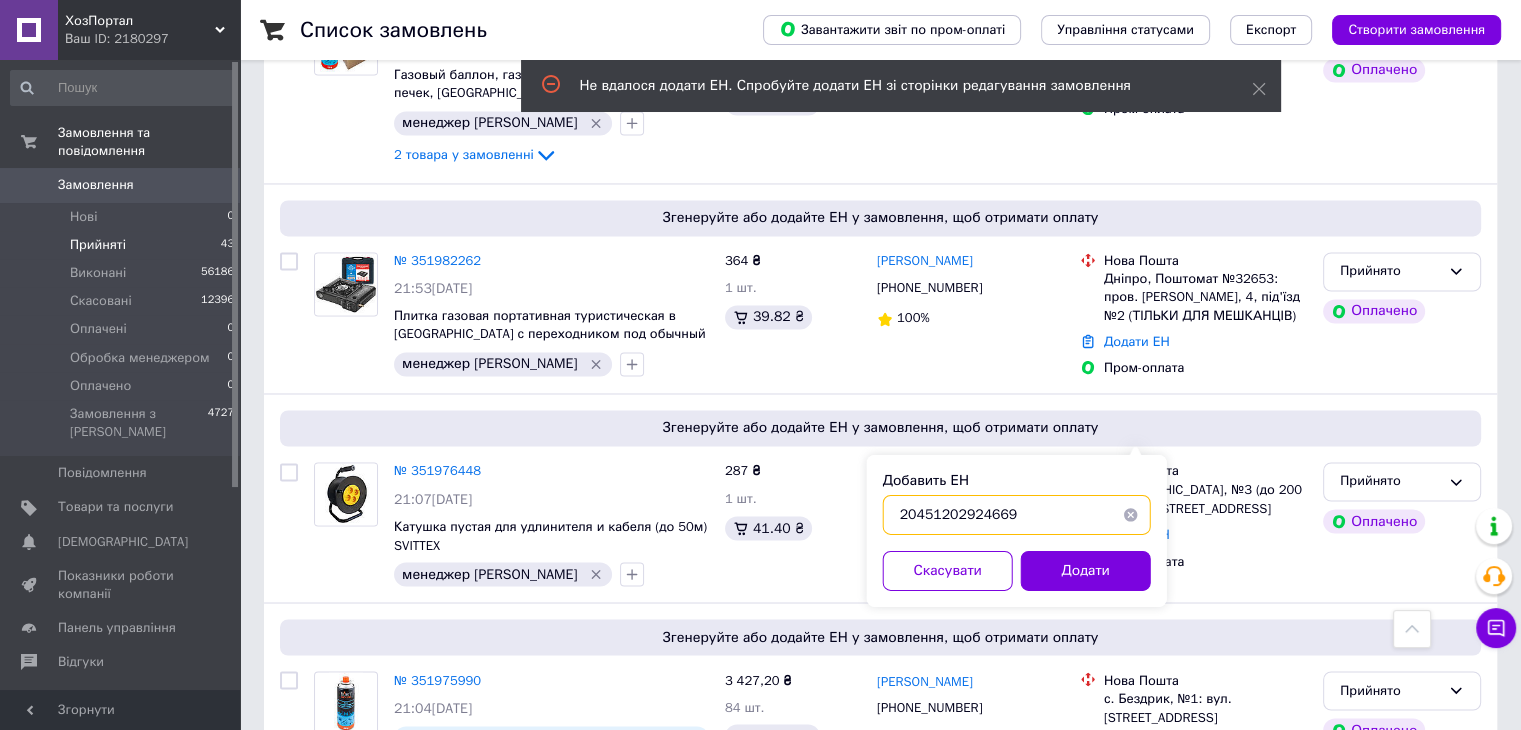 type 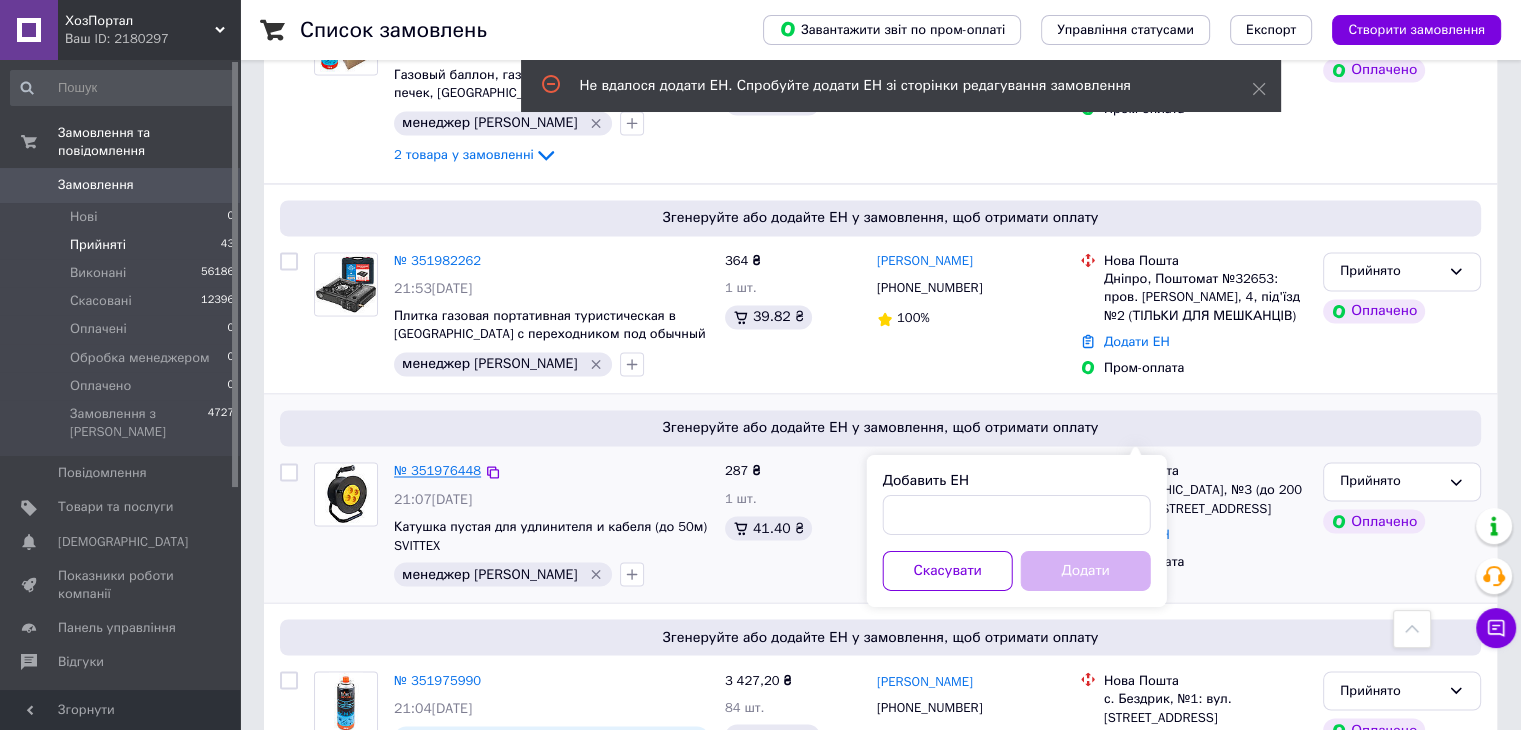 click on "№ 351976448" at bounding box center [437, 470] 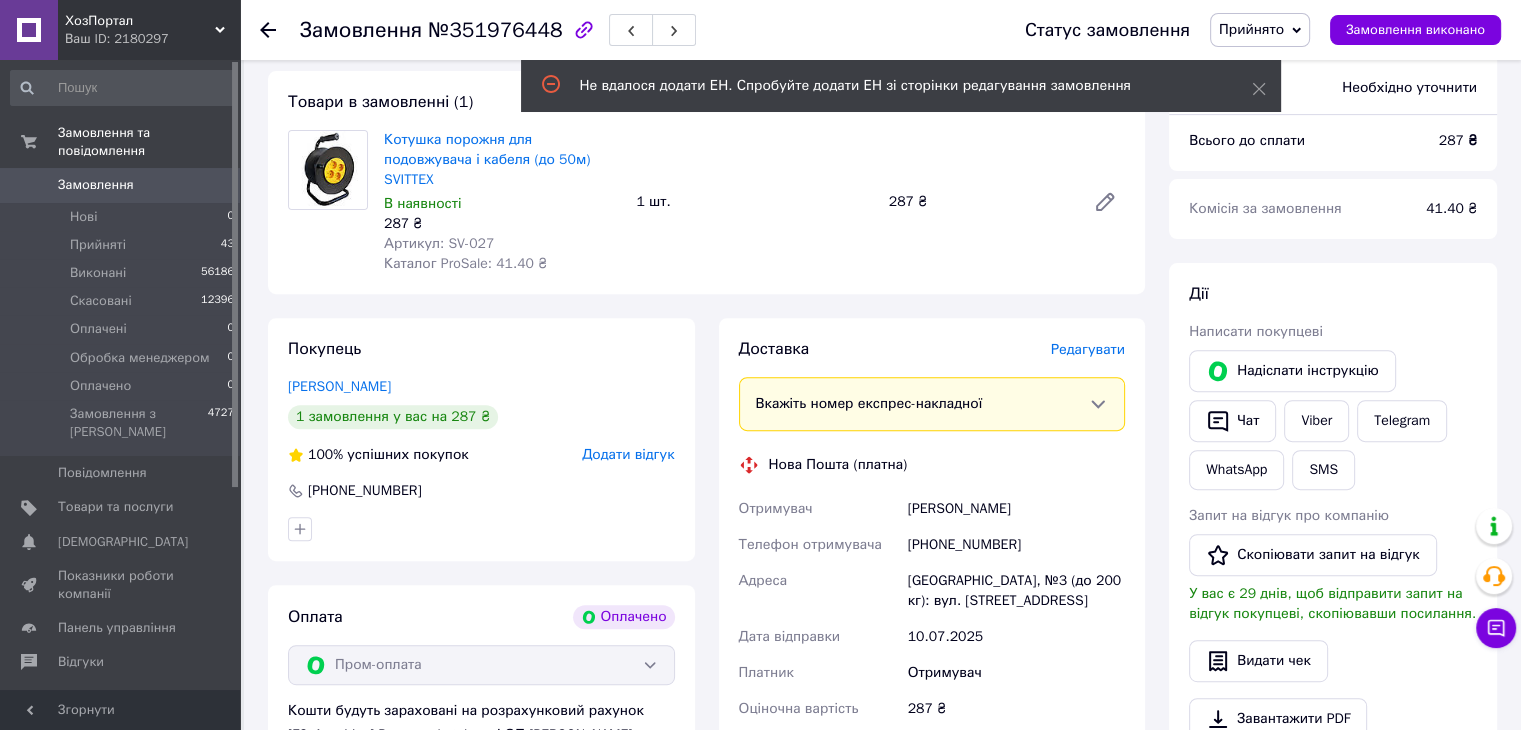 scroll, scrollTop: 800, scrollLeft: 0, axis: vertical 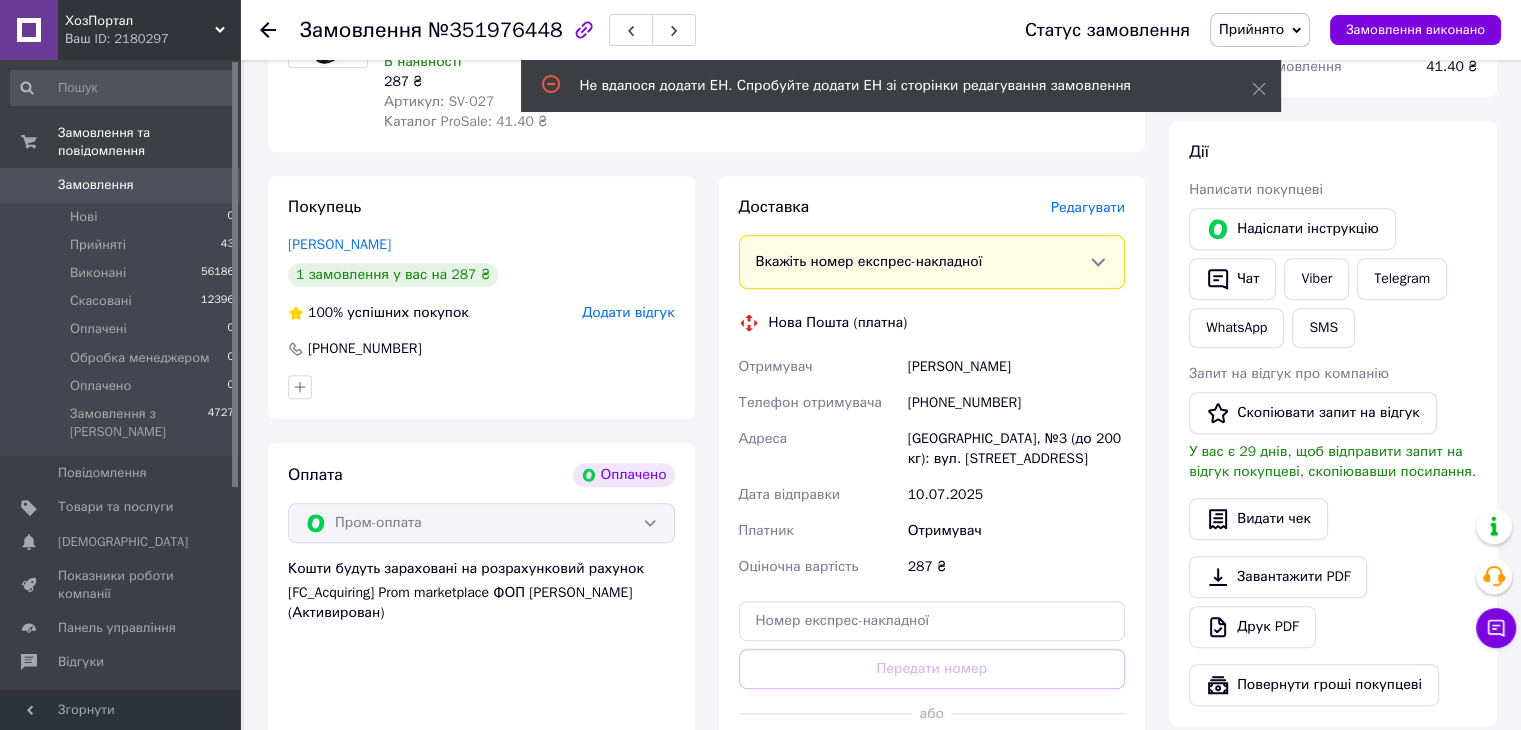click at bounding box center [280, 30] 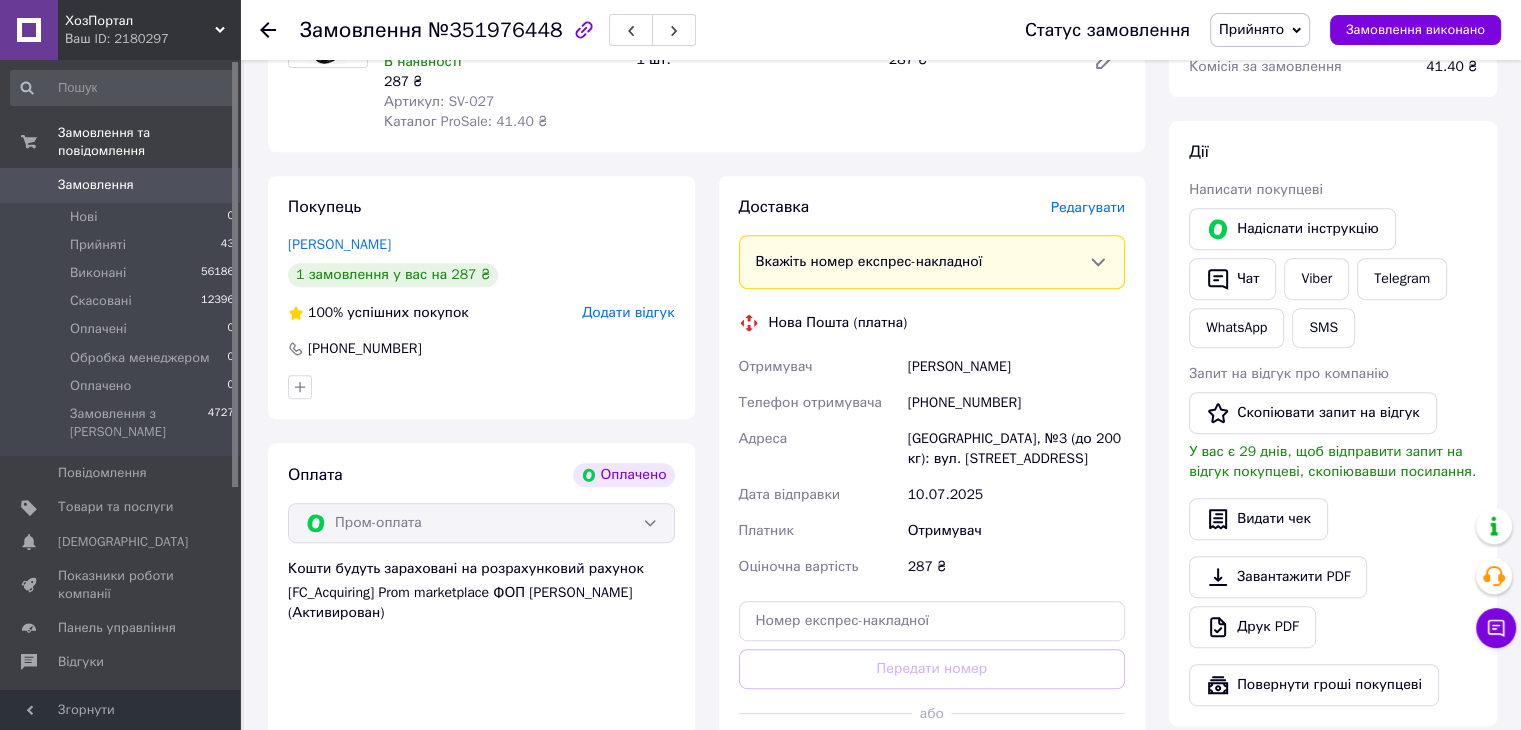 click at bounding box center [268, 30] 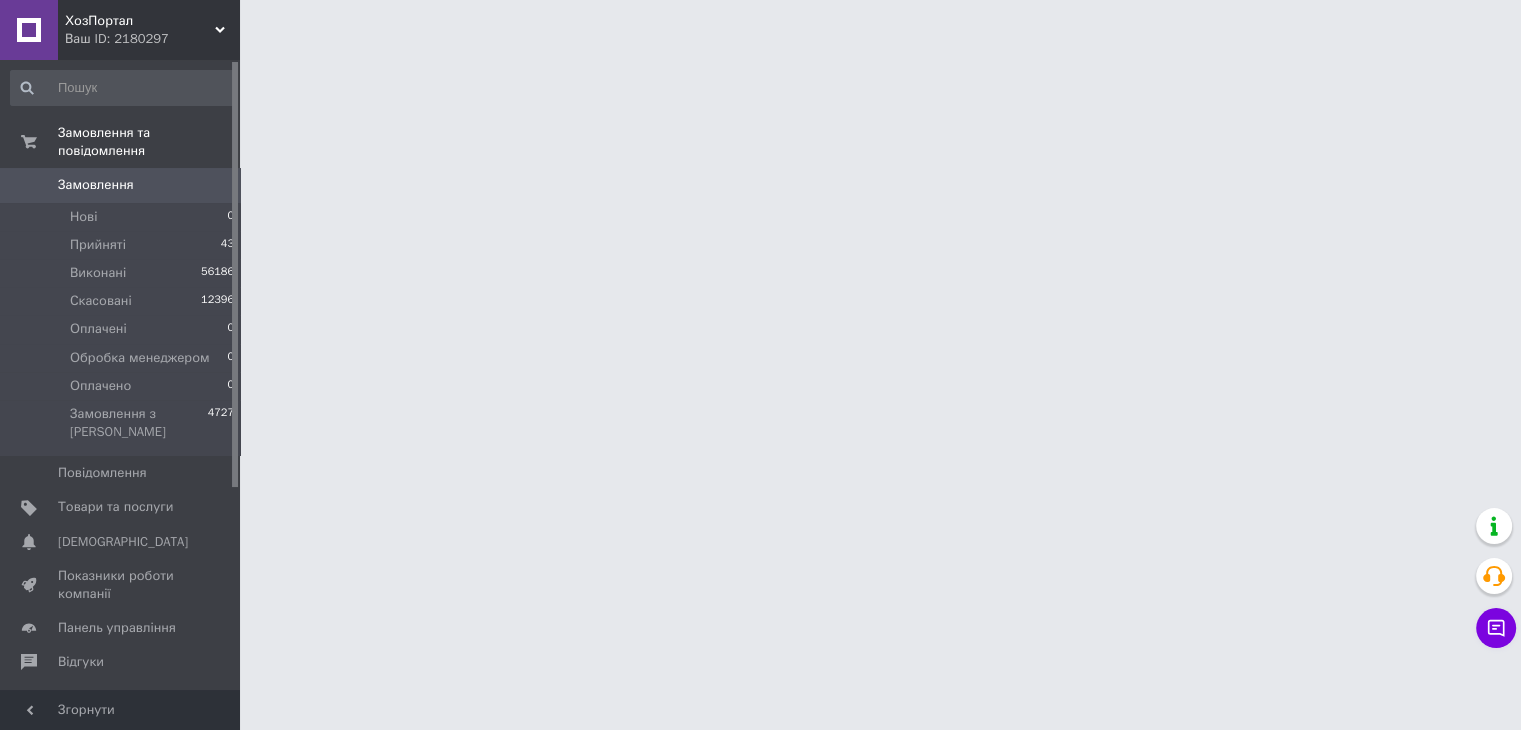 scroll, scrollTop: 0, scrollLeft: 0, axis: both 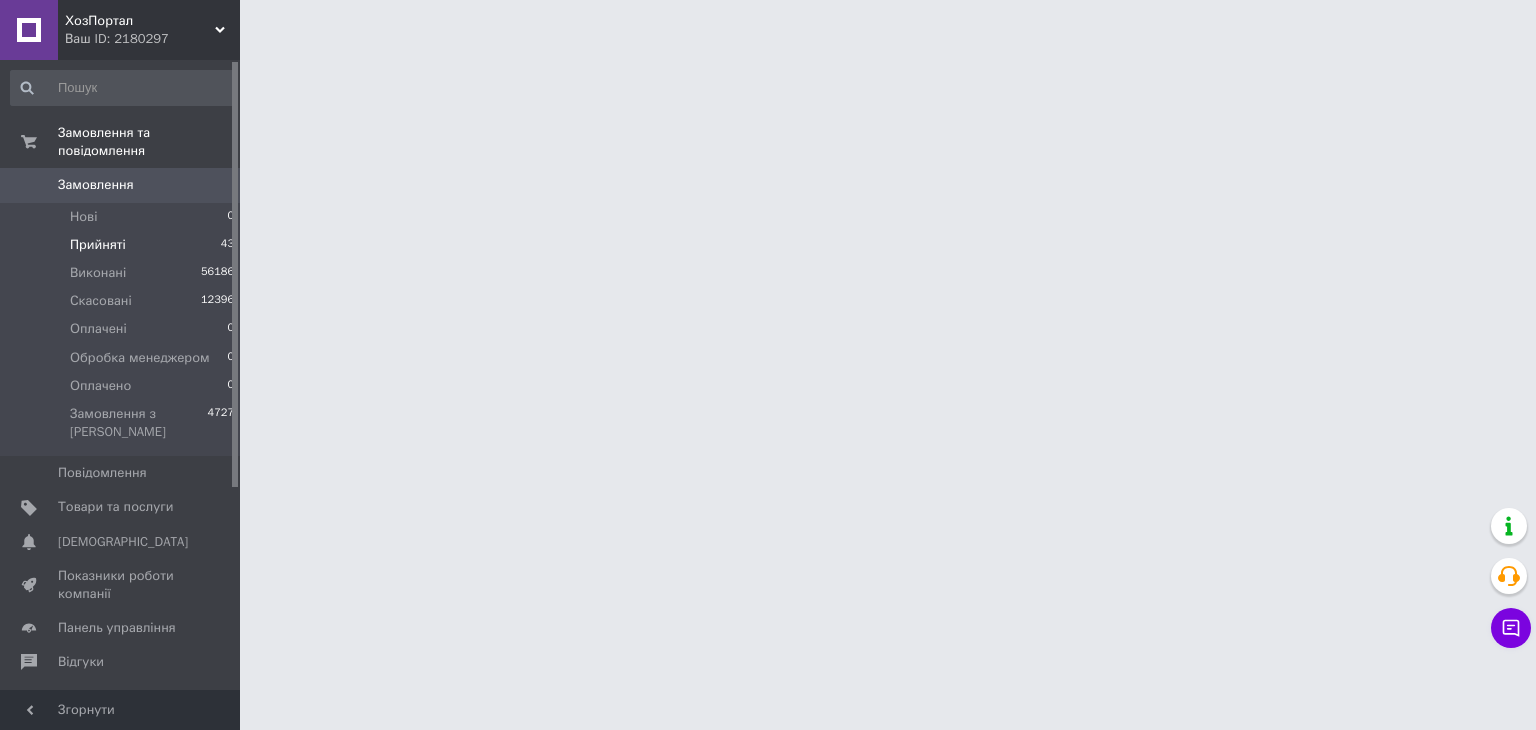 click on "Прийняті 43" at bounding box center [123, 245] 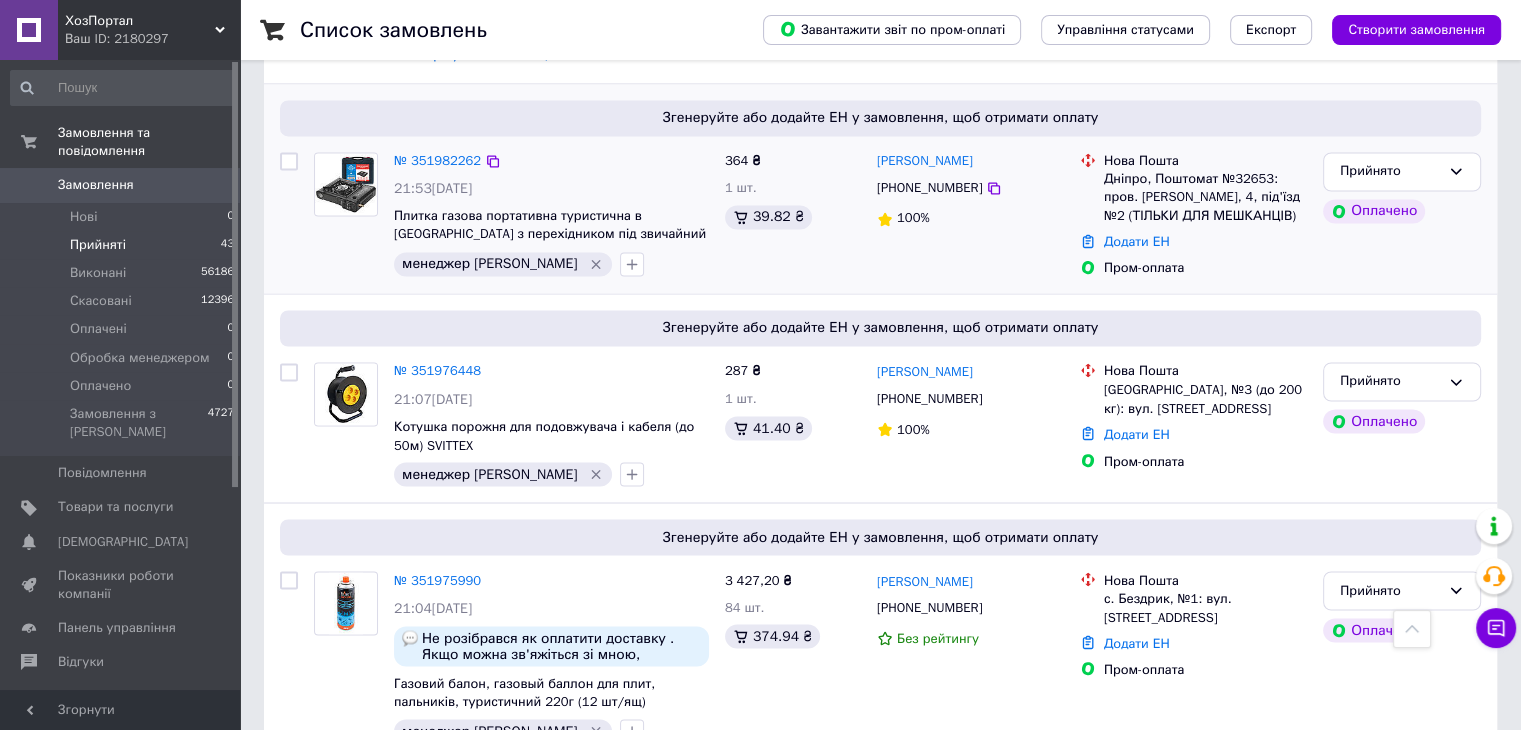 scroll, scrollTop: 3592, scrollLeft: 0, axis: vertical 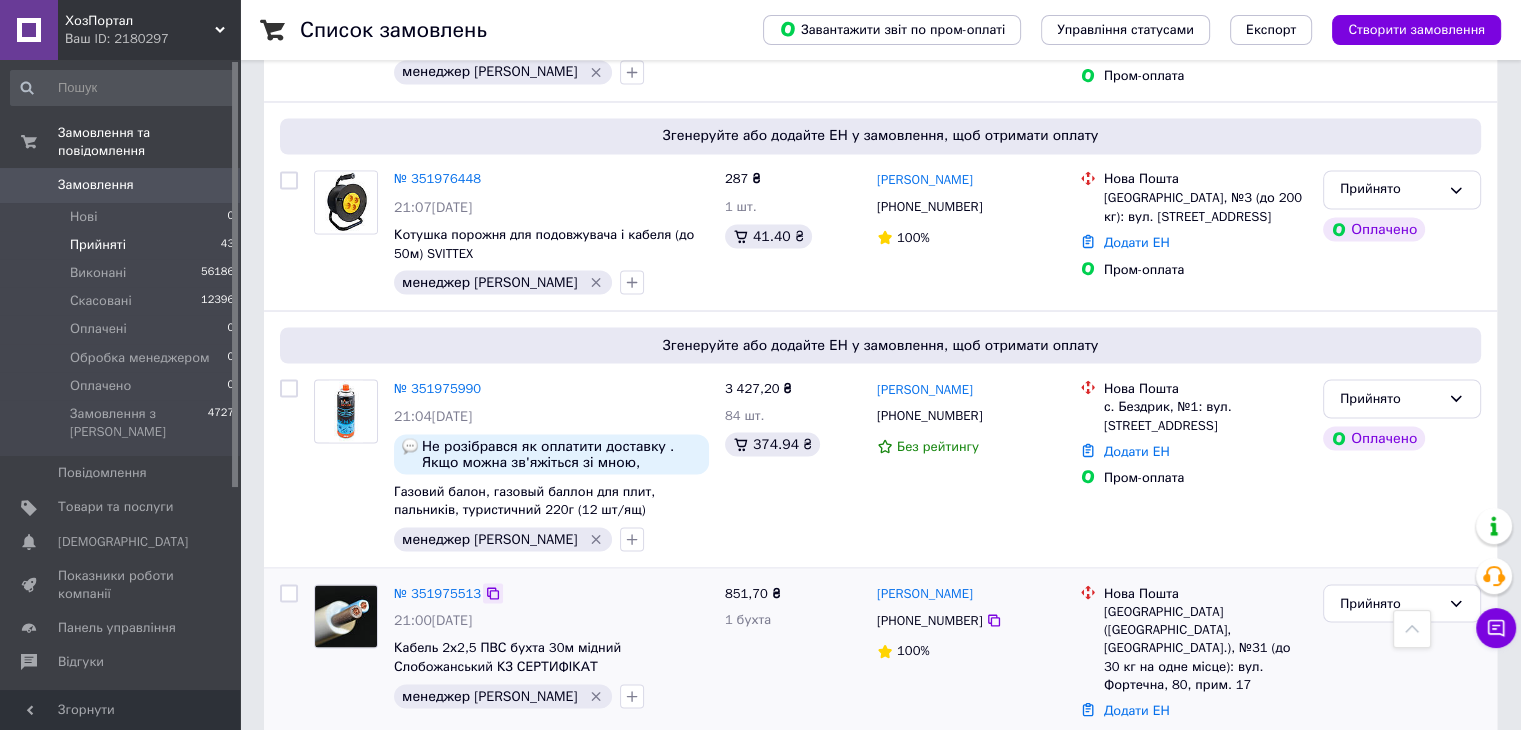 click 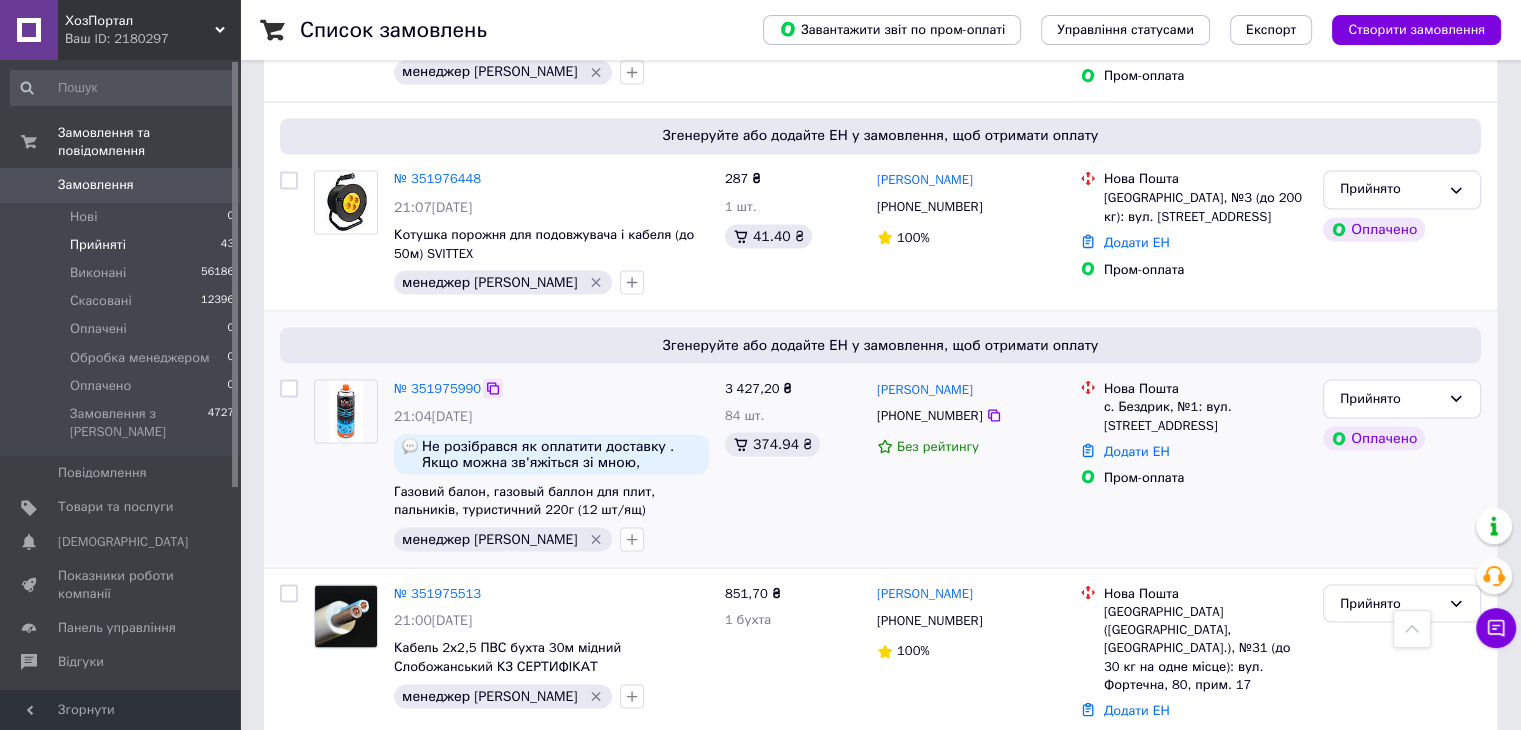 click 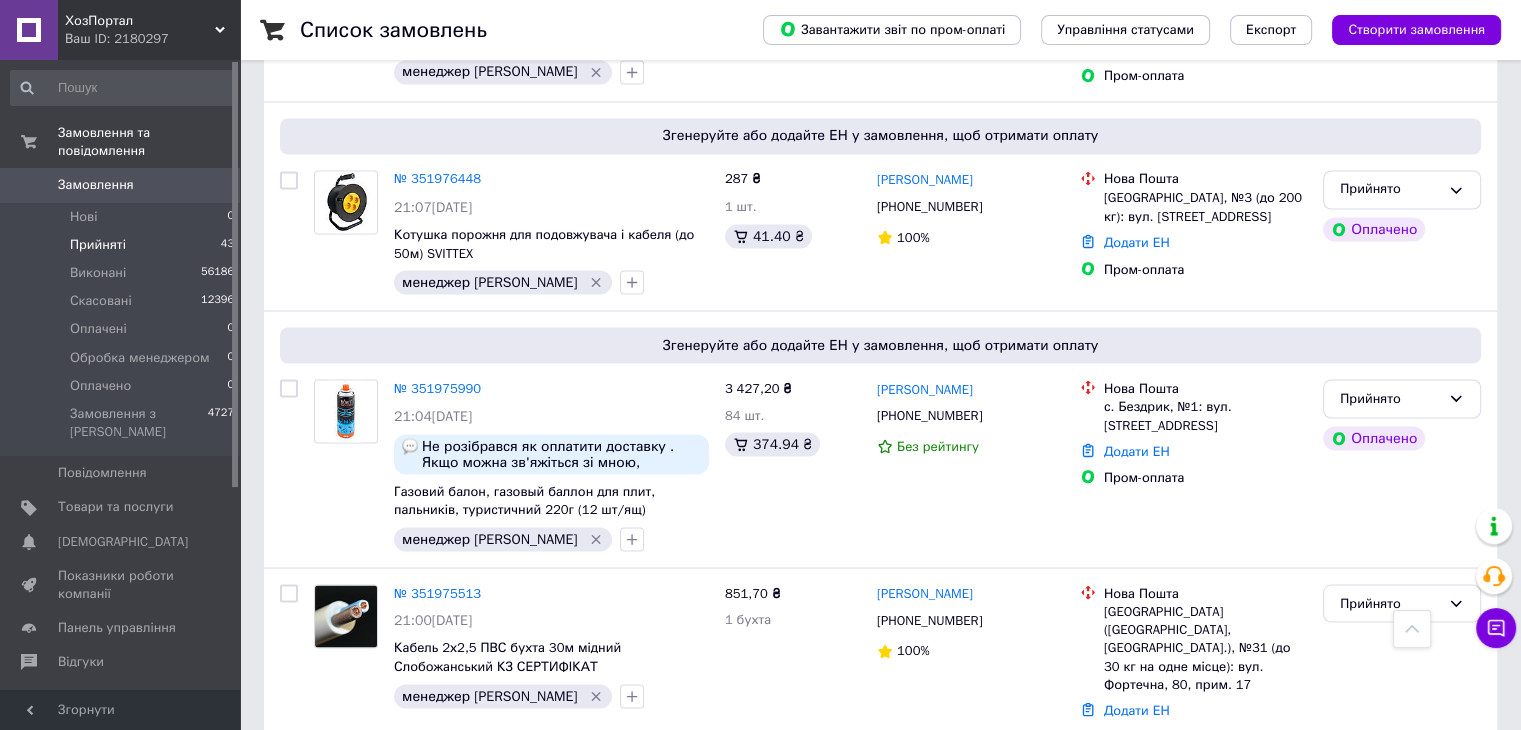 click on "2" at bounding box center (327, 807) 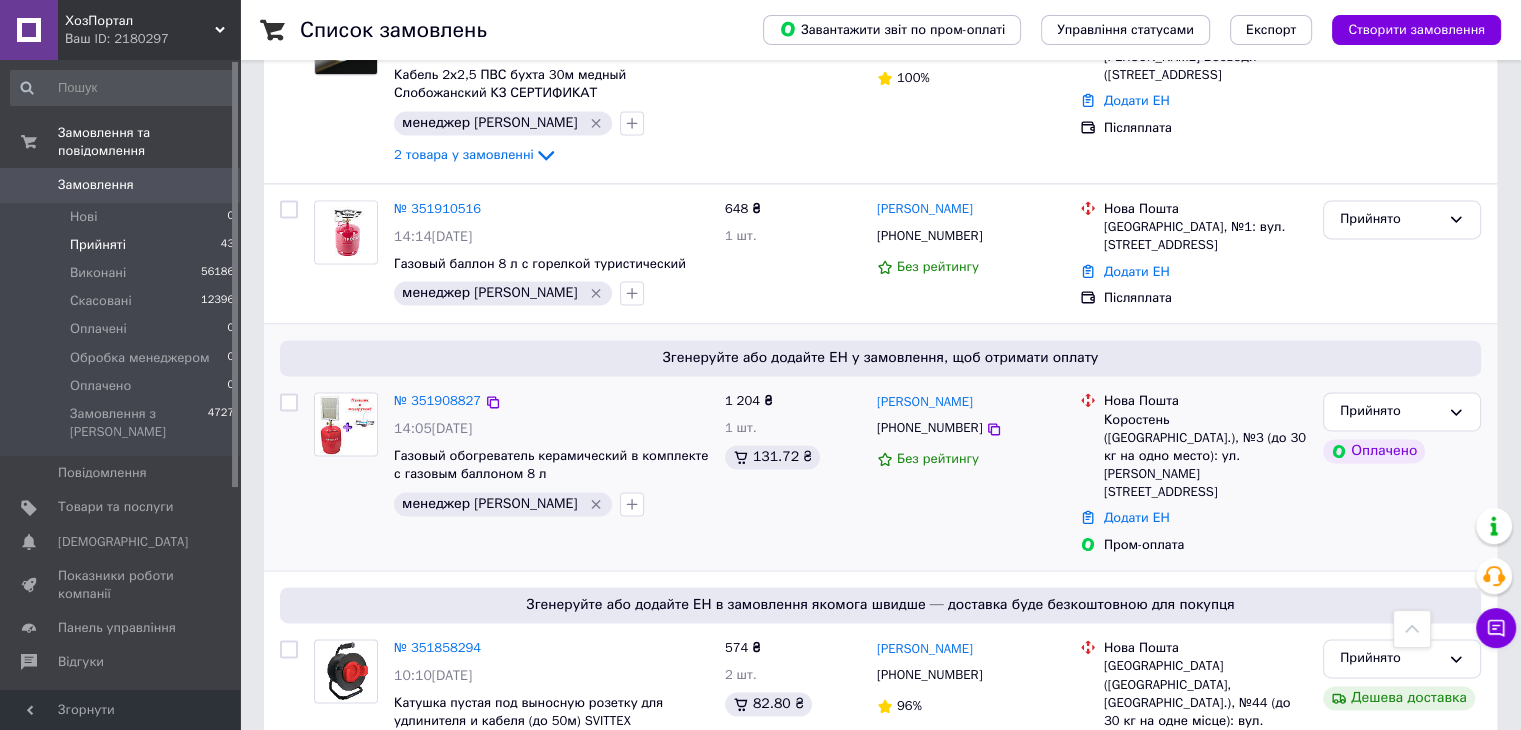 scroll, scrollTop: 2790, scrollLeft: 0, axis: vertical 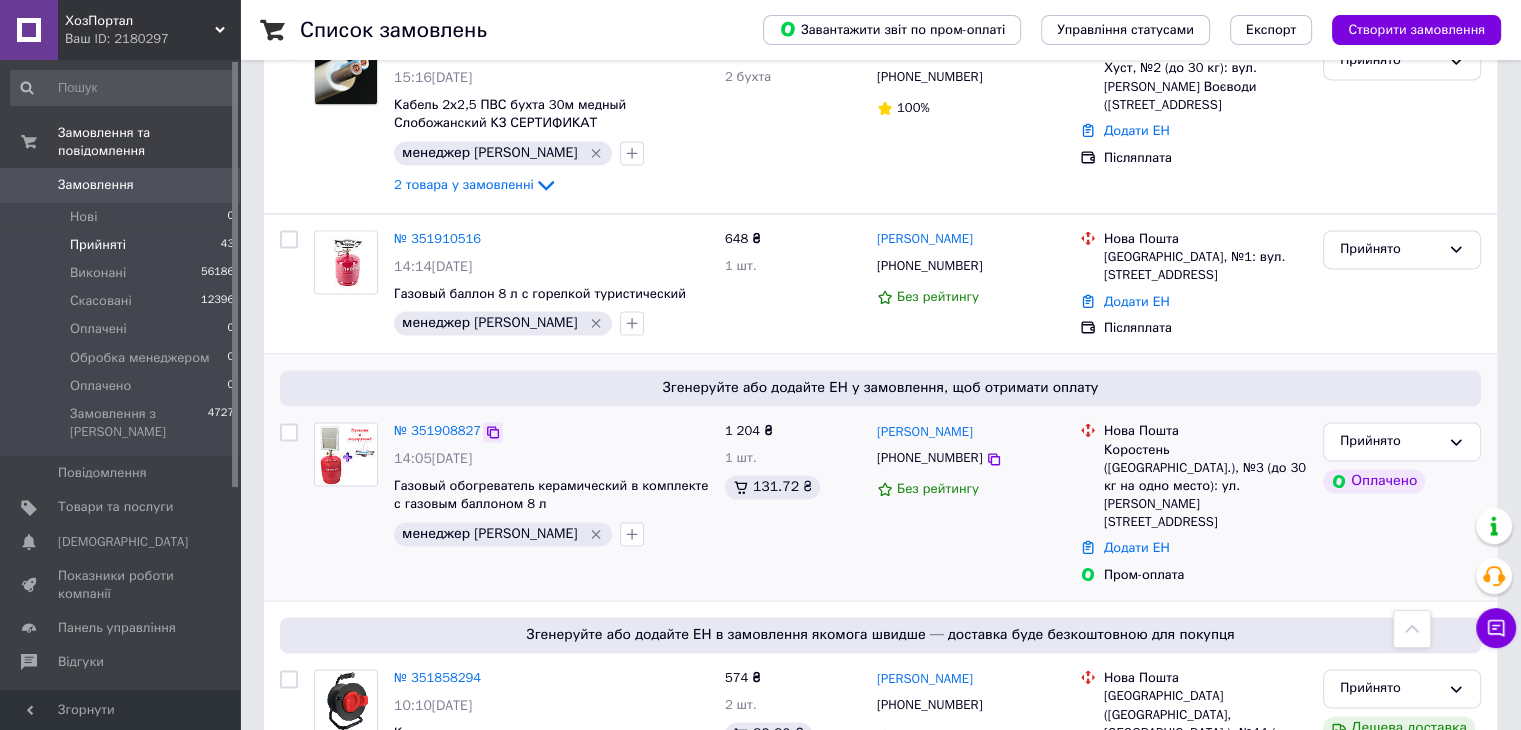 click 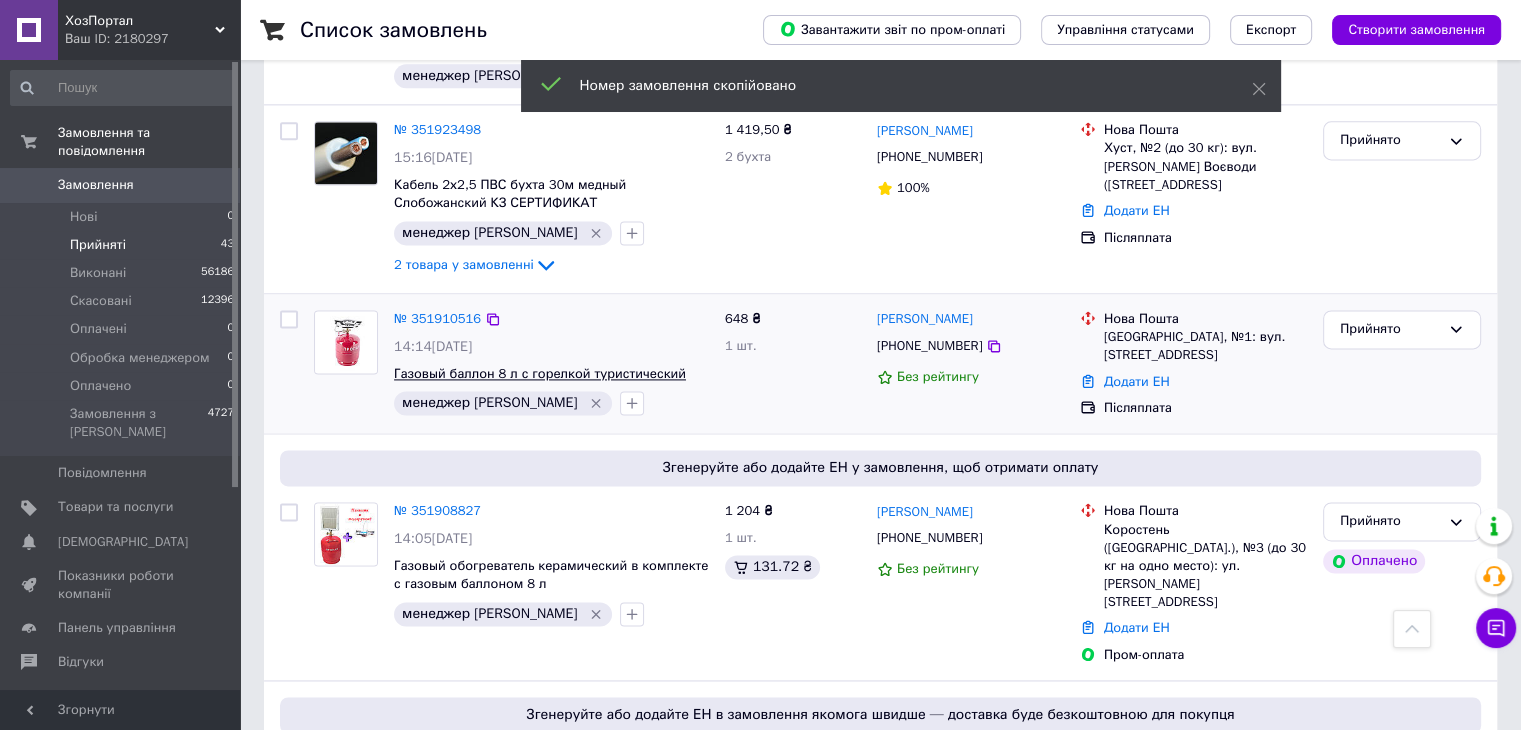 scroll, scrollTop: 2590, scrollLeft: 0, axis: vertical 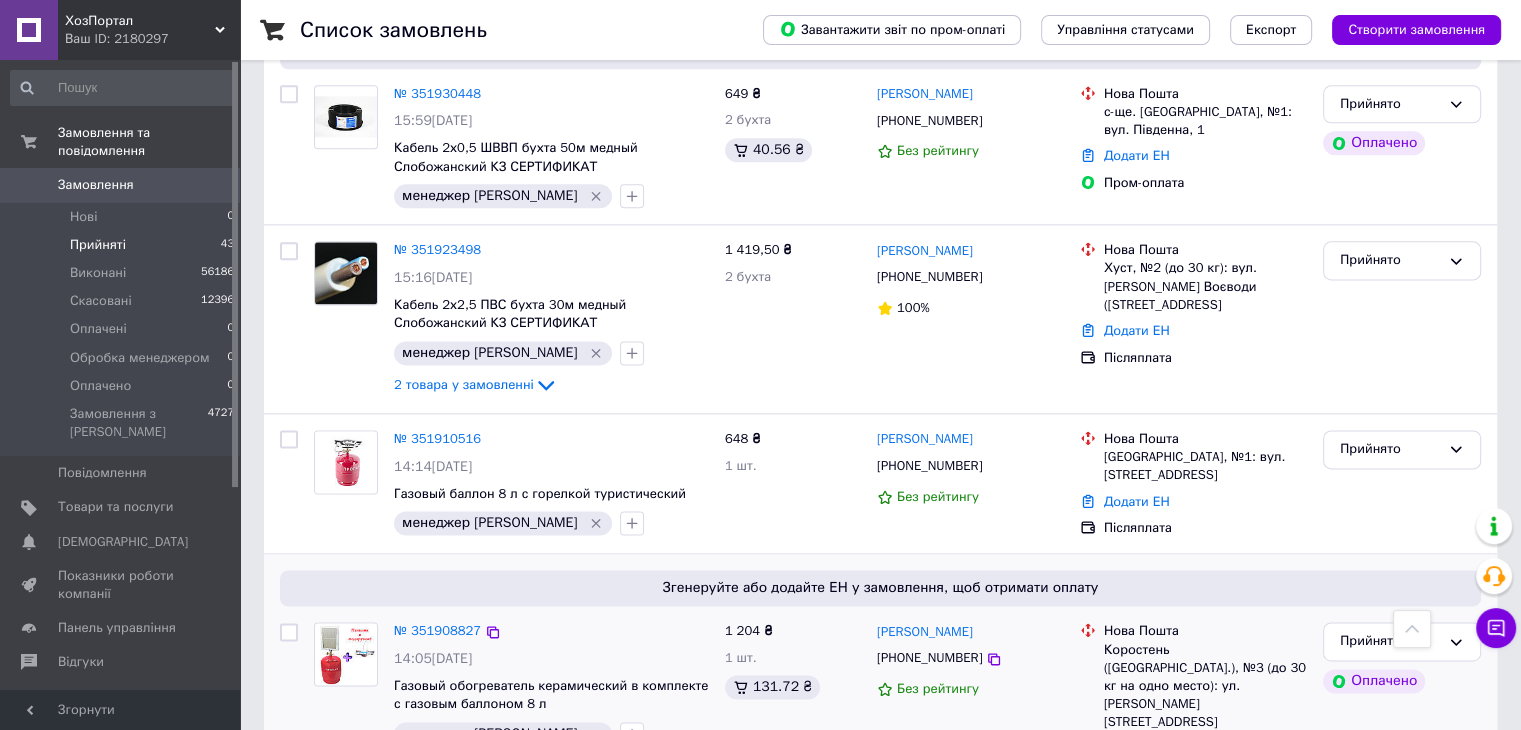 click on "Додати ЕН" at bounding box center [1137, 747] 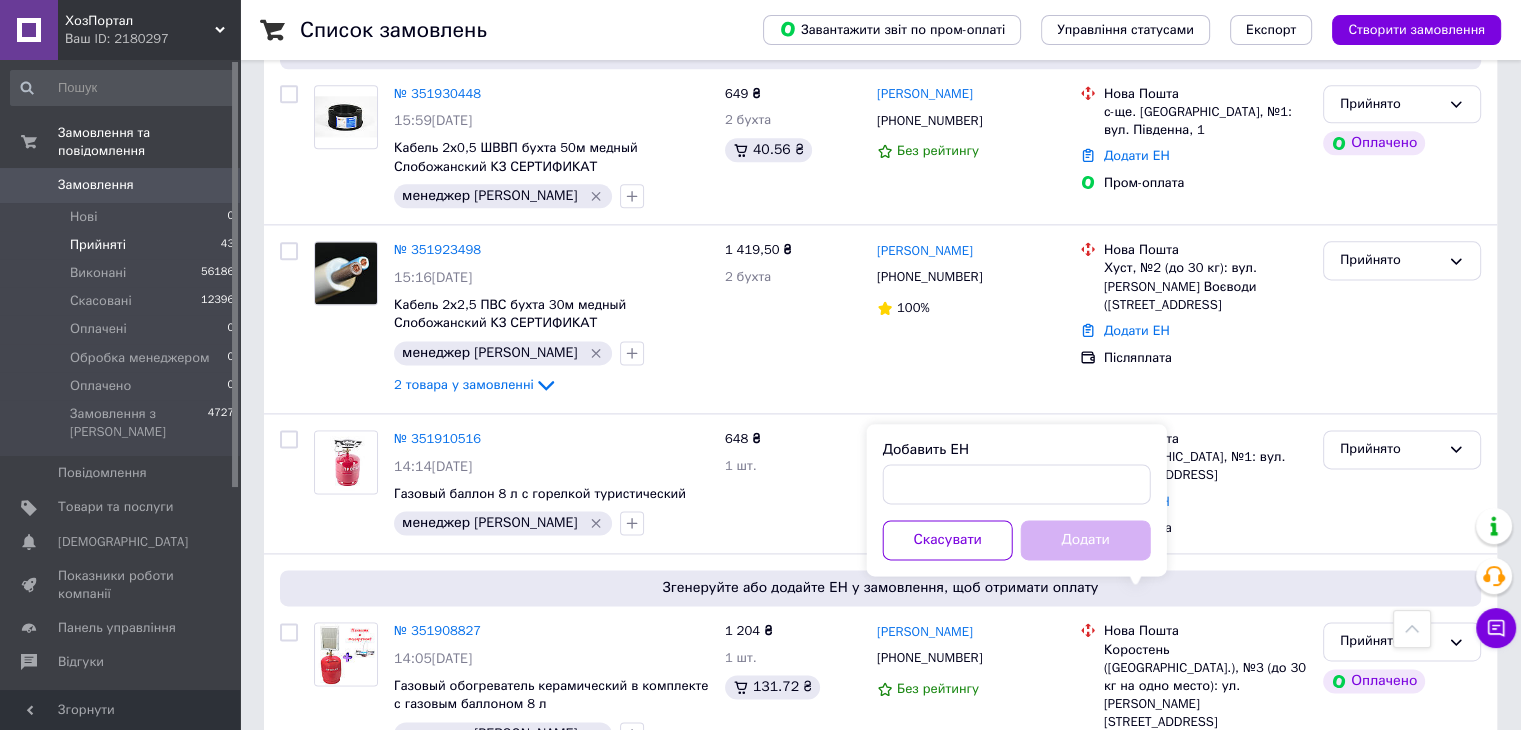 click on "Добавить ЕН Скасувати Додати" at bounding box center (1017, 500) 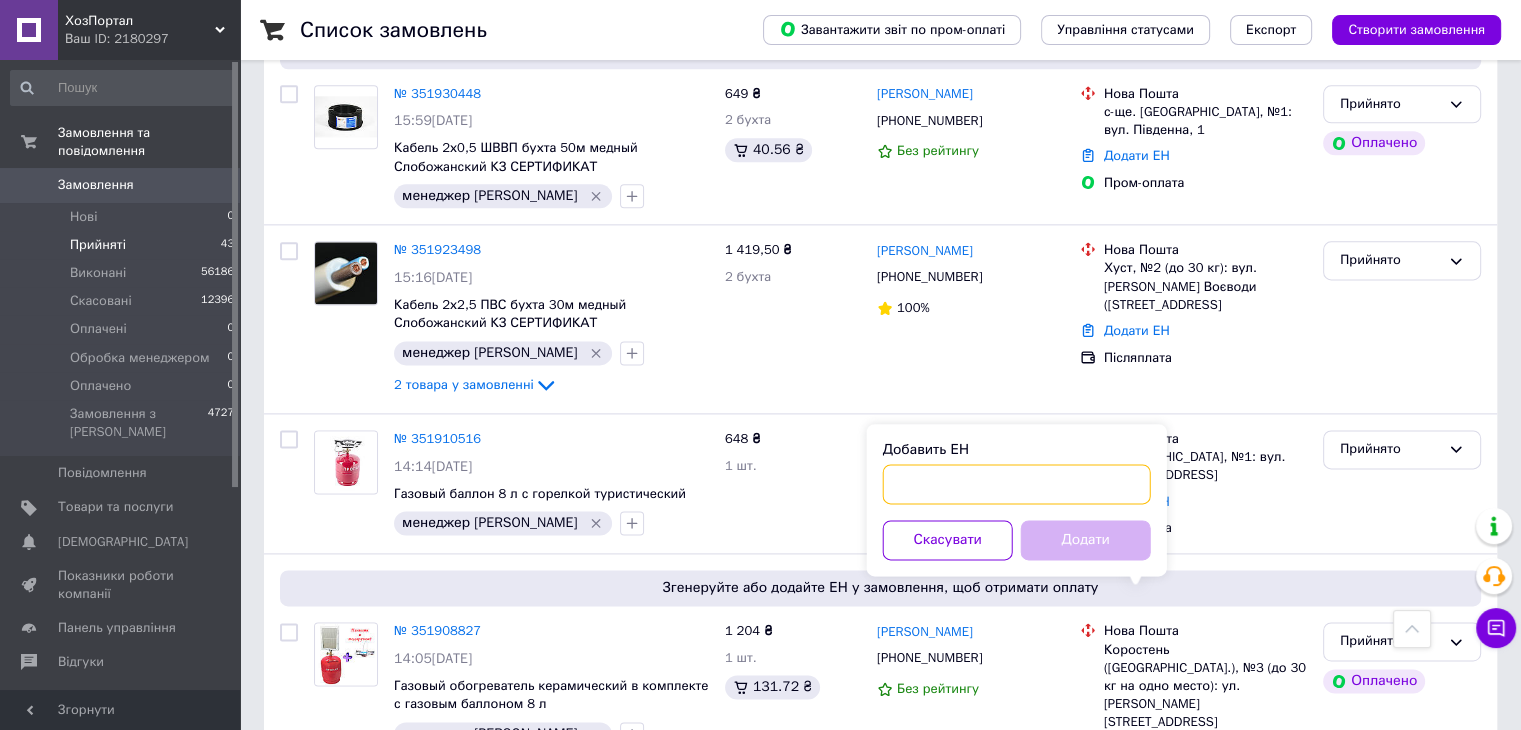 click on "Добавить ЕН" at bounding box center (1017, 484) 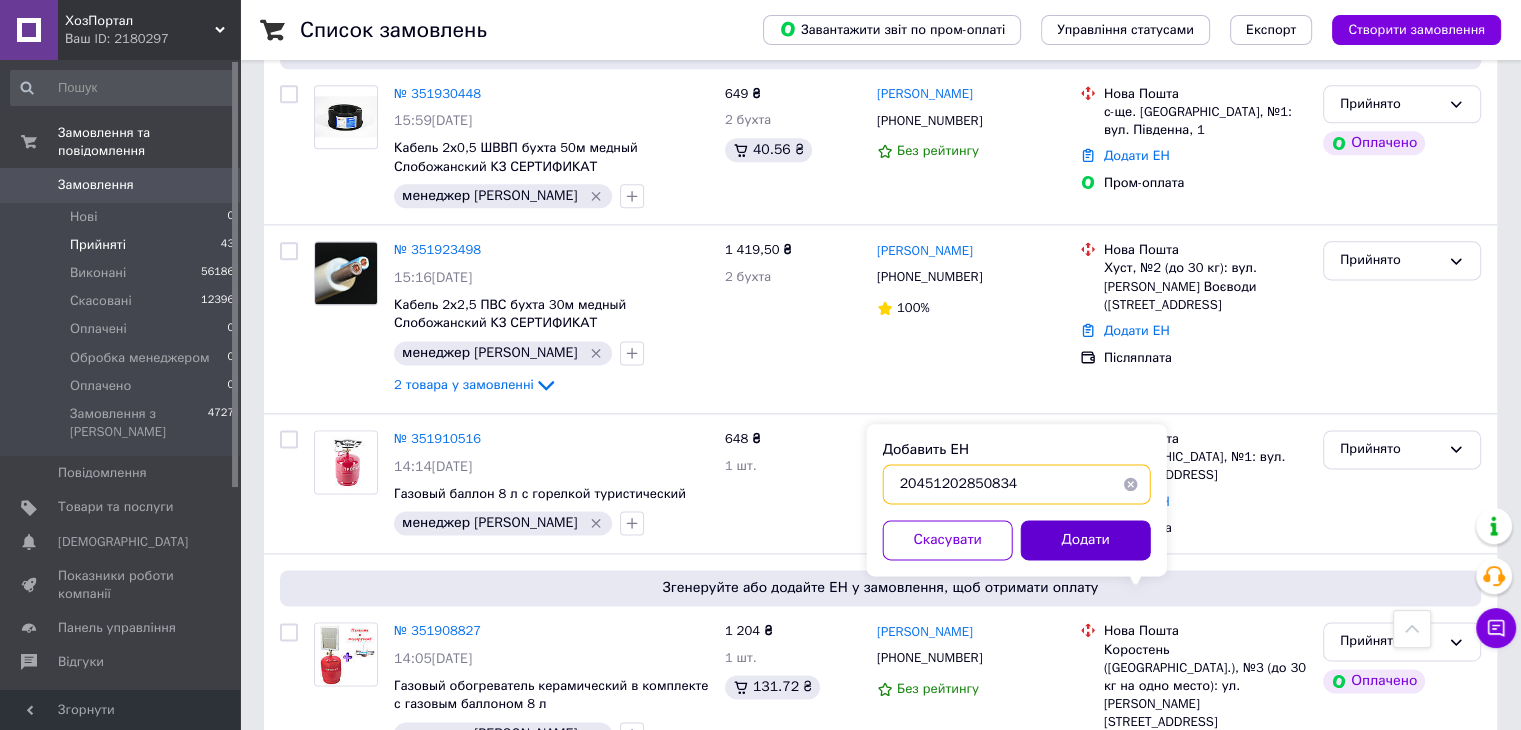 type on "20451202850834" 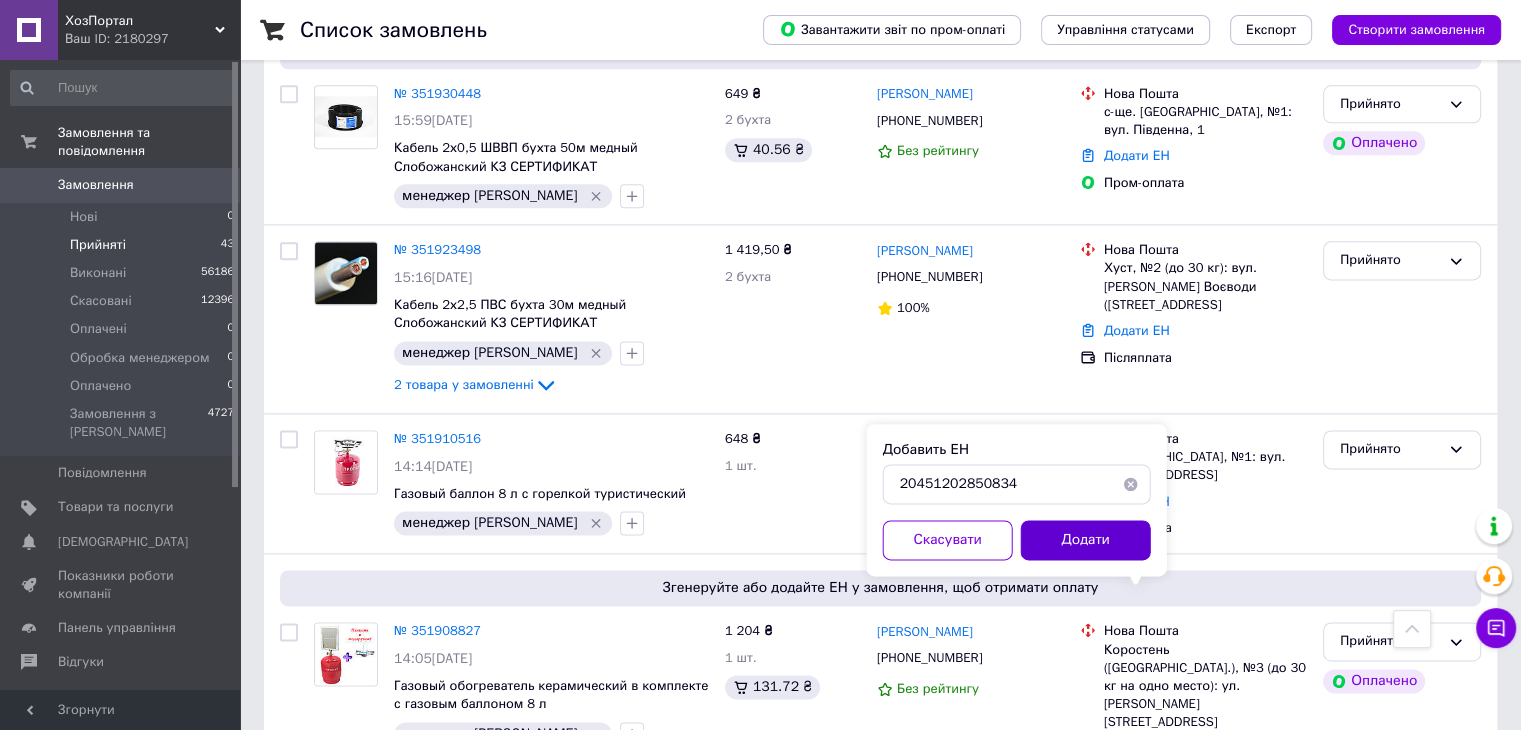 click on "Додати" at bounding box center [1086, 540] 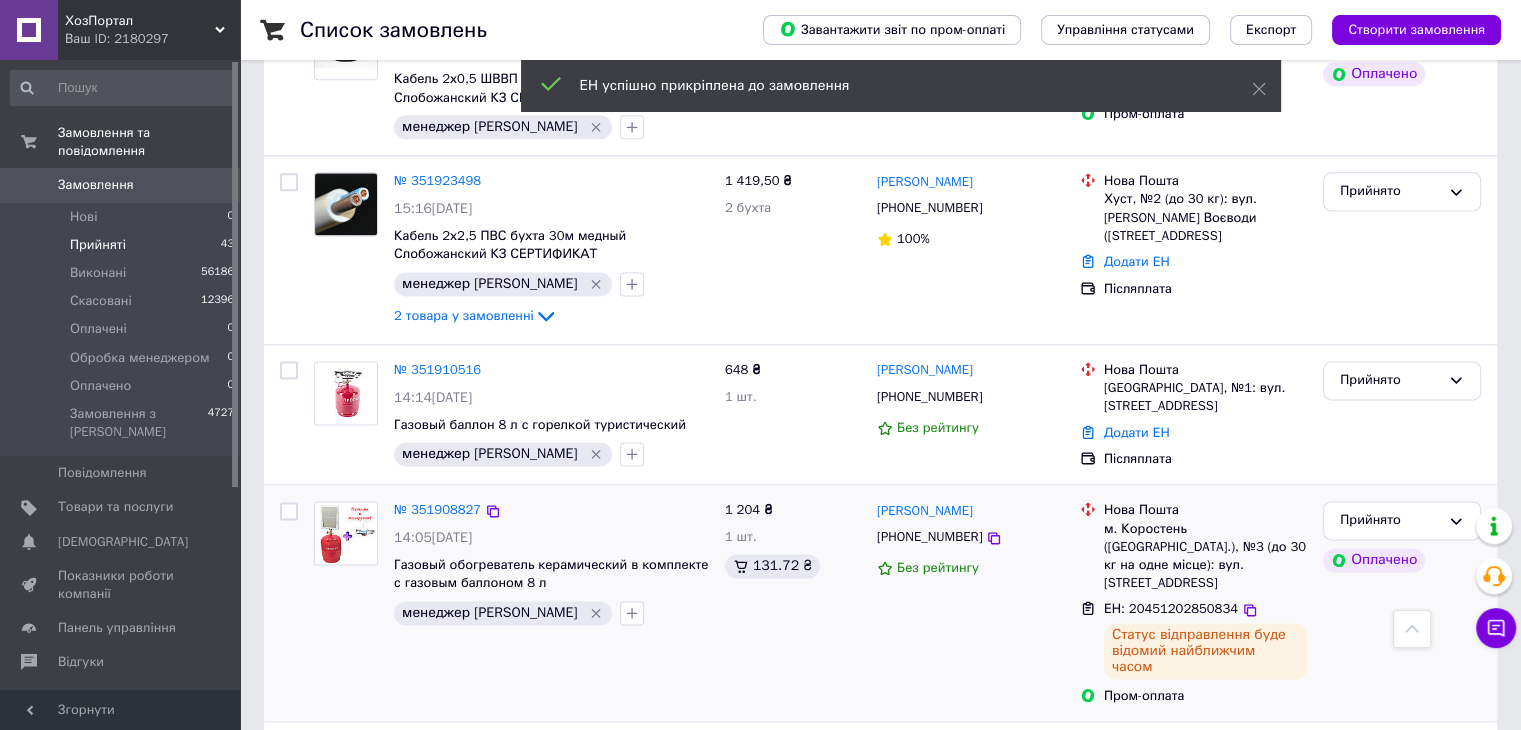 scroll, scrollTop: 2690, scrollLeft: 0, axis: vertical 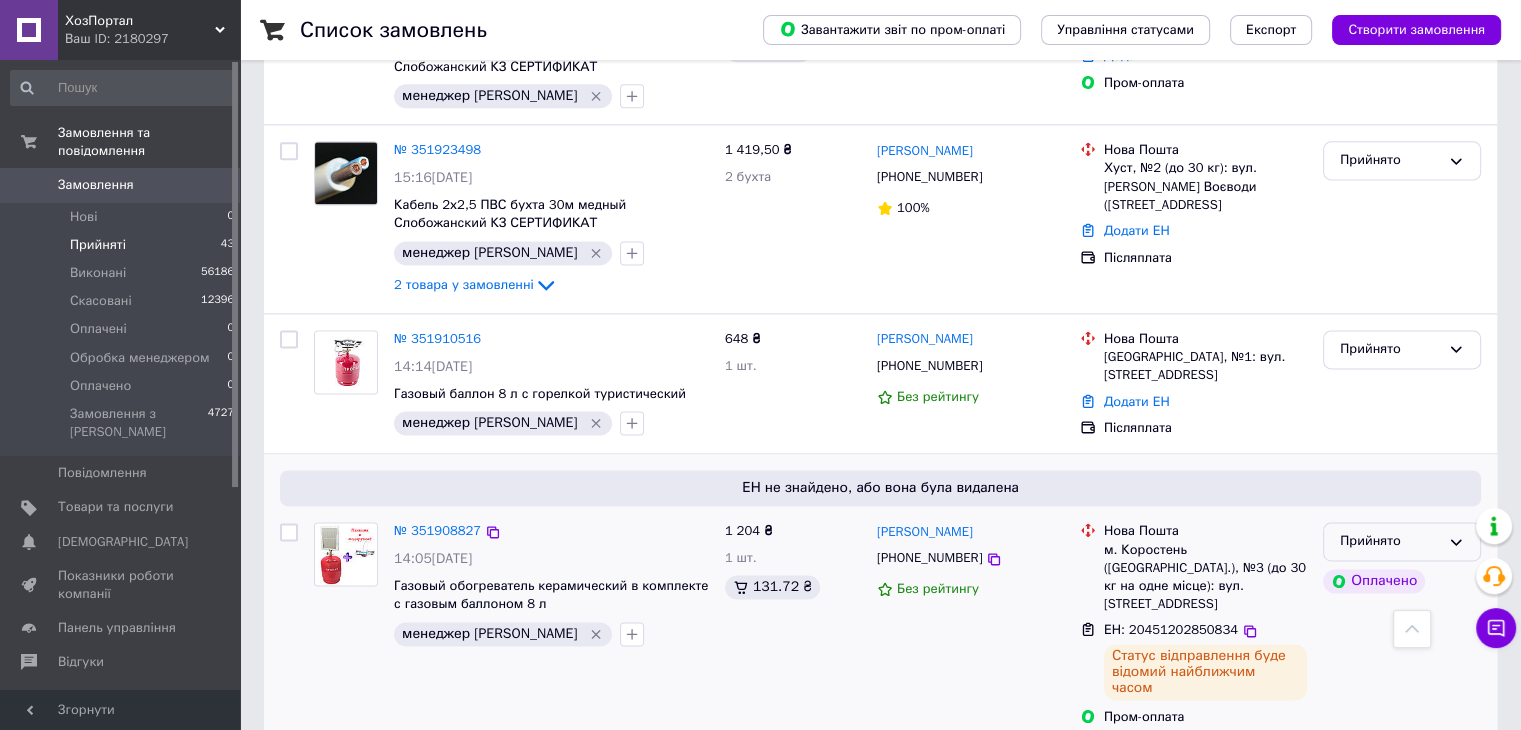 click 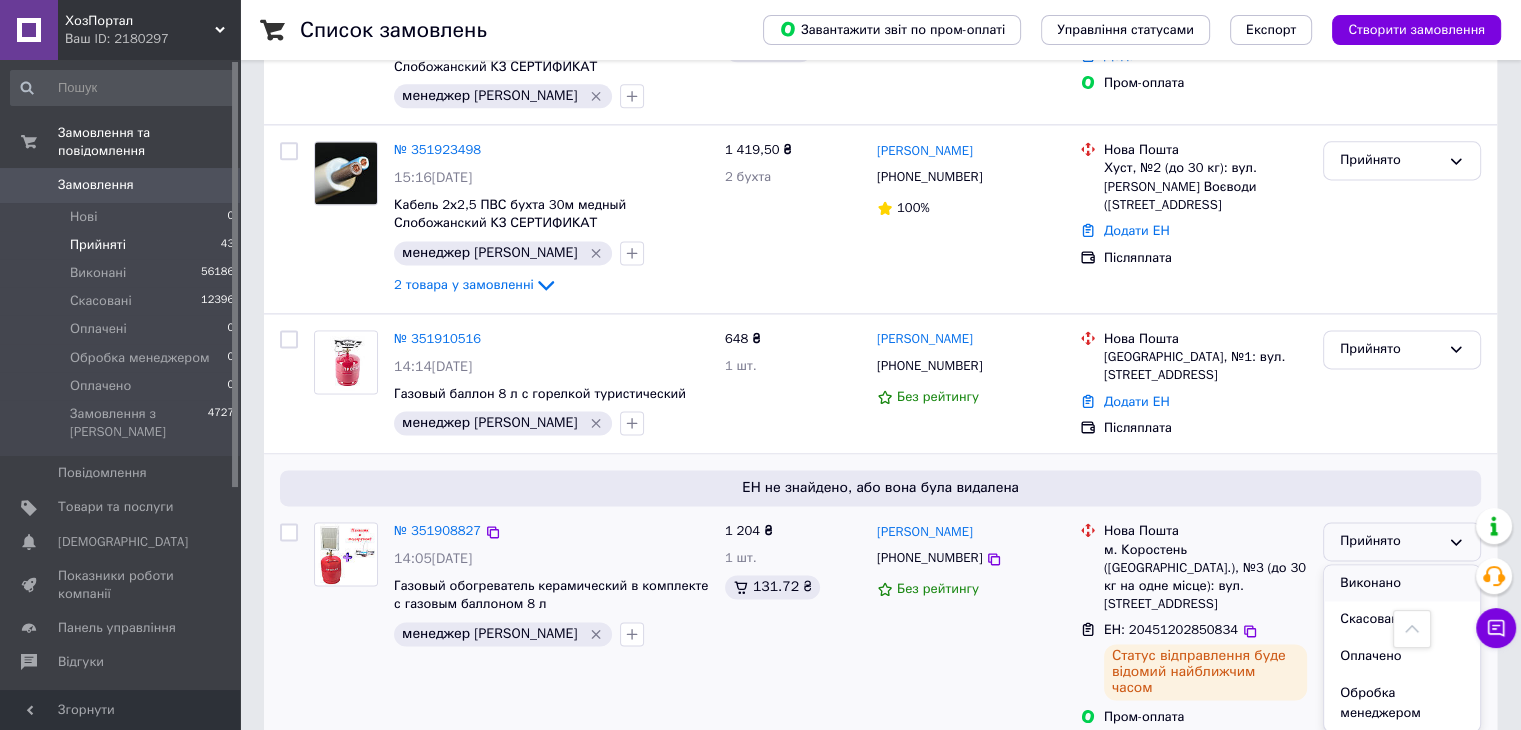 click on "Виконано" at bounding box center (1402, 583) 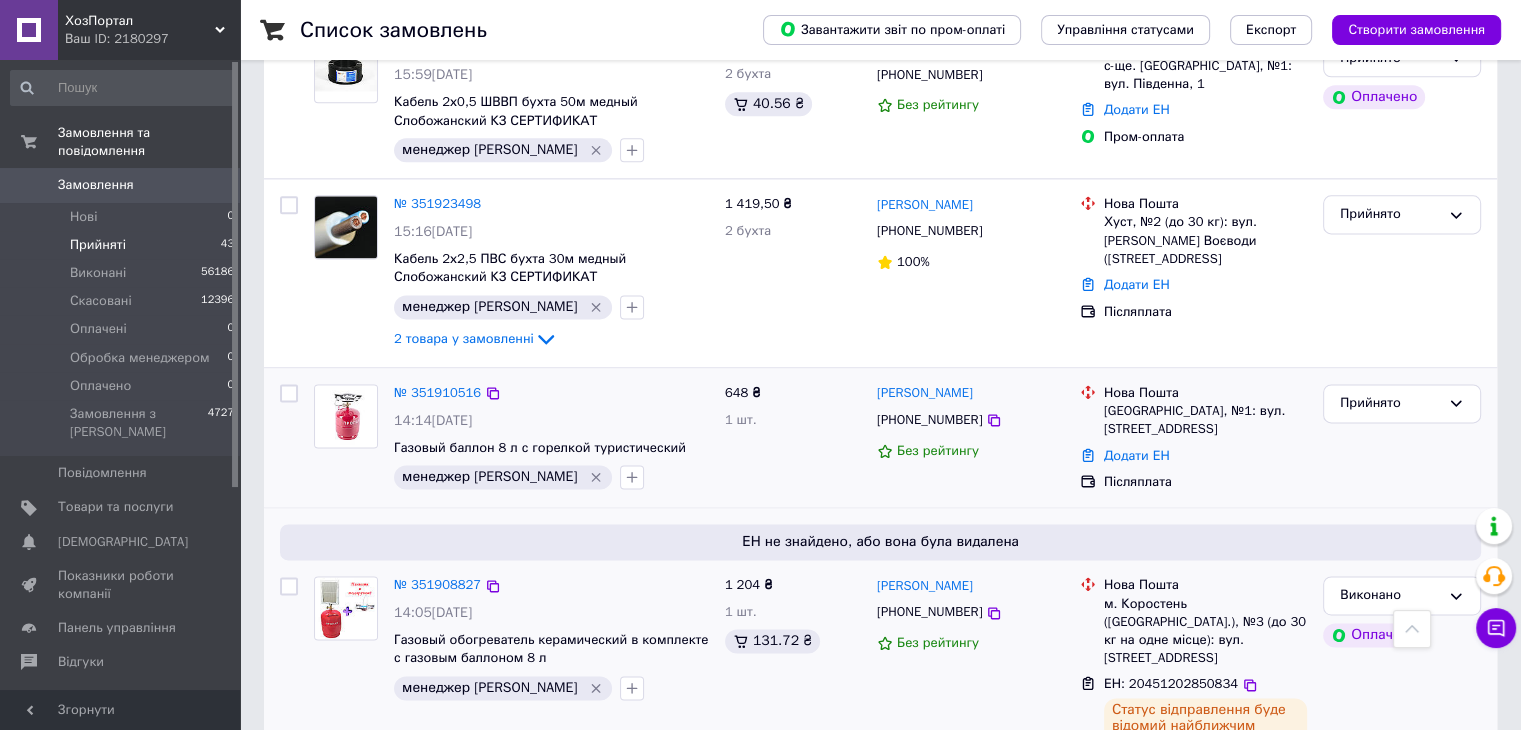 scroll, scrollTop: 2590, scrollLeft: 0, axis: vertical 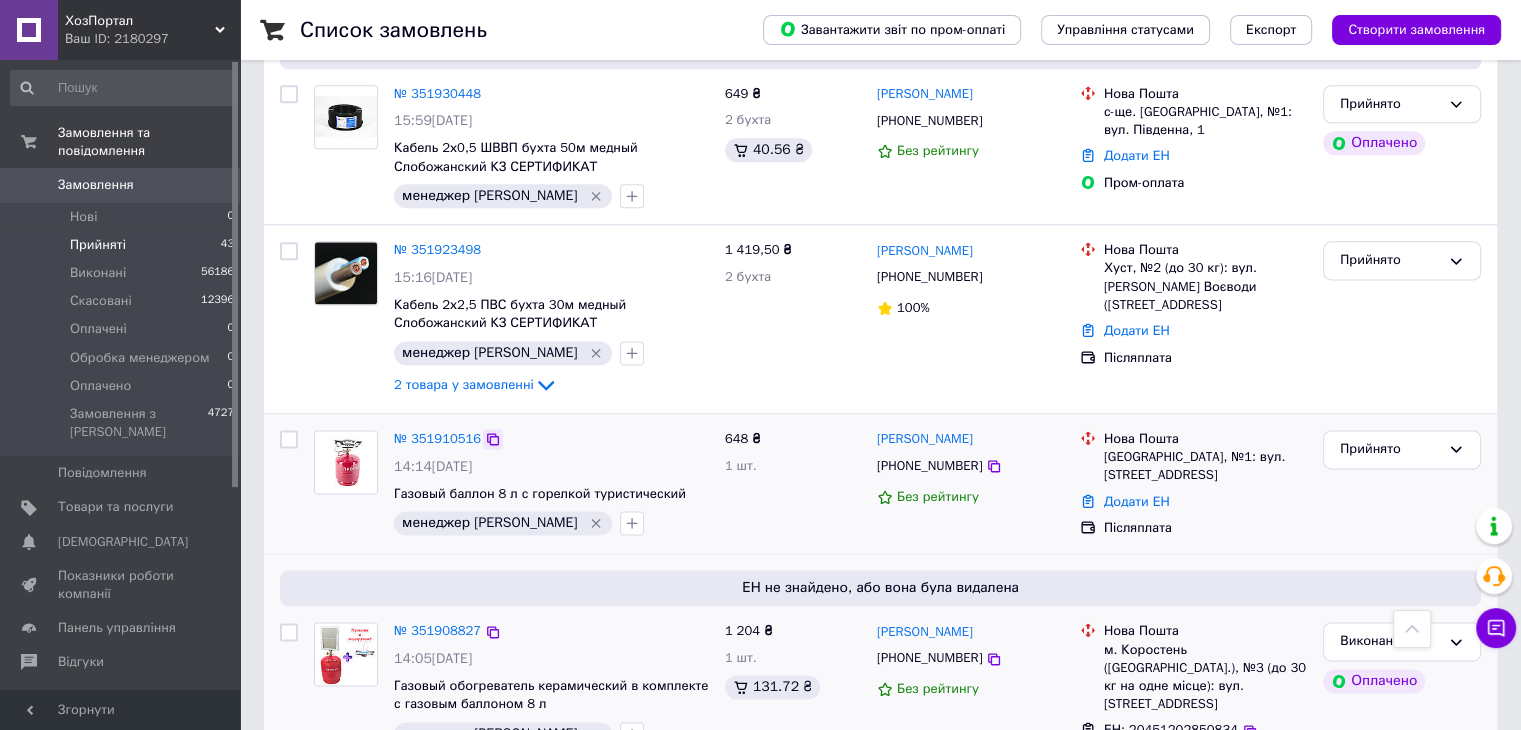 click 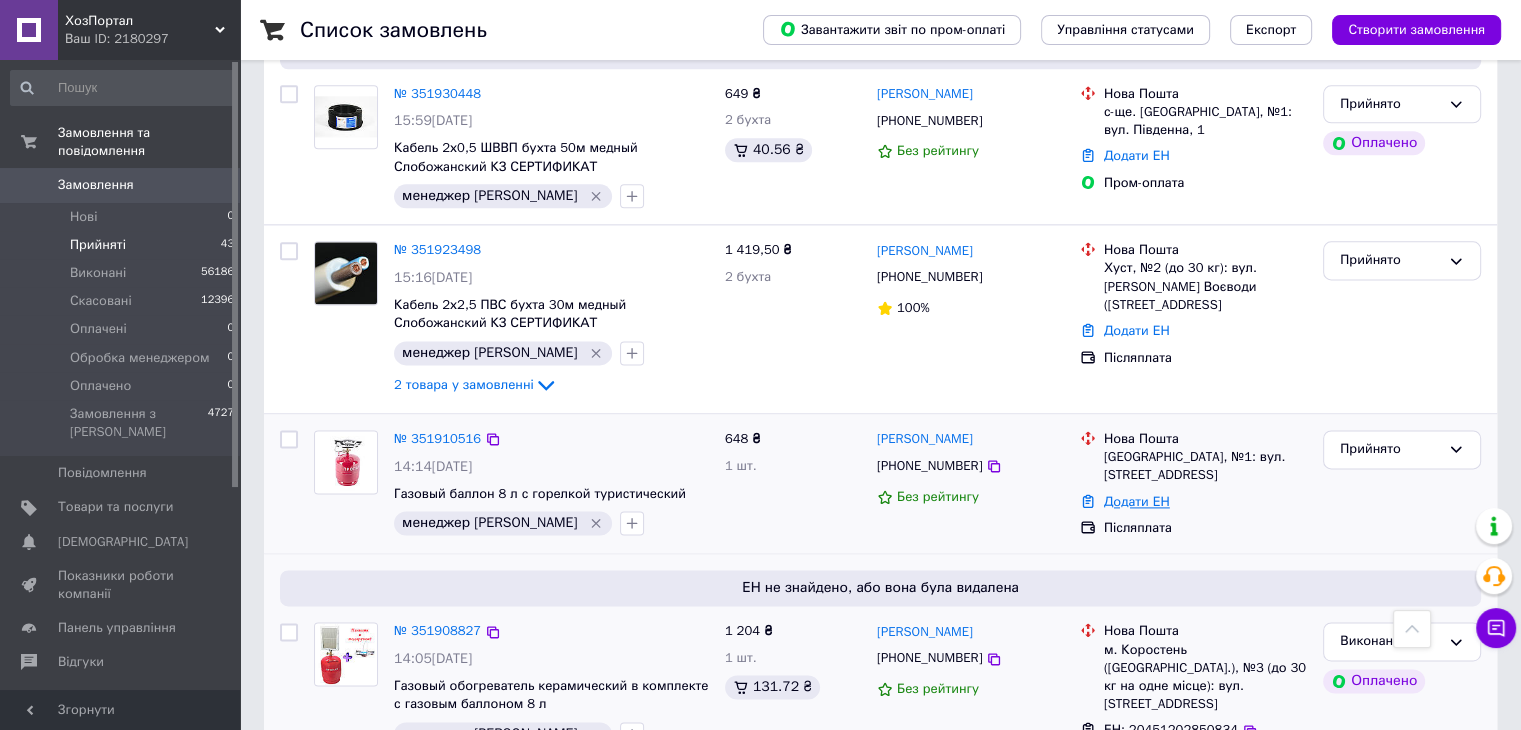 click on "Додати ЕН" at bounding box center [1137, 501] 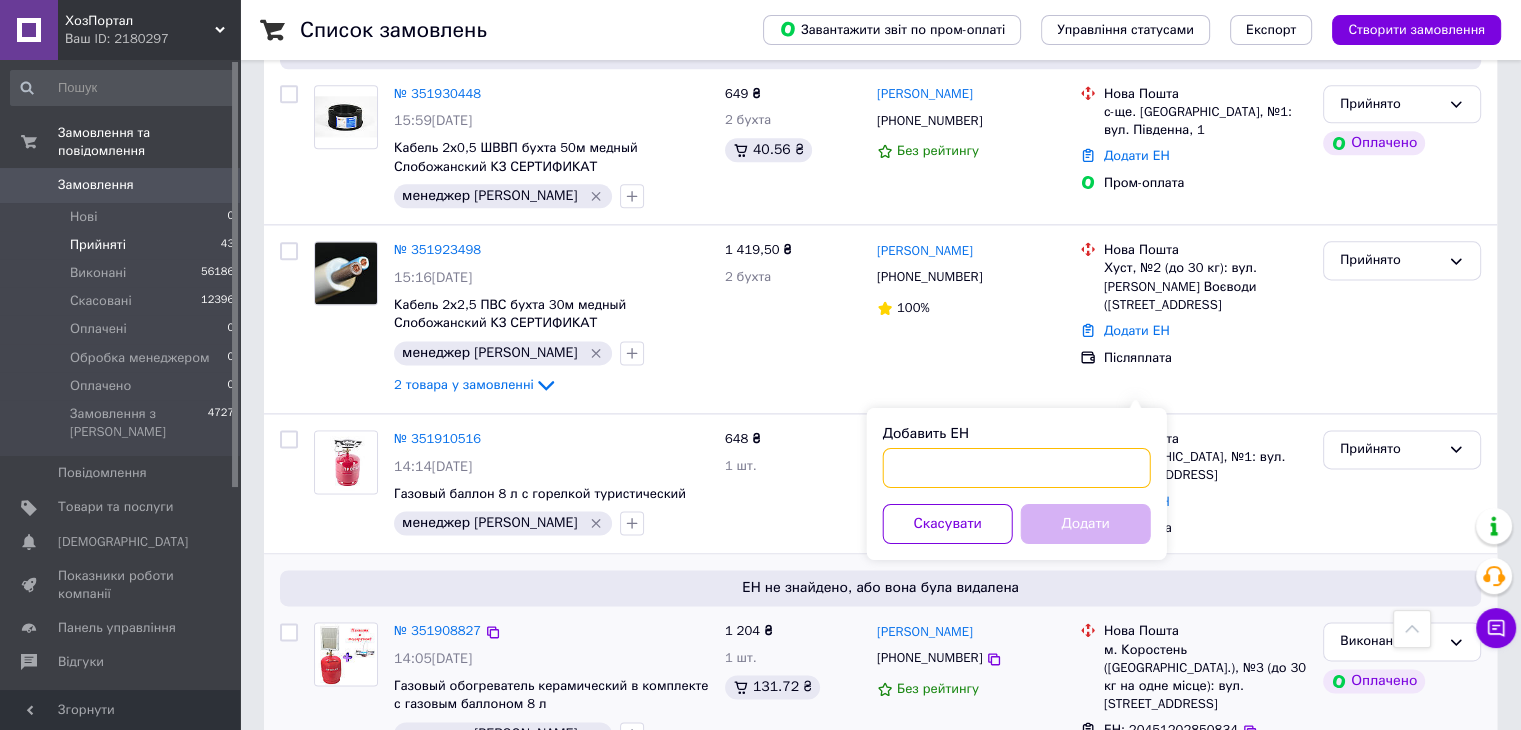 click on "Добавить ЕН" at bounding box center [1017, 468] 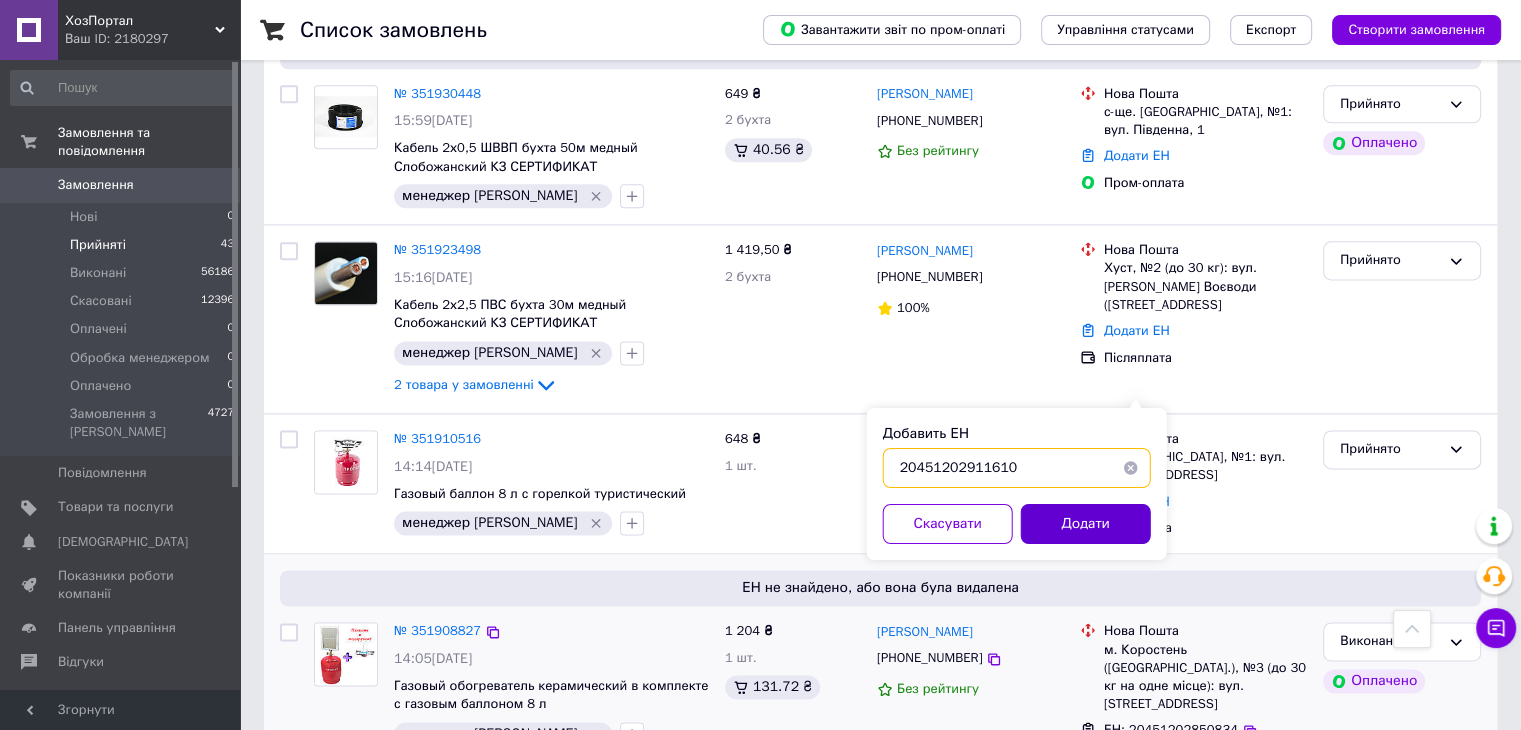 type on "20451202911610" 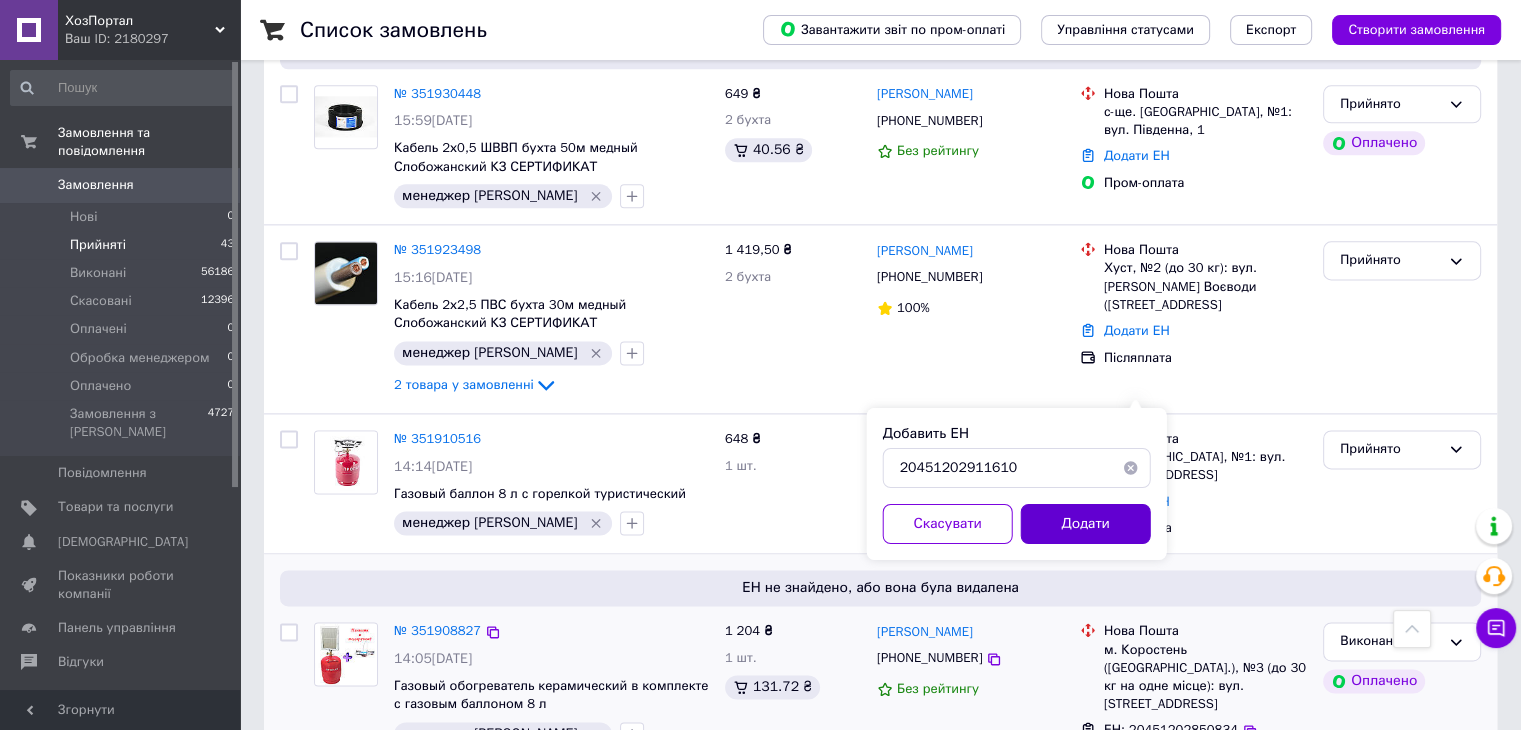 click on "Додати" at bounding box center [1086, 524] 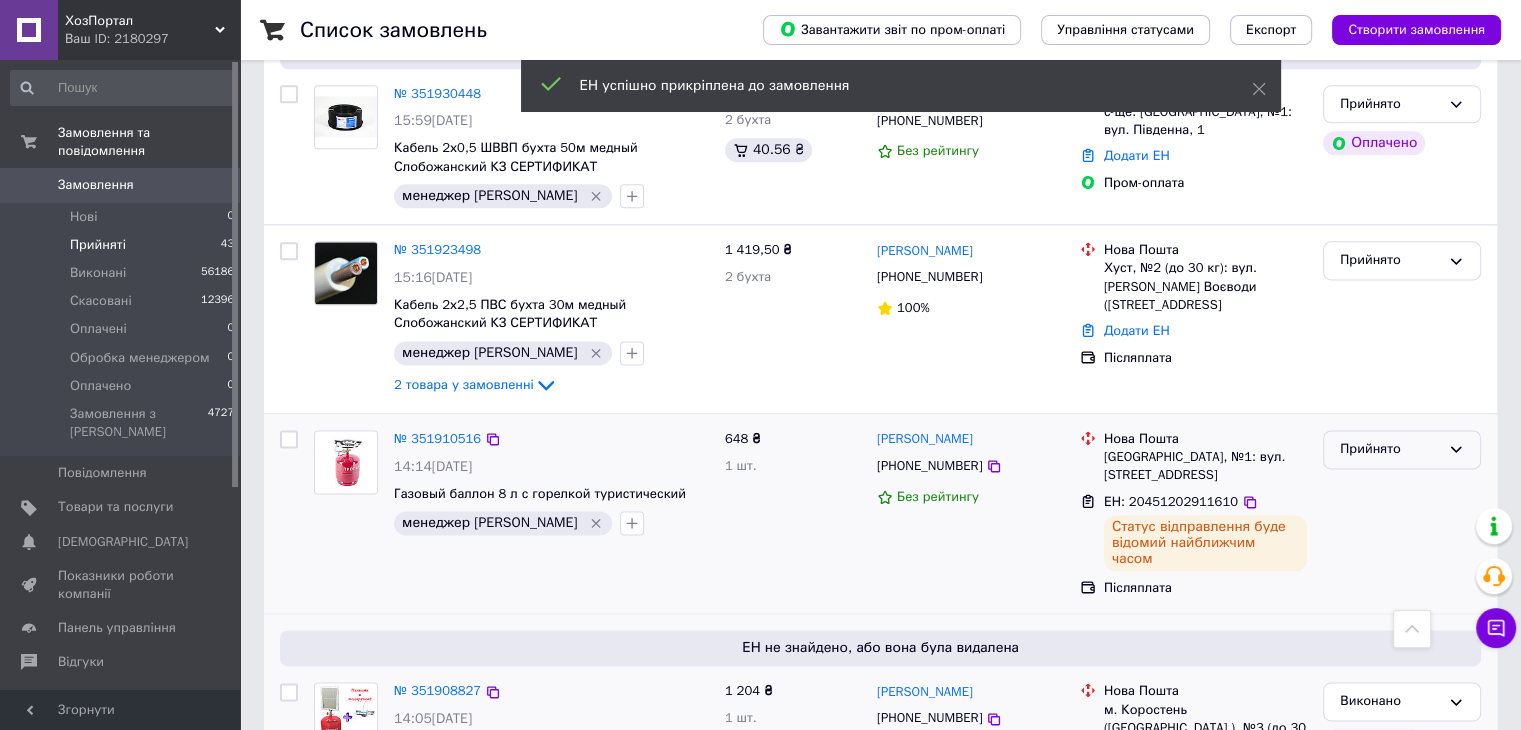 click on "Прийнято" at bounding box center [1390, 449] 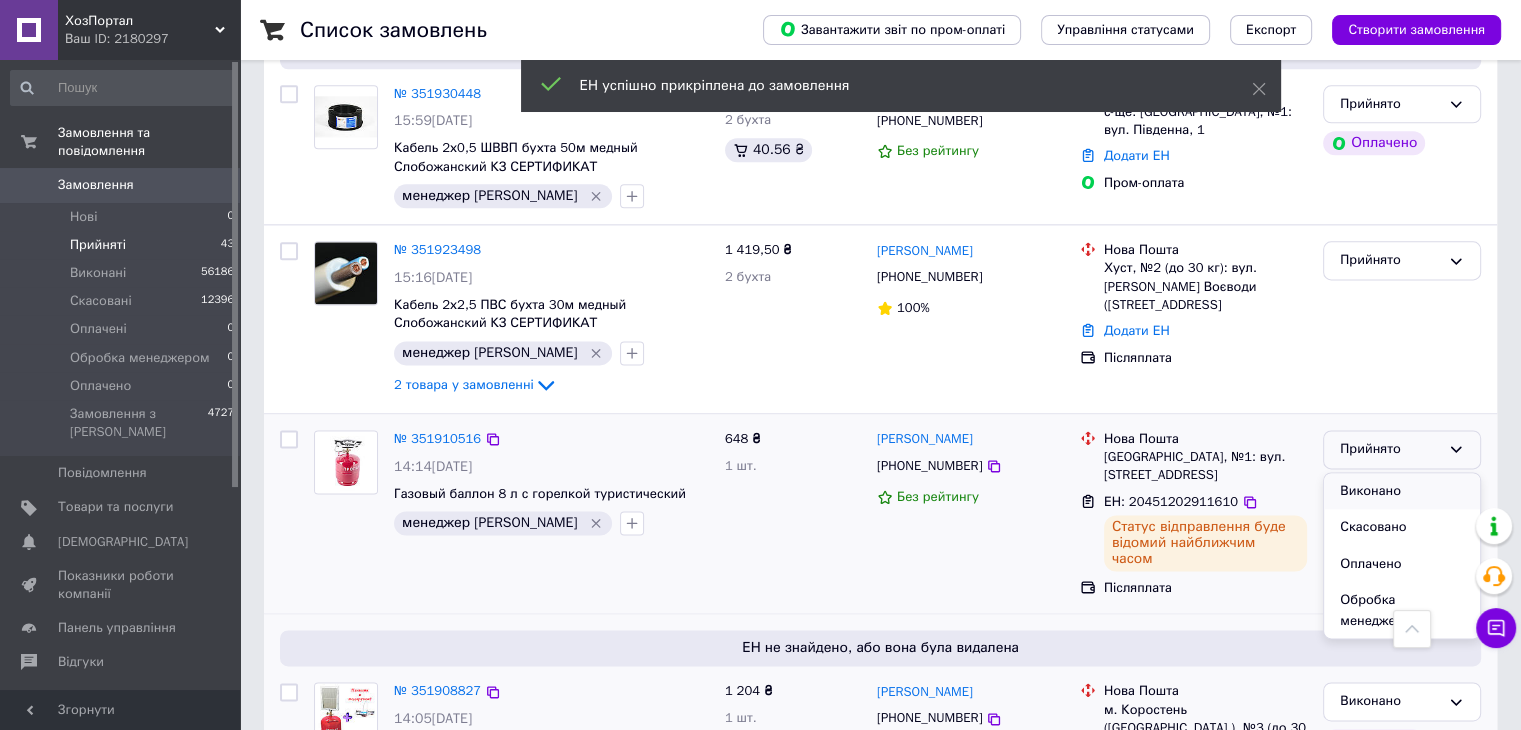 click on "Виконано" at bounding box center (1402, 491) 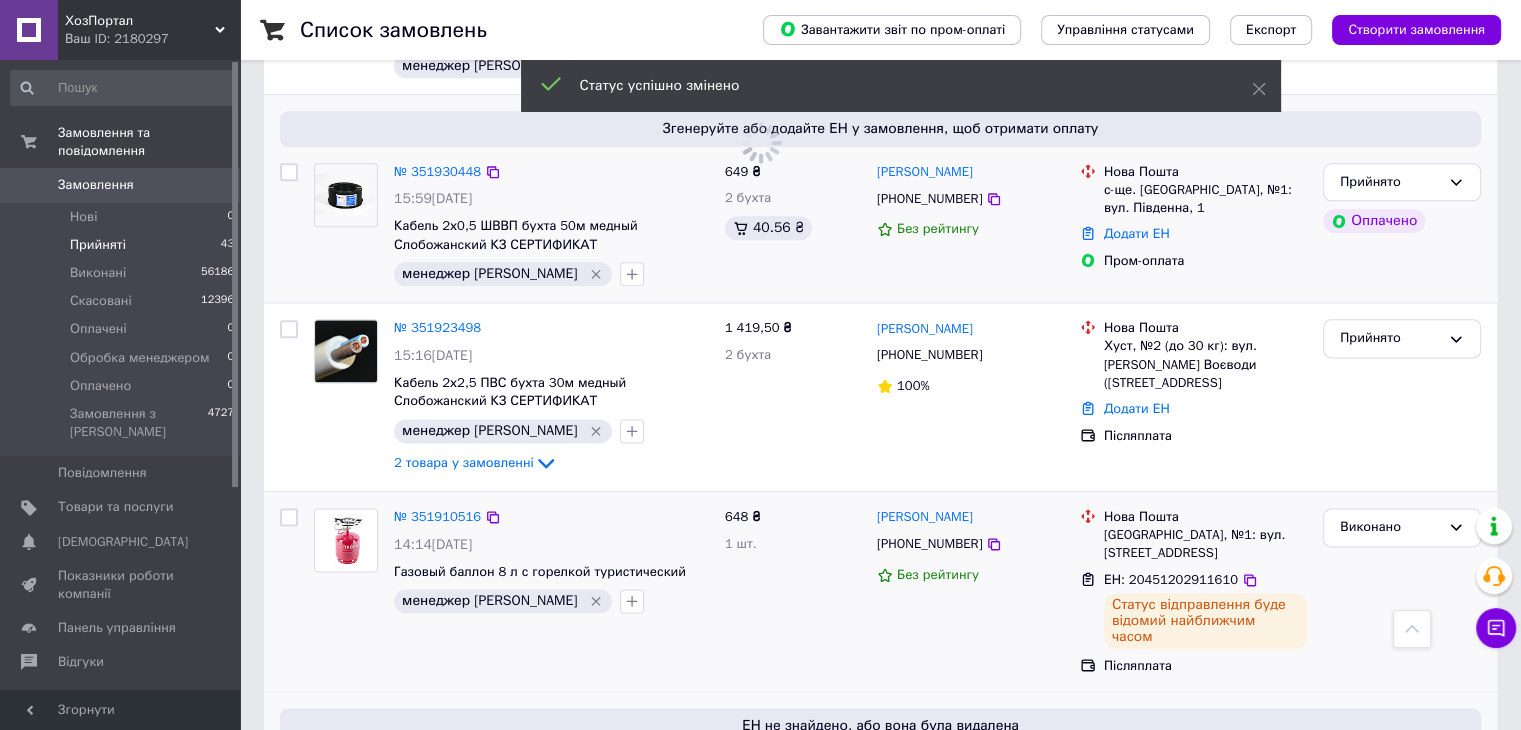 scroll, scrollTop: 2390, scrollLeft: 0, axis: vertical 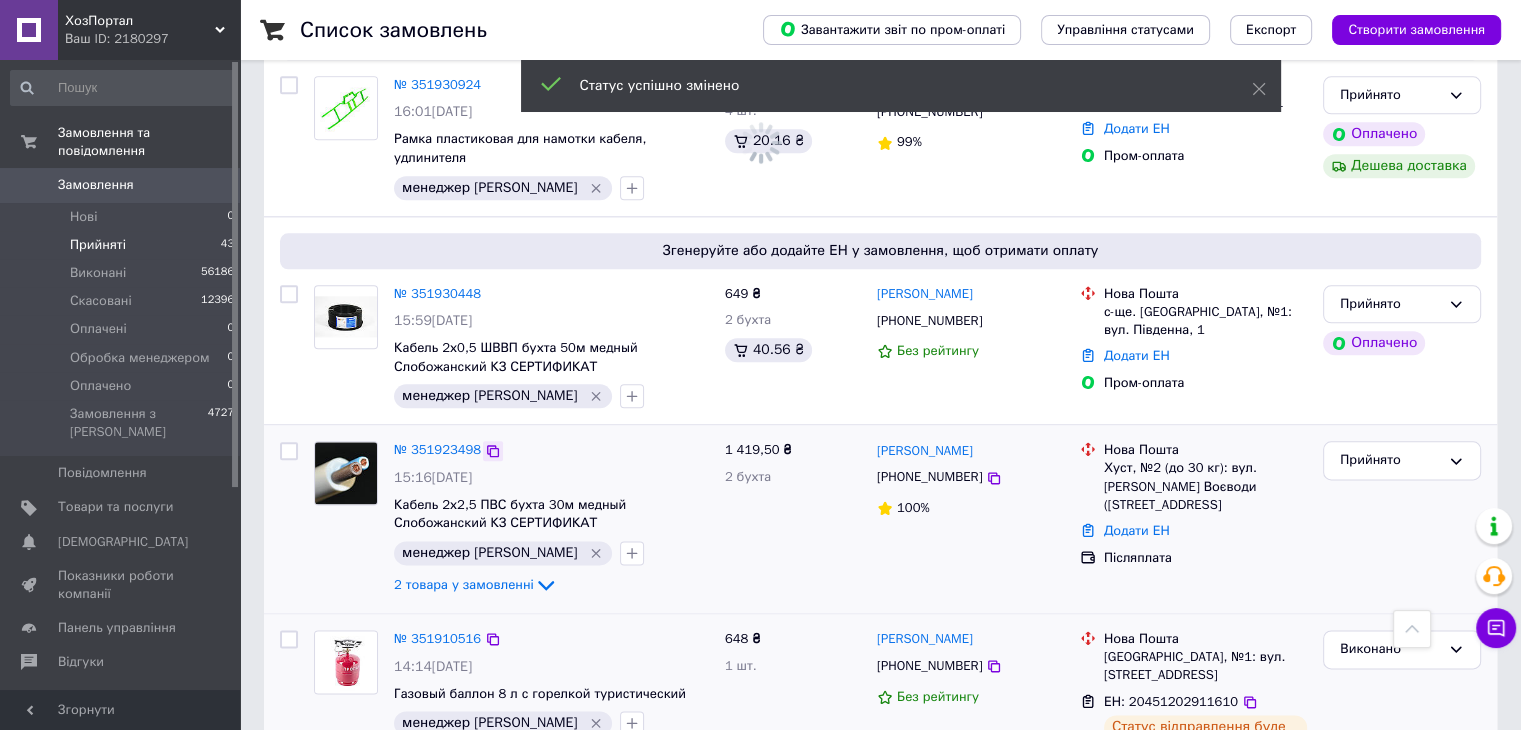click 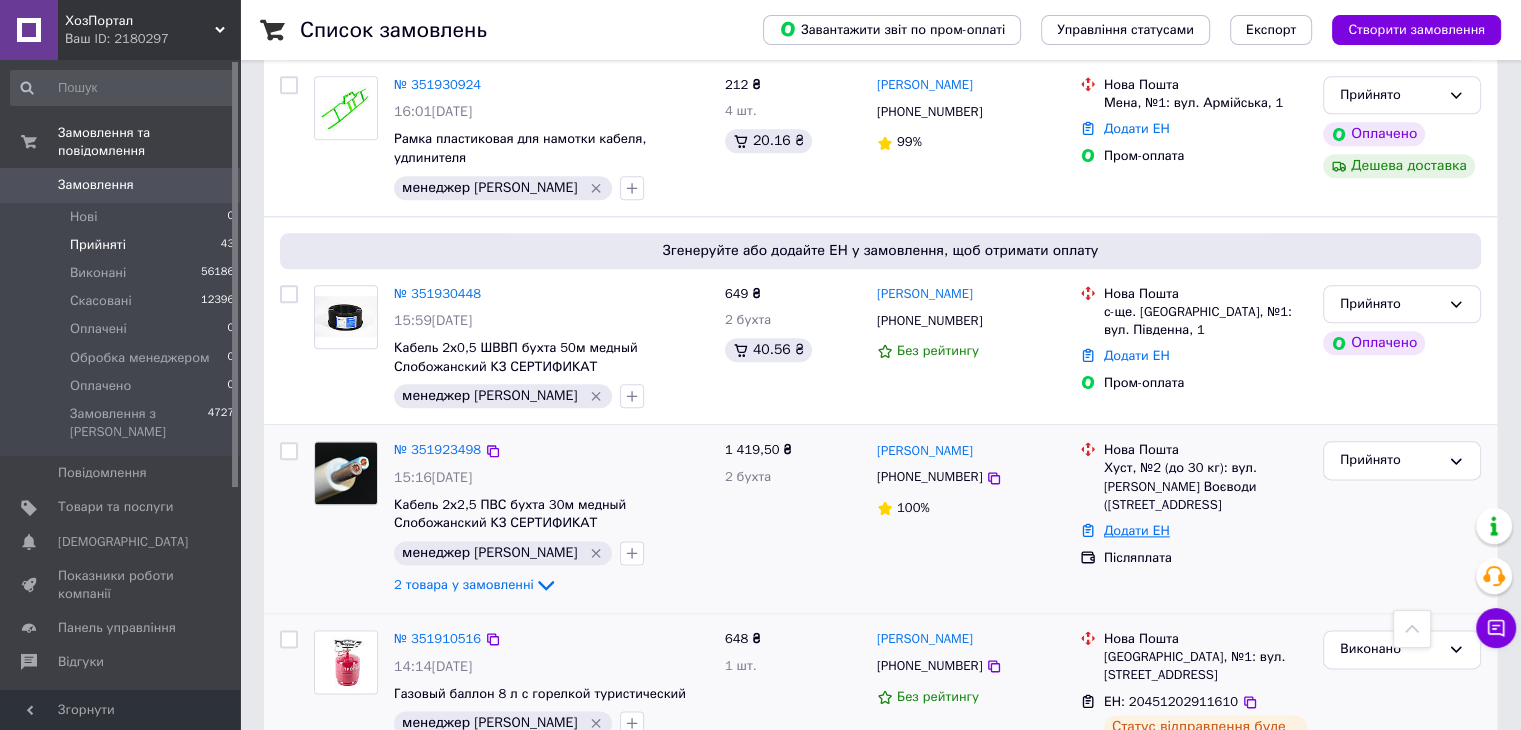 click on "Додати ЕН" at bounding box center (1137, 530) 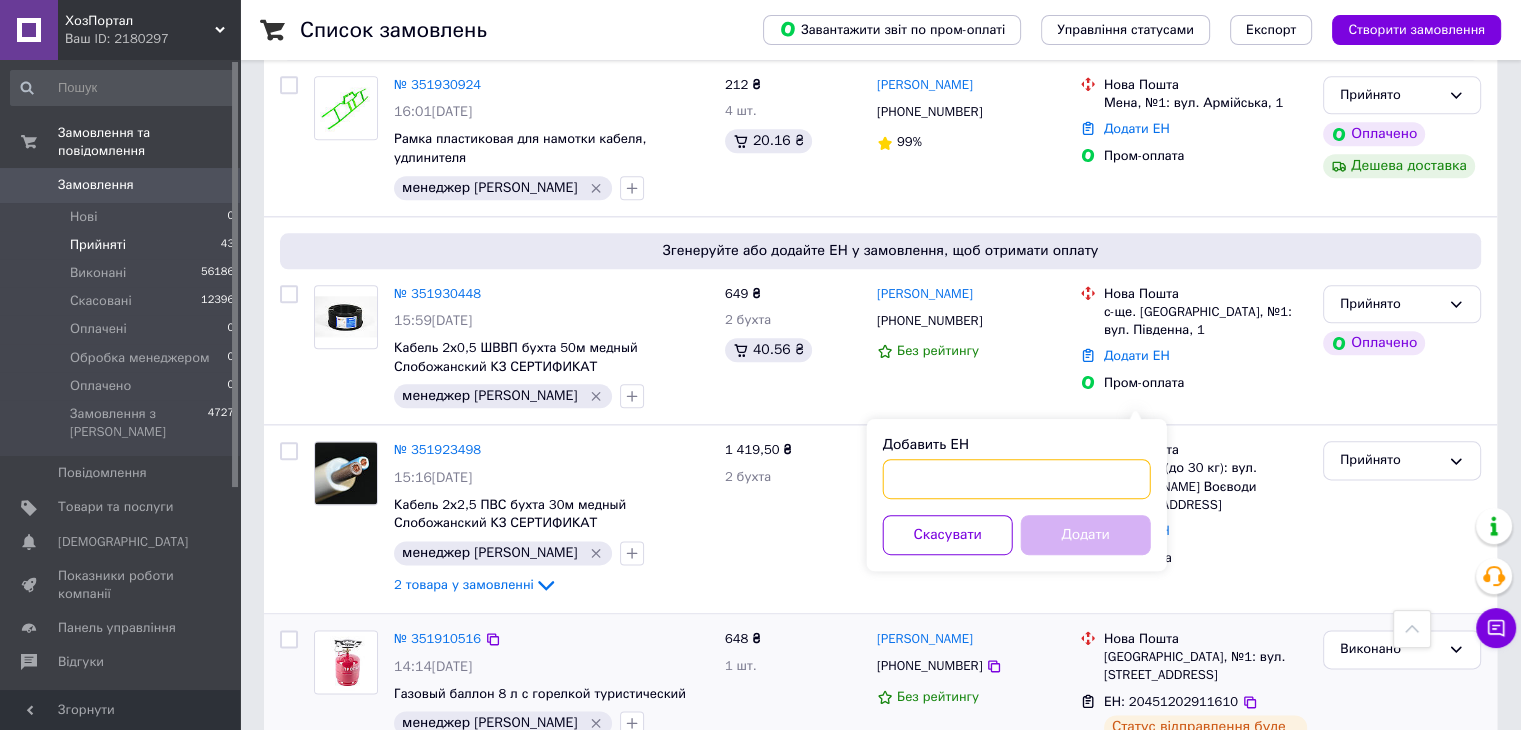 click on "Добавить ЕН" at bounding box center (1017, 479) 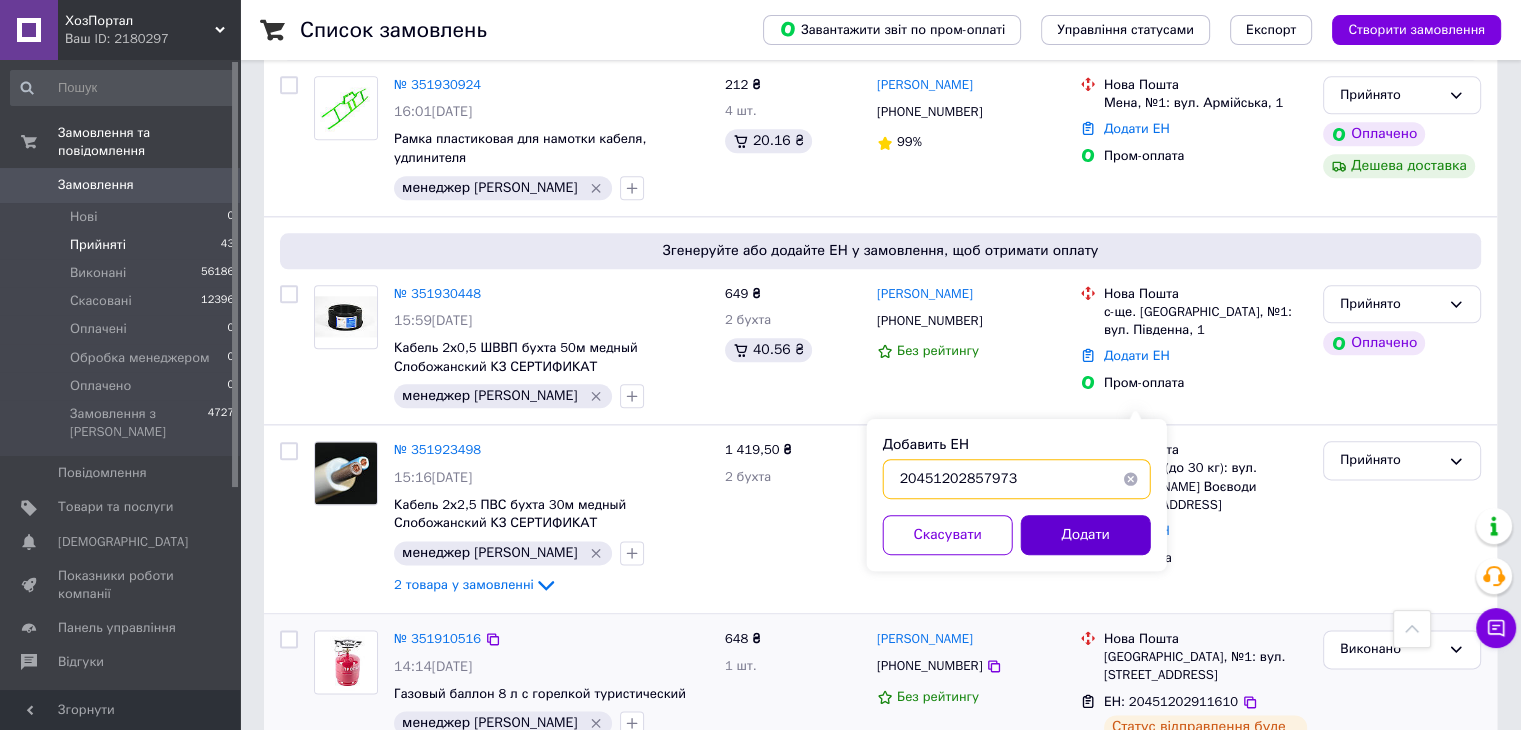 type on "20451202857973" 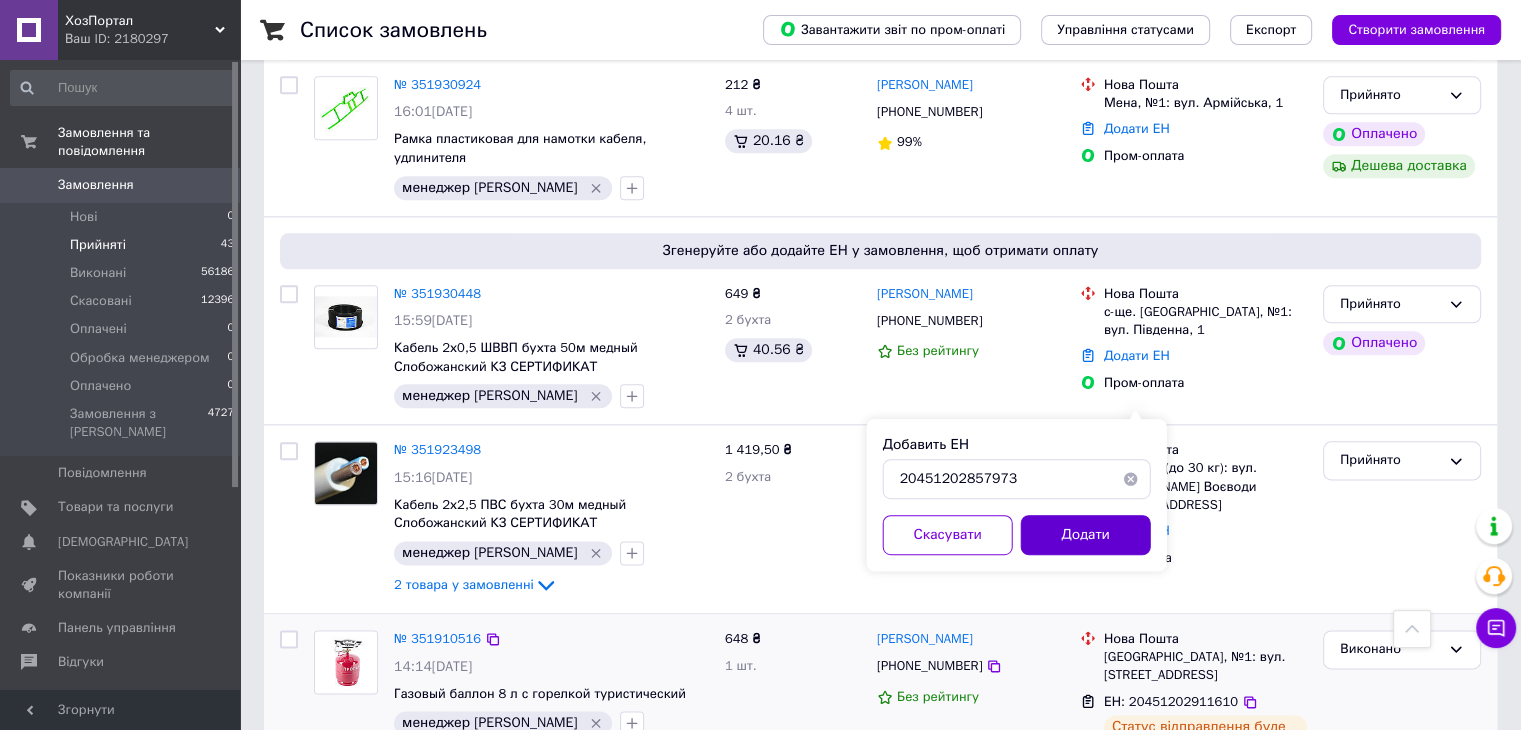 click on "Додати" at bounding box center (1086, 535) 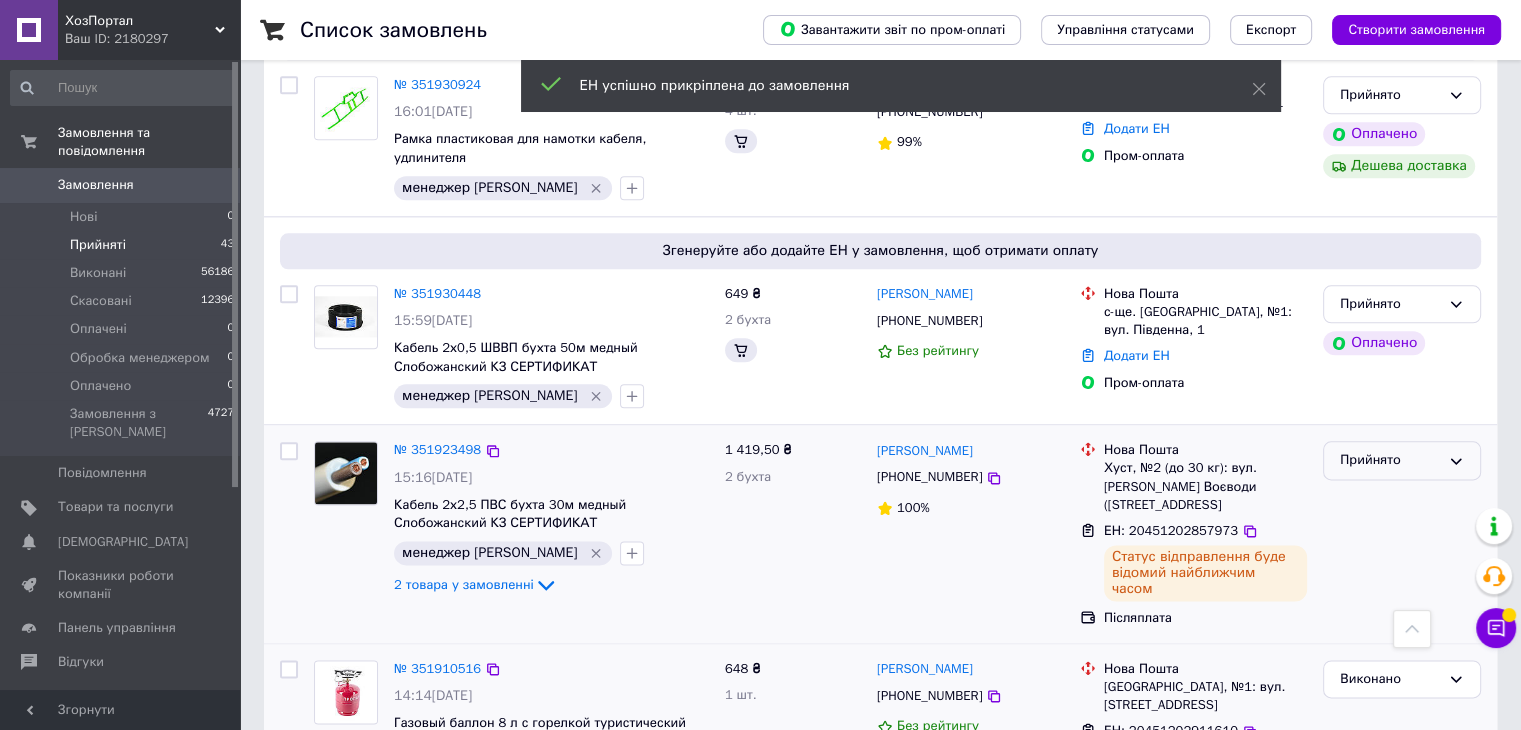 click on "Прийнято" at bounding box center (1390, 460) 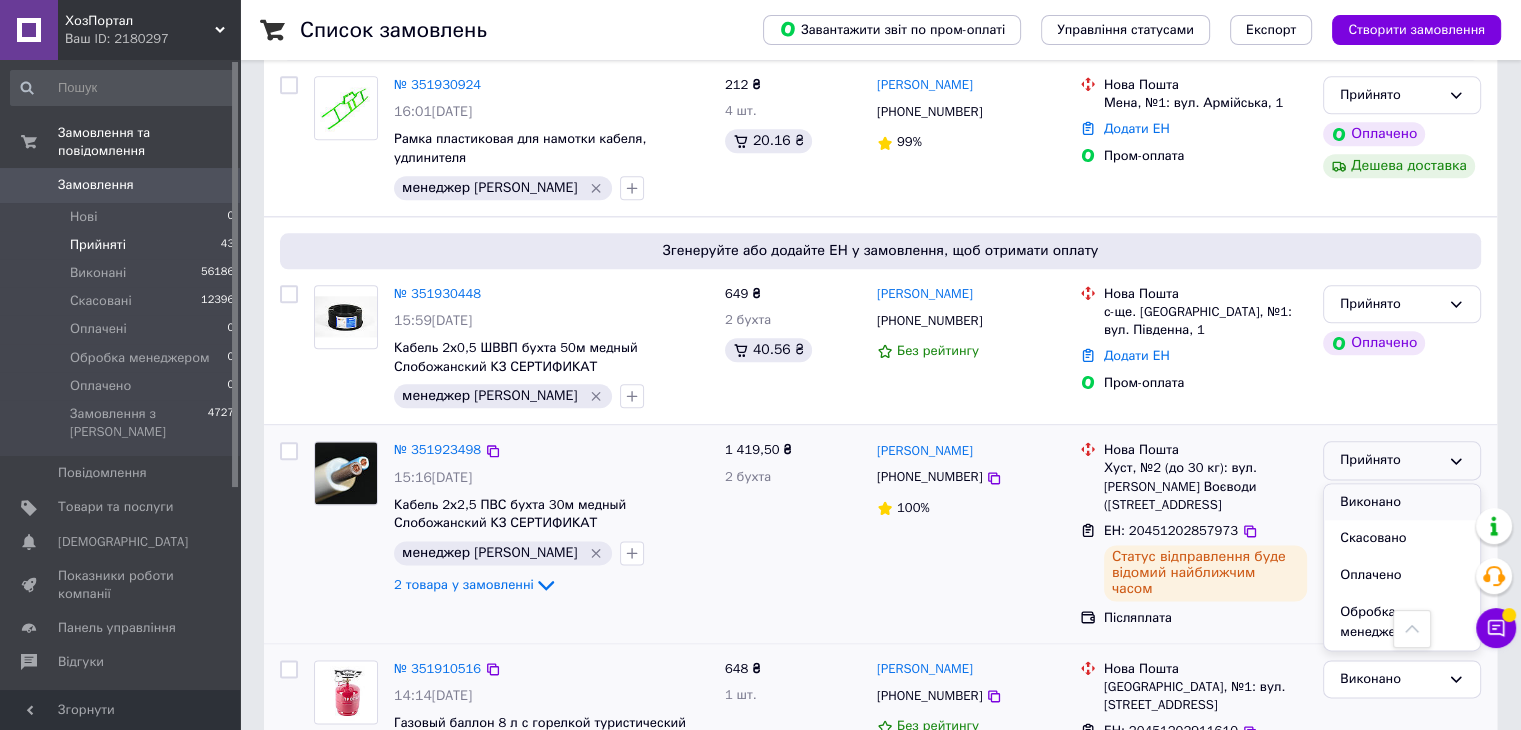 click on "Виконано" at bounding box center (1402, 502) 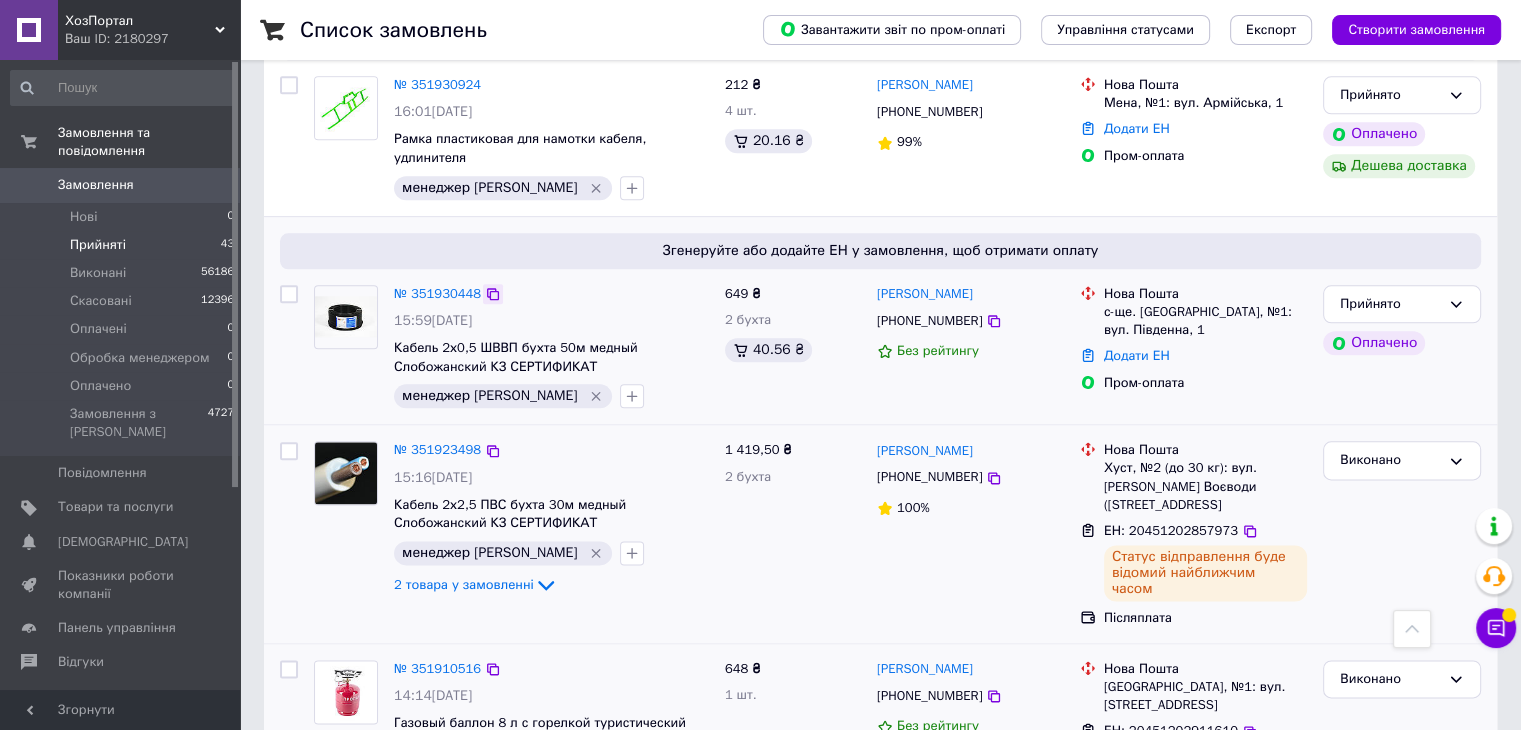click 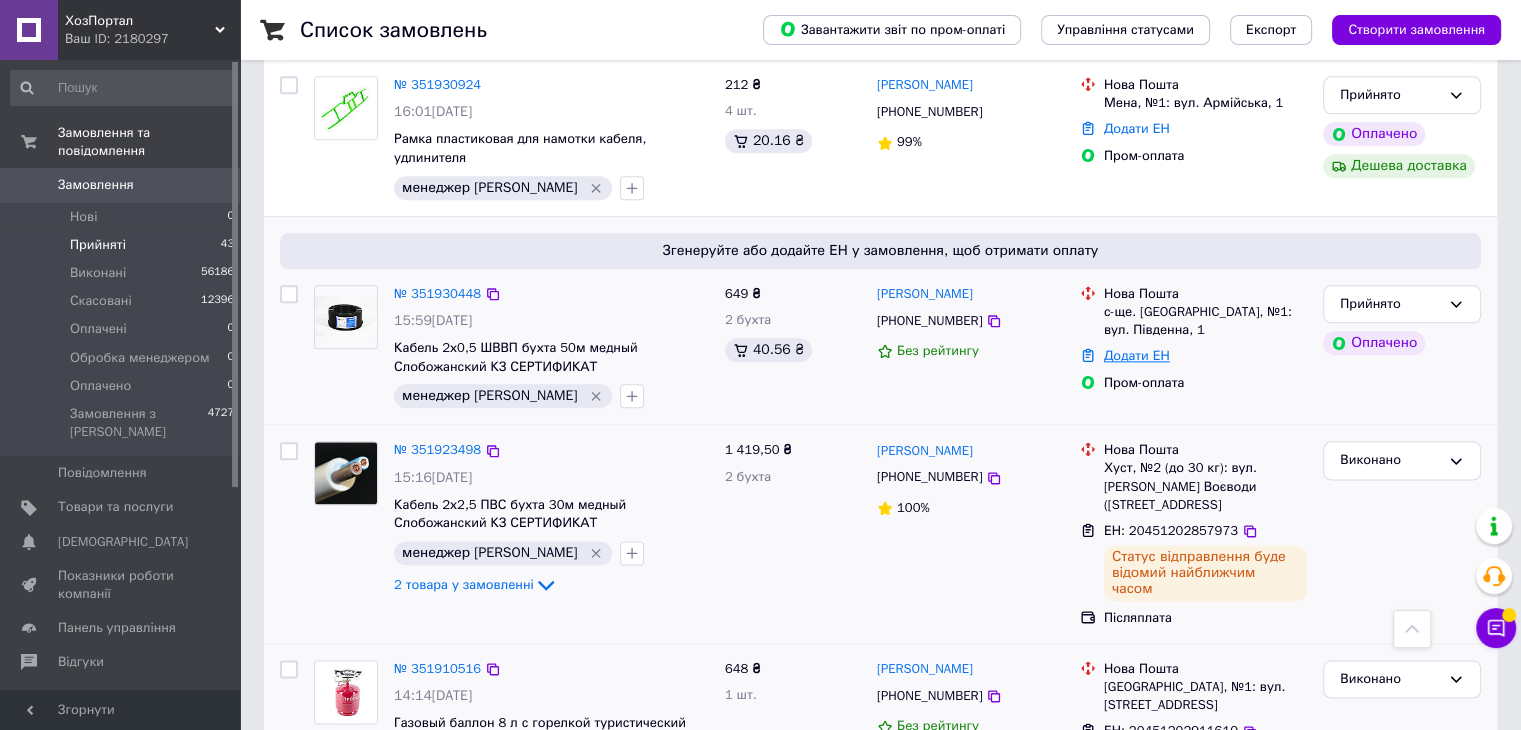 click on "Додати ЕН" at bounding box center [1137, 355] 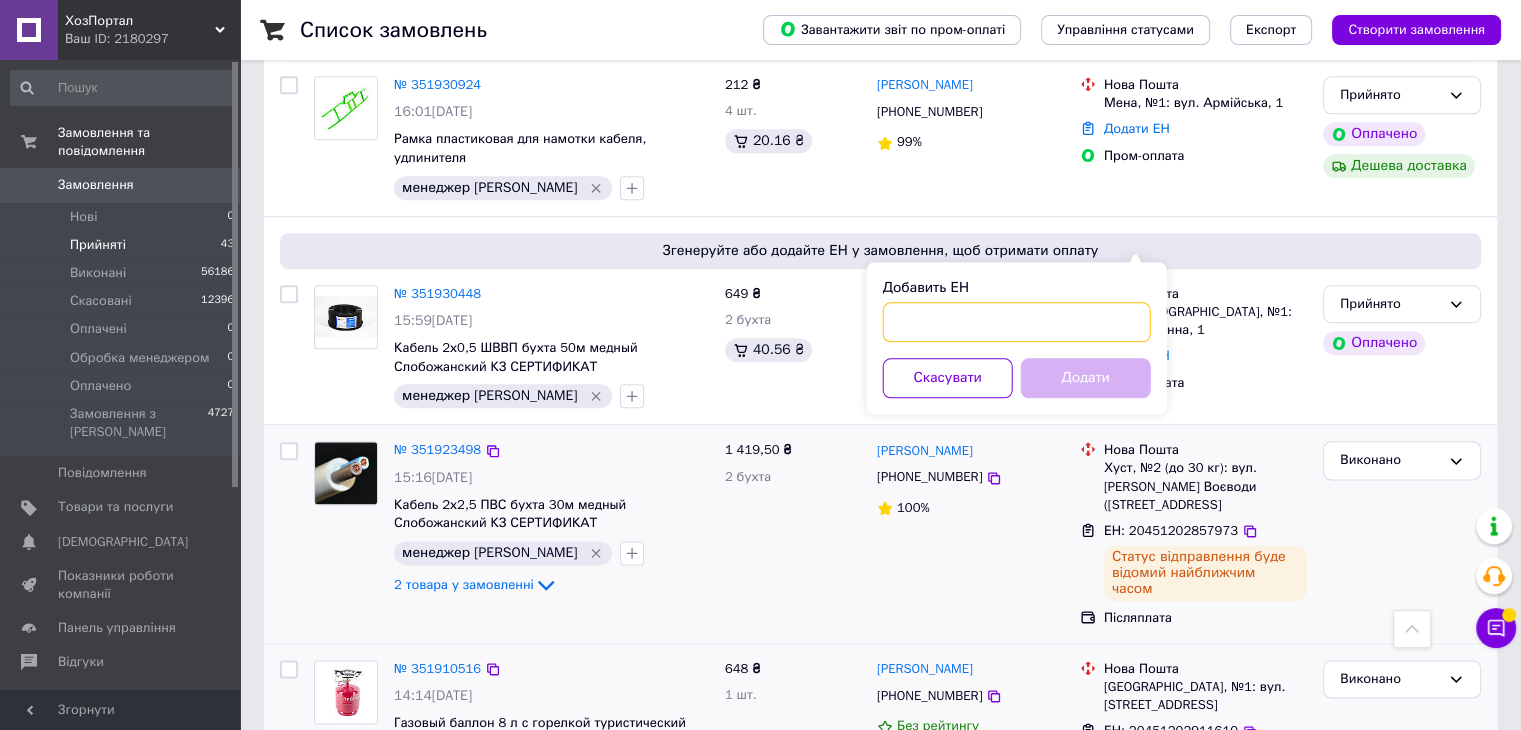 click on "Добавить ЕН" at bounding box center (1017, 322) 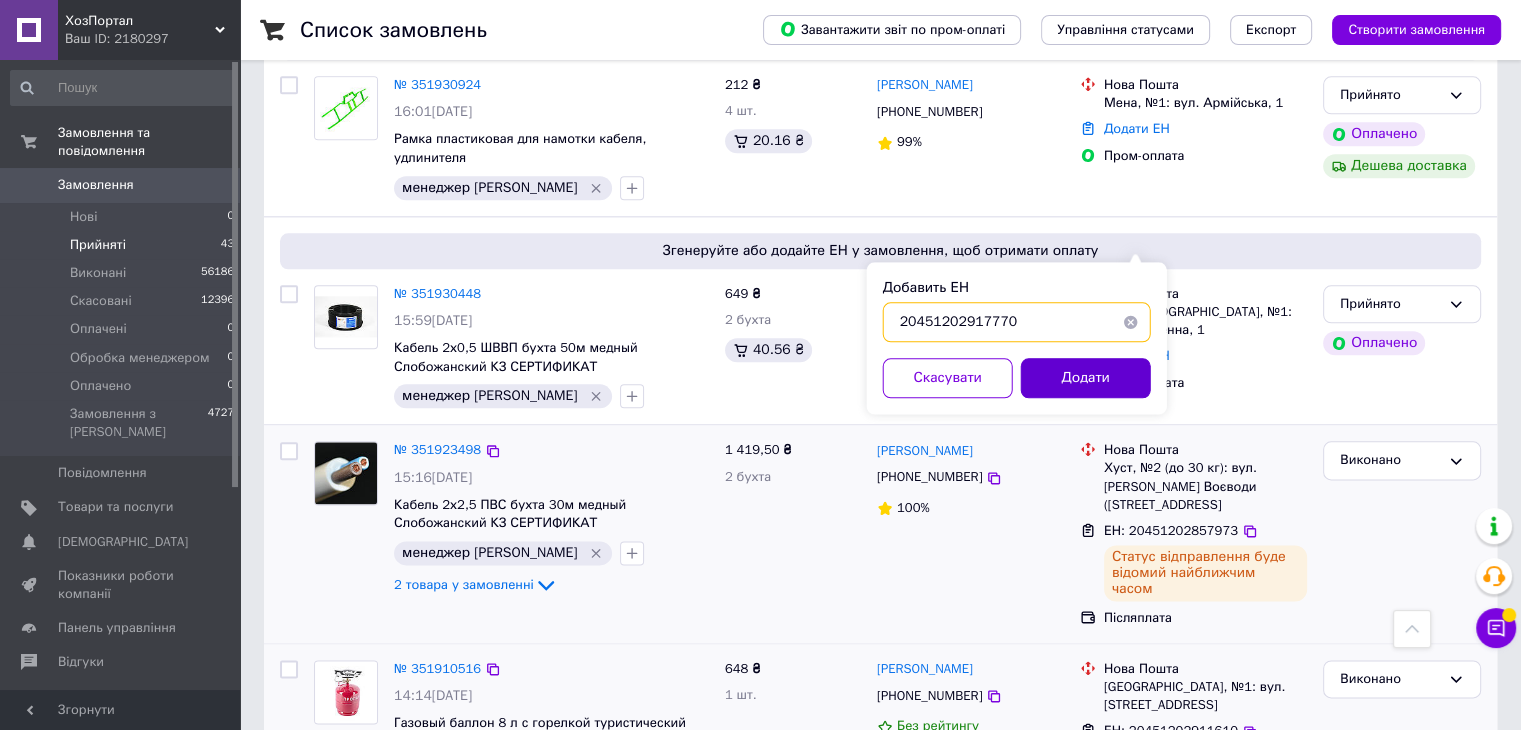 type on "20451202917770" 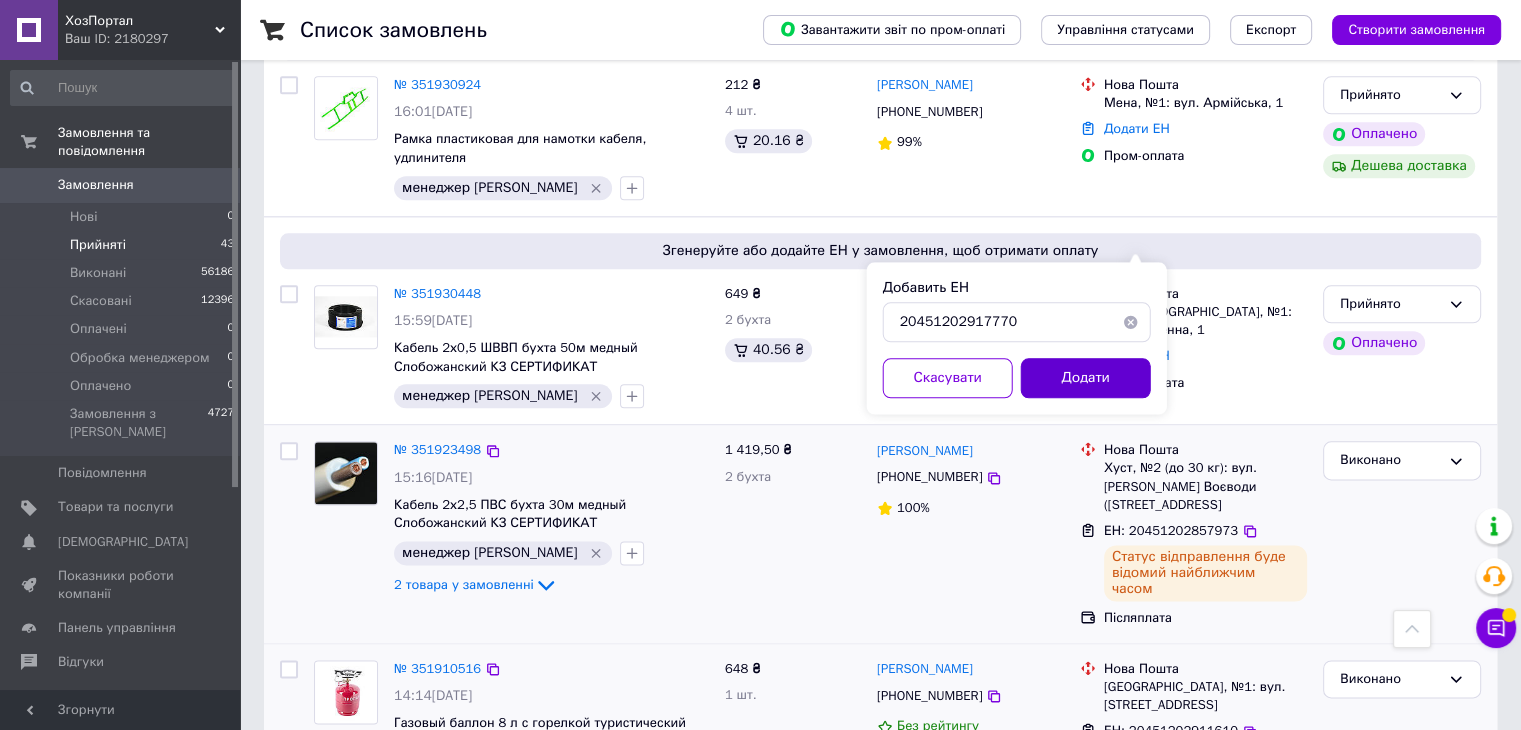 click on "Додати" at bounding box center [1086, 378] 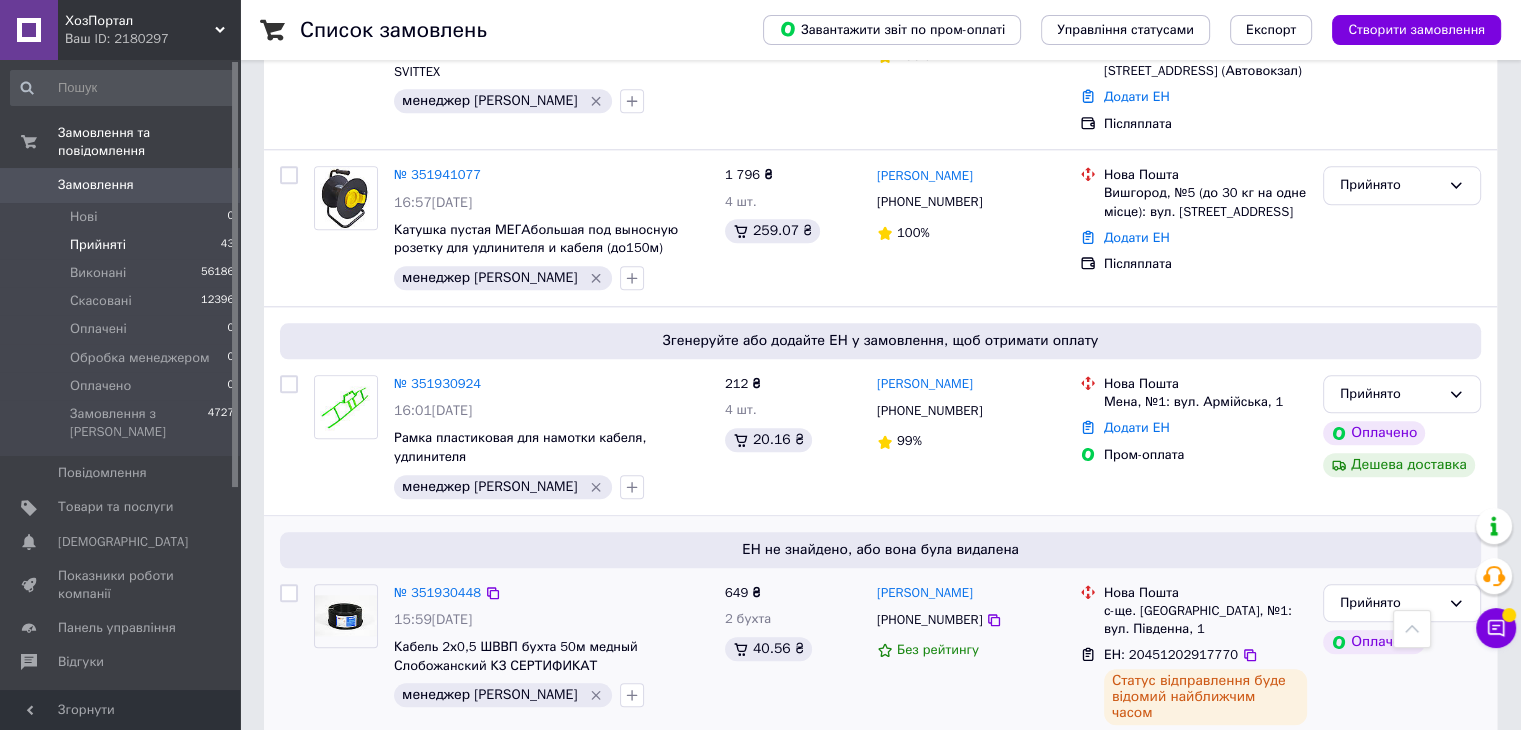 scroll, scrollTop: 2090, scrollLeft: 0, axis: vertical 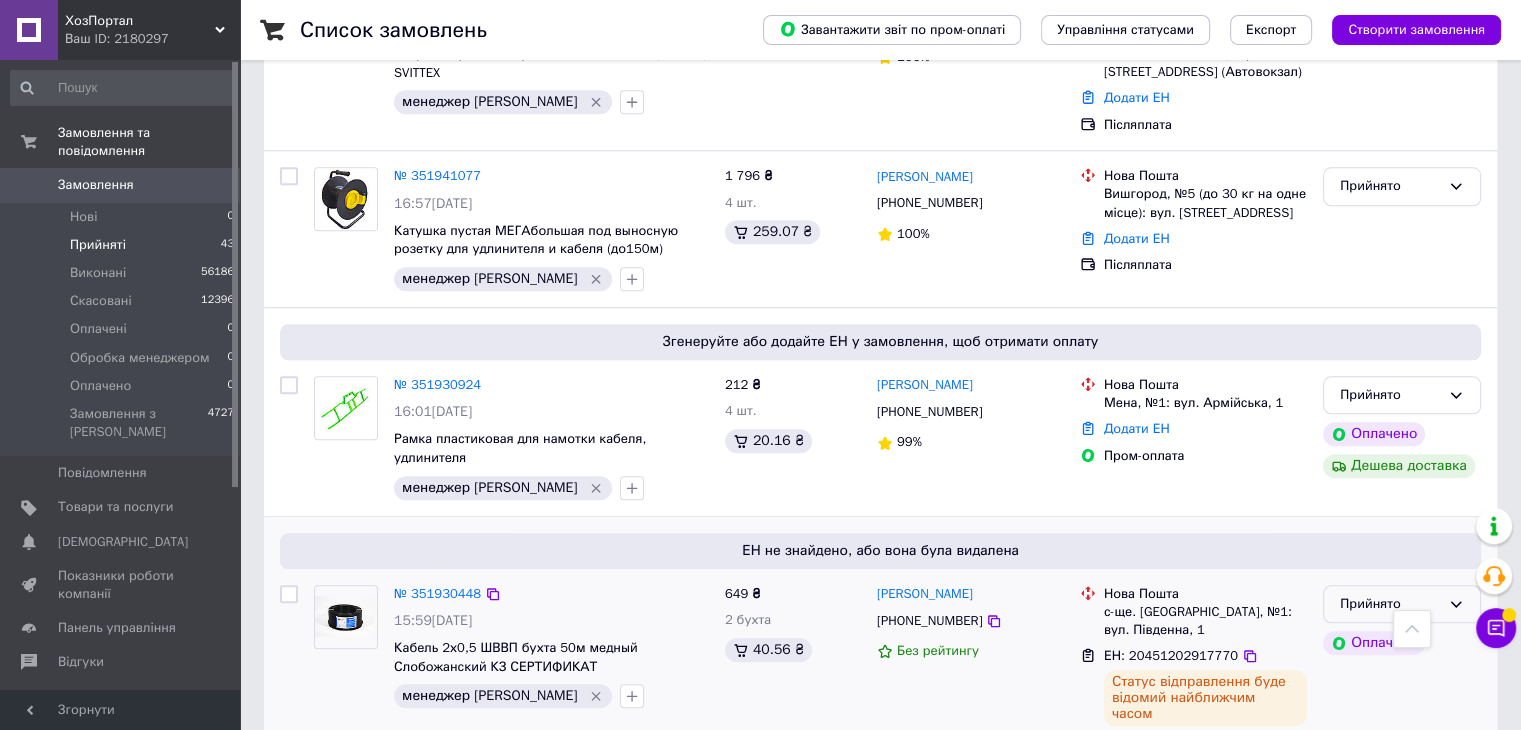 click on "Прийнято" at bounding box center [1390, 604] 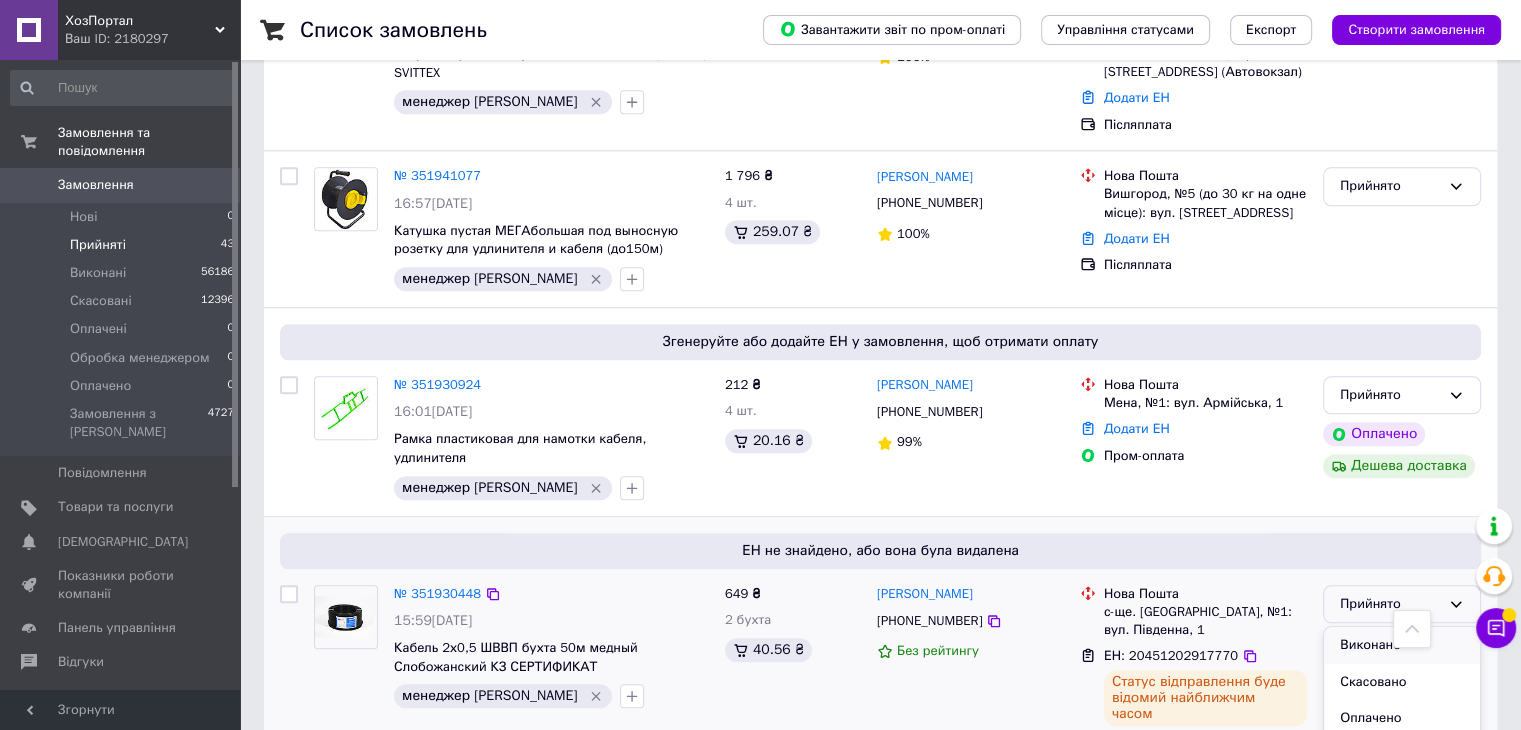 click on "Виконано" at bounding box center (1402, 645) 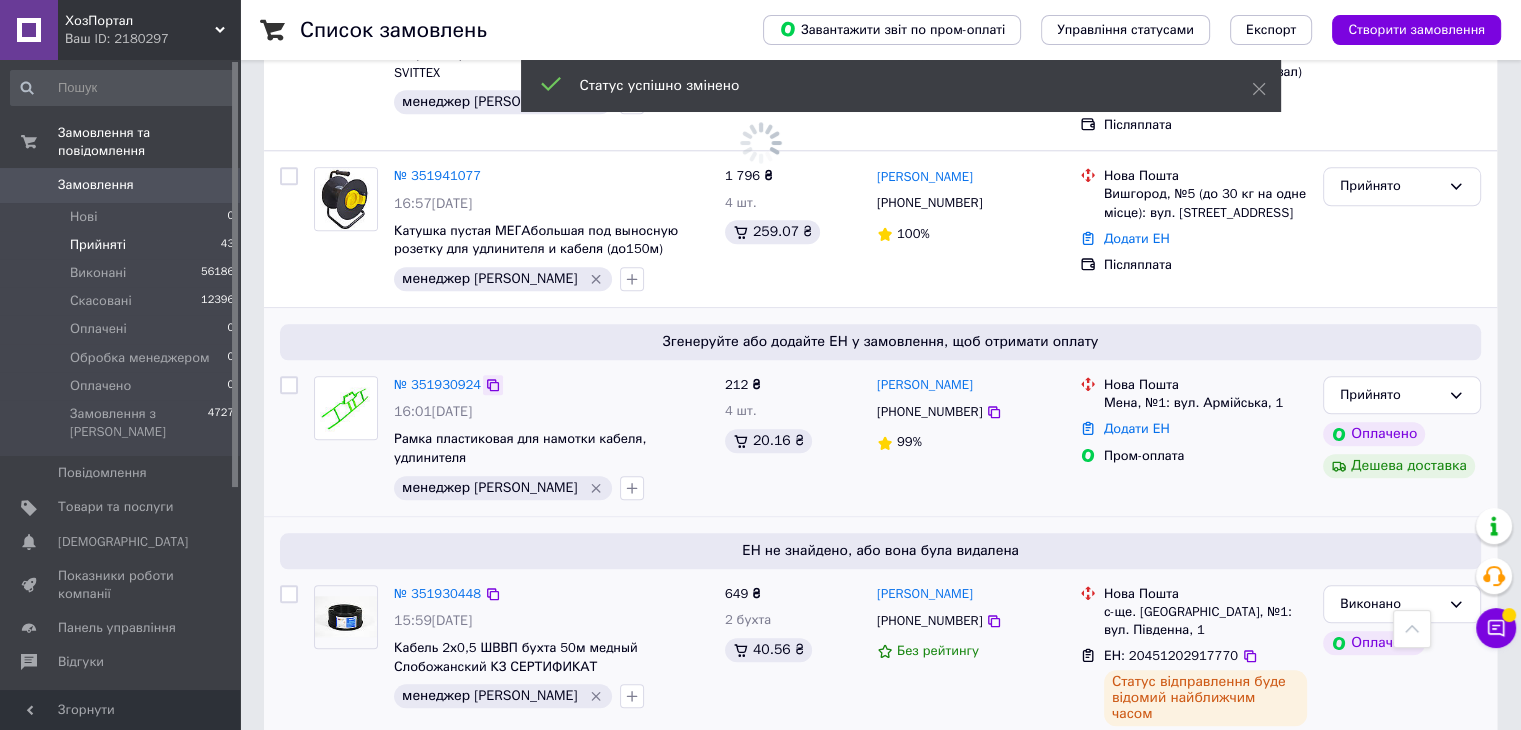 click 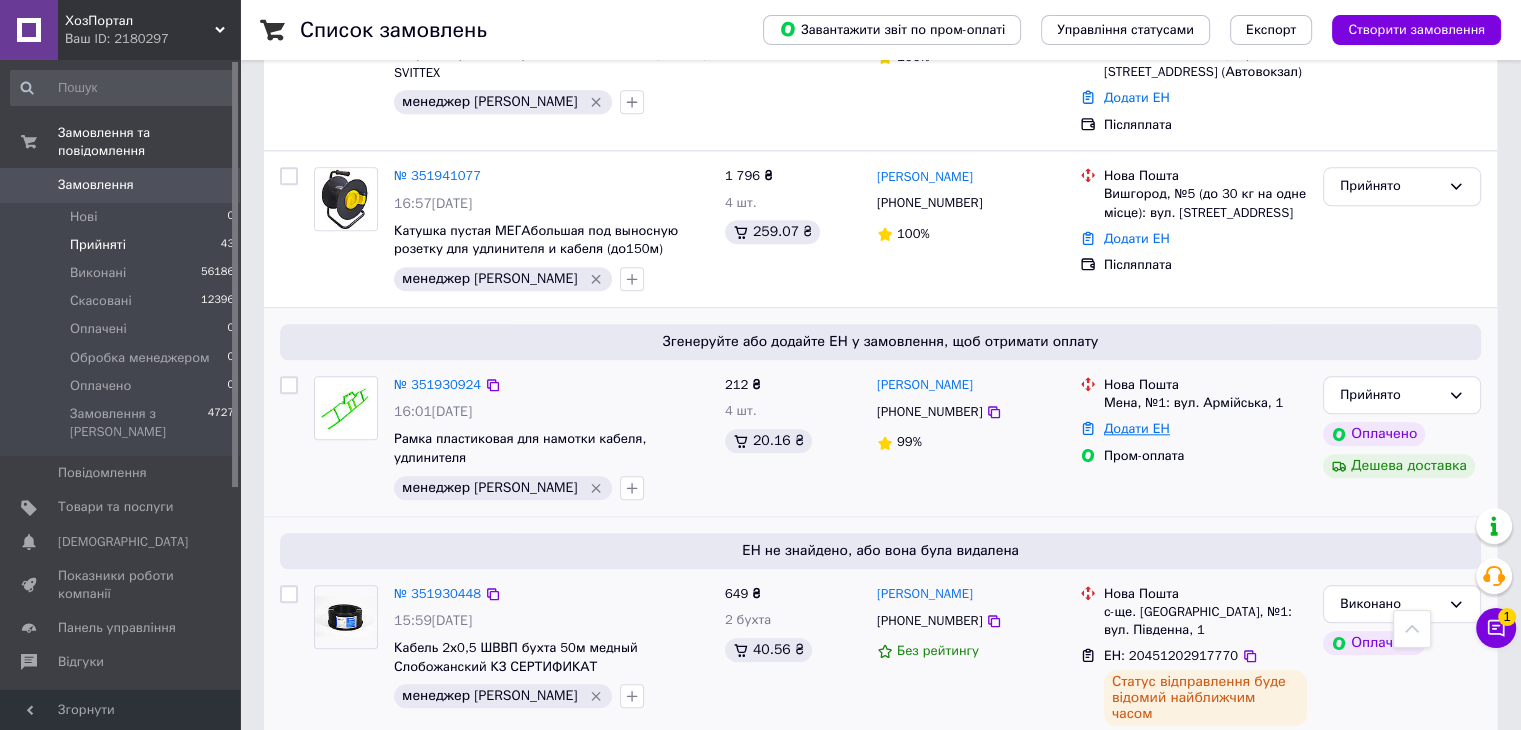 click on "Додати ЕН" at bounding box center [1137, 428] 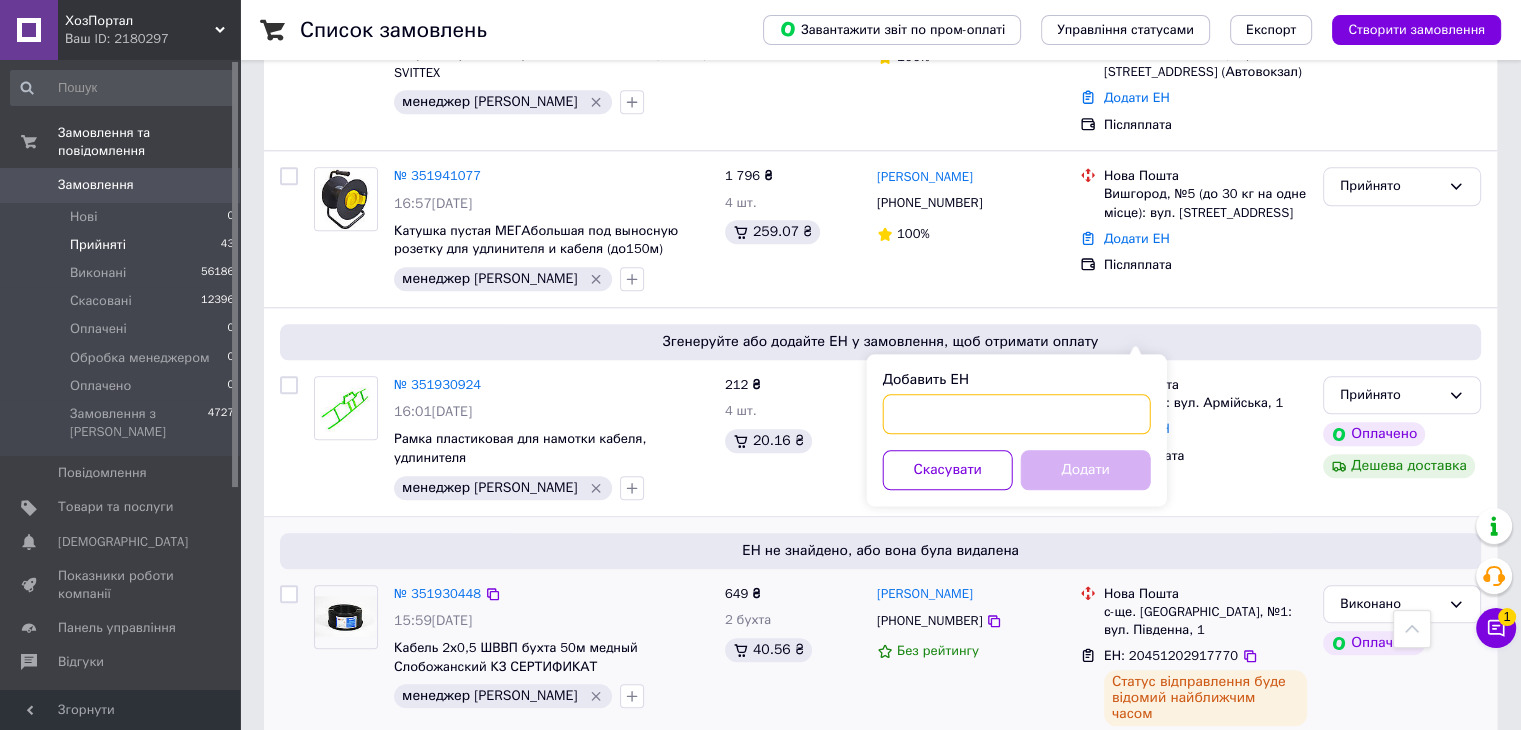 click on "Добавить ЕН" at bounding box center (1017, 414) 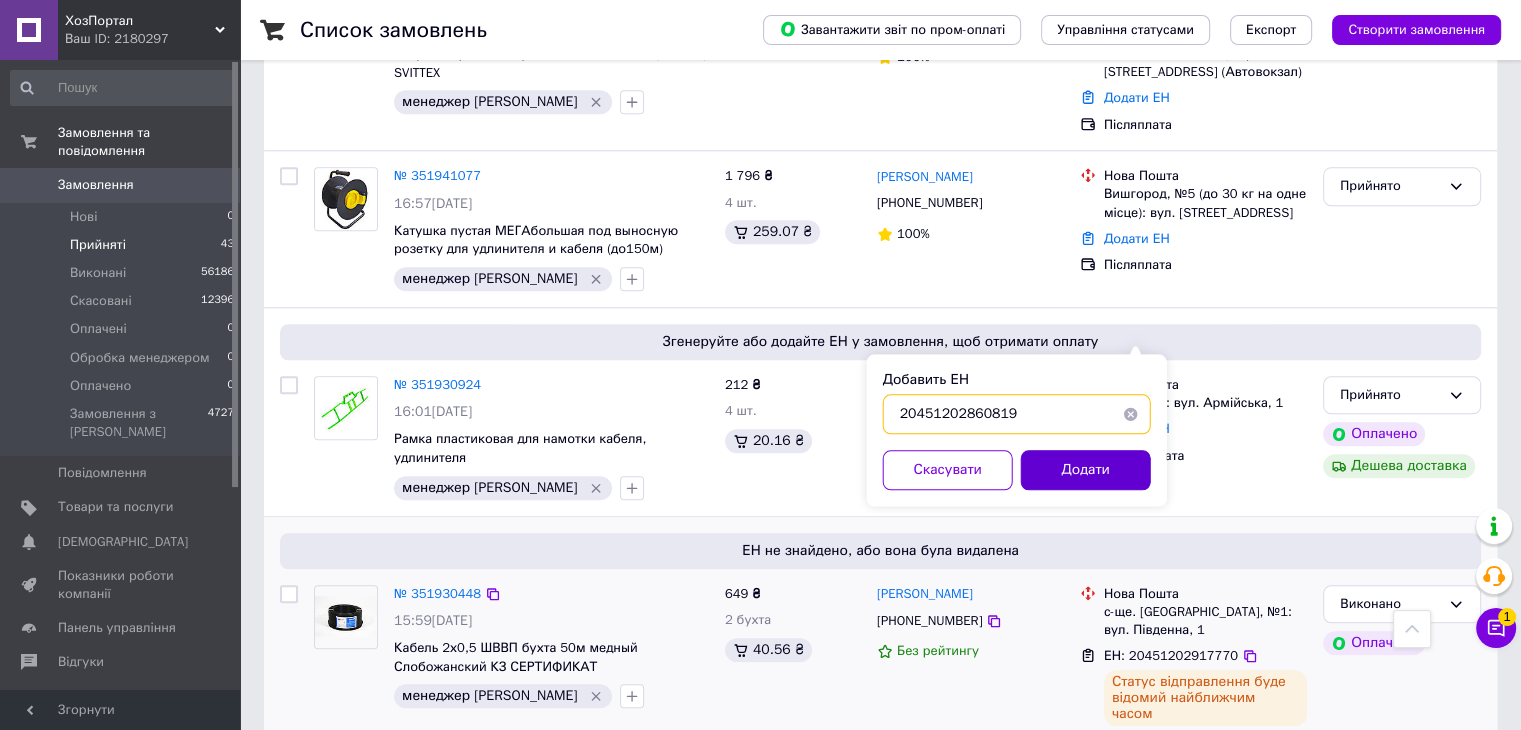 type on "20451202860819" 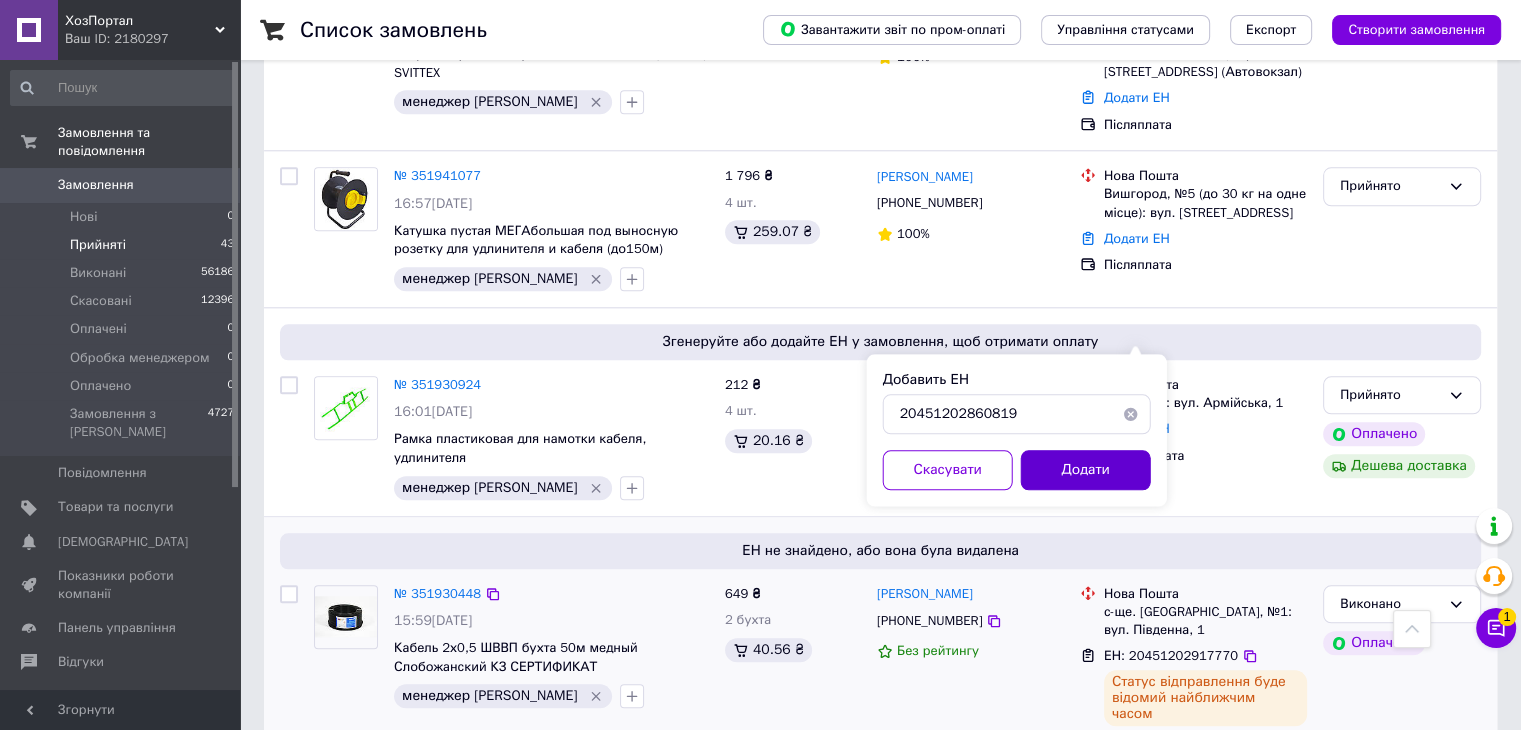 click on "Додати" at bounding box center [1086, 470] 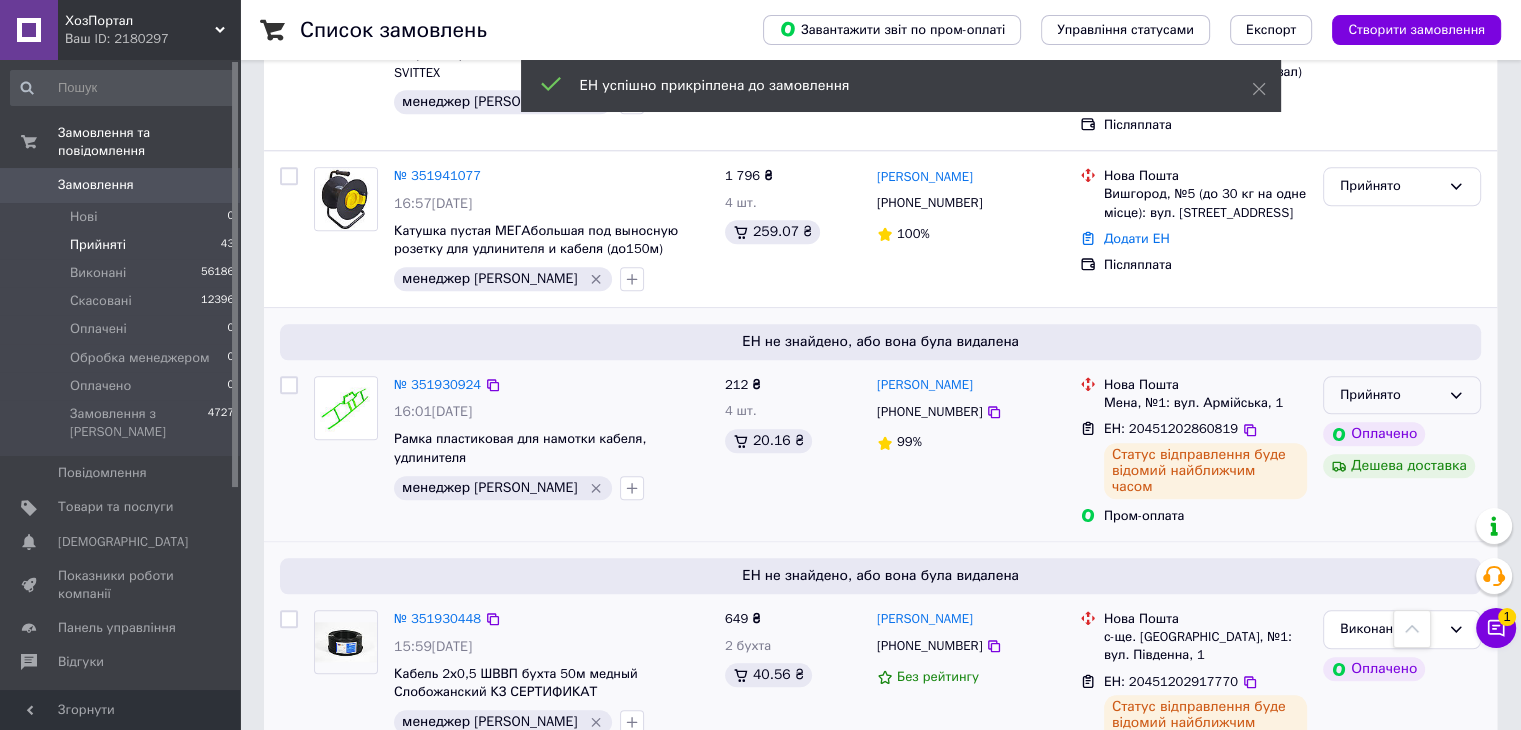 click on "Прийнято" at bounding box center (1402, 395) 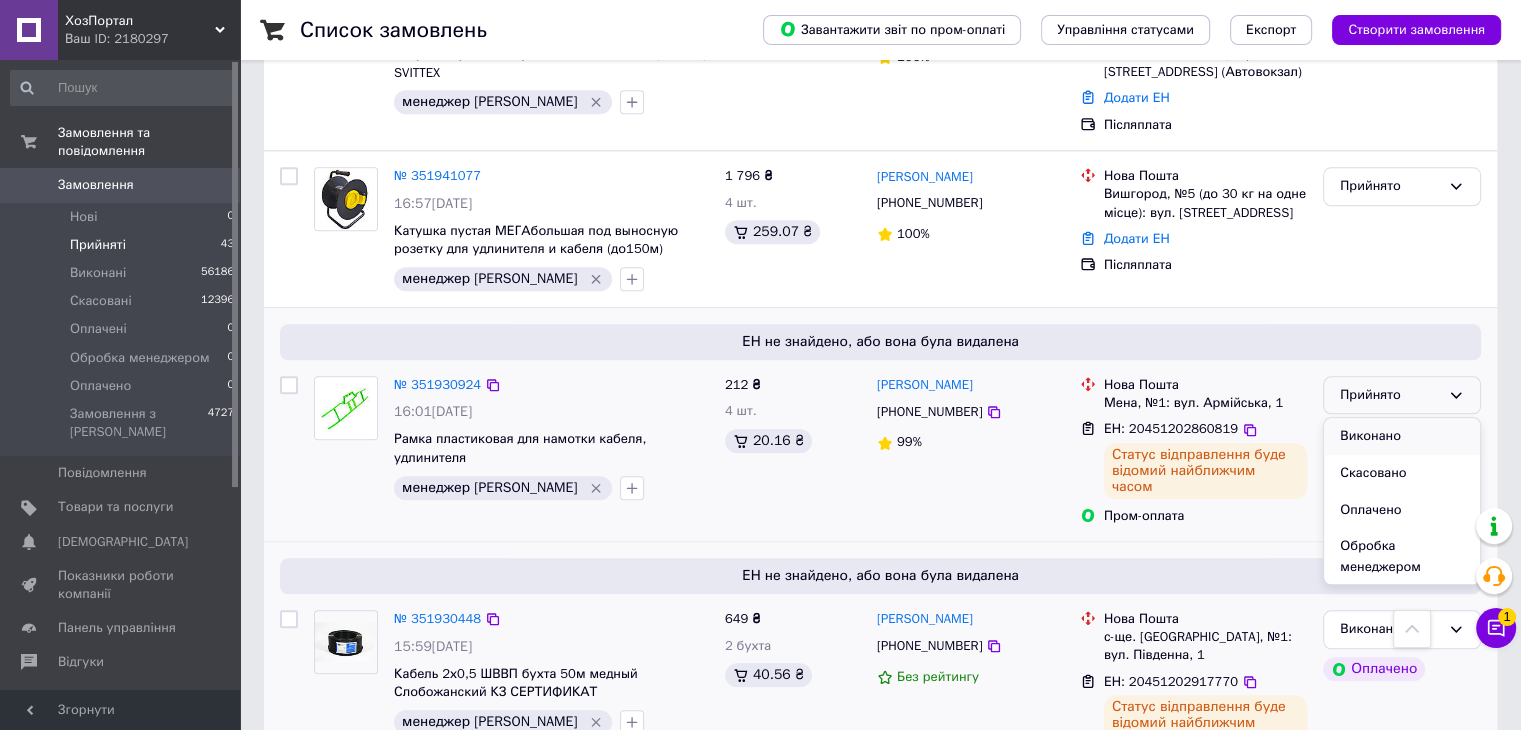 click on "Виконано" at bounding box center (1402, 436) 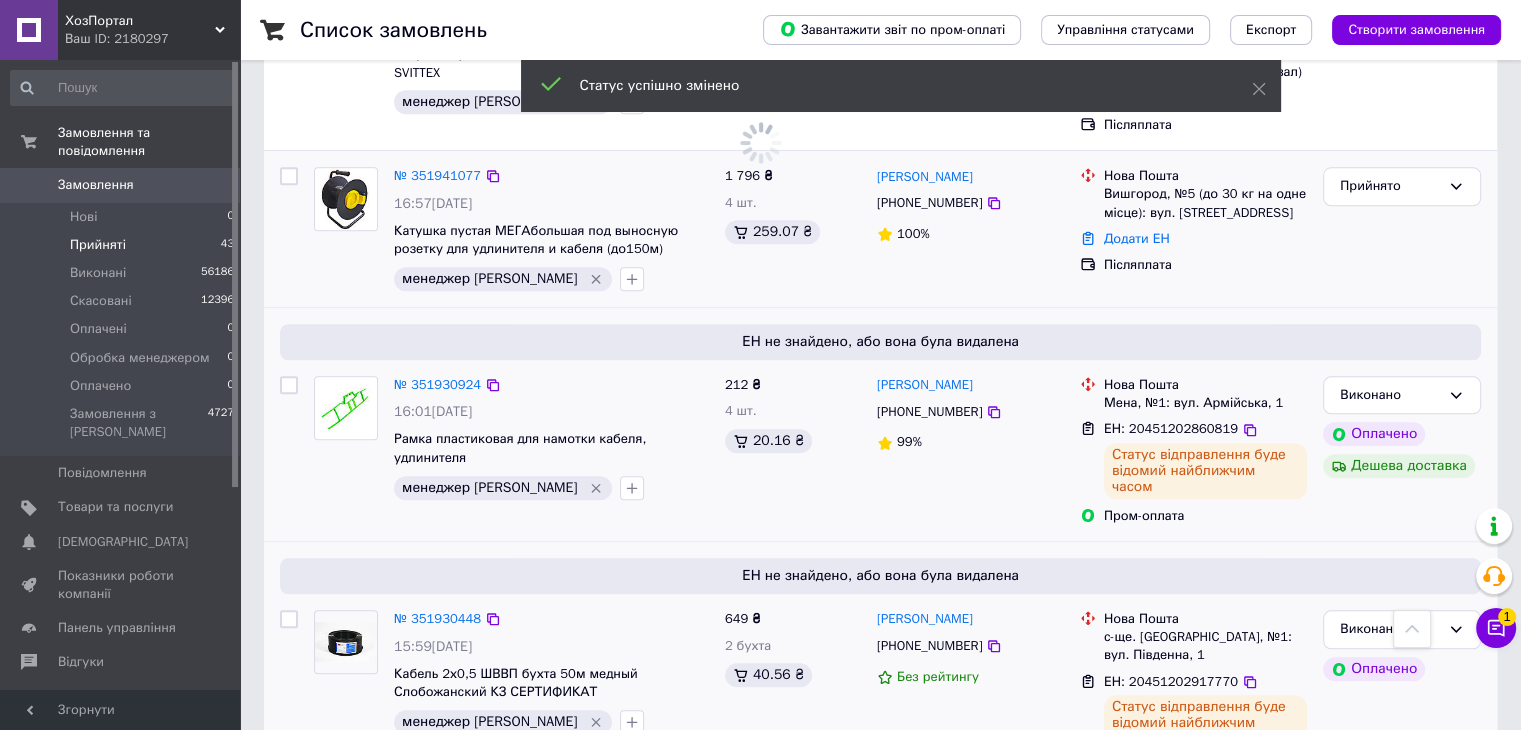 scroll, scrollTop: 1890, scrollLeft: 0, axis: vertical 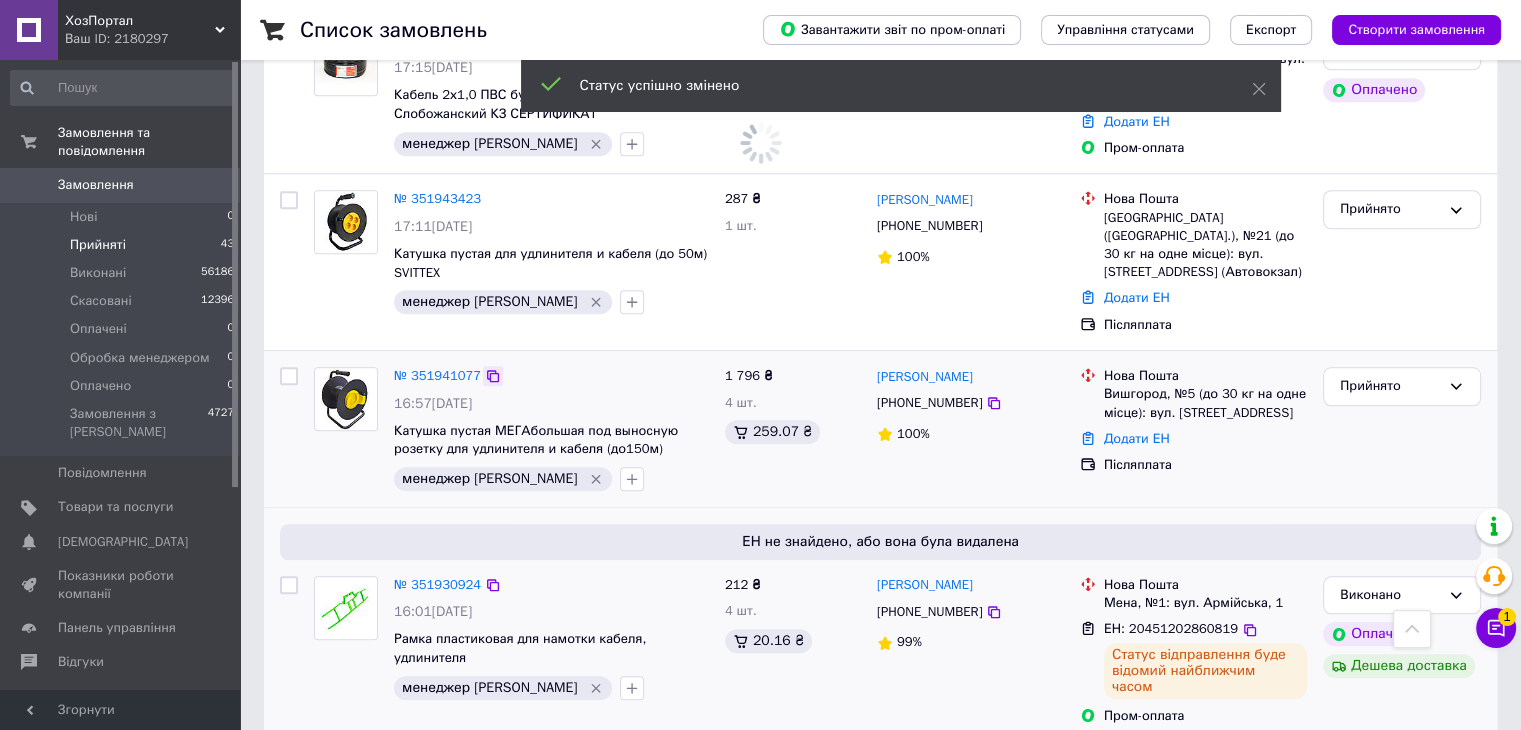 click 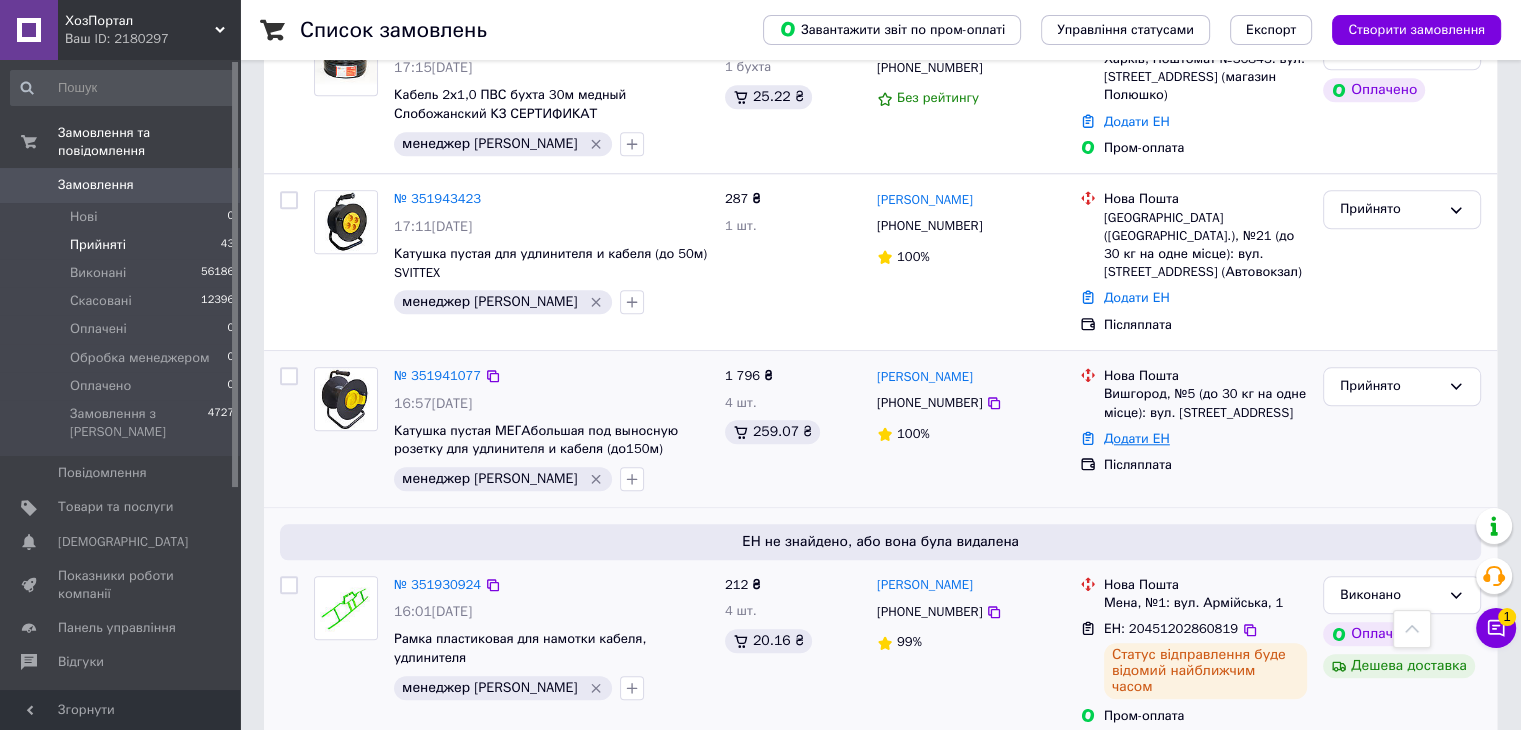 click on "Додати ЕН" at bounding box center (1137, 438) 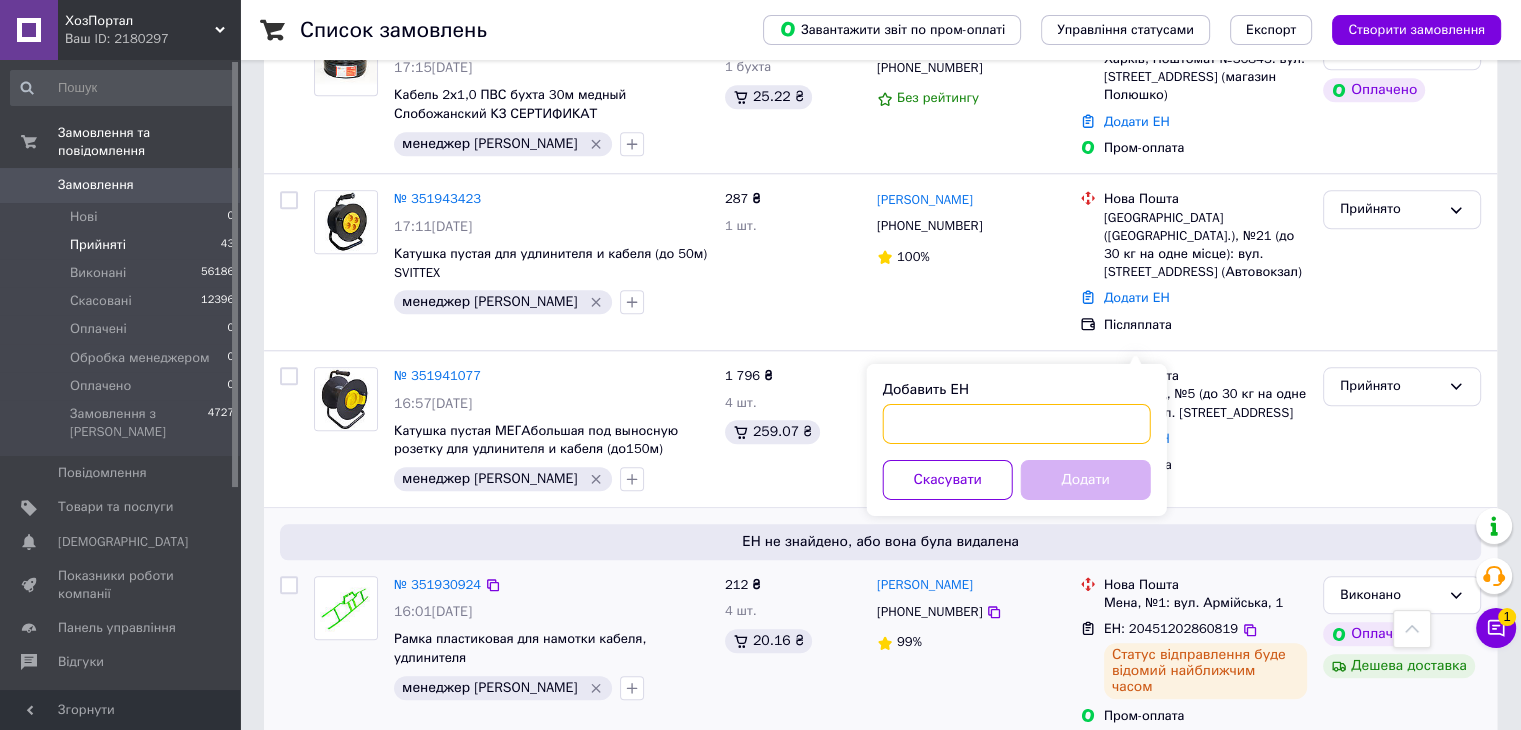 click on "Добавить ЕН" at bounding box center (1017, 424) 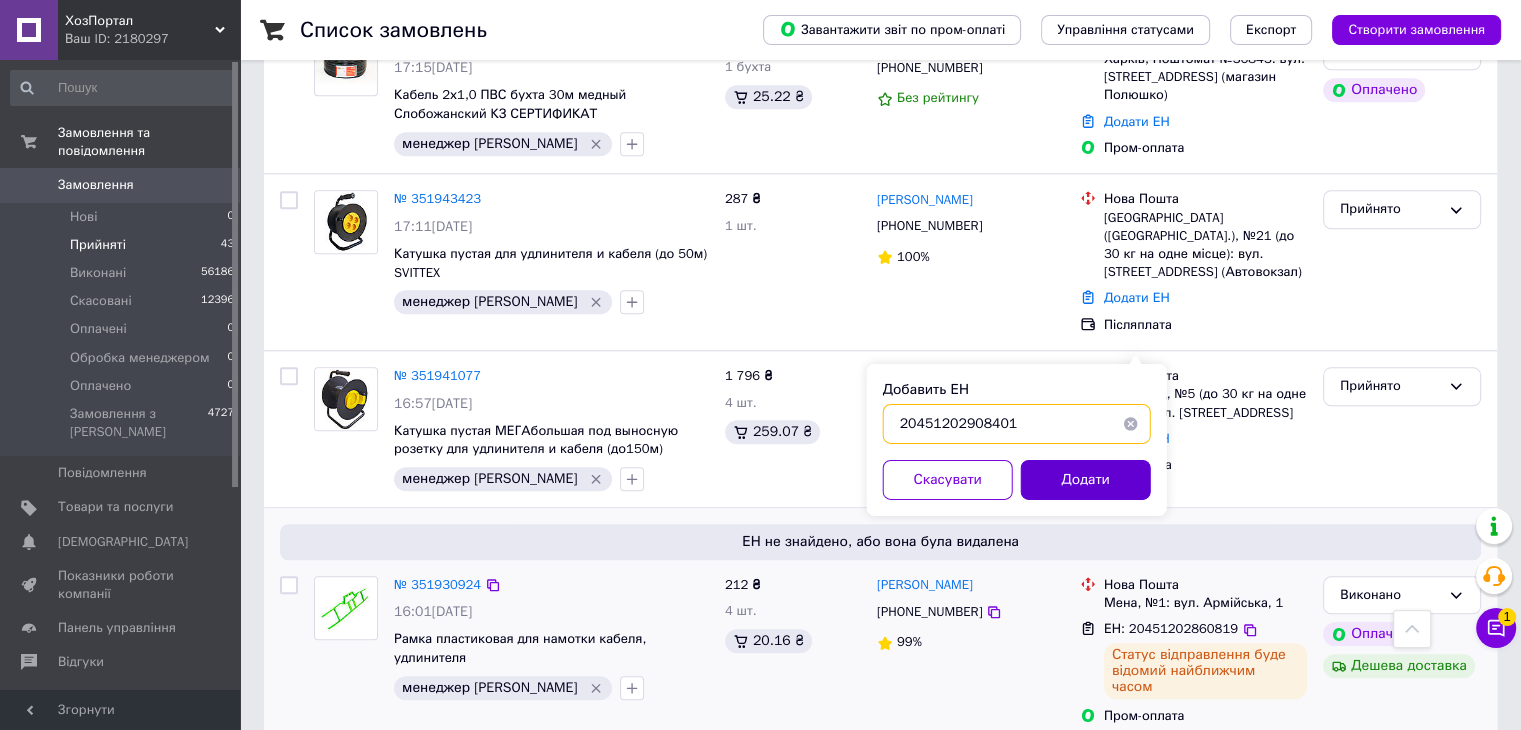 type on "20451202908401" 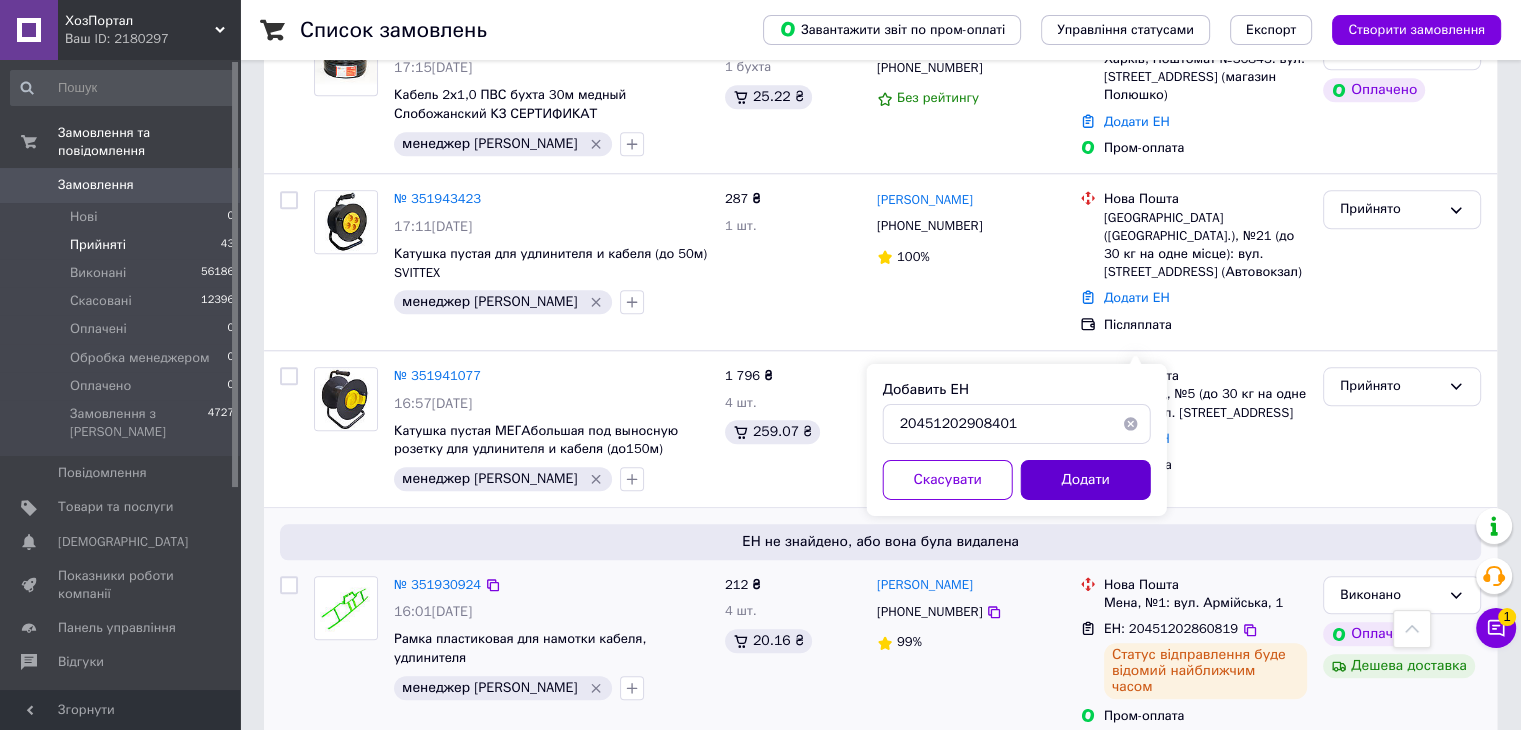 click on "Додати" at bounding box center [1086, 480] 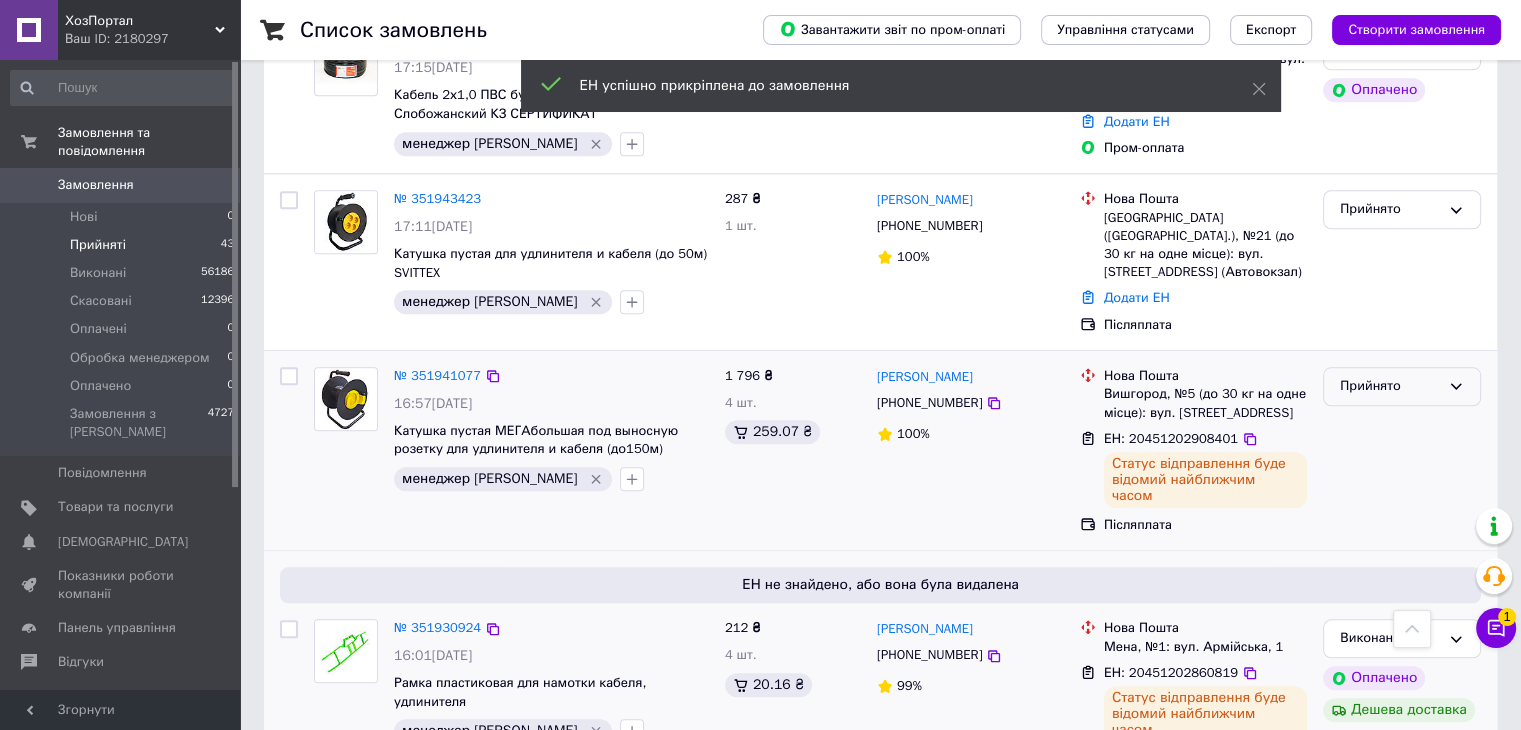 click on "Прийнято" at bounding box center (1390, 386) 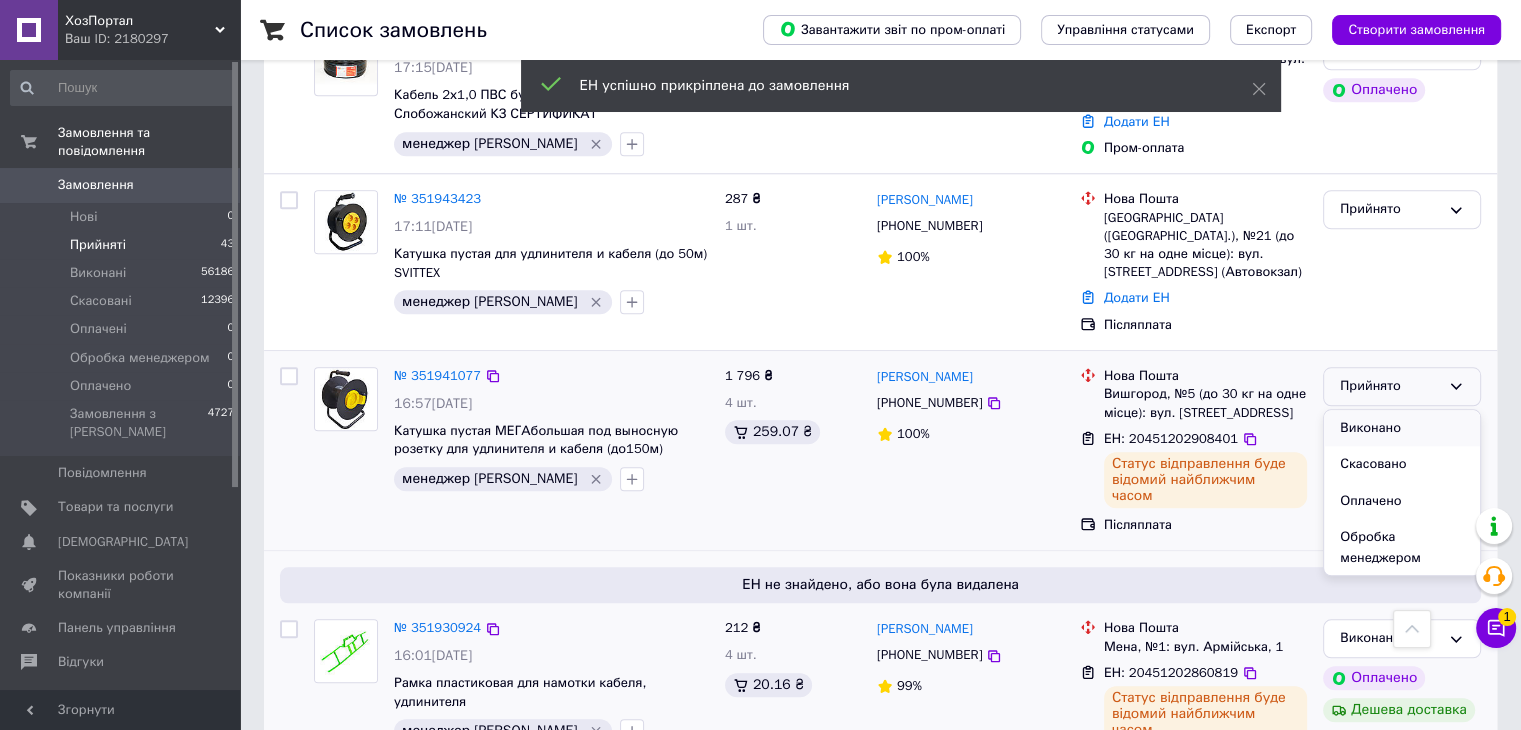 click on "Виконано" at bounding box center (1402, 428) 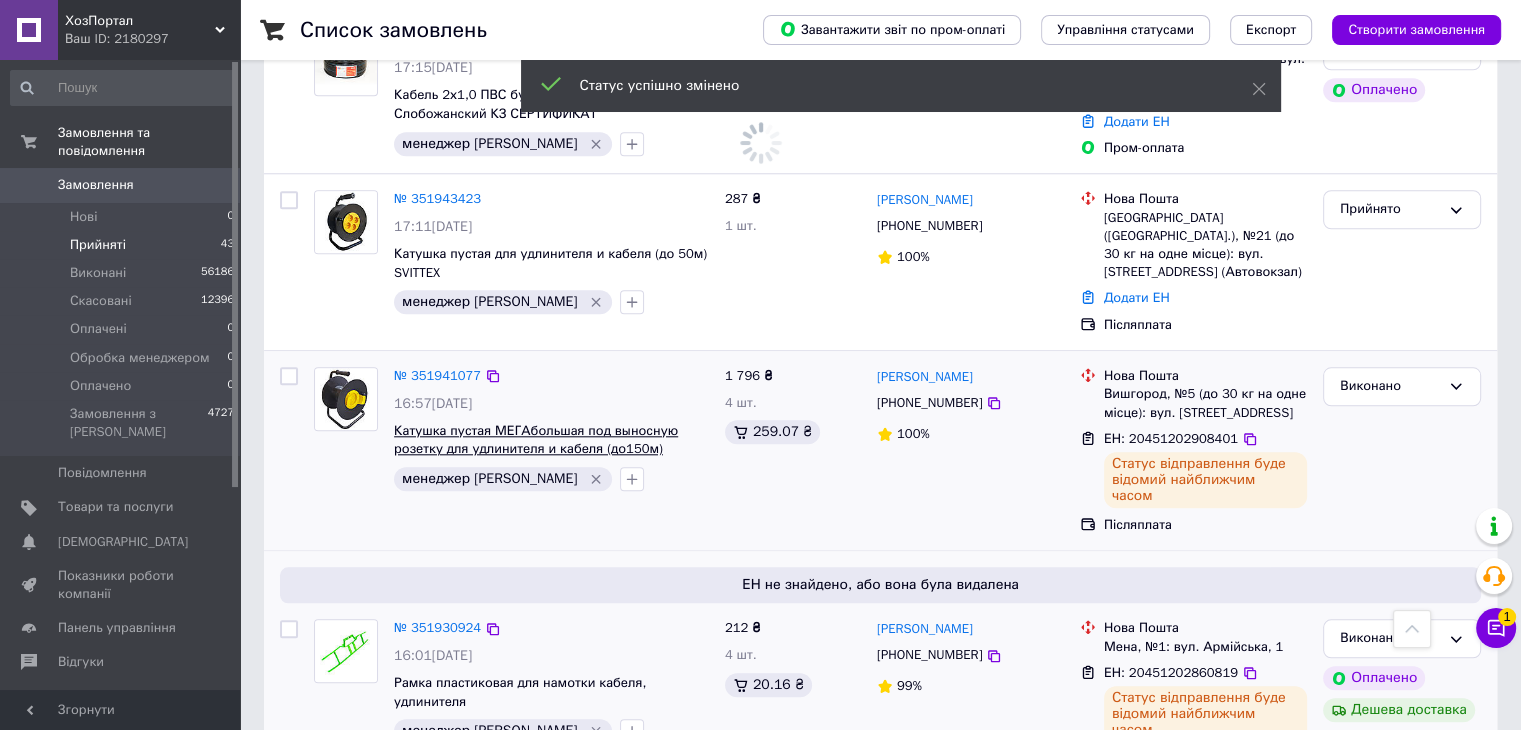 scroll, scrollTop: 1690, scrollLeft: 0, axis: vertical 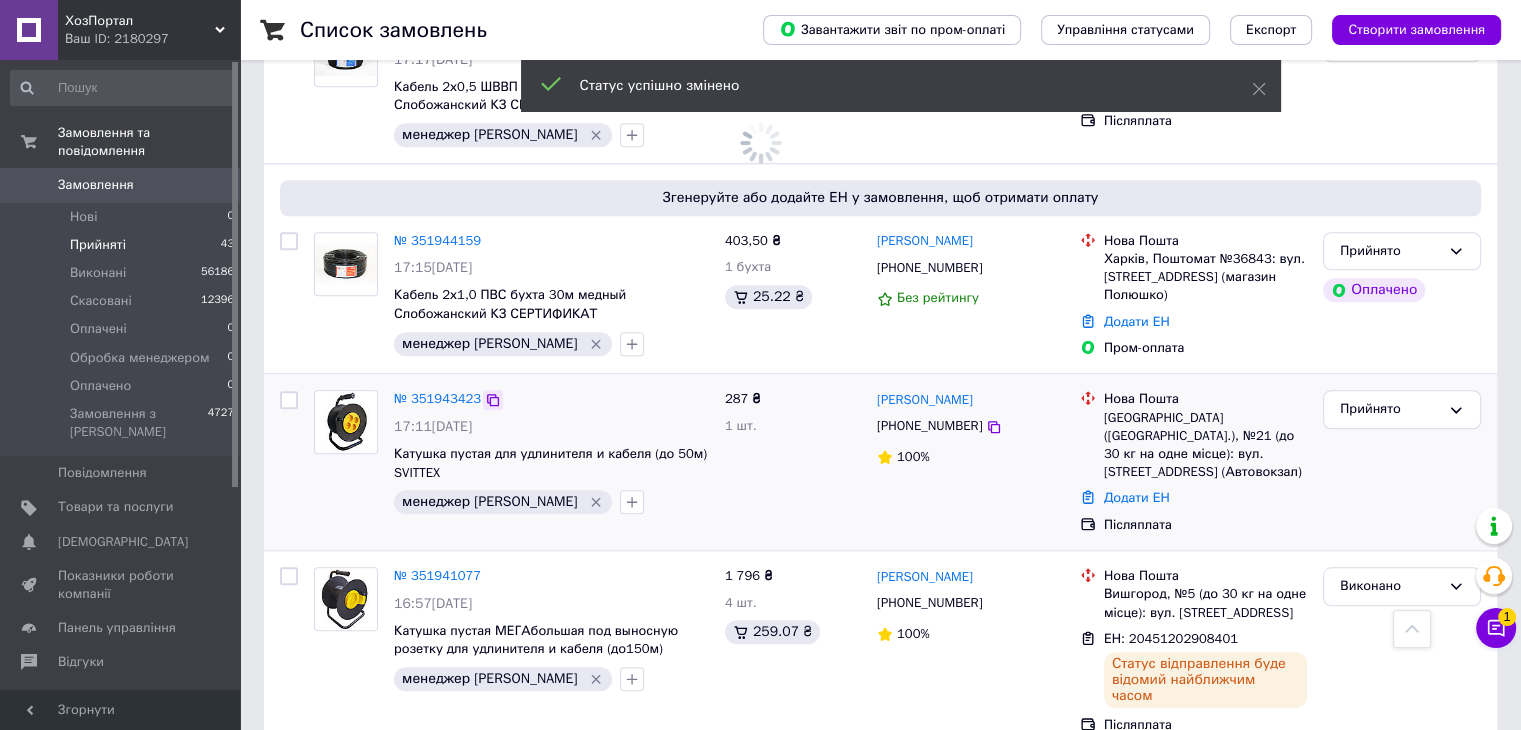 click 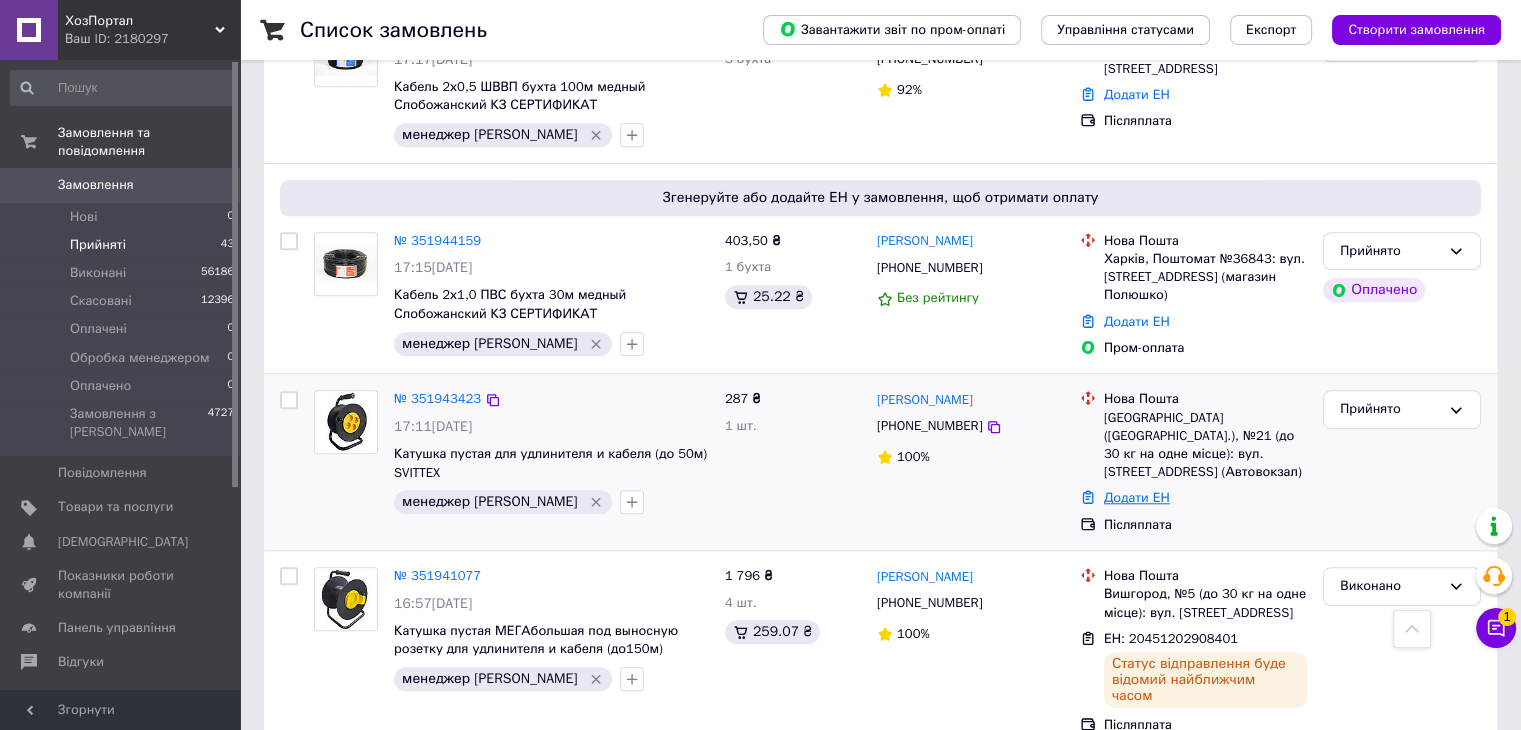 click on "Додати ЕН" at bounding box center (1137, 497) 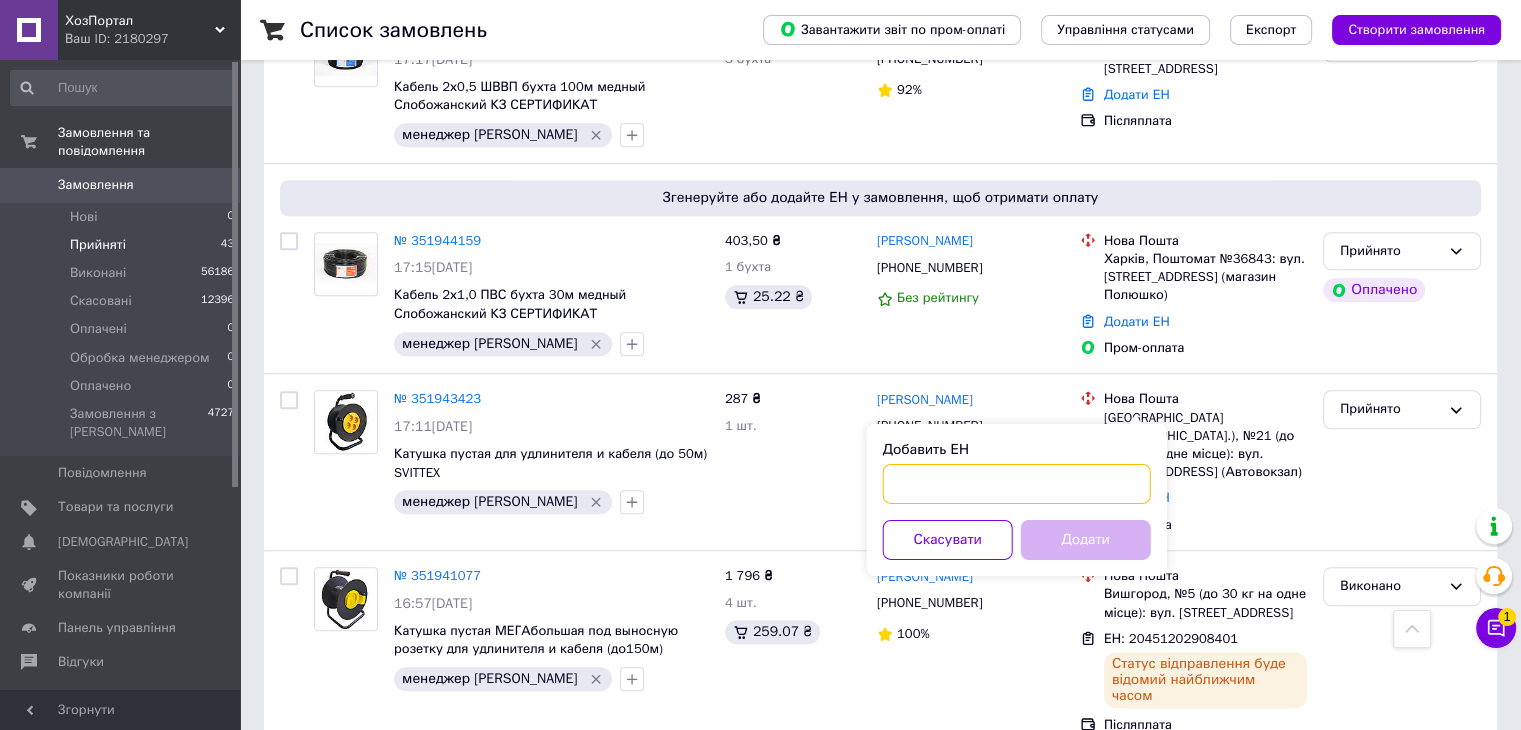 click on "Добавить ЕН" at bounding box center [1017, 484] 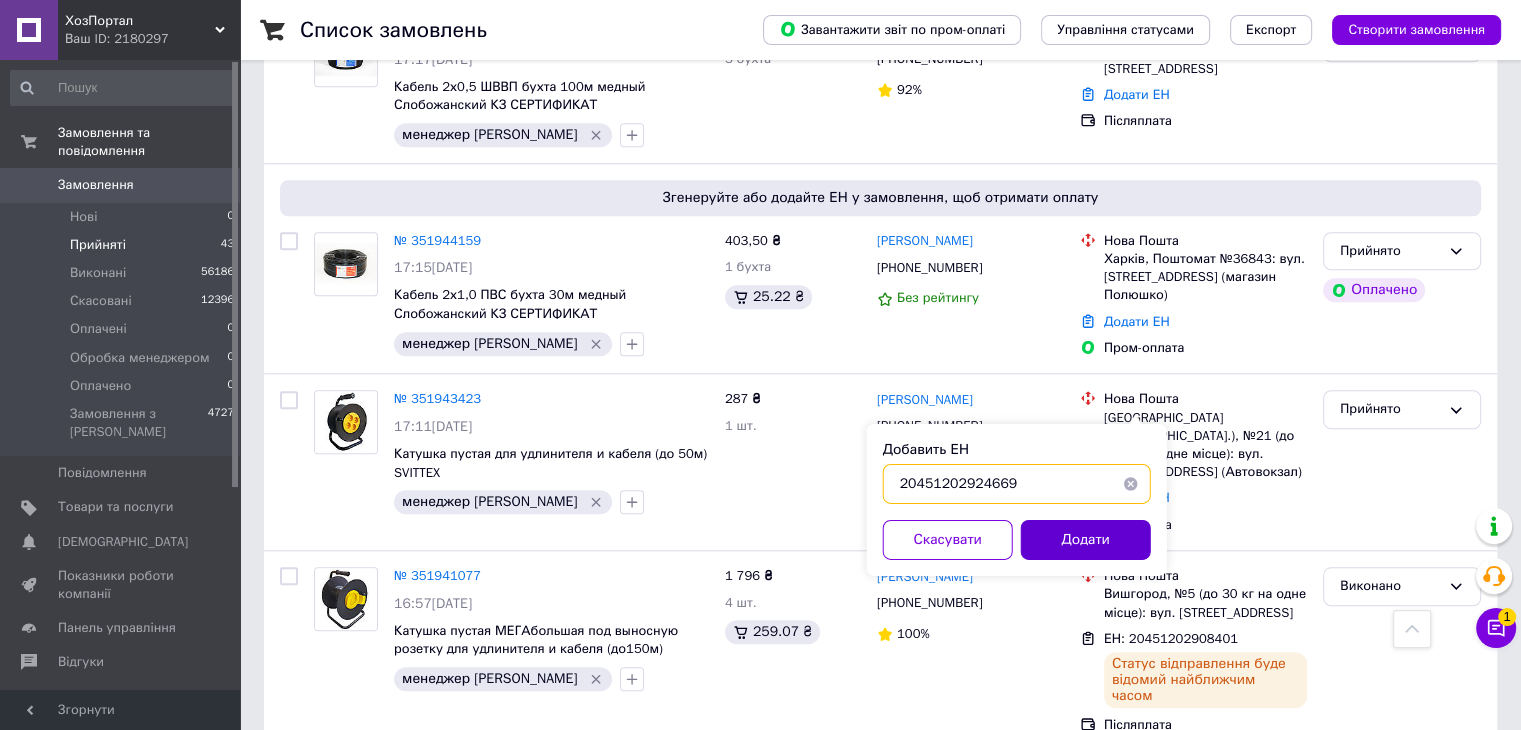 type on "20451202924669" 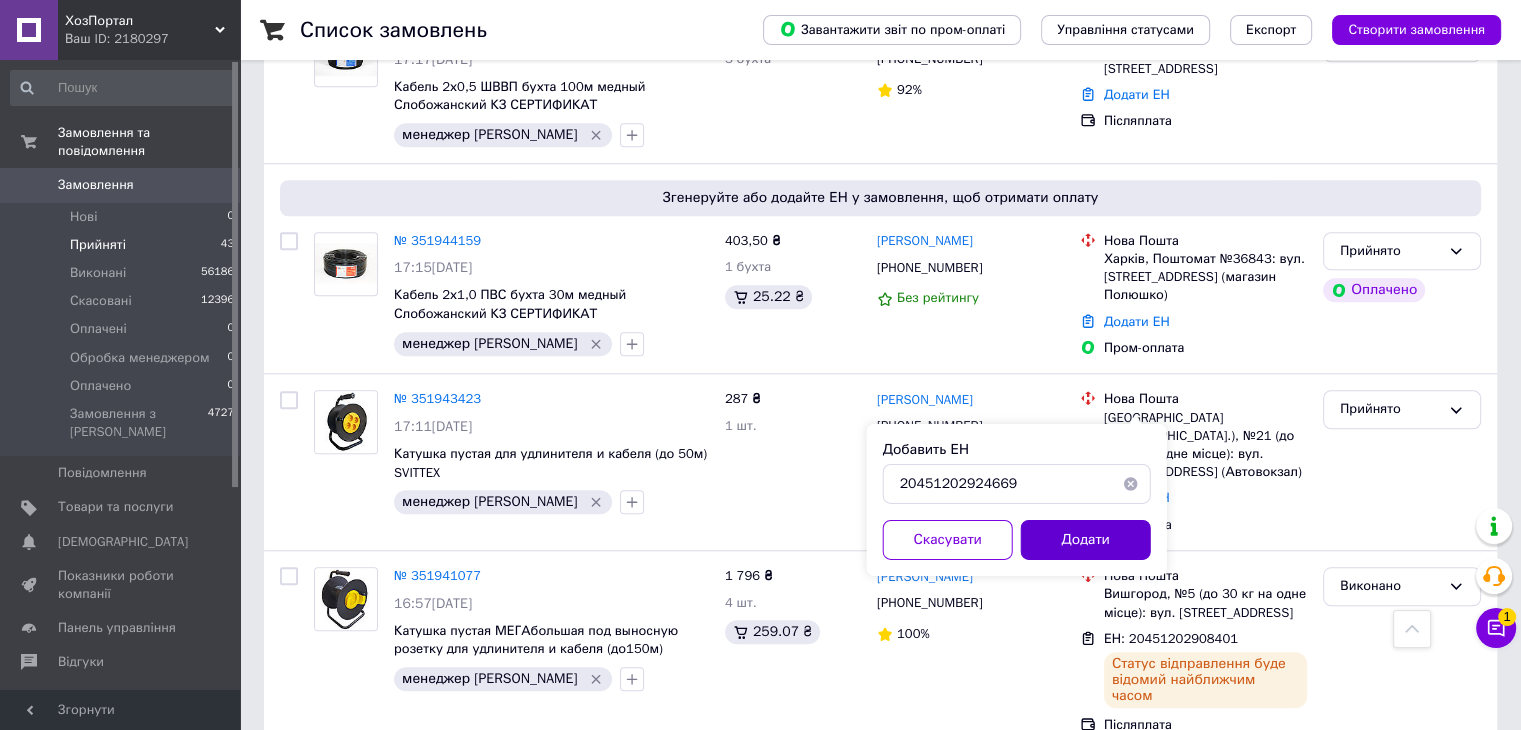 click on "Додати" at bounding box center (1086, 540) 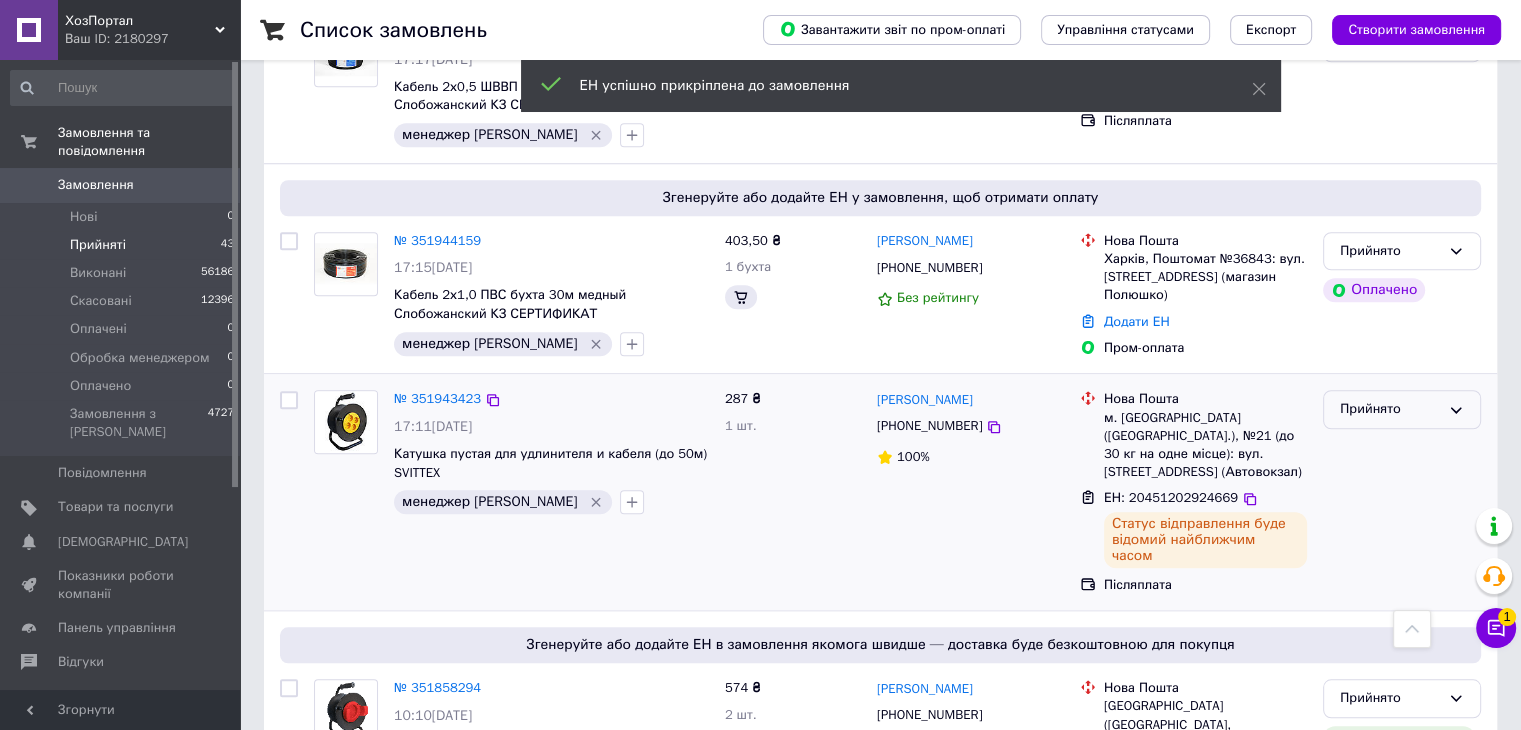 click on "Прийнято" at bounding box center [1390, 409] 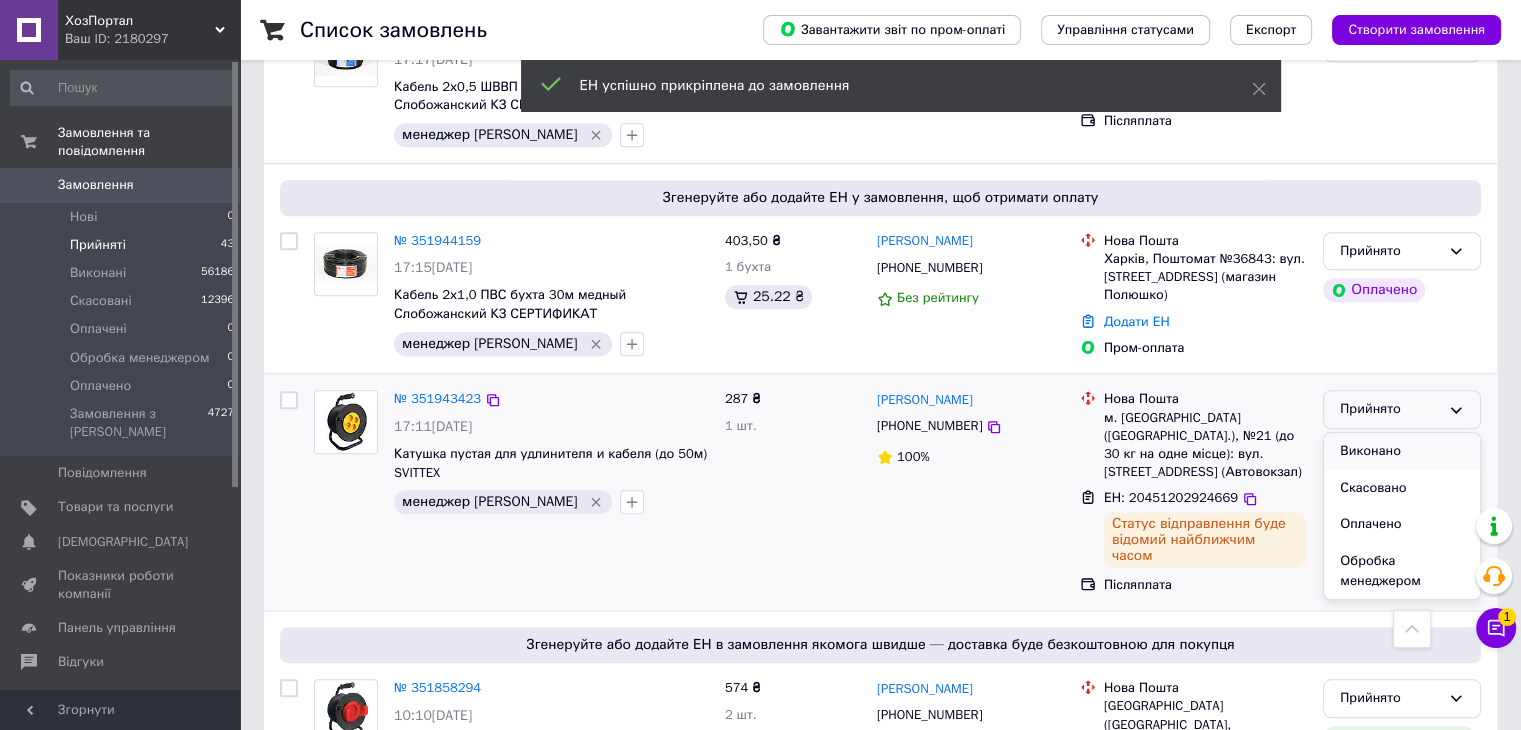 click on "Виконано" at bounding box center [1402, 451] 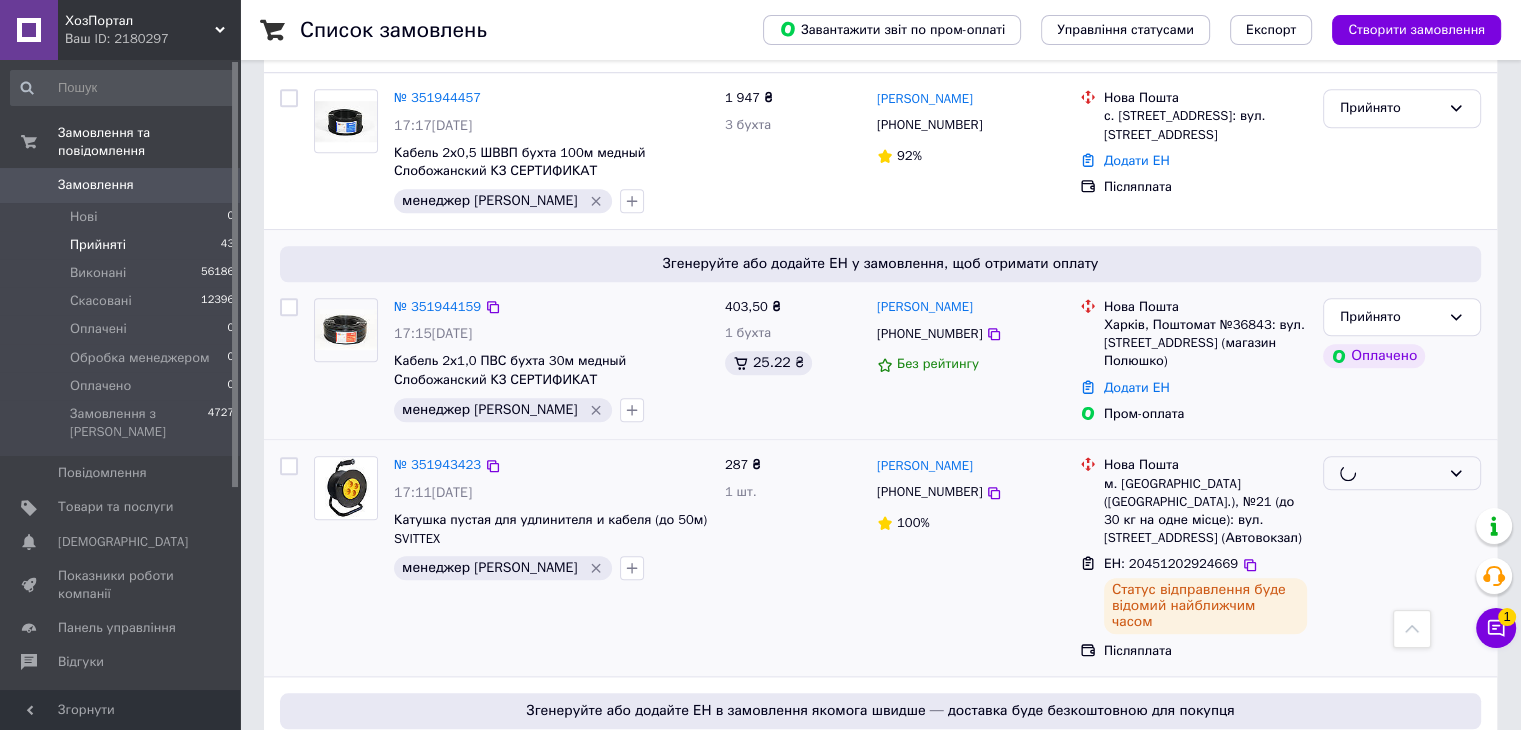 scroll, scrollTop: 1590, scrollLeft: 0, axis: vertical 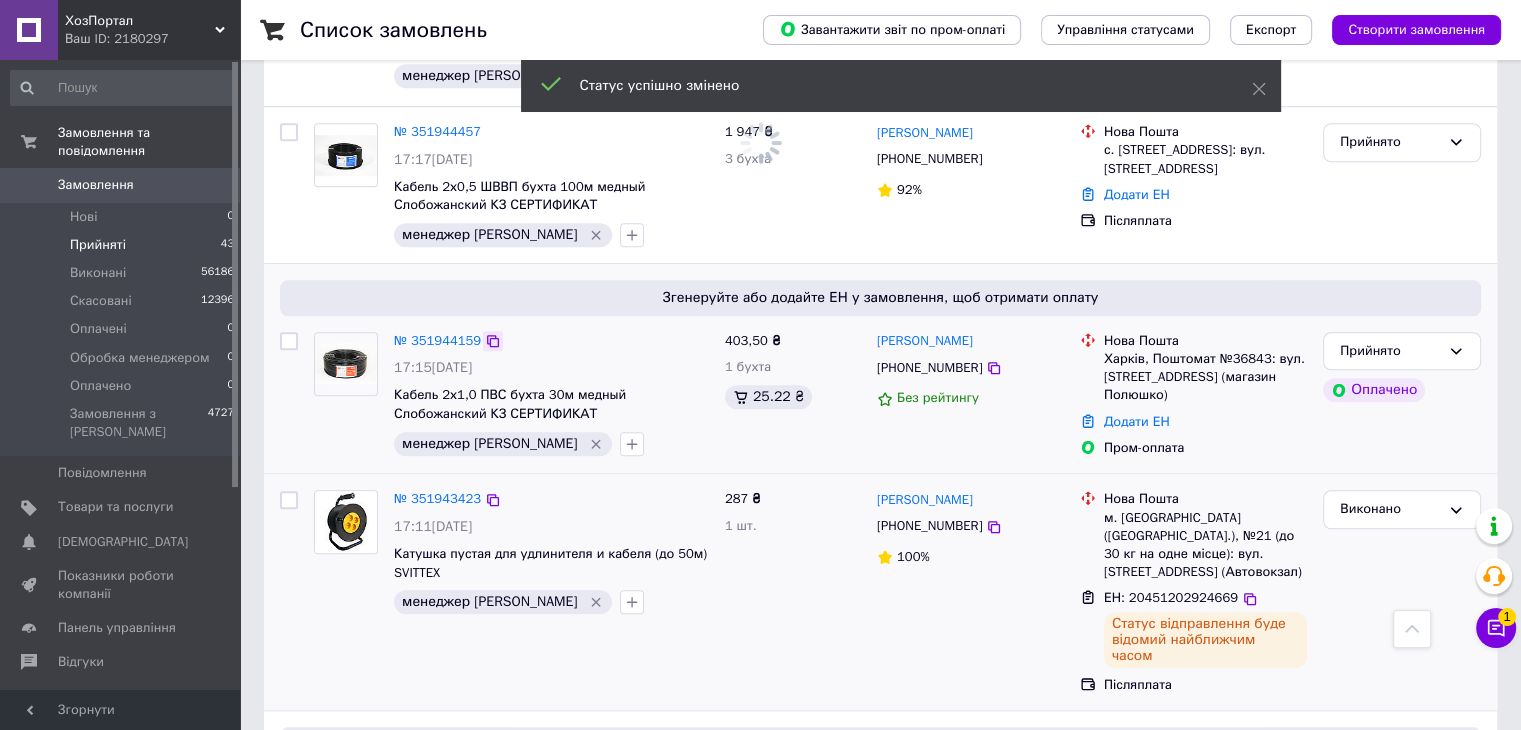 click 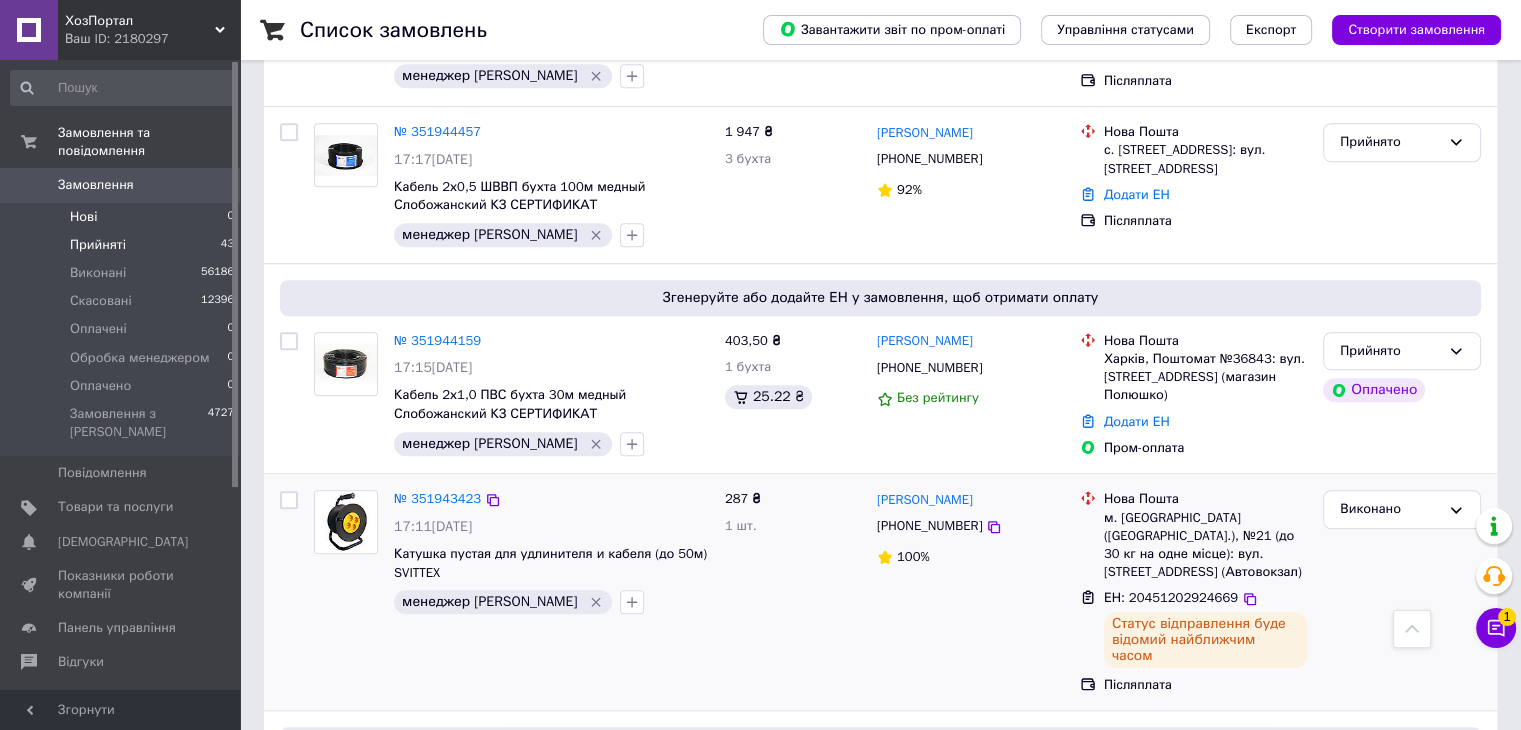 click on "Нові 0" at bounding box center (123, 217) 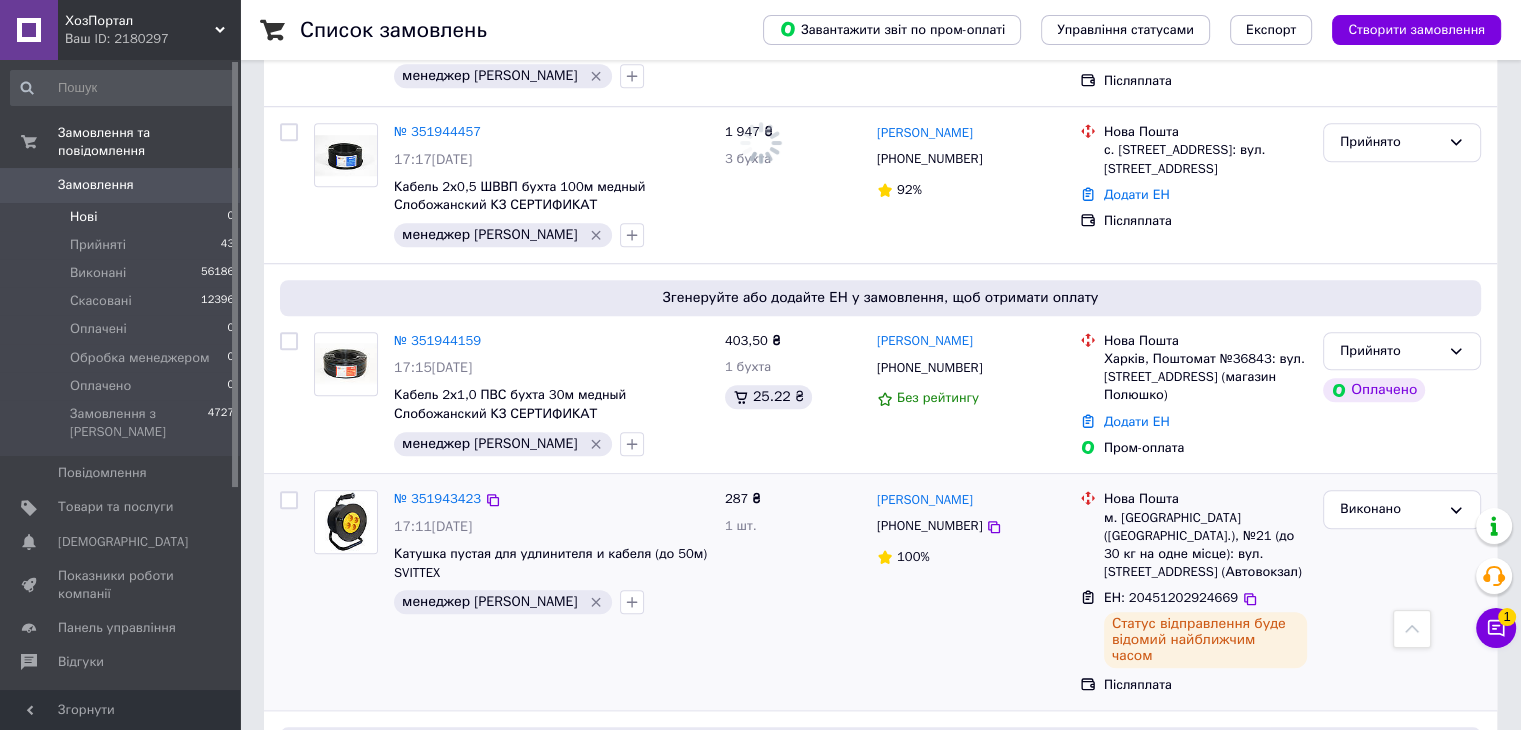 scroll, scrollTop: 0, scrollLeft: 0, axis: both 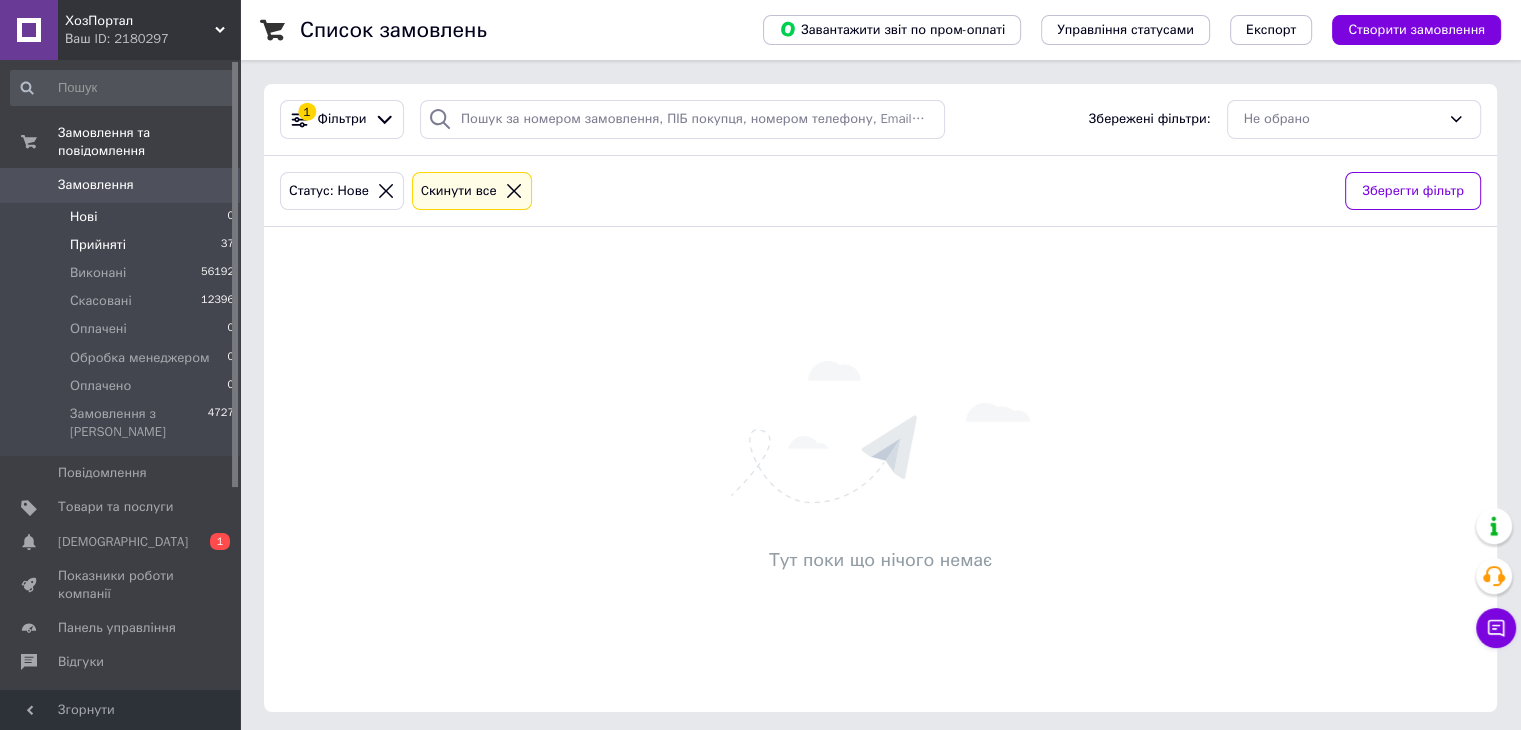 click on "Прийняті" at bounding box center (98, 245) 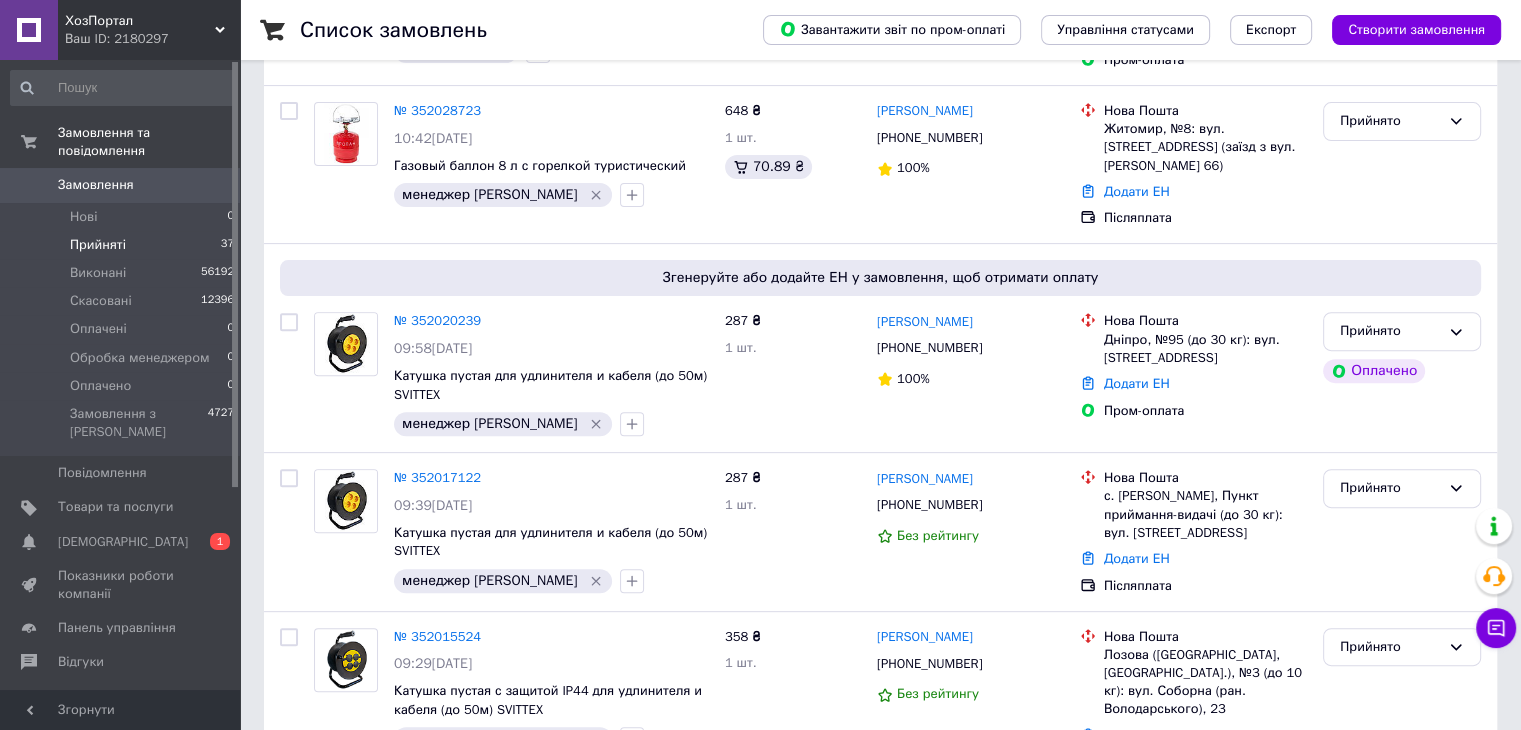 scroll, scrollTop: 800, scrollLeft: 0, axis: vertical 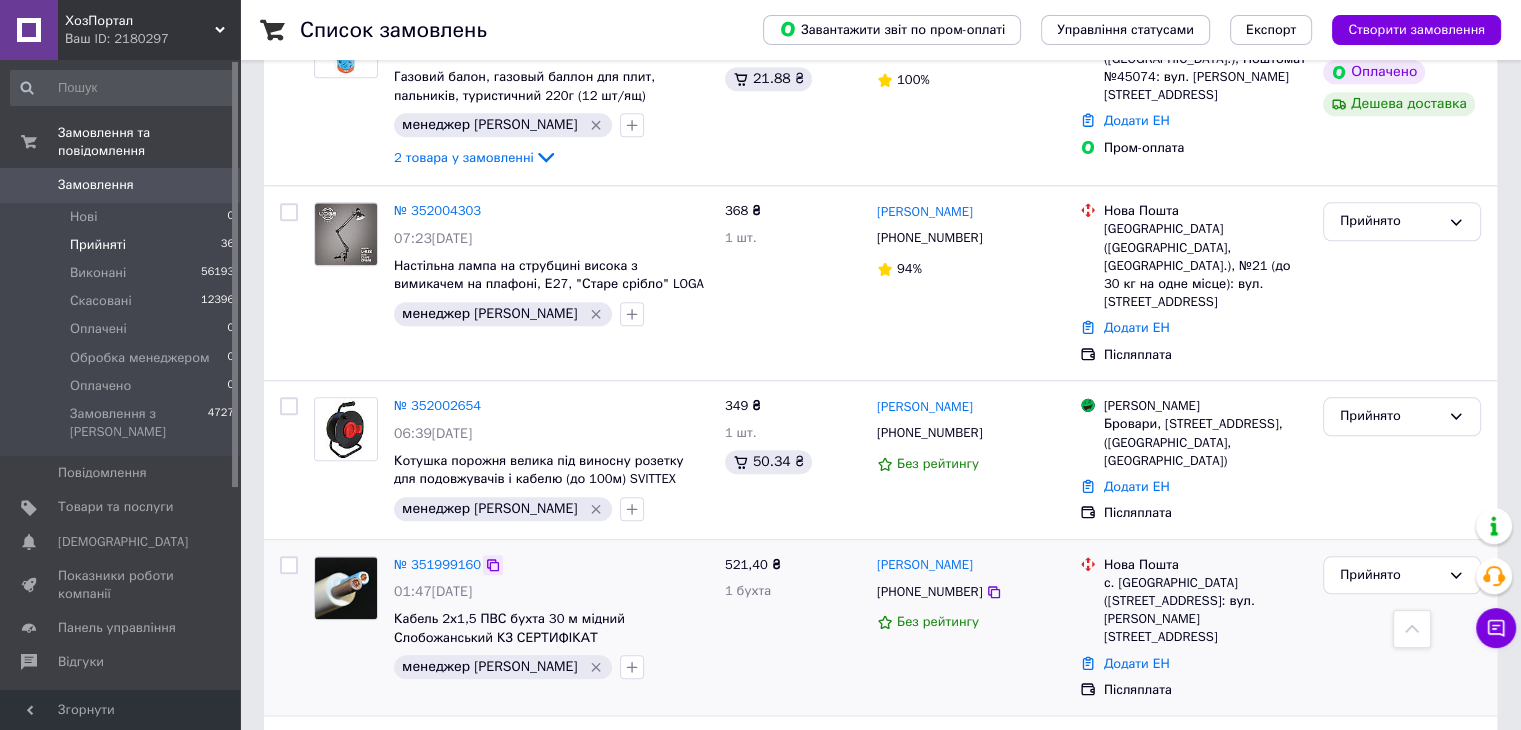 click 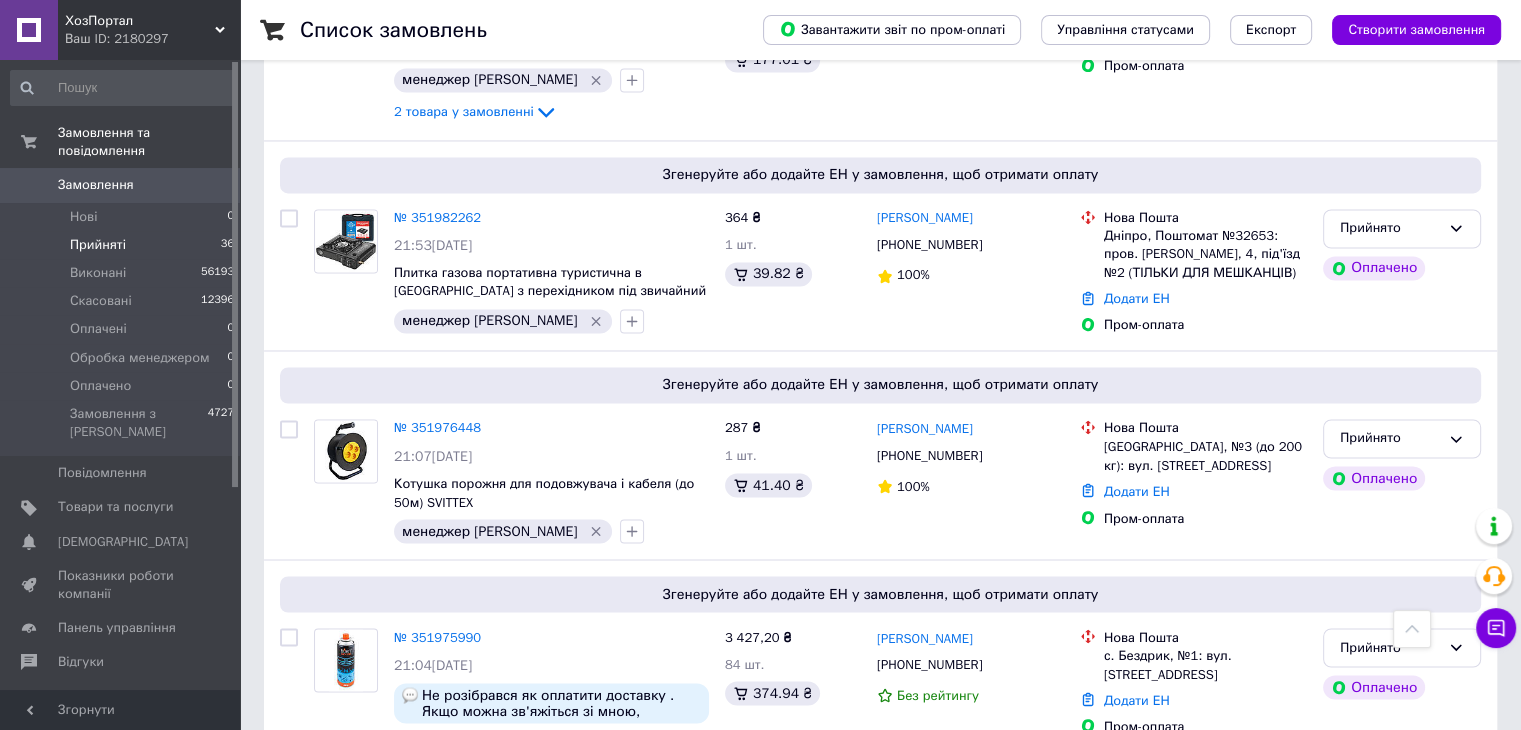 scroll, scrollTop: 3592, scrollLeft: 0, axis: vertical 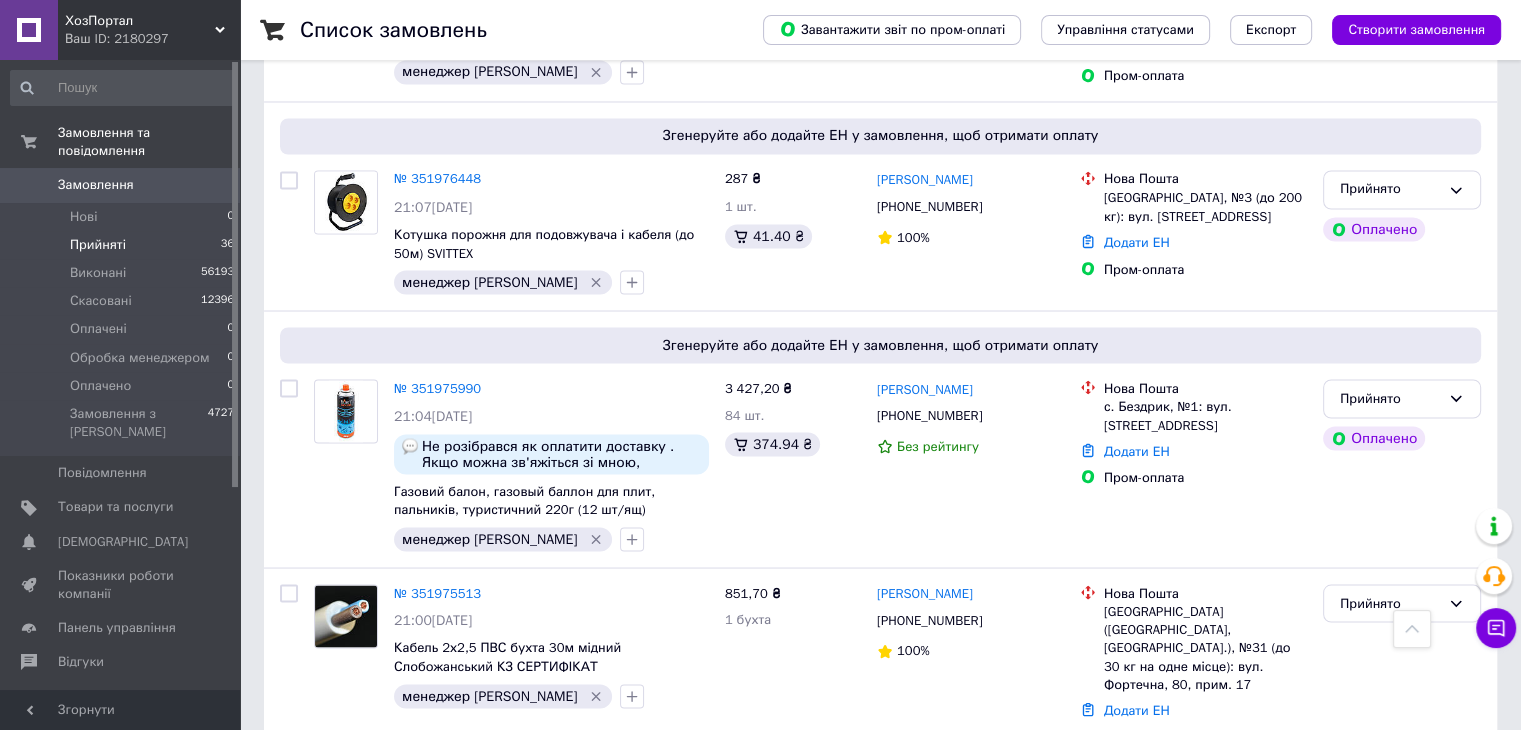 click on "Наступна" at bounding box center (405, 807) 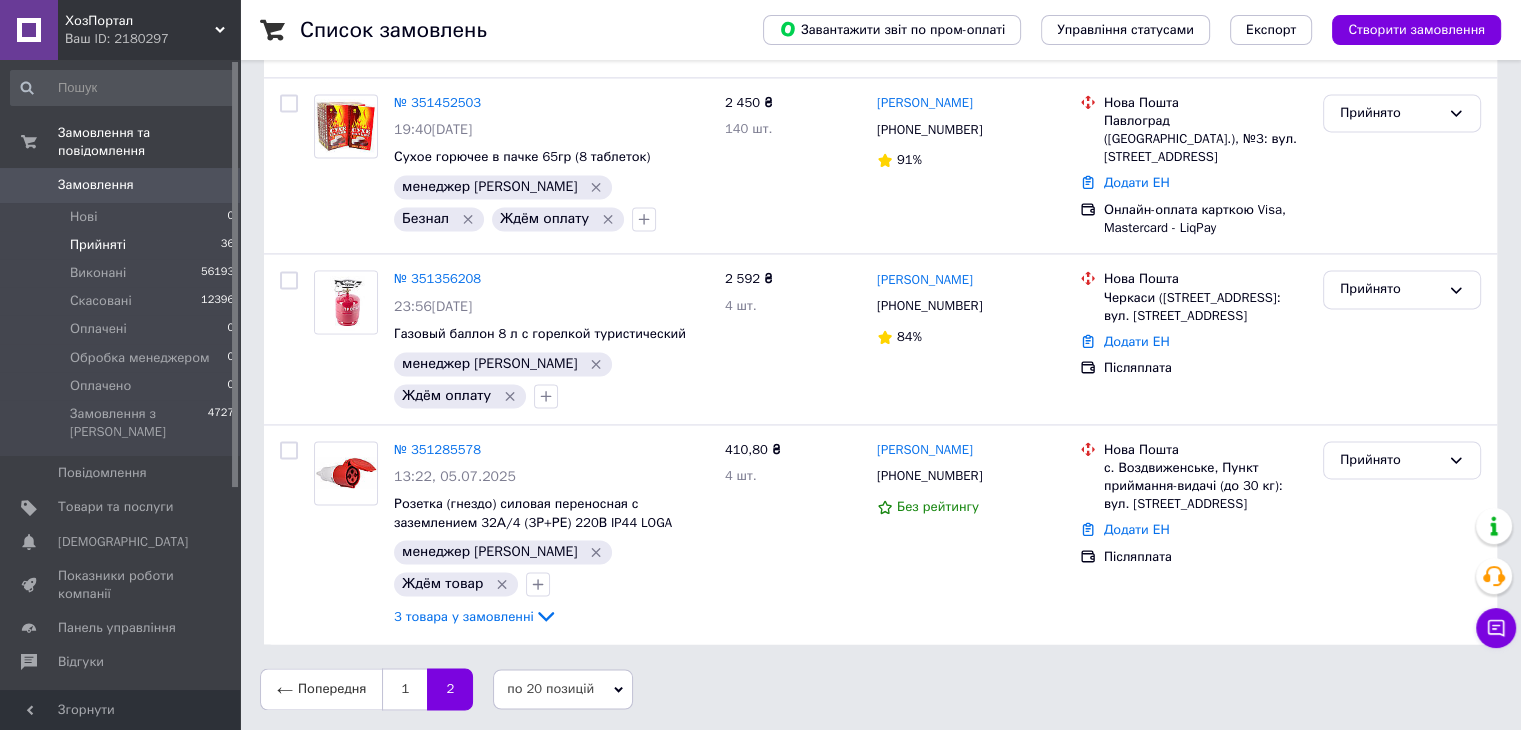 scroll, scrollTop: 0, scrollLeft: 0, axis: both 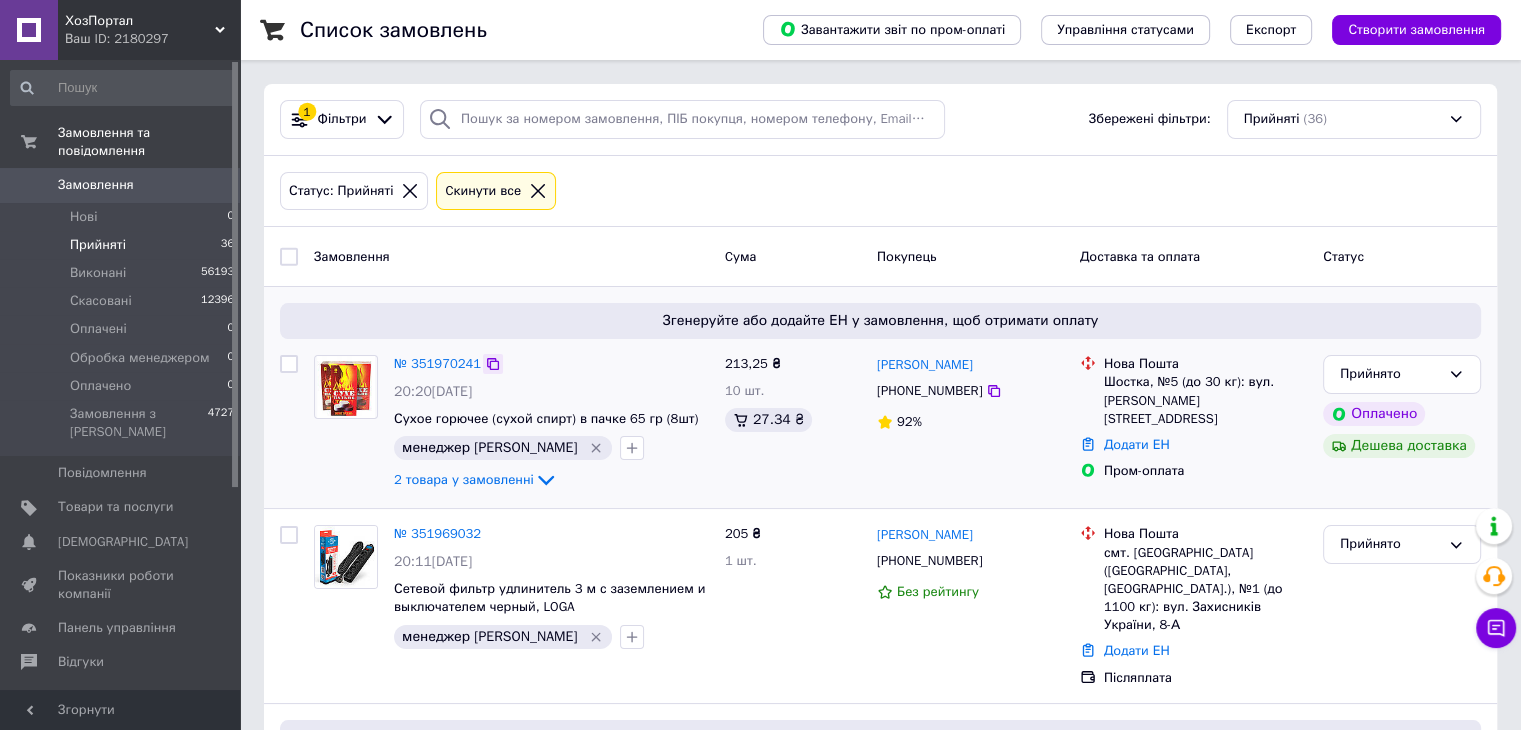 click 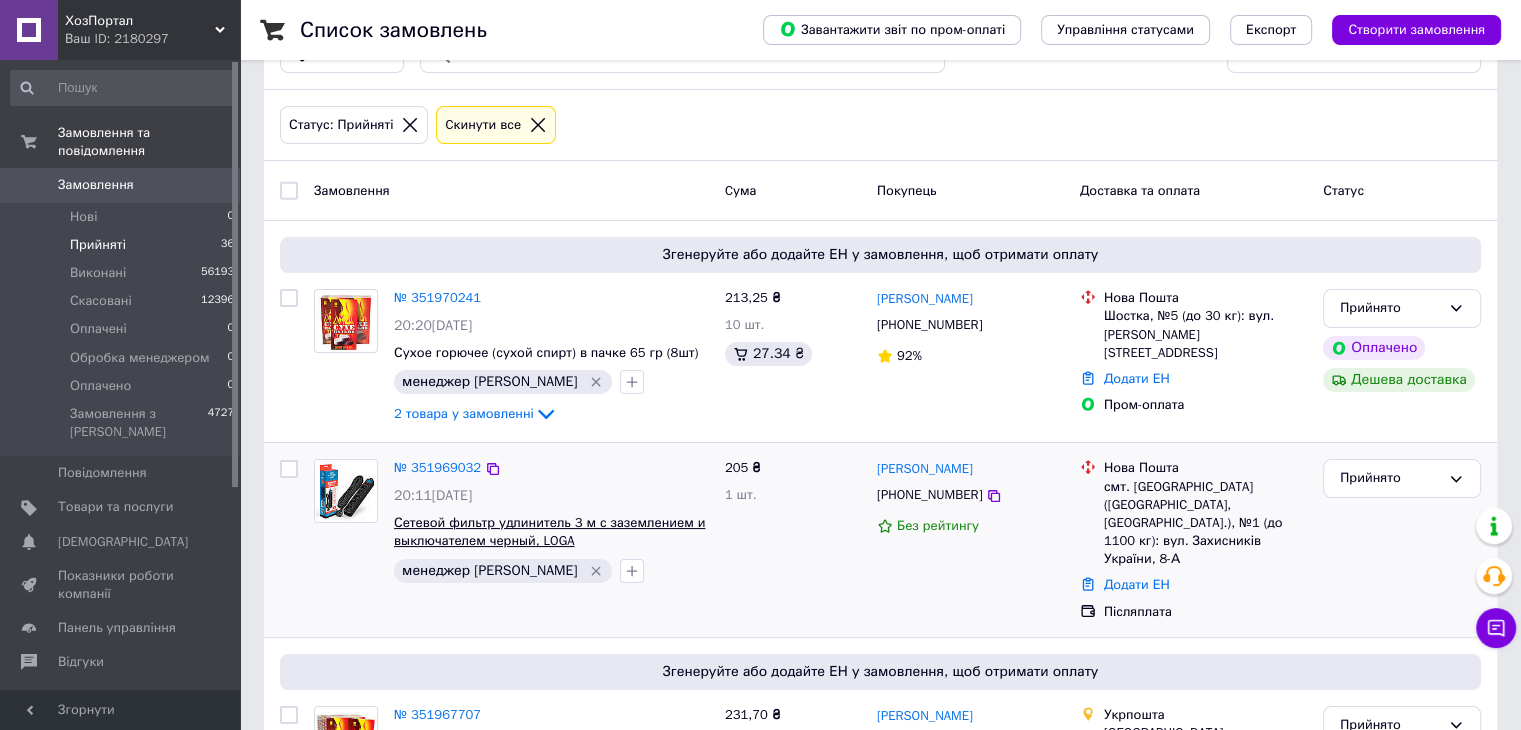 scroll, scrollTop: 100, scrollLeft: 0, axis: vertical 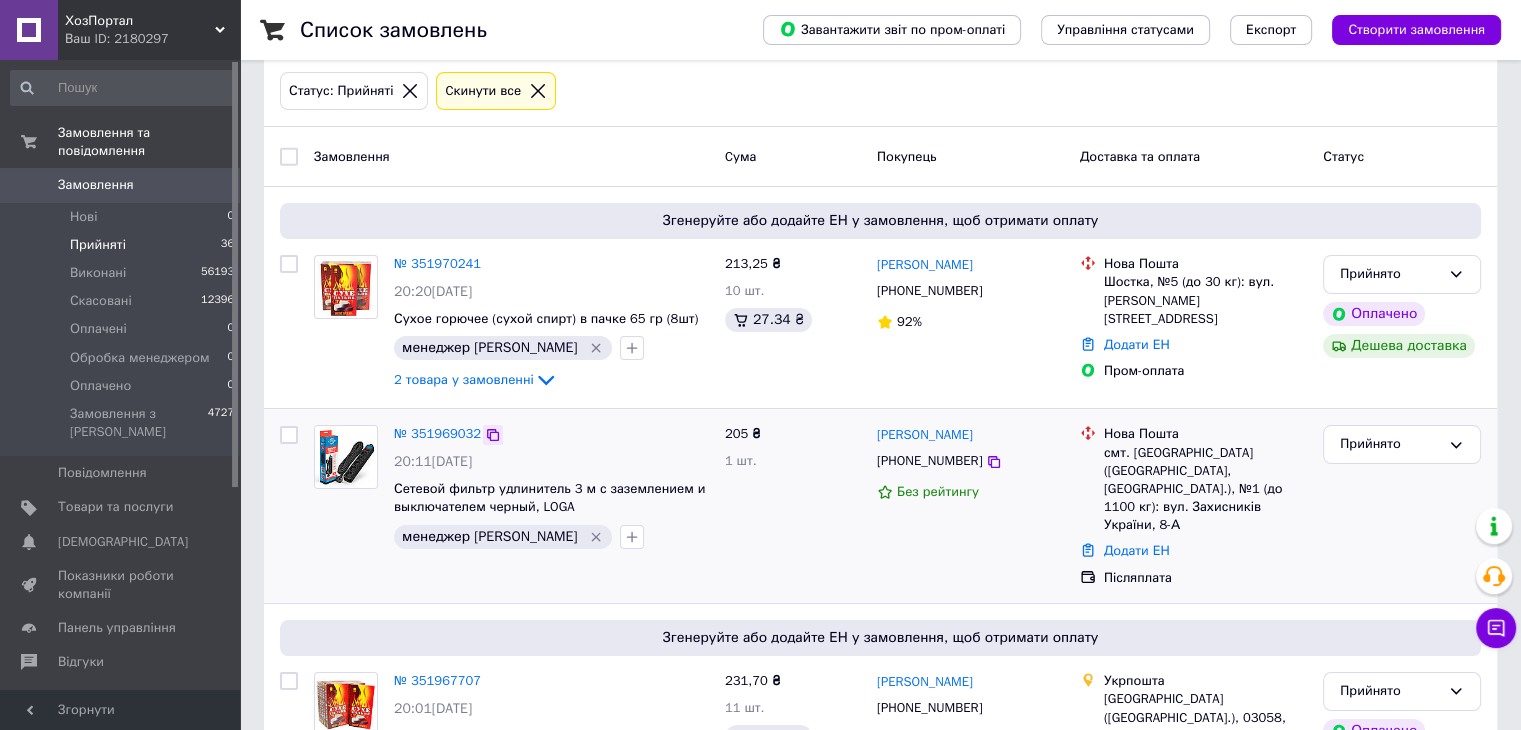 click 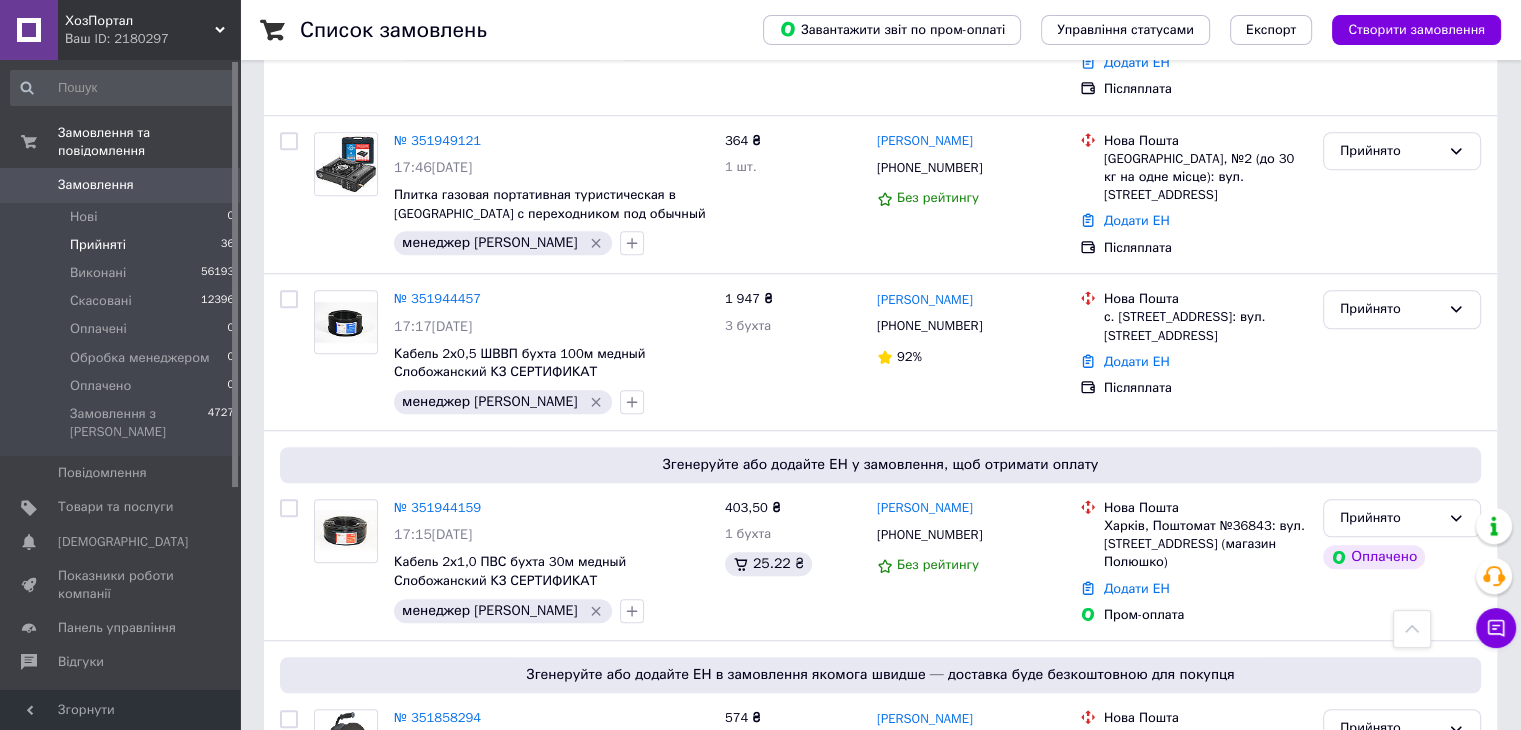 scroll, scrollTop: 1700, scrollLeft: 0, axis: vertical 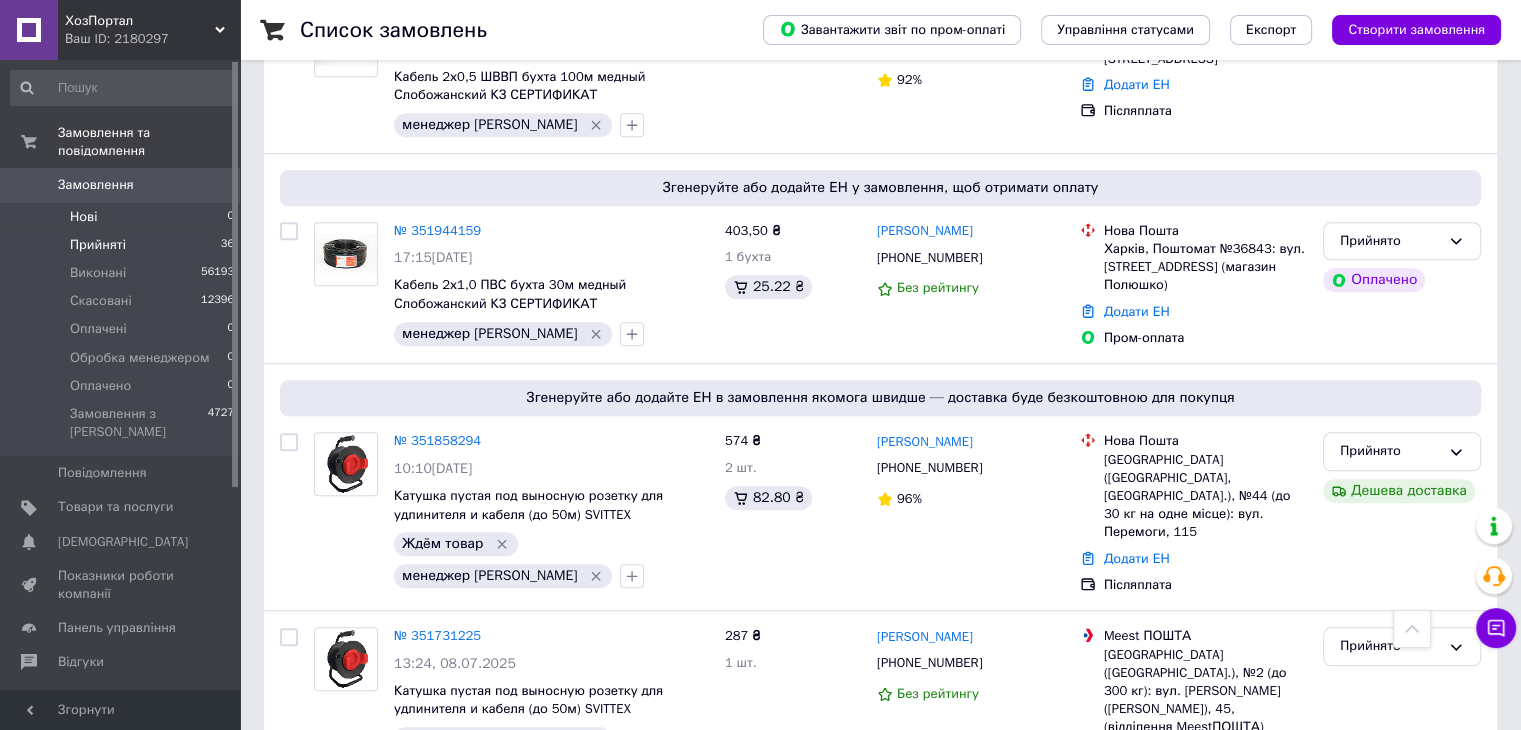 click on "Нові" at bounding box center (83, 217) 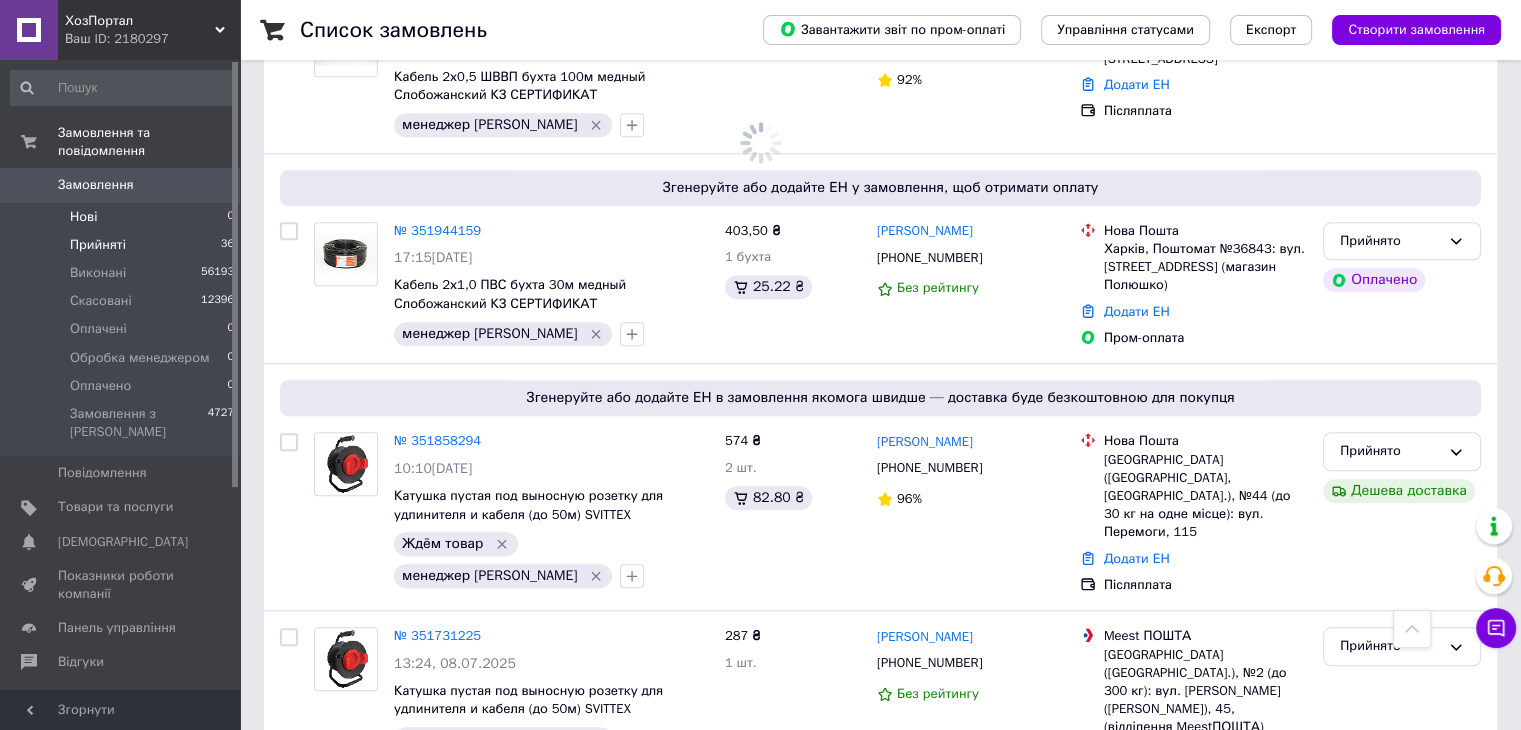 scroll, scrollTop: 0, scrollLeft: 0, axis: both 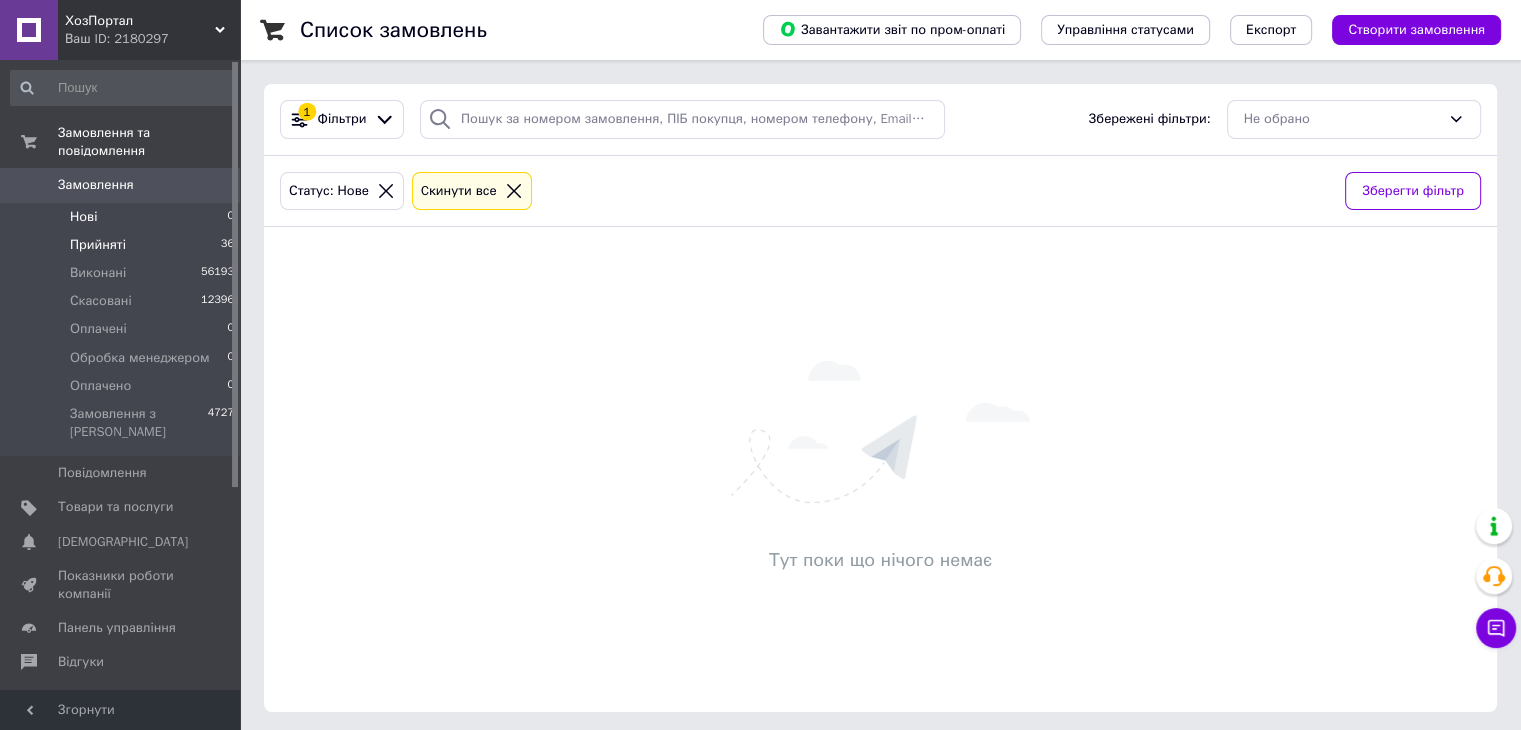 click on "Прийняті 36" at bounding box center [123, 245] 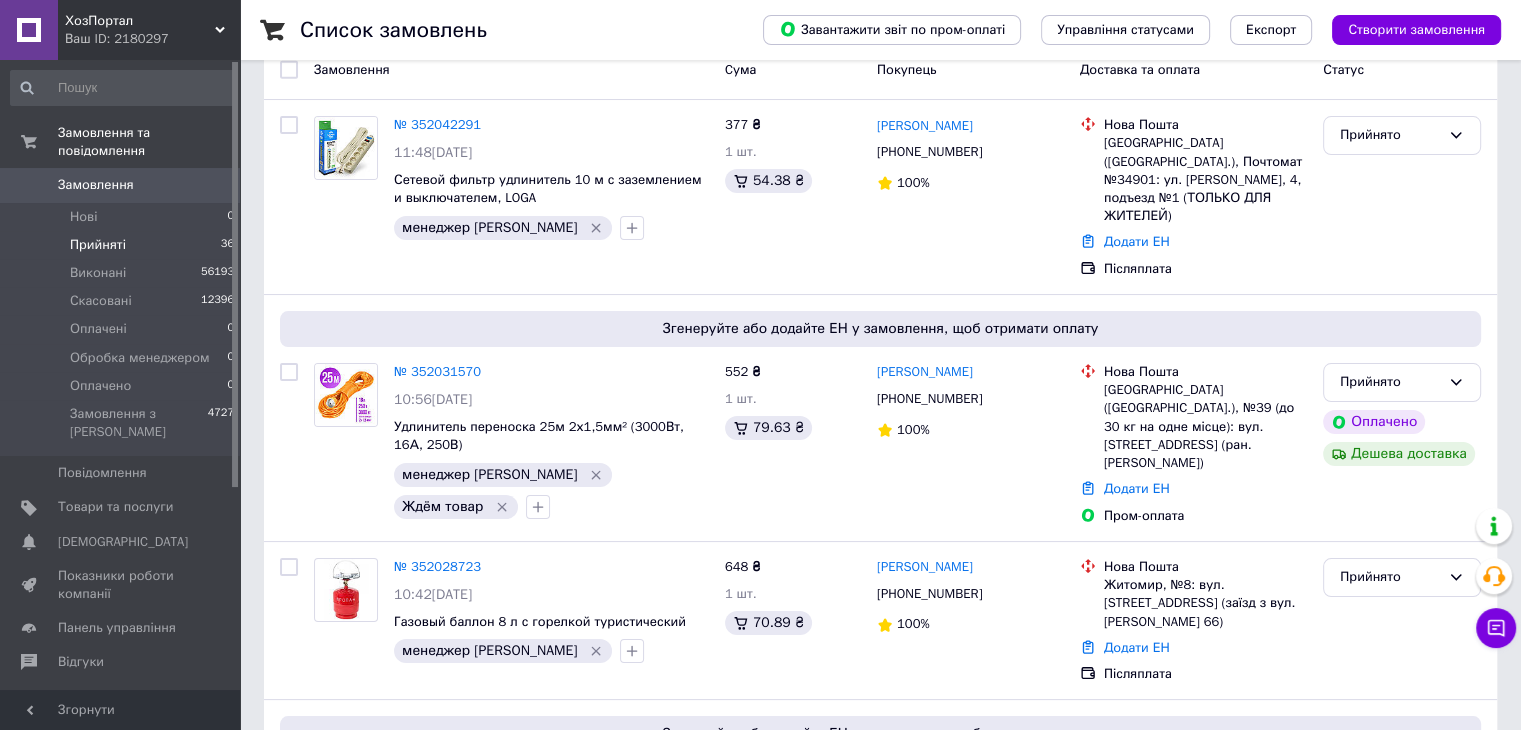 scroll, scrollTop: 400, scrollLeft: 0, axis: vertical 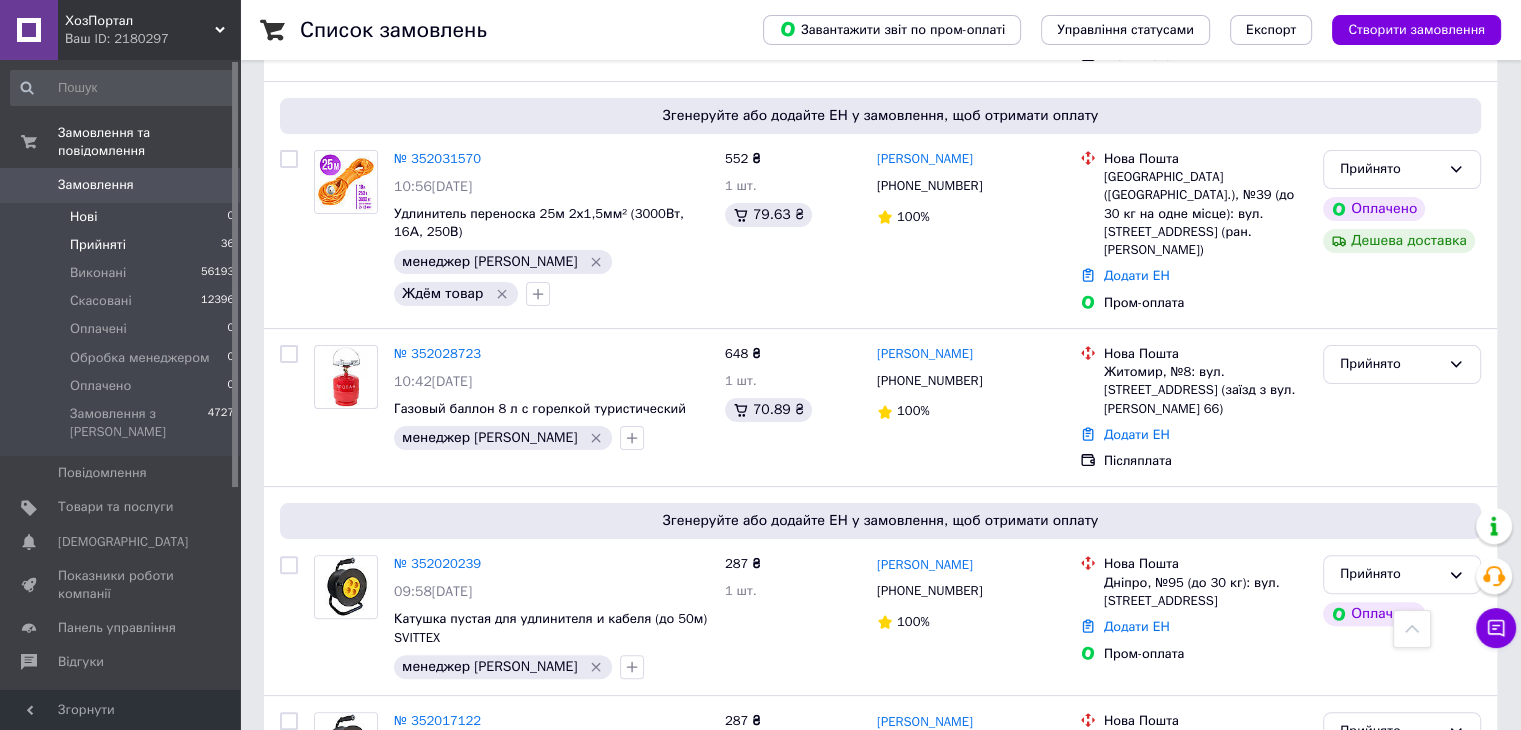 click on "Нові 0" at bounding box center [123, 217] 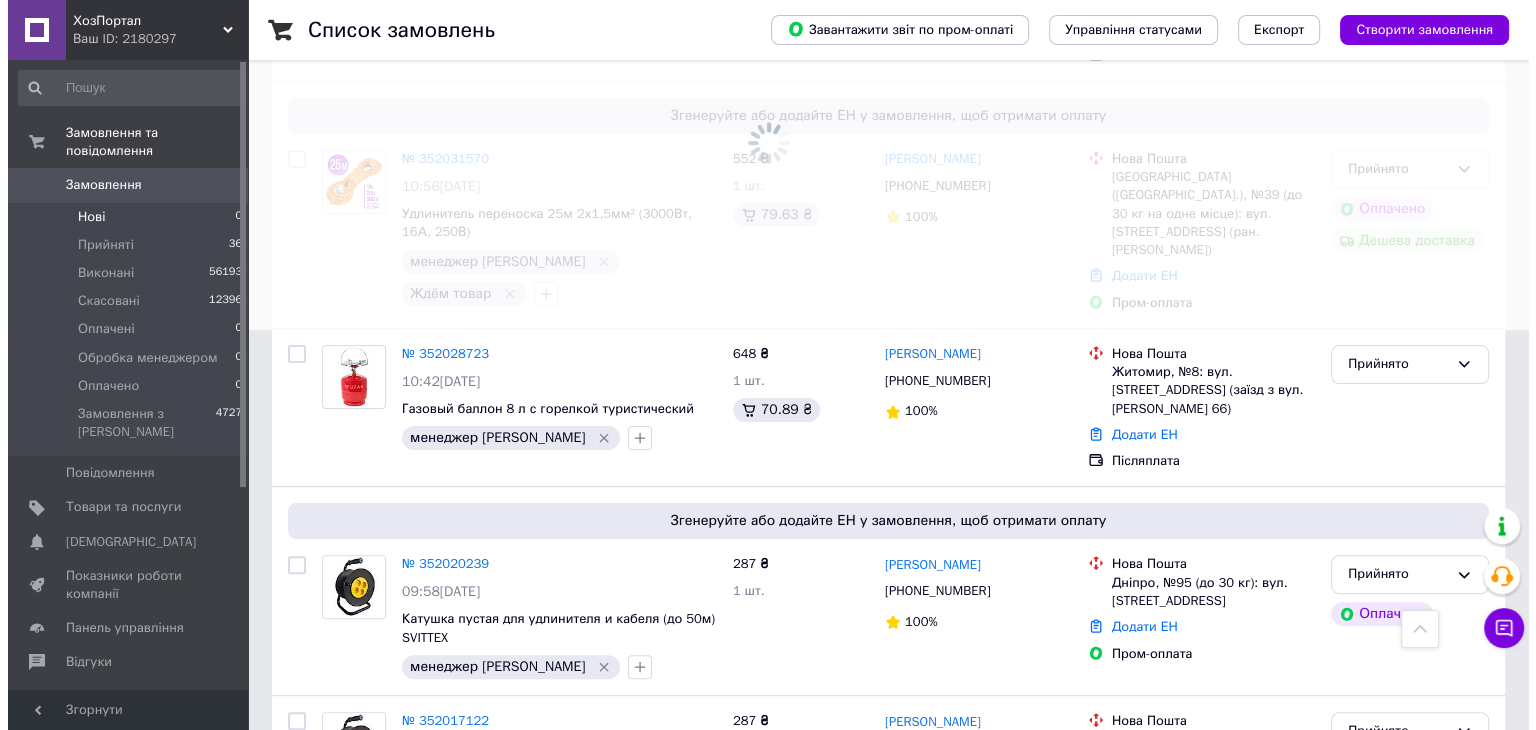 scroll, scrollTop: 0, scrollLeft: 0, axis: both 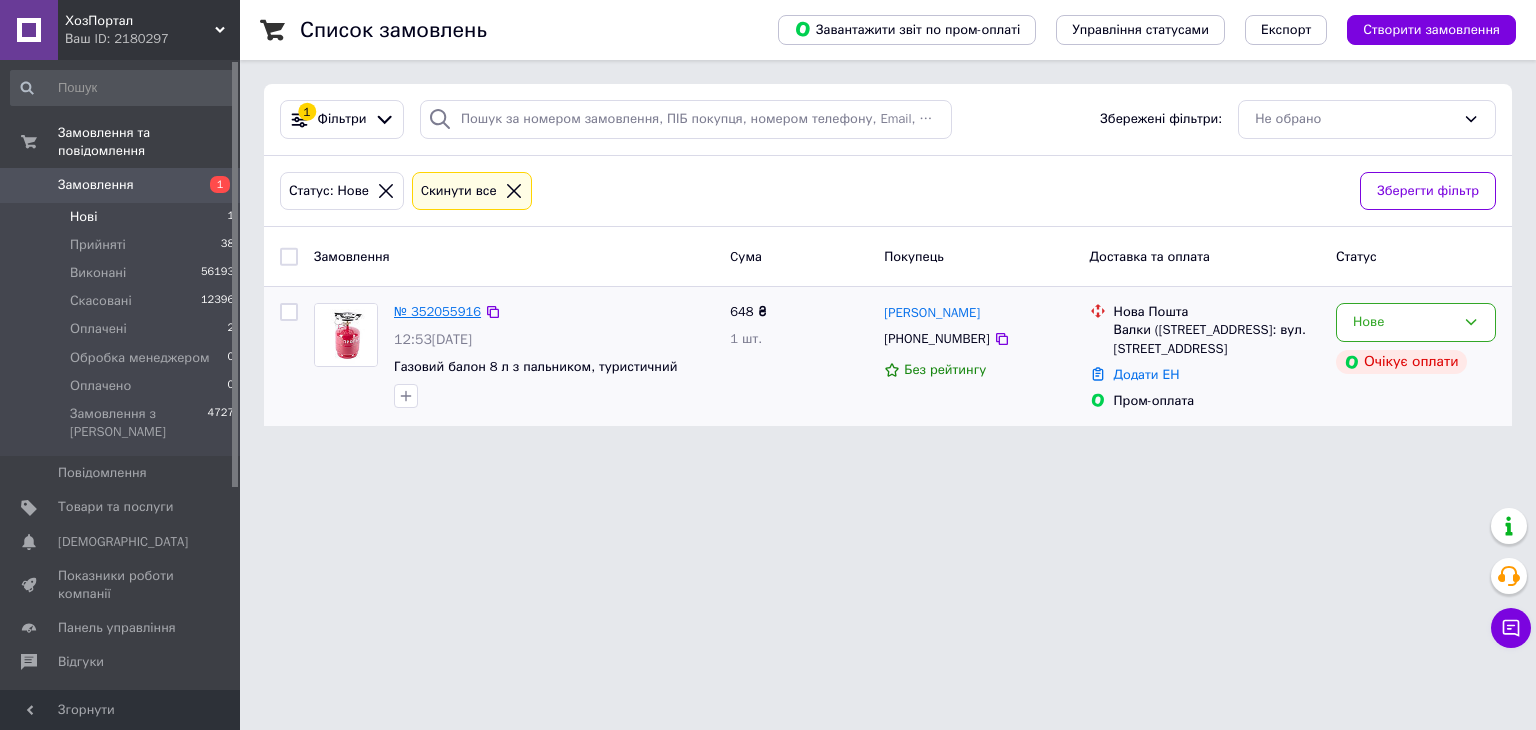 click on "№ 352055916" at bounding box center [437, 311] 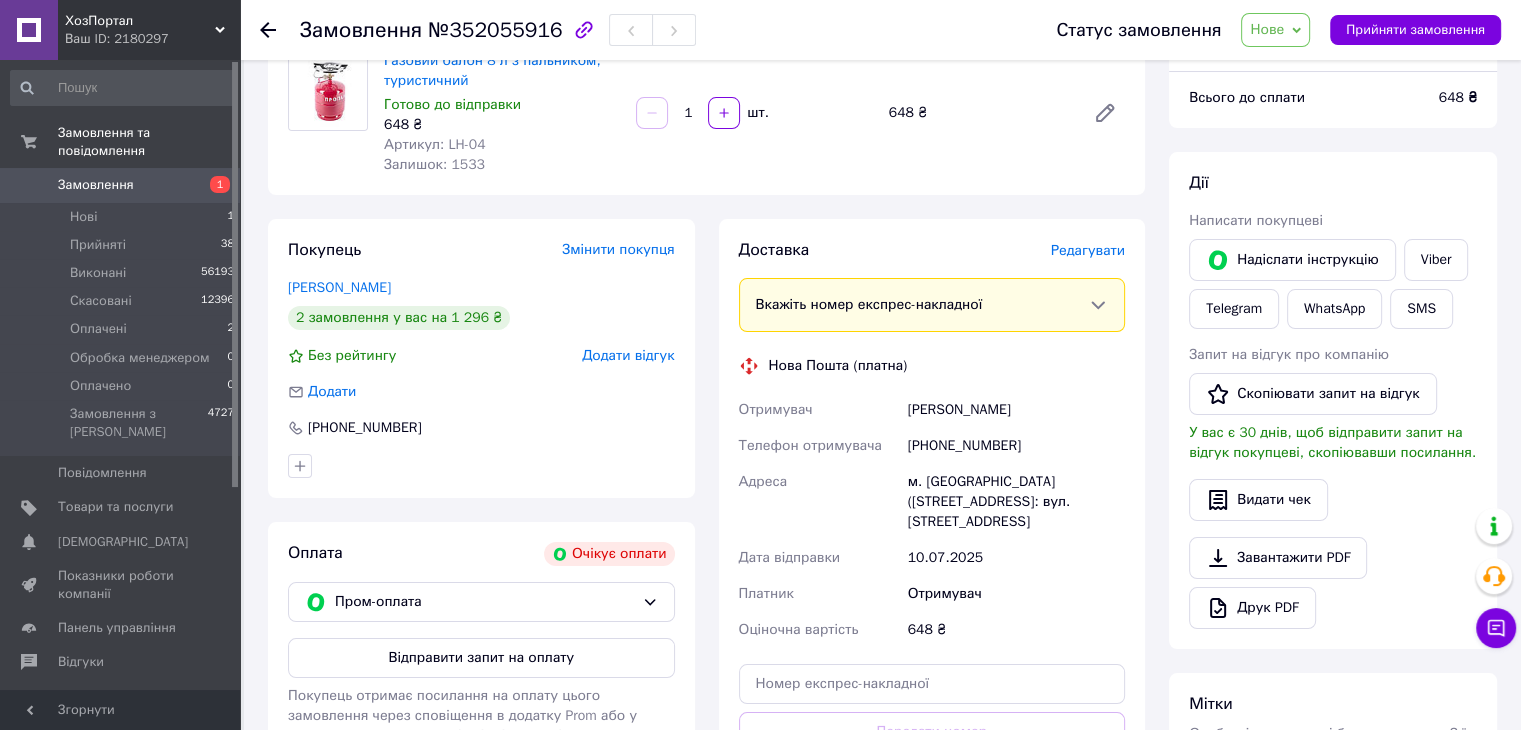 scroll, scrollTop: 400, scrollLeft: 0, axis: vertical 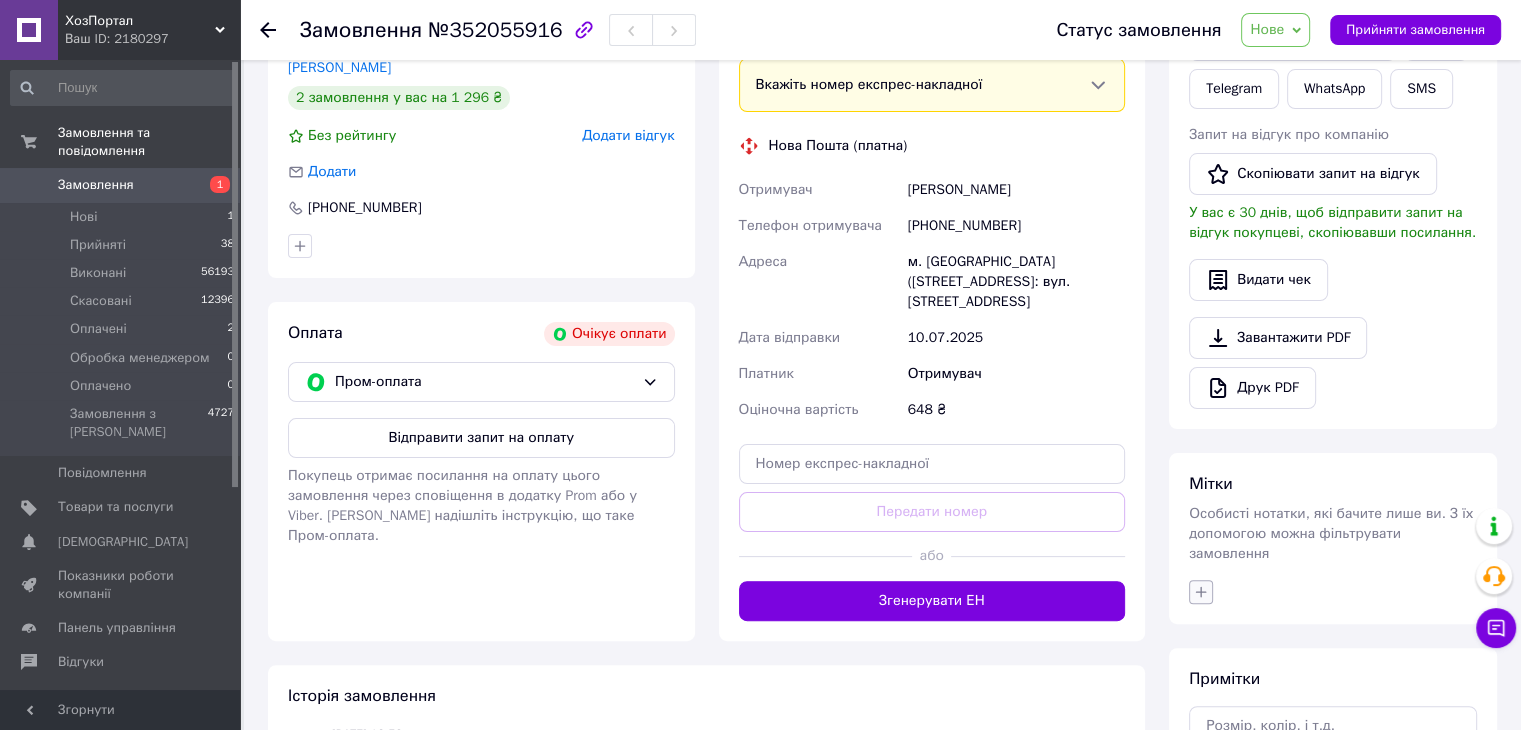 click 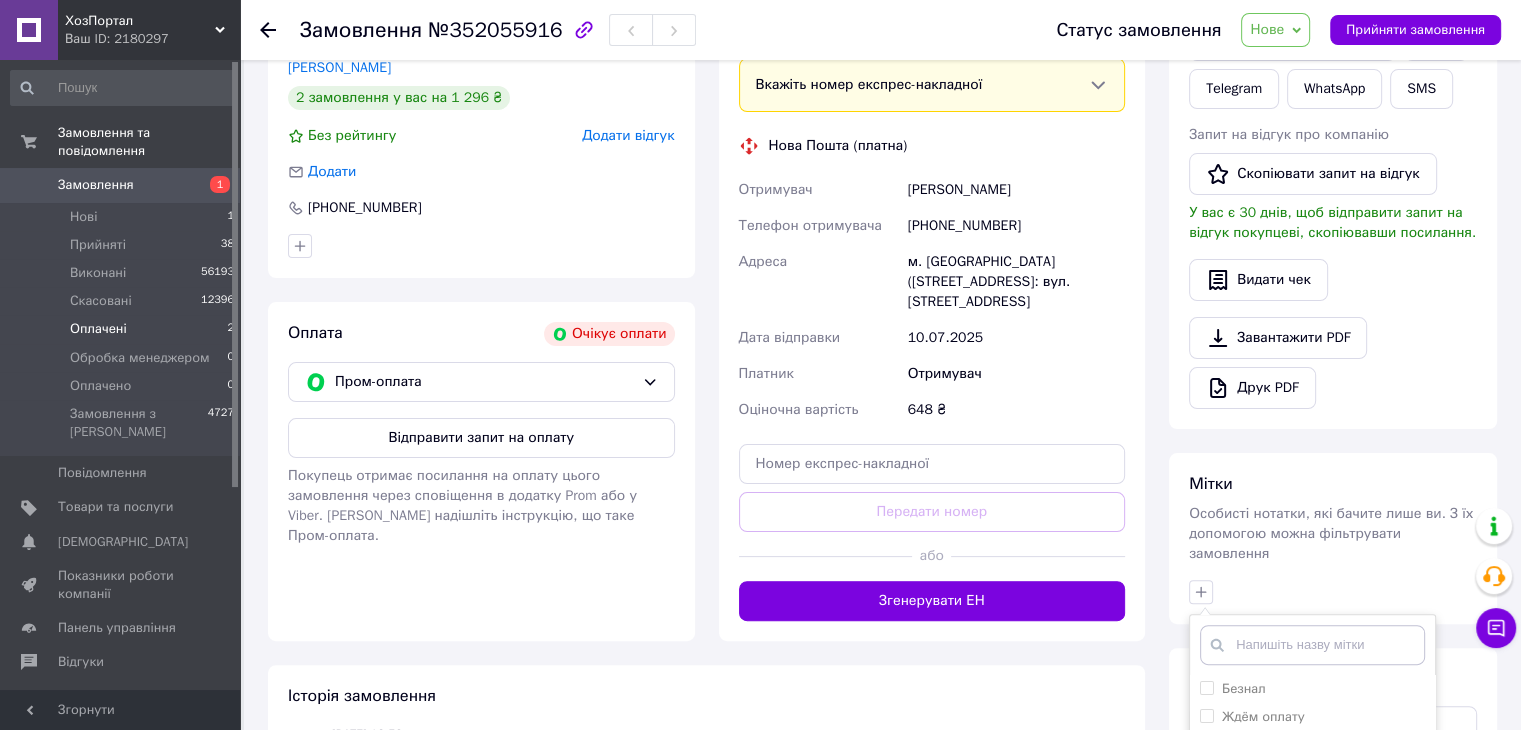 click on "Оплачені 2" at bounding box center (123, 329) 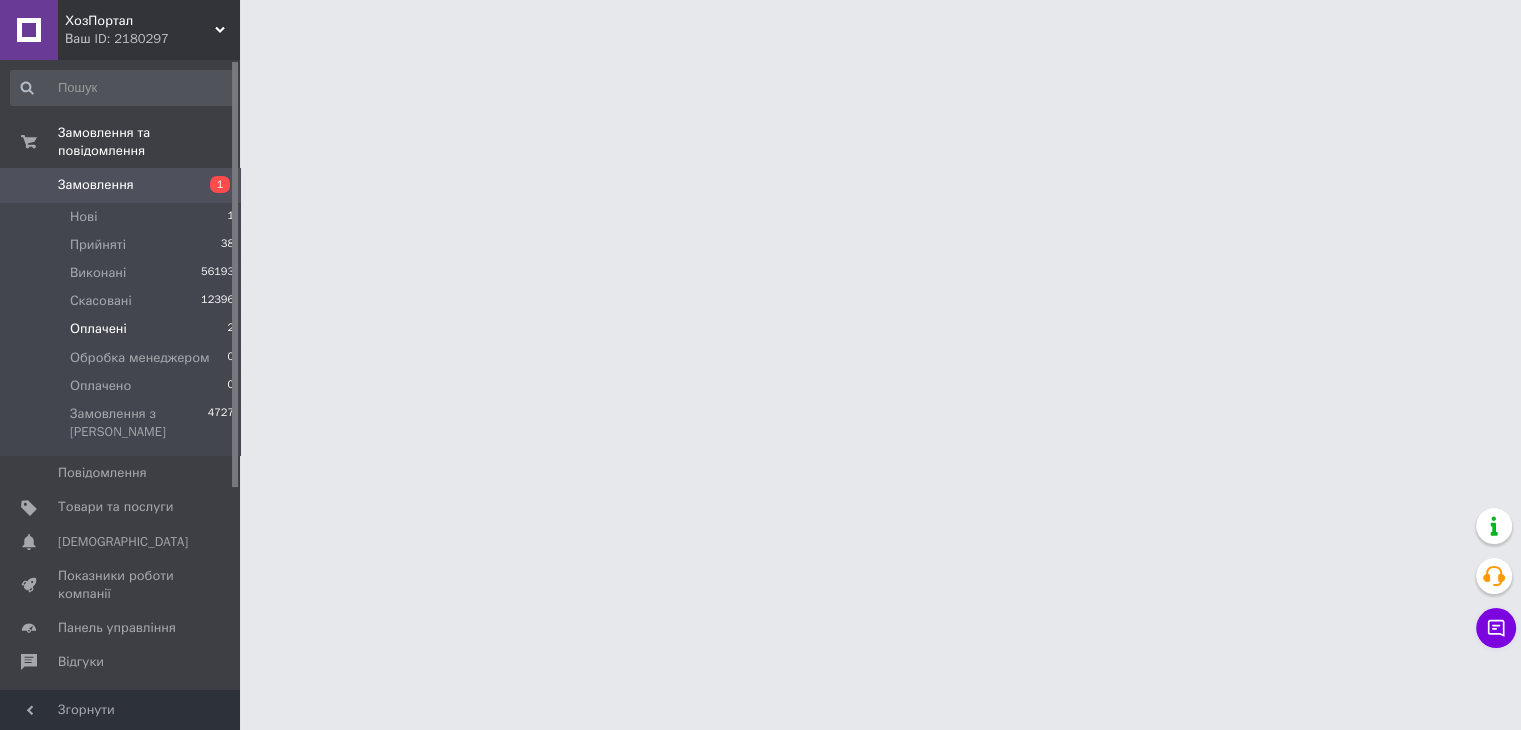 scroll, scrollTop: 0, scrollLeft: 0, axis: both 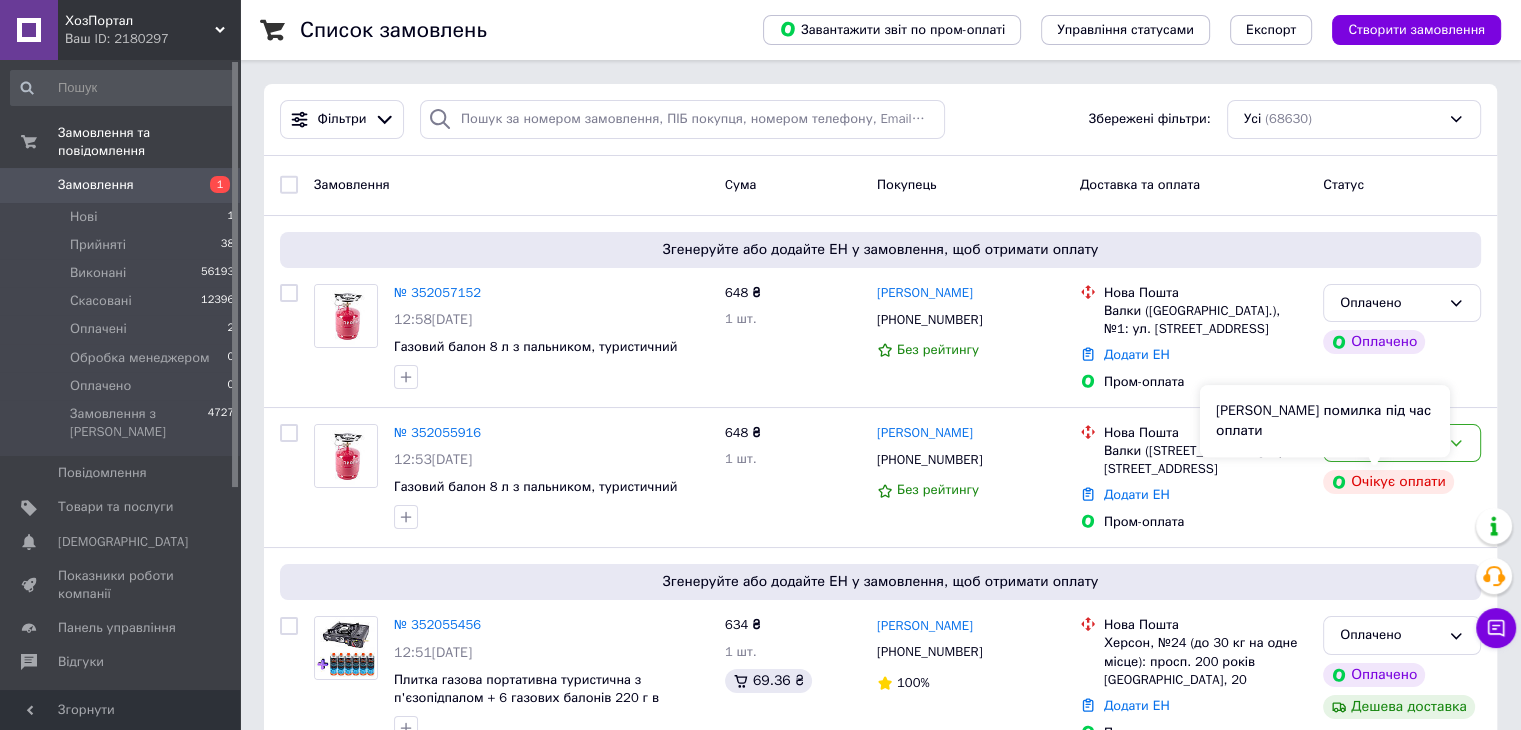 click on "Сталася помилка під час оплати" at bounding box center (1325, 421) 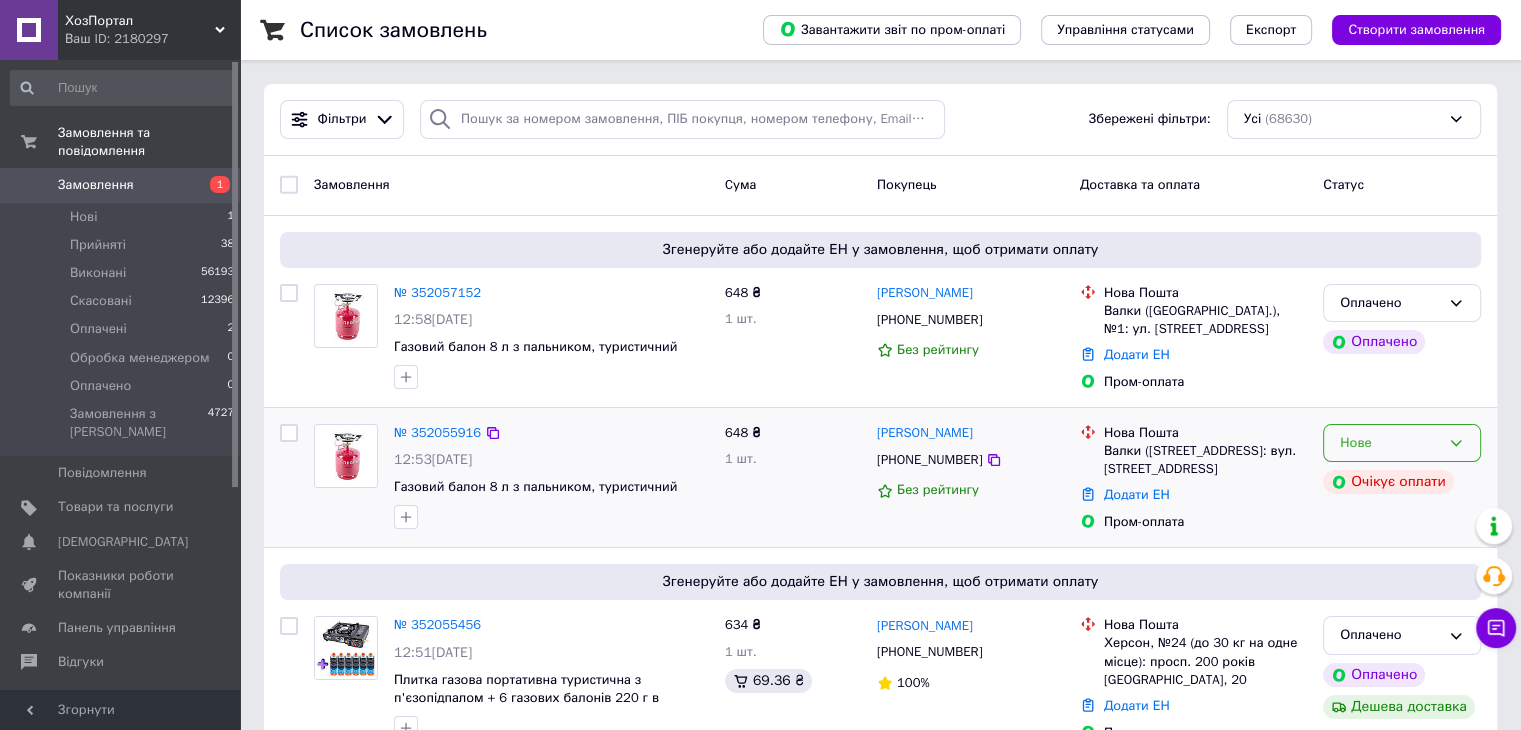 click 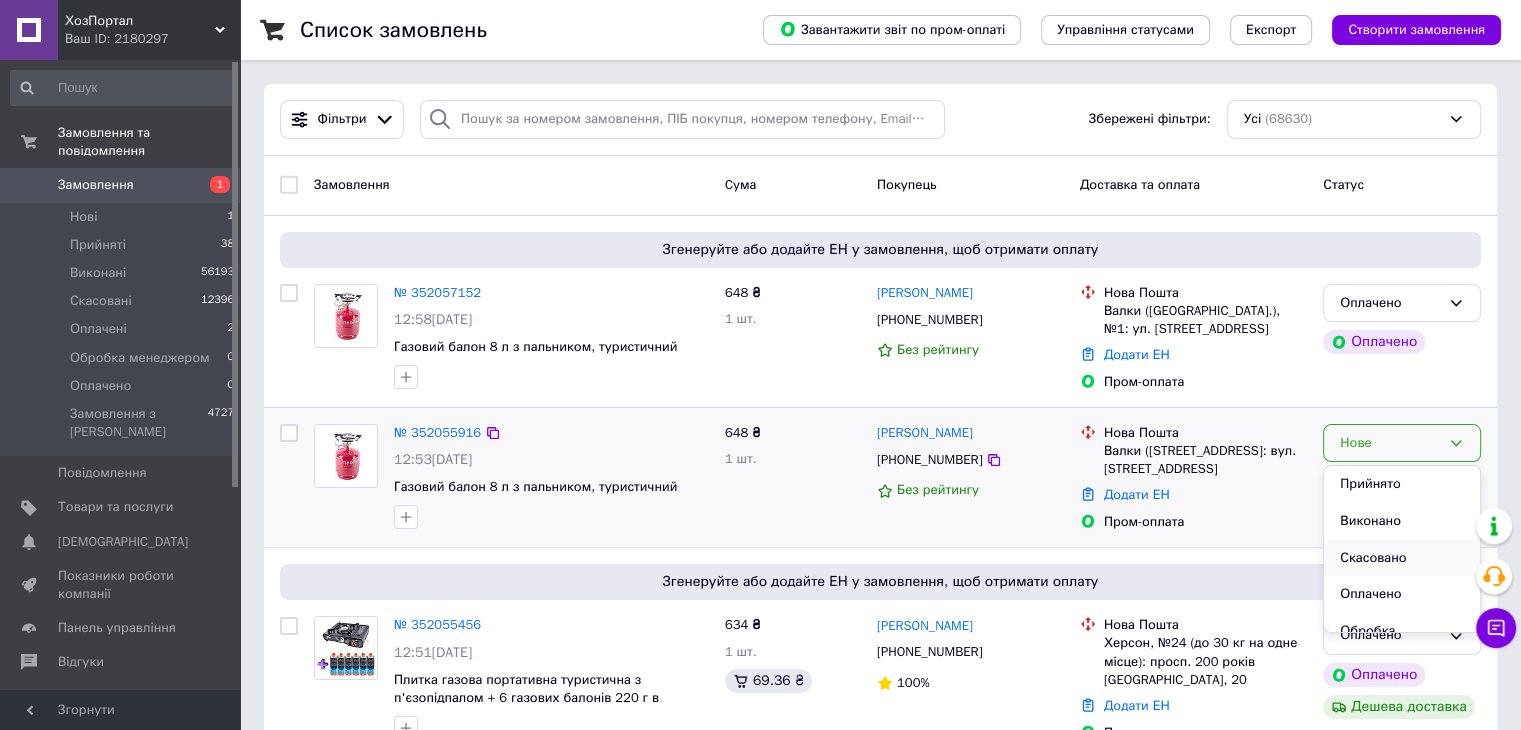 click on "Скасовано" at bounding box center [1402, 558] 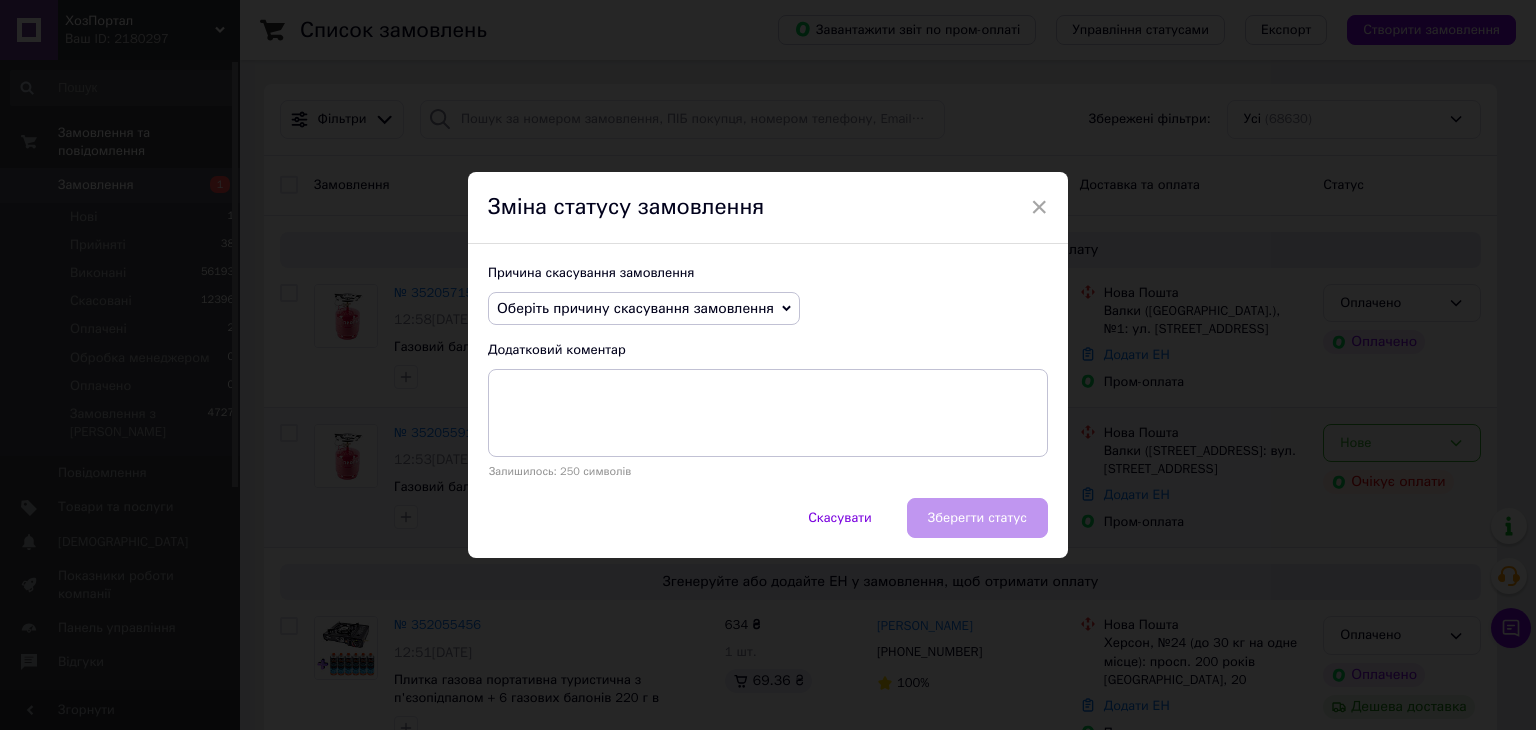 click on "Оберіть причину скасування замовлення" at bounding box center (635, 308) 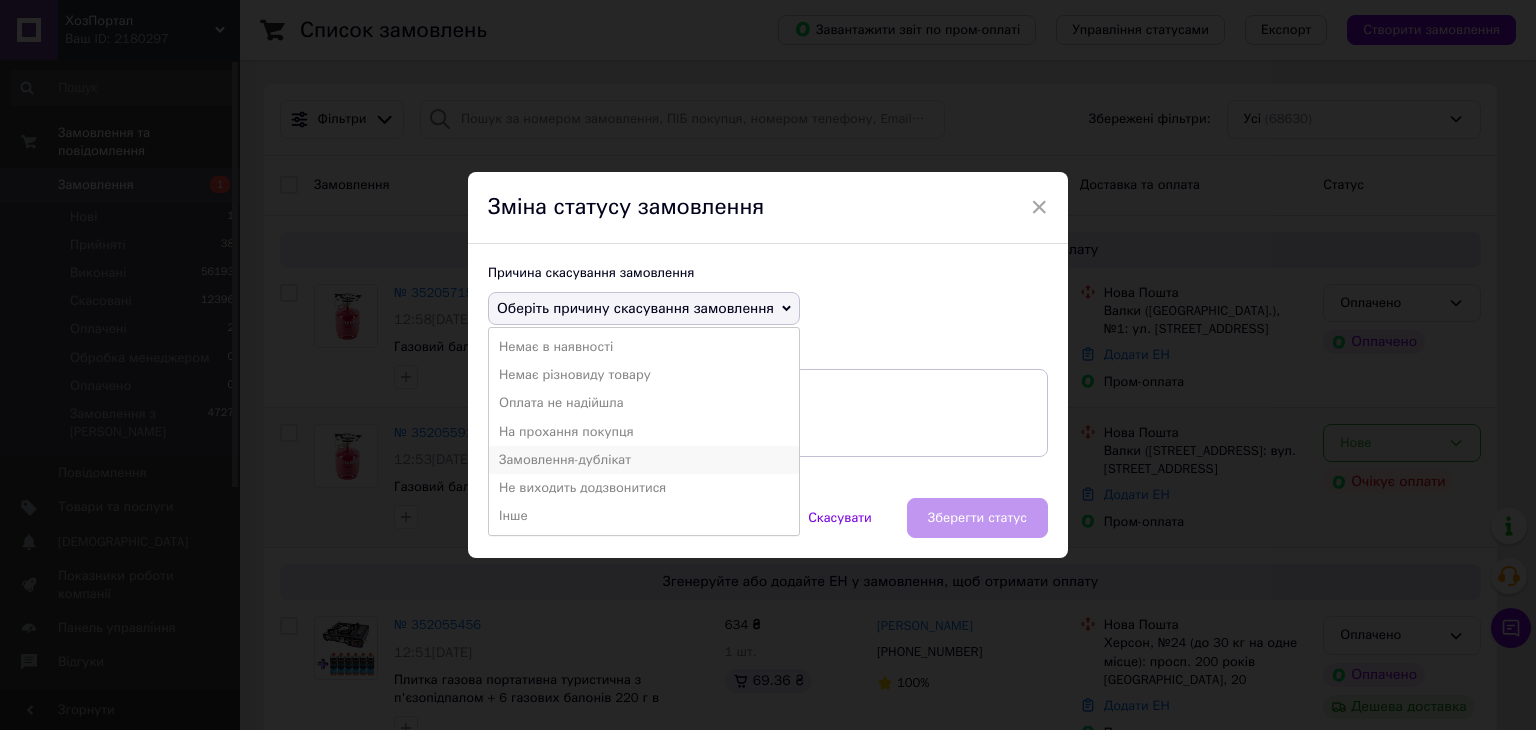 click on "Замовлення-дублікат" at bounding box center [644, 460] 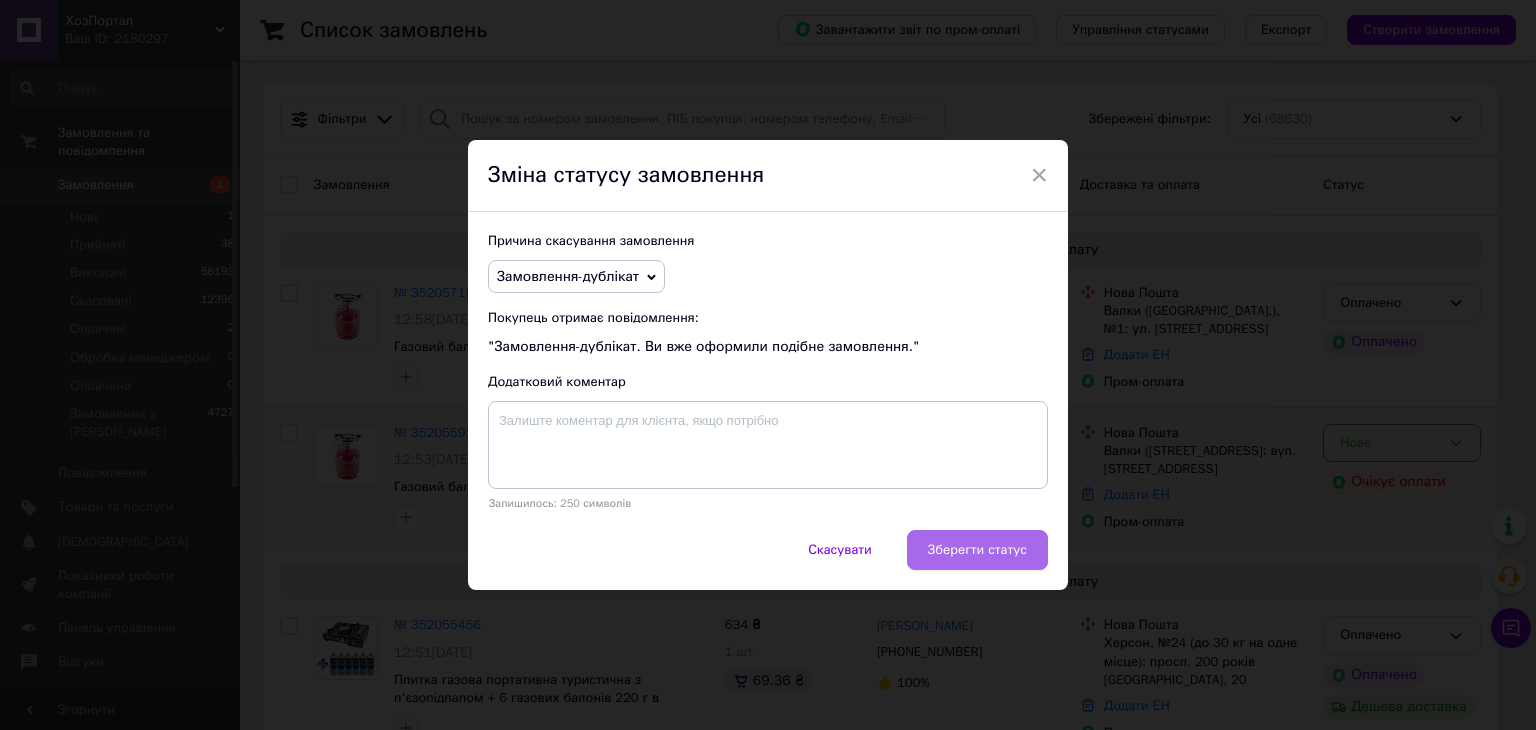 click on "Зберегти статус" at bounding box center (977, 550) 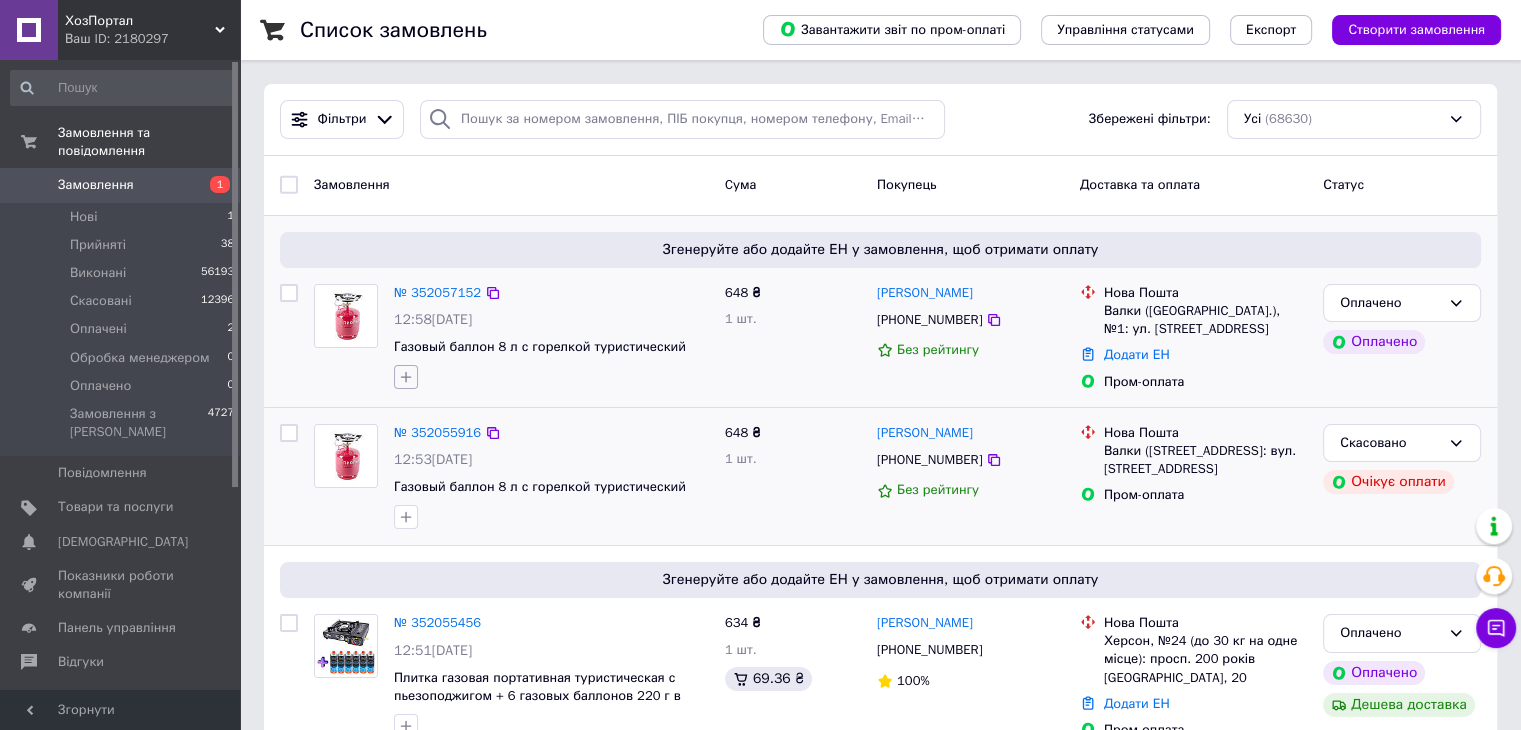 click 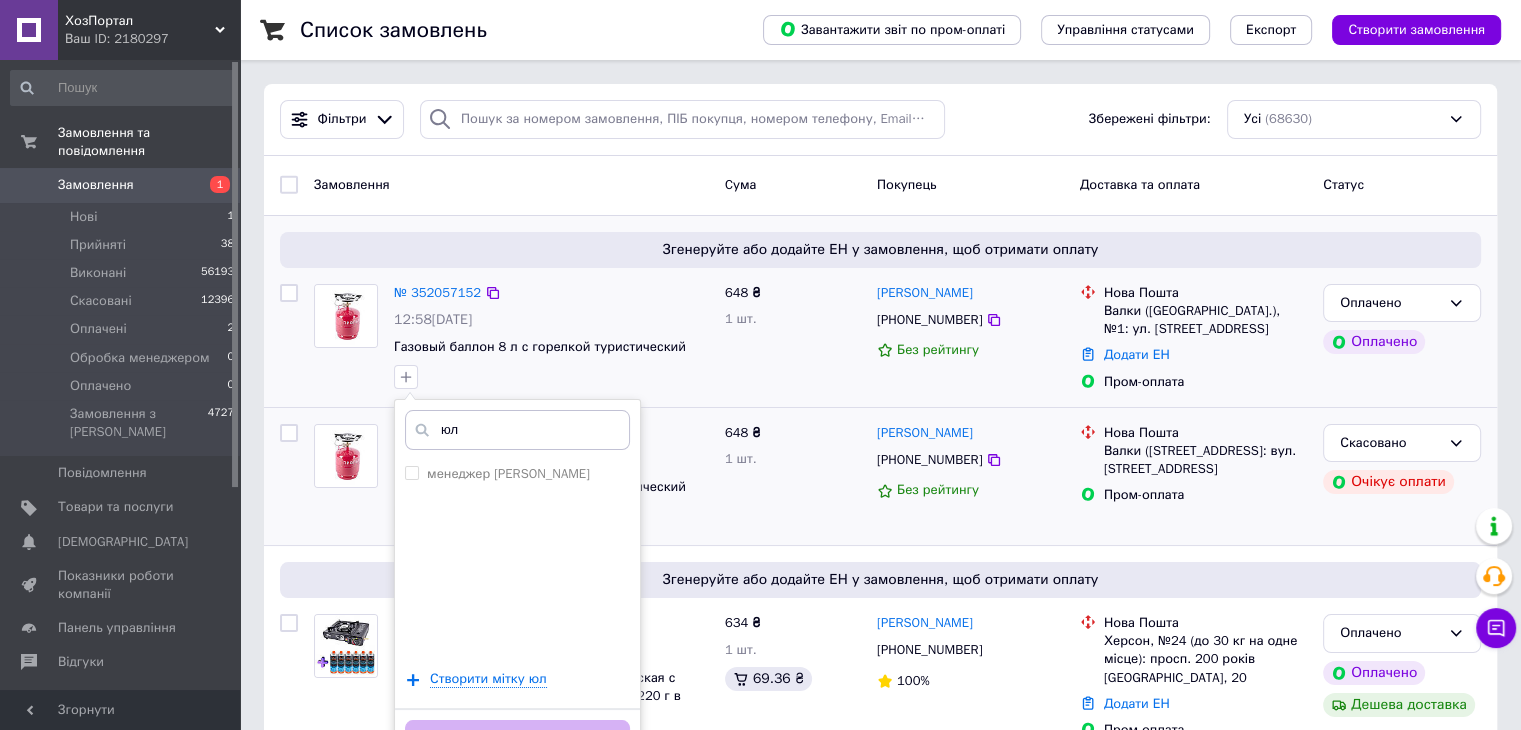 type on "юл" 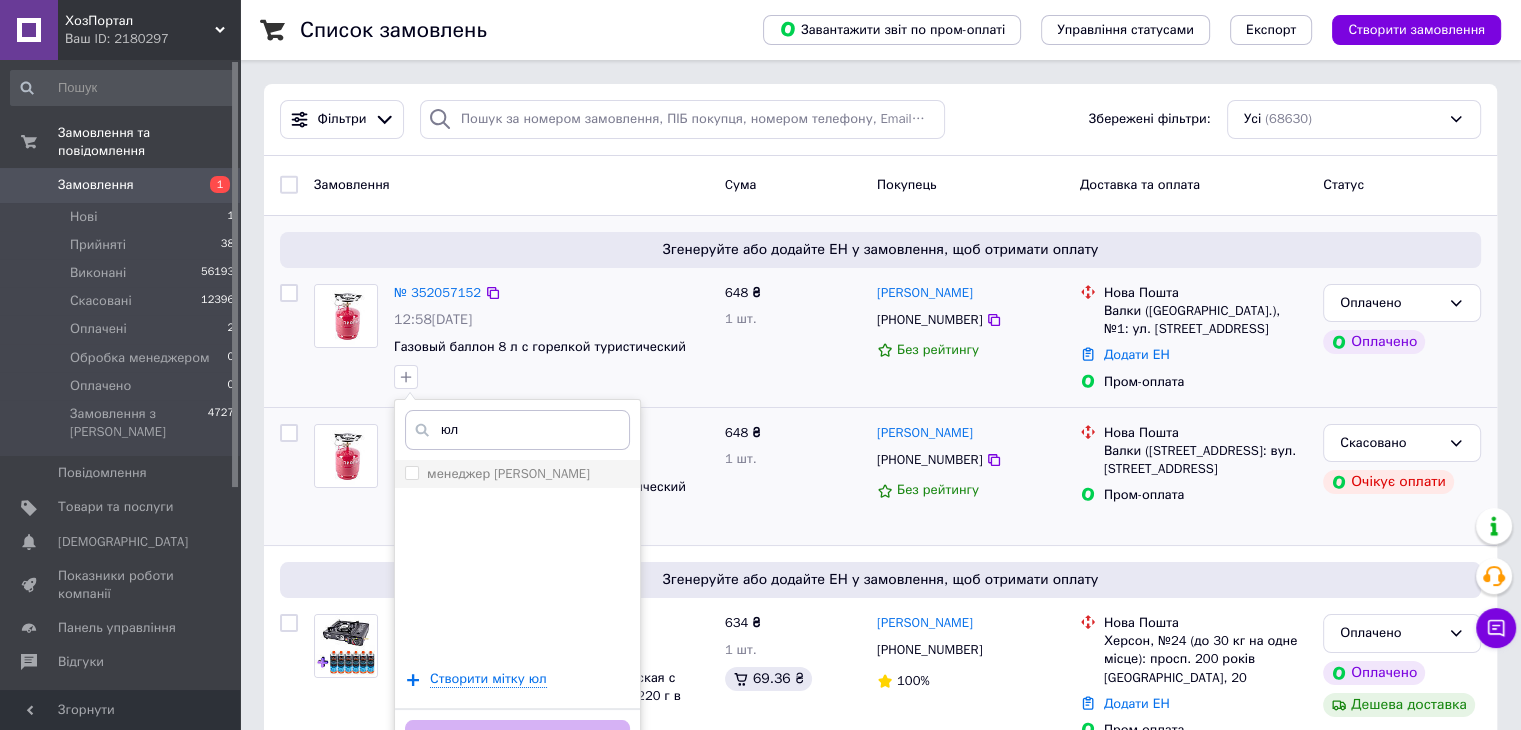click on "менеджер [PERSON_NAME]" at bounding box center (508, 473) 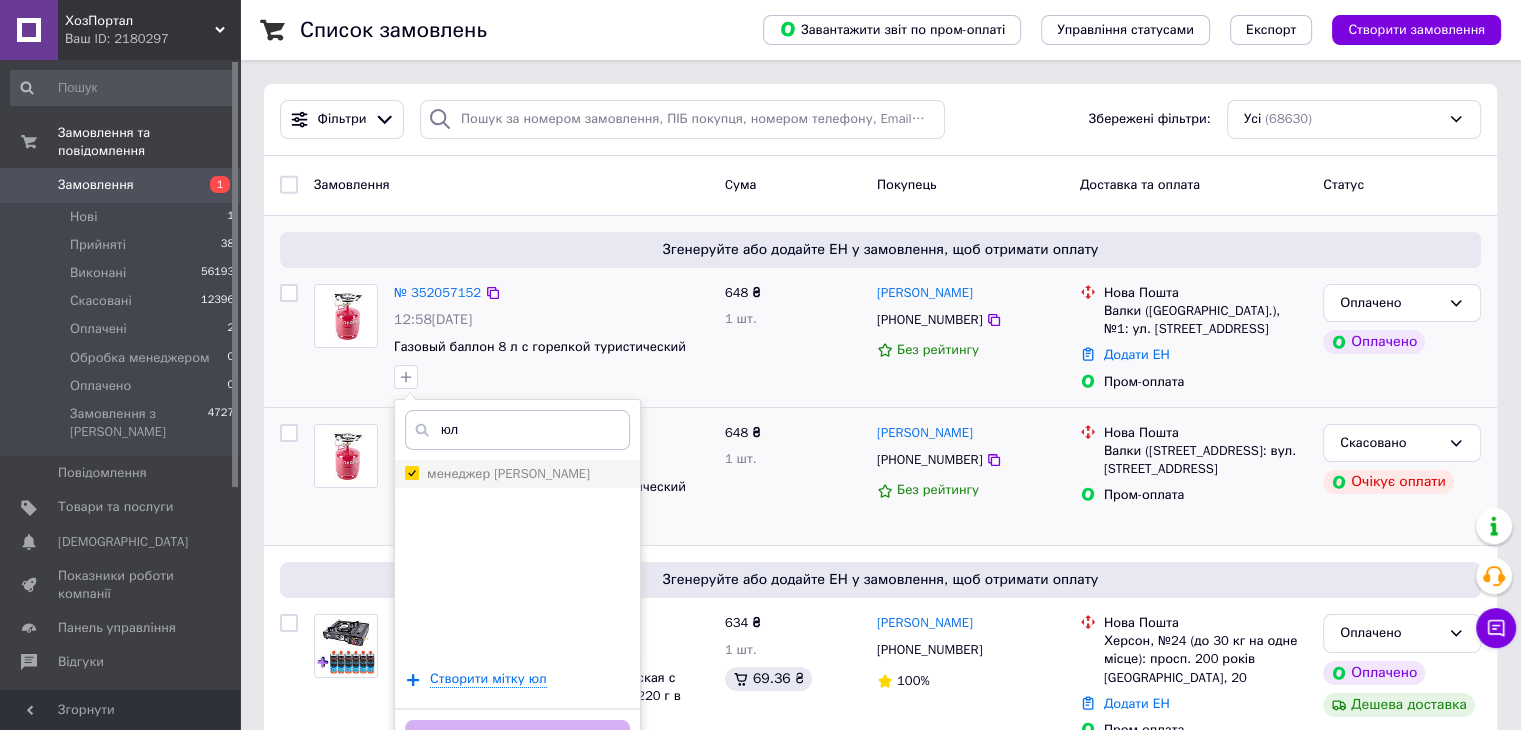 checkbox on "true" 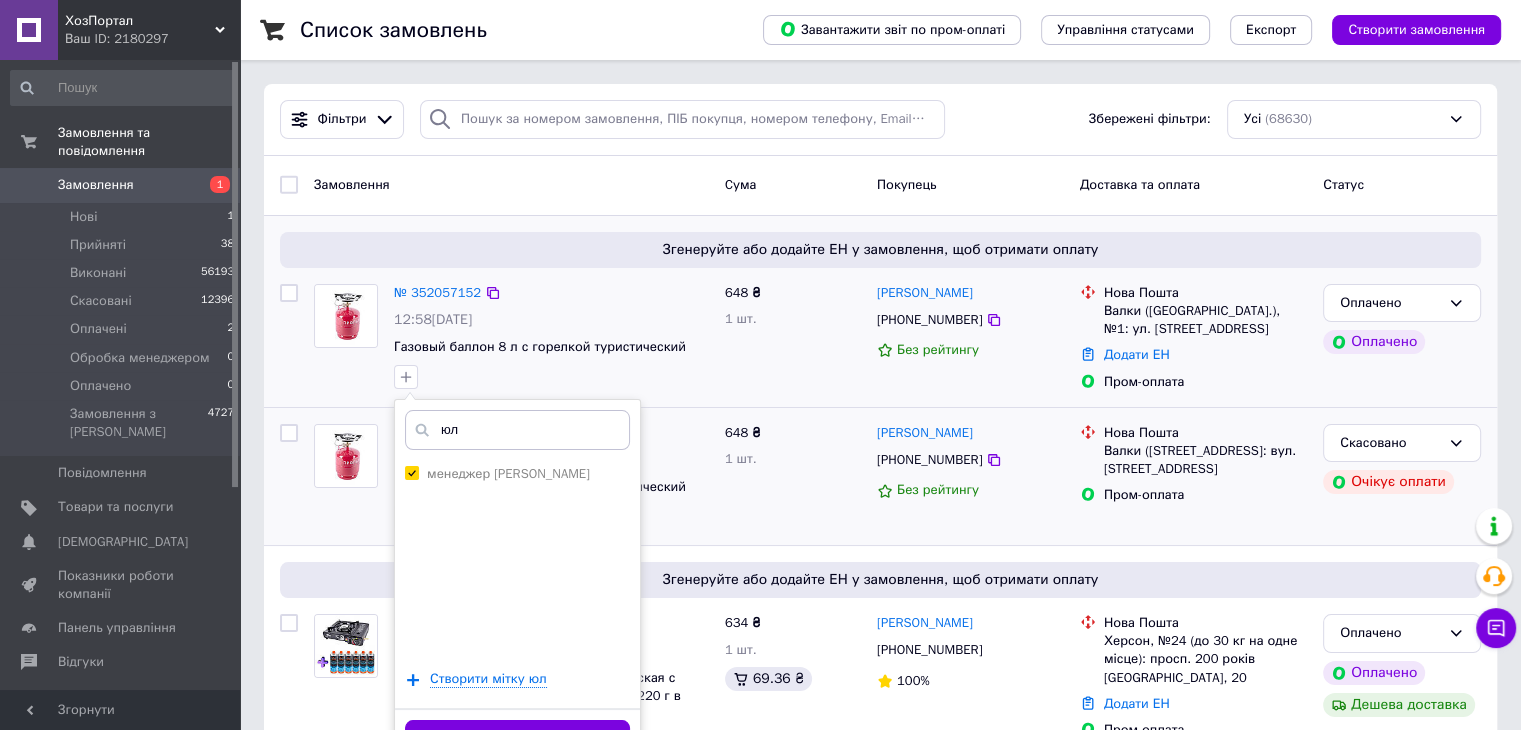 scroll, scrollTop: 200, scrollLeft: 0, axis: vertical 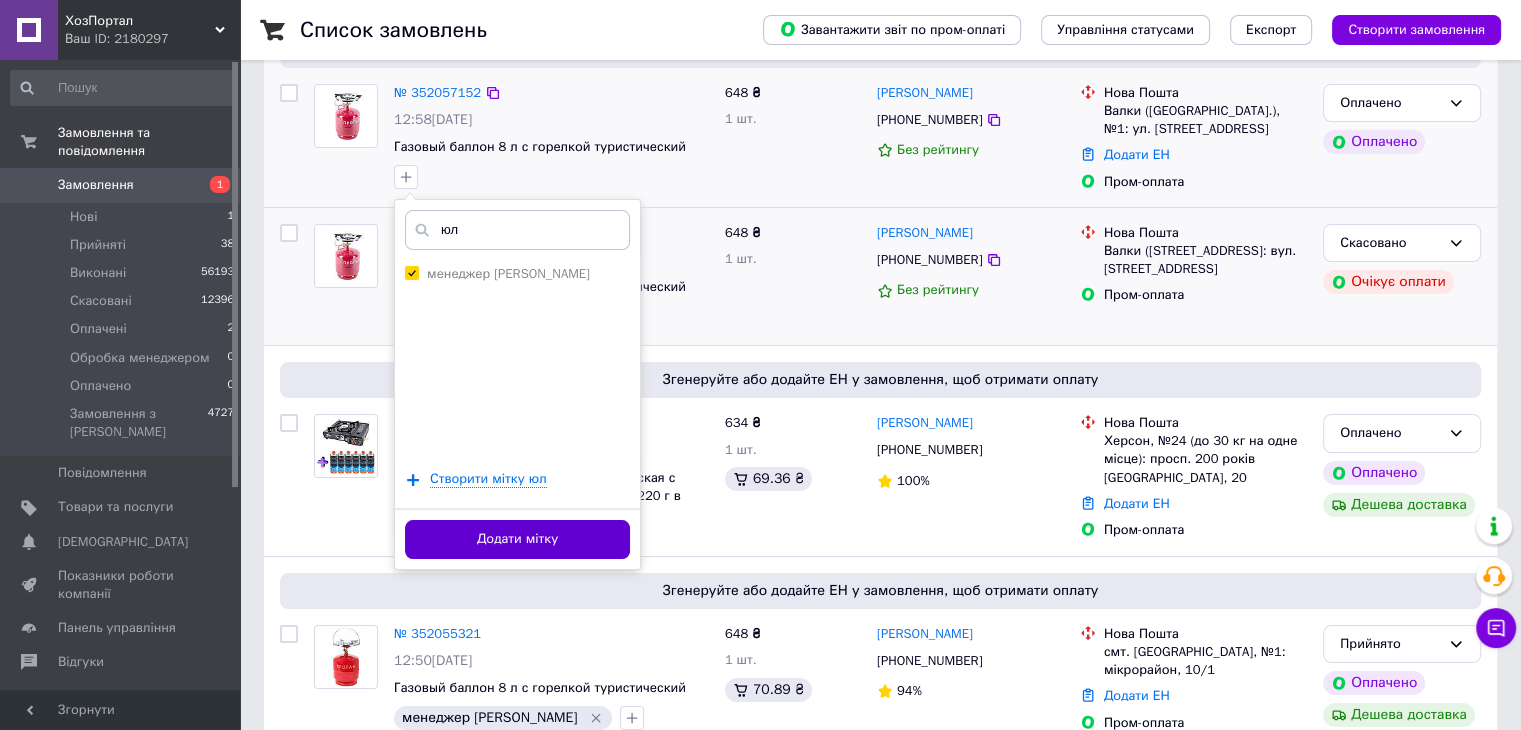 click on "Додати мітку" at bounding box center (517, 539) 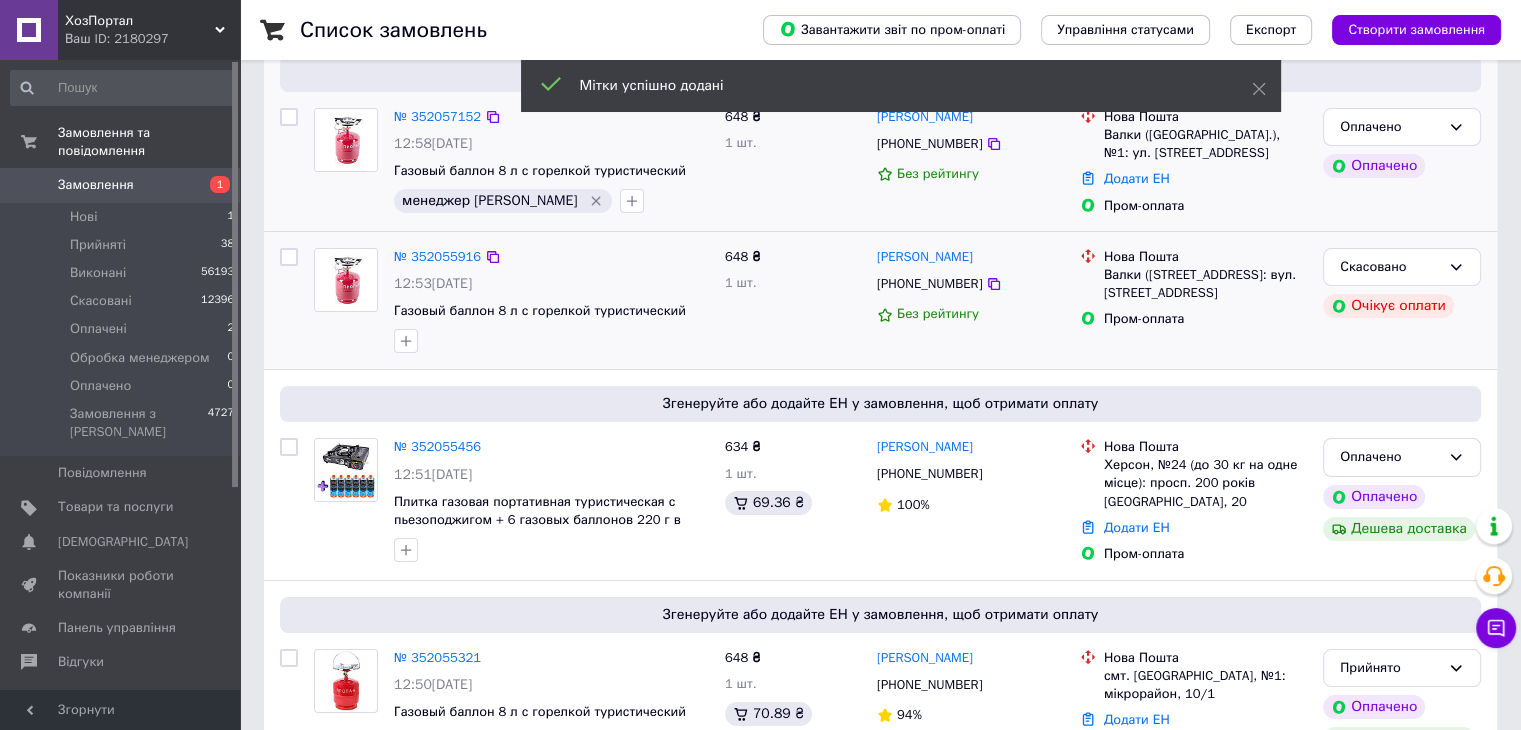 scroll, scrollTop: 100, scrollLeft: 0, axis: vertical 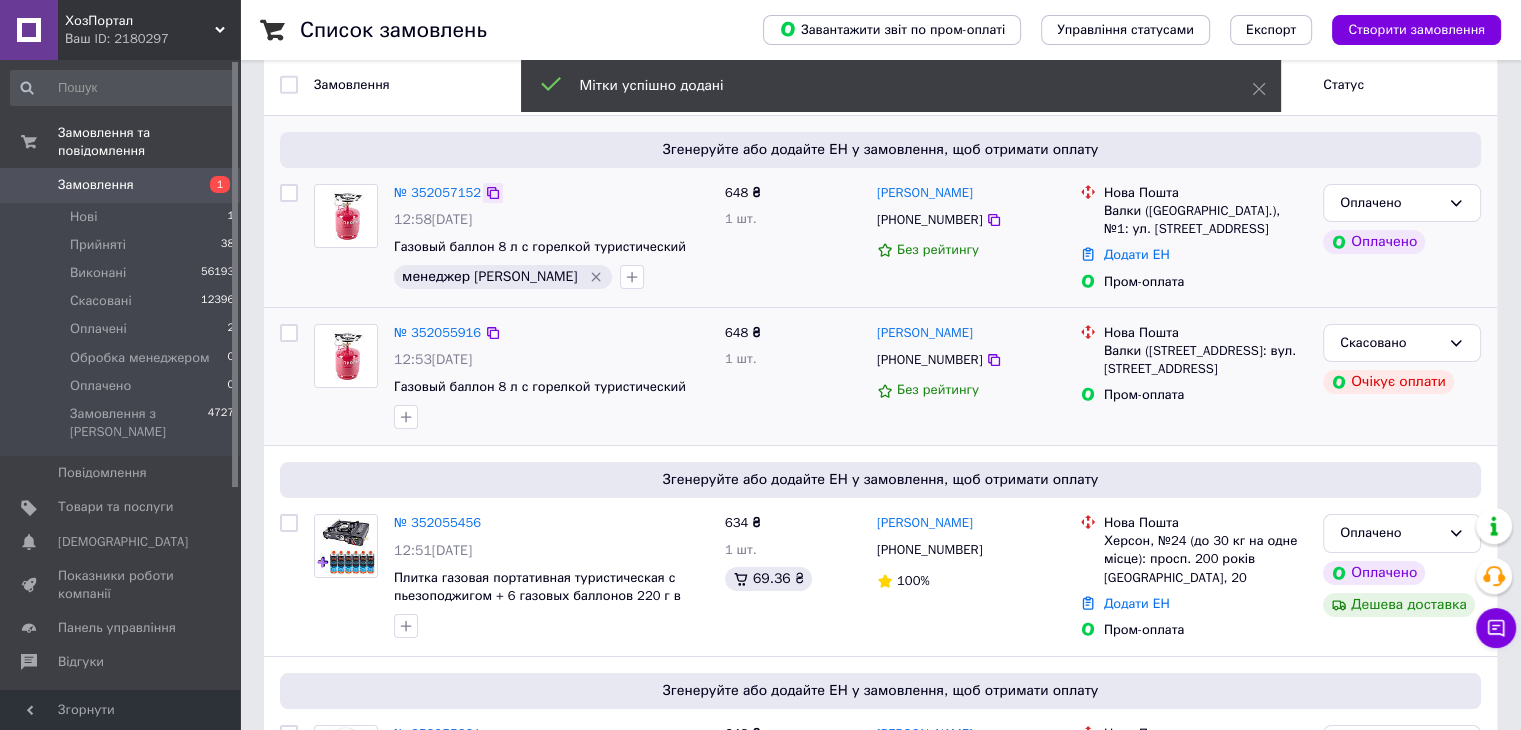 click 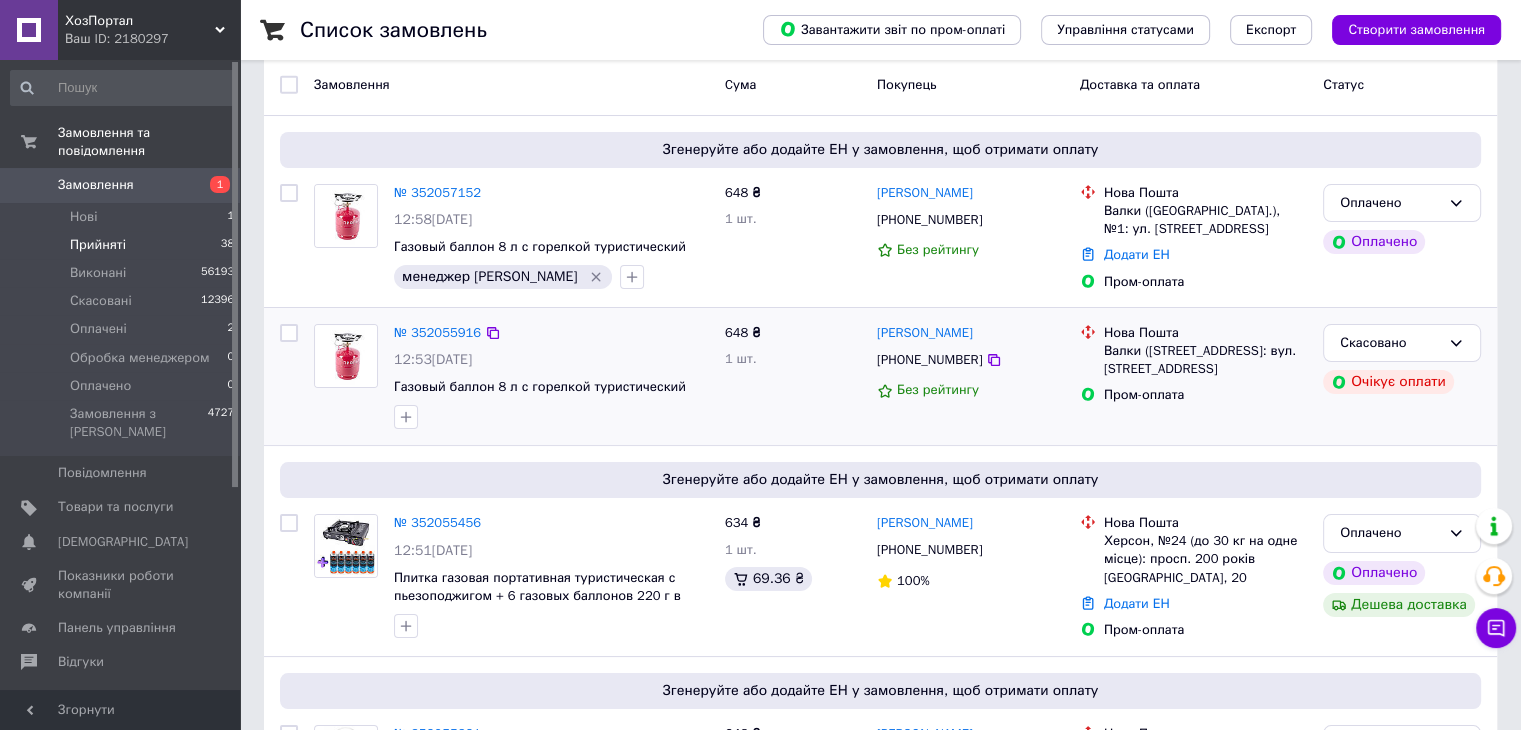 click on "Прийняті 38" at bounding box center (123, 245) 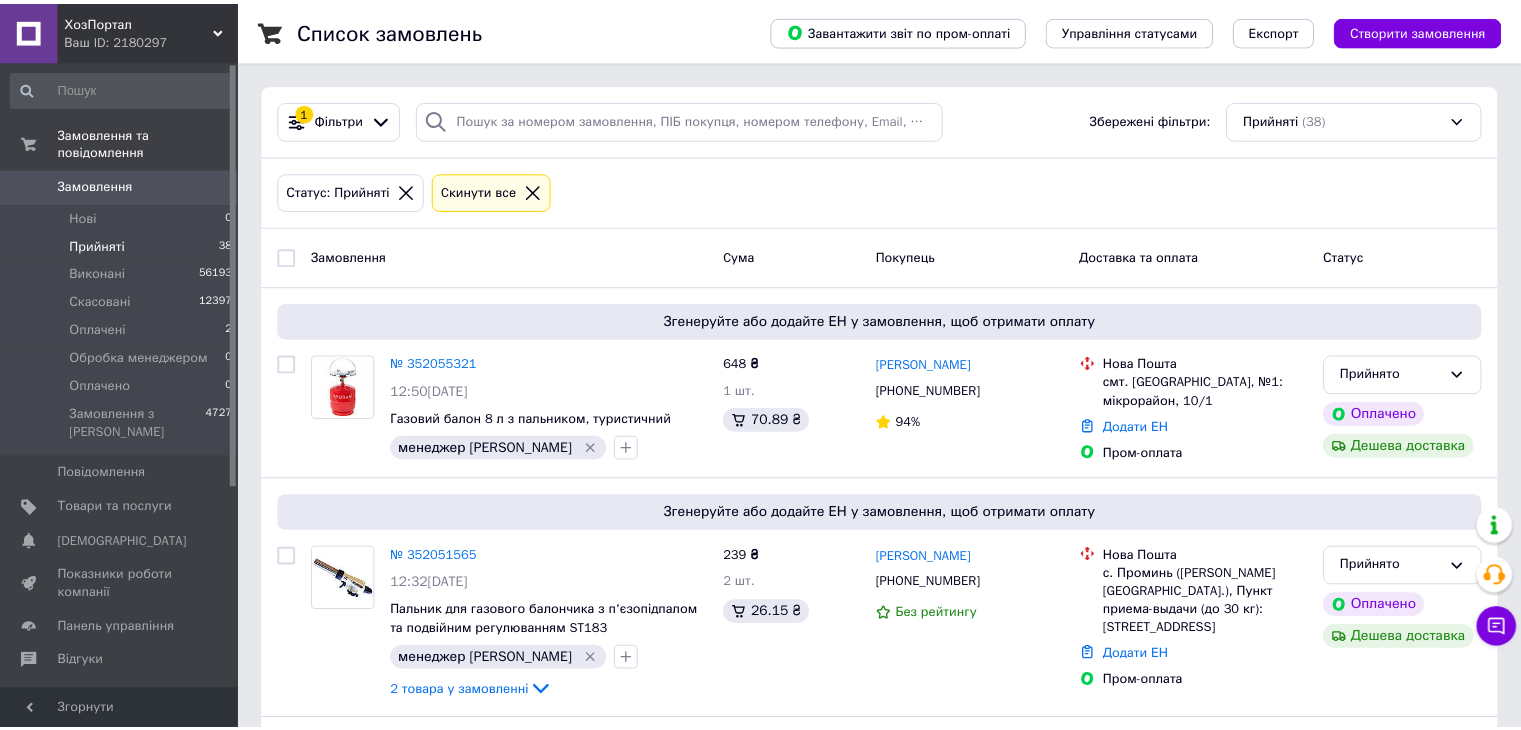 scroll, scrollTop: 0, scrollLeft: 0, axis: both 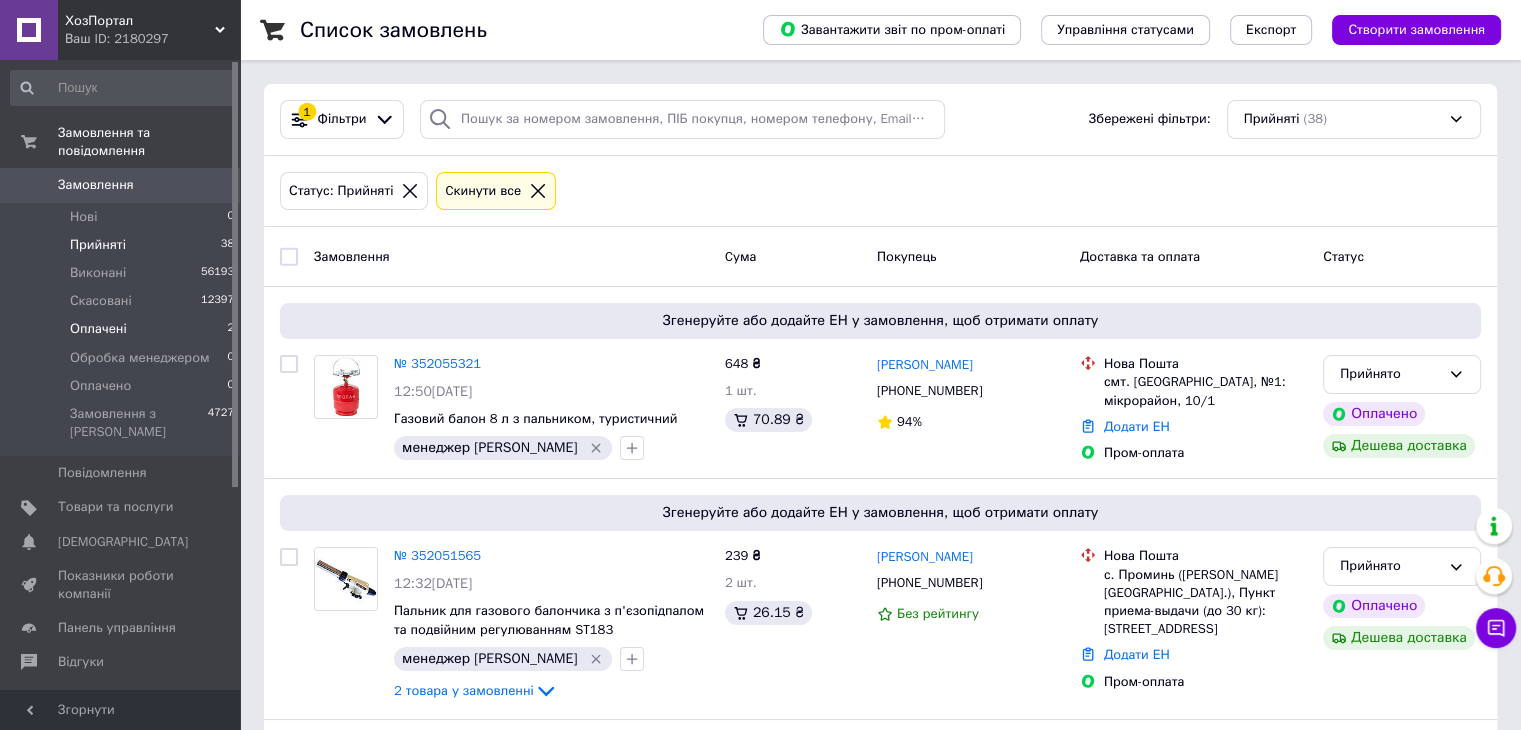 click on "Оплачені 2" at bounding box center [123, 329] 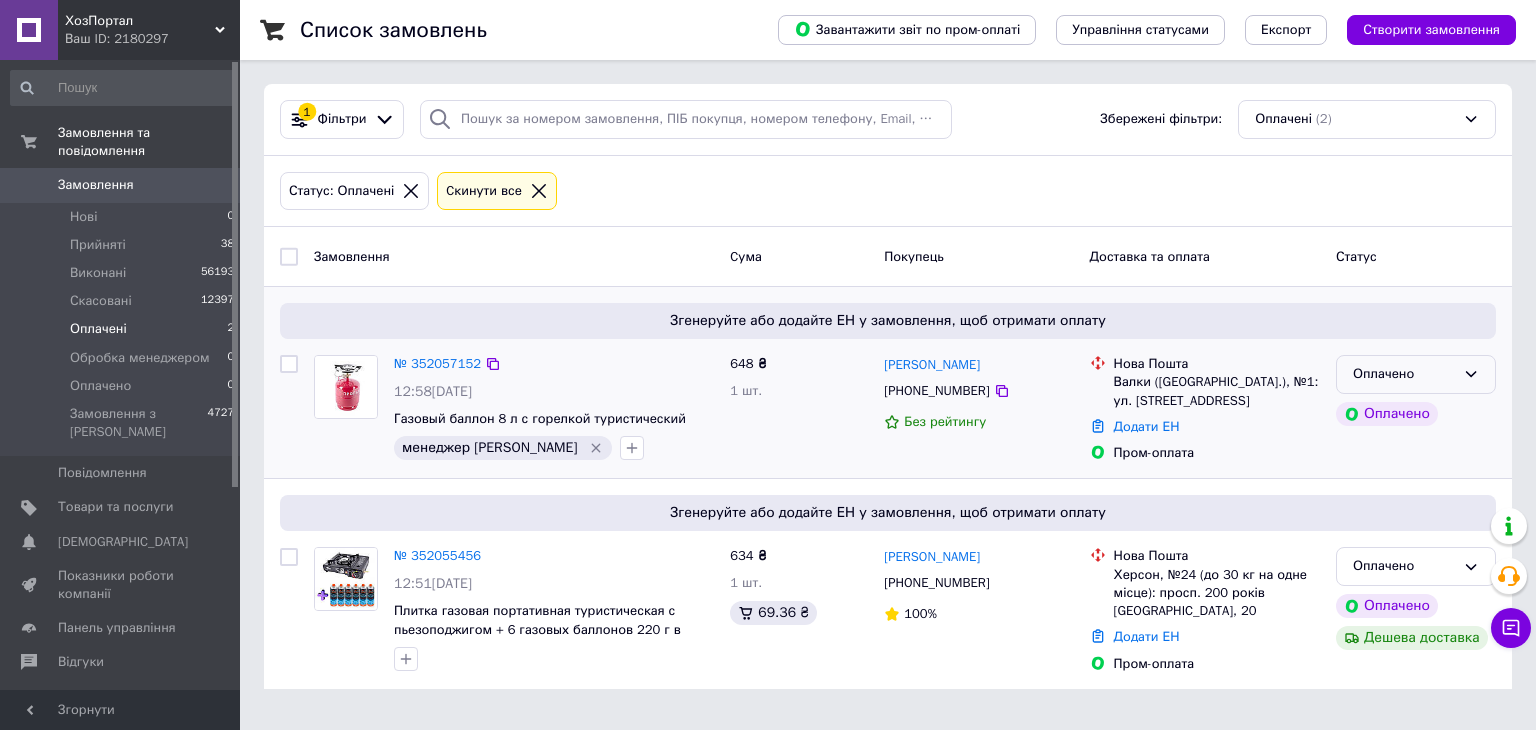 click on "Оплачено" at bounding box center [1404, 374] 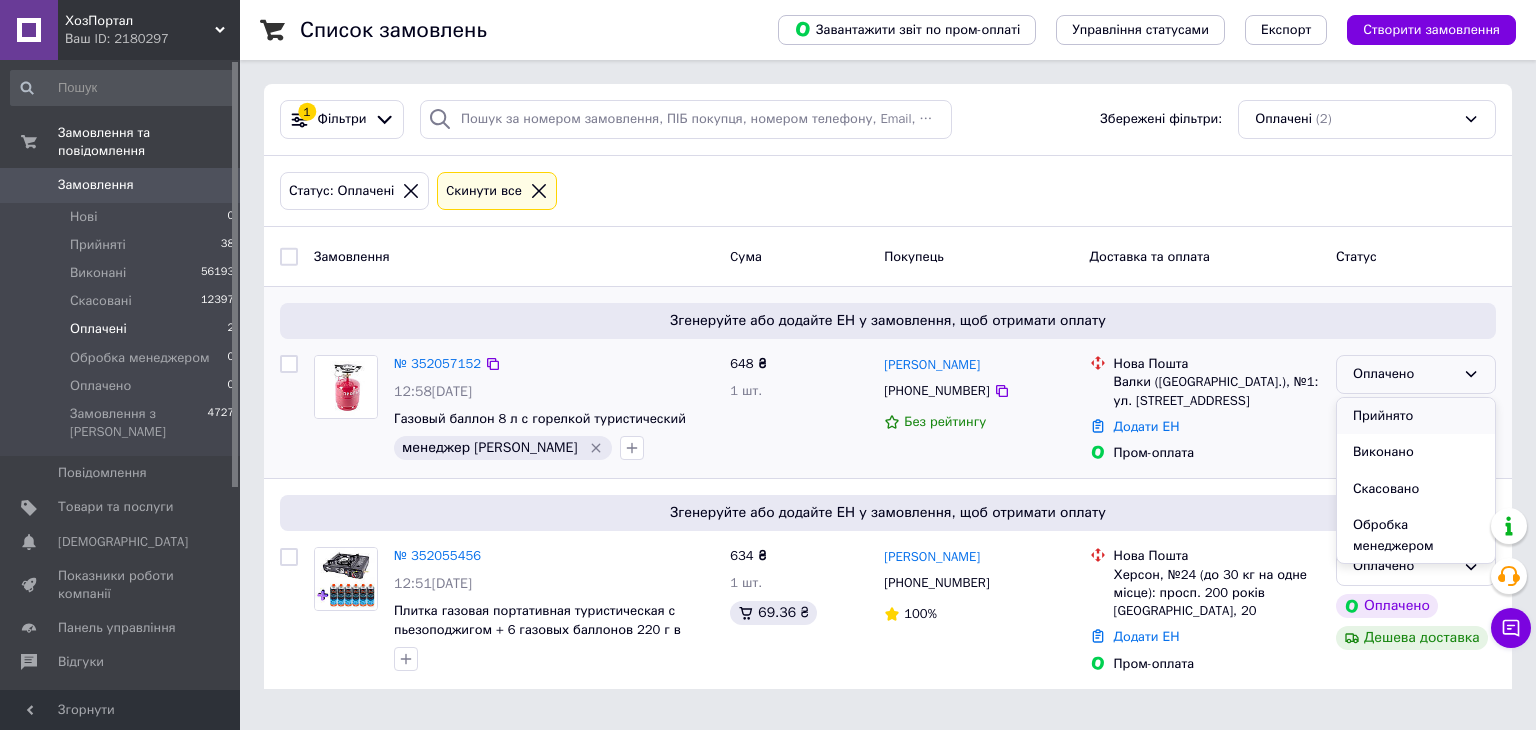 click on "Прийнято" at bounding box center (1416, 416) 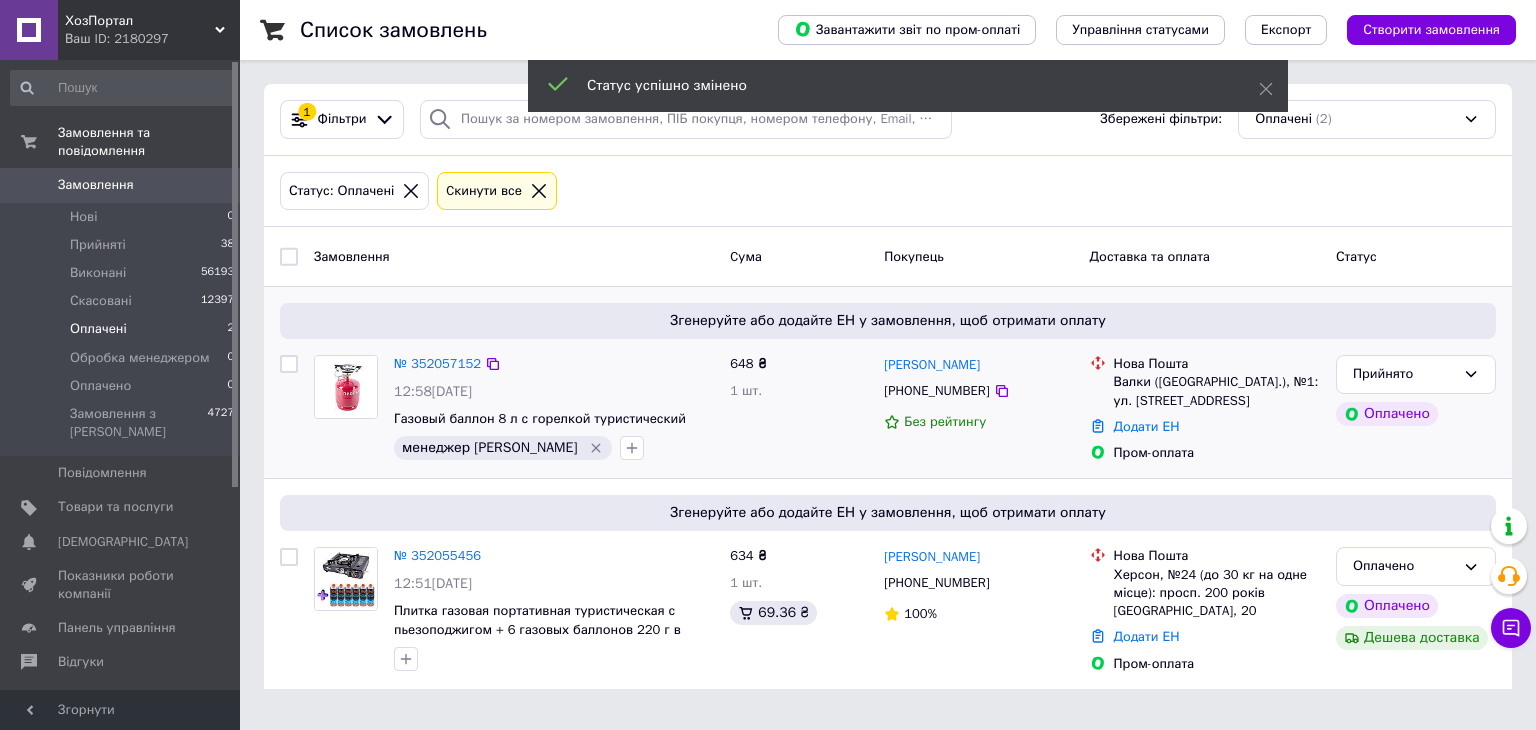 click on "Оплачені 2" at bounding box center (123, 329) 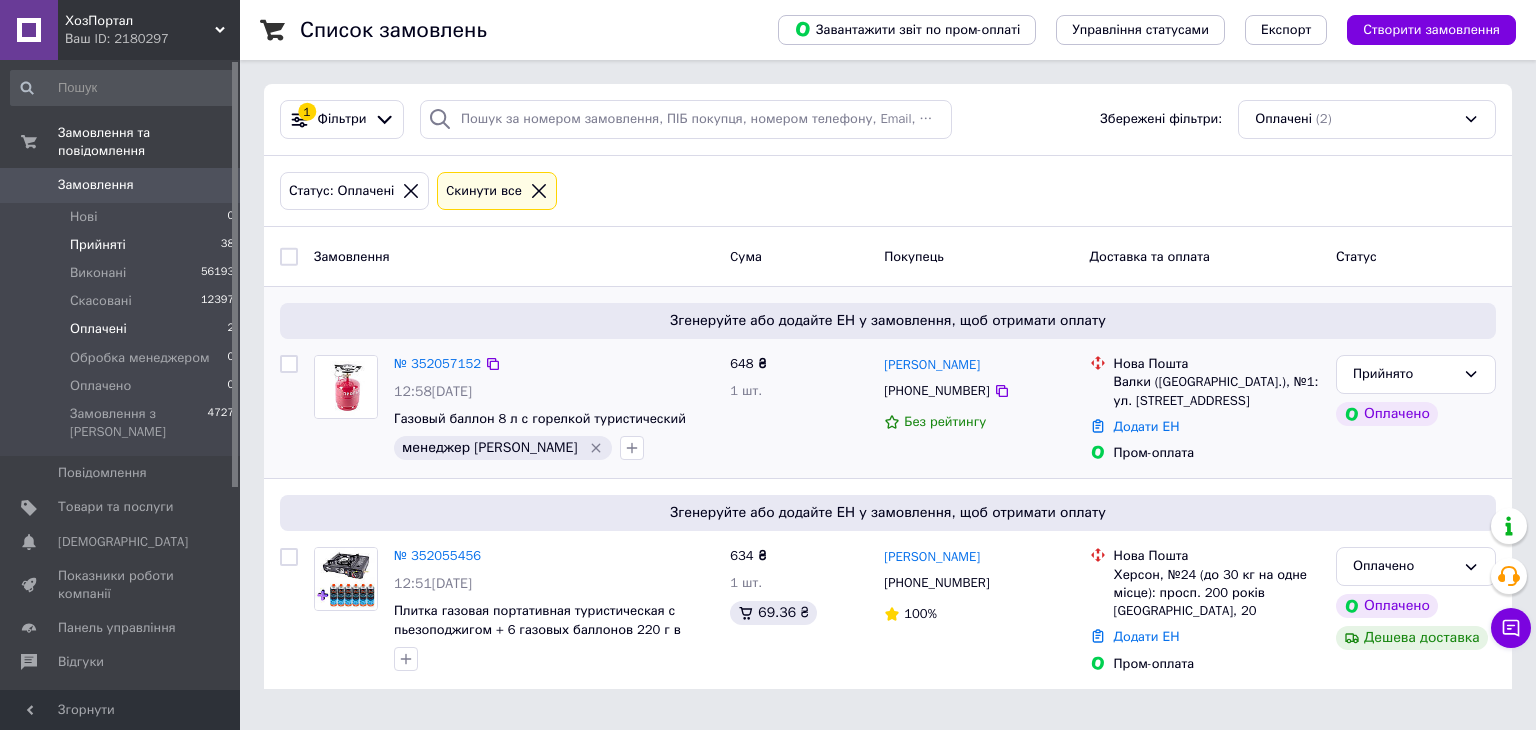 click on "Прийняті 38" at bounding box center (123, 245) 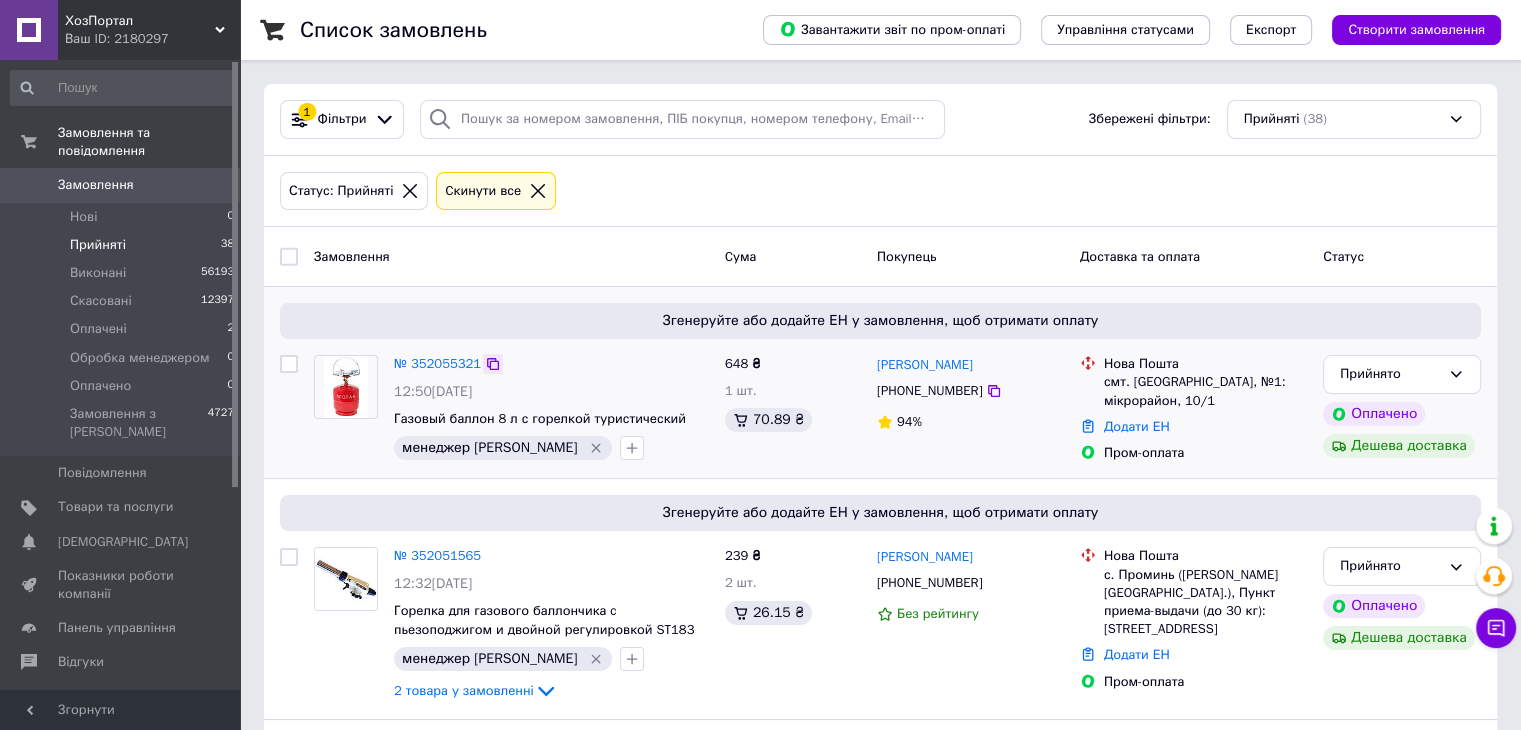 click 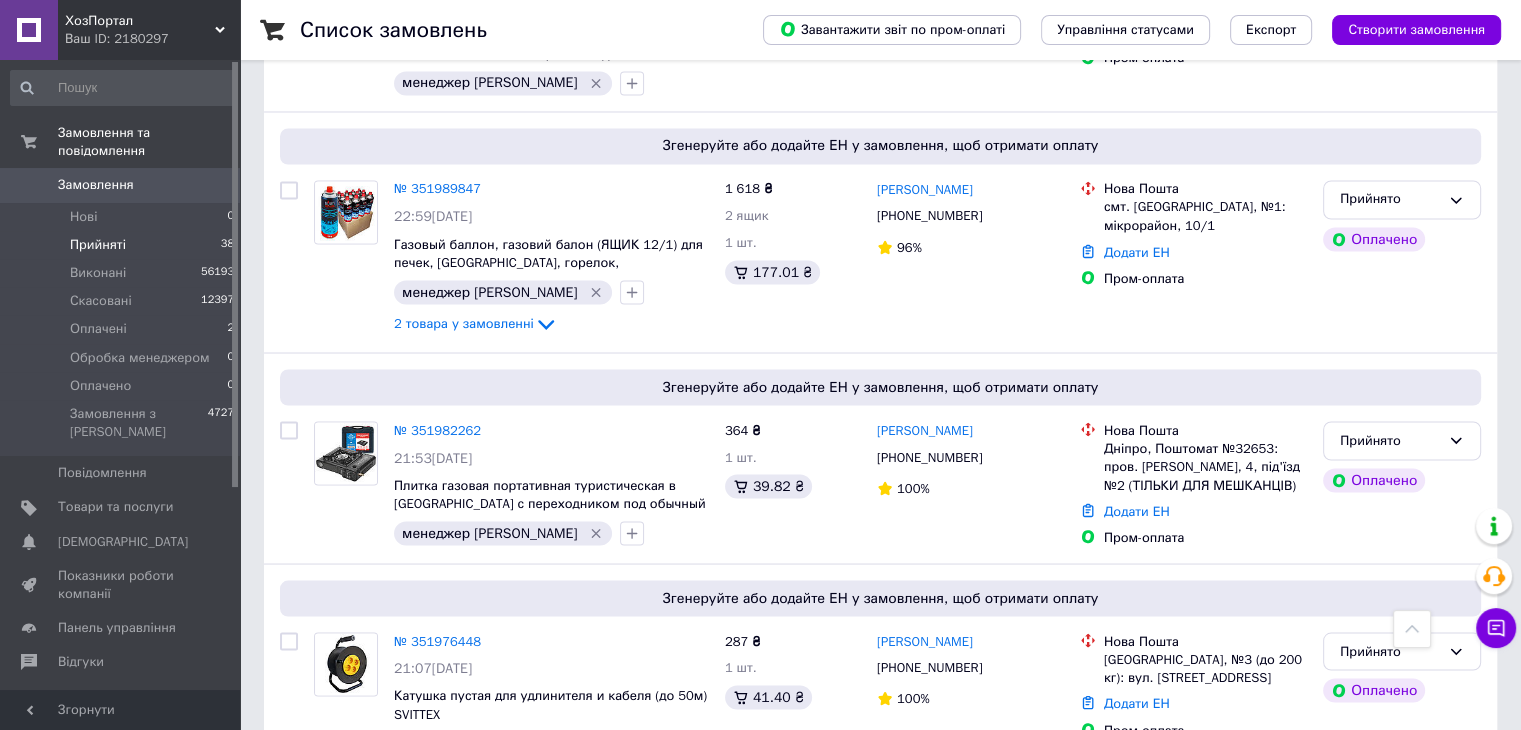 scroll, scrollTop: 3592, scrollLeft: 0, axis: vertical 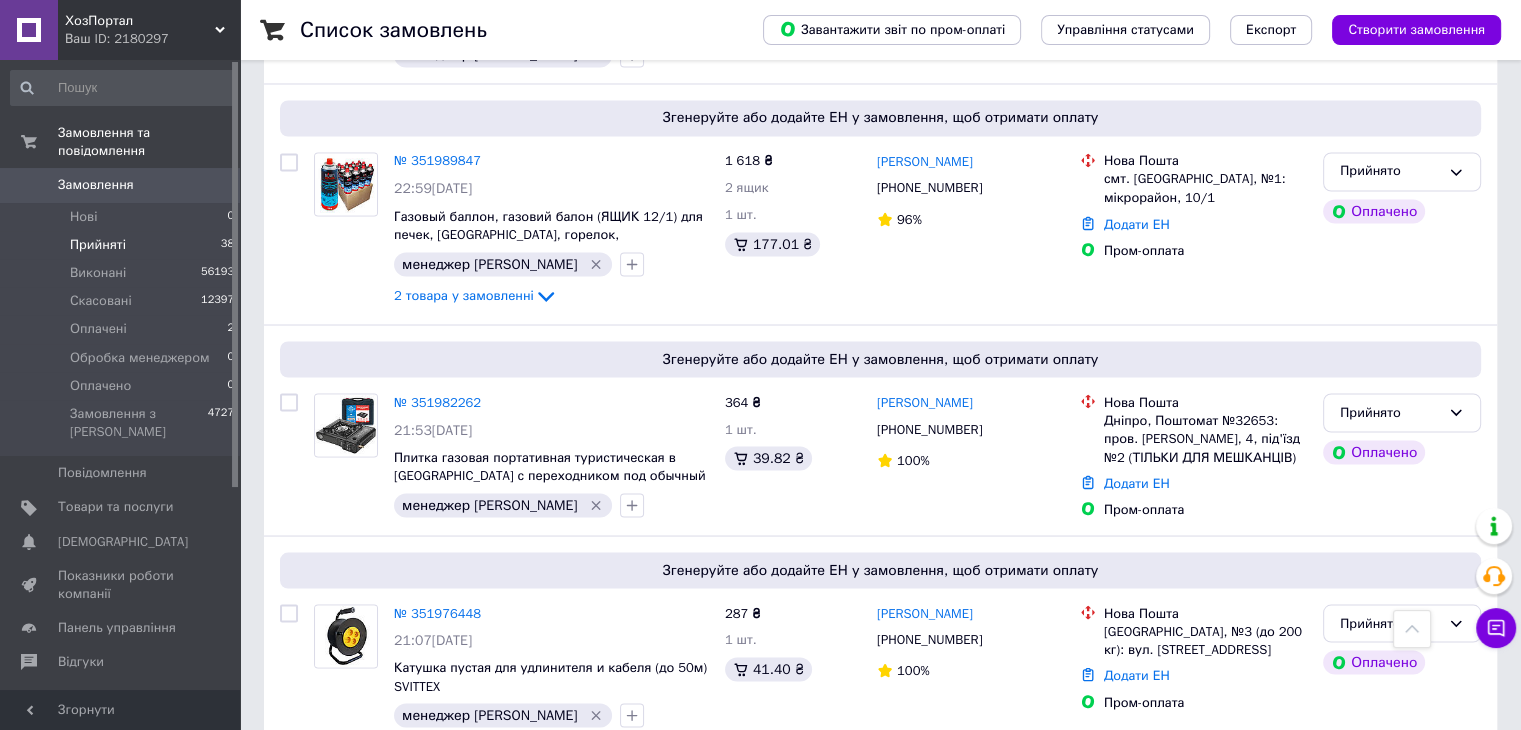 click on "2" at bounding box center [327, 788] 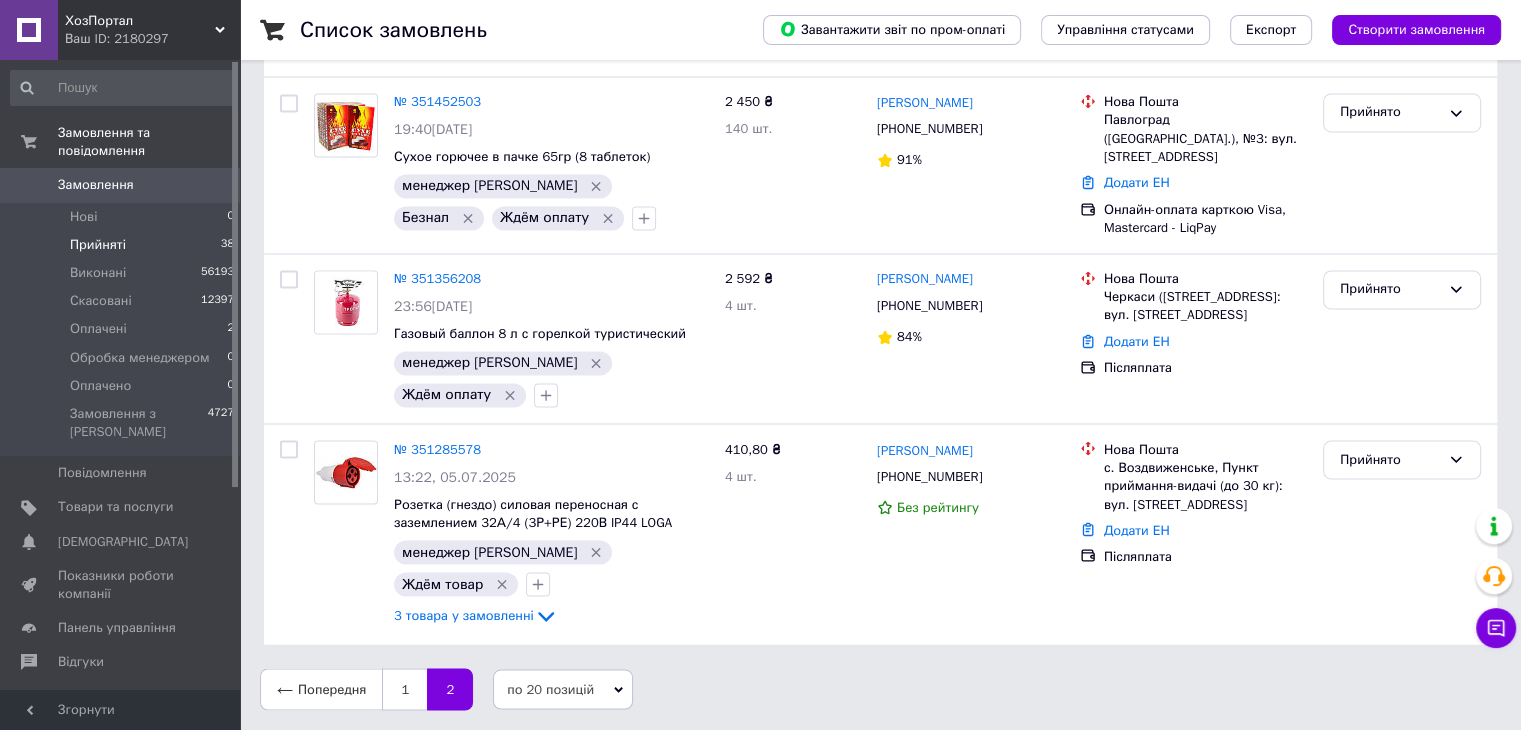 scroll, scrollTop: 0, scrollLeft: 0, axis: both 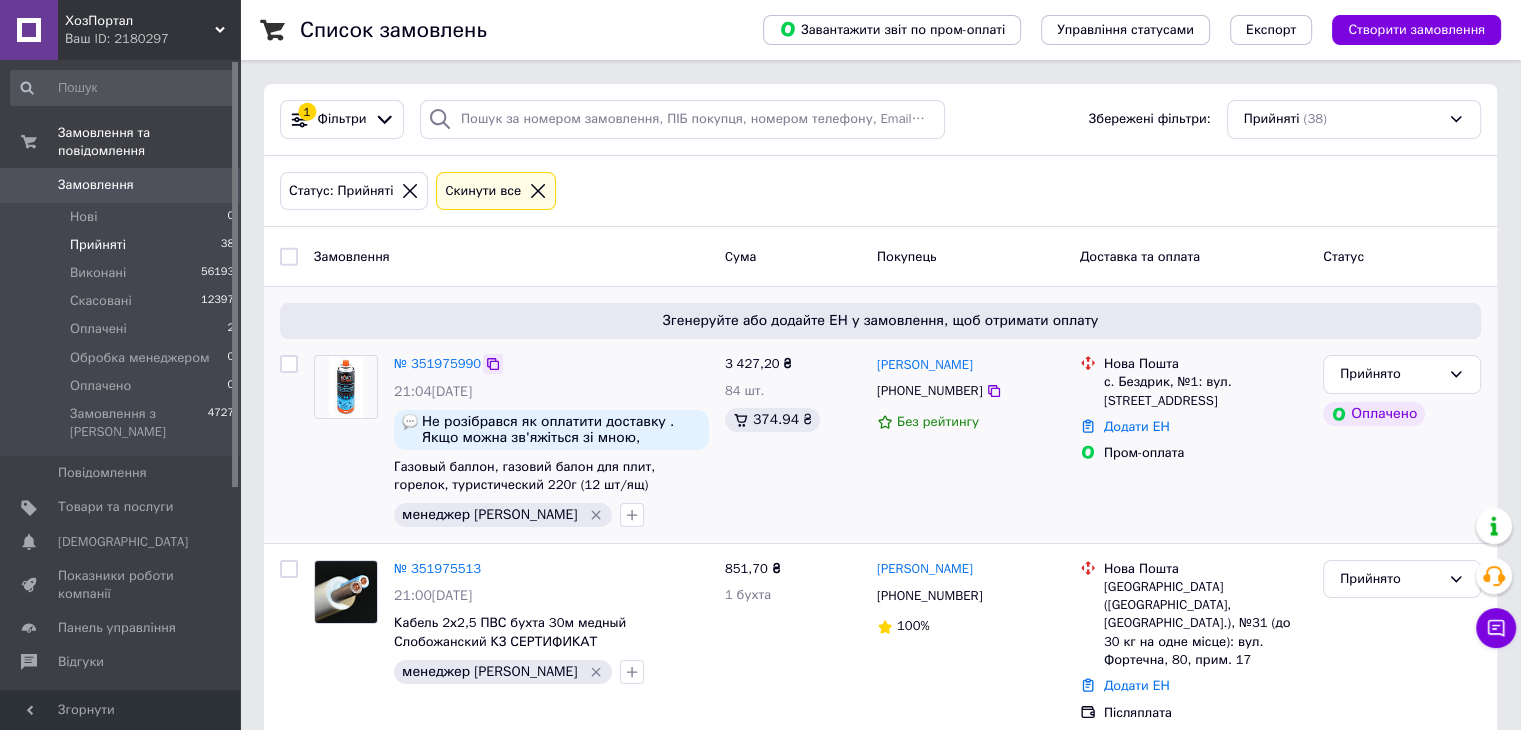 click 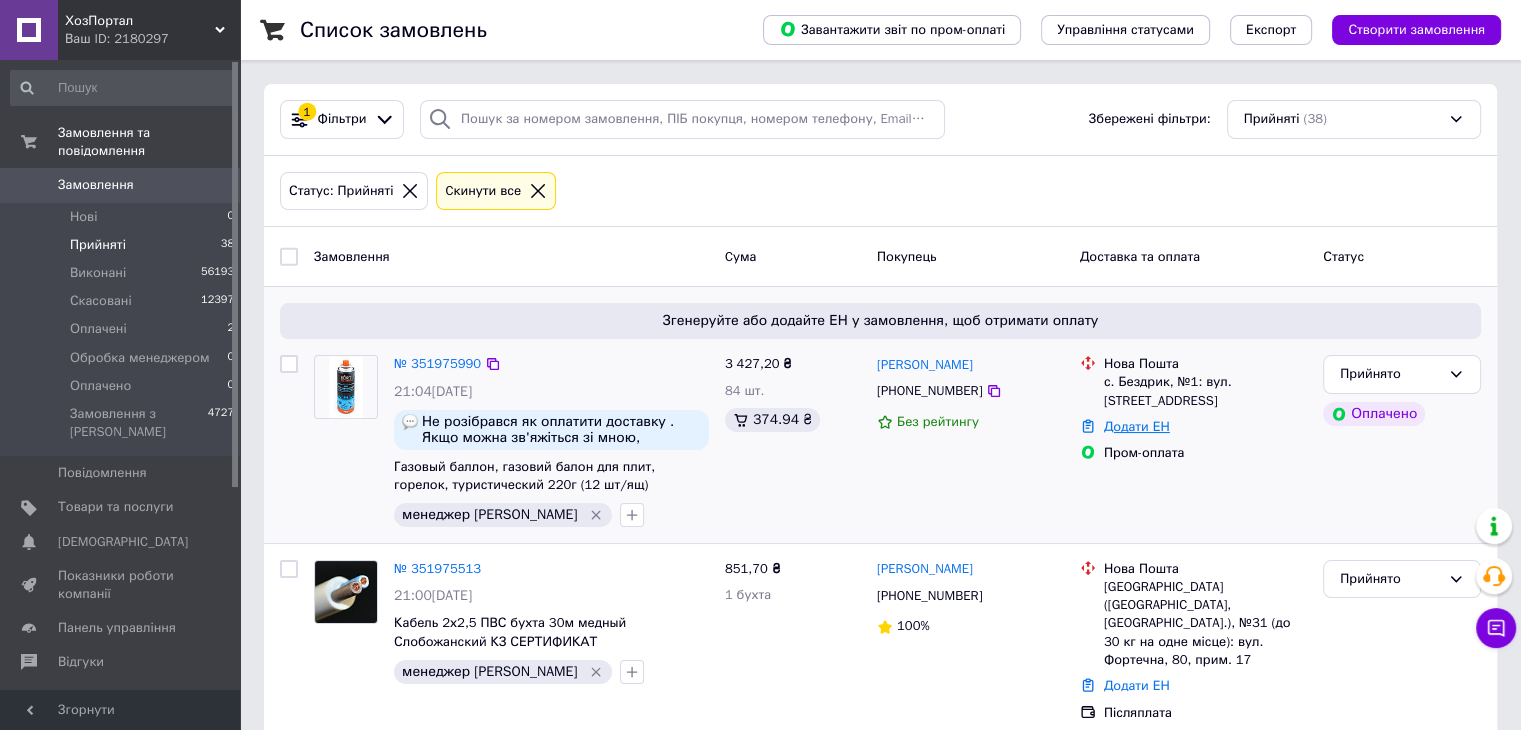click on "Додати ЕН" at bounding box center [1137, 426] 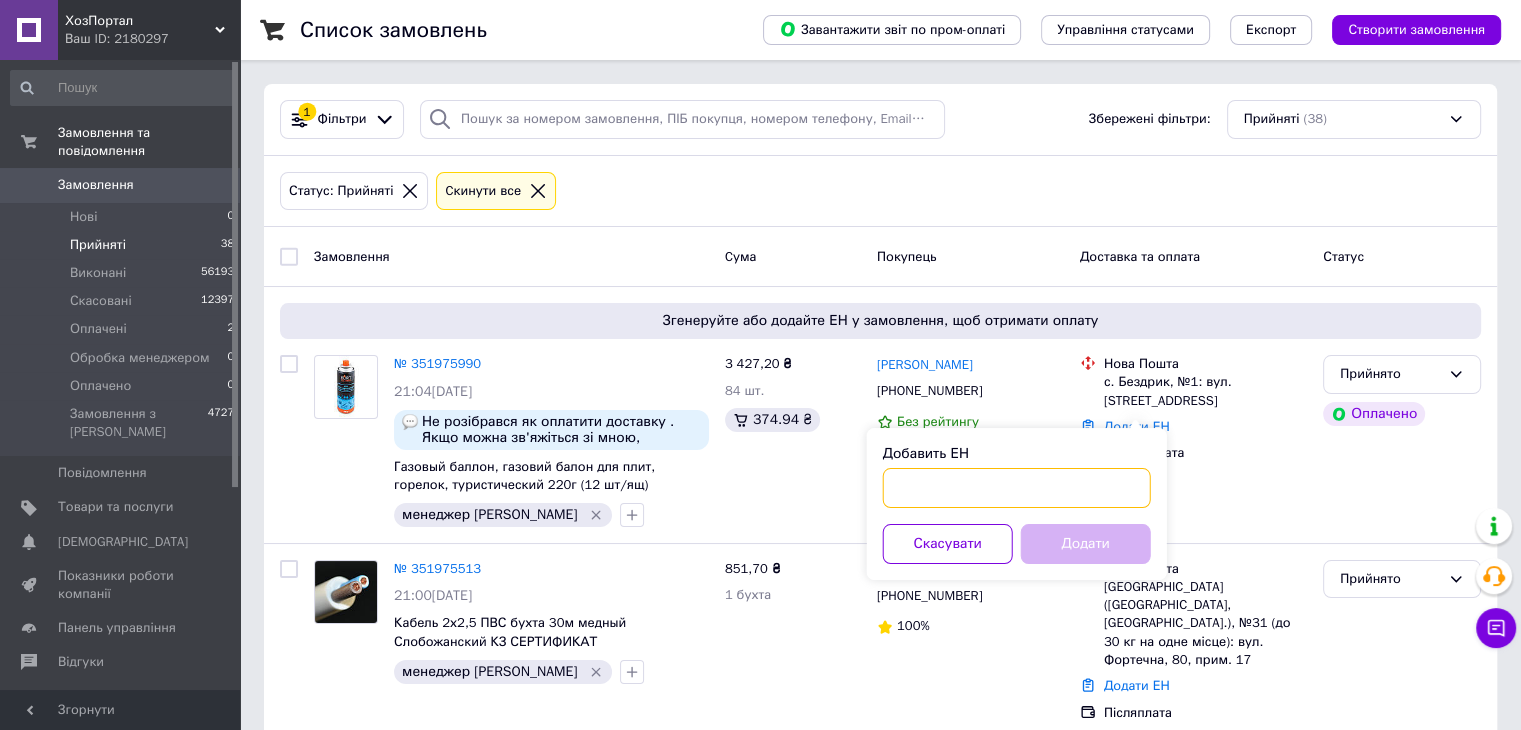 click on "Добавить ЕН" at bounding box center [1017, 488] 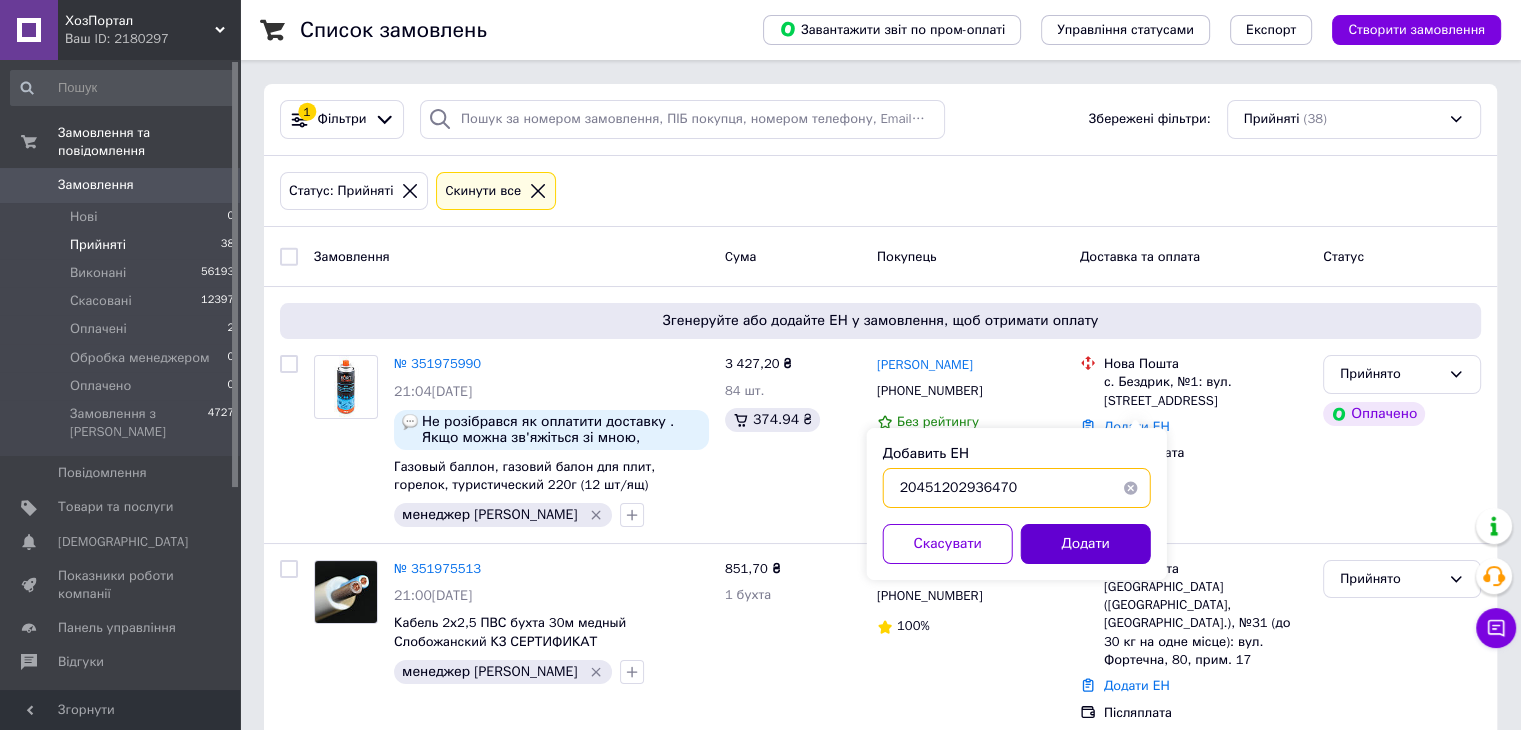 type on "20451202936470" 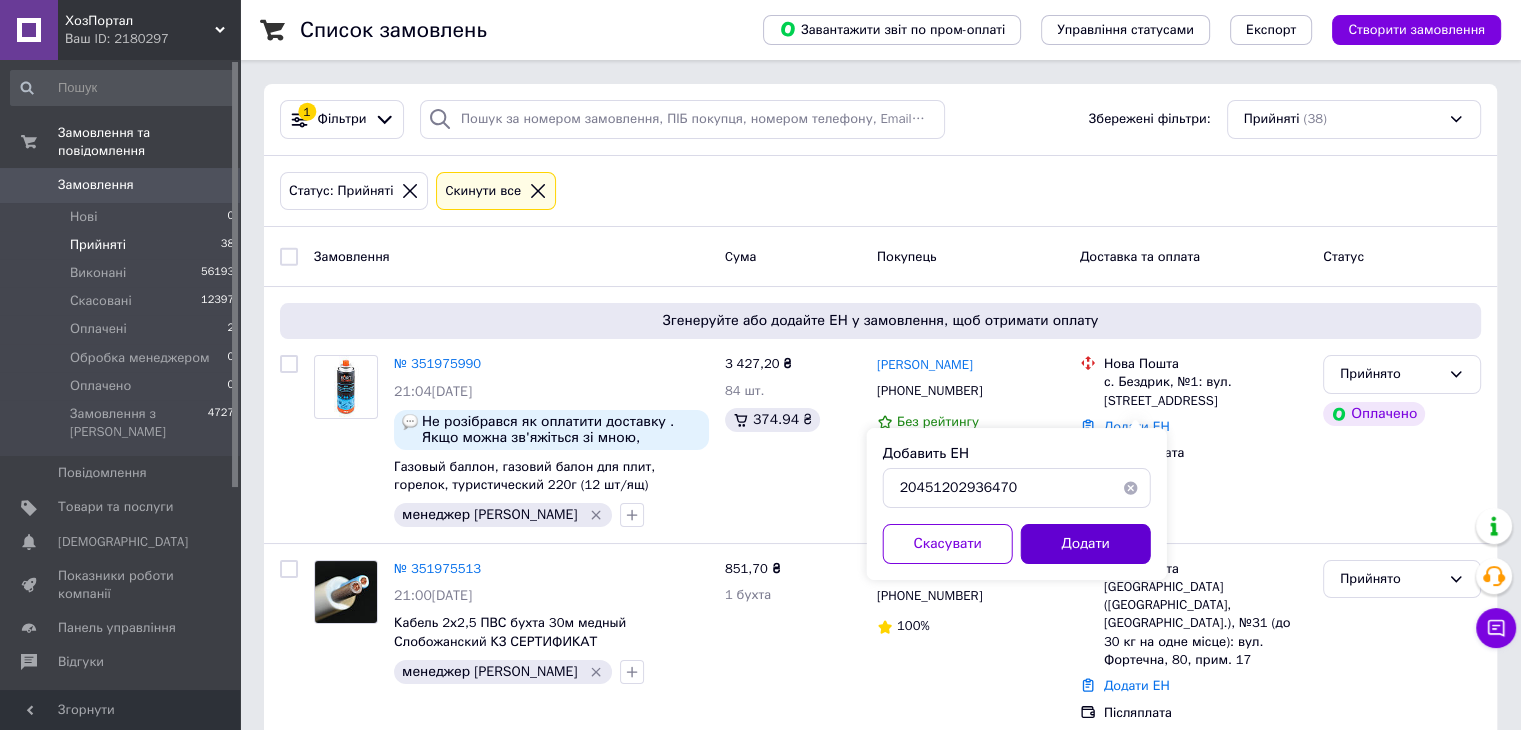 click on "Додати" at bounding box center [1086, 544] 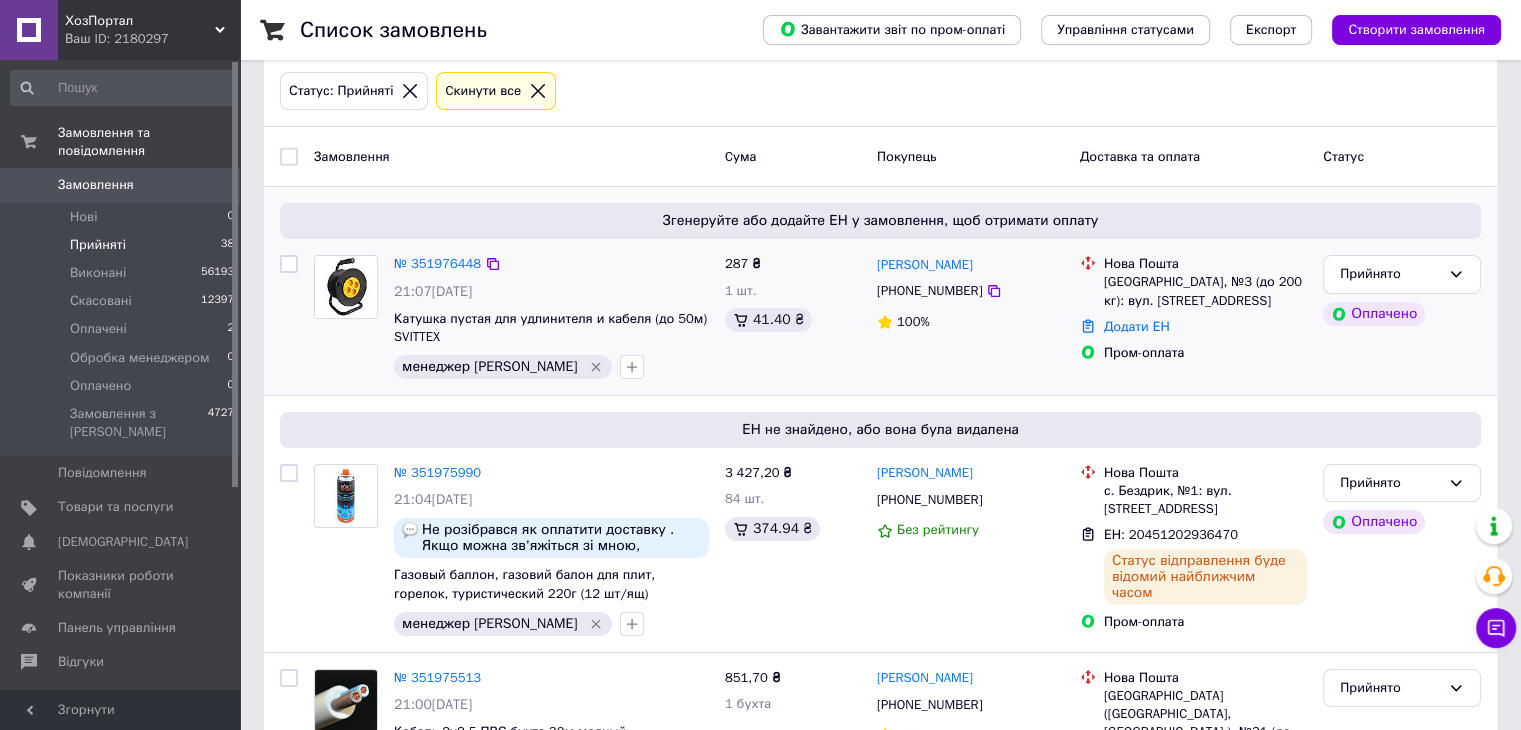 scroll, scrollTop: 300, scrollLeft: 0, axis: vertical 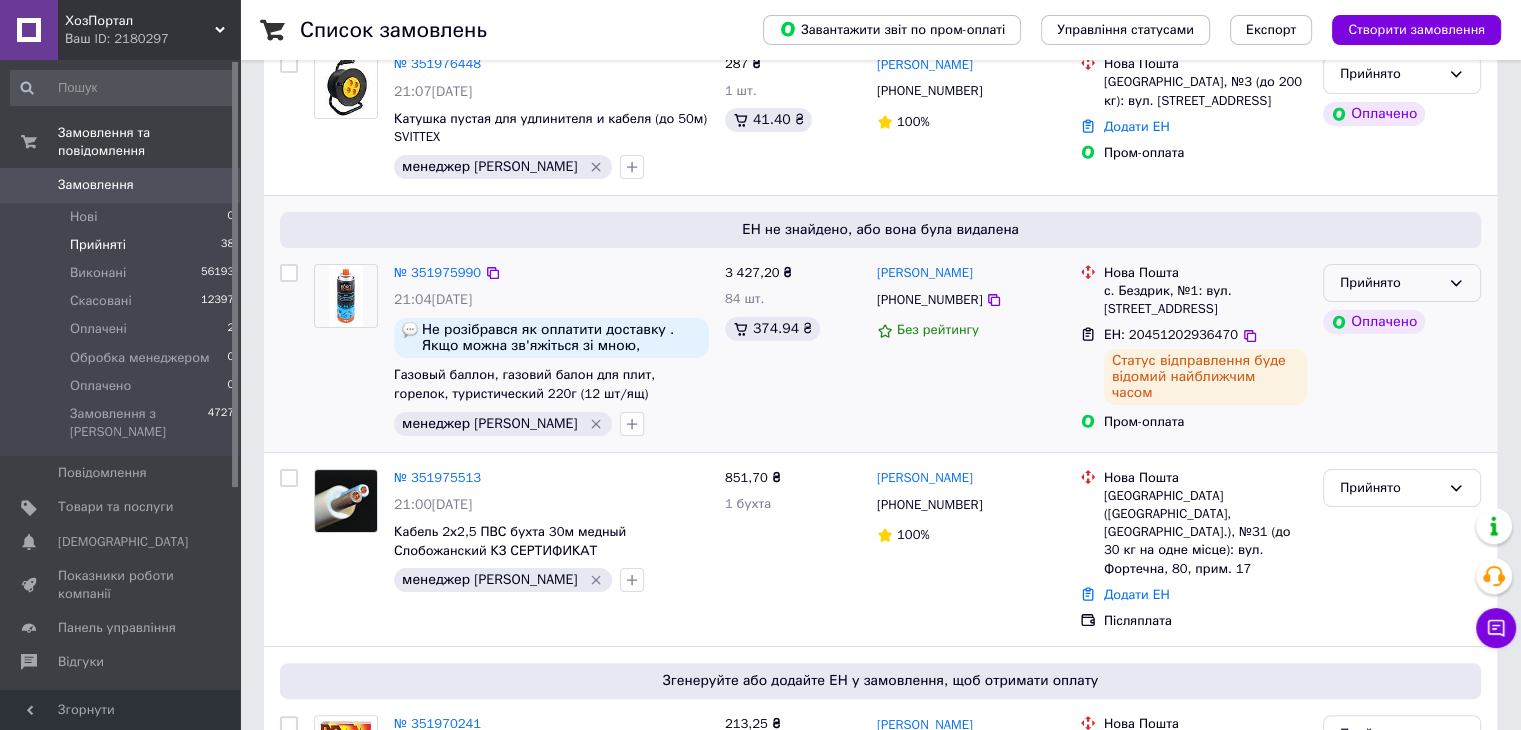 click 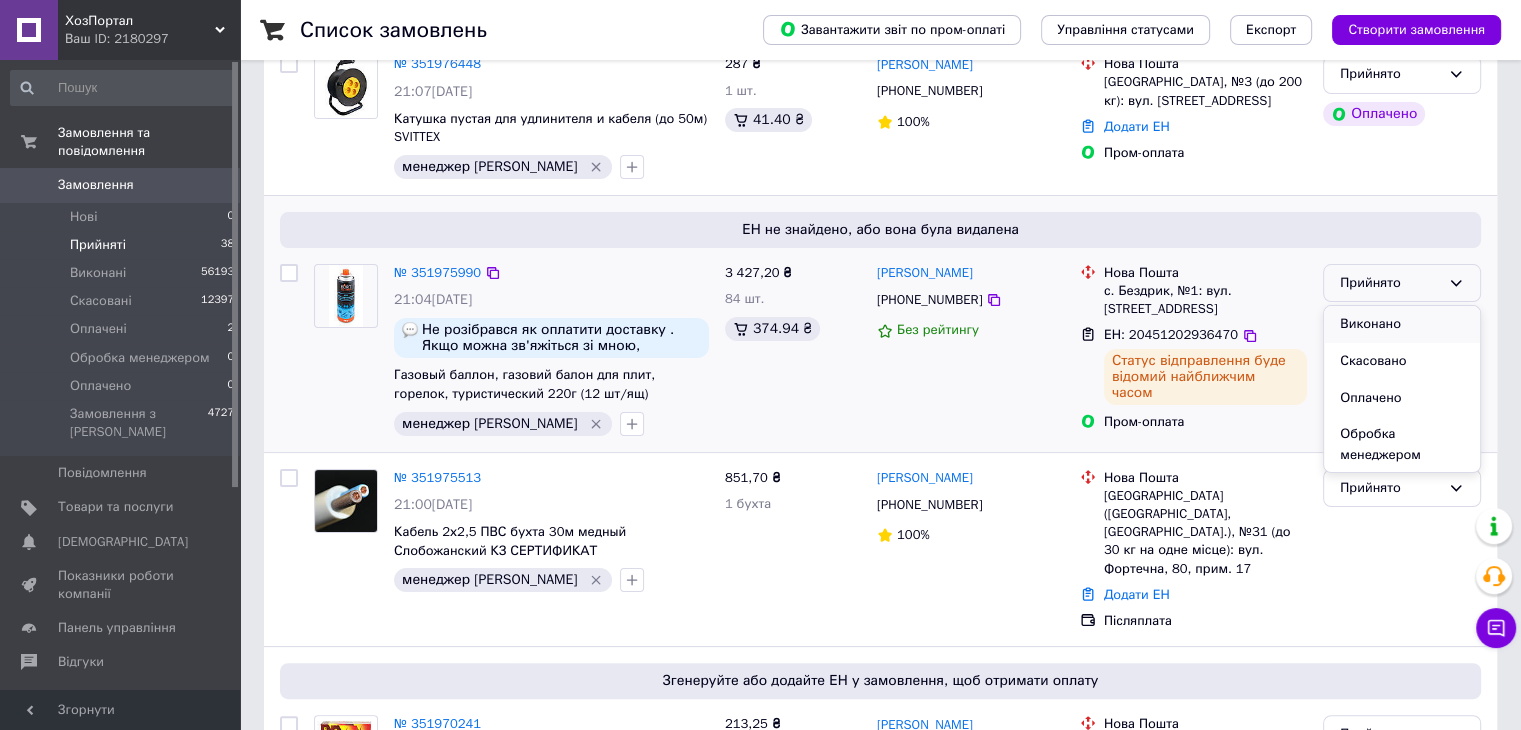 click on "Виконано" at bounding box center (1402, 324) 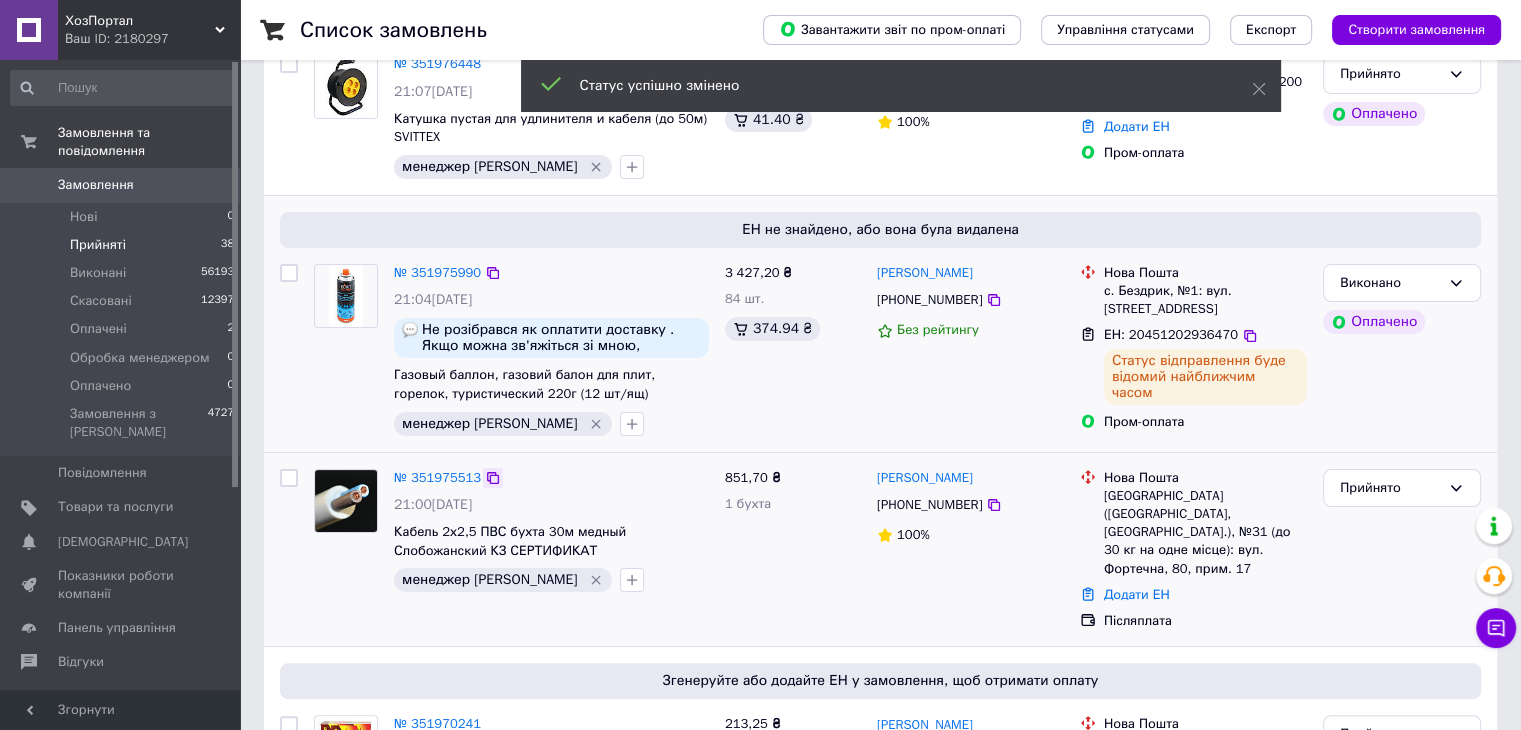 click 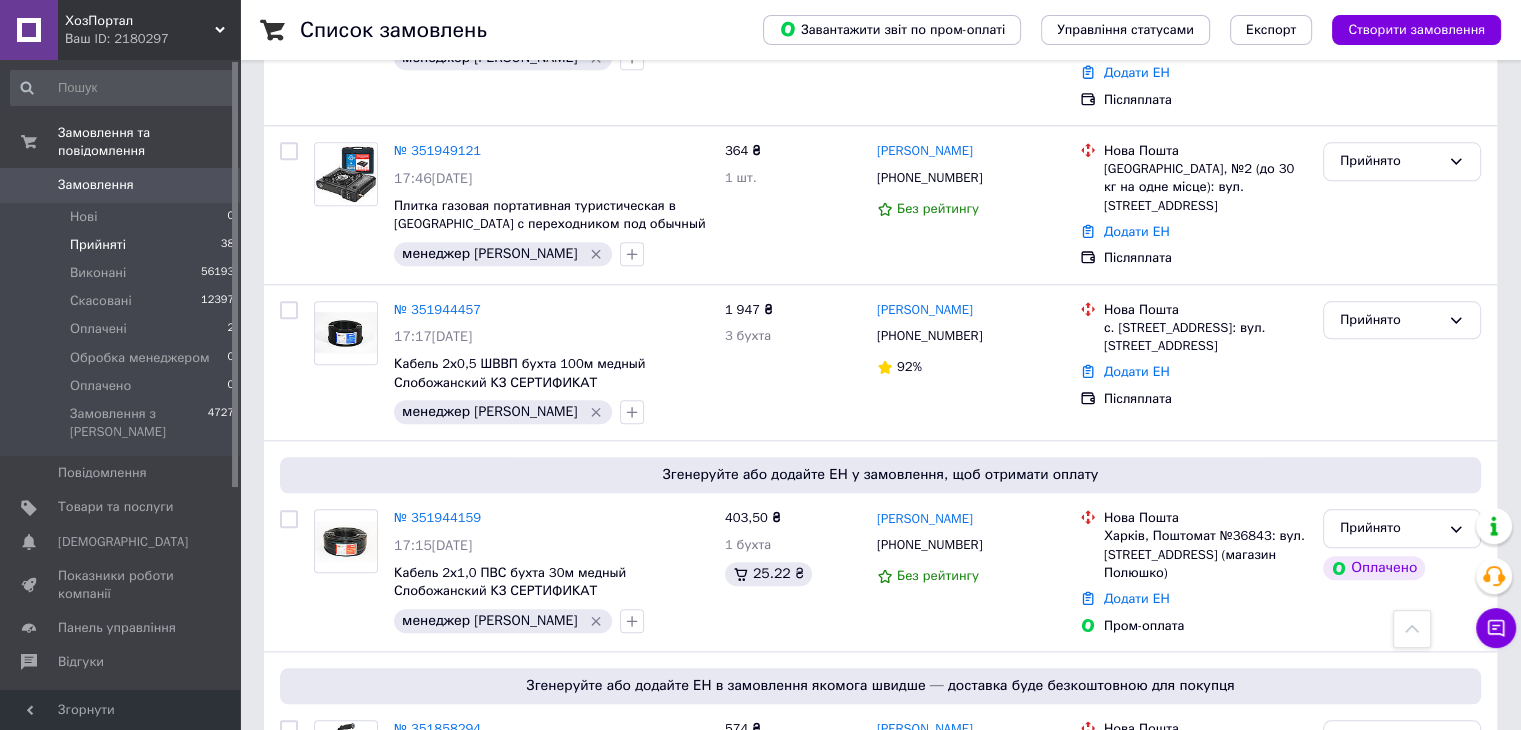 scroll, scrollTop: 2200, scrollLeft: 0, axis: vertical 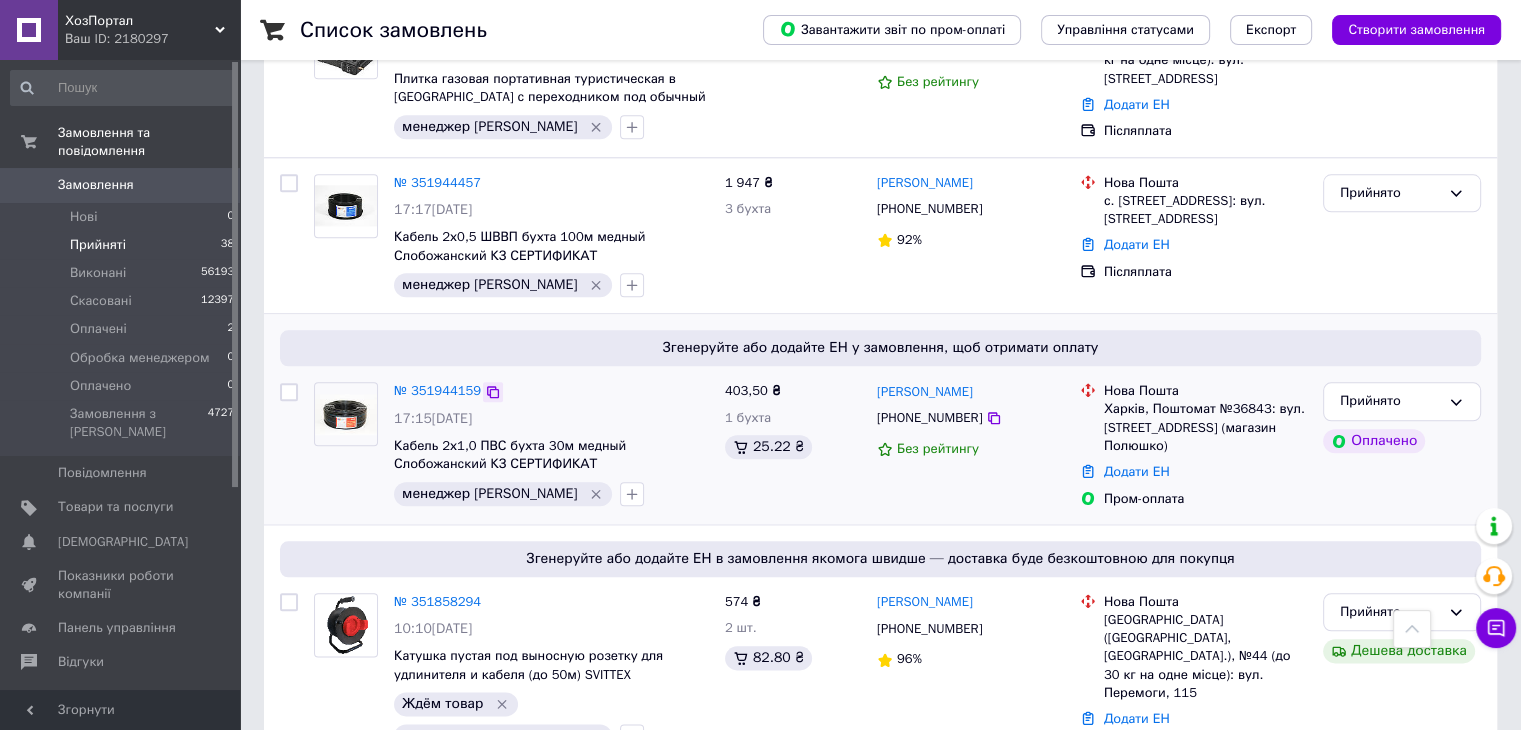 click 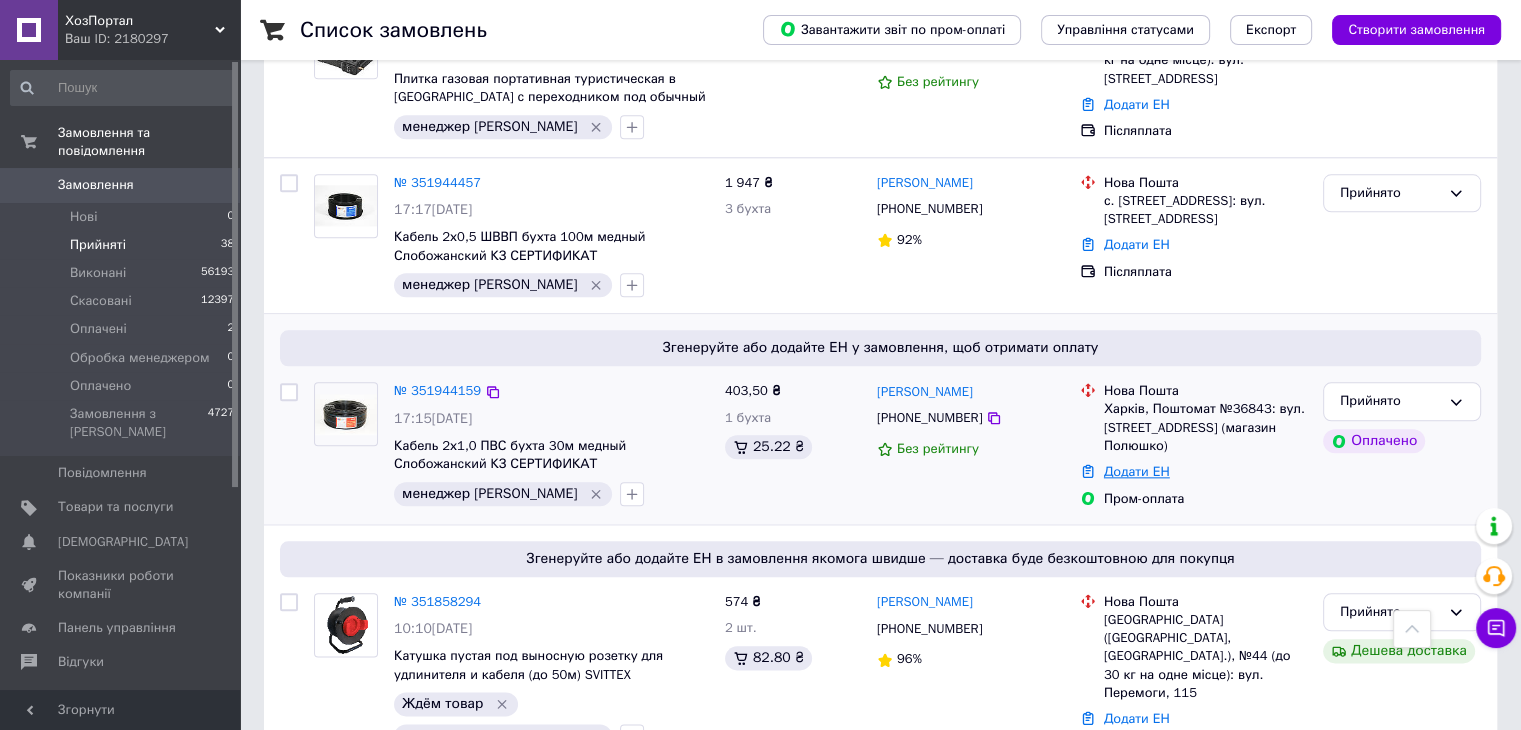 click on "Додати ЕН" at bounding box center [1137, 471] 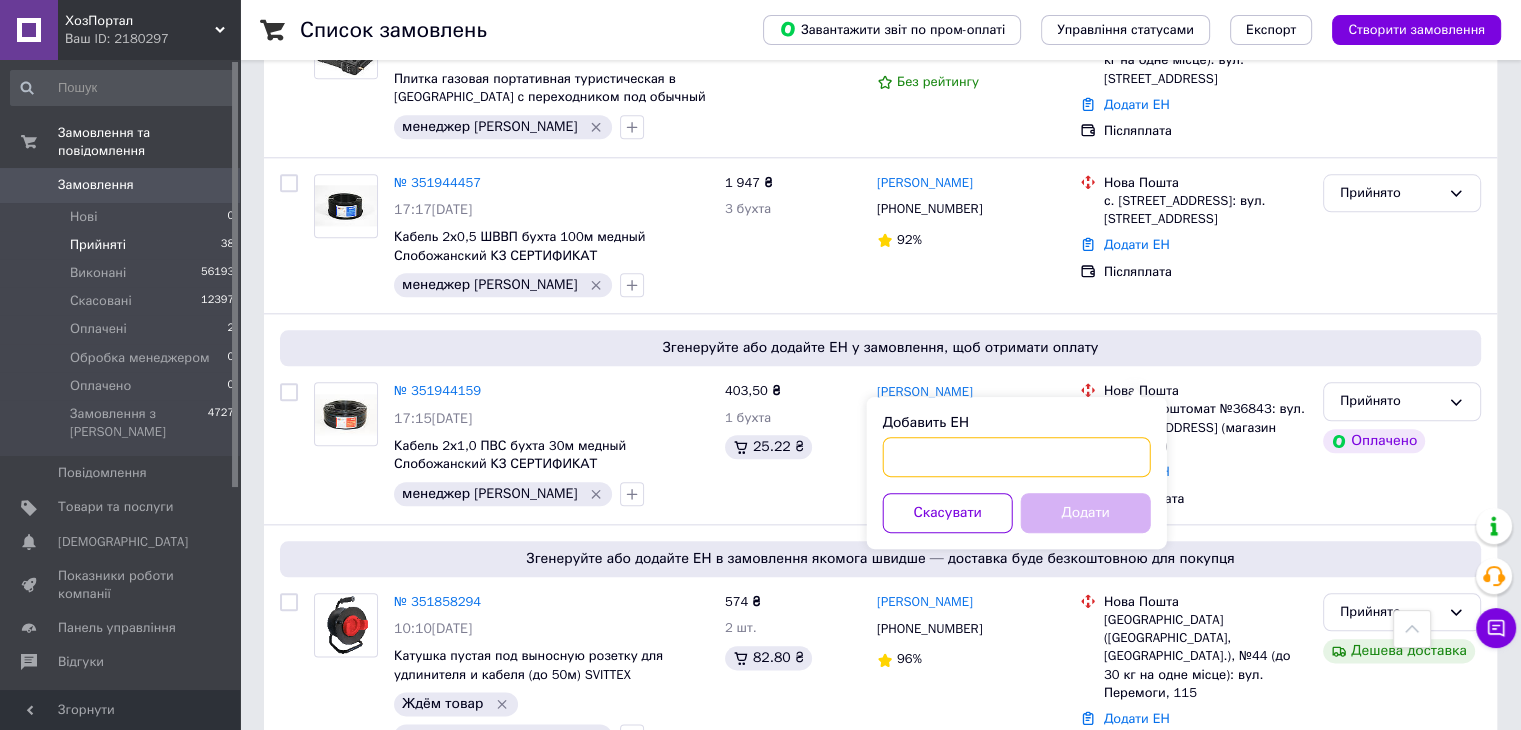 click on "Добавить ЕН" at bounding box center [1017, 457] 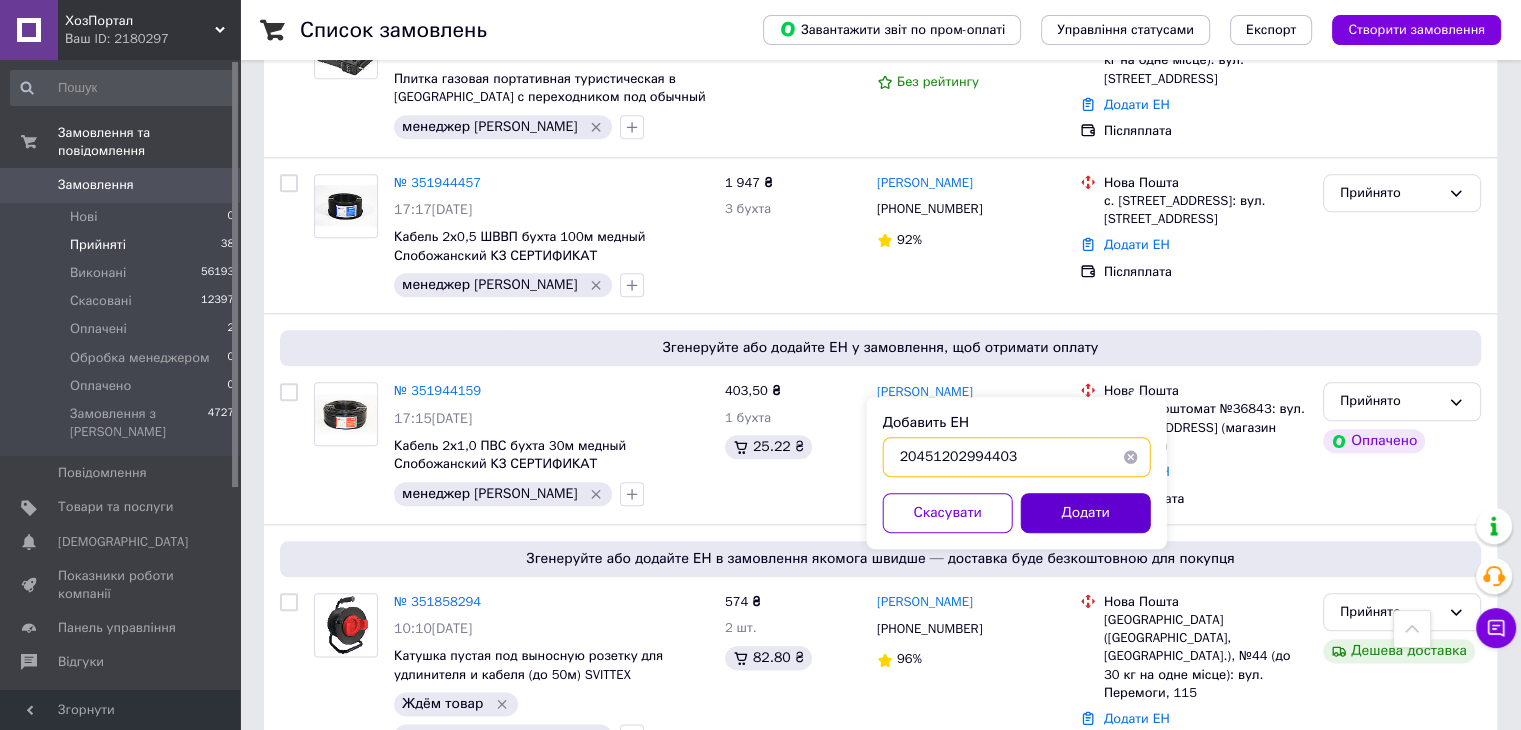 type on "20451202994403" 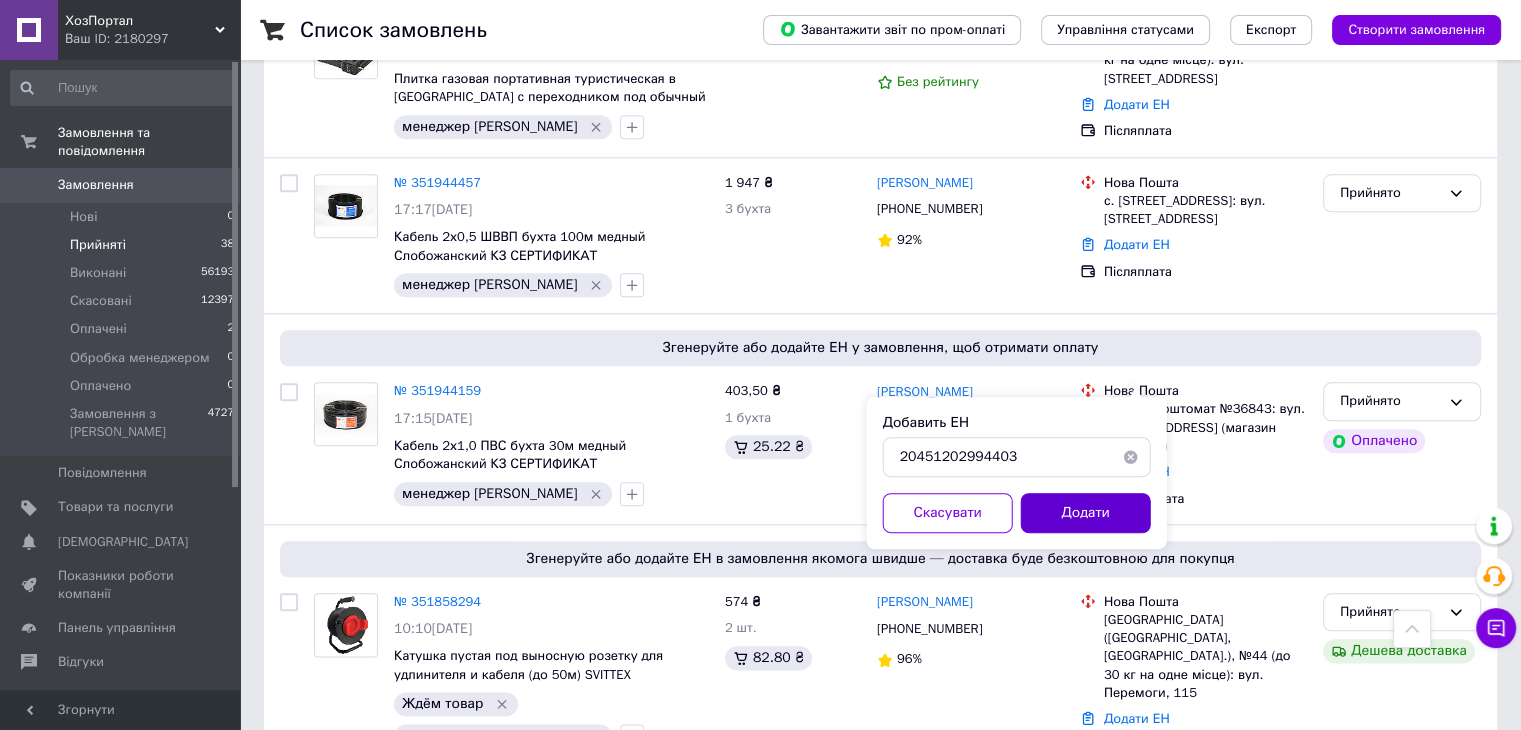 click on "Додати" at bounding box center [1086, 513] 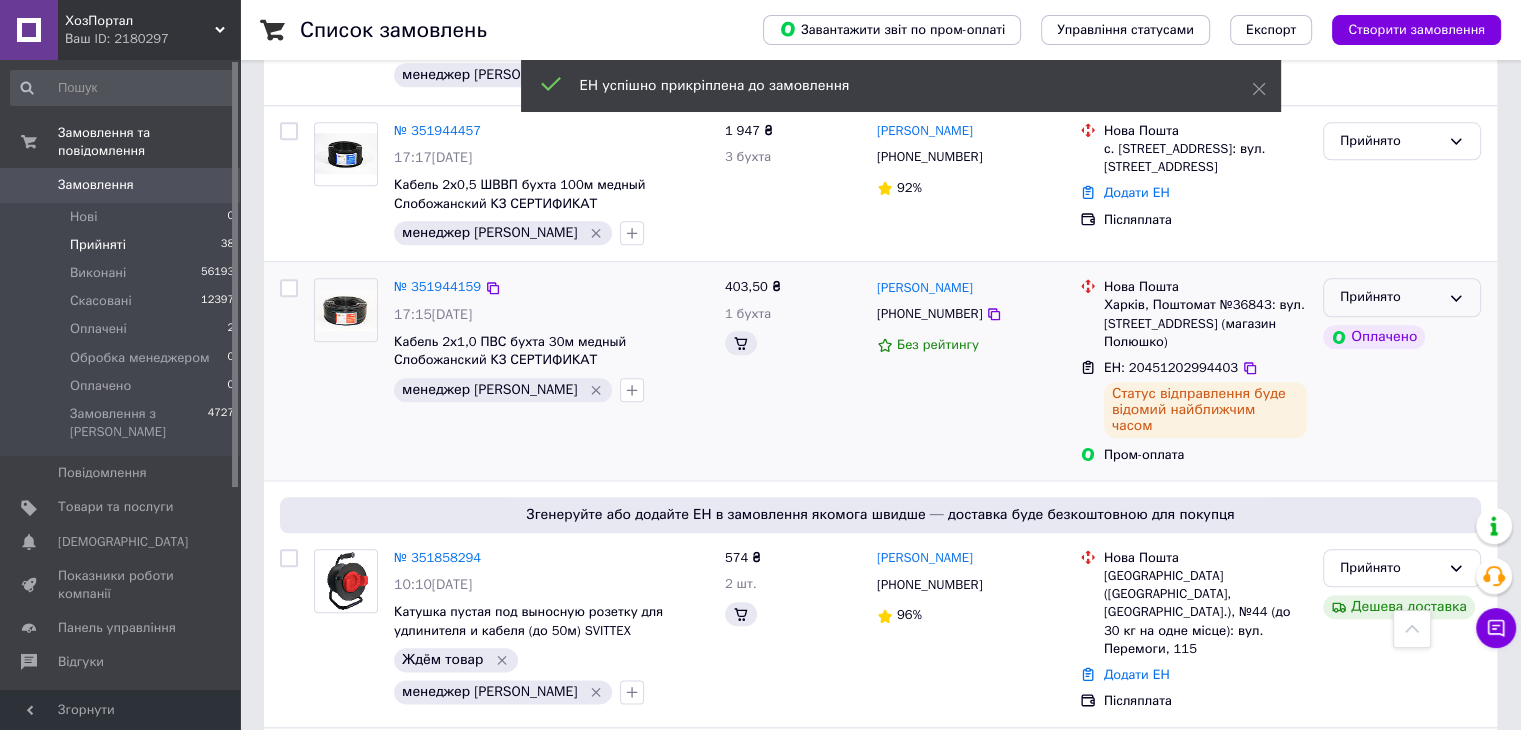 scroll, scrollTop: 2200, scrollLeft: 0, axis: vertical 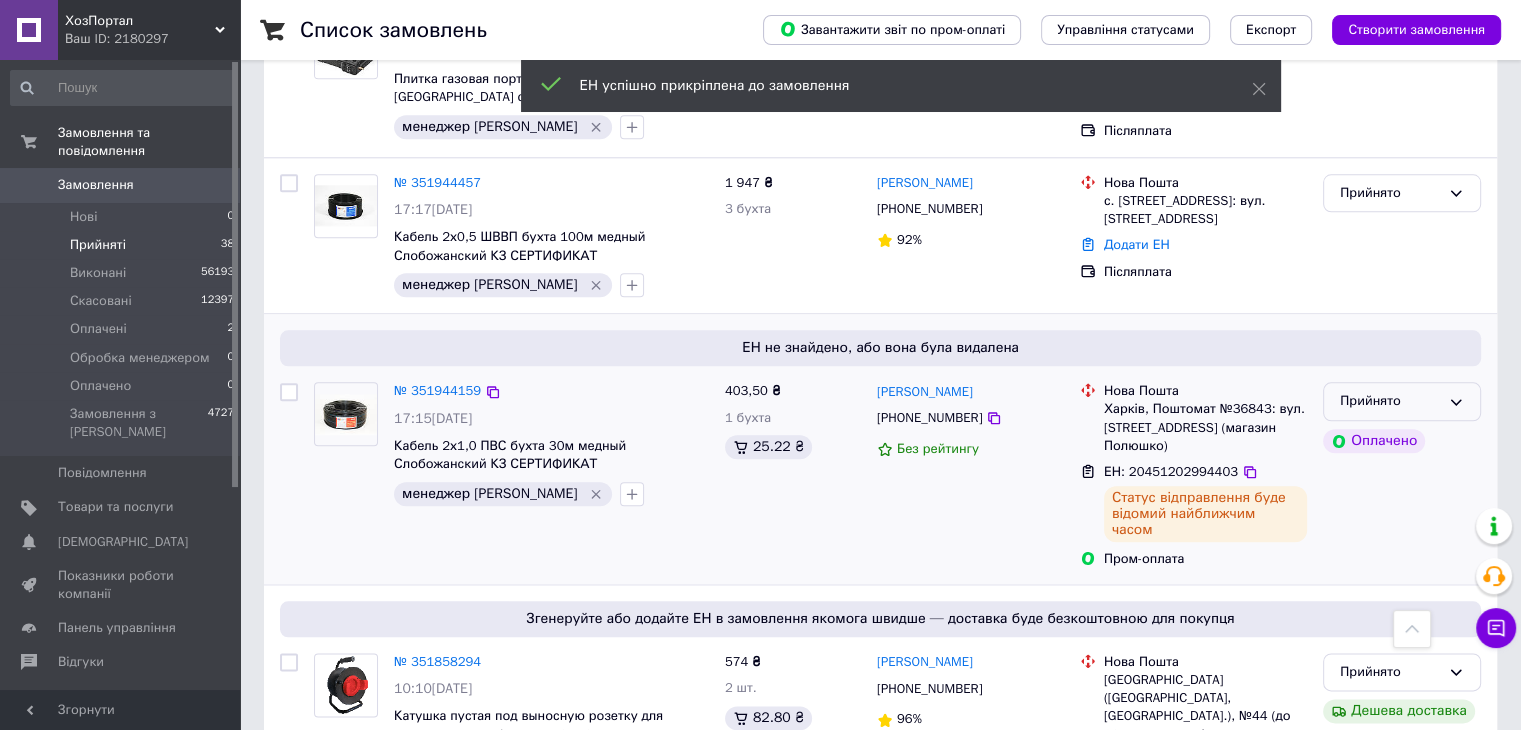 click 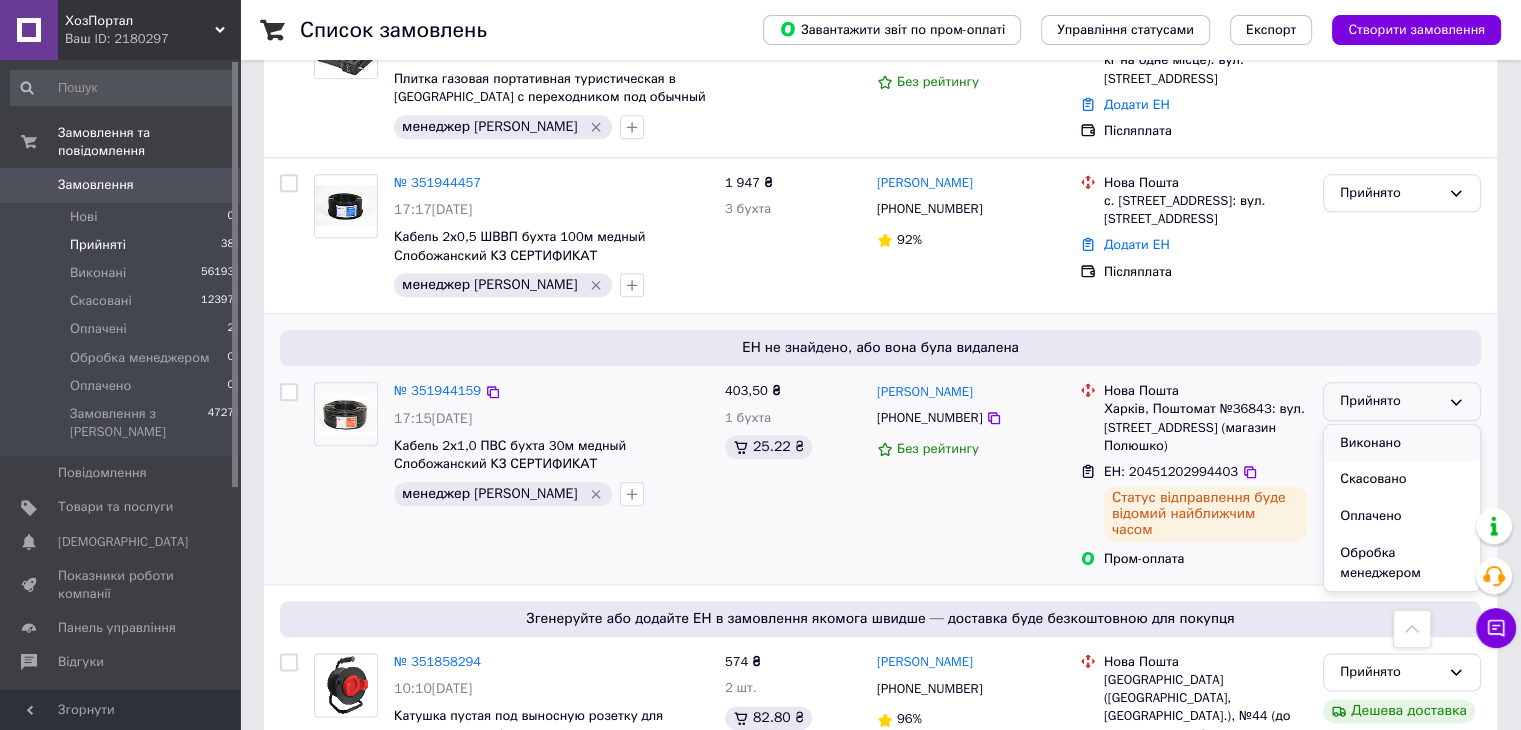 click on "Виконано" at bounding box center [1402, 443] 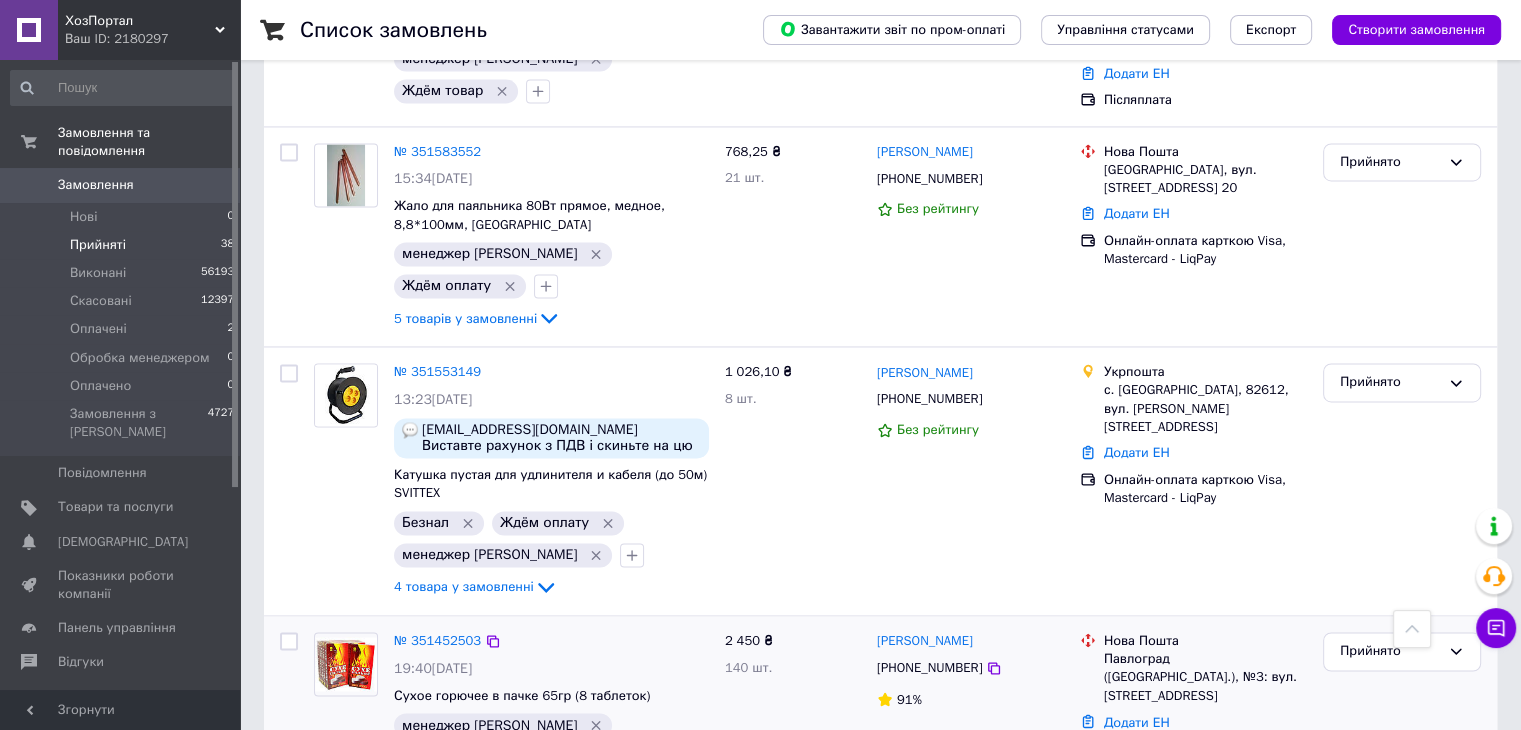 scroll, scrollTop: 2700, scrollLeft: 0, axis: vertical 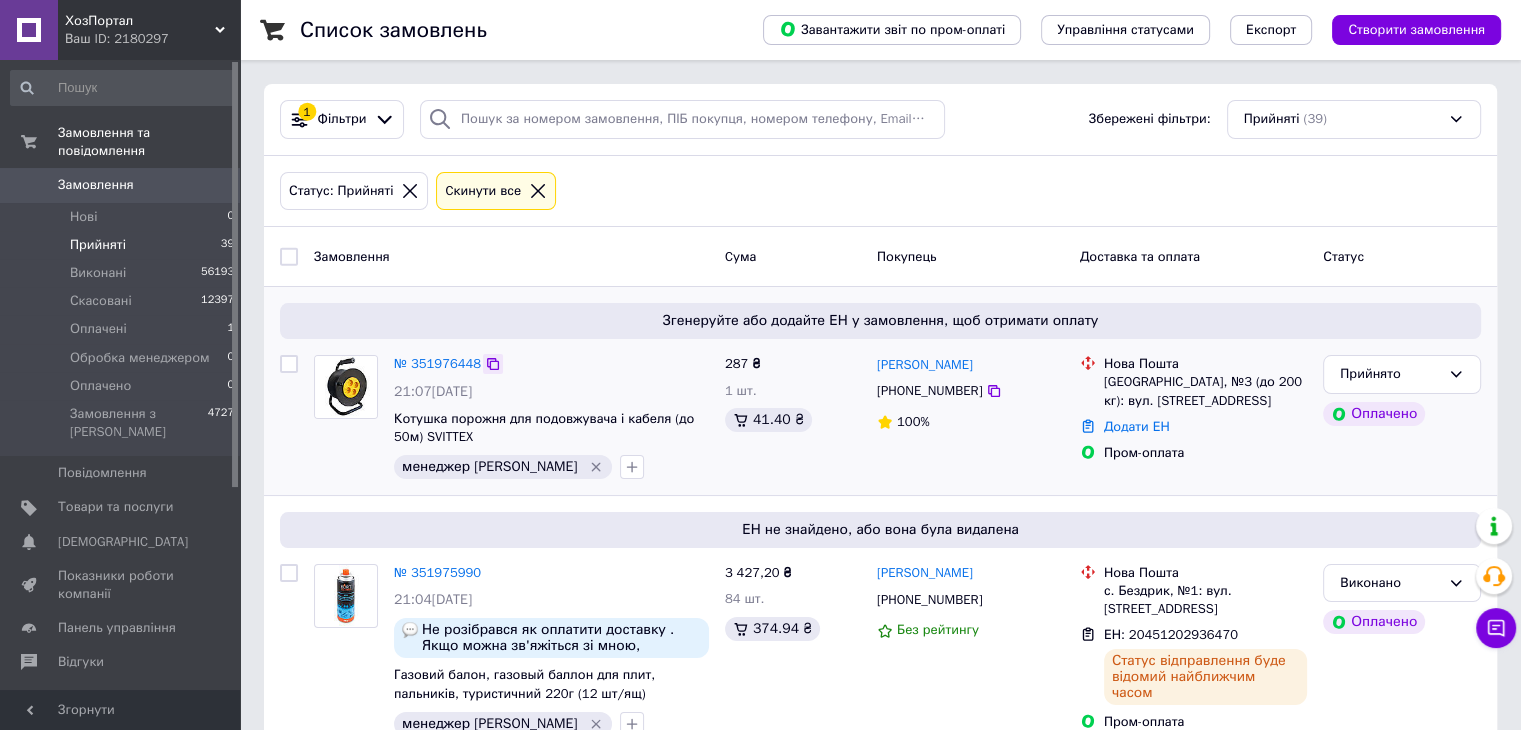 click at bounding box center [493, 364] 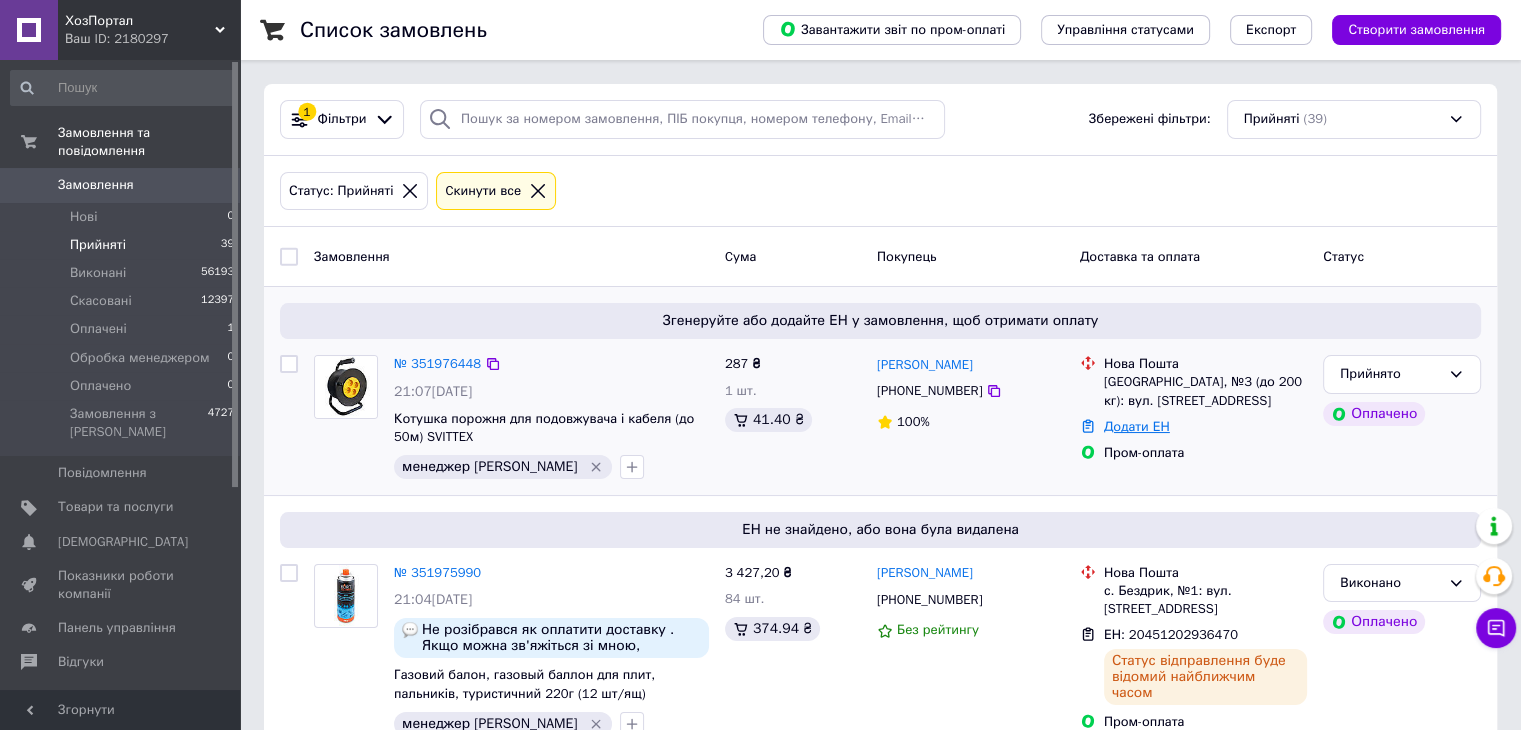 click on "Додати ЕН" at bounding box center (1137, 426) 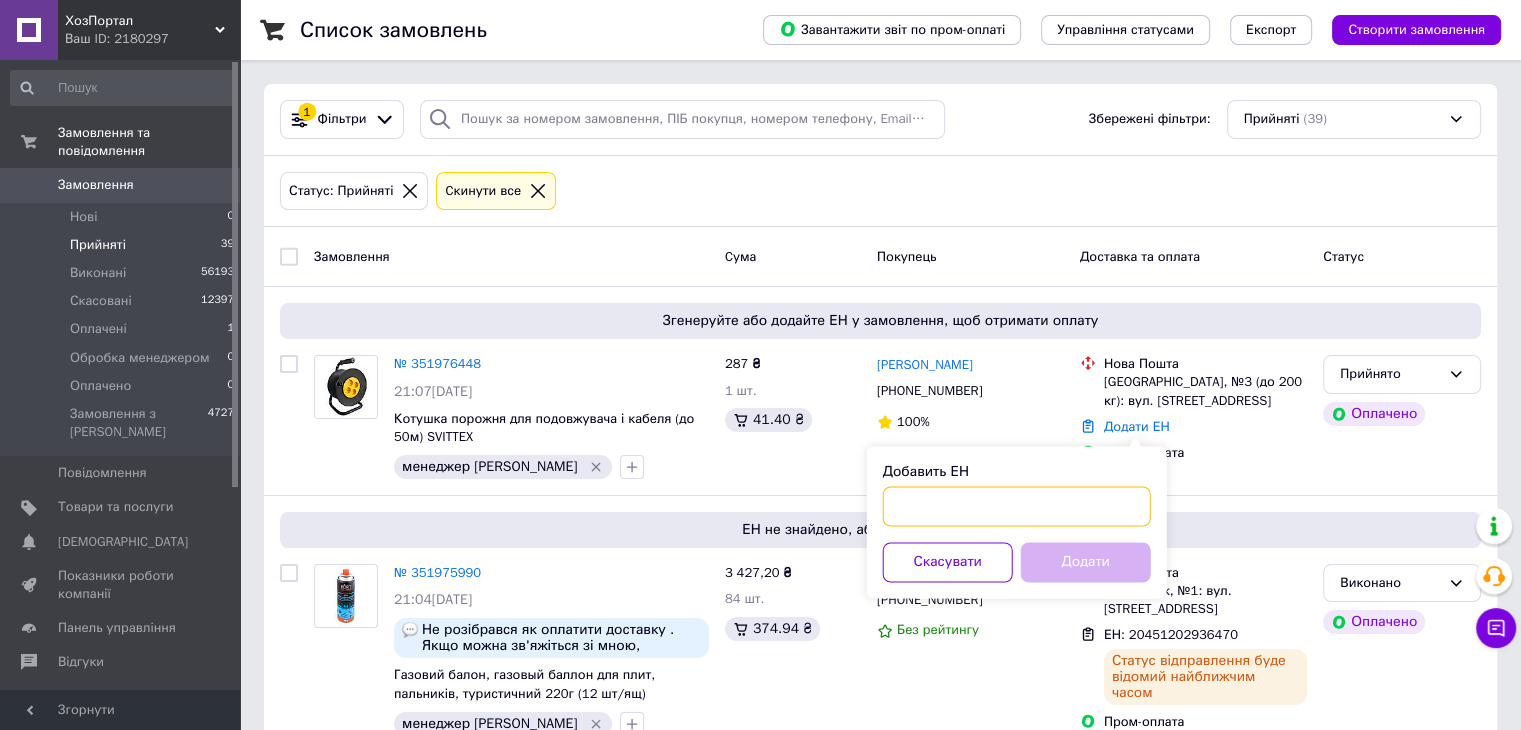 click on "Добавить ЕН" at bounding box center (1017, 506) 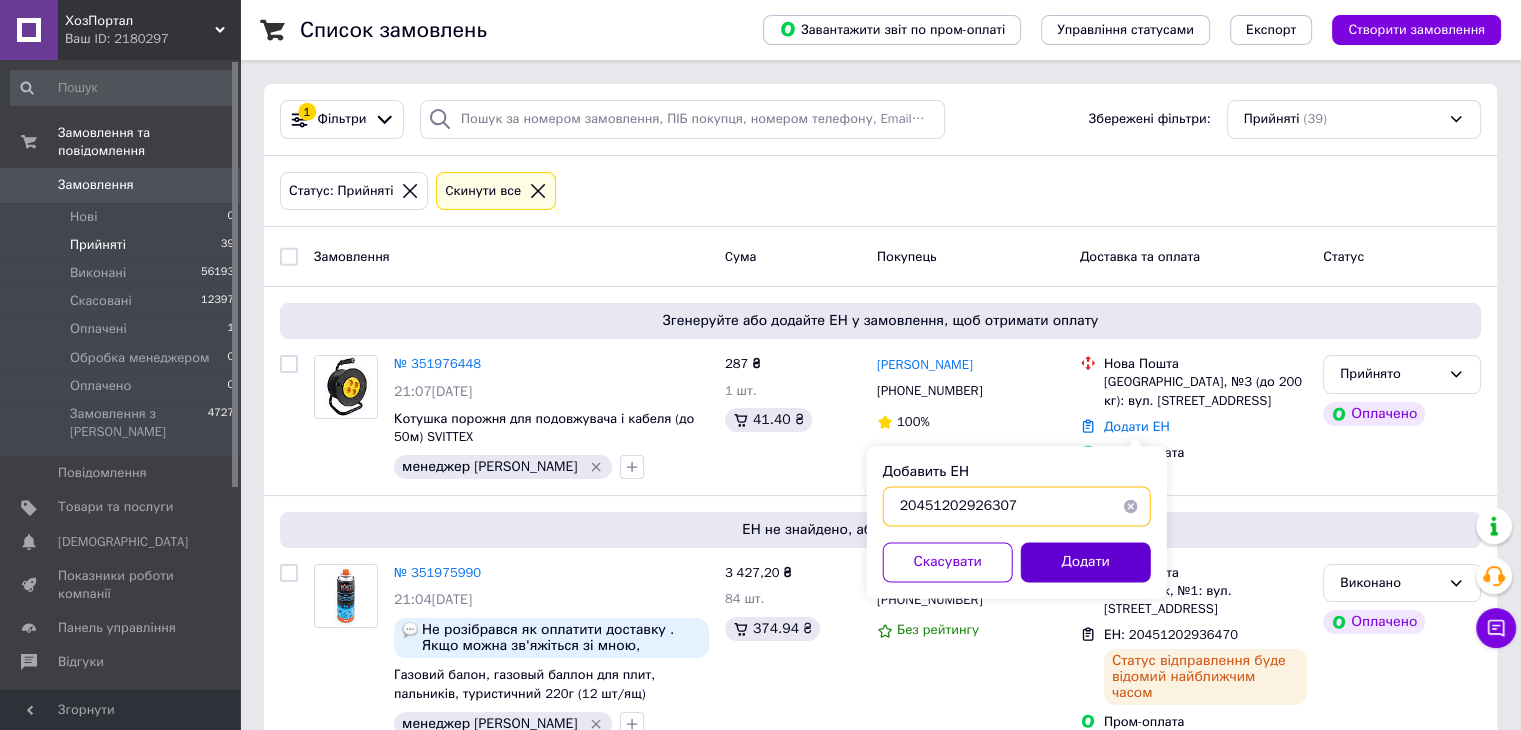 type on "20451202926307" 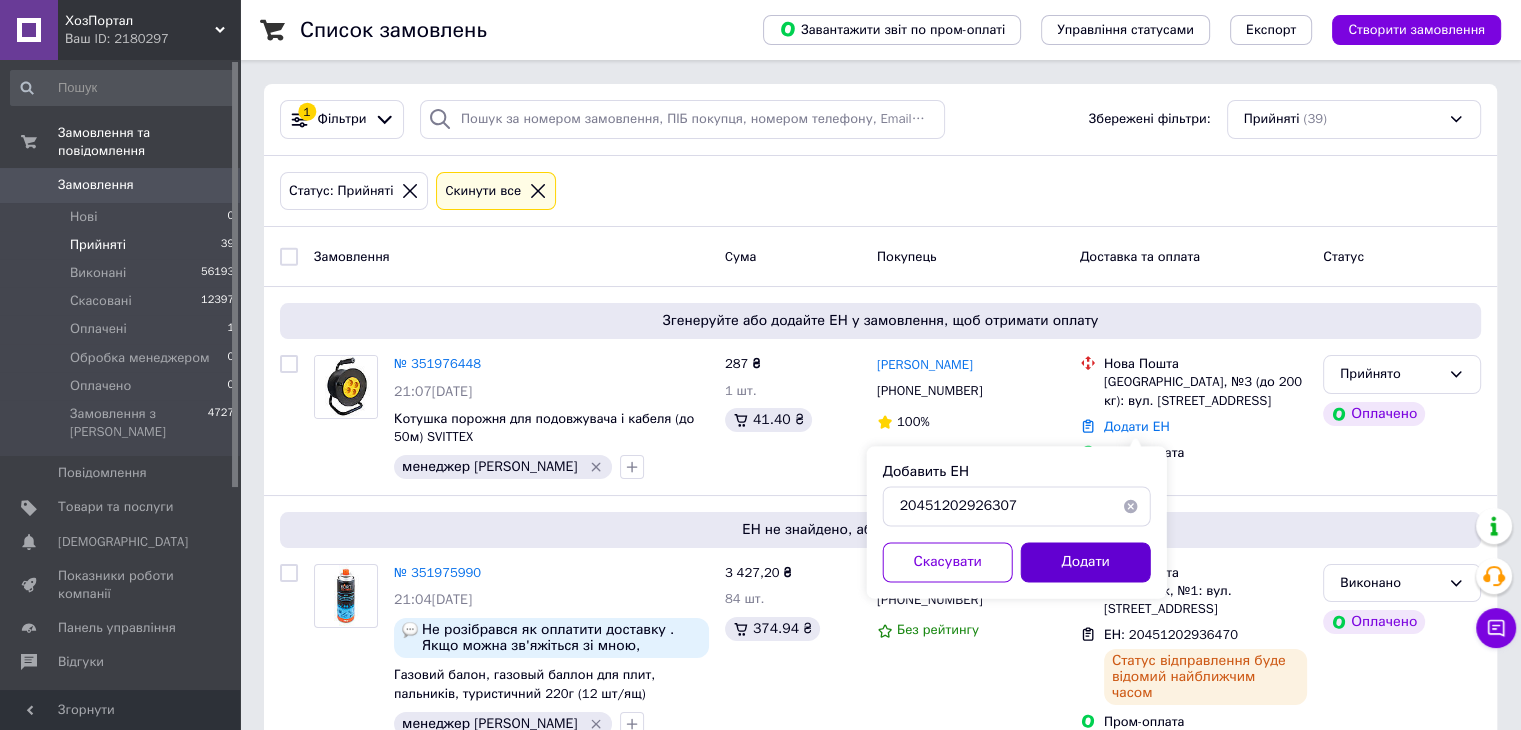 click on "Додати" at bounding box center [1086, 562] 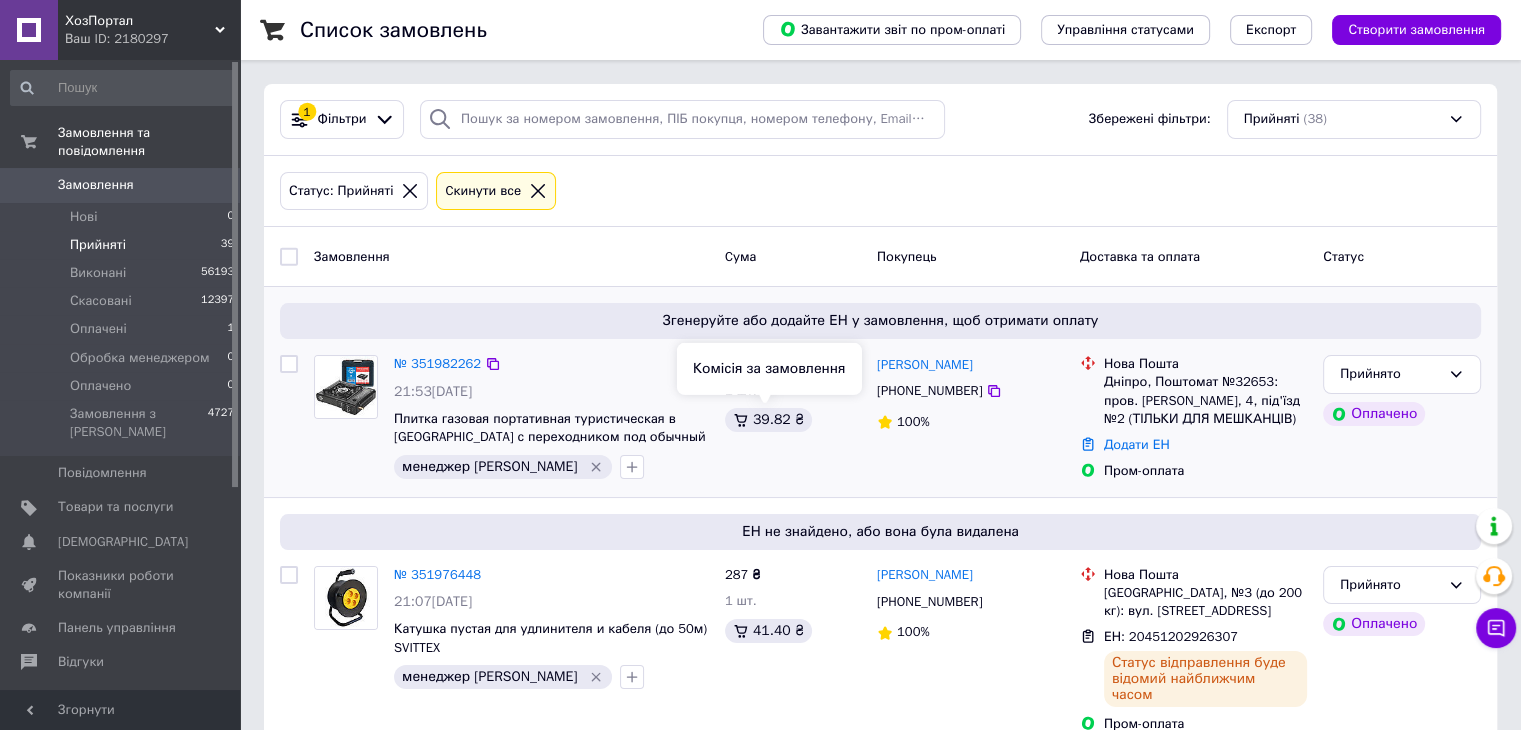 scroll, scrollTop: 200, scrollLeft: 0, axis: vertical 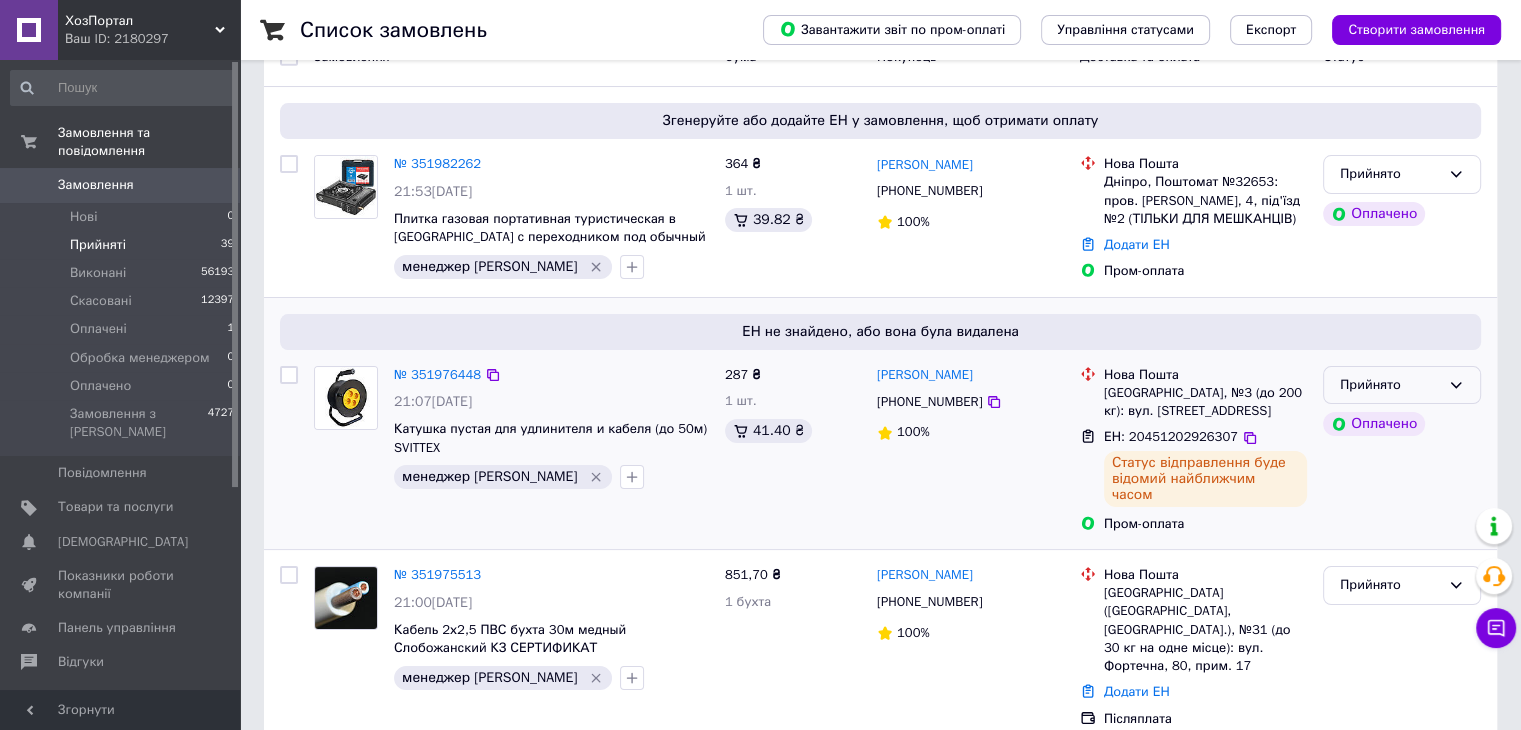 click on "Прийнято" at bounding box center (1390, 385) 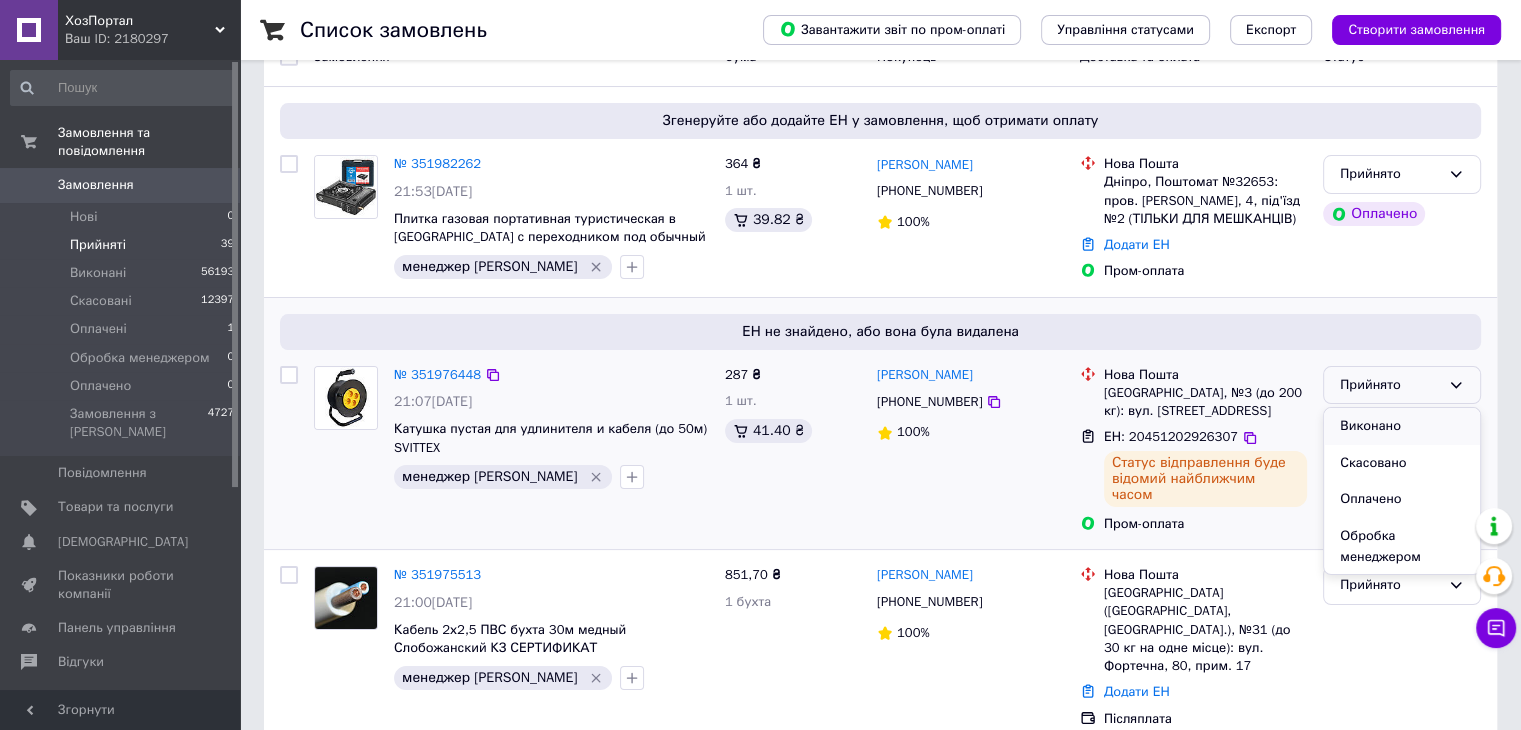 click on "Виконано" at bounding box center [1402, 426] 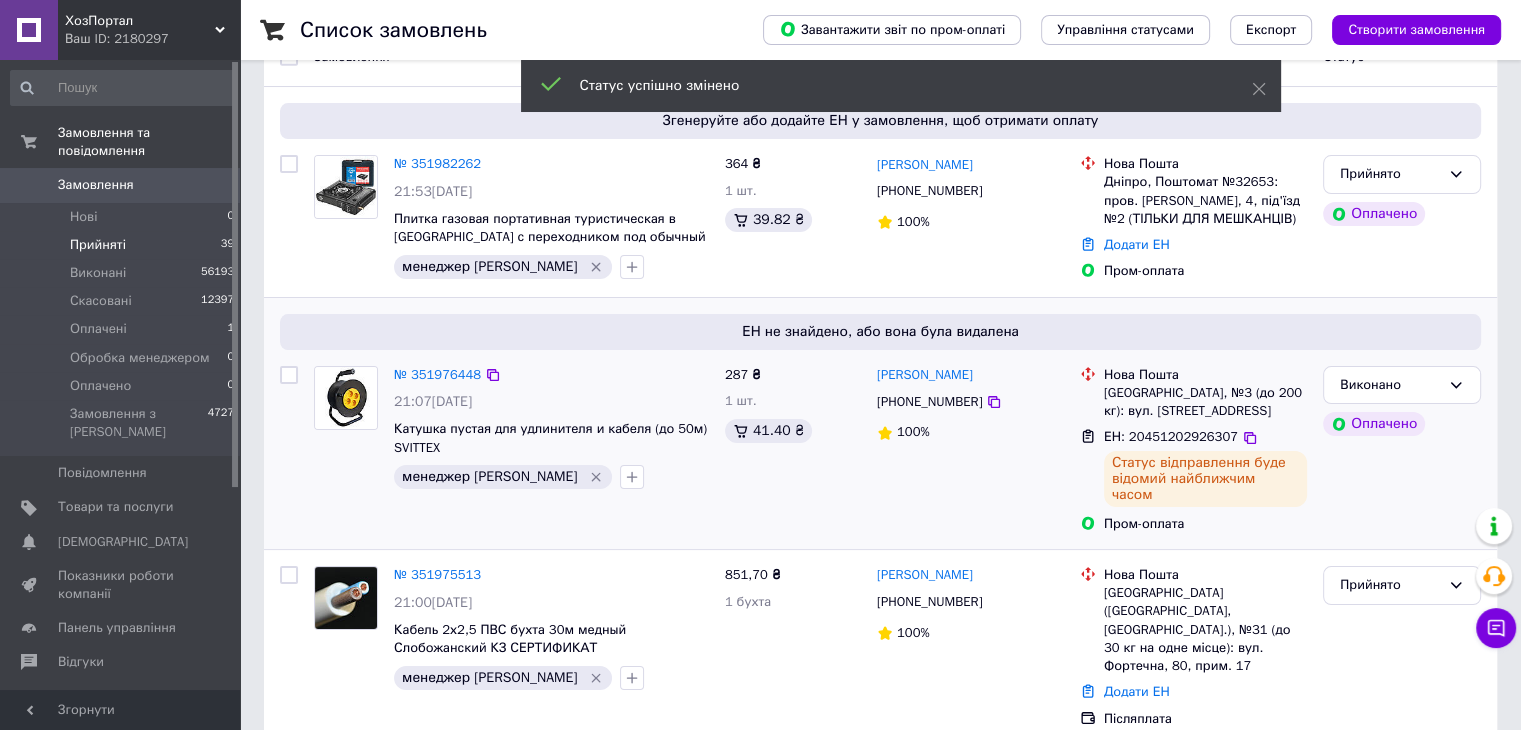 click 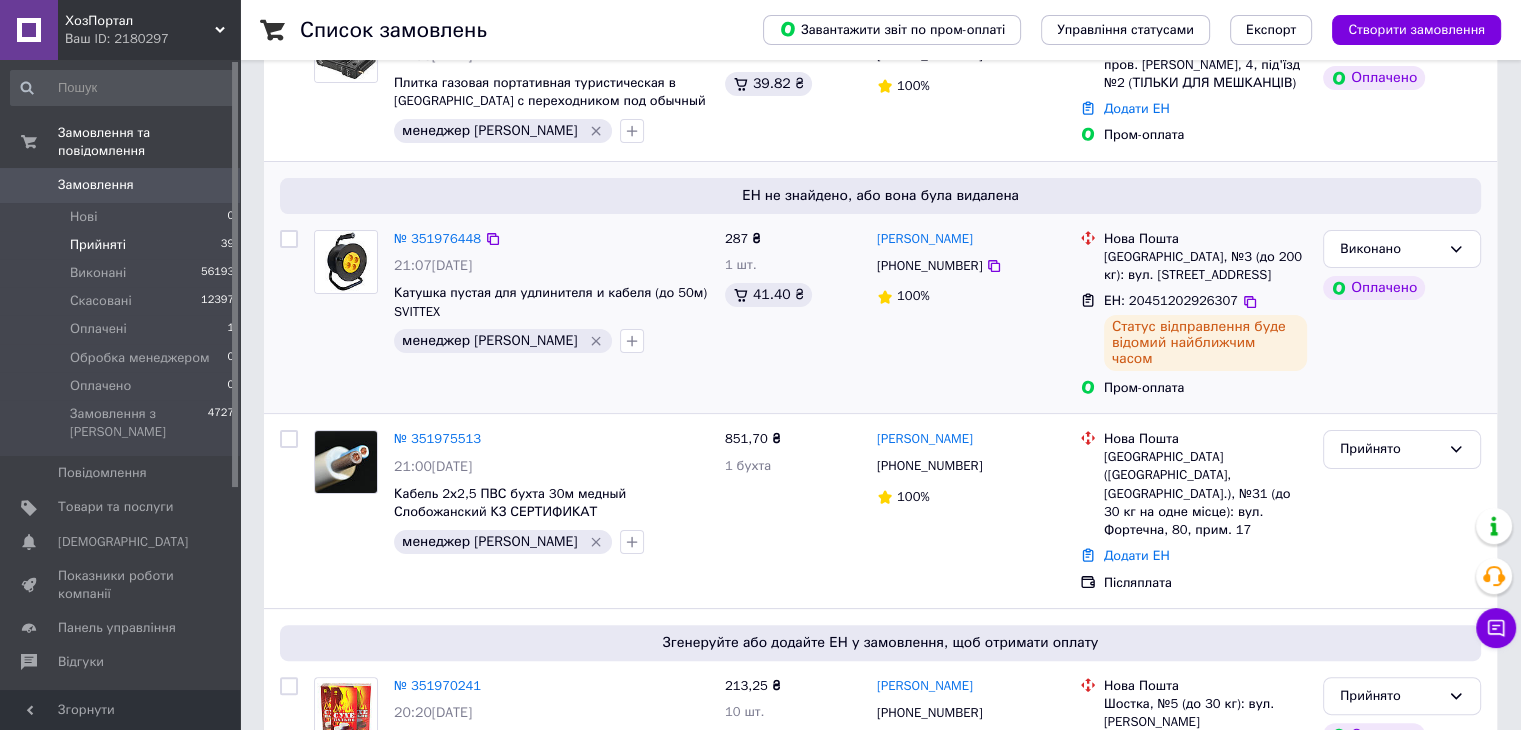 scroll, scrollTop: 500, scrollLeft: 0, axis: vertical 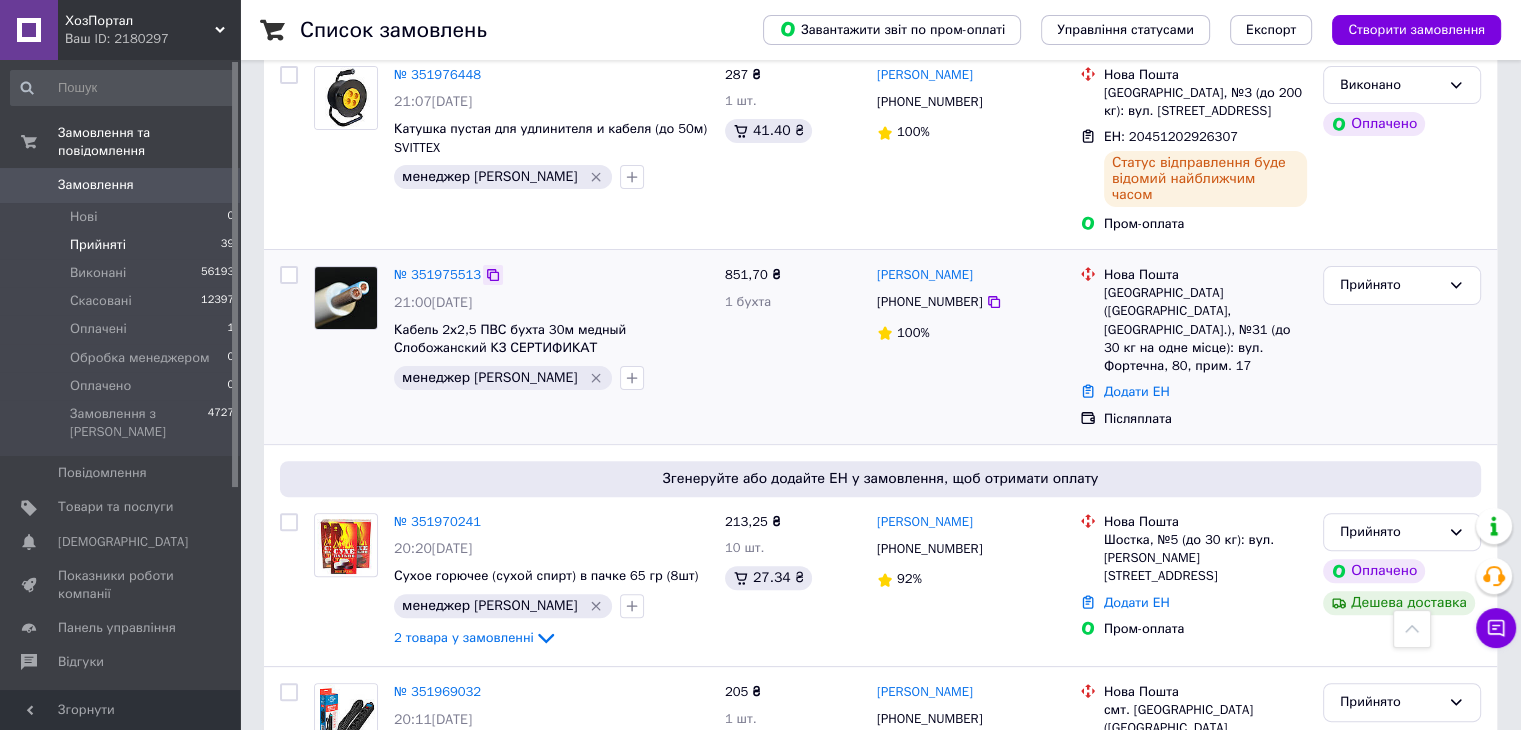 click 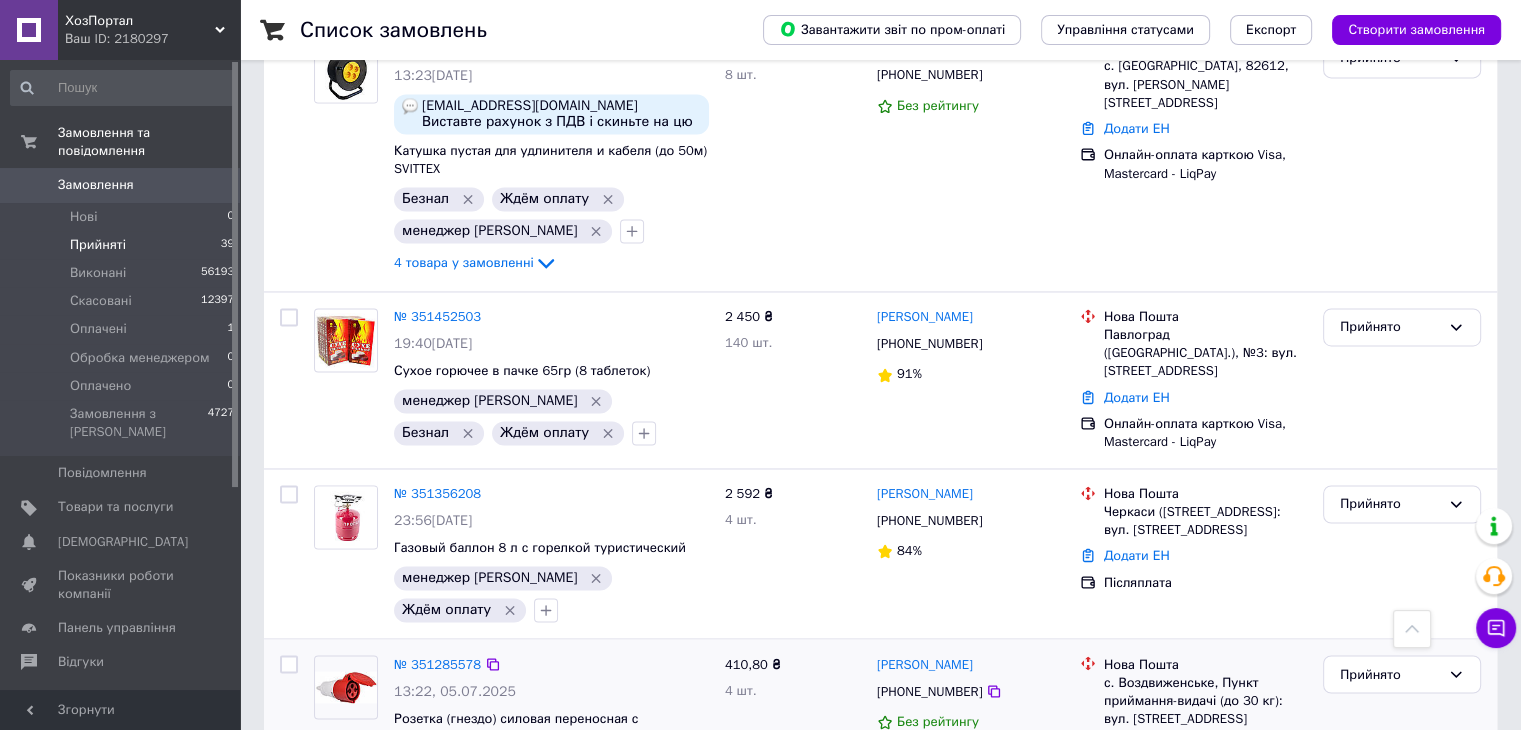 scroll, scrollTop: 3179, scrollLeft: 0, axis: vertical 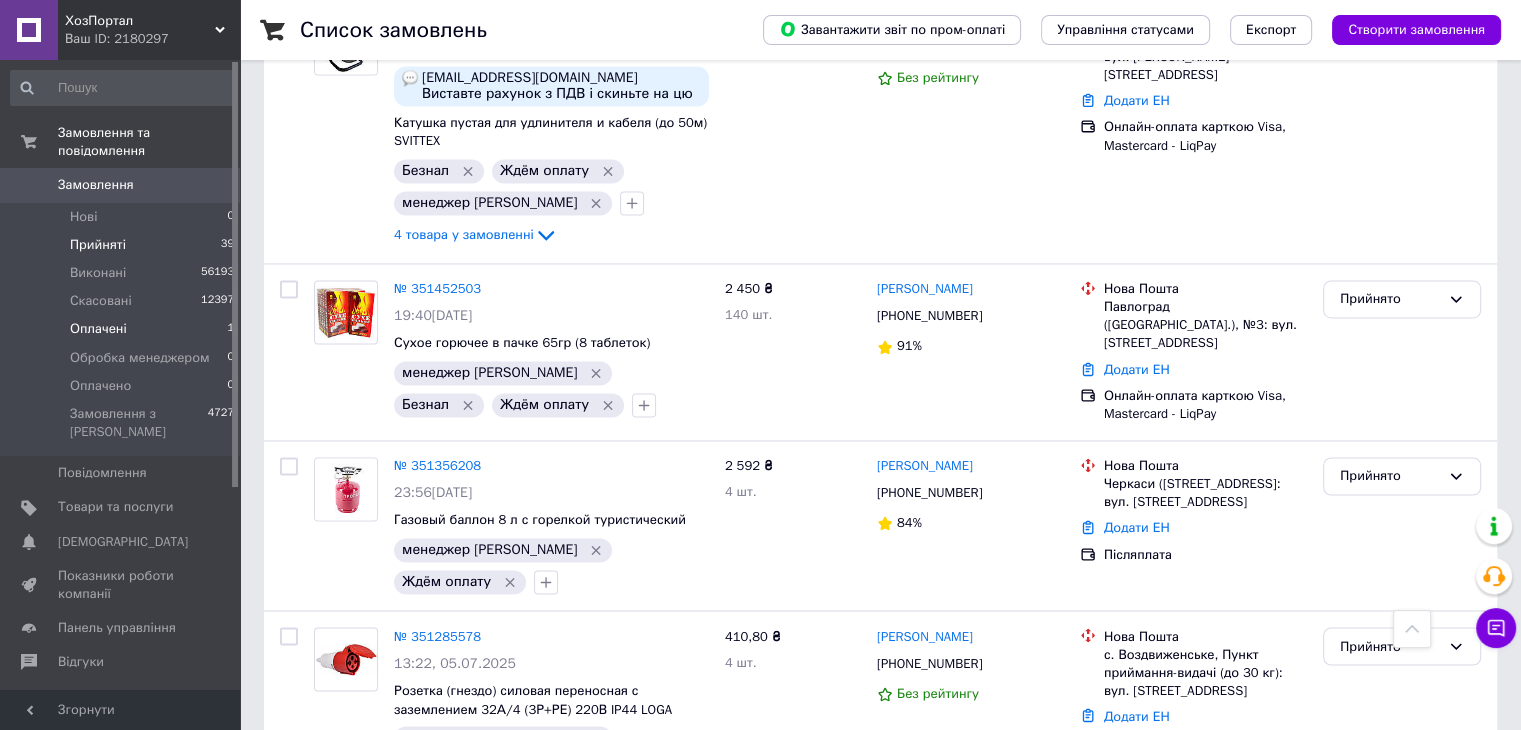 click on "Оплачені 1" at bounding box center [123, 329] 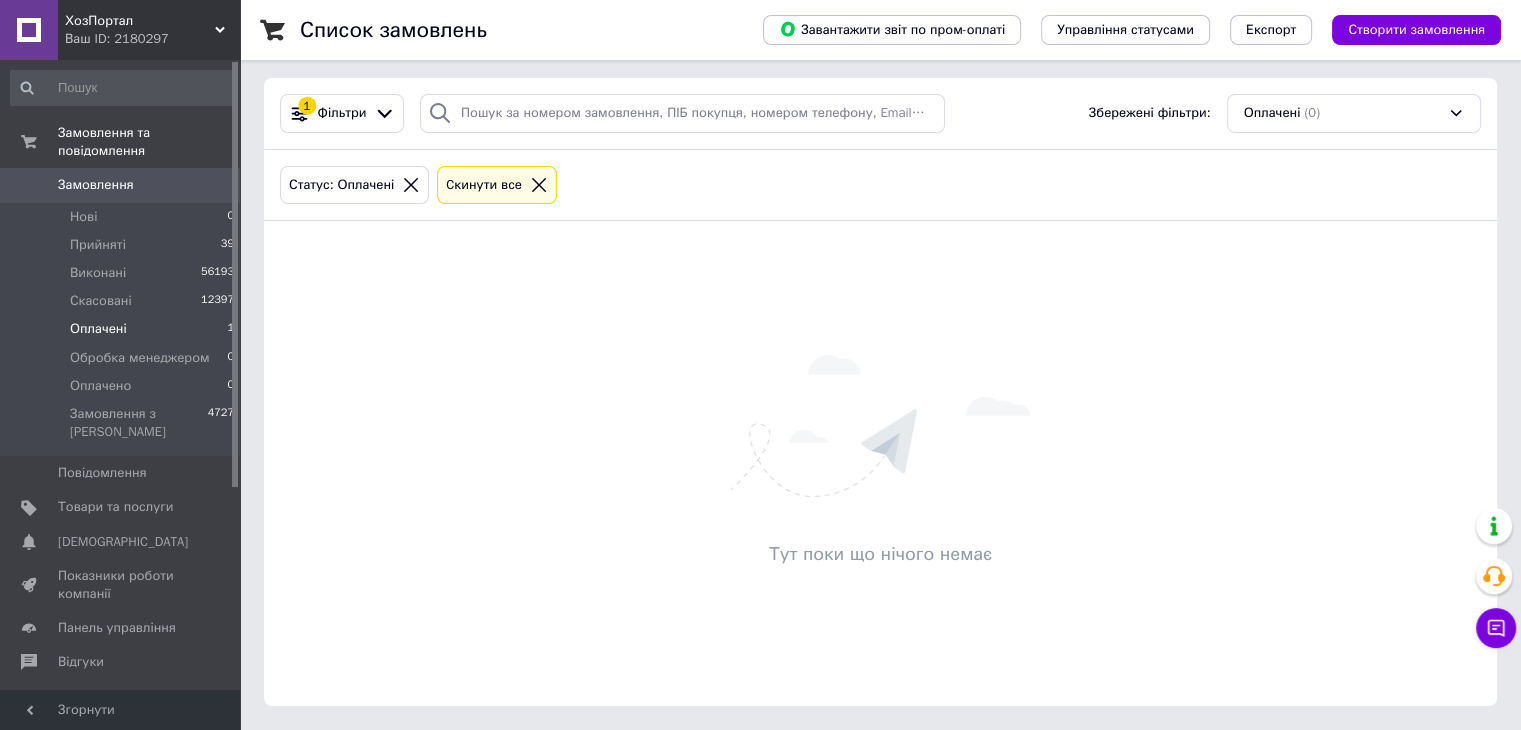 scroll, scrollTop: 0, scrollLeft: 0, axis: both 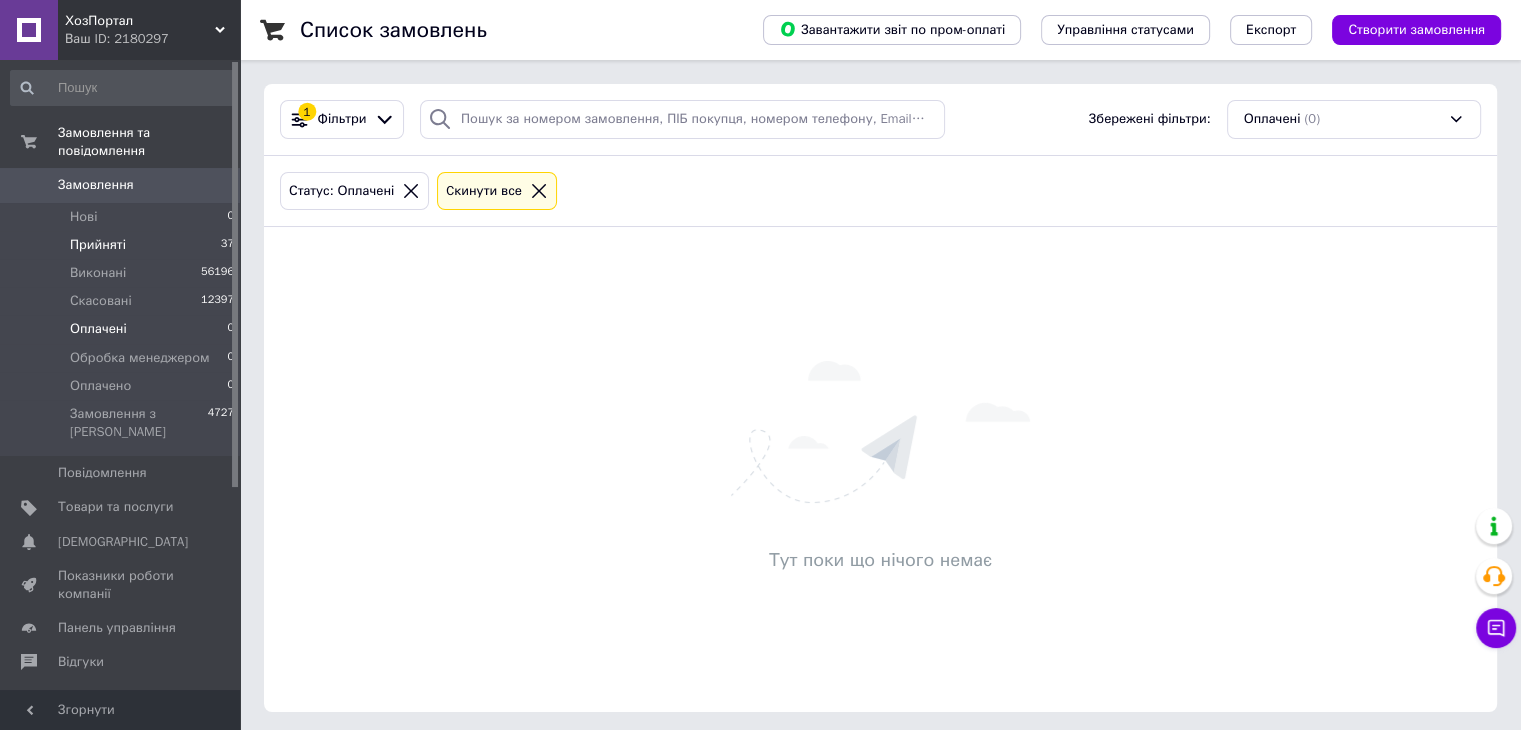 click on "Прийняті 37" at bounding box center [123, 245] 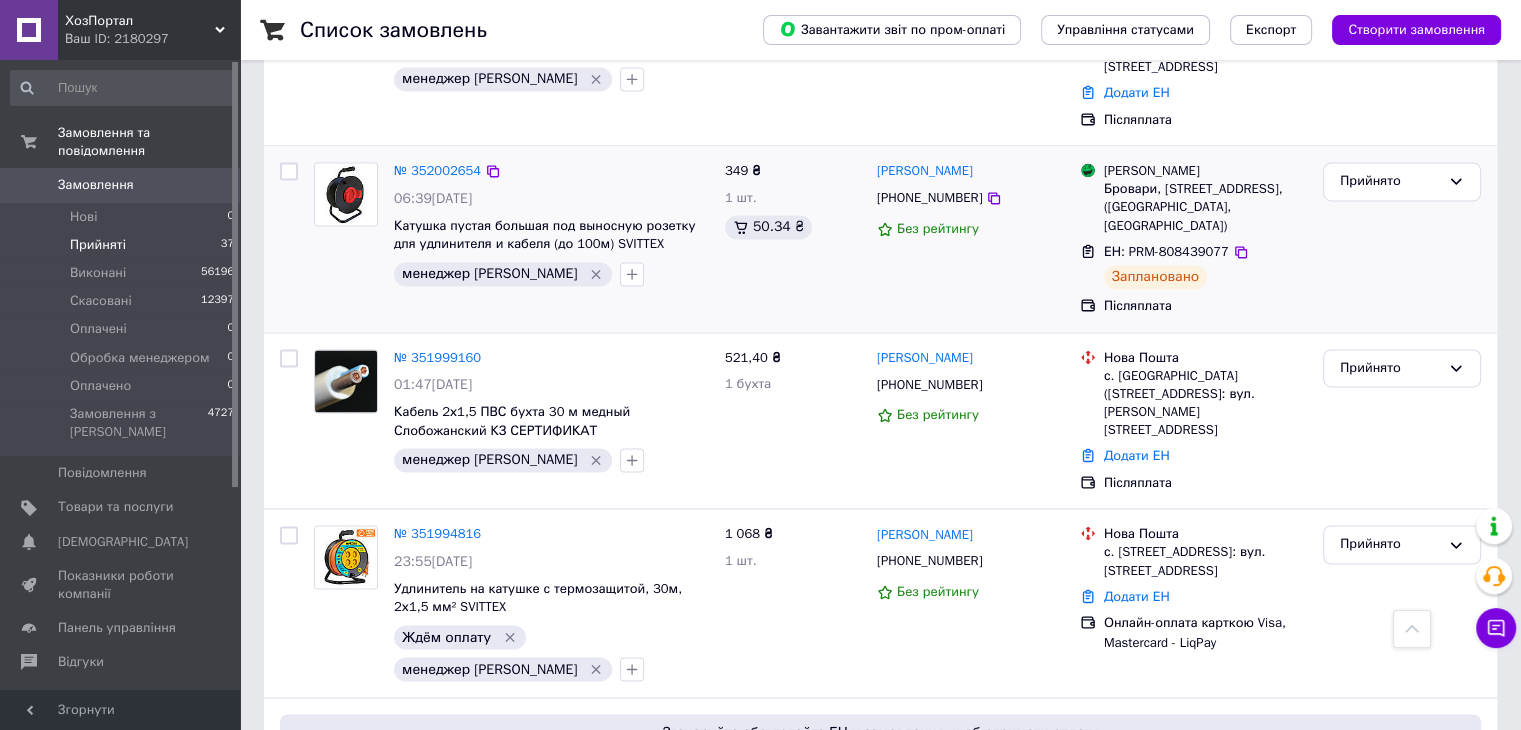 scroll, scrollTop: 3000, scrollLeft: 0, axis: vertical 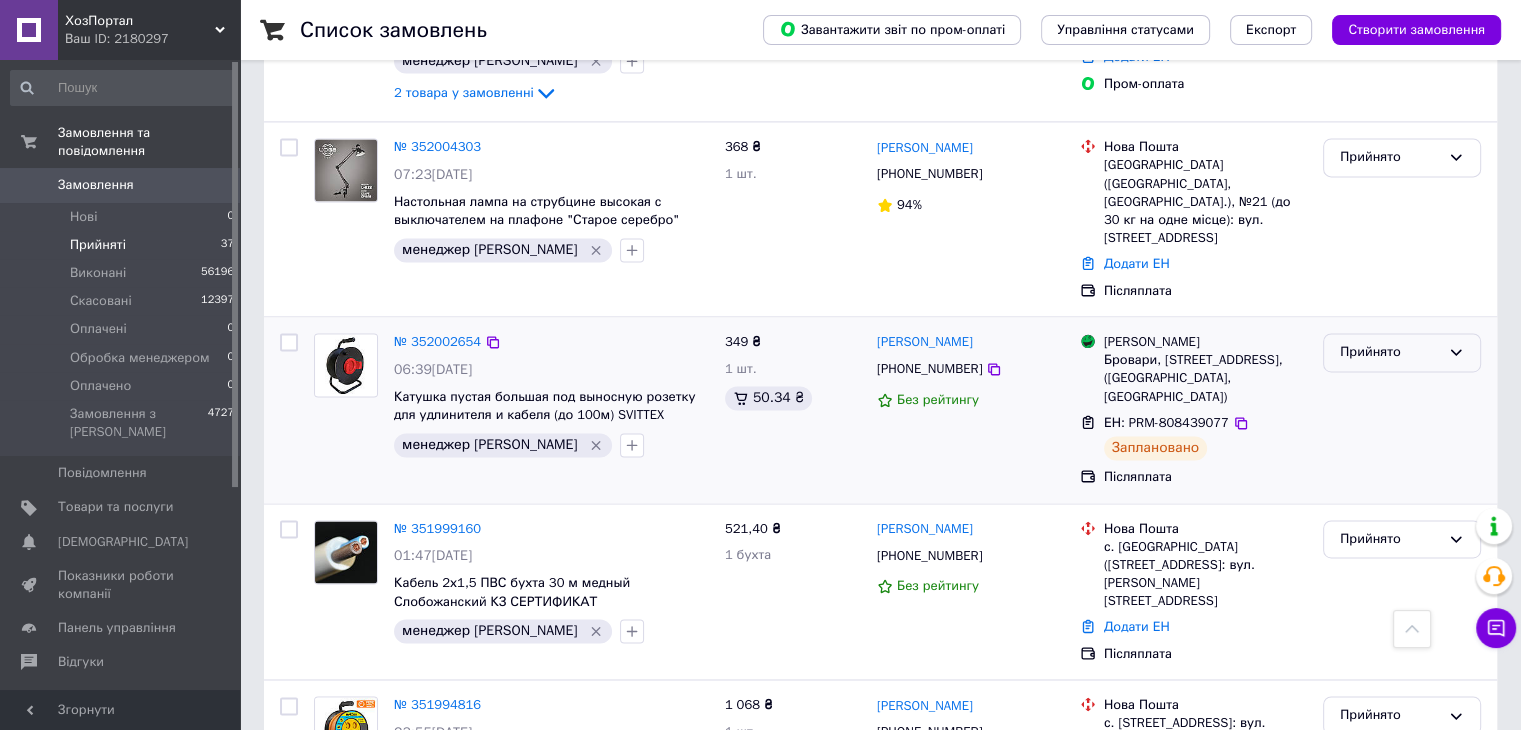 click on "Прийнято" at bounding box center (1390, 352) 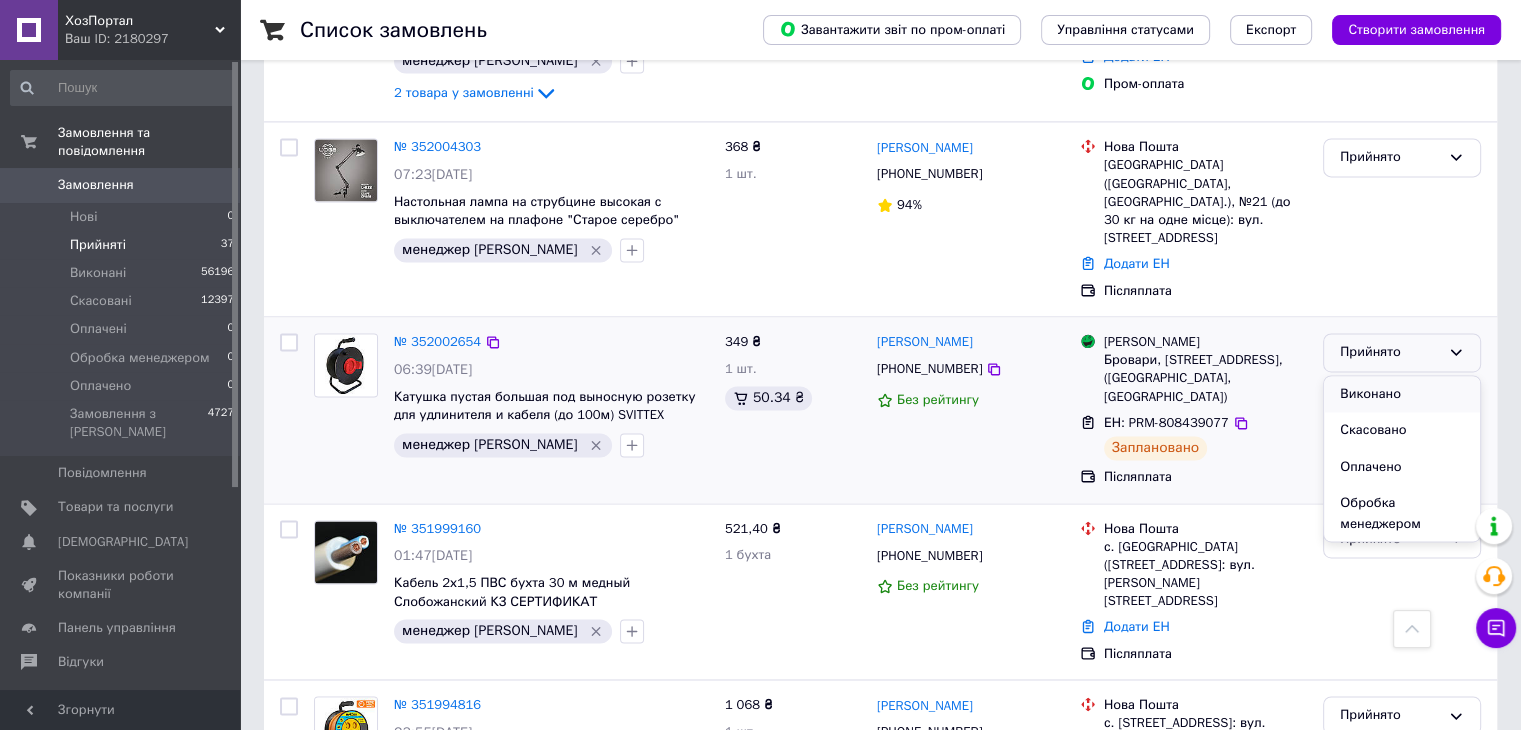 click on "Виконано" at bounding box center [1402, 394] 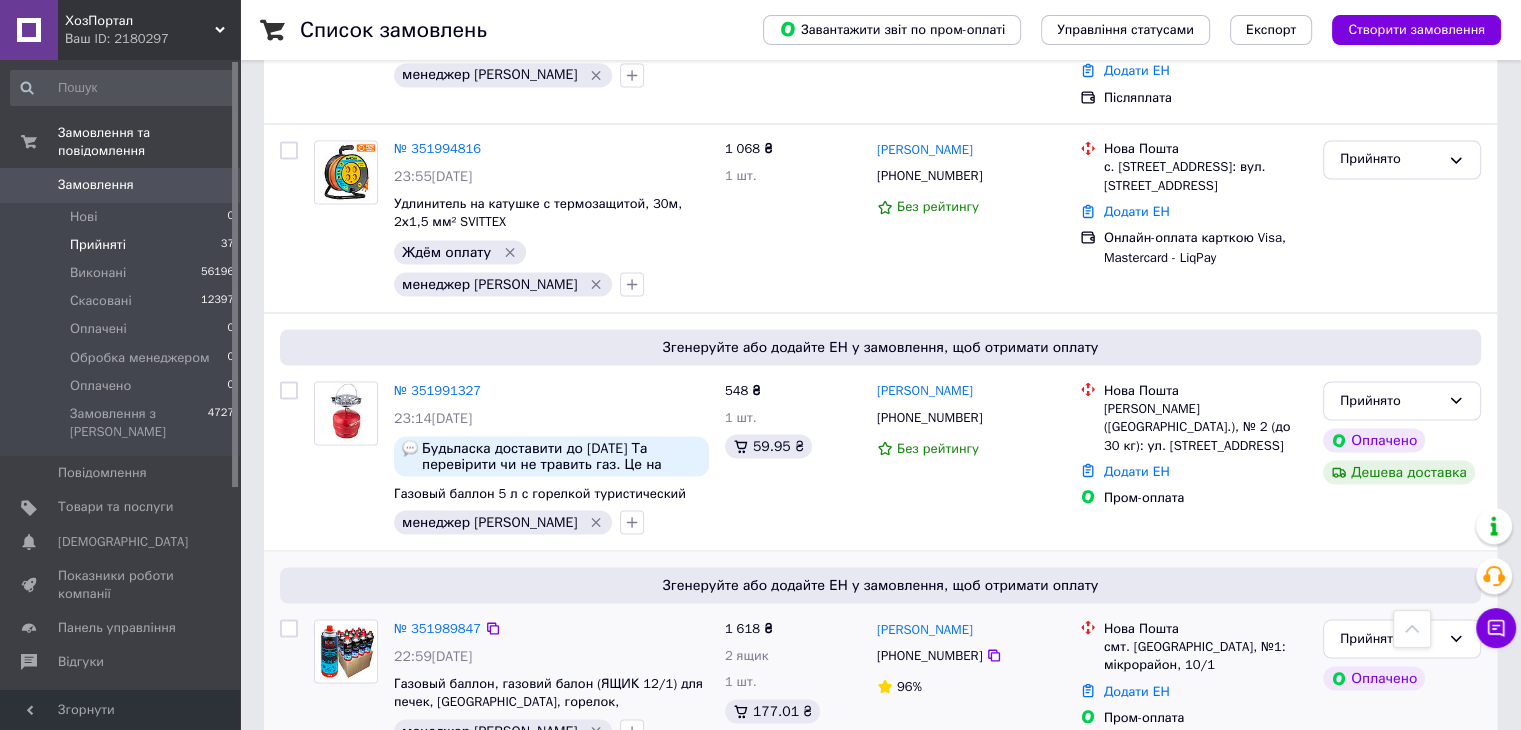 scroll, scrollTop: 3587, scrollLeft: 0, axis: vertical 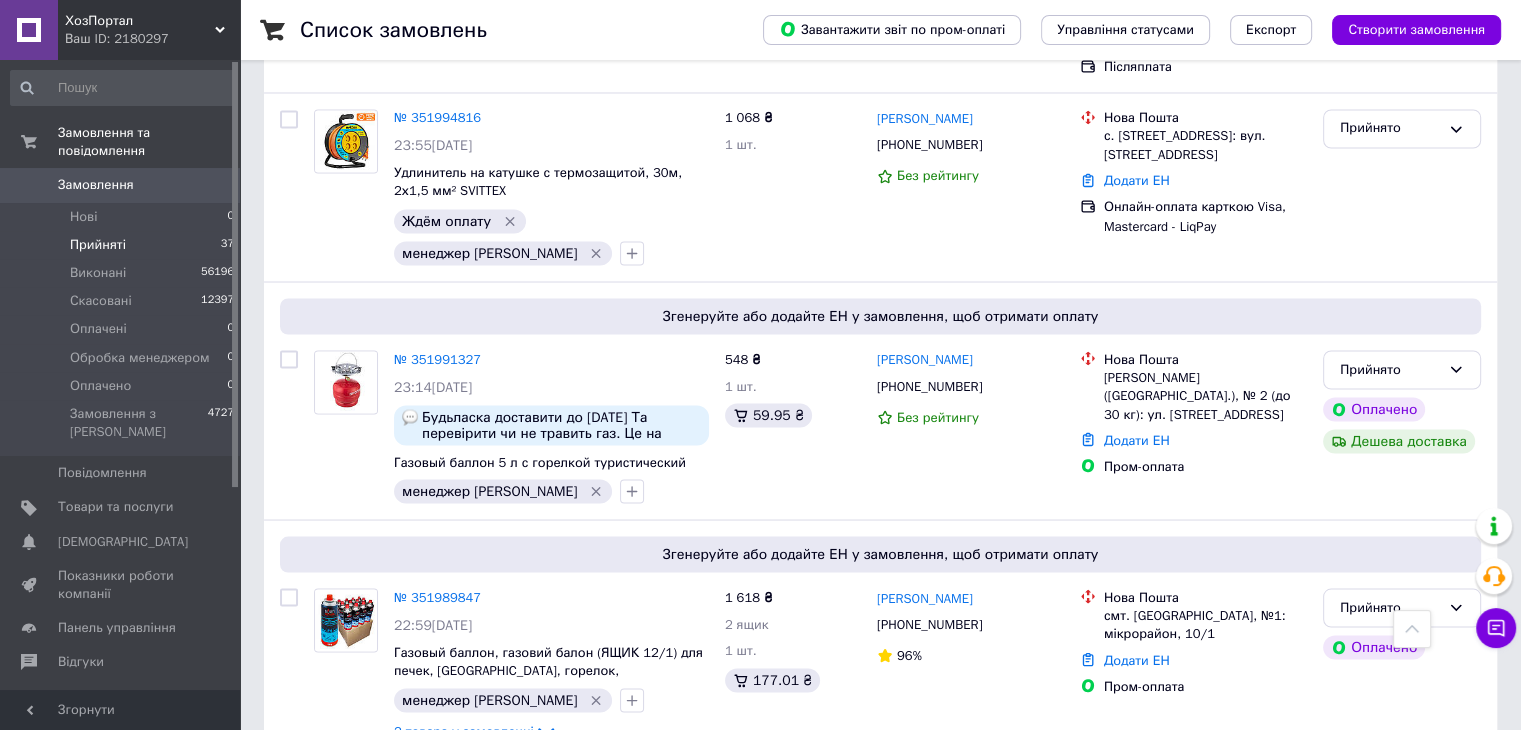 click on "2" at bounding box center (327, 805) 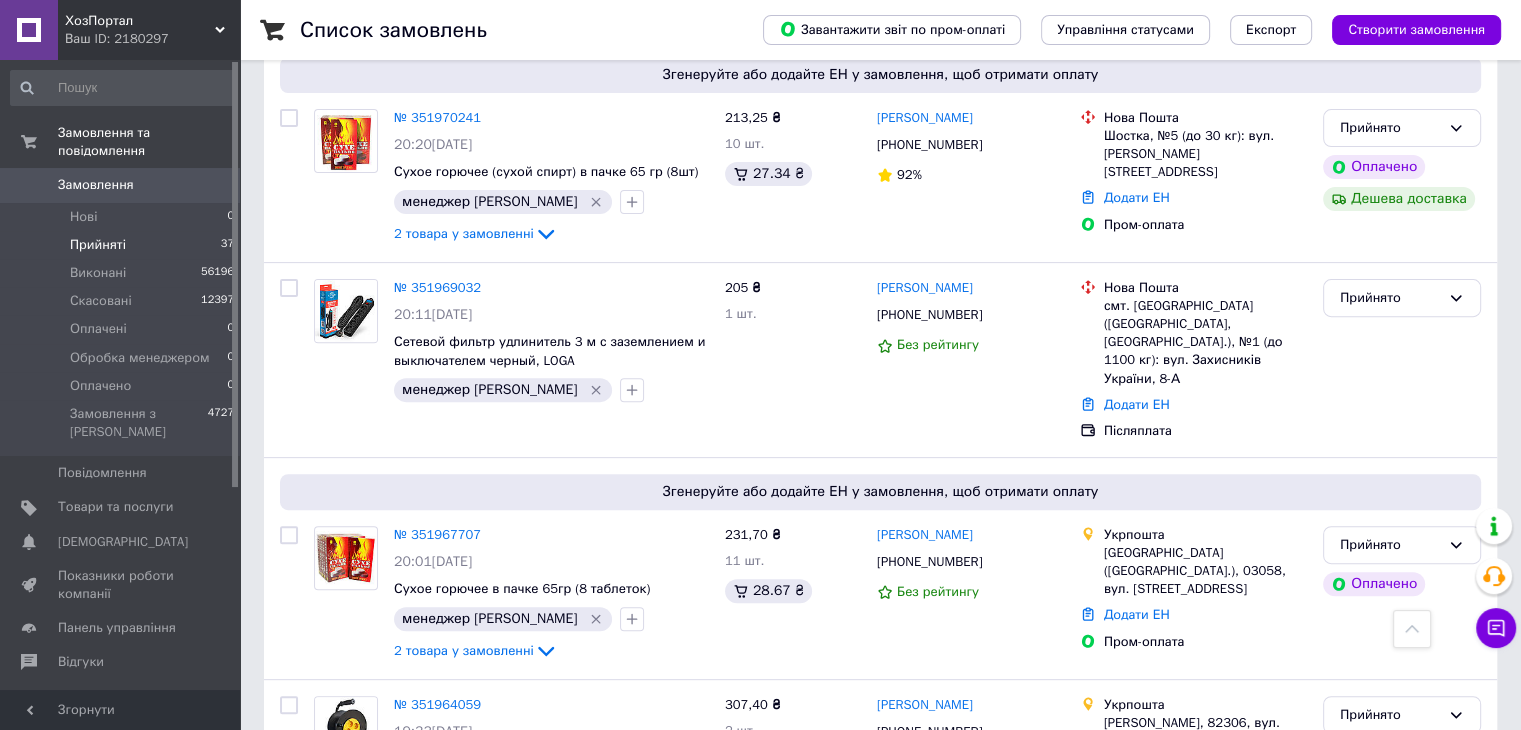 scroll, scrollTop: 900, scrollLeft: 0, axis: vertical 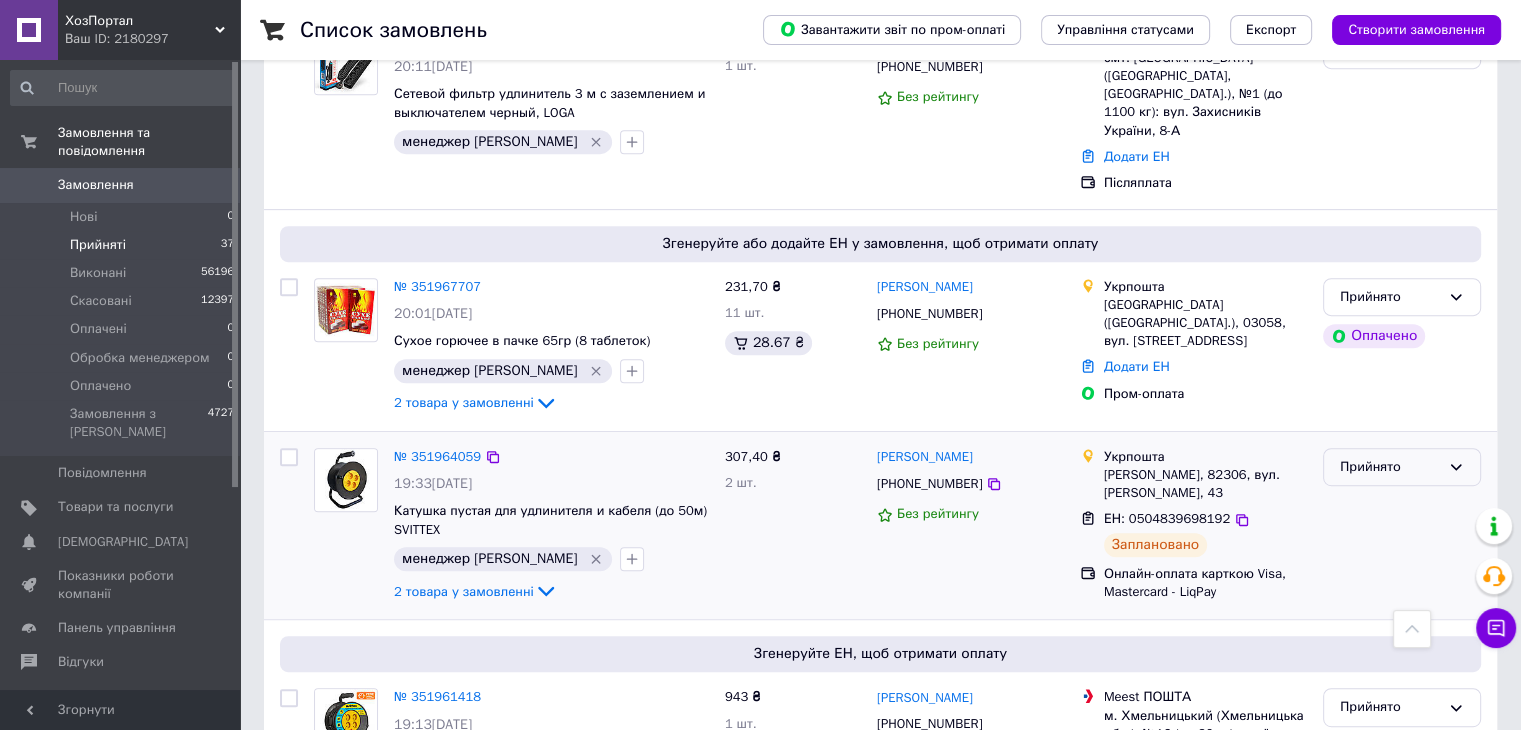 click on "Прийнято" at bounding box center [1390, 467] 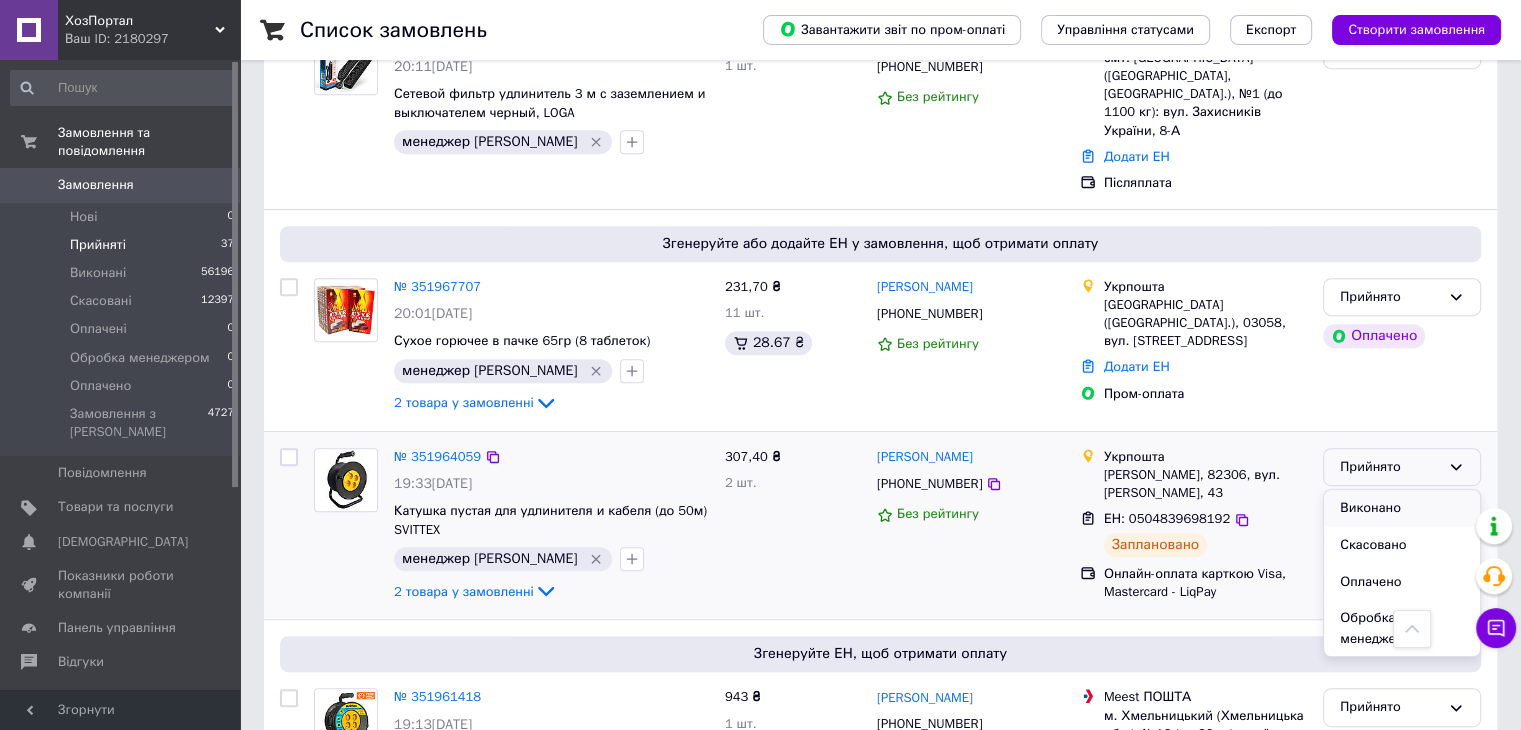 click on "Виконано" at bounding box center (1402, 508) 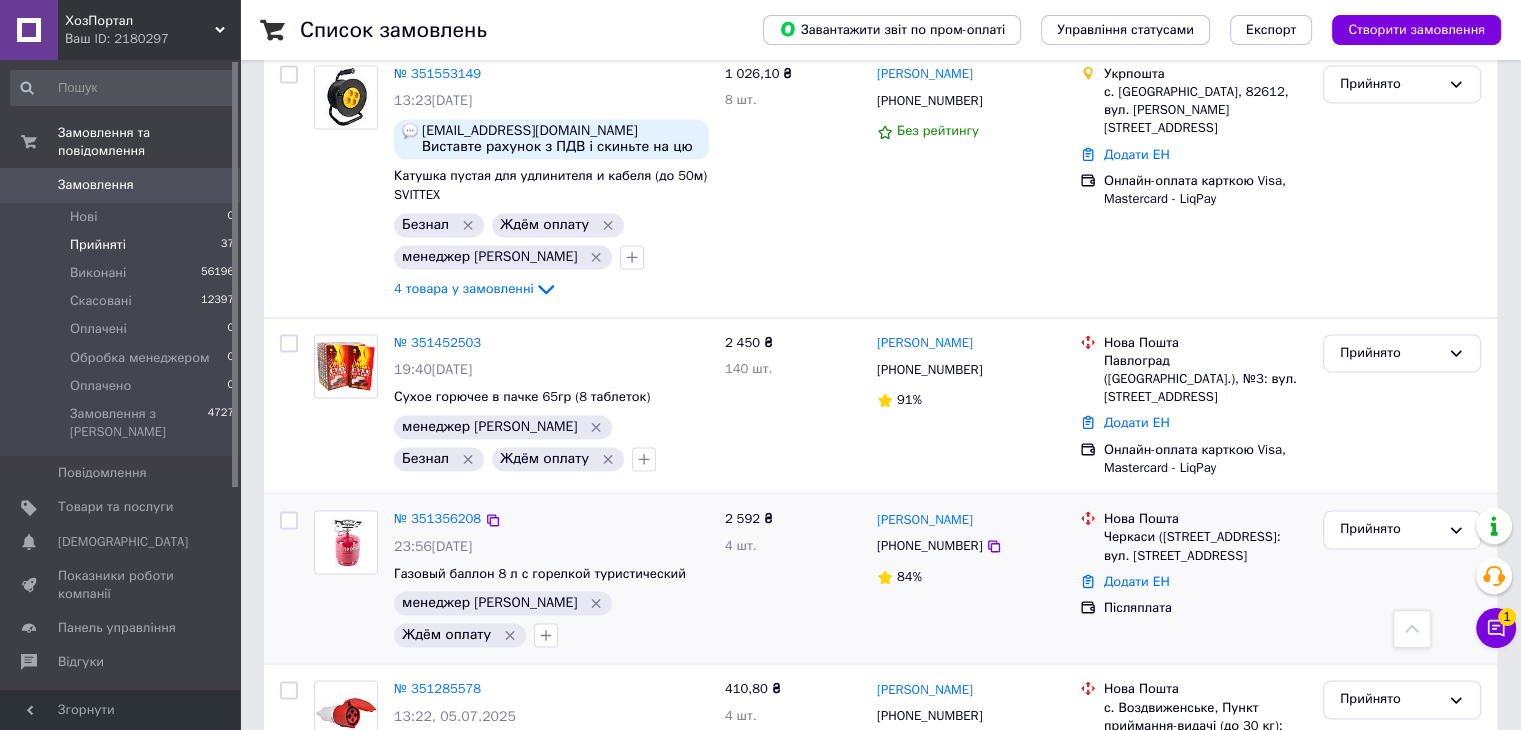 scroll, scrollTop: 2942, scrollLeft: 0, axis: vertical 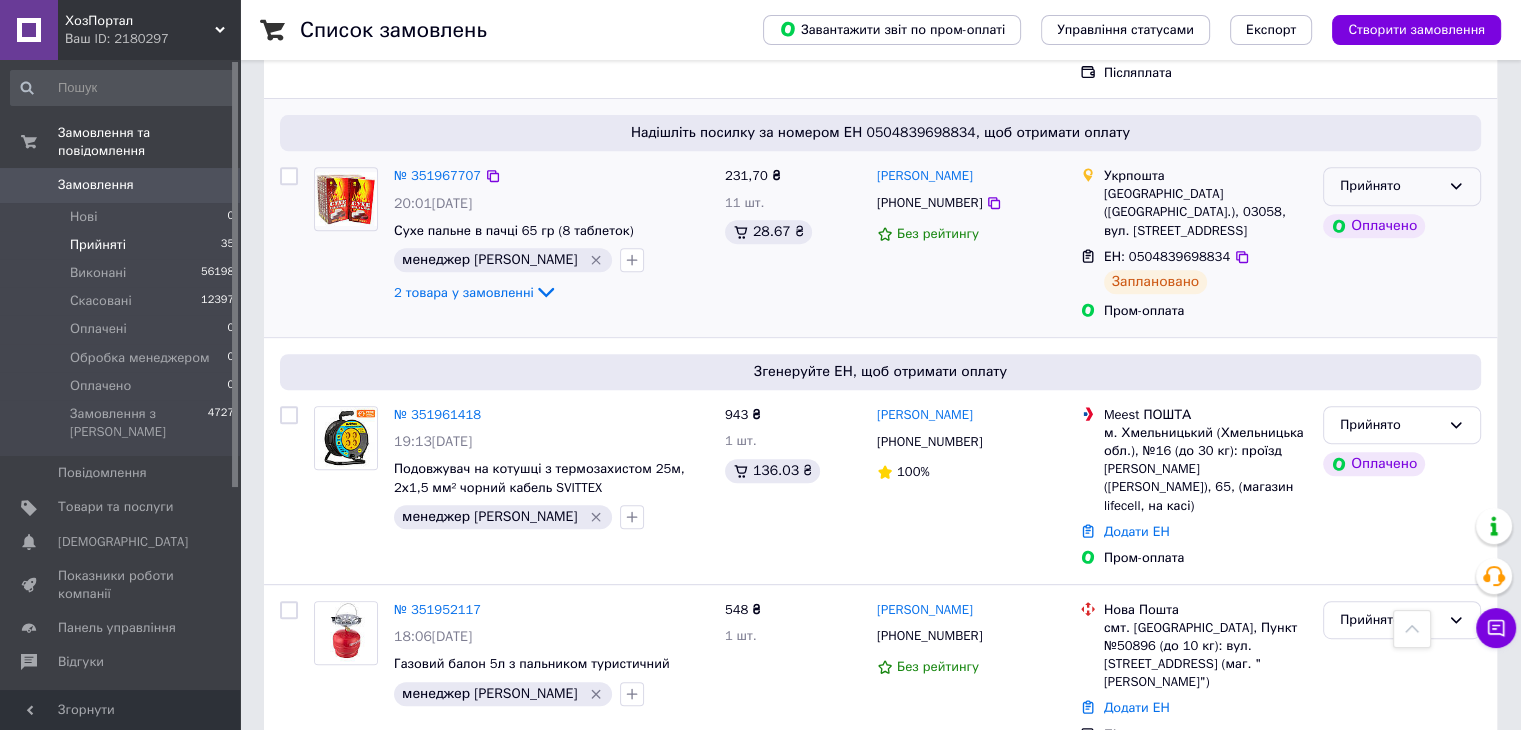 click on "Прийнято" at bounding box center (1390, 186) 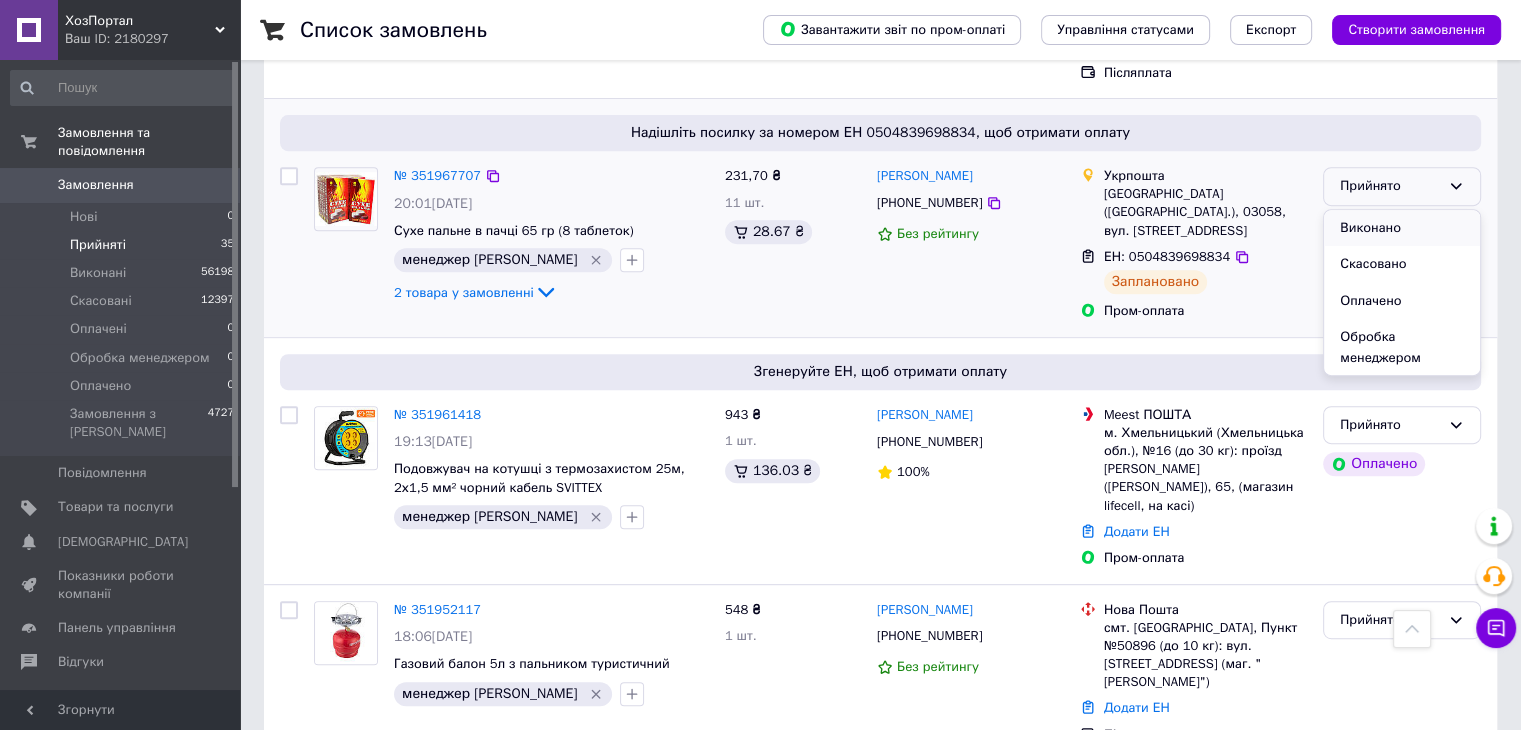 click on "Виконано" at bounding box center (1402, 228) 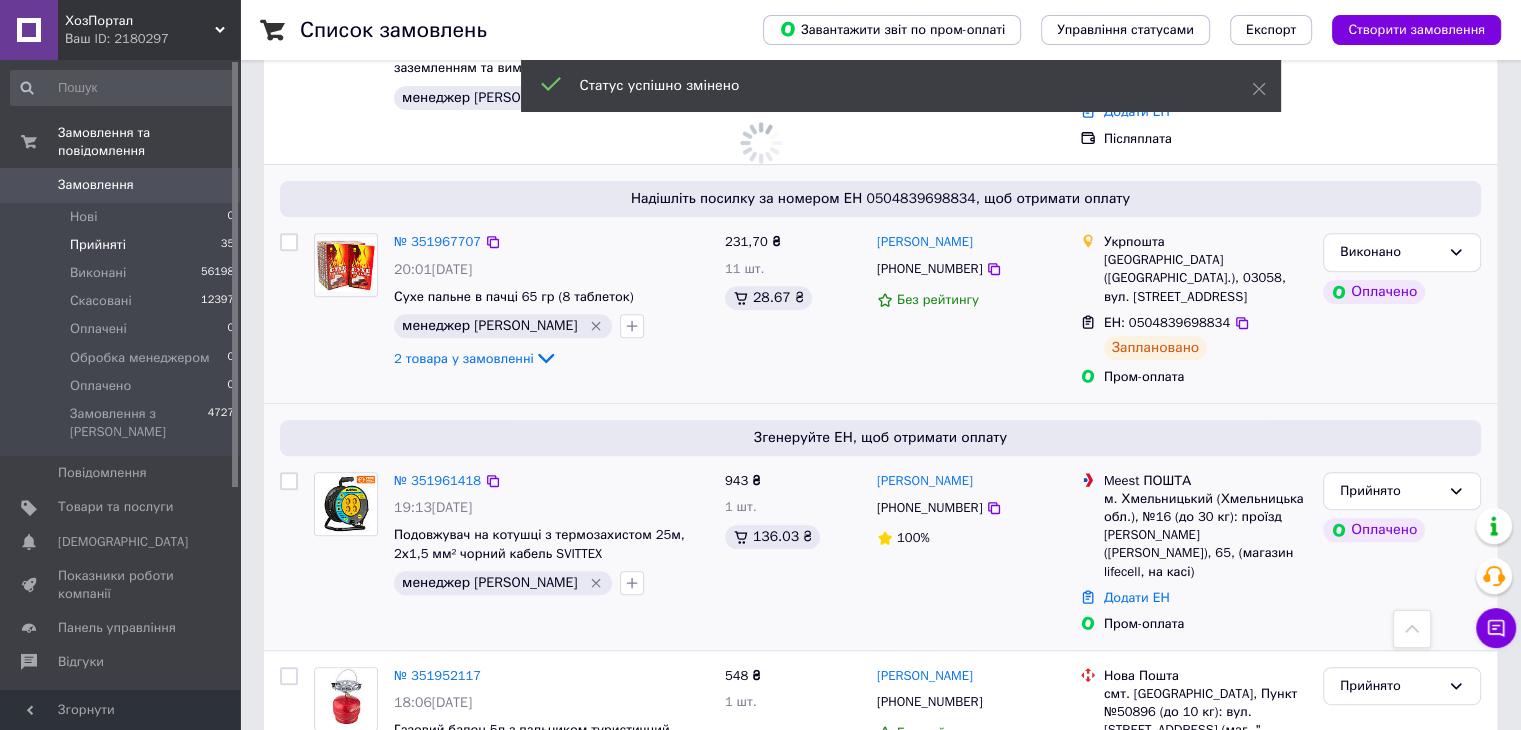 scroll, scrollTop: 700, scrollLeft: 0, axis: vertical 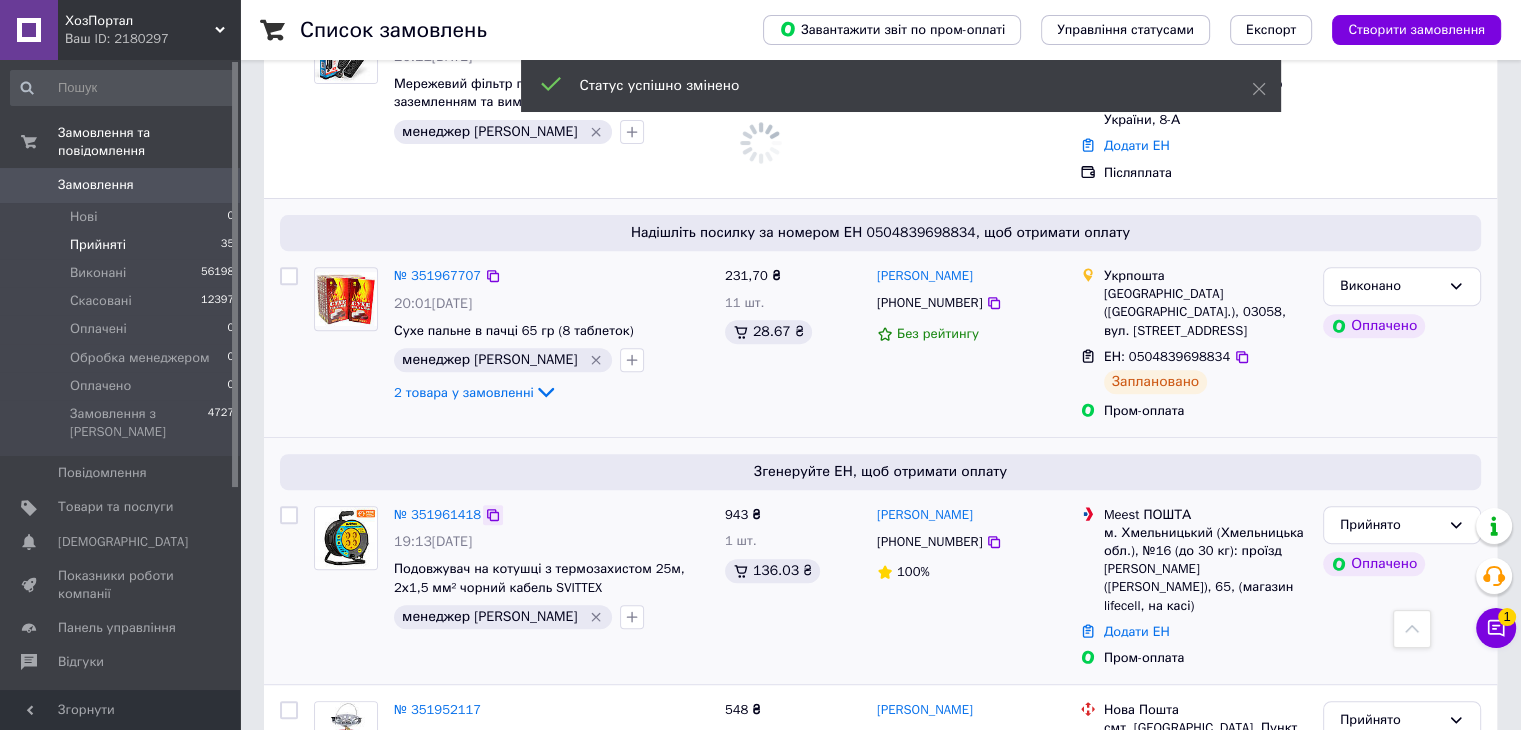 click 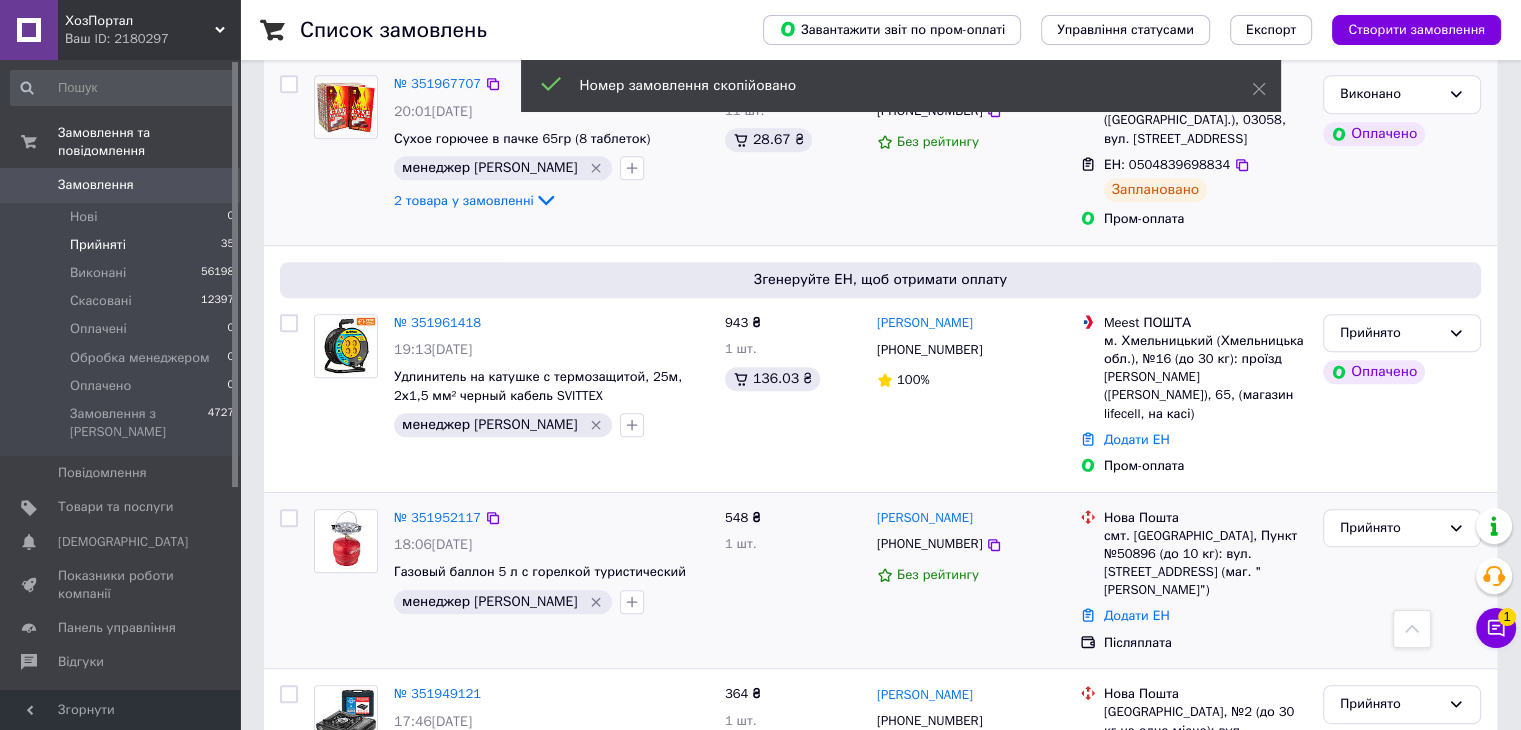 scroll, scrollTop: 900, scrollLeft: 0, axis: vertical 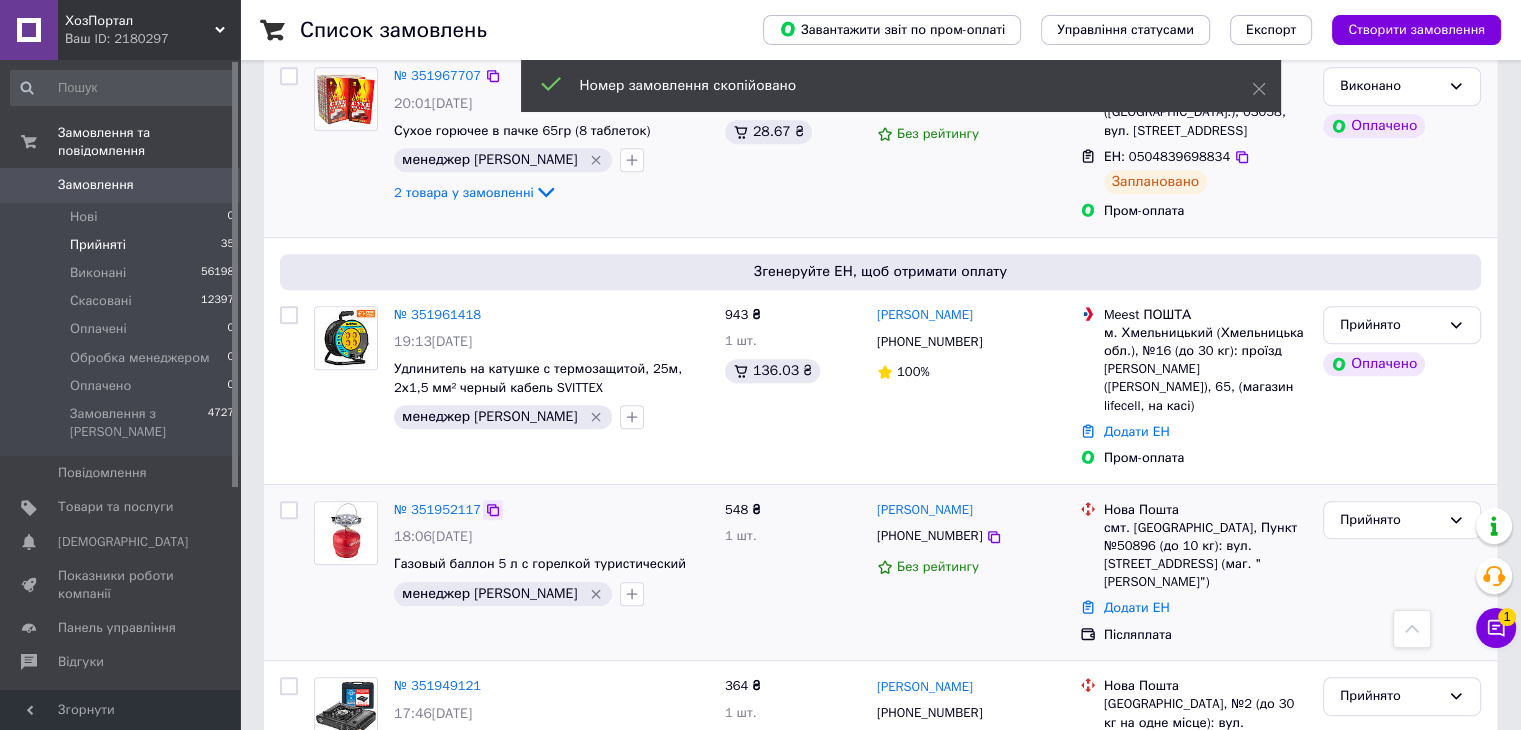click 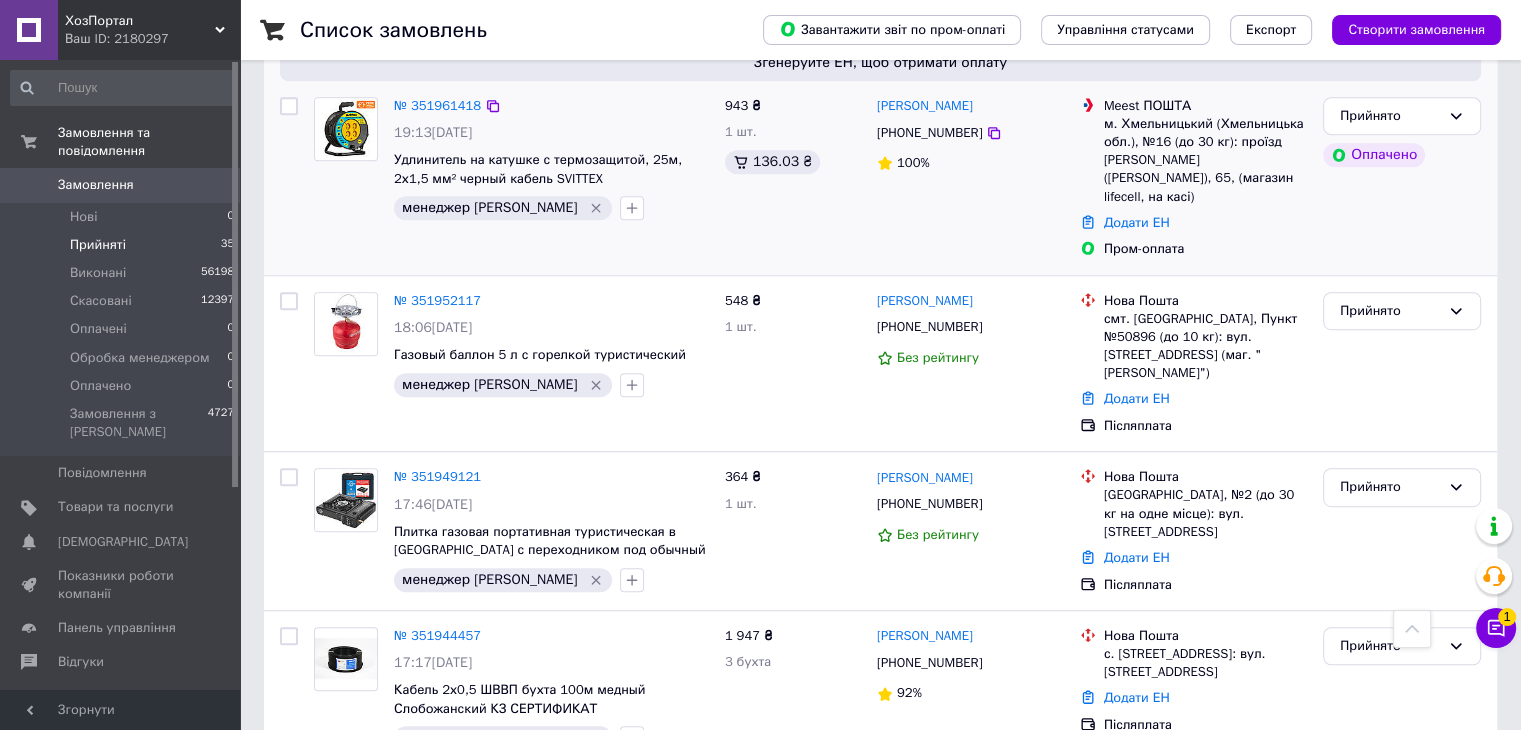 scroll, scrollTop: 1200, scrollLeft: 0, axis: vertical 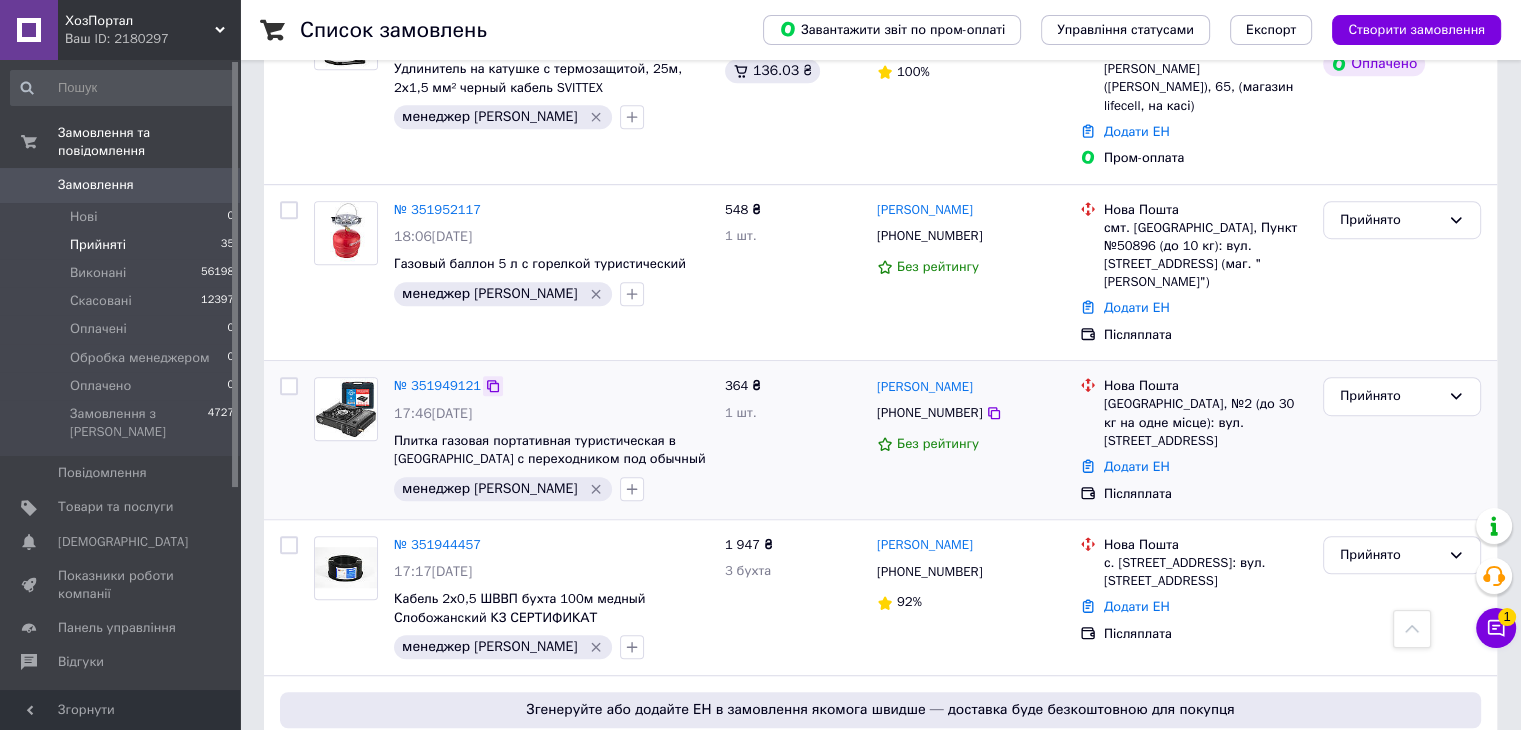 click 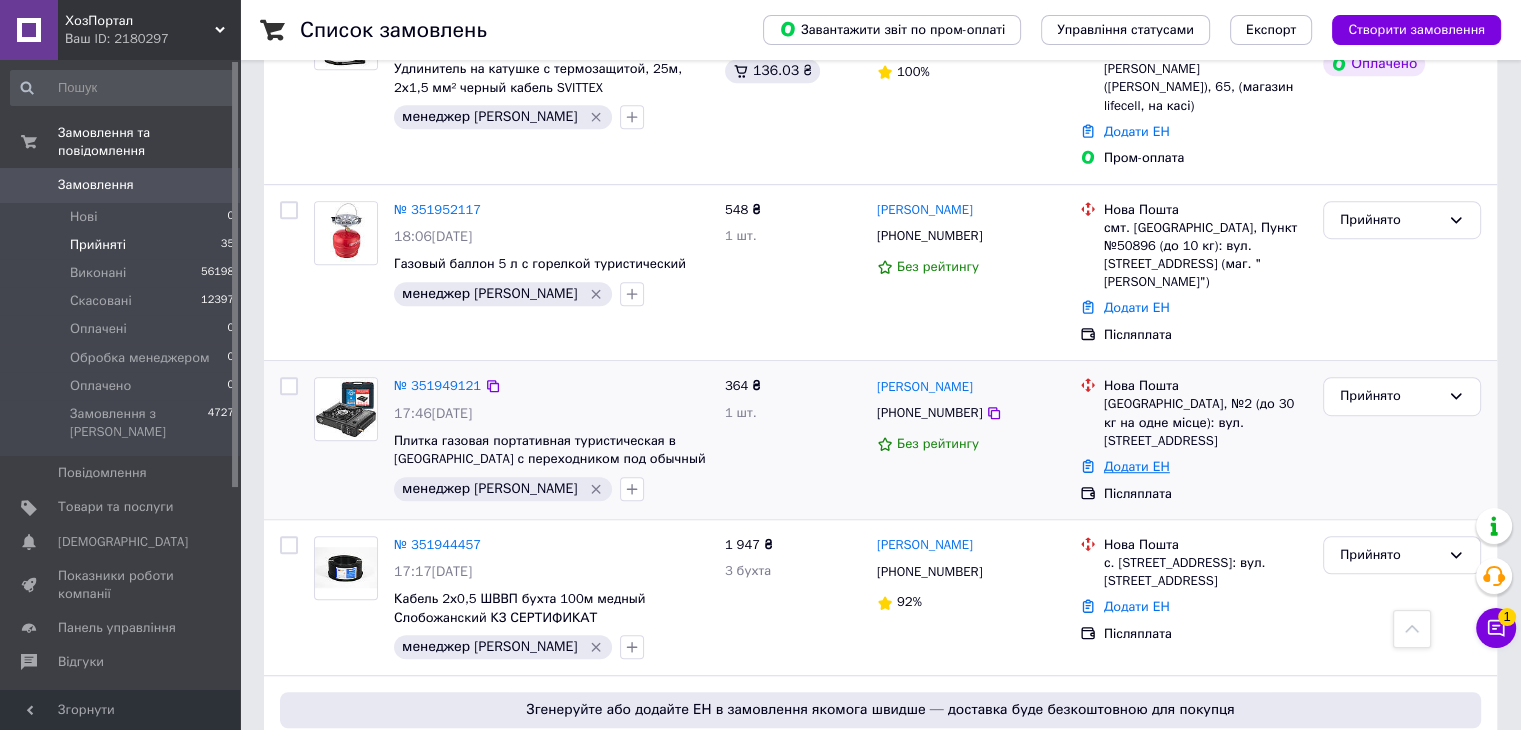 click on "Додати ЕН" at bounding box center [1137, 466] 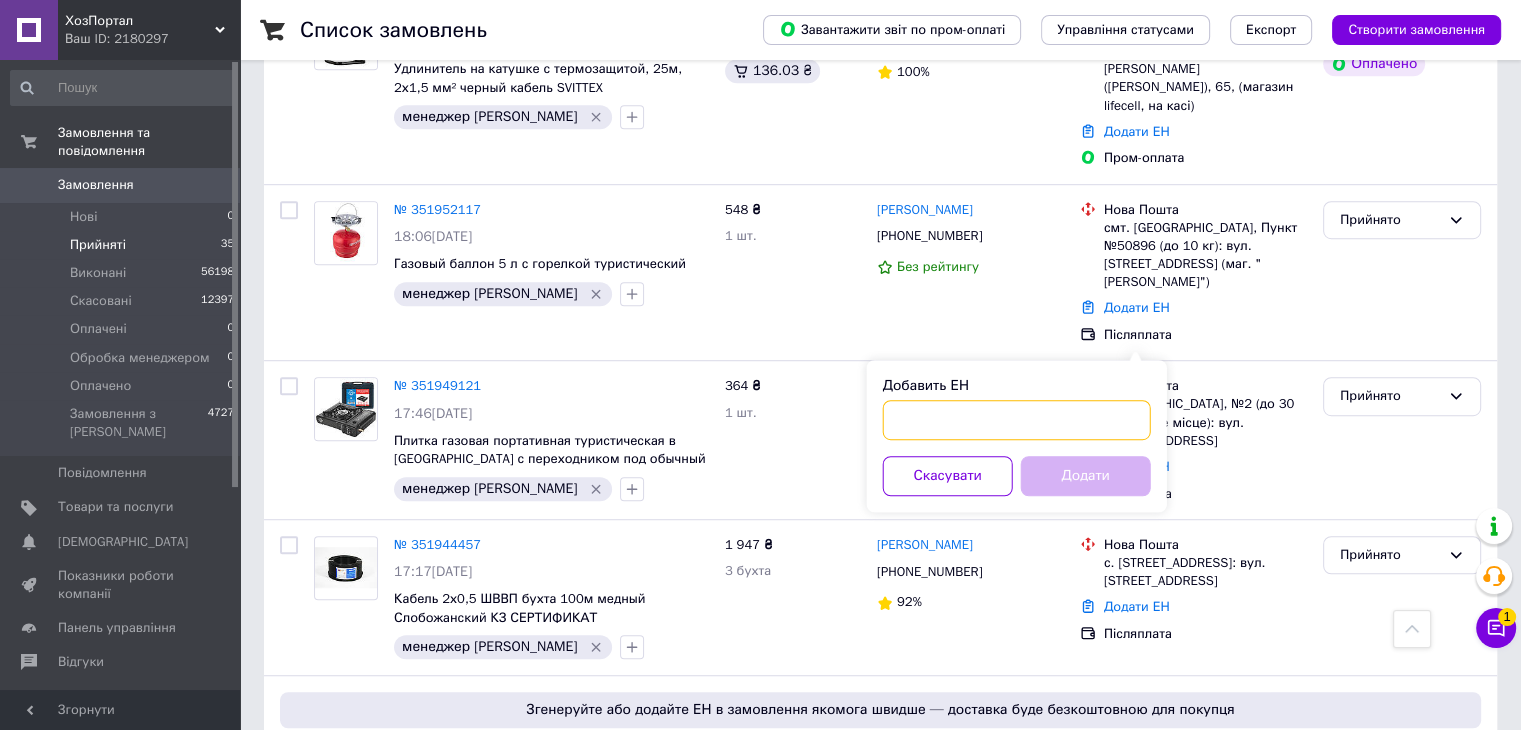 click on "Добавить ЕН" at bounding box center [1017, 420] 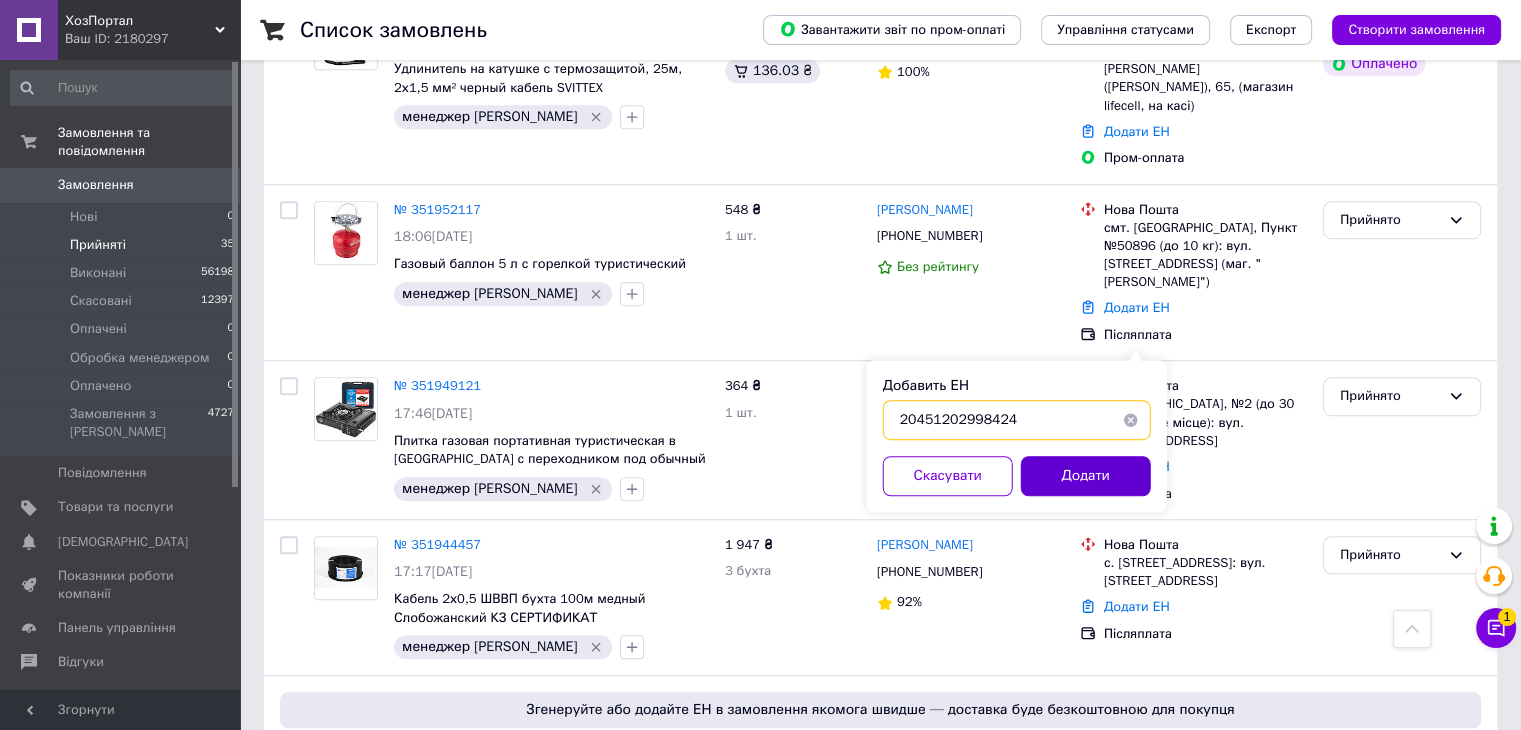 type on "20451202998424" 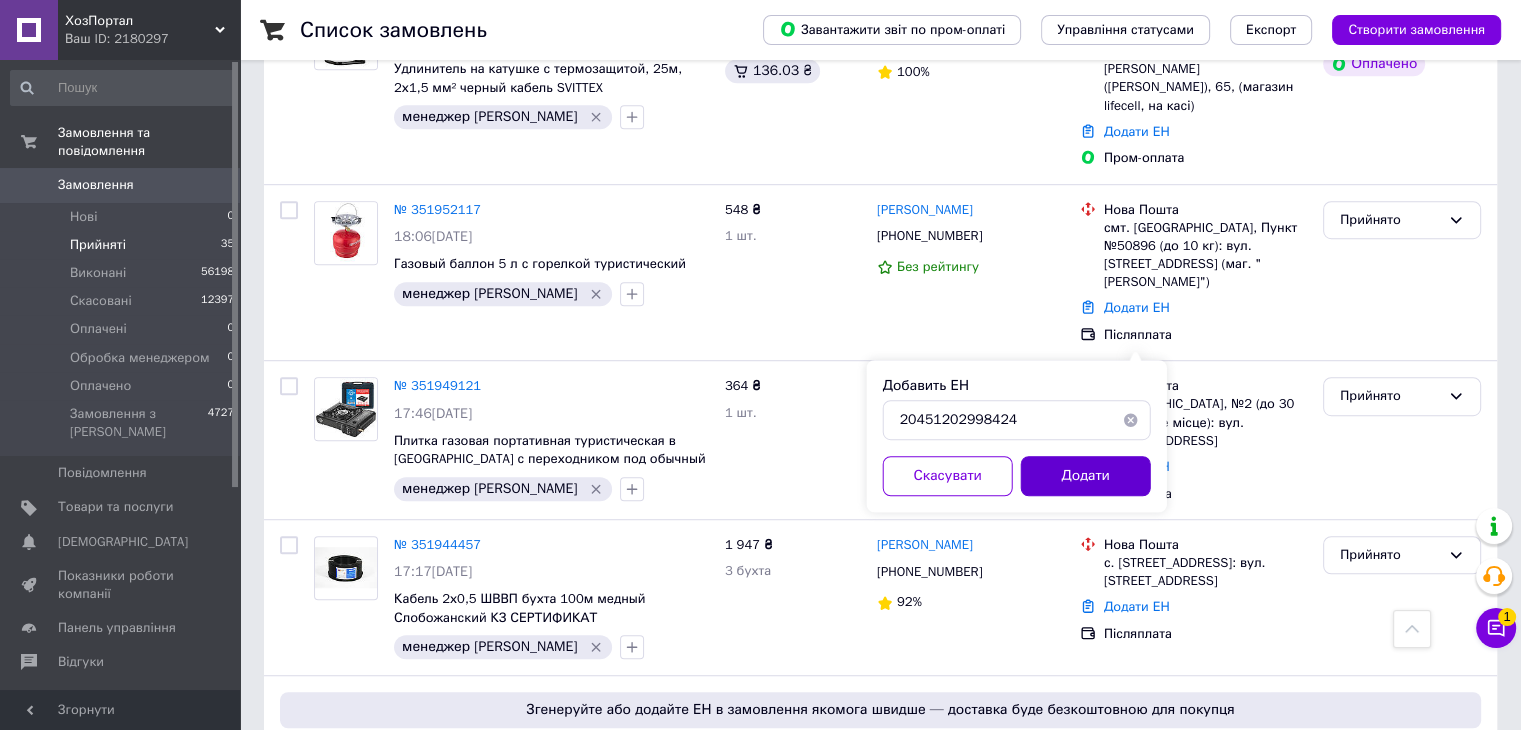 click on "Додати" at bounding box center (1086, 476) 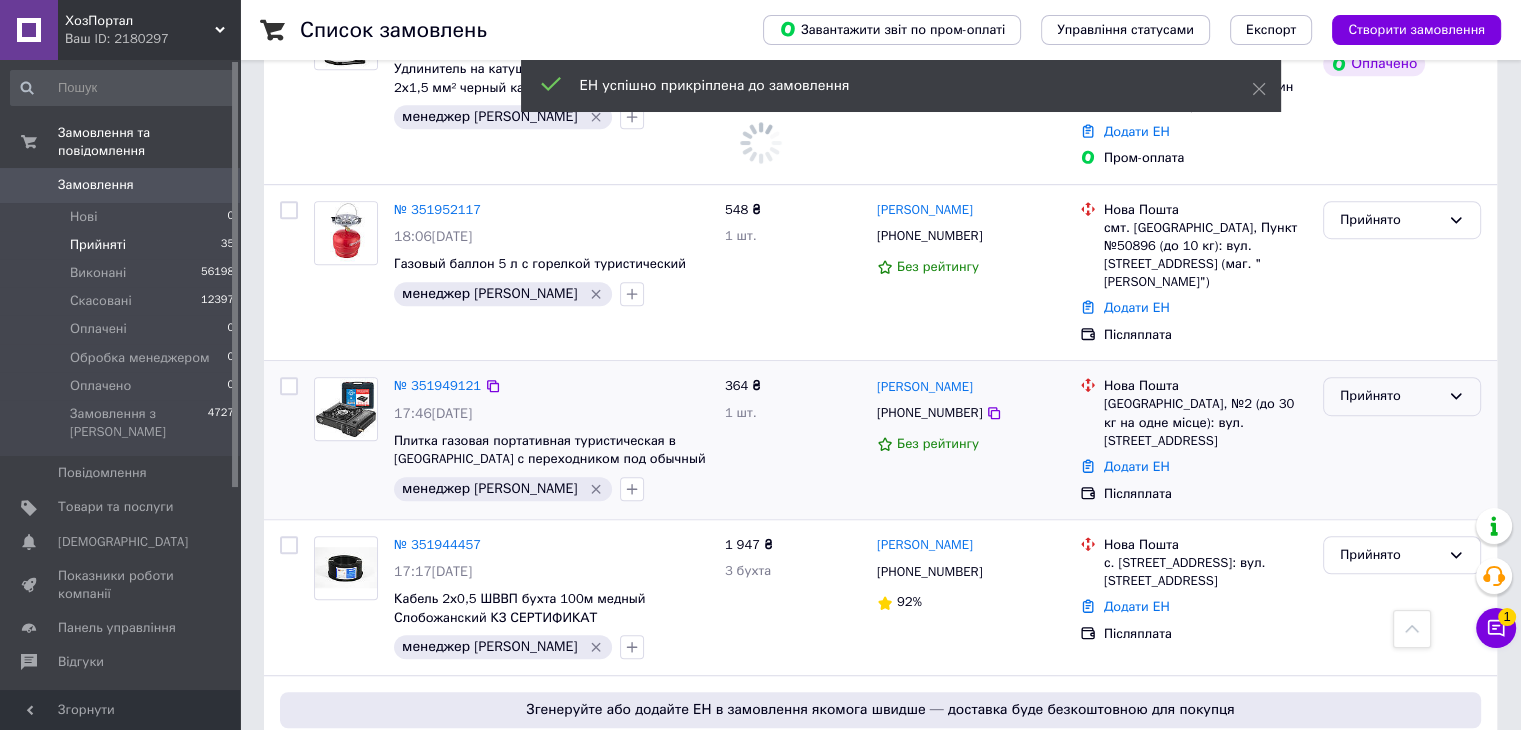 scroll, scrollTop: 978, scrollLeft: 0, axis: vertical 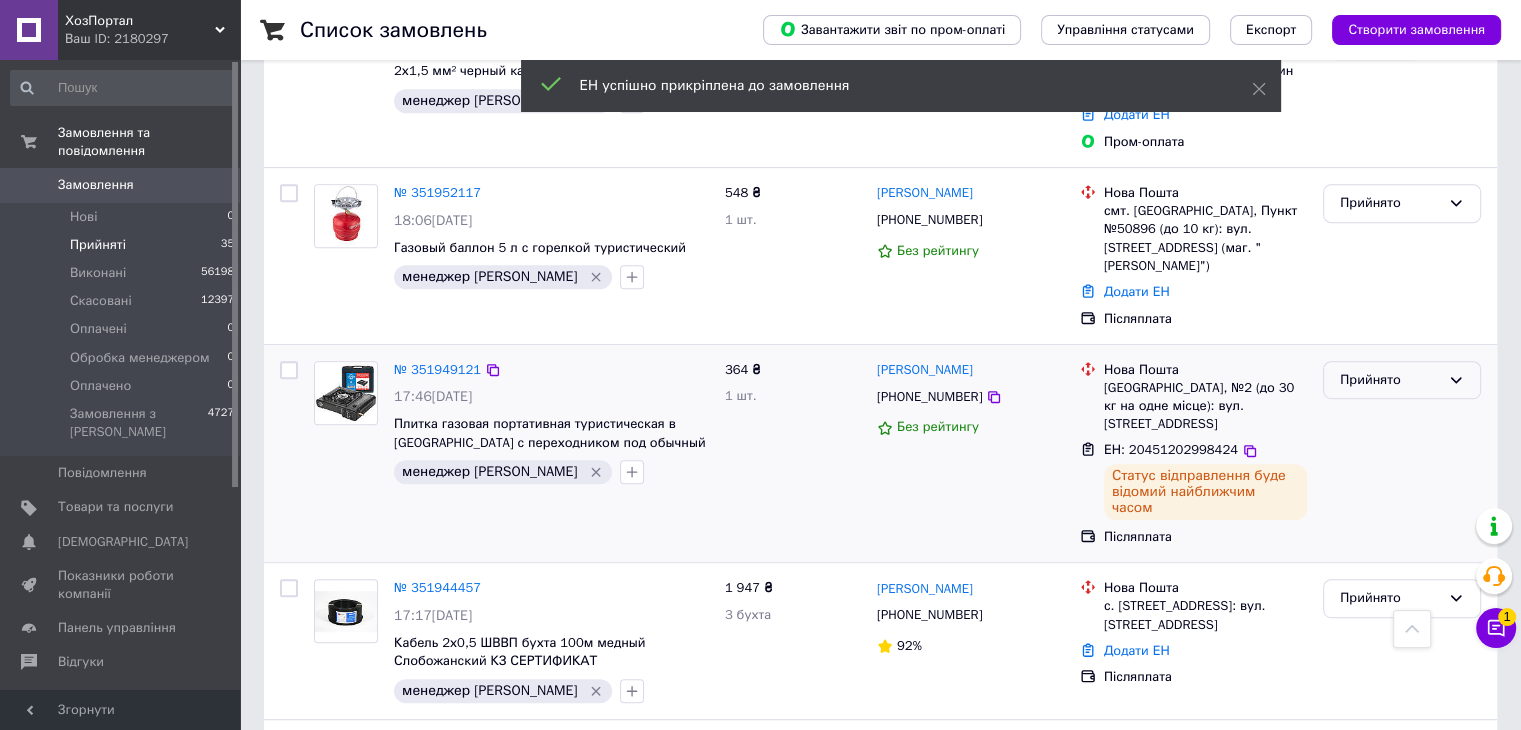 click on "Прийнято" at bounding box center (1390, 380) 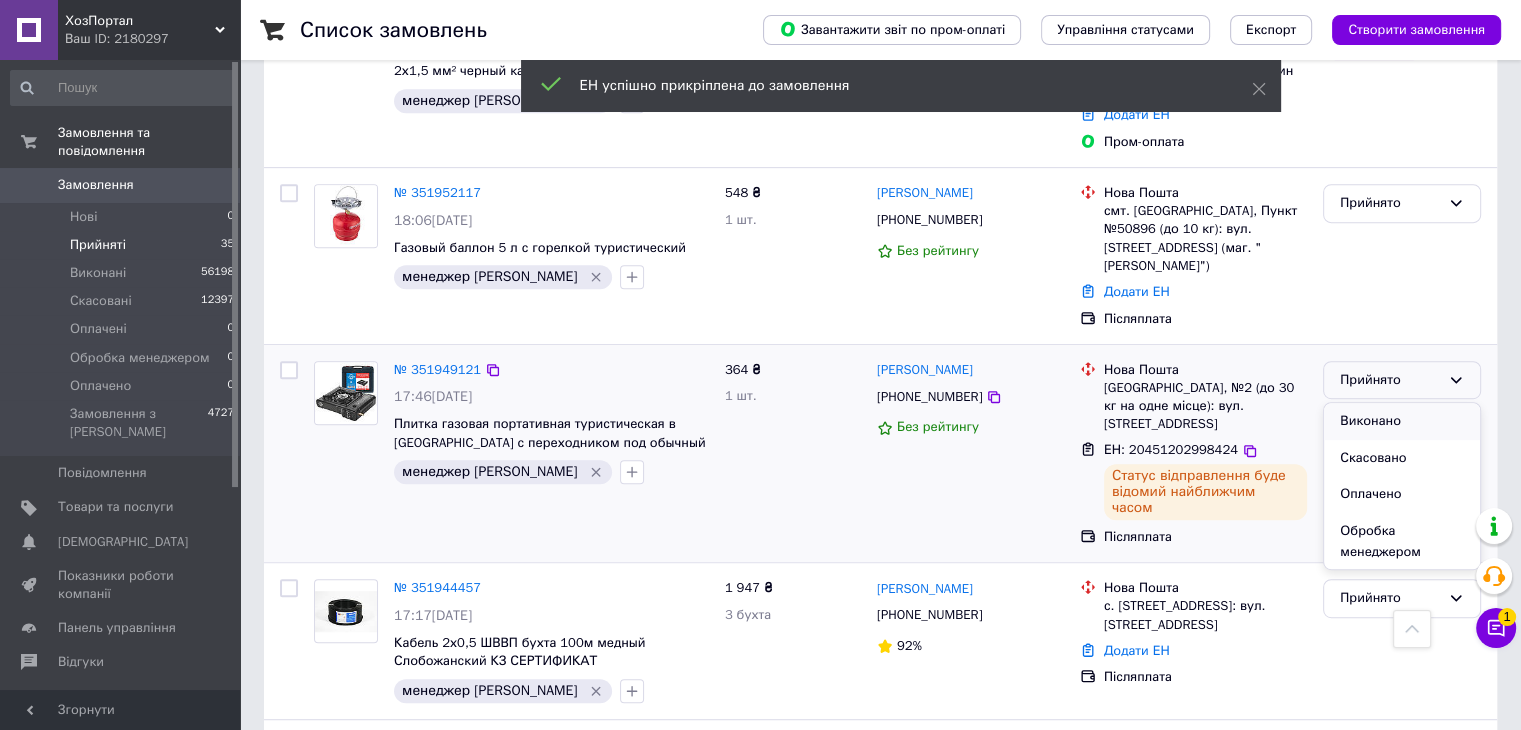 click on "Виконано" at bounding box center (1402, 421) 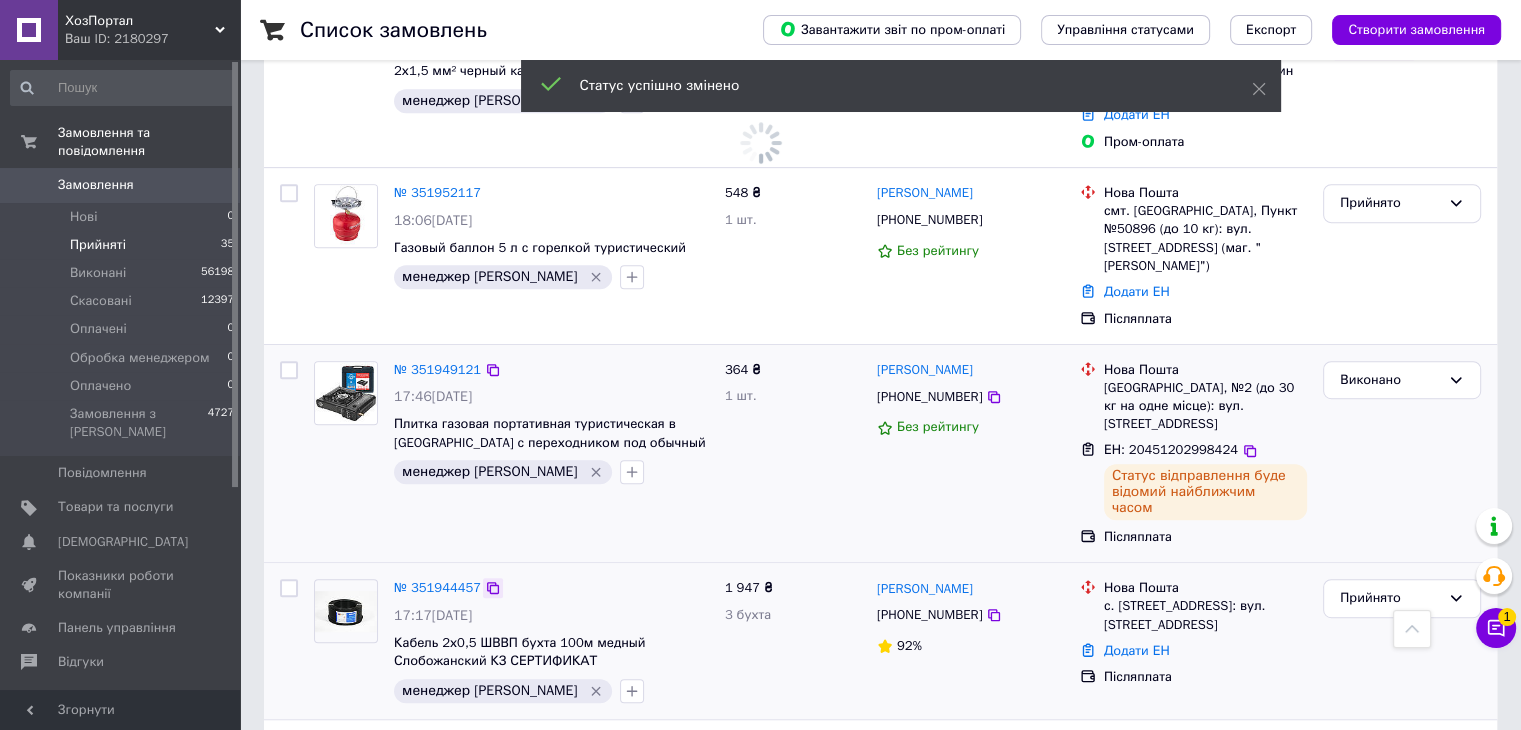 click at bounding box center [493, 588] 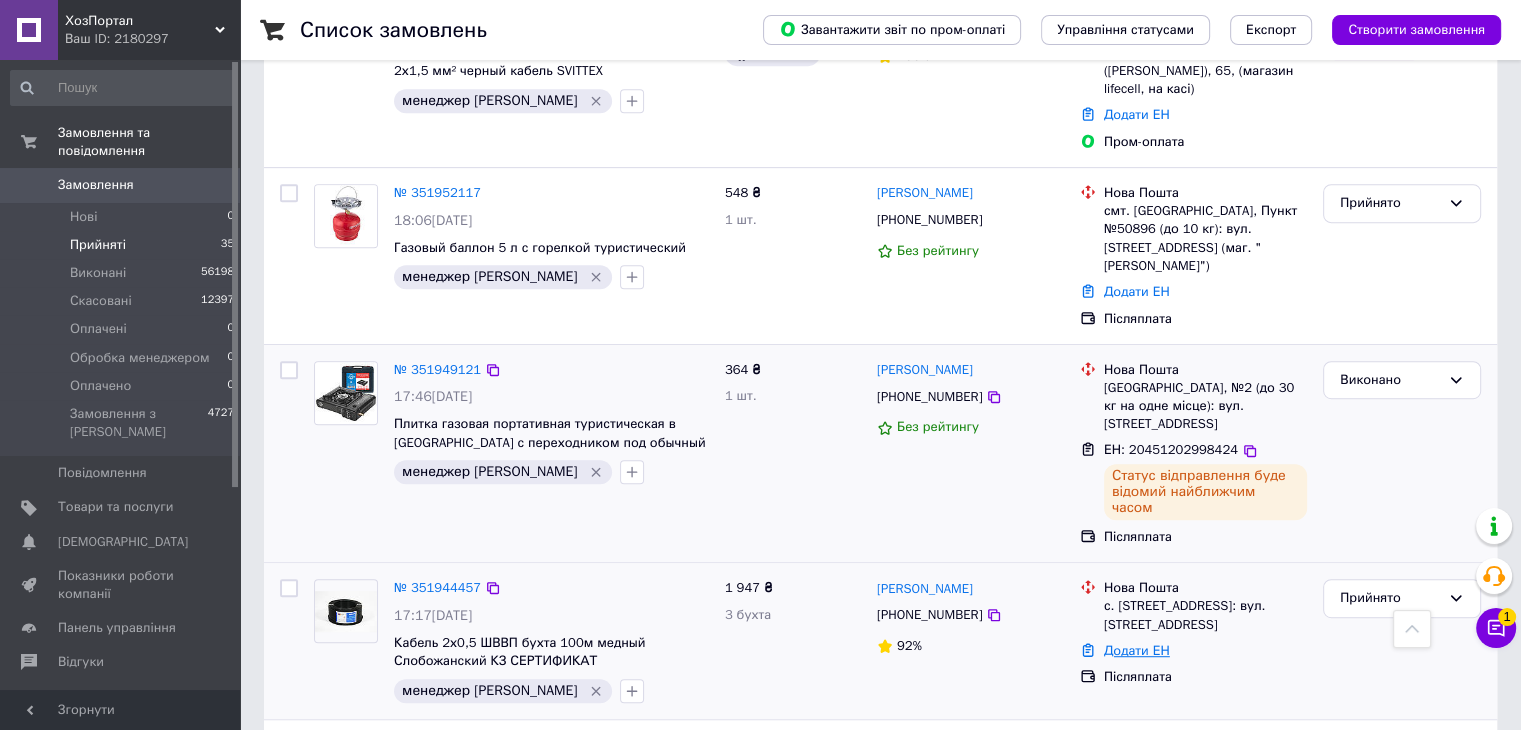 click on "Додати ЕН" at bounding box center (1137, 650) 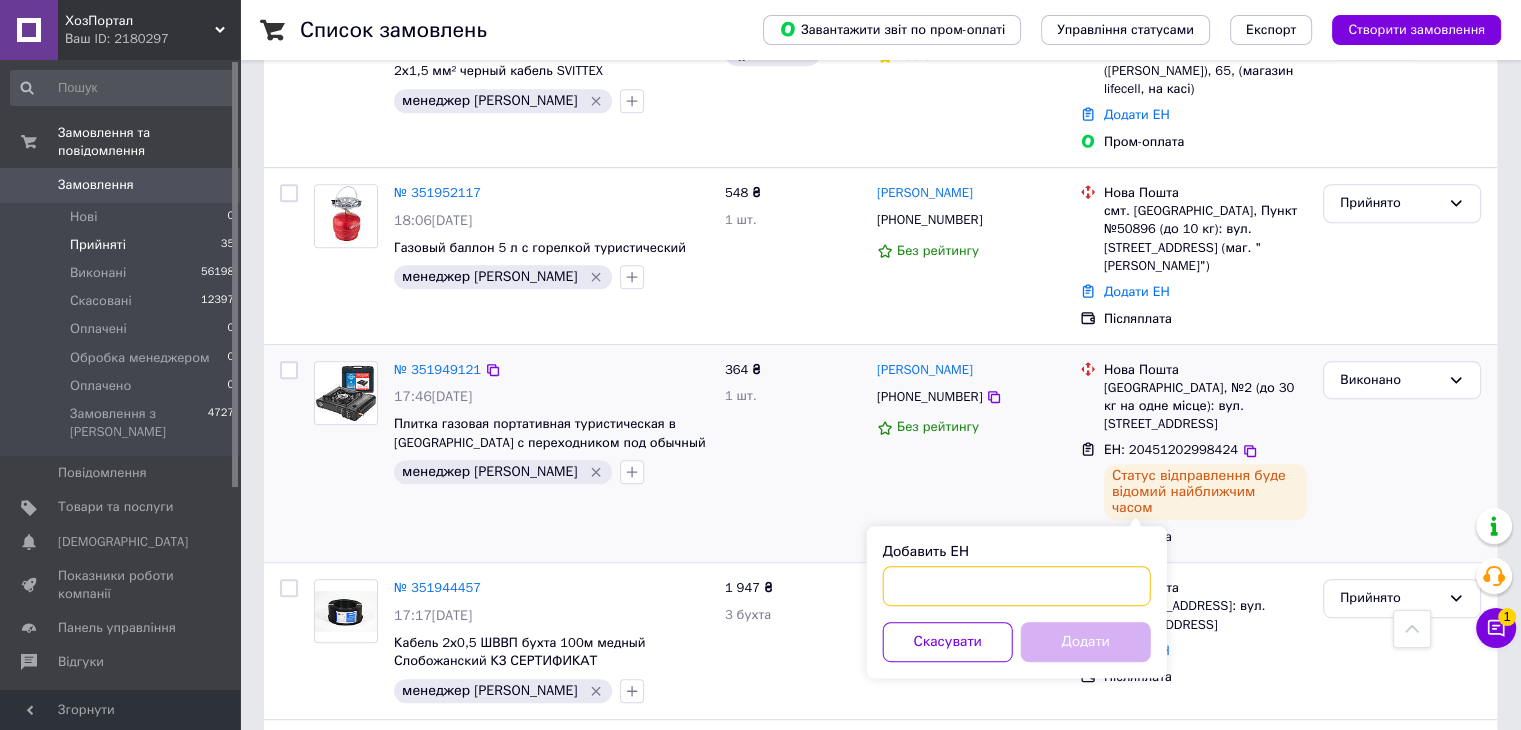click on "Добавить ЕН" at bounding box center [1017, 586] 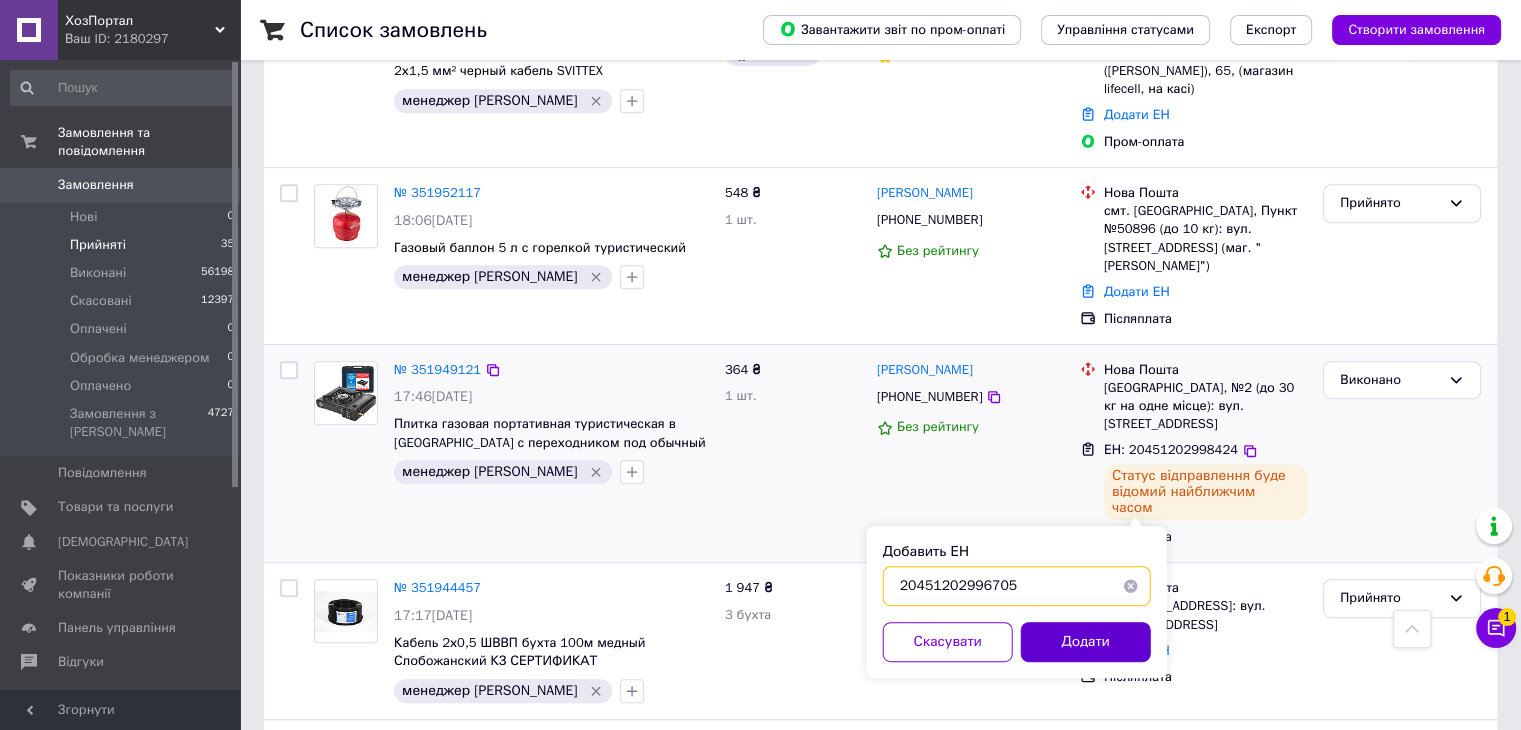 type on "20451202996705" 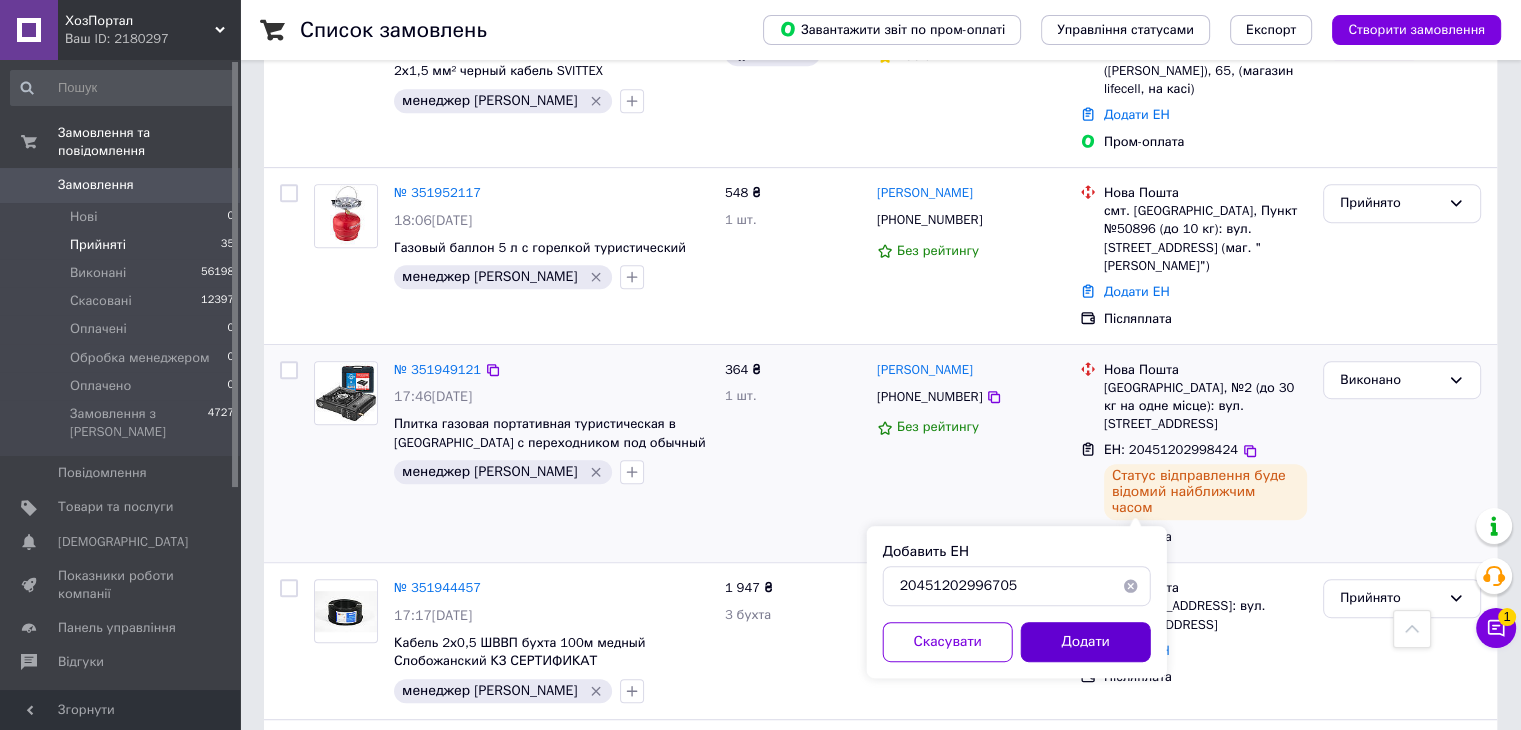click on "Додати" at bounding box center (1086, 642) 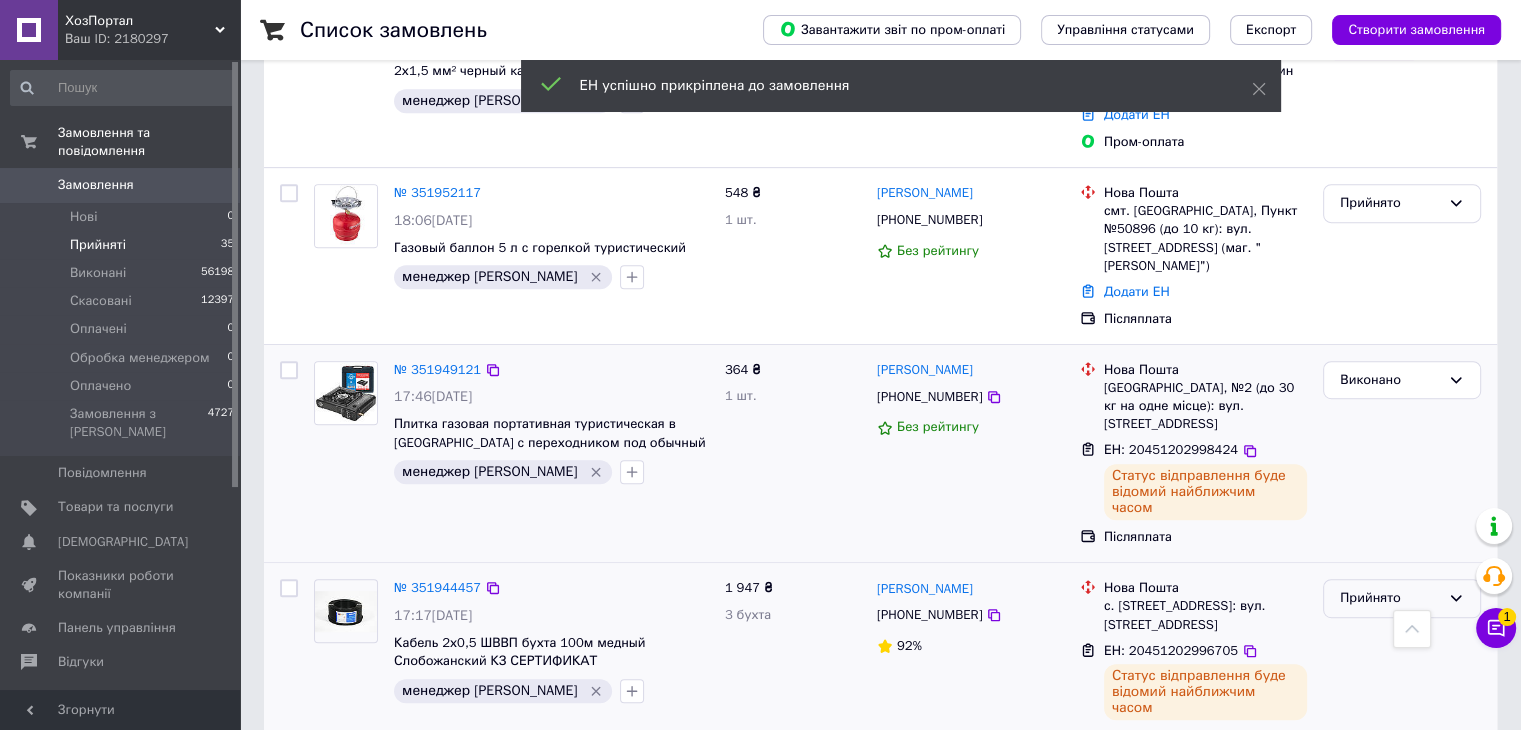 click on "Прийнято" at bounding box center [1390, 598] 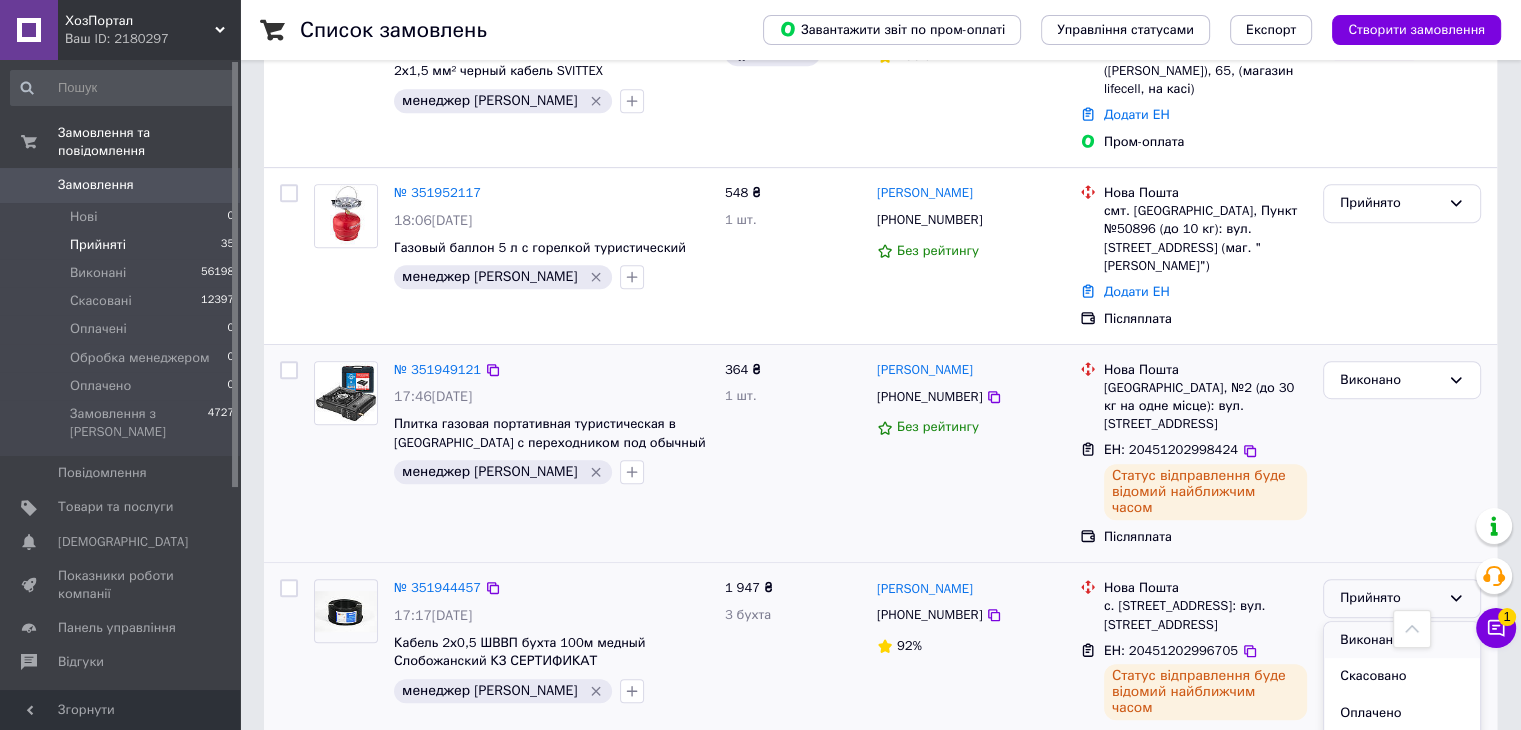 click on "Виконано" at bounding box center [1402, 640] 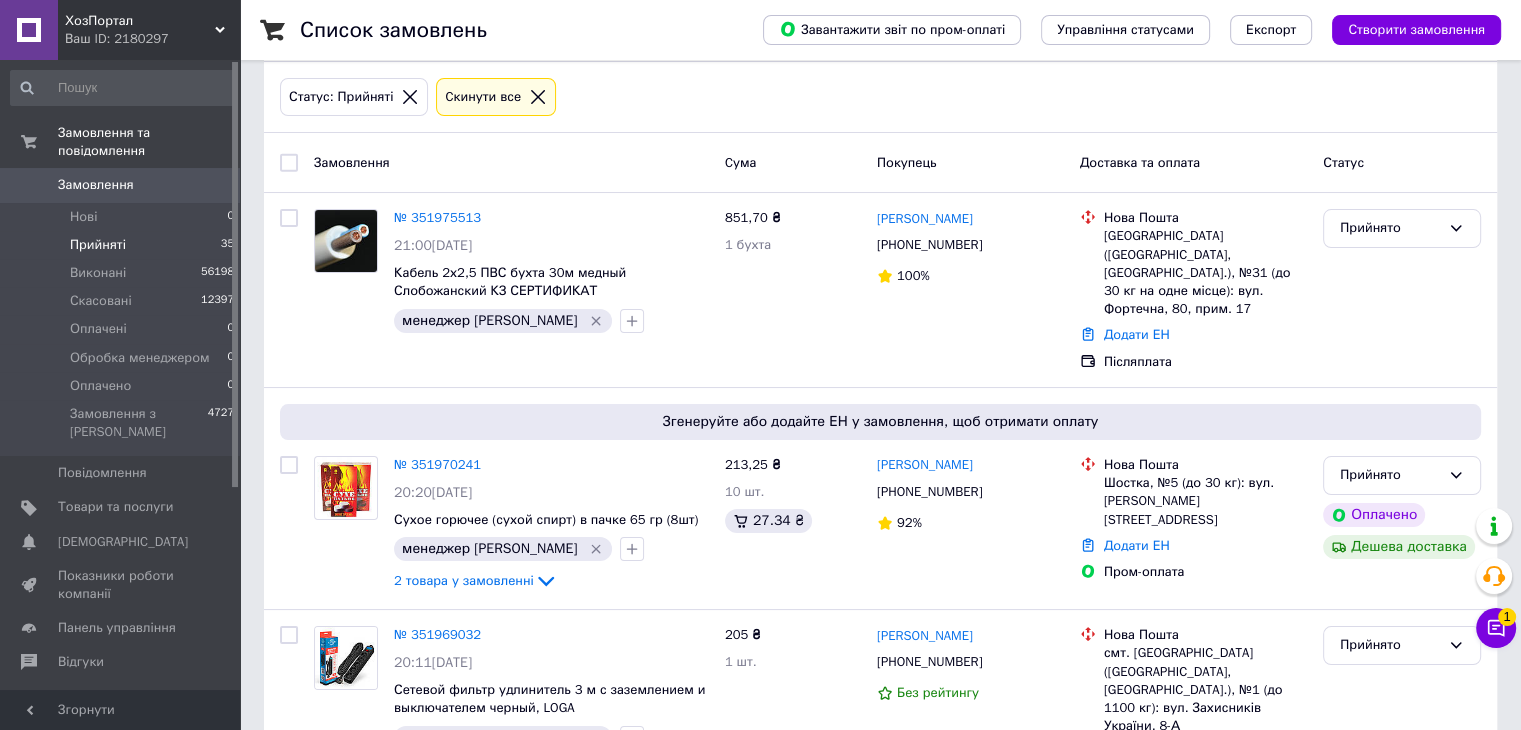 scroll, scrollTop: 0, scrollLeft: 0, axis: both 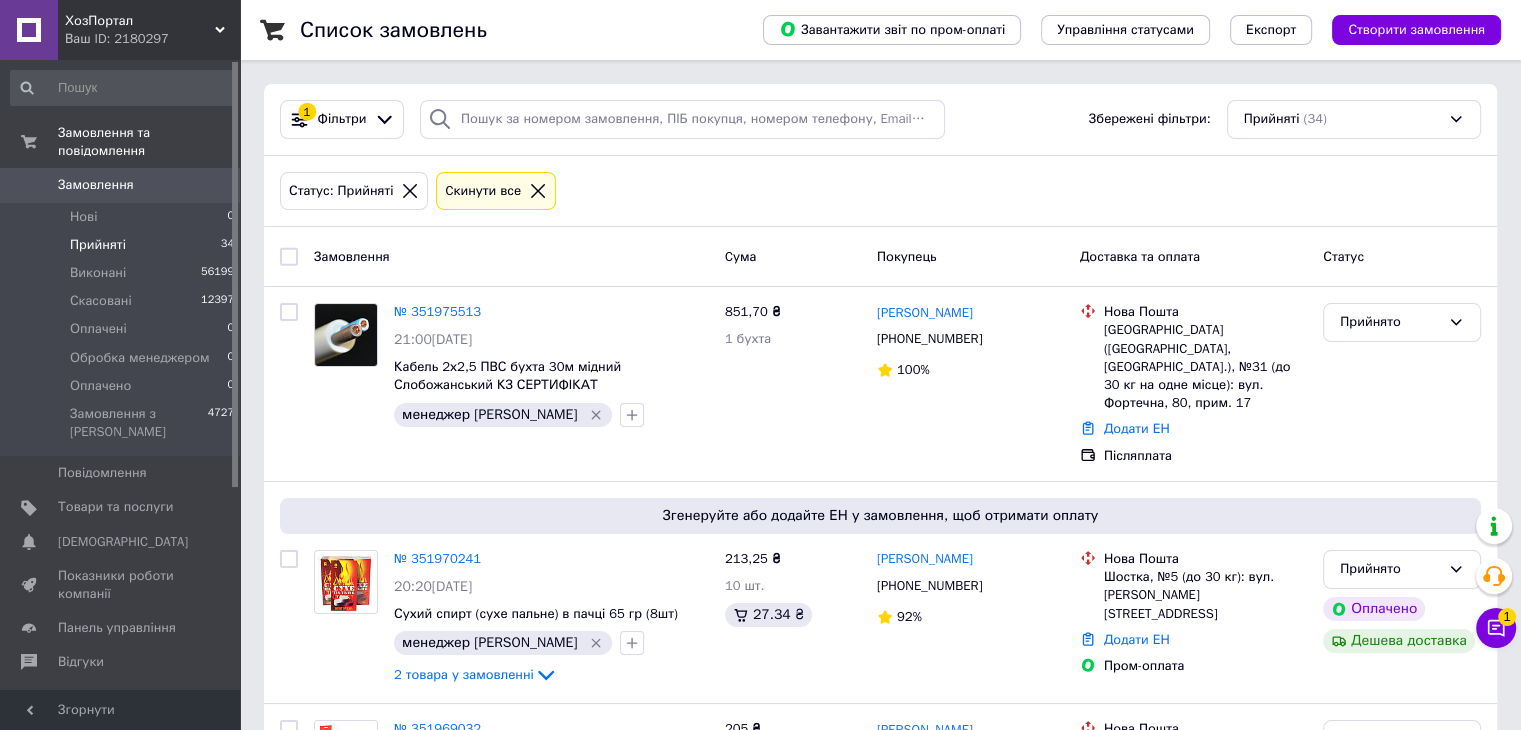 click on "Прийняті 34" at bounding box center (123, 245) 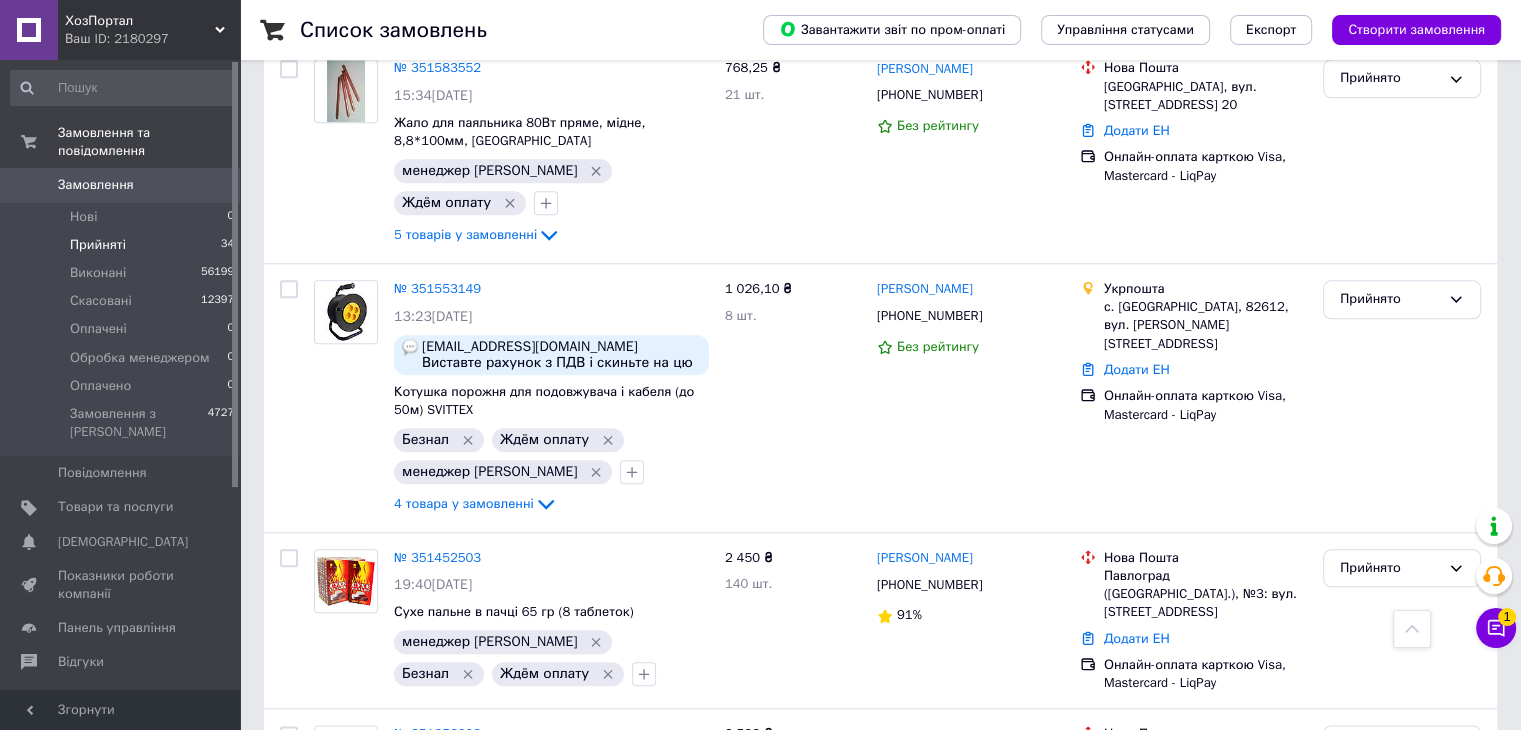 scroll, scrollTop: 2359, scrollLeft: 0, axis: vertical 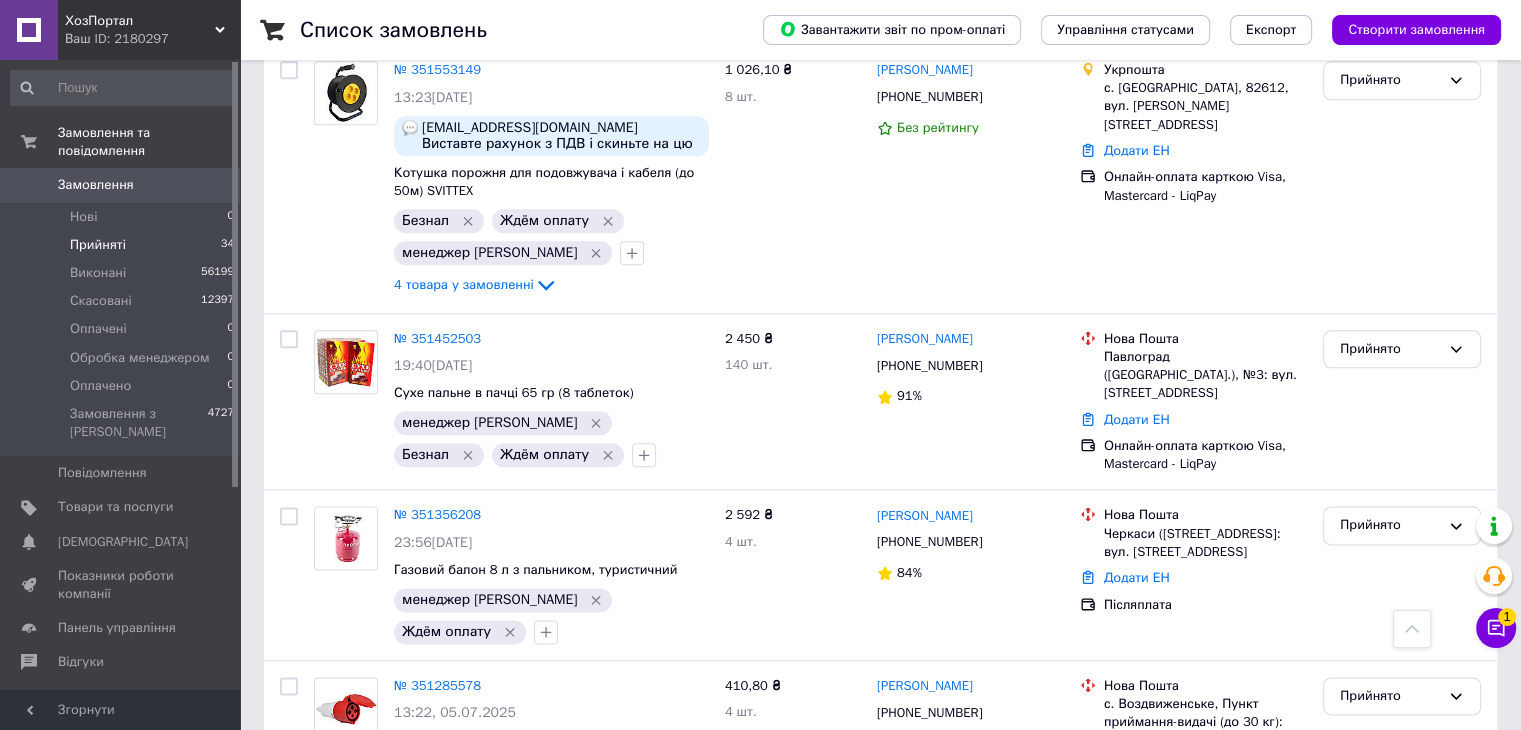 drag, startPoint x: 378, startPoint y: 725, endPoint x: 393, endPoint y: 690, distance: 38.078865 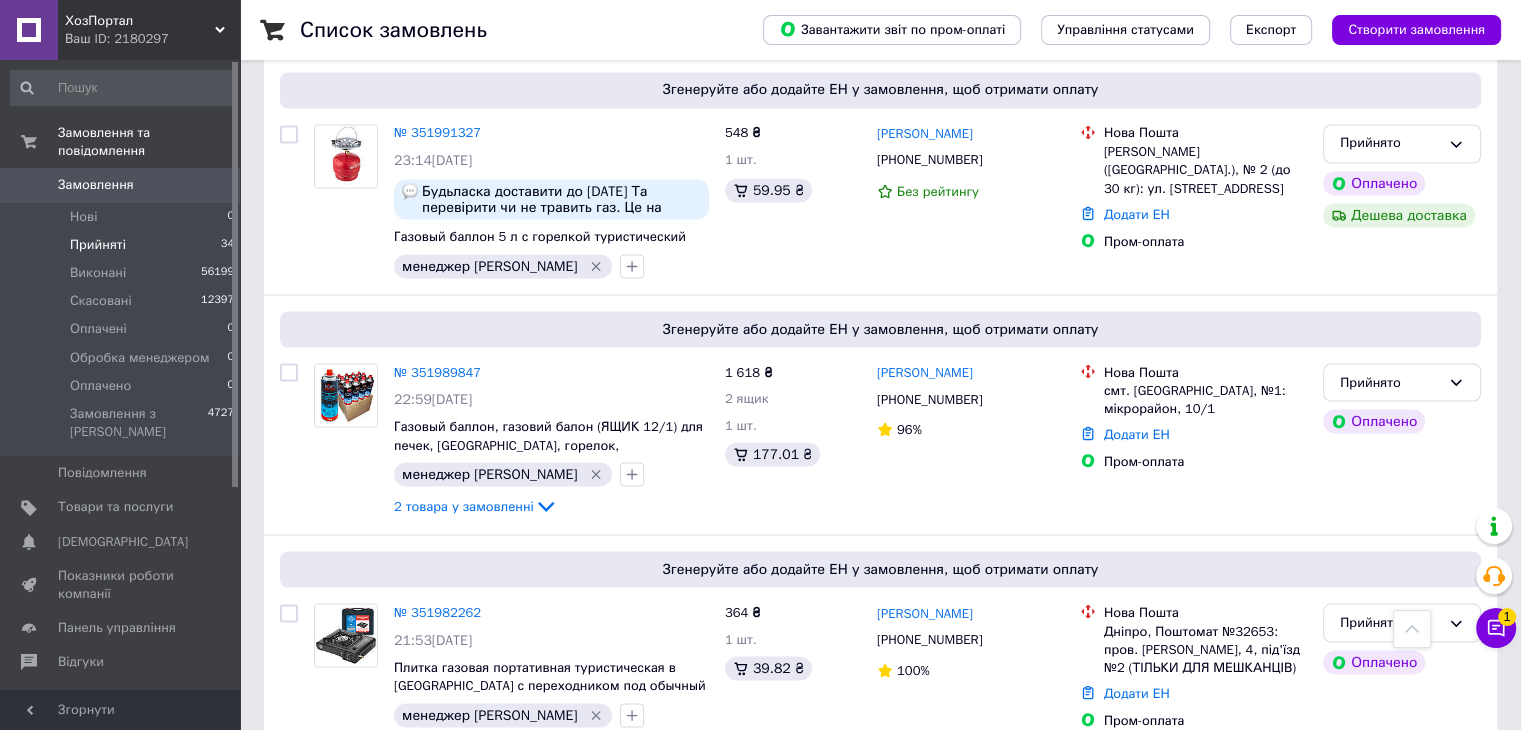 scroll, scrollTop: 3628, scrollLeft: 0, axis: vertical 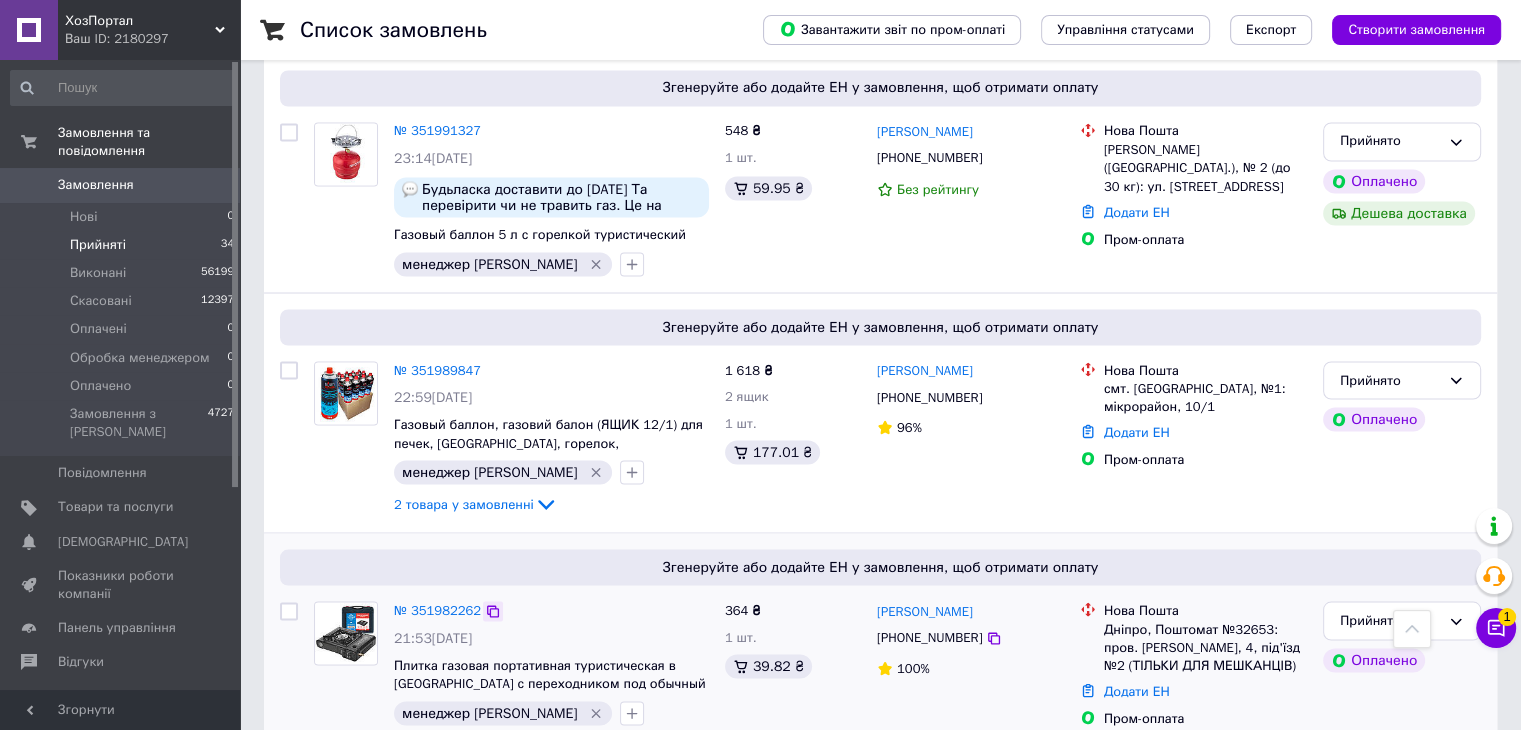click 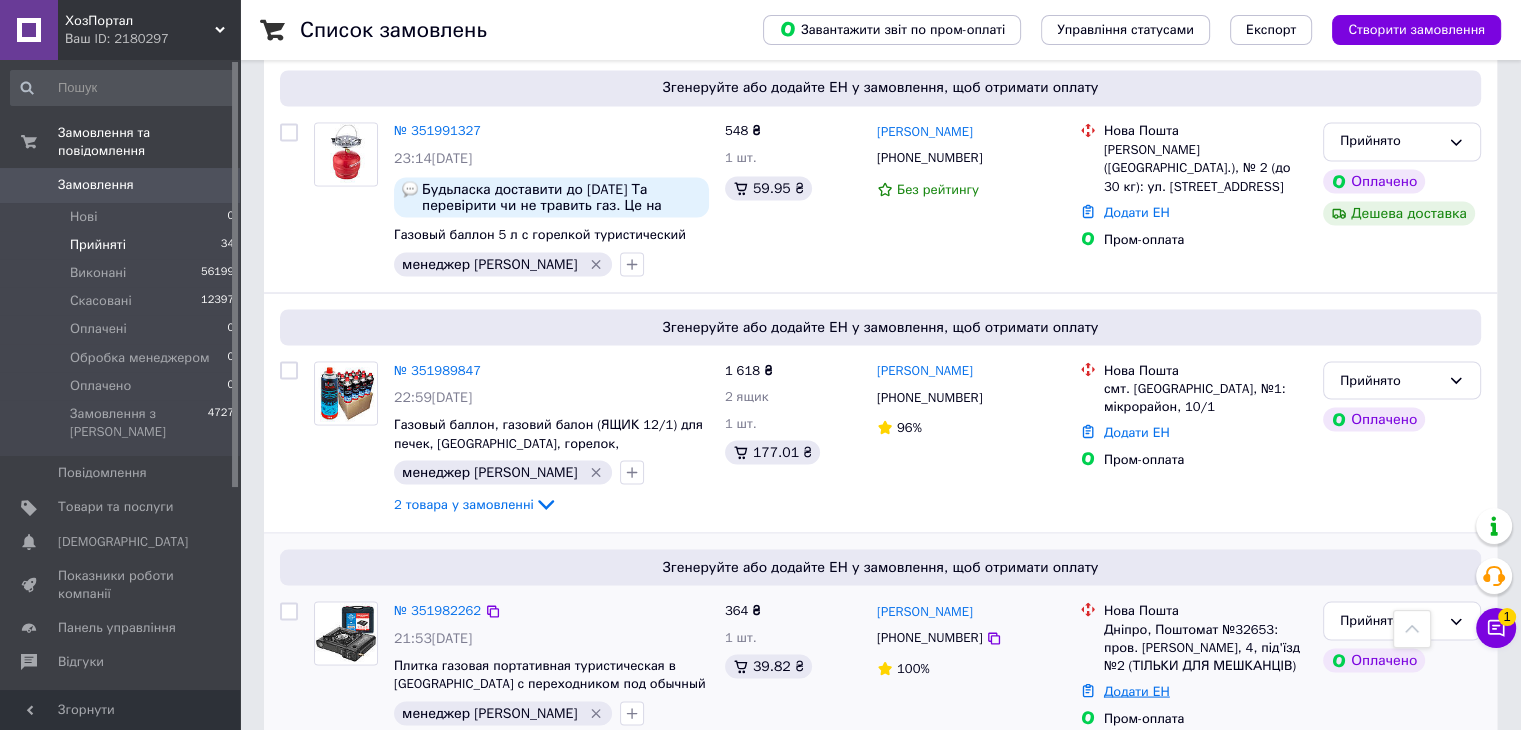 click on "Додати ЕН" at bounding box center (1137, 690) 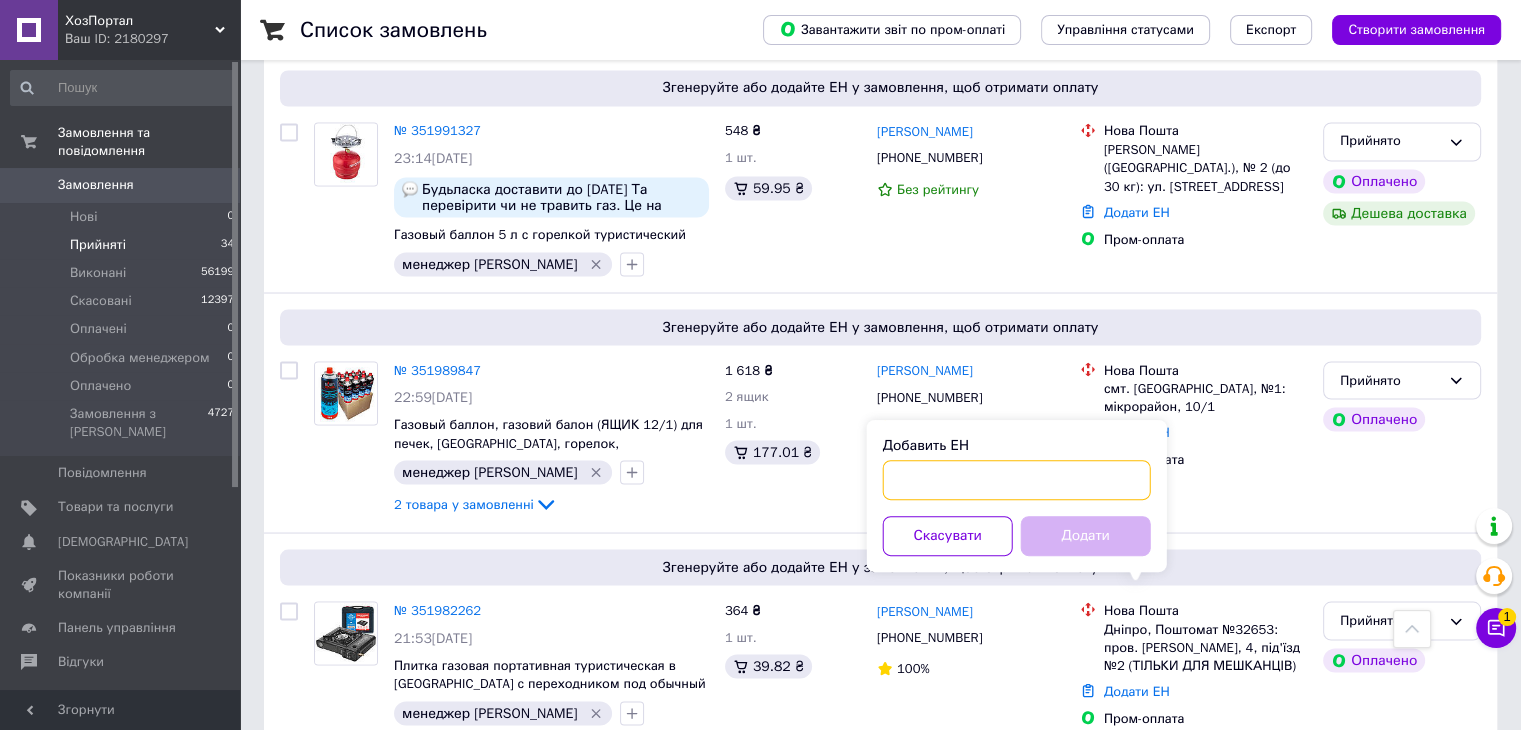click on "Добавить ЕН" at bounding box center (1017, 480) 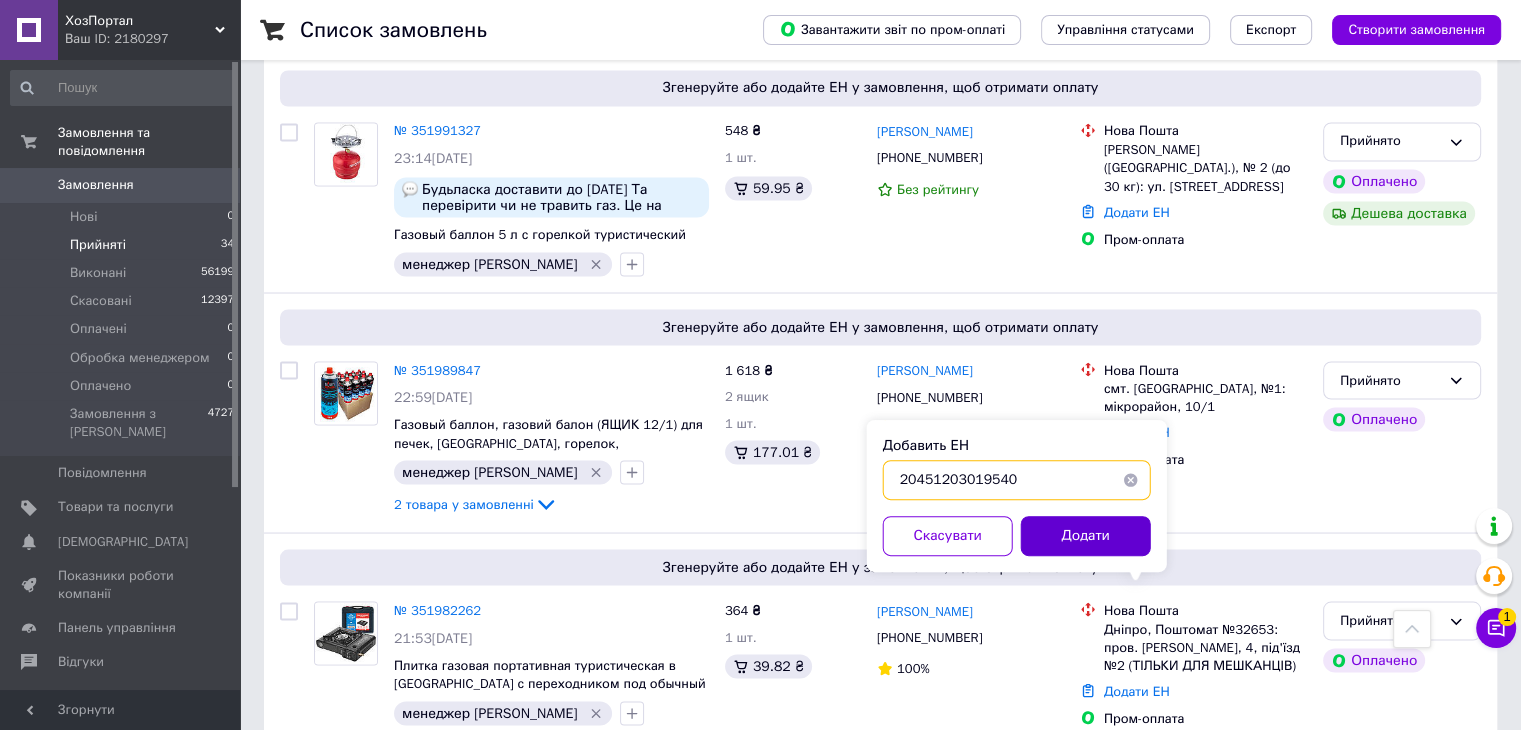 type on "20451203019540" 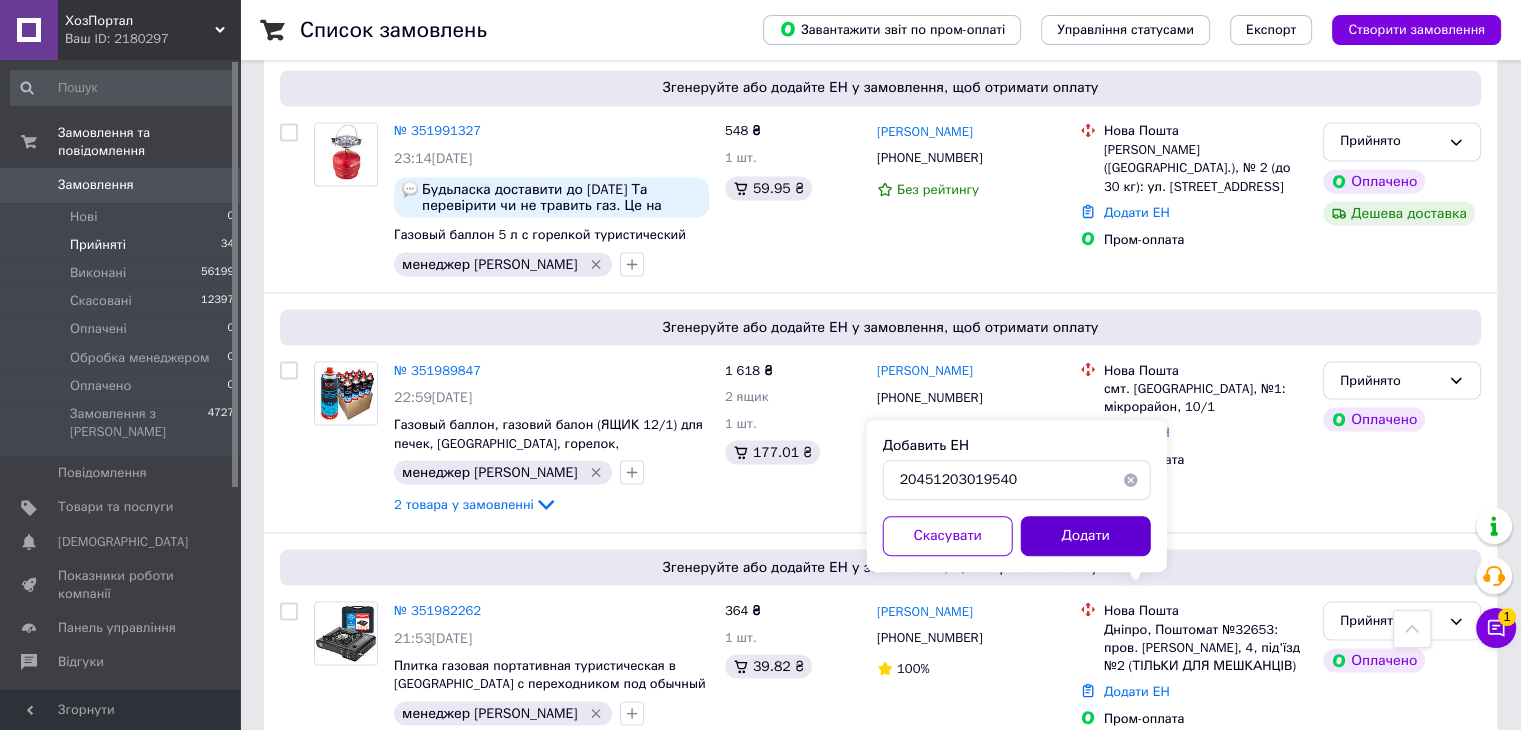 click on "Додати" at bounding box center (1086, 536) 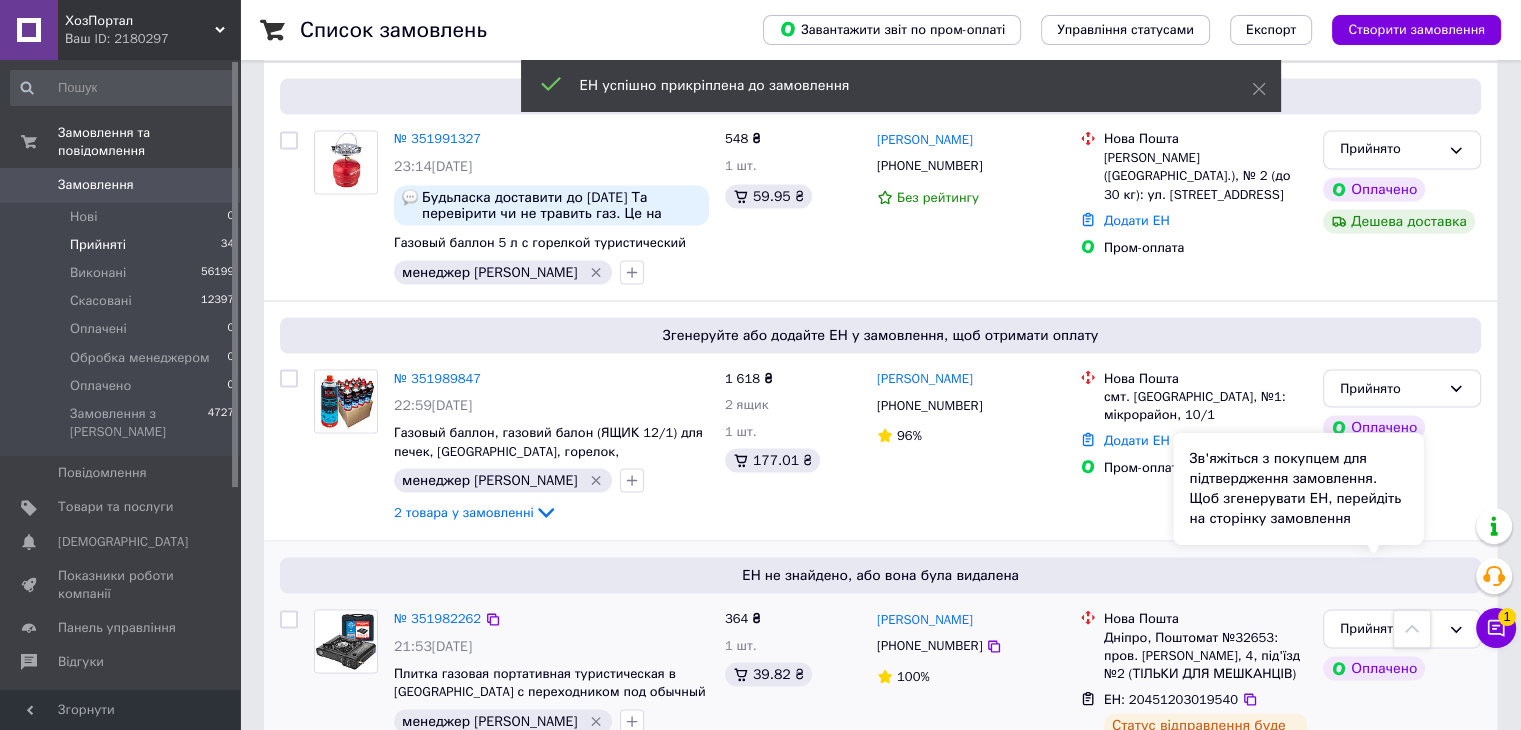 scroll, scrollTop: 3628, scrollLeft: 0, axis: vertical 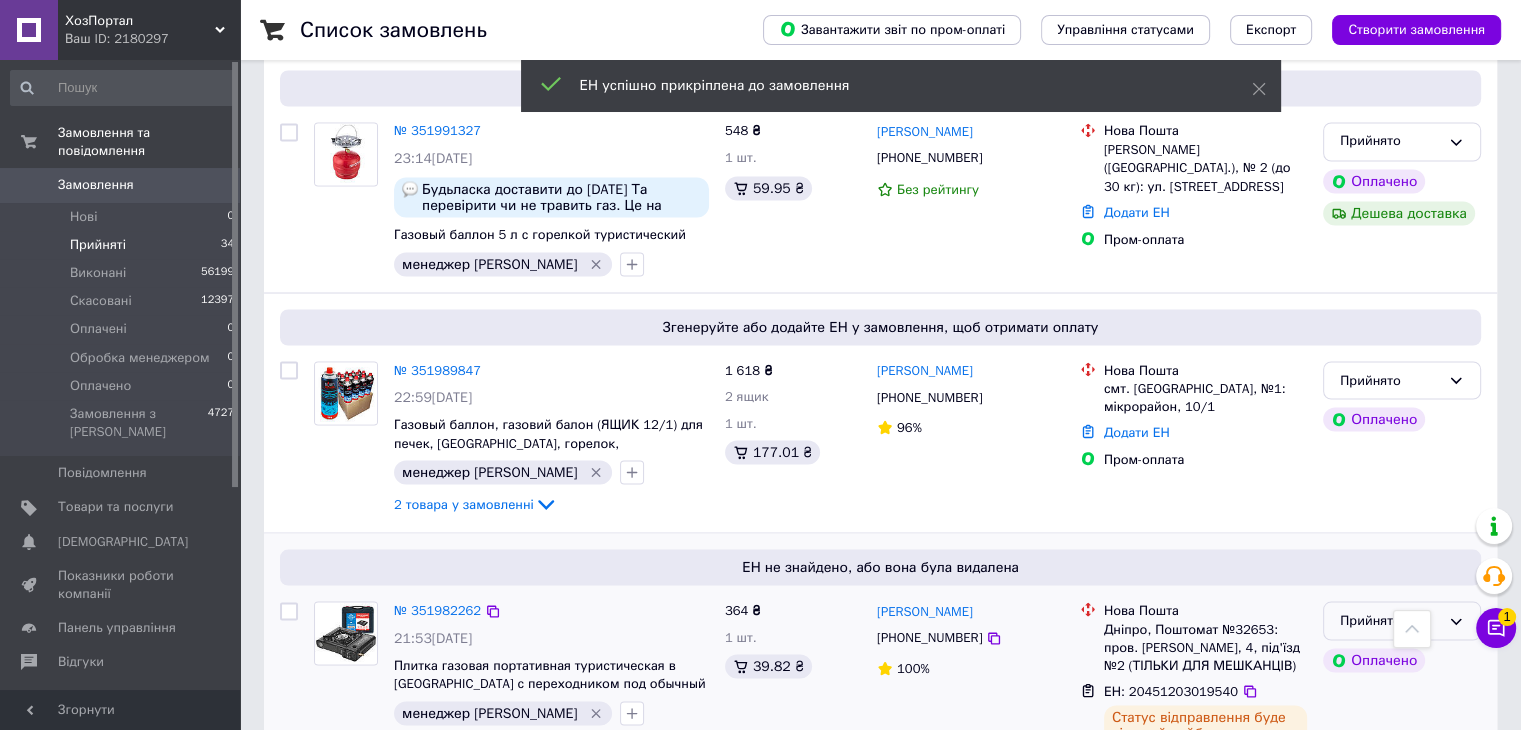 click 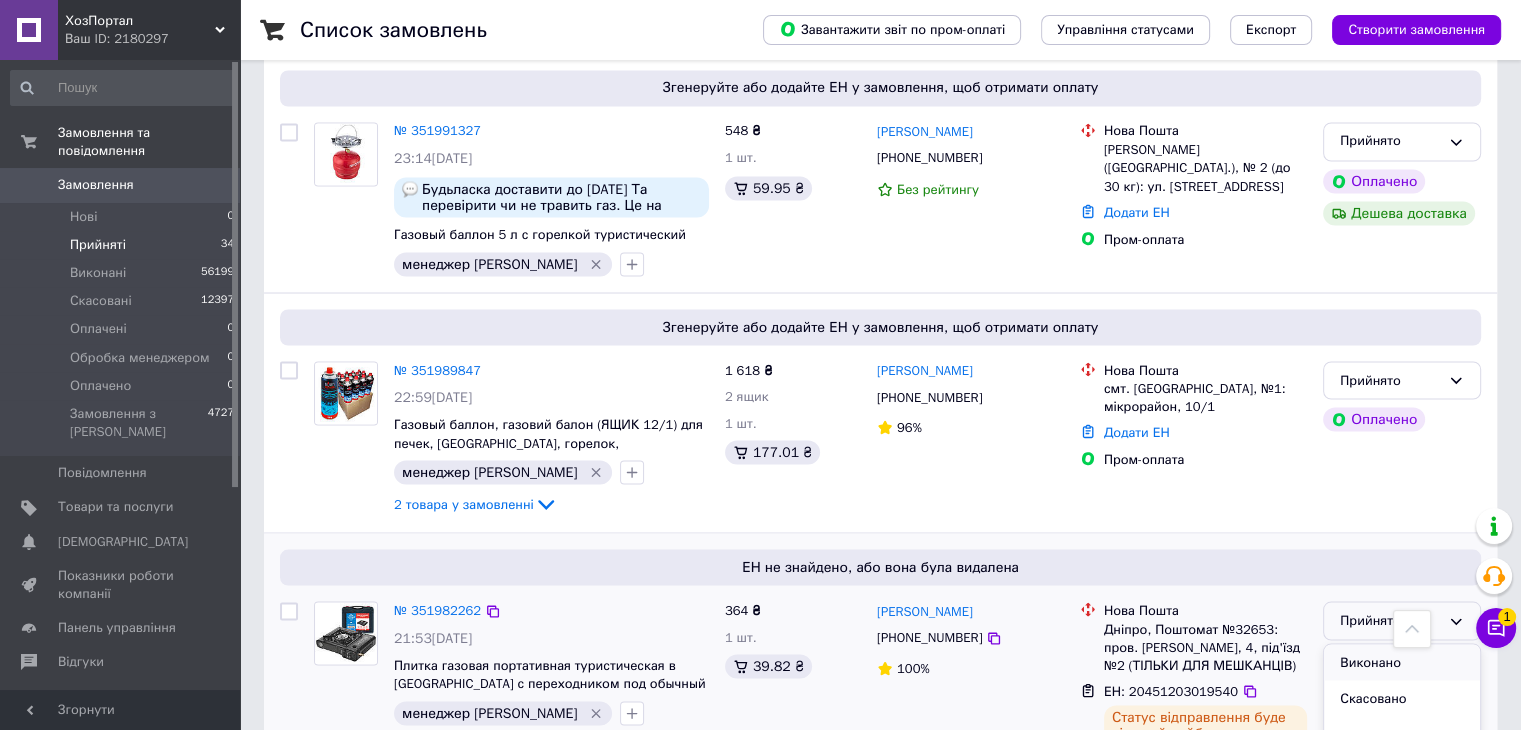 click on "Виконано" at bounding box center (1402, 662) 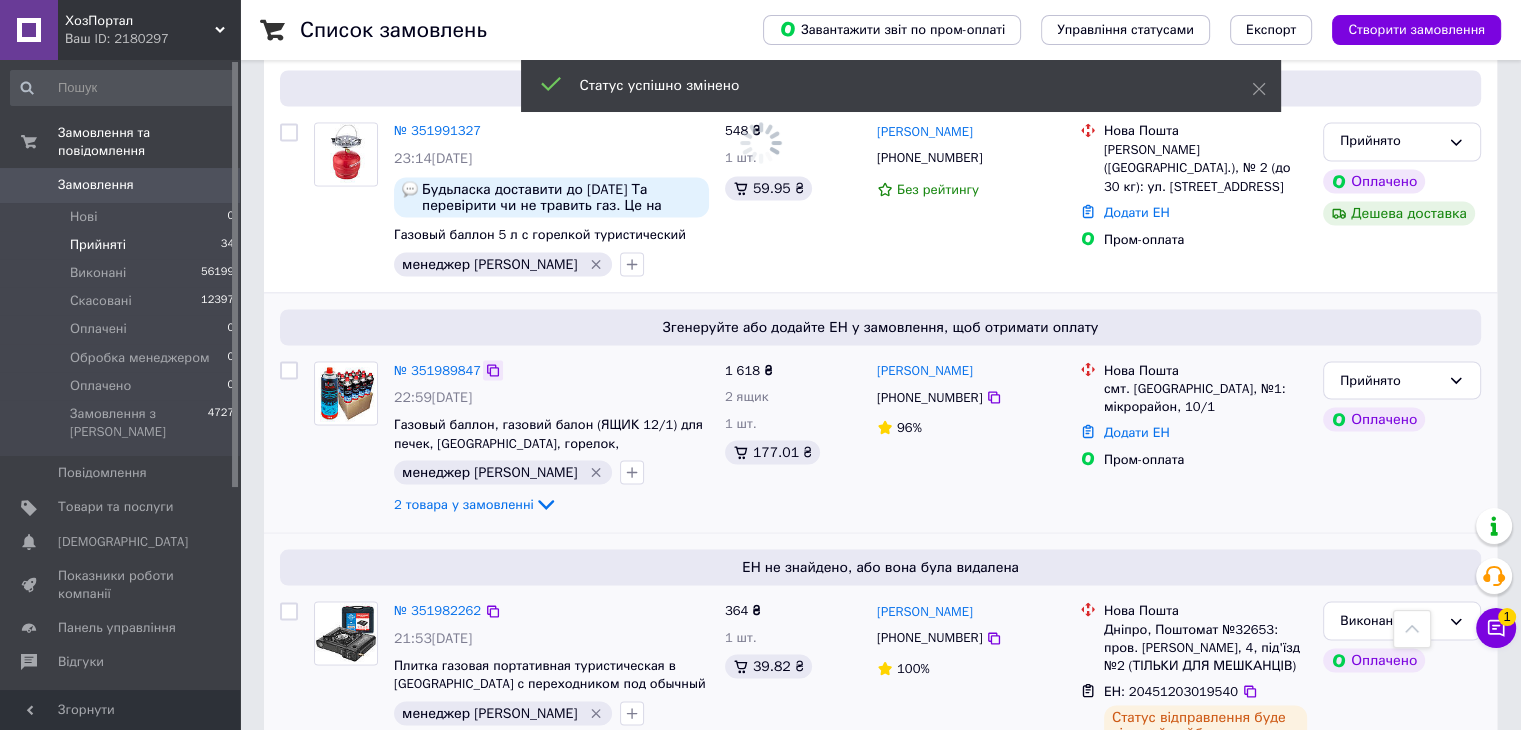 click 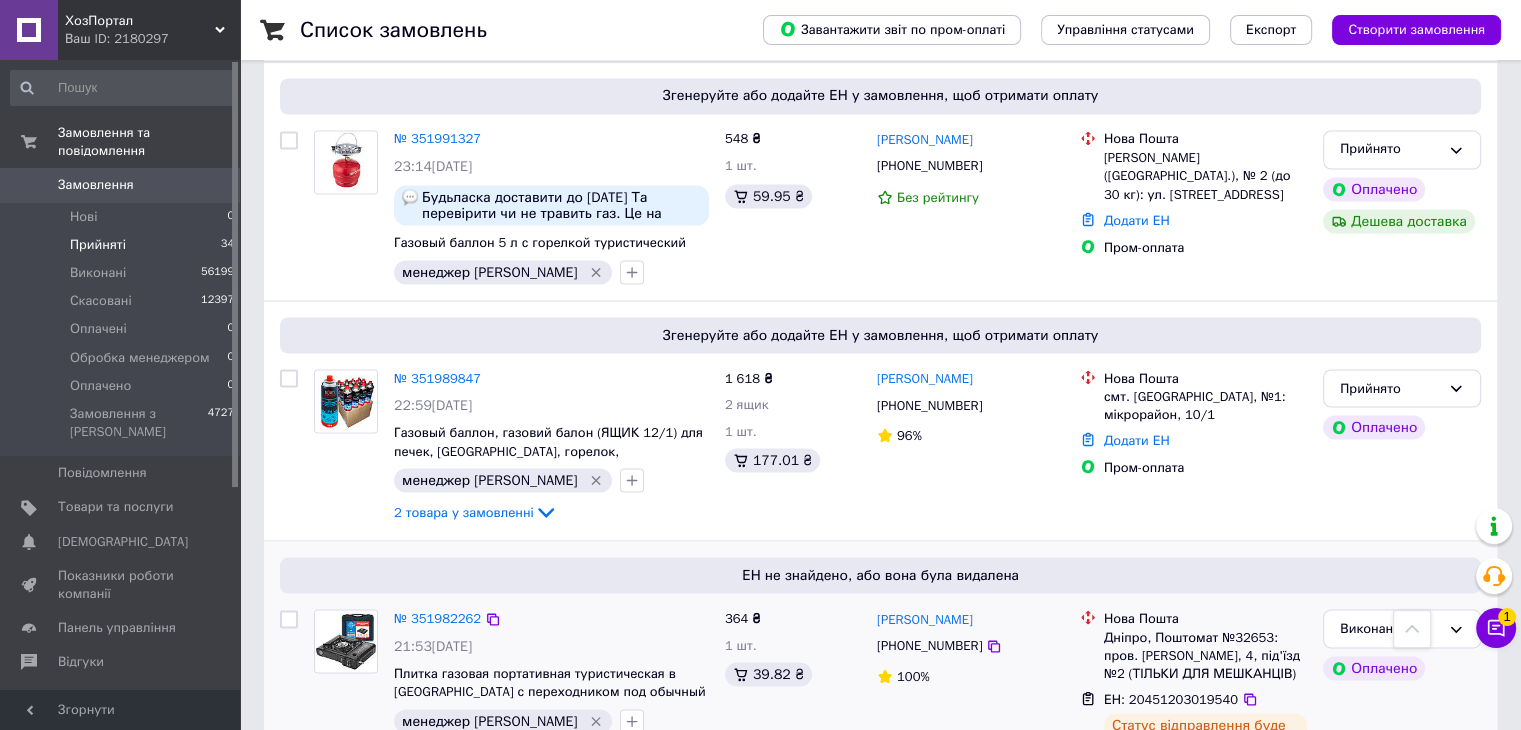 scroll, scrollTop: 3628, scrollLeft: 0, axis: vertical 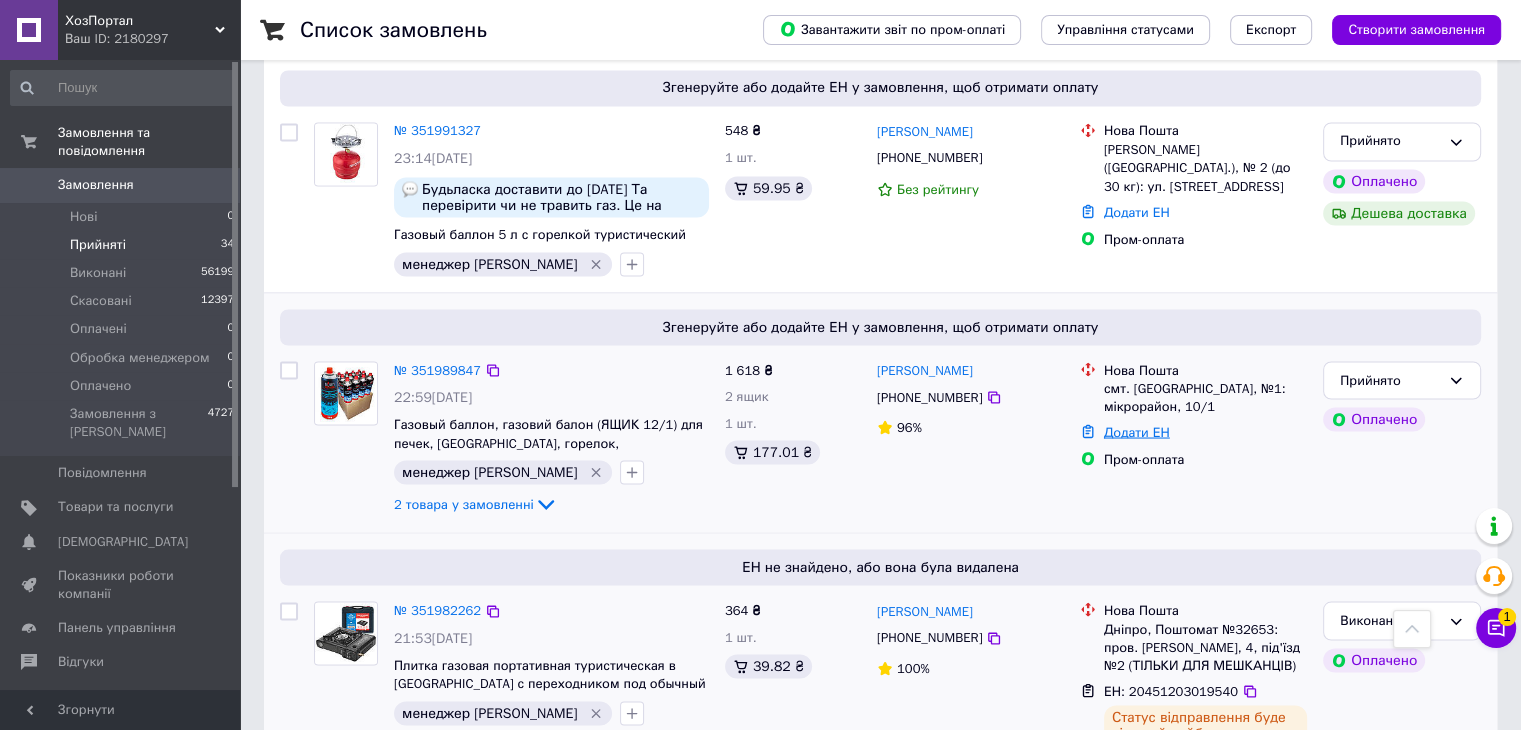 click on "Додати ЕН" at bounding box center (1137, 431) 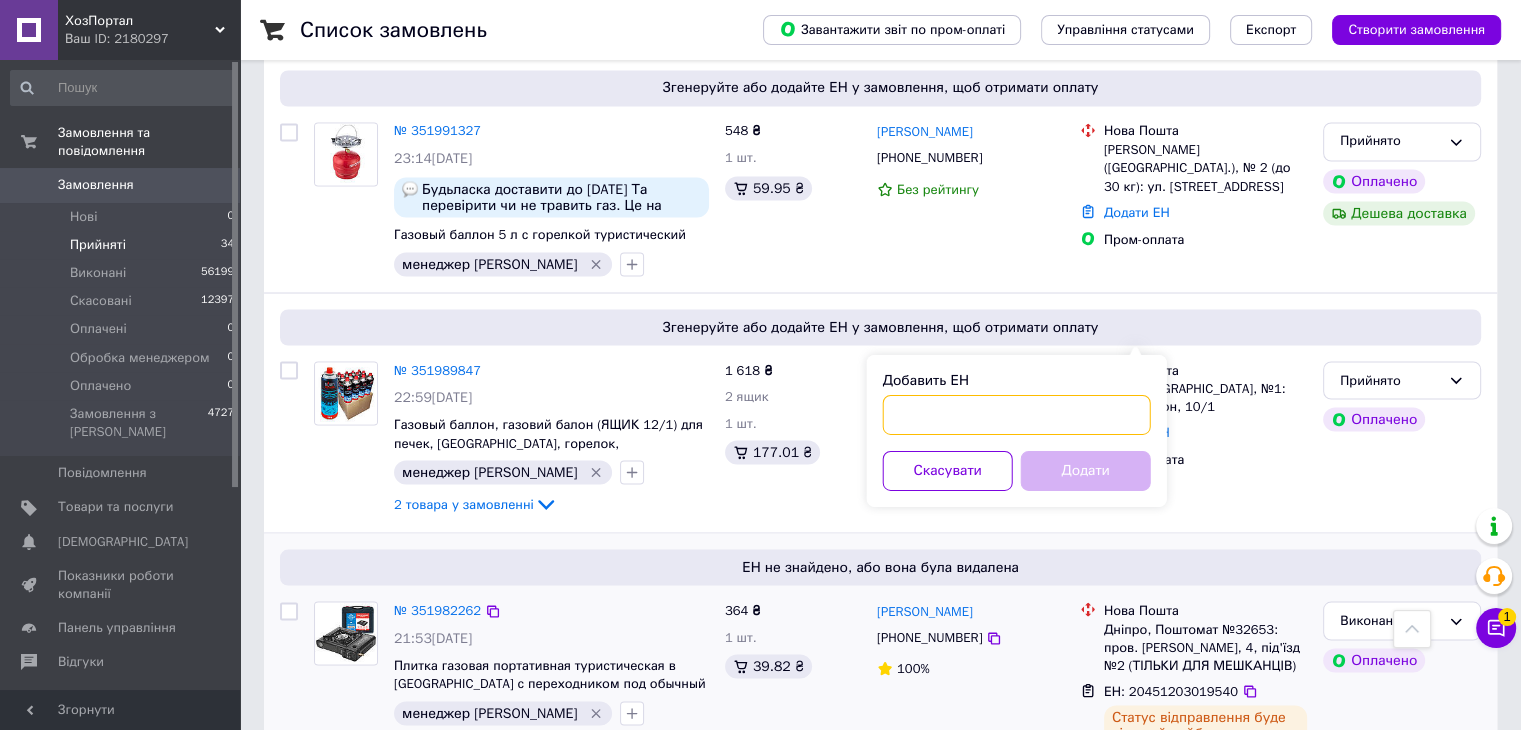 click on "Добавить ЕН" at bounding box center [1017, 414] 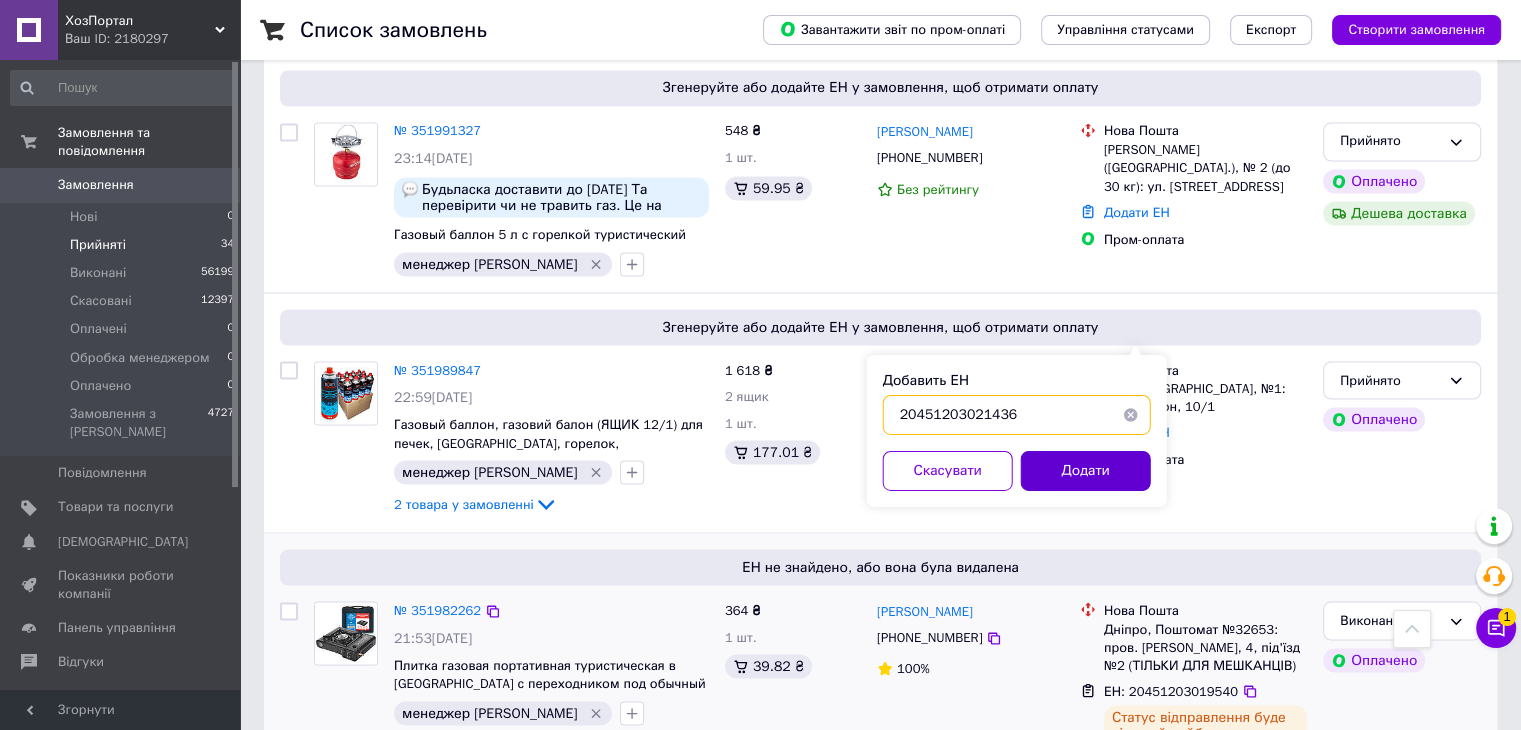 type on "20451203021436" 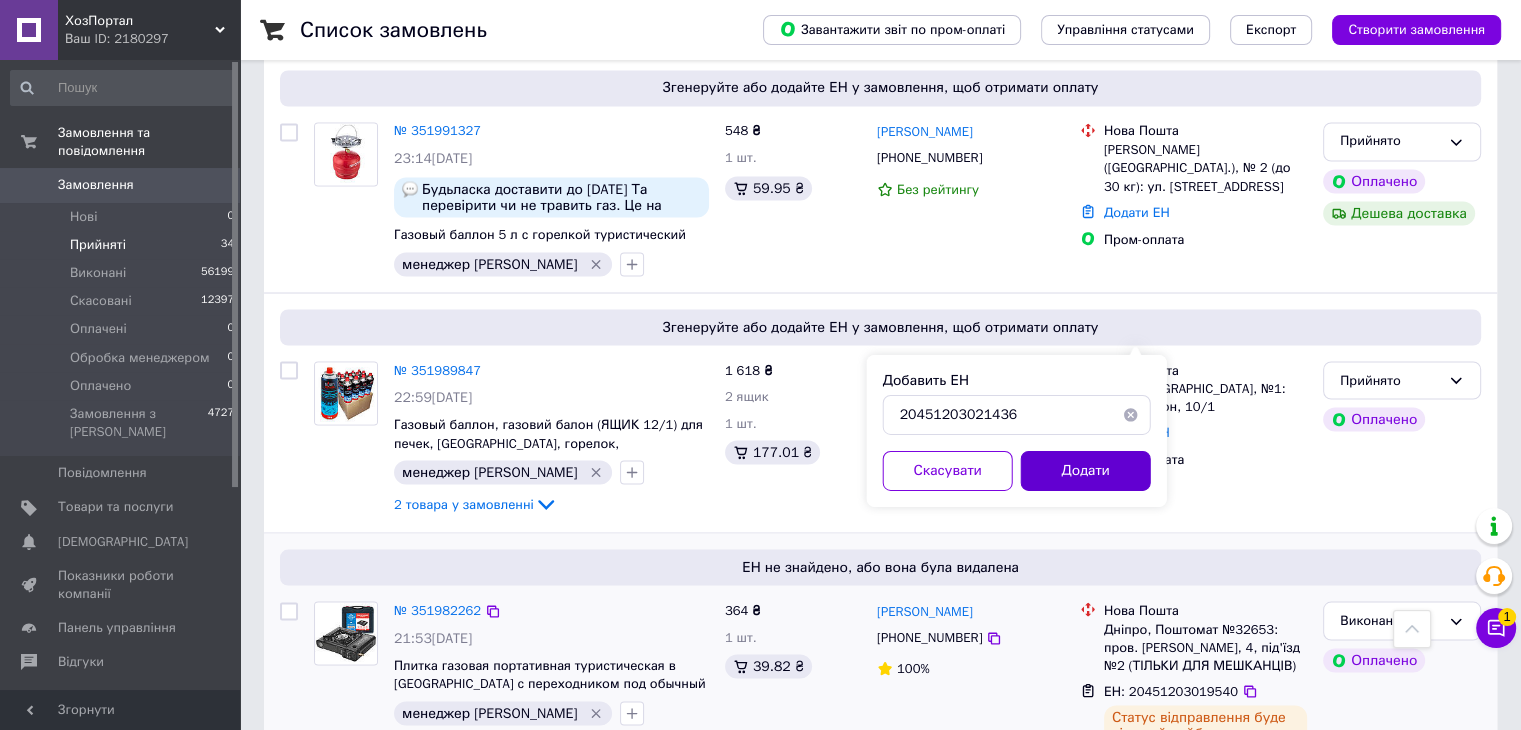 click on "Додати" at bounding box center [1086, 470] 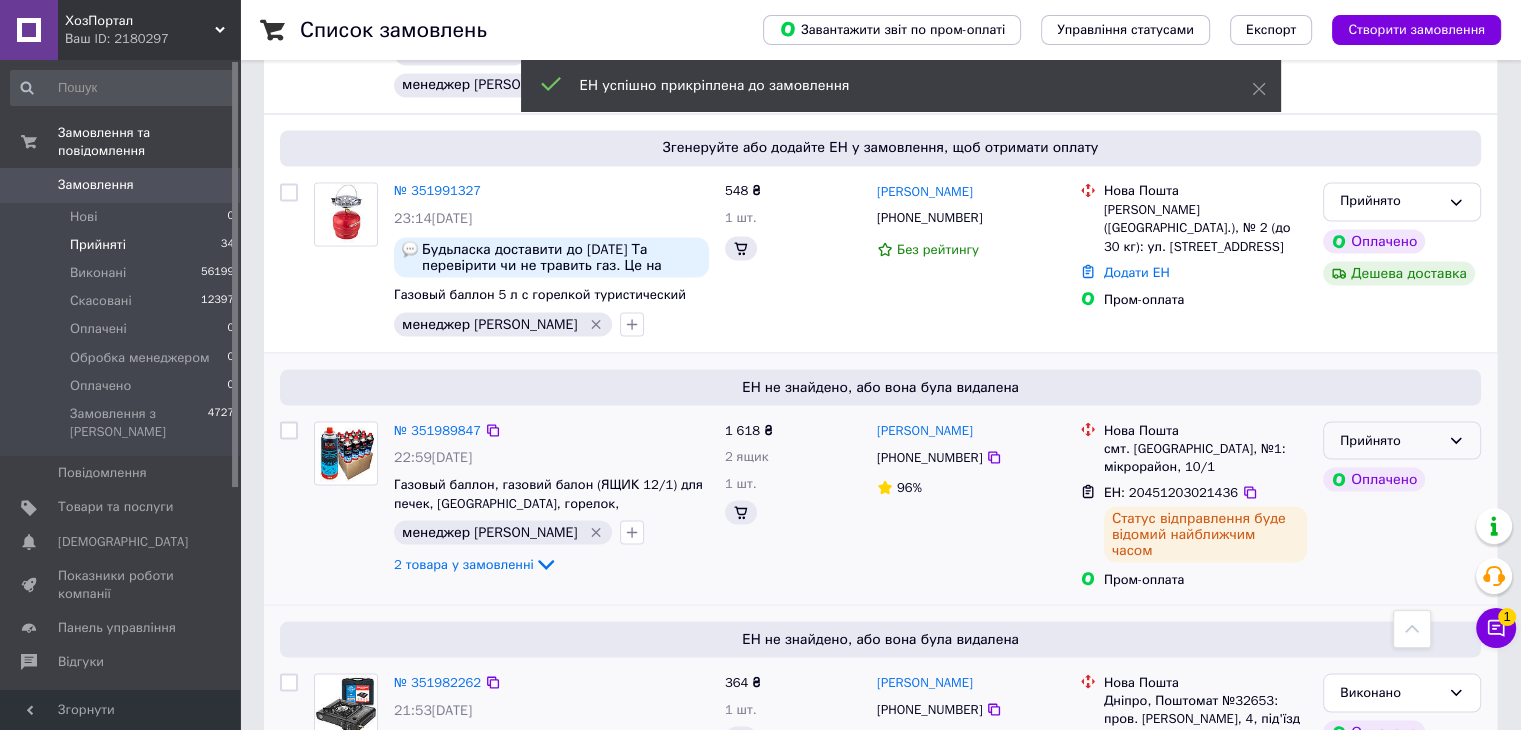 scroll, scrollTop: 3628, scrollLeft: 0, axis: vertical 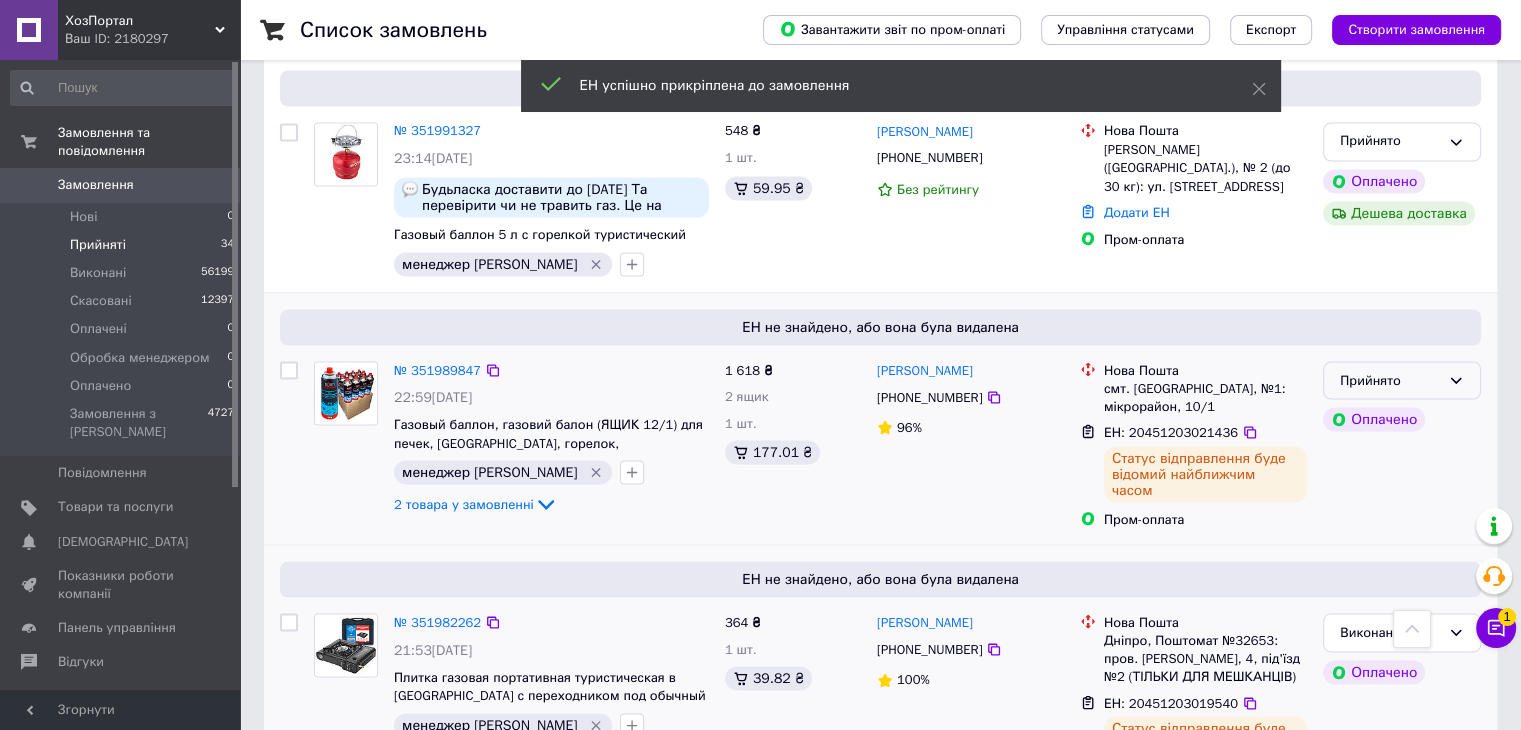 click on "Прийнято" at bounding box center [1390, 380] 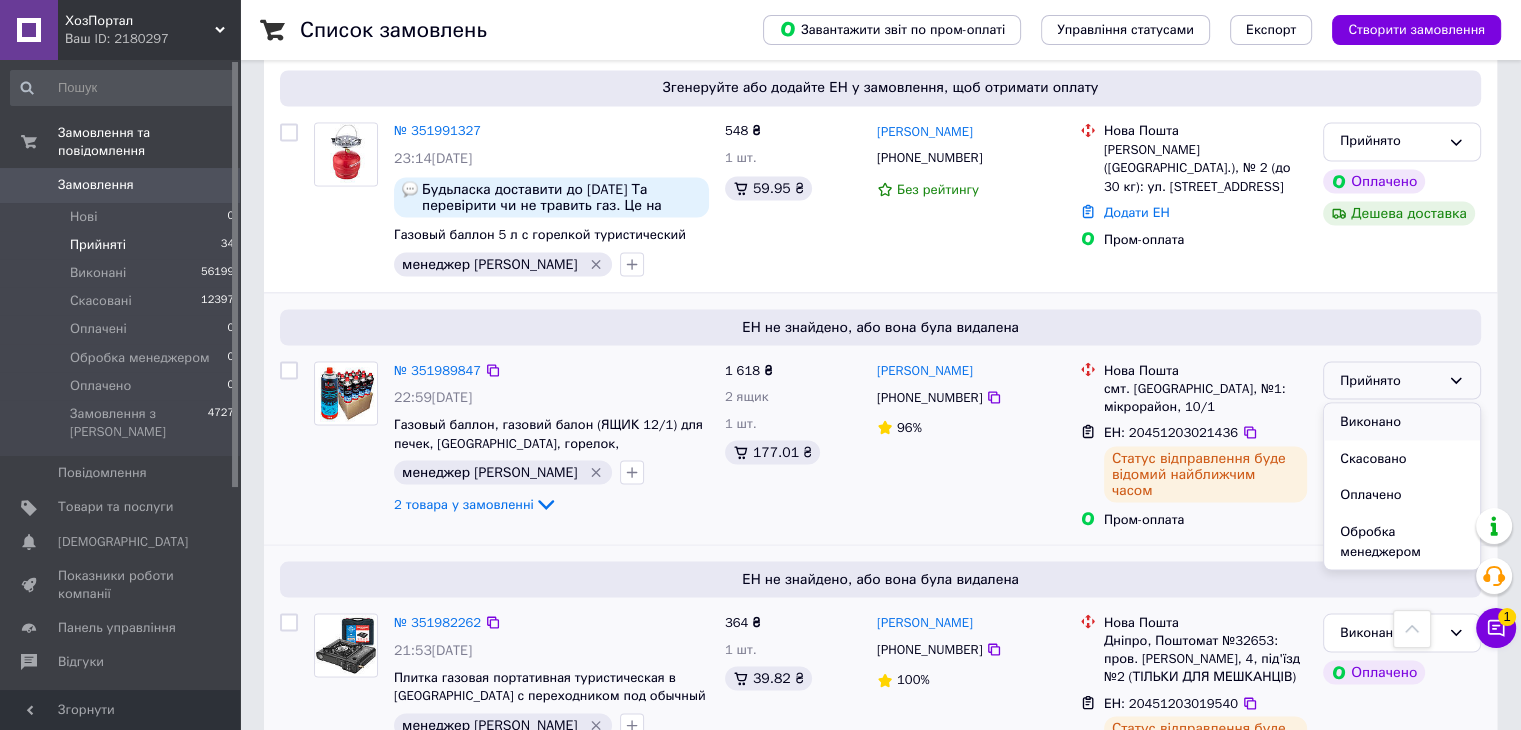 click on "Виконано" at bounding box center (1402, 421) 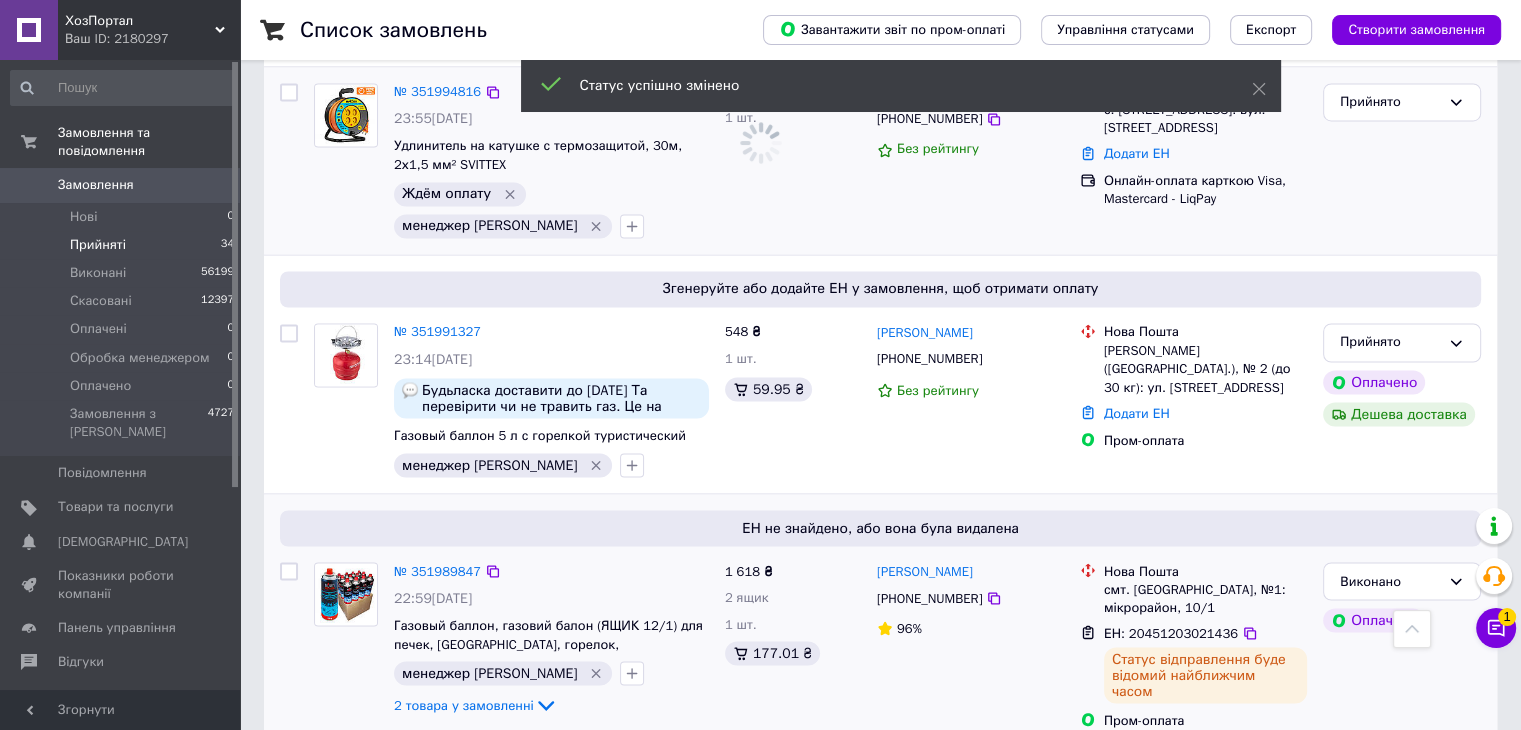 scroll, scrollTop: 3328, scrollLeft: 0, axis: vertical 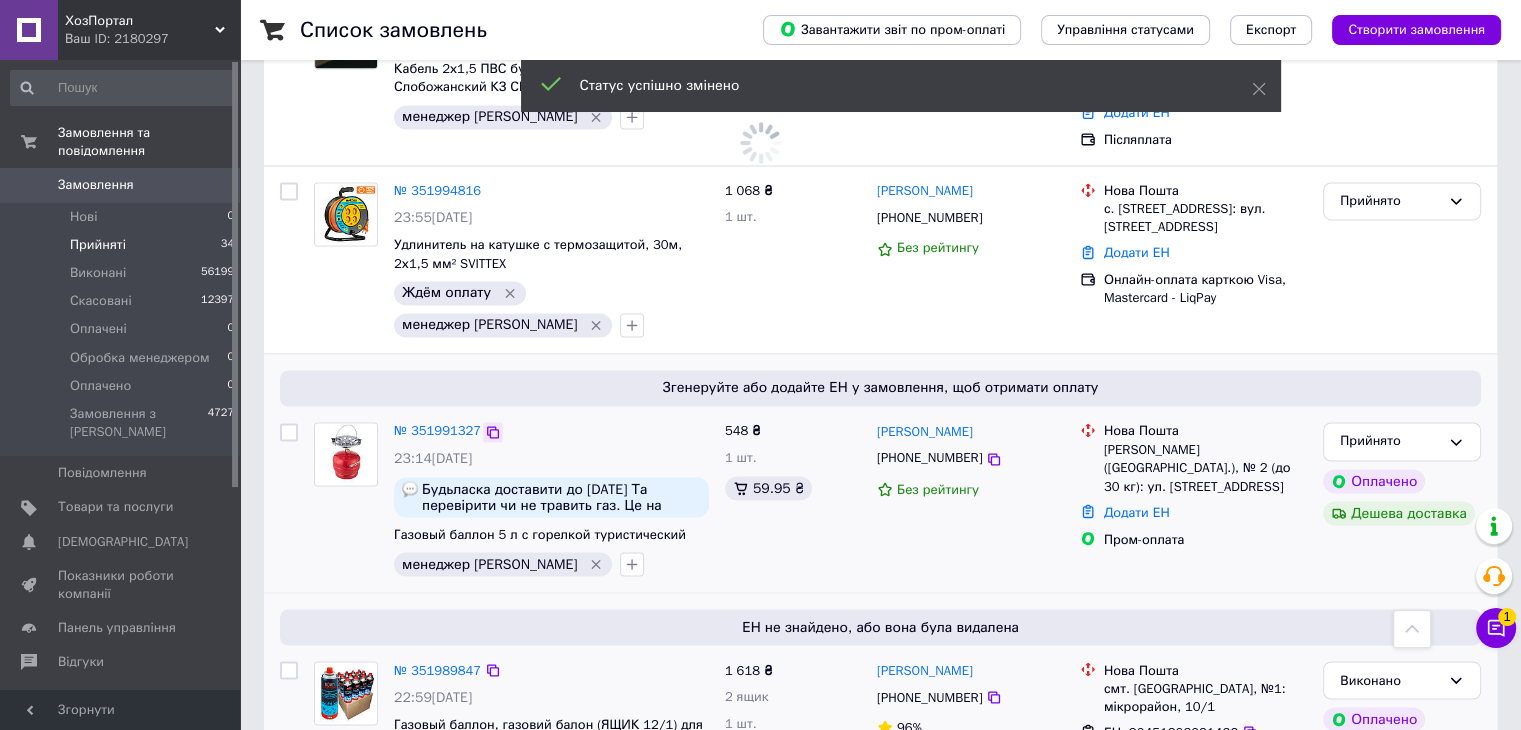 click 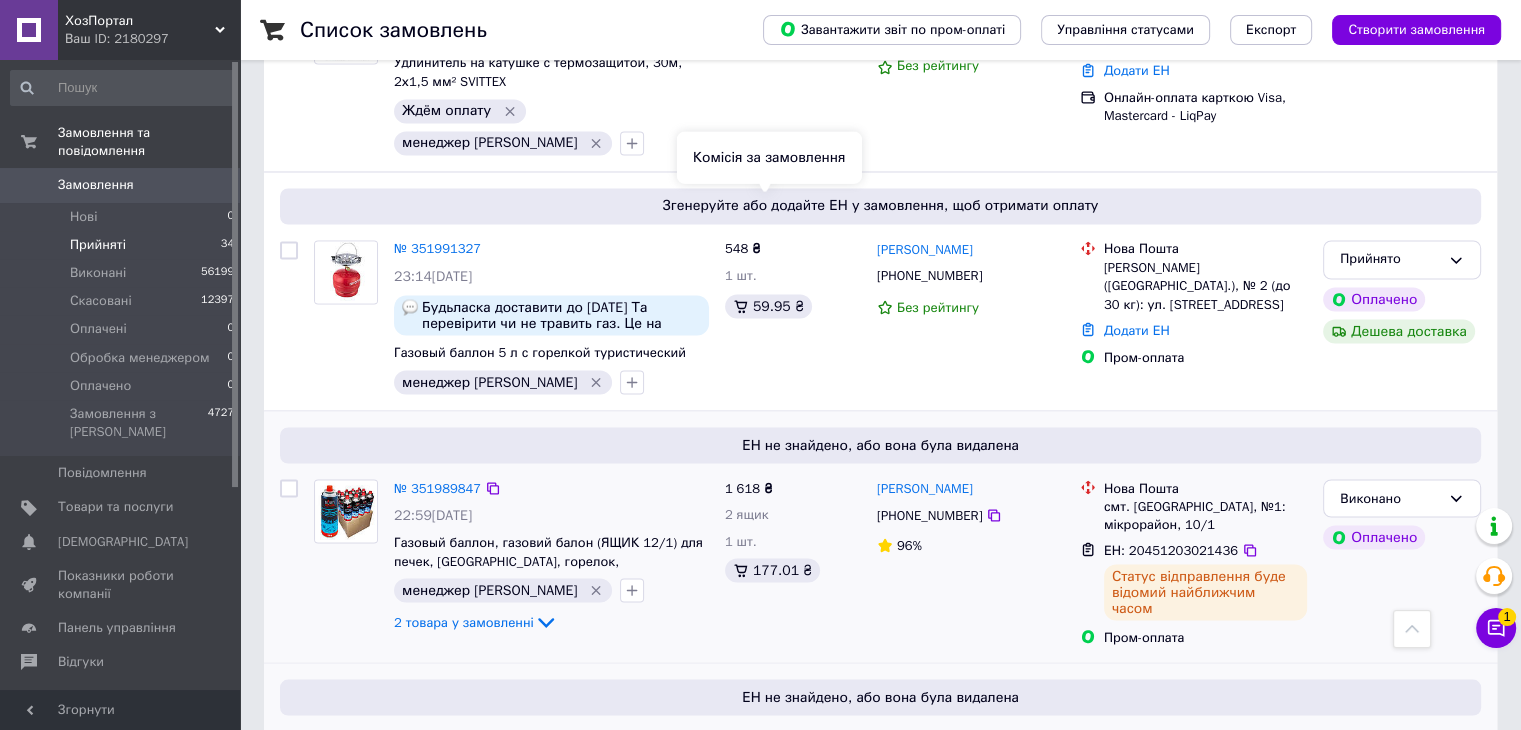 scroll, scrollTop: 3672, scrollLeft: 0, axis: vertical 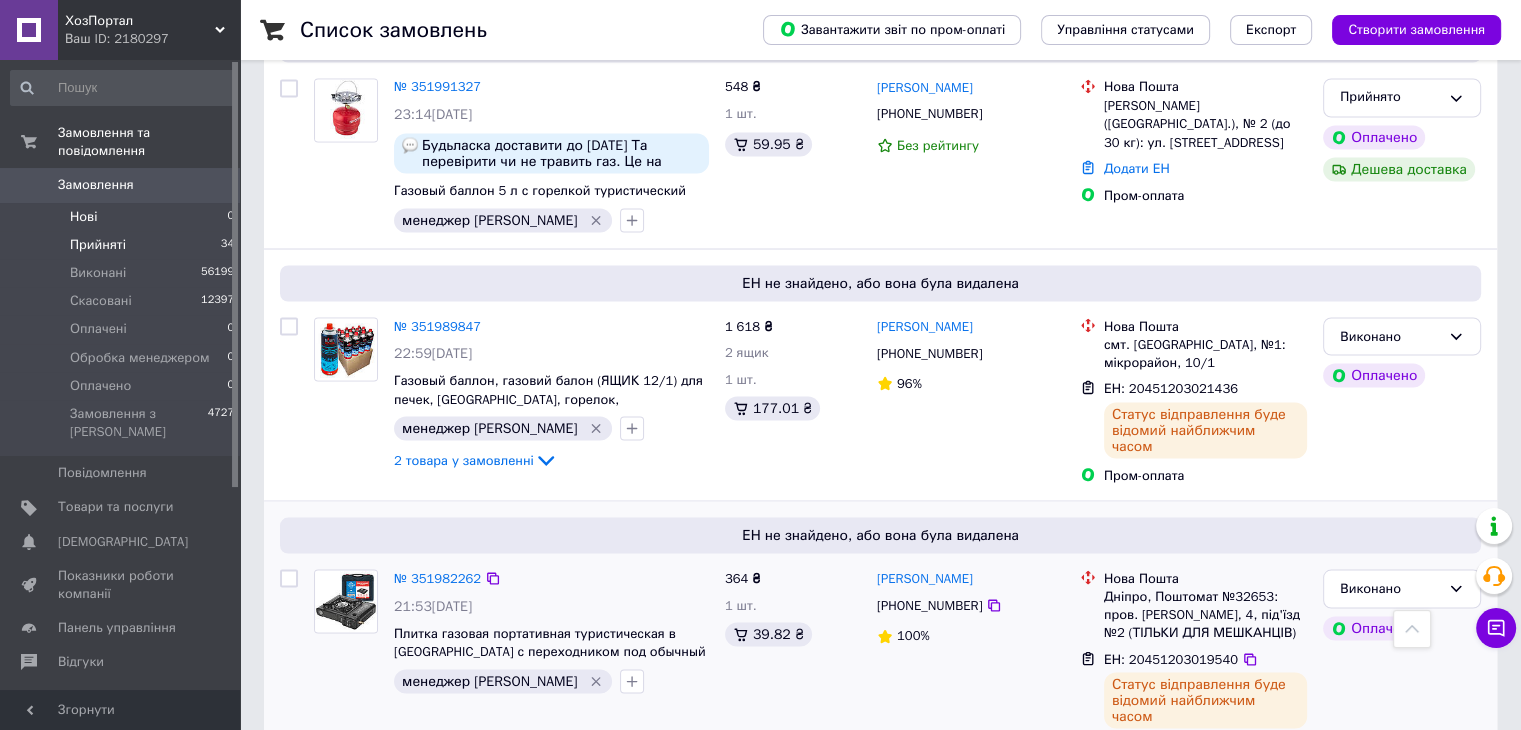 click on "Нові 0" at bounding box center (123, 217) 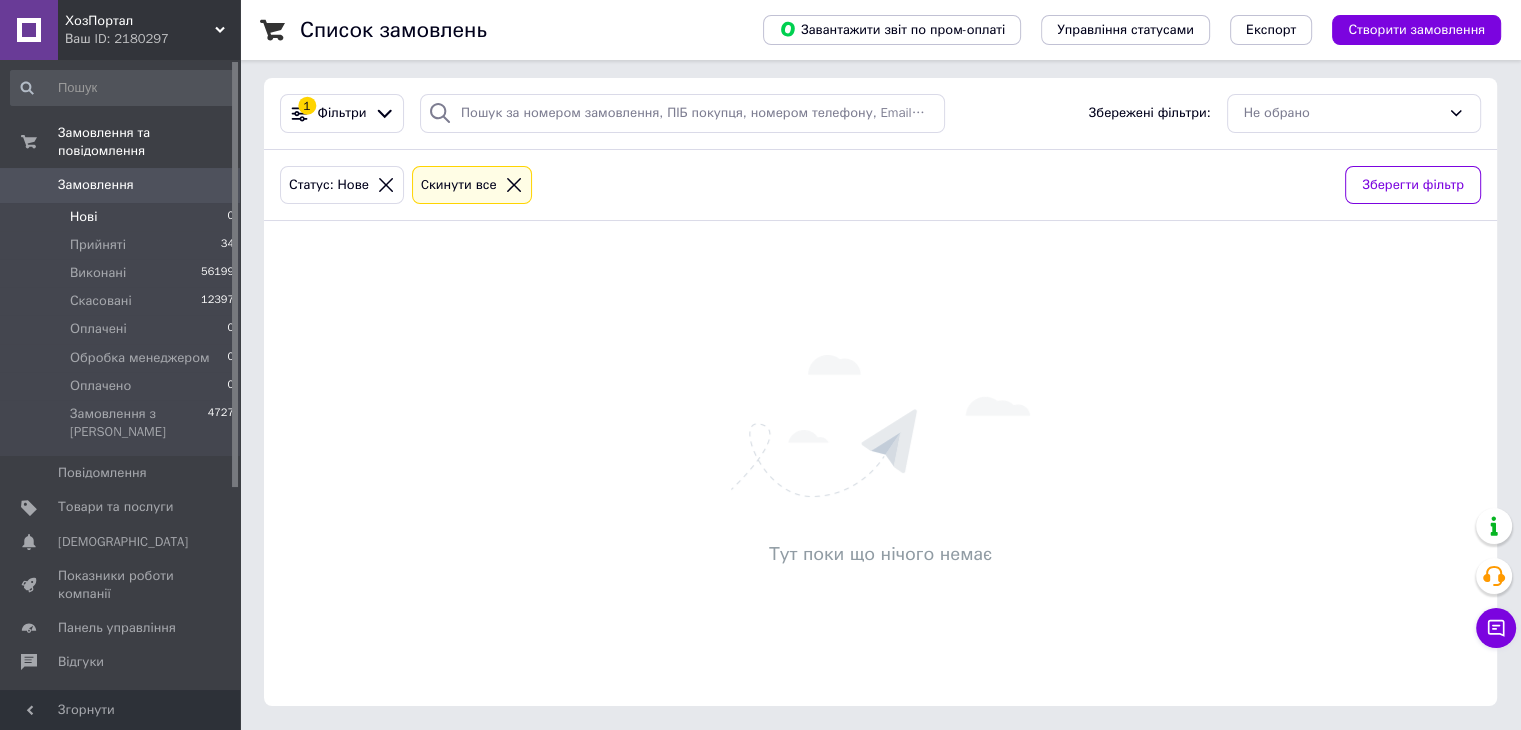 scroll, scrollTop: 0, scrollLeft: 0, axis: both 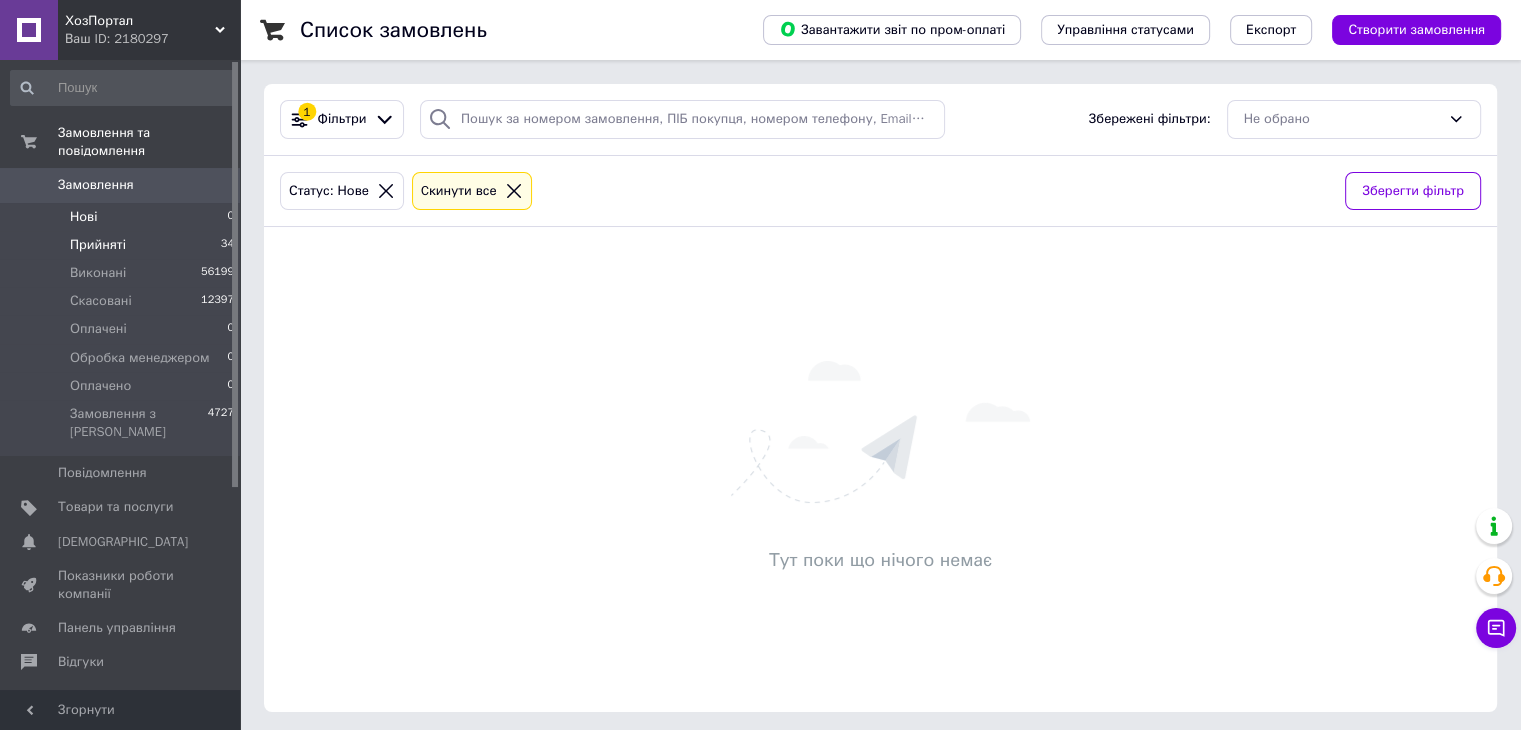 click on "Прийняті" at bounding box center (98, 245) 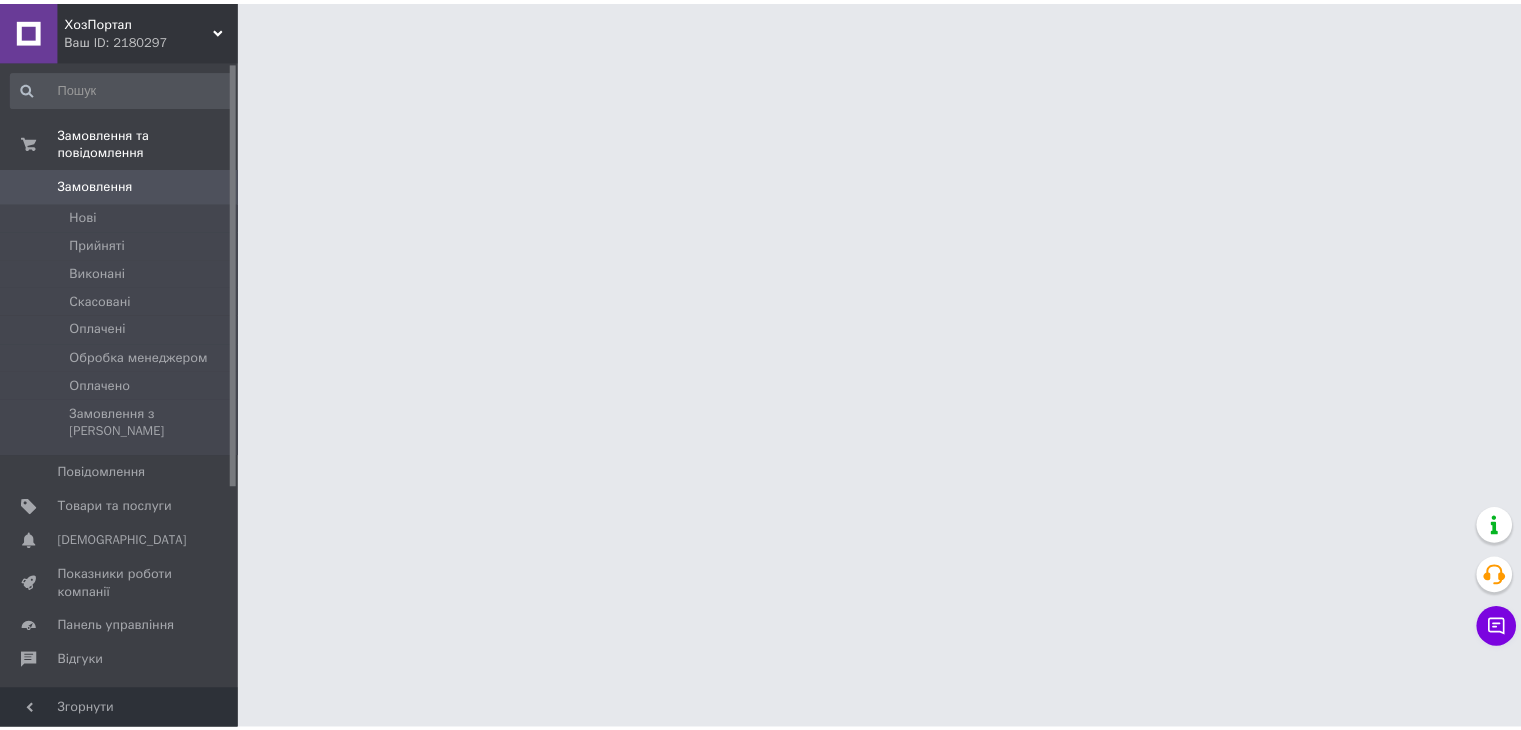 scroll, scrollTop: 0, scrollLeft: 0, axis: both 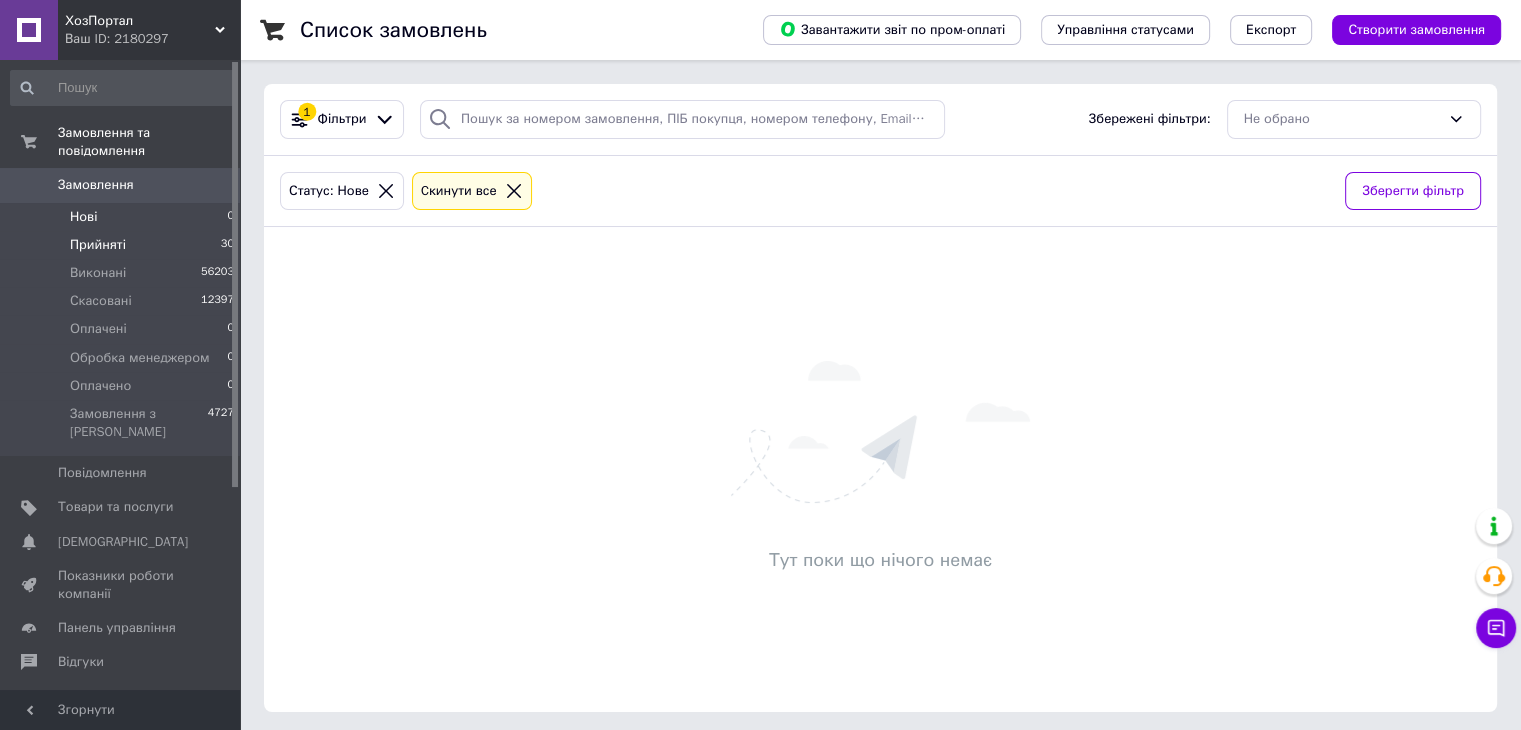 click on "Прийняті 30" at bounding box center (123, 245) 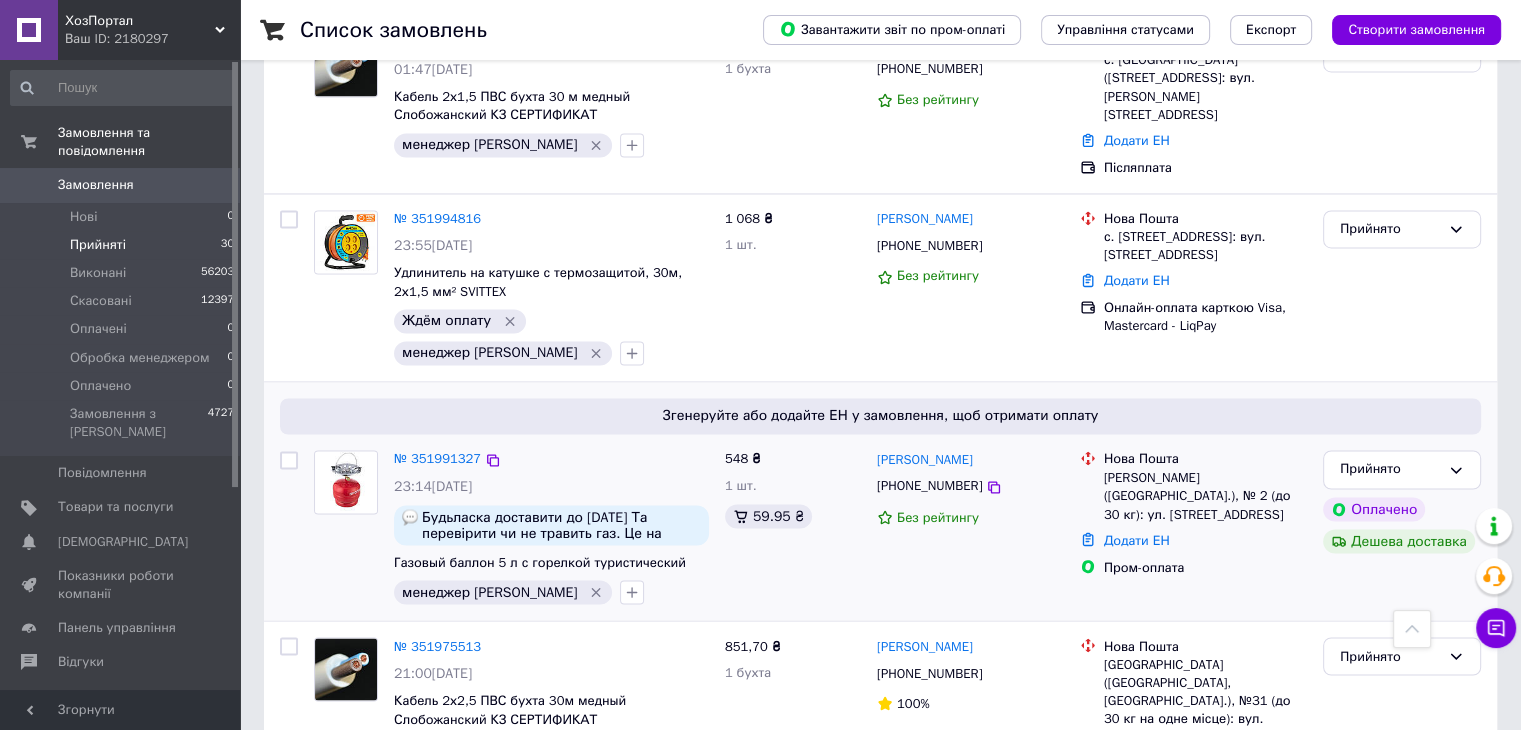 scroll, scrollTop: 3576, scrollLeft: 0, axis: vertical 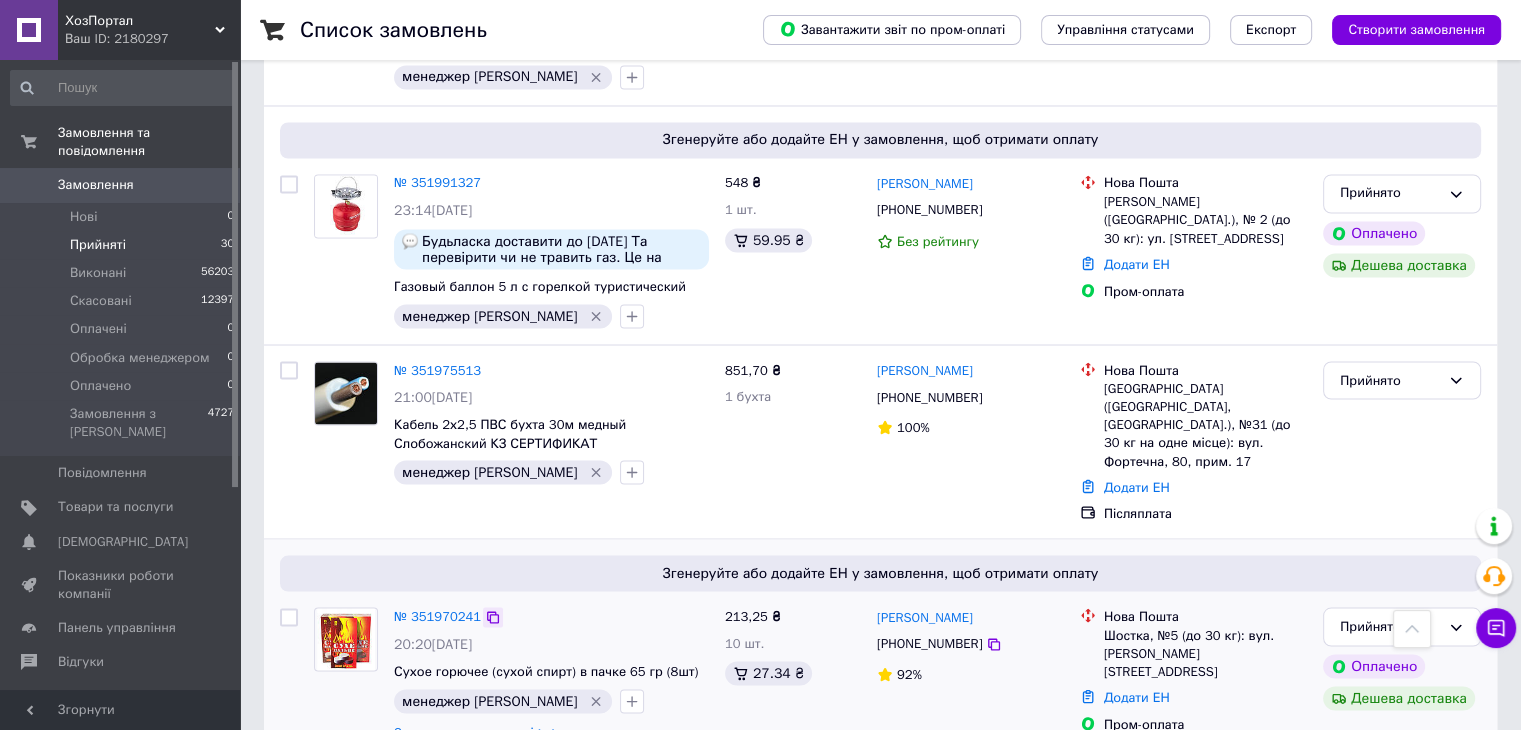 click 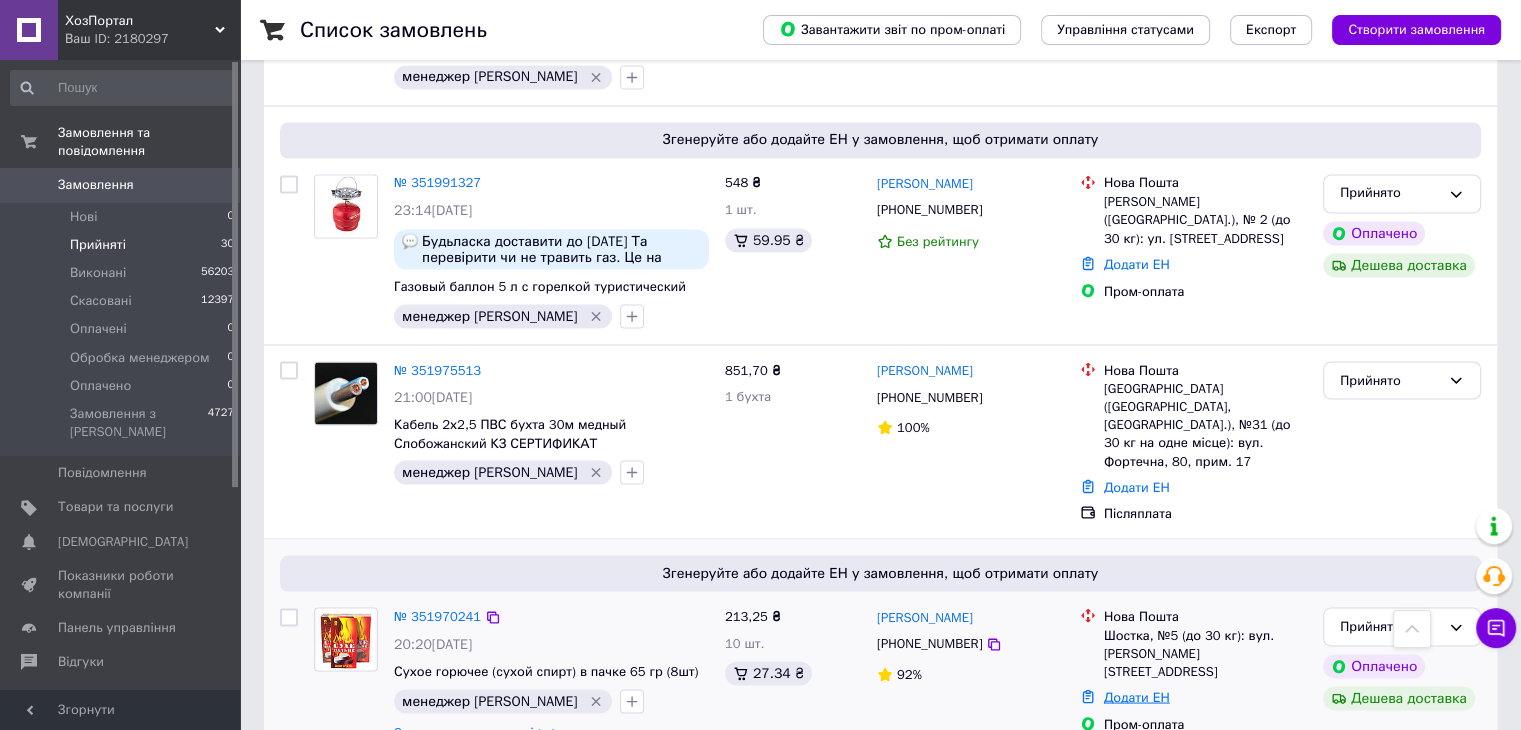 click on "Додати ЕН" at bounding box center [1137, 696] 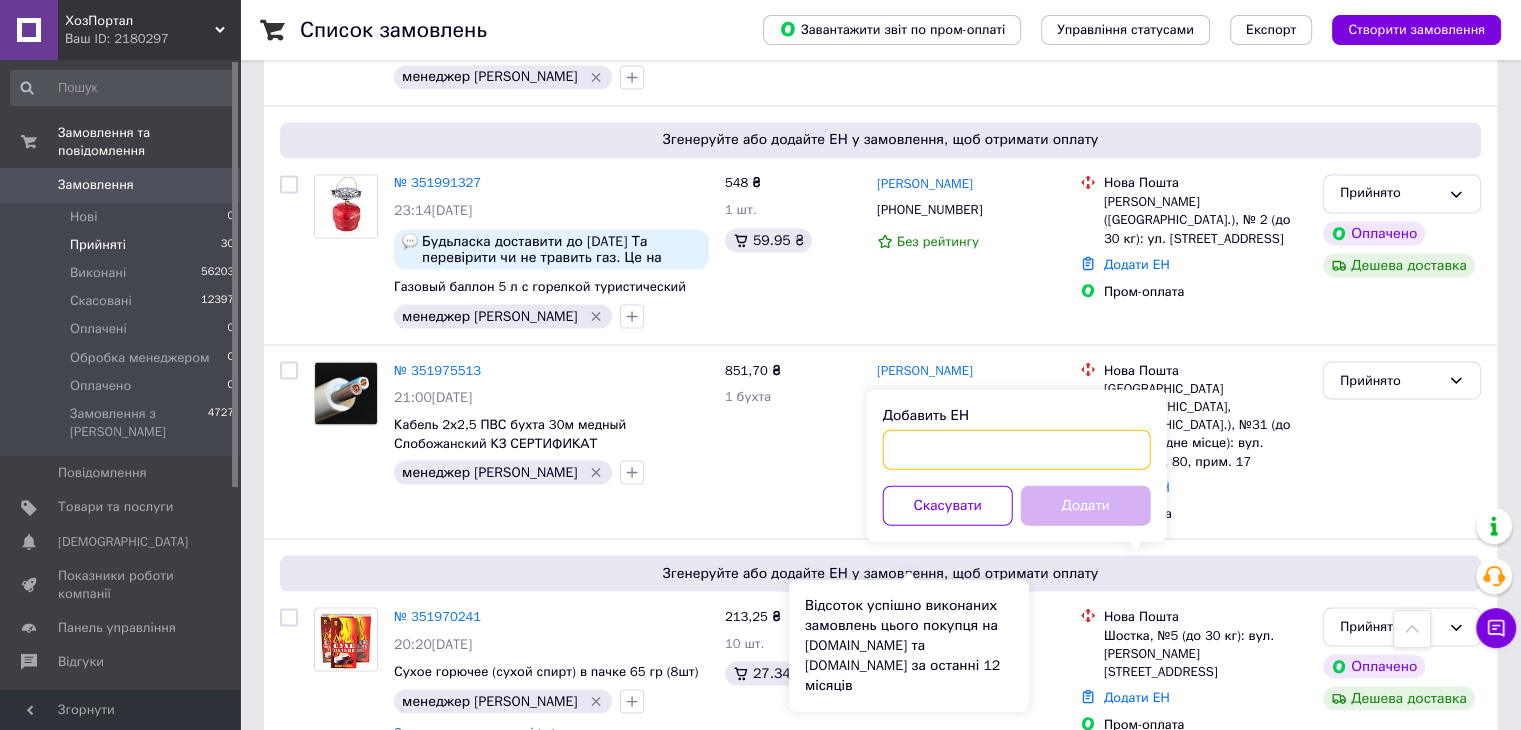 click on "Добавить ЕН" at bounding box center (1017, 449) 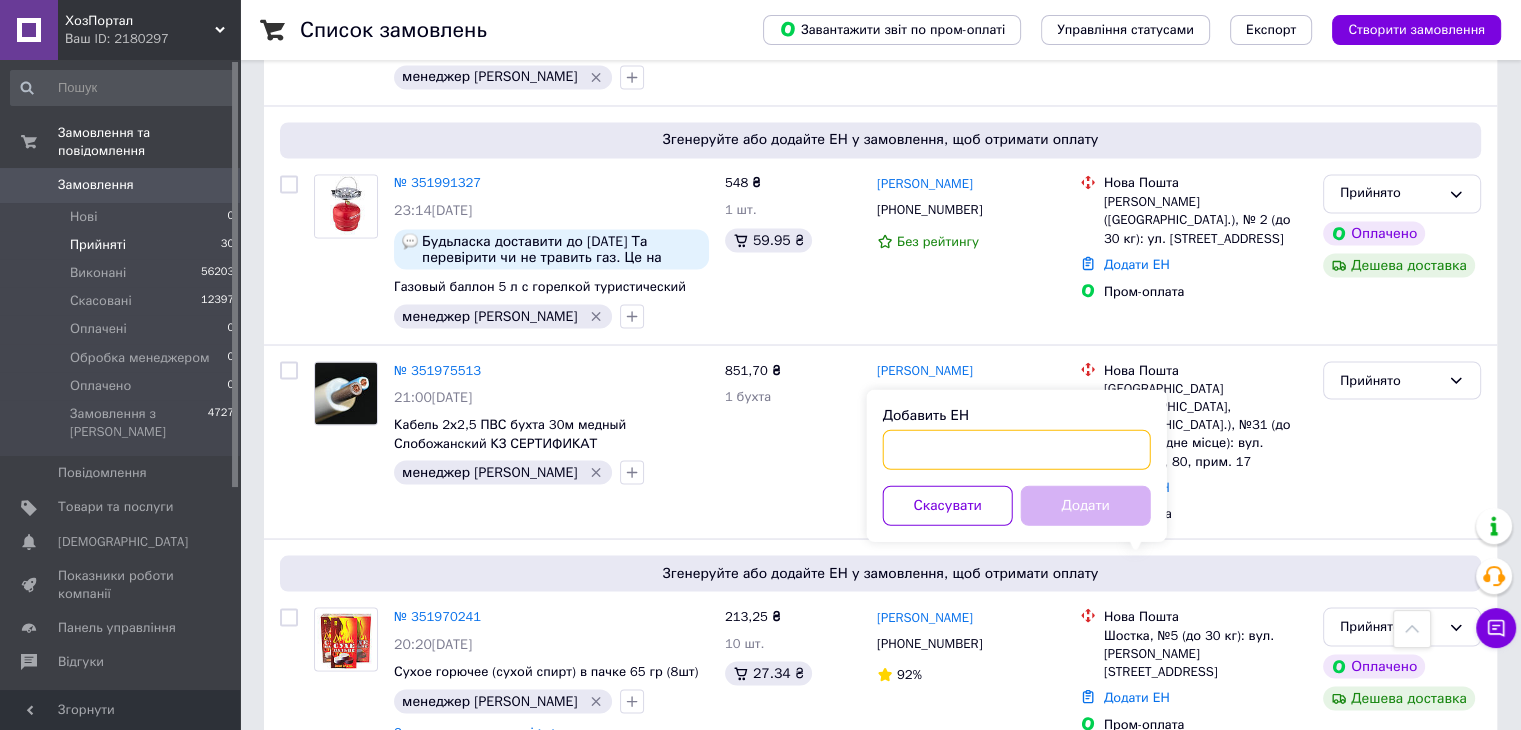paste on "20451203017526" 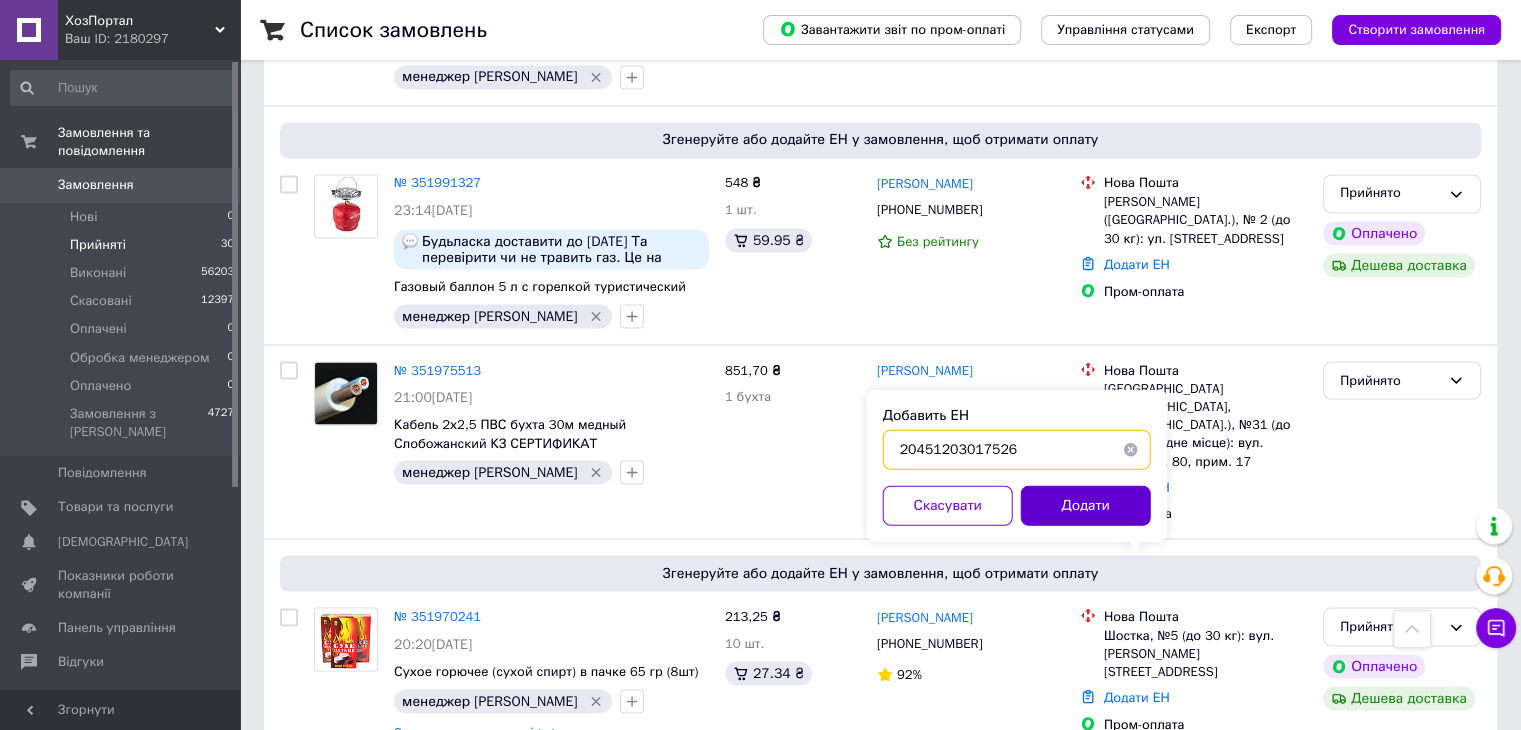 type on "20451203017526" 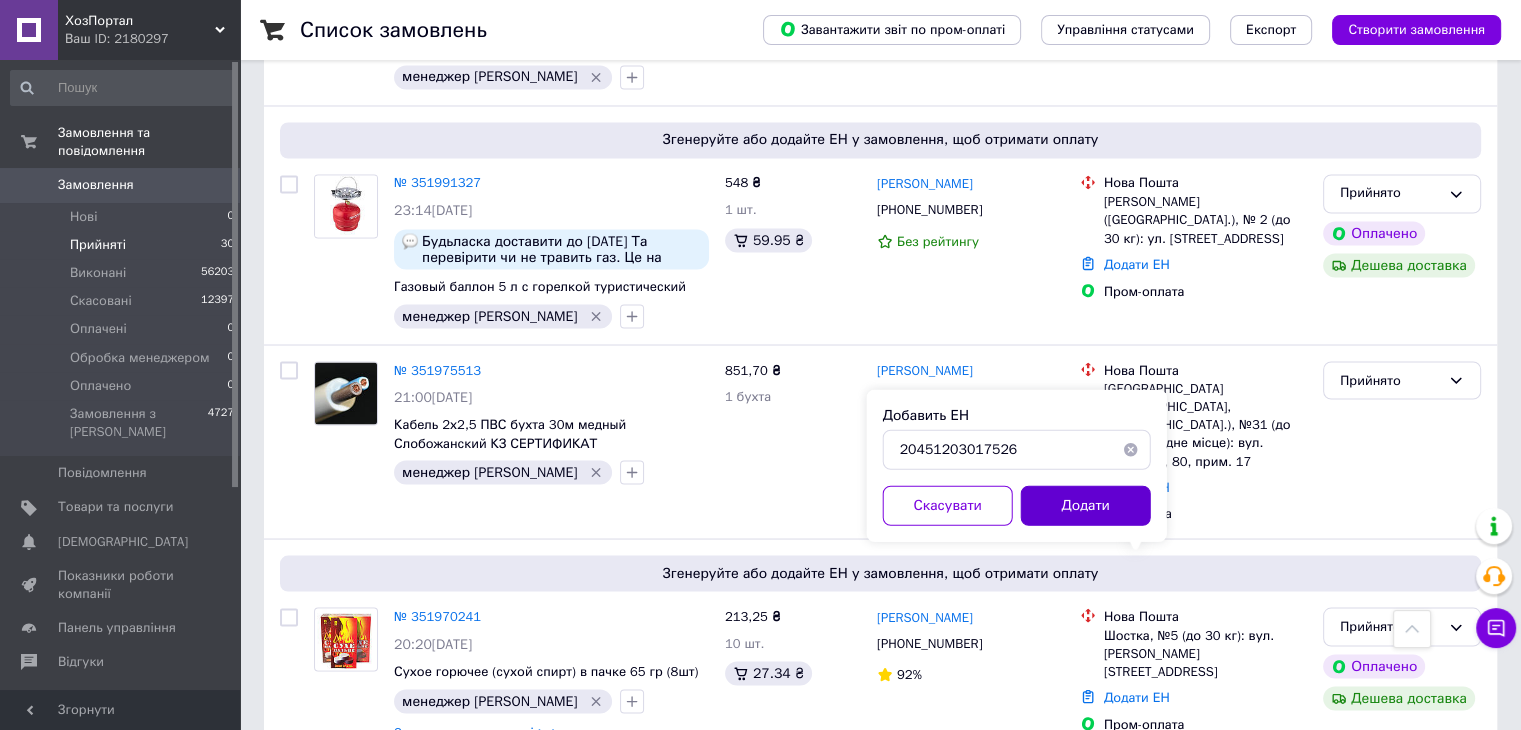 click on "Додати" at bounding box center [1086, 505] 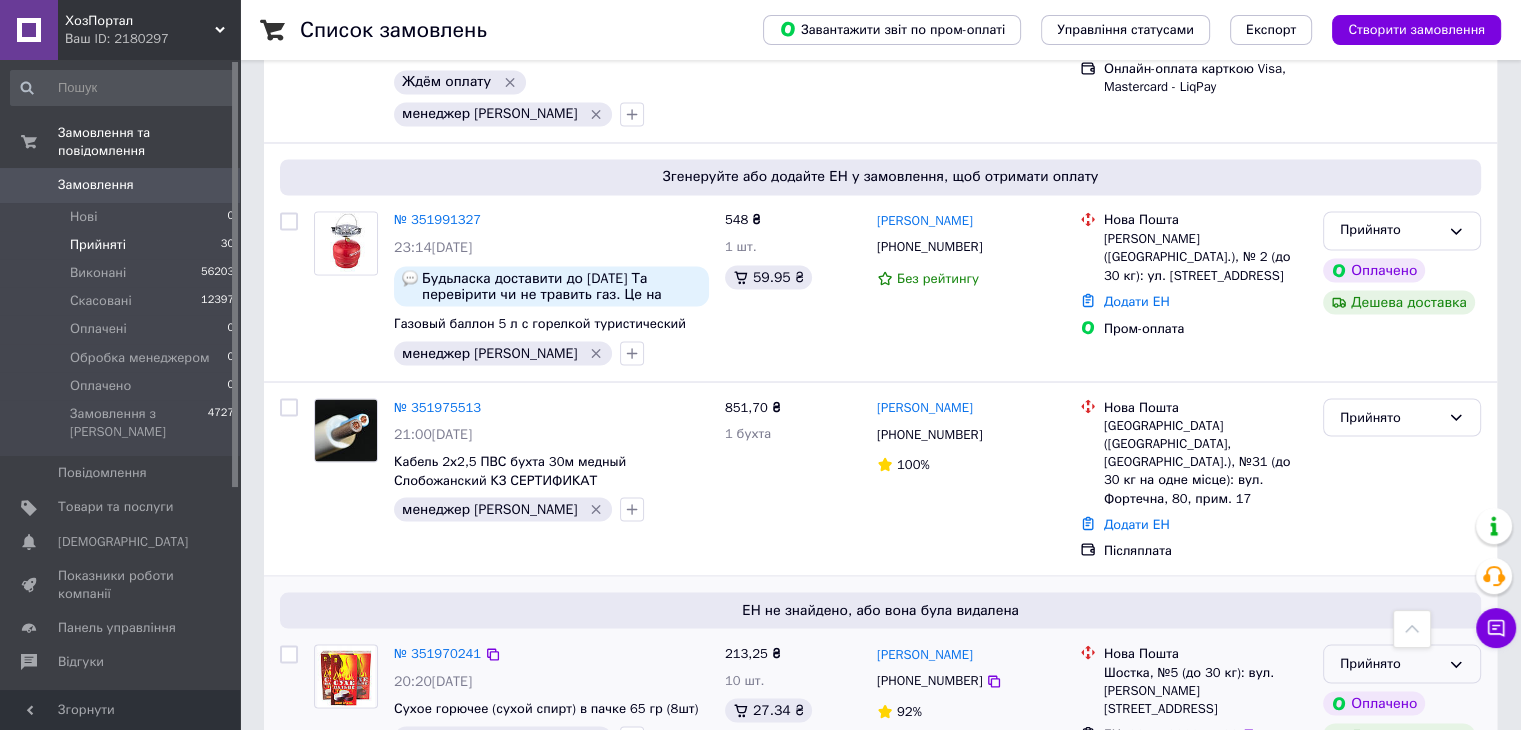 scroll, scrollTop: 3576, scrollLeft: 0, axis: vertical 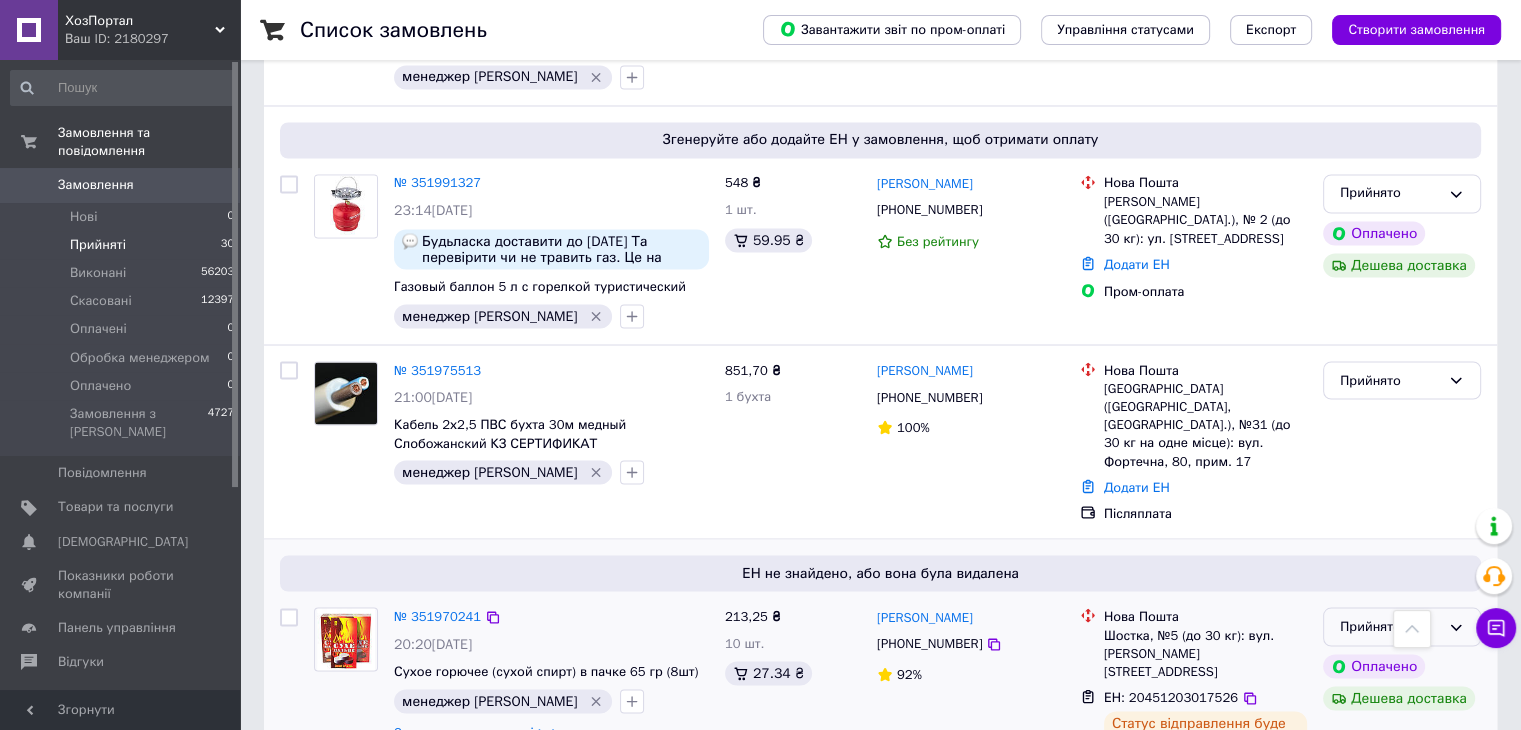 click on "Прийнято" at bounding box center (1390, 626) 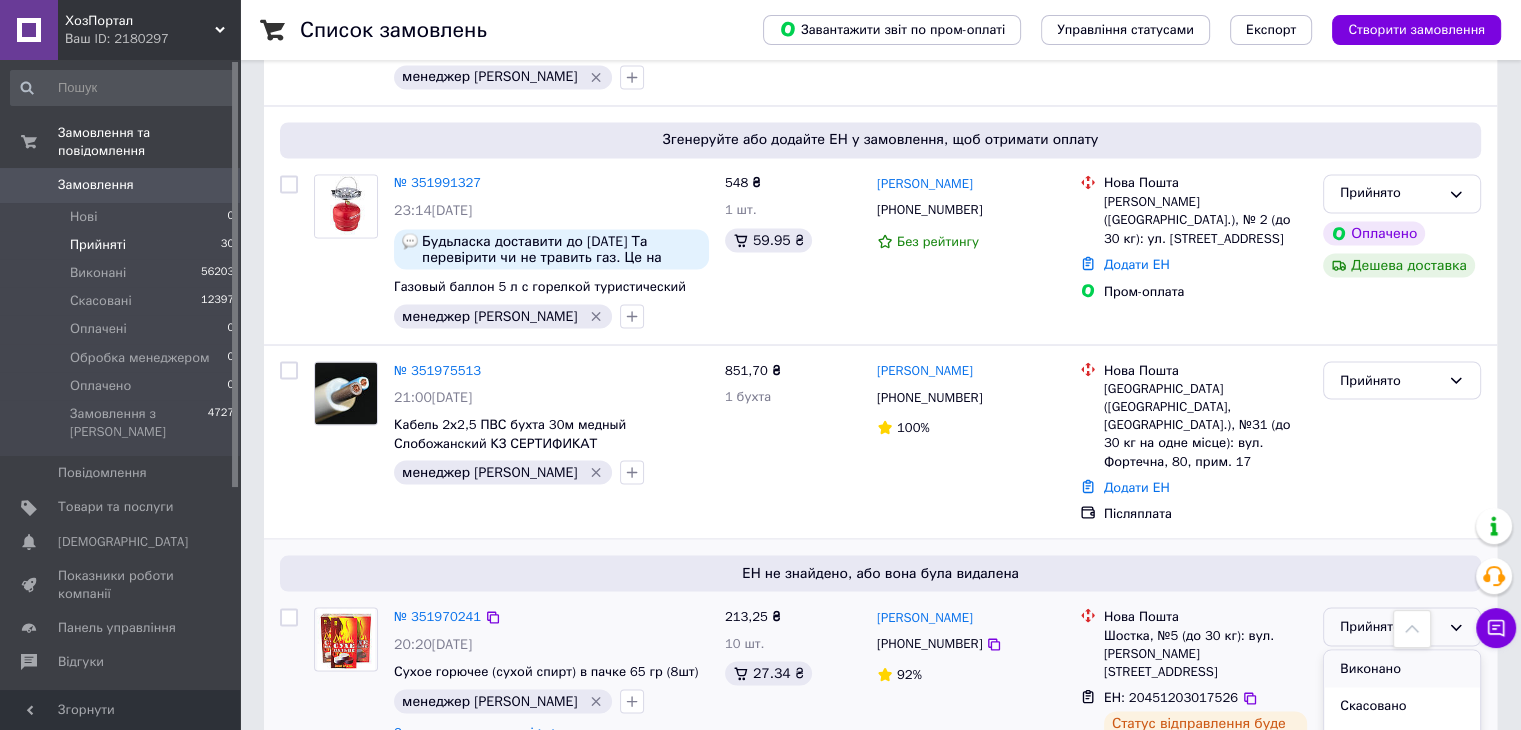 click on "Виконано" at bounding box center [1402, 668] 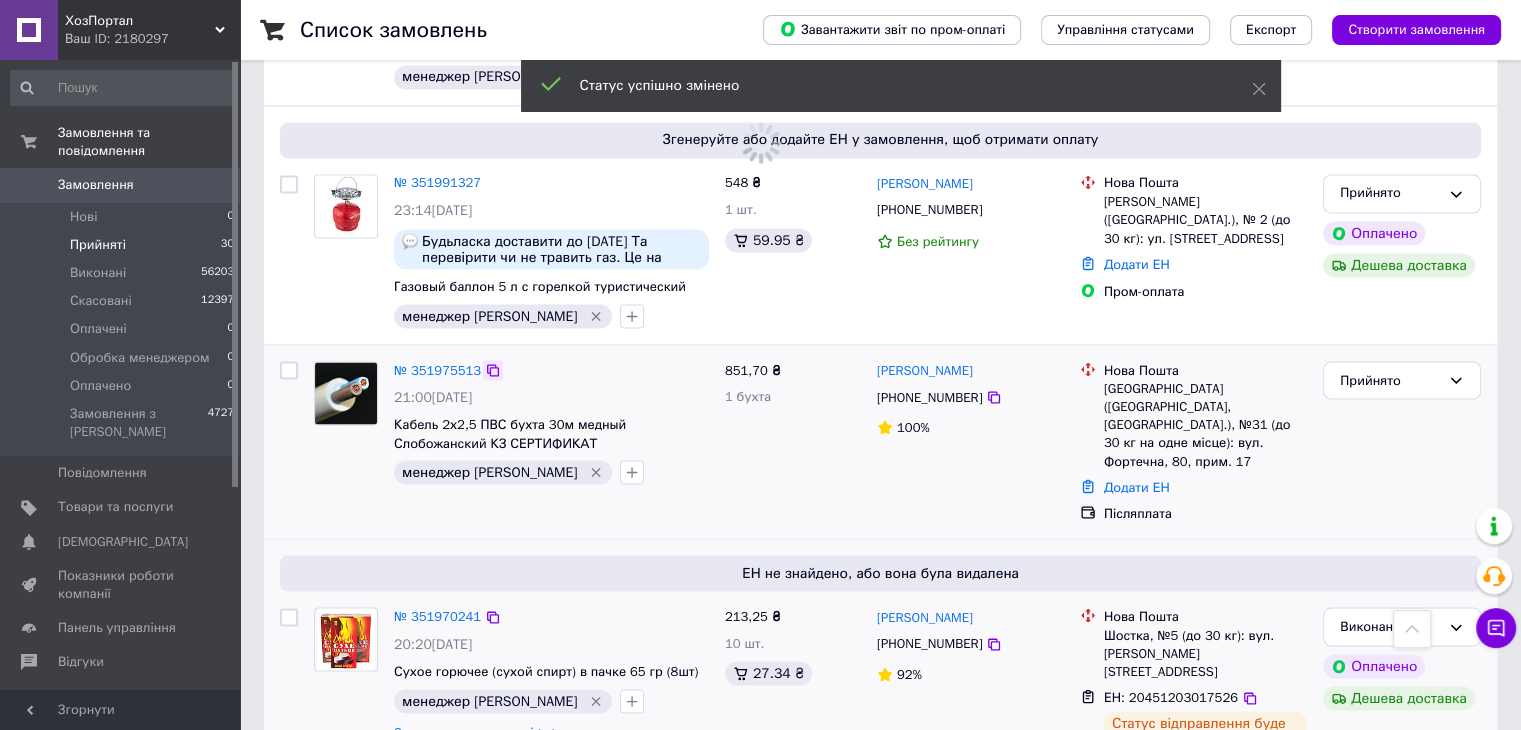 click 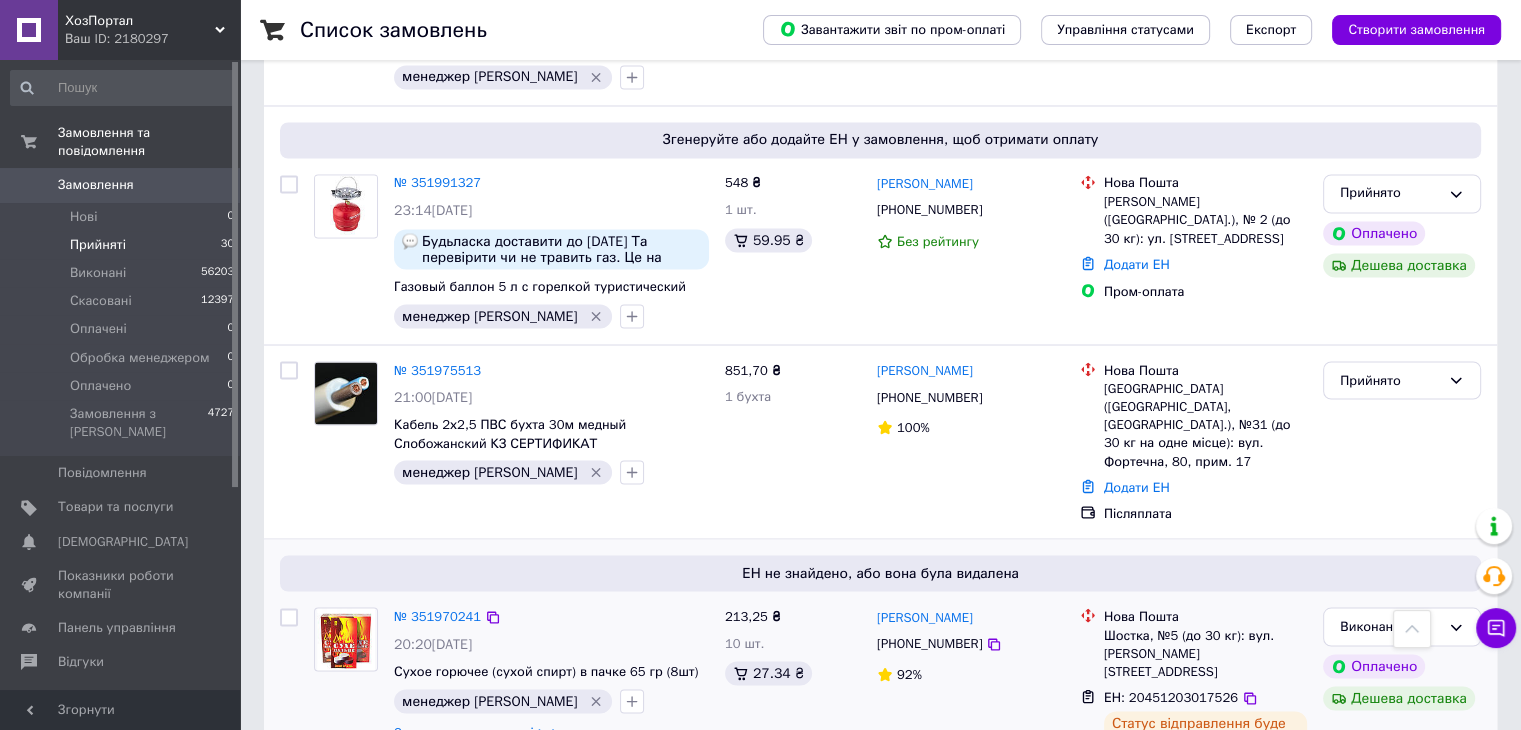 click on "Прийняті 30" at bounding box center [123, 245] 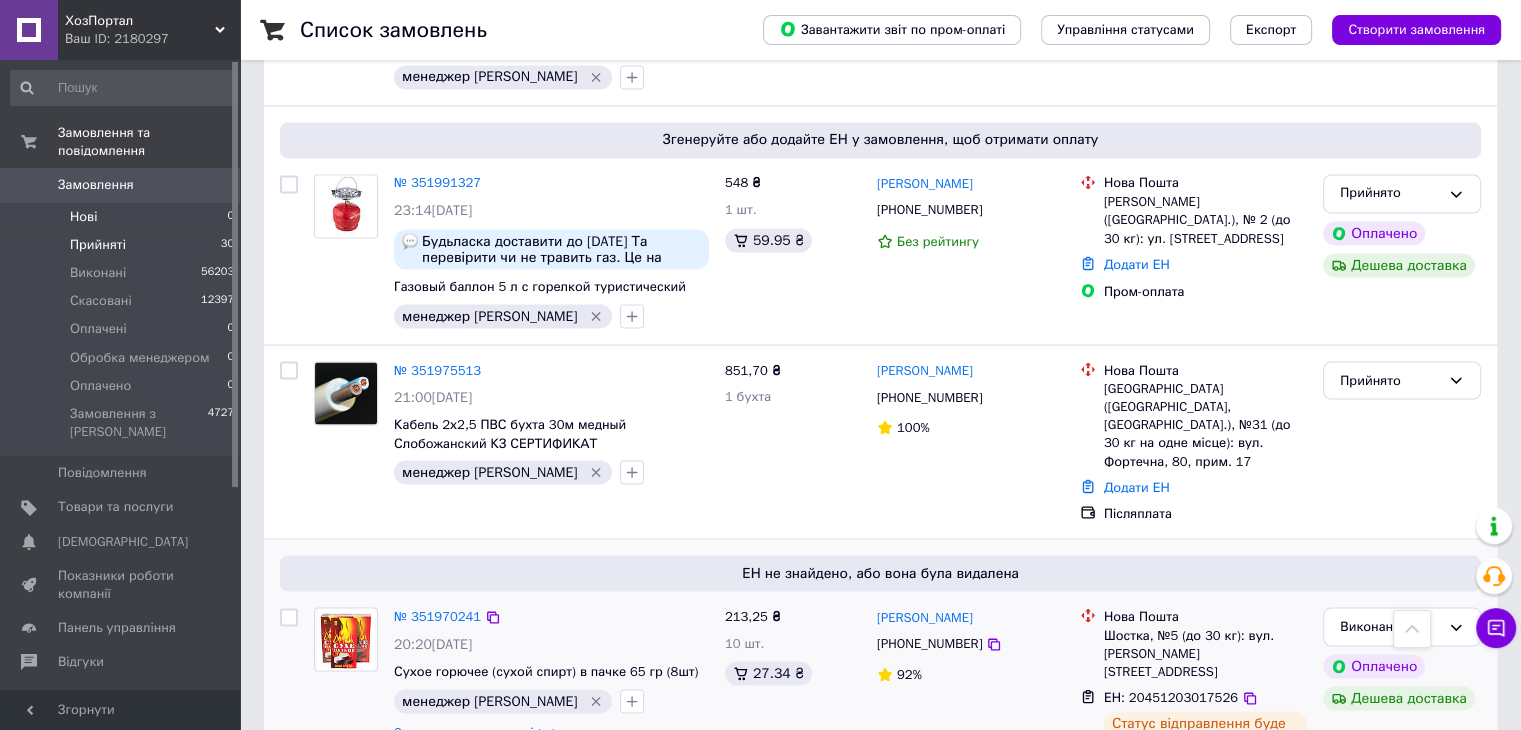 click on "Нові 0" at bounding box center [123, 217] 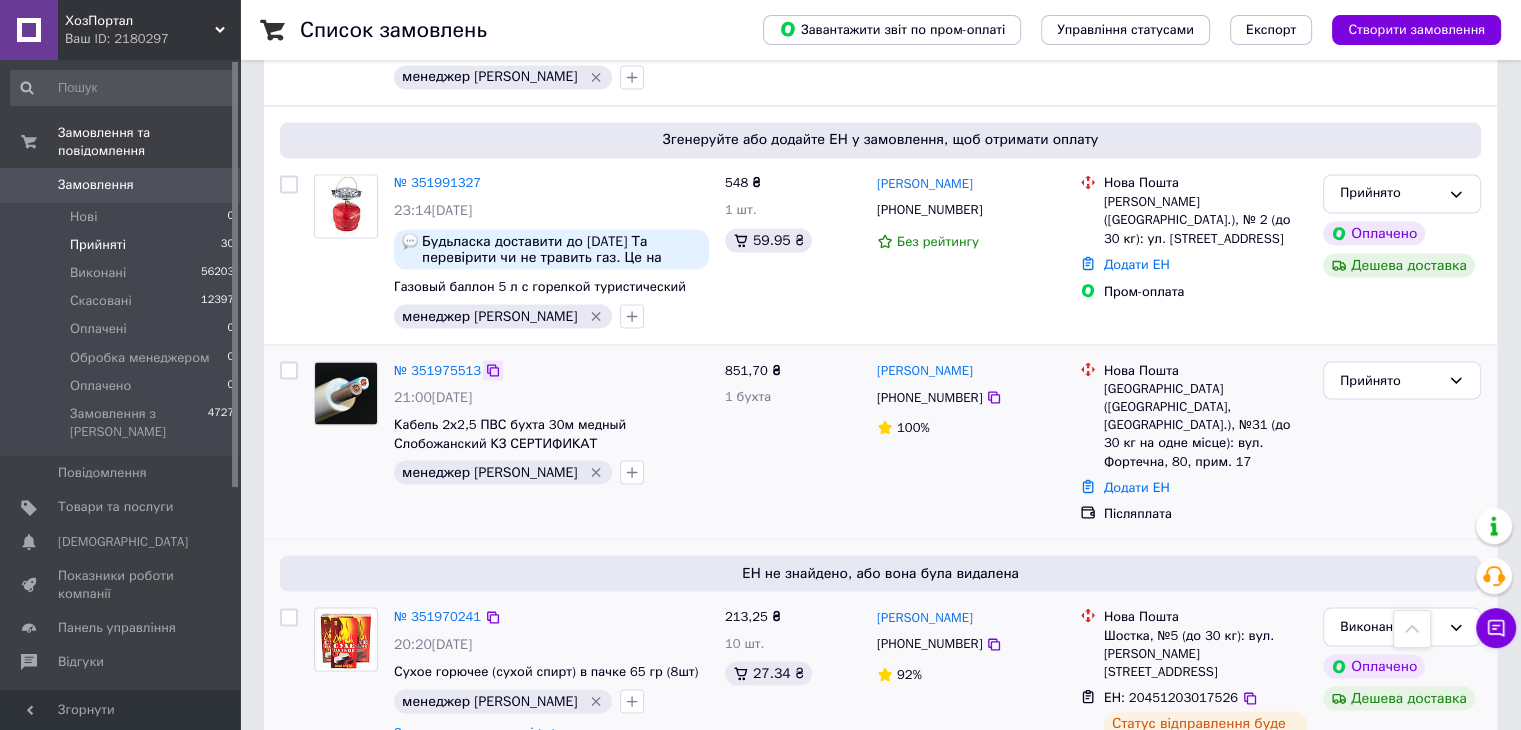 click 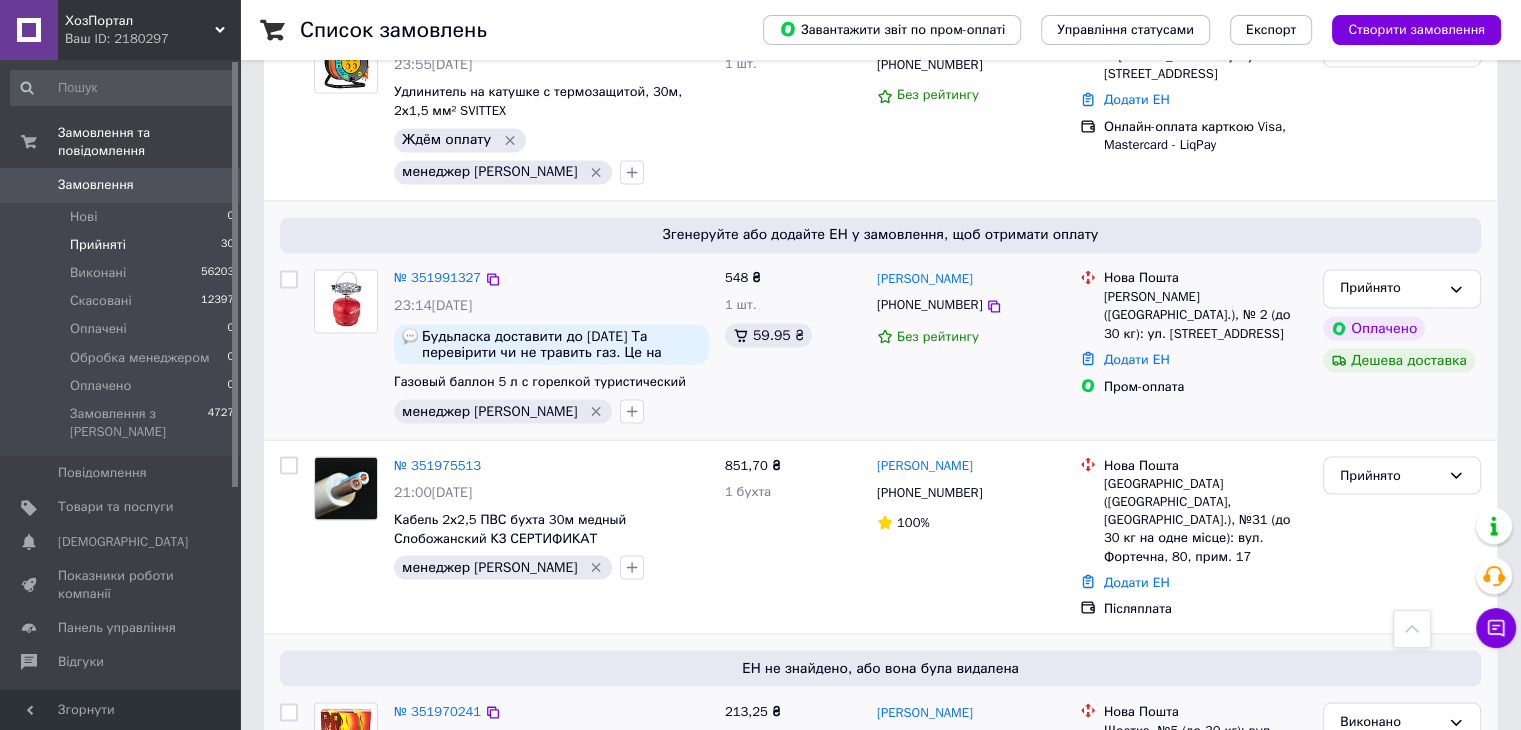 scroll, scrollTop: 3376, scrollLeft: 0, axis: vertical 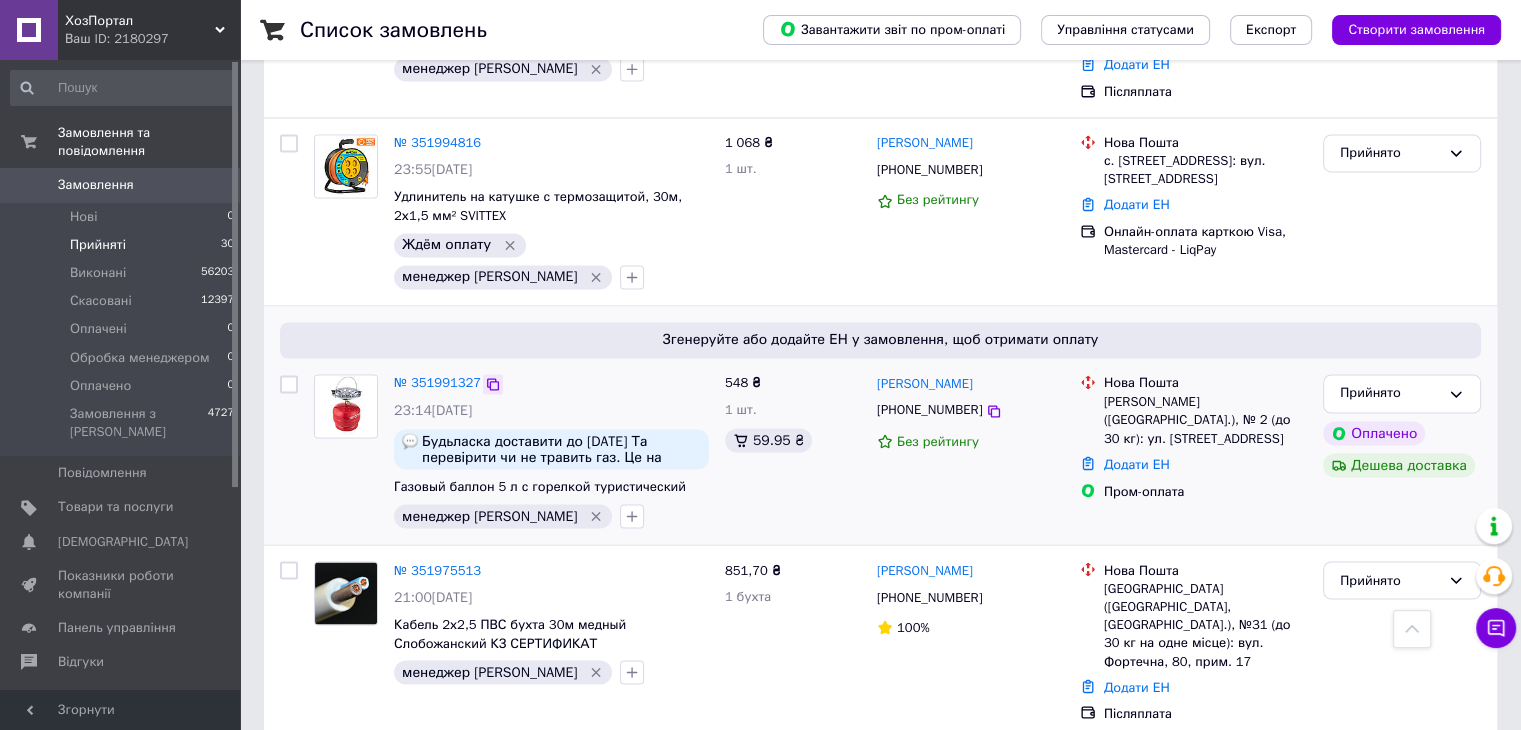 click 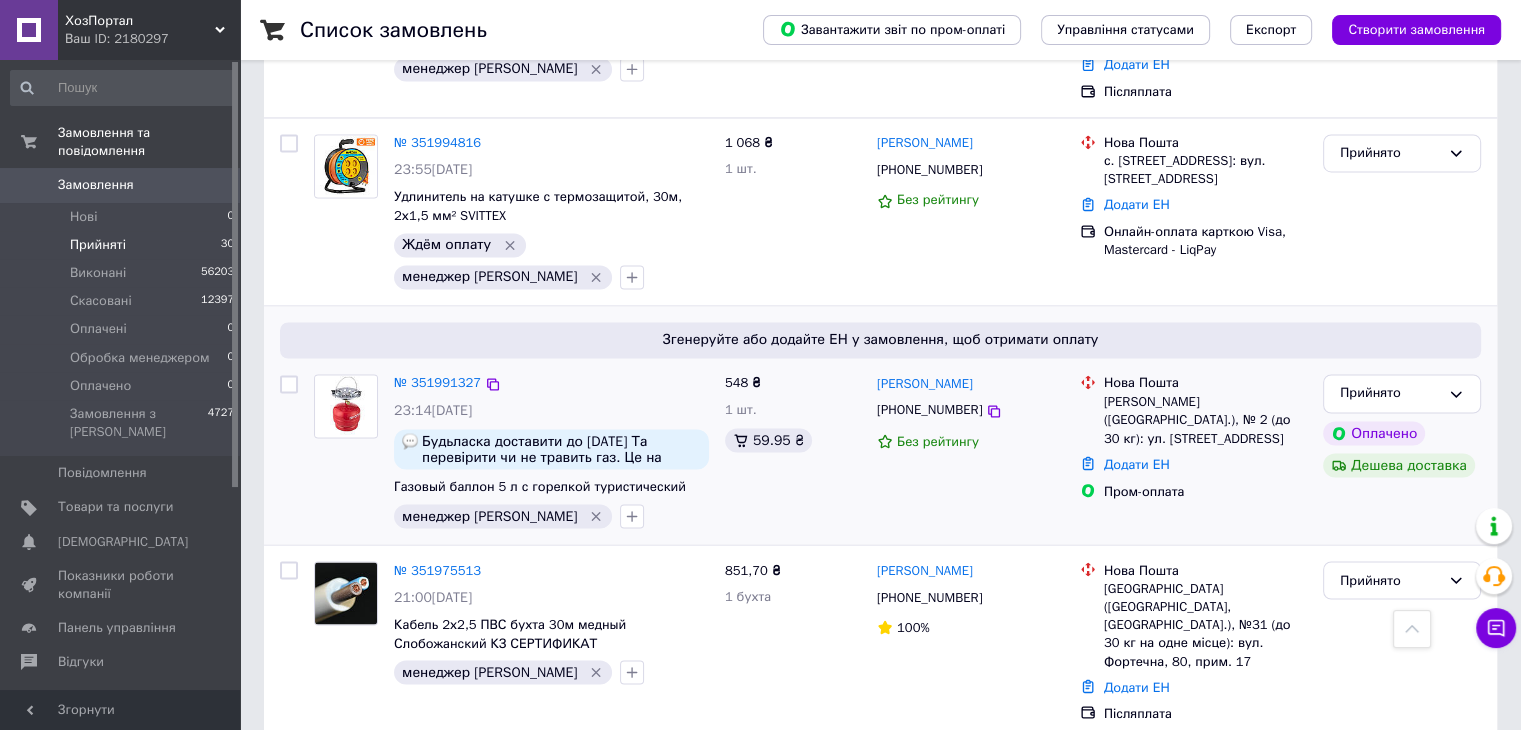 click on "[PERSON_NAME] ([GEOGRAPHIC_DATA].), № 2 (до 30 кг): ул. [STREET_ADDRESS]" at bounding box center (1205, 420) 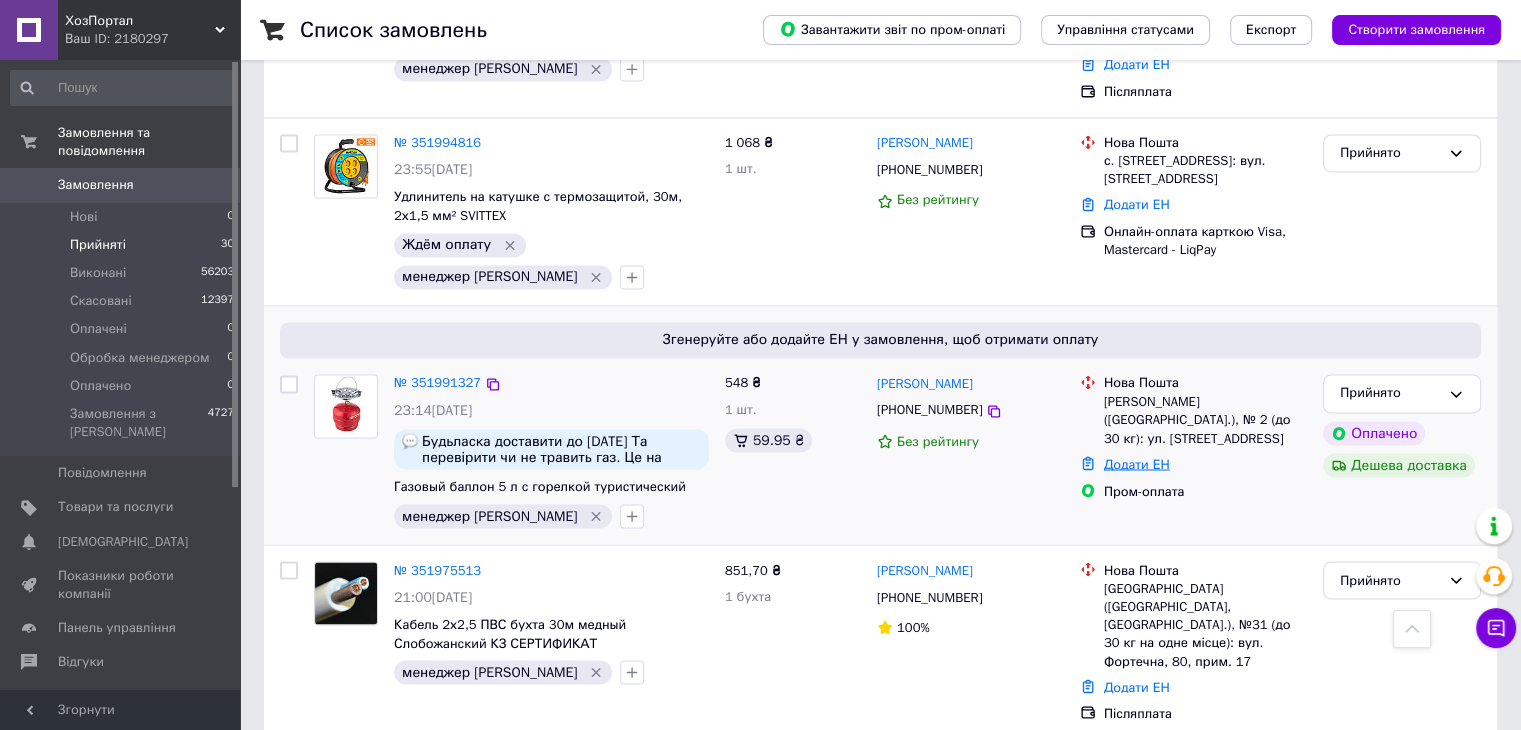 click on "Додати ЕН" at bounding box center (1137, 463) 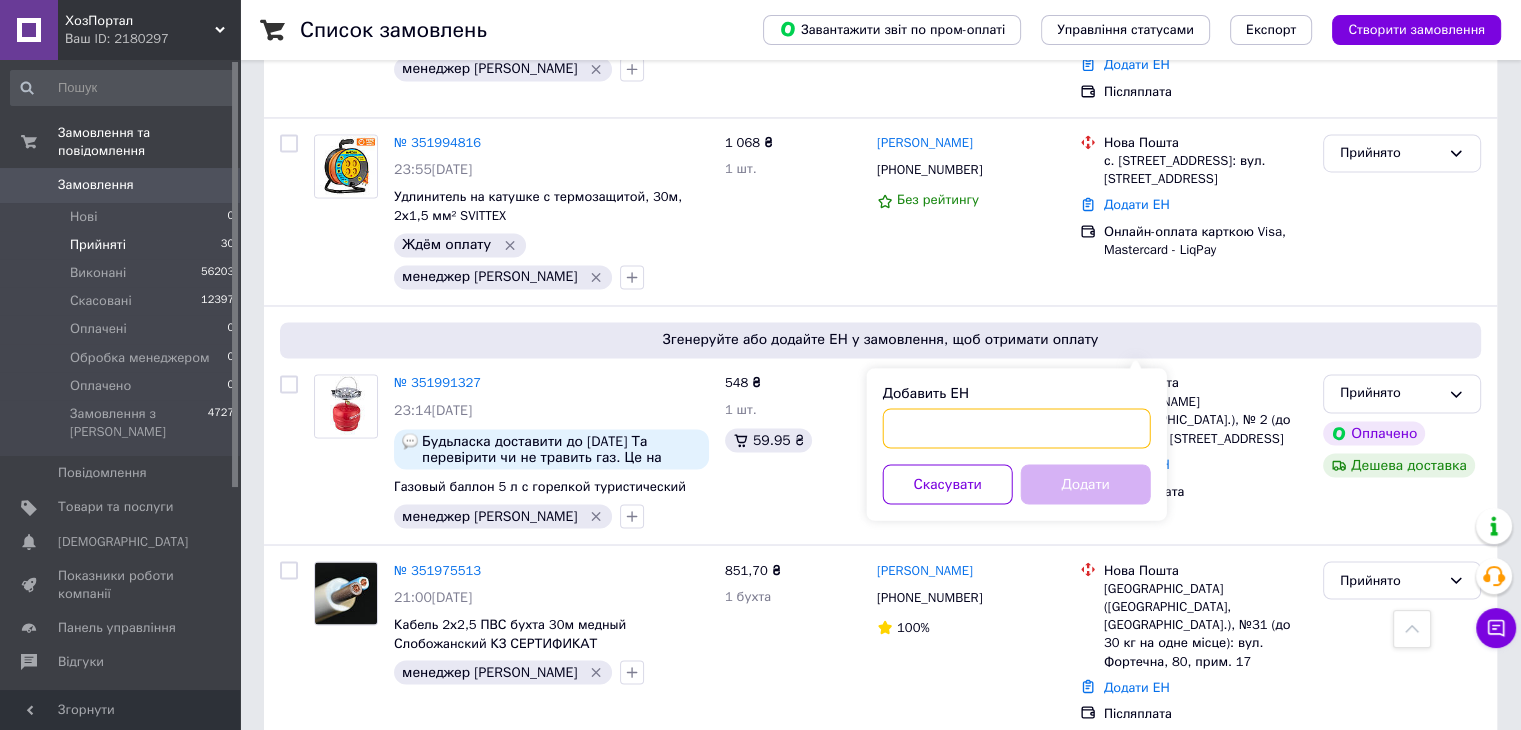 click on "Добавить ЕН" at bounding box center (1017, 428) 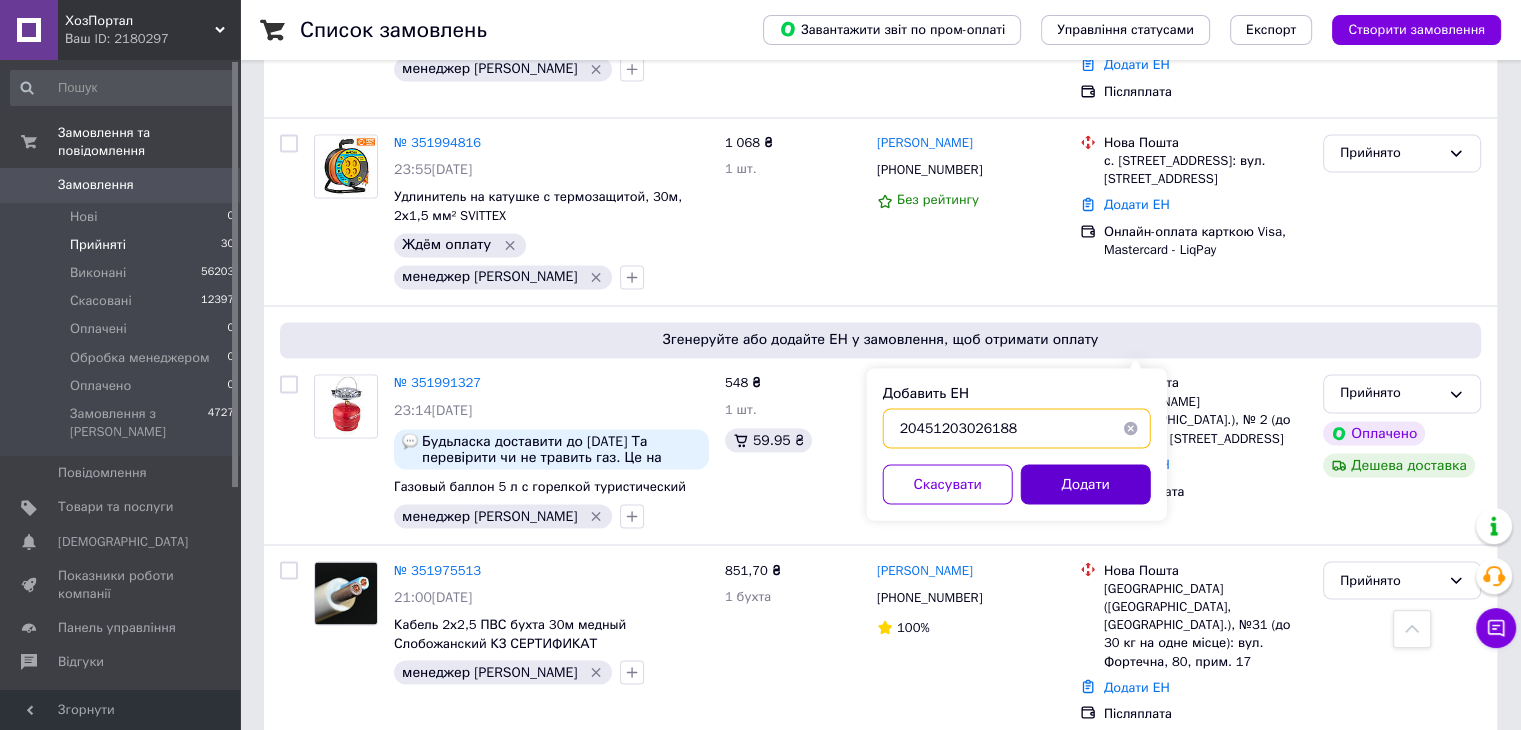 type on "20451203026188" 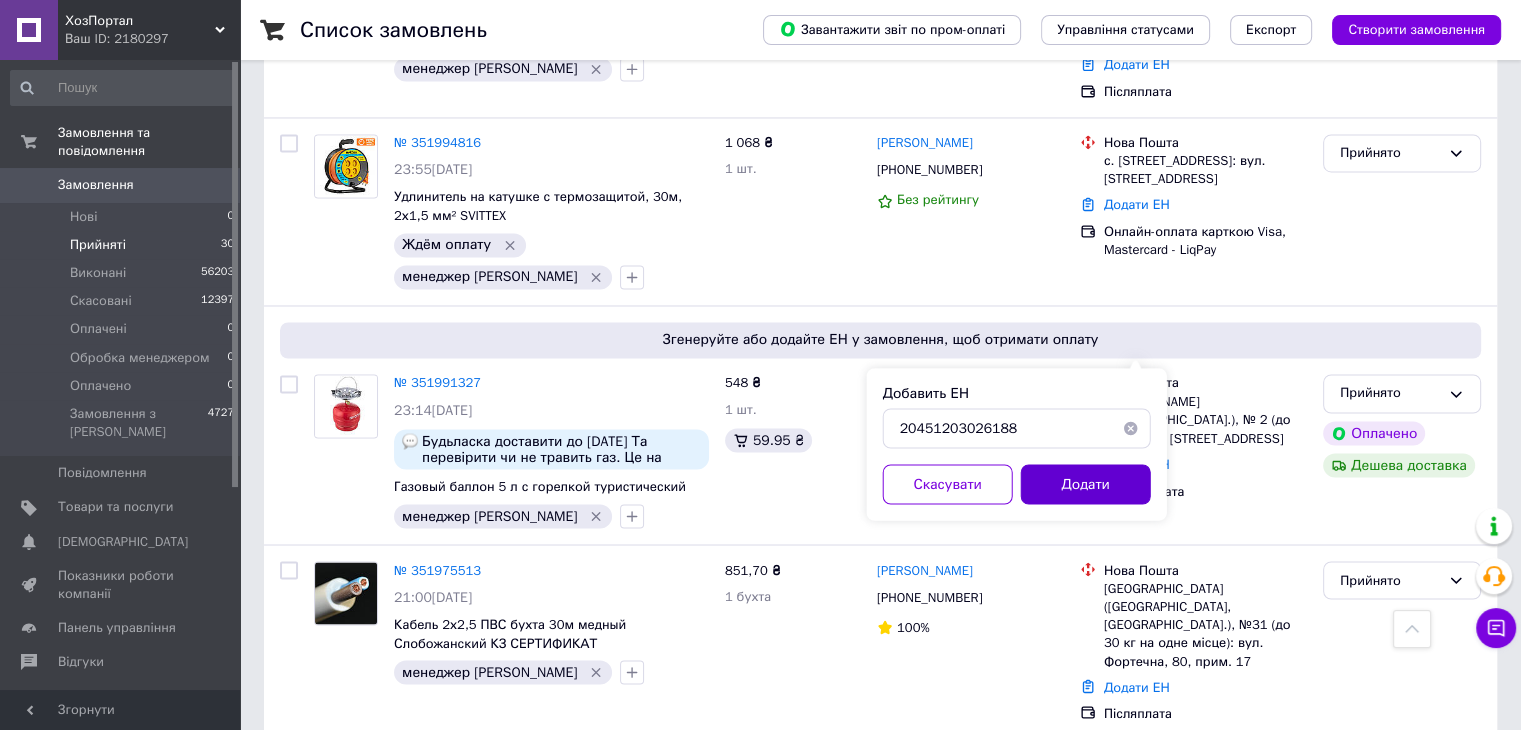 click on "Додати" at bounding box center [1086, 484] 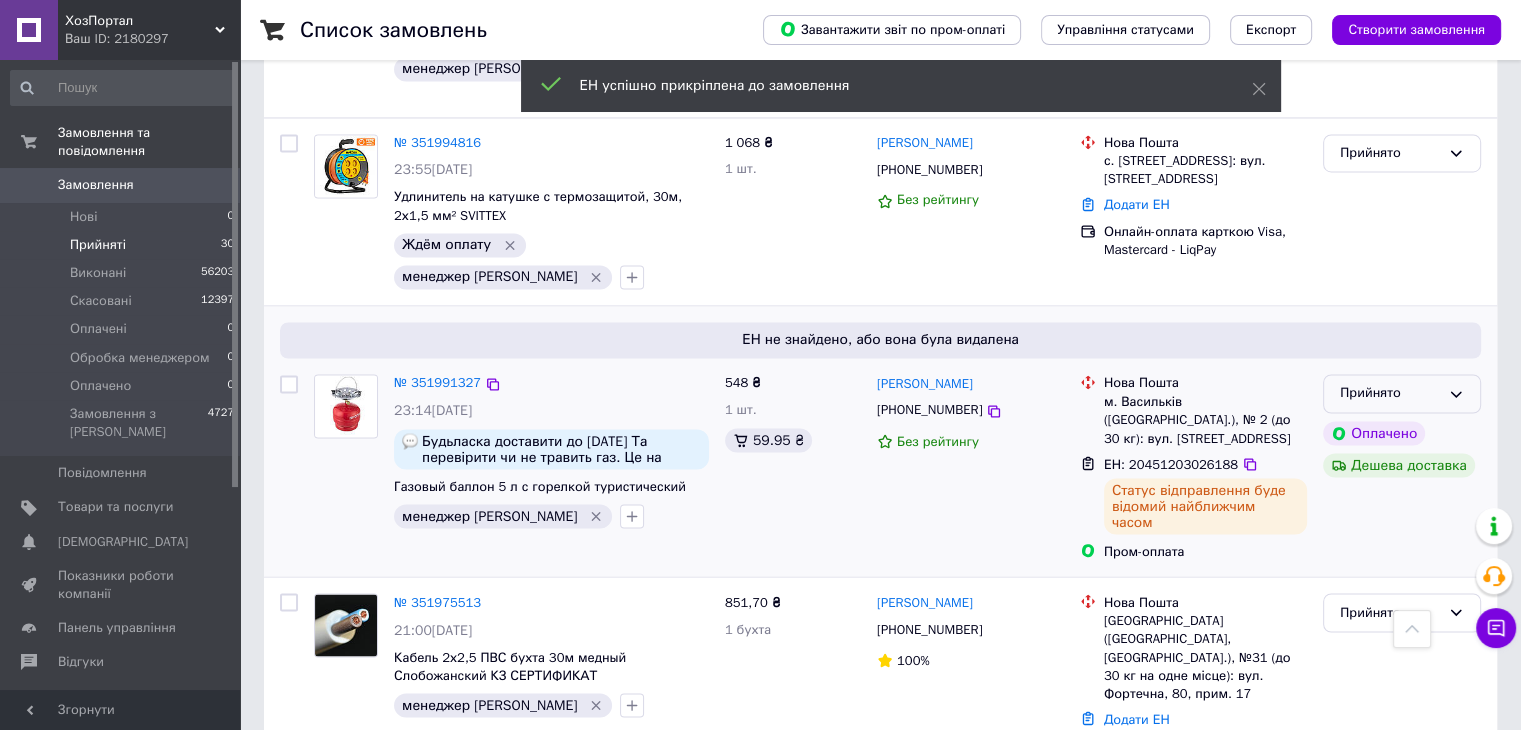 click on "Прийнято" at bounding box center (1390, 393) 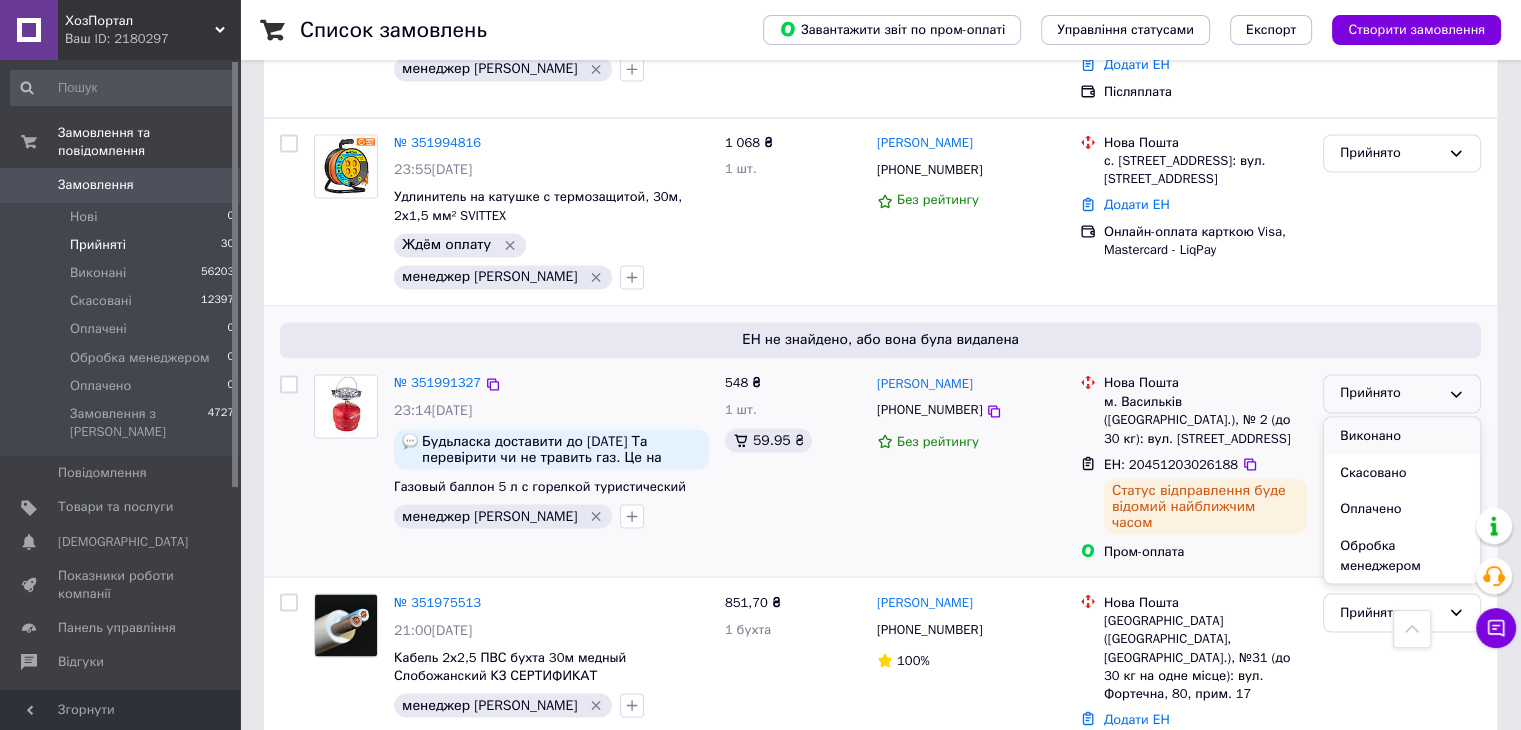 click on "Виконано" at bounding box center (1402, 435) 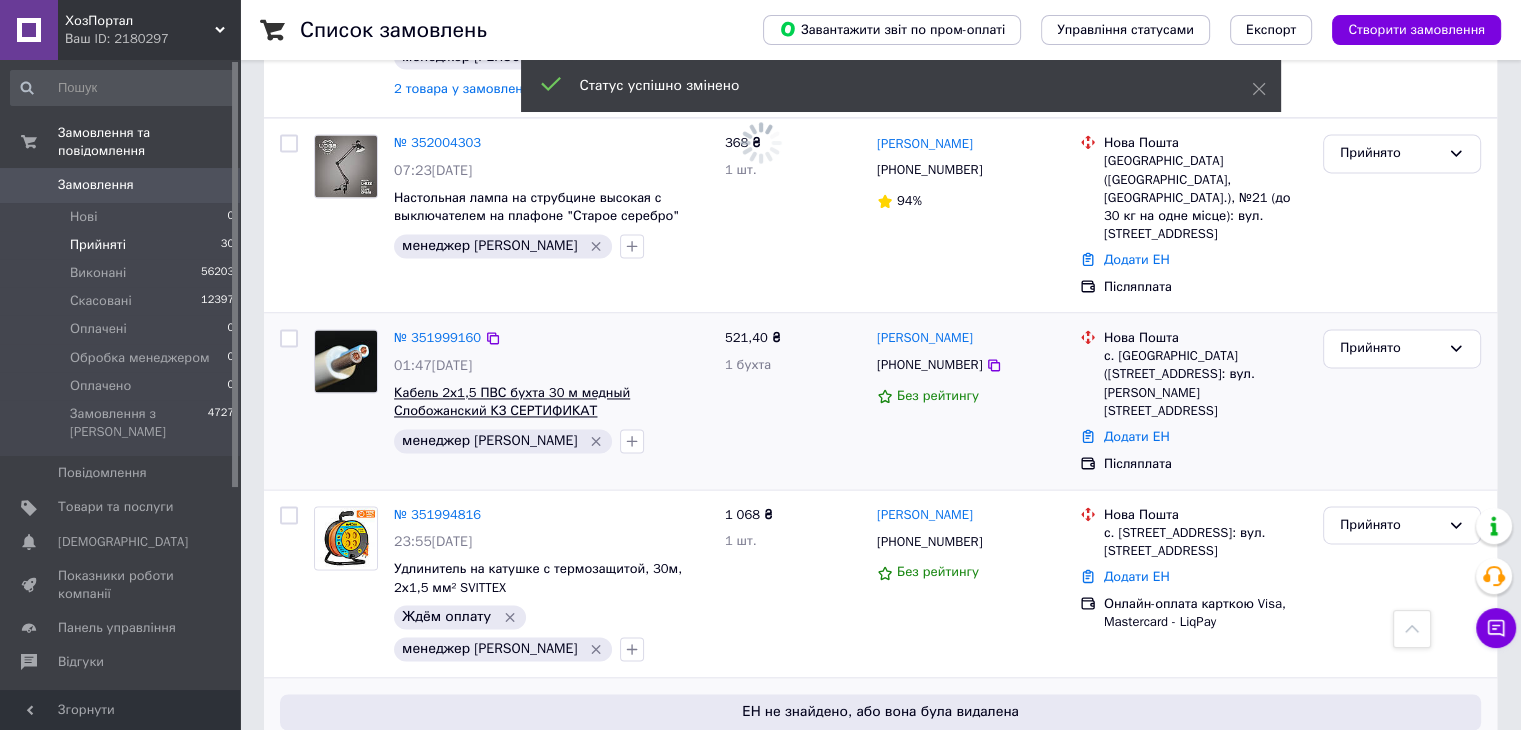 scroll, scrollTop: 2876, scrollLeft: 0, axis: vertical 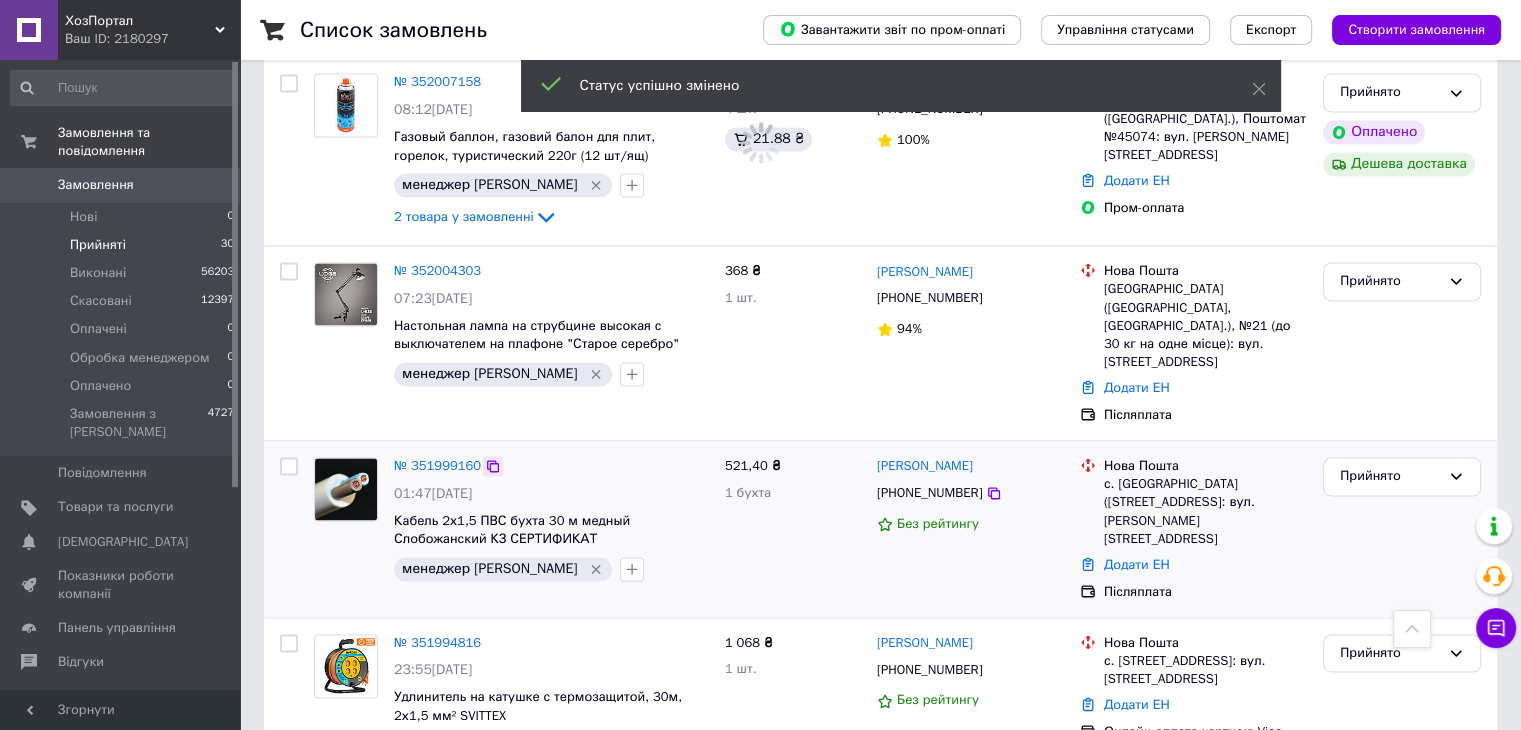 click 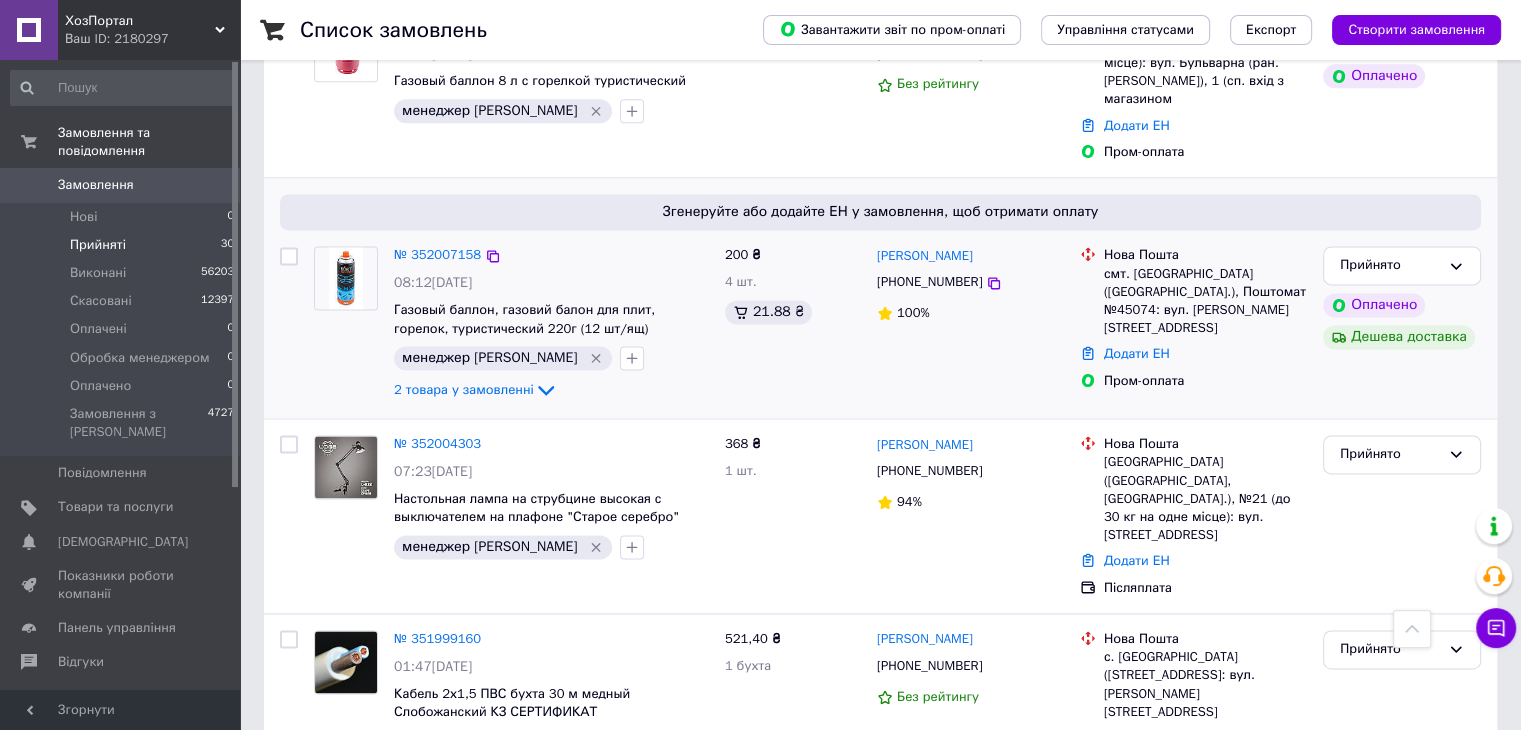 scroll, scrollTop: 2676, scrollLeft: 0, axis: vertical 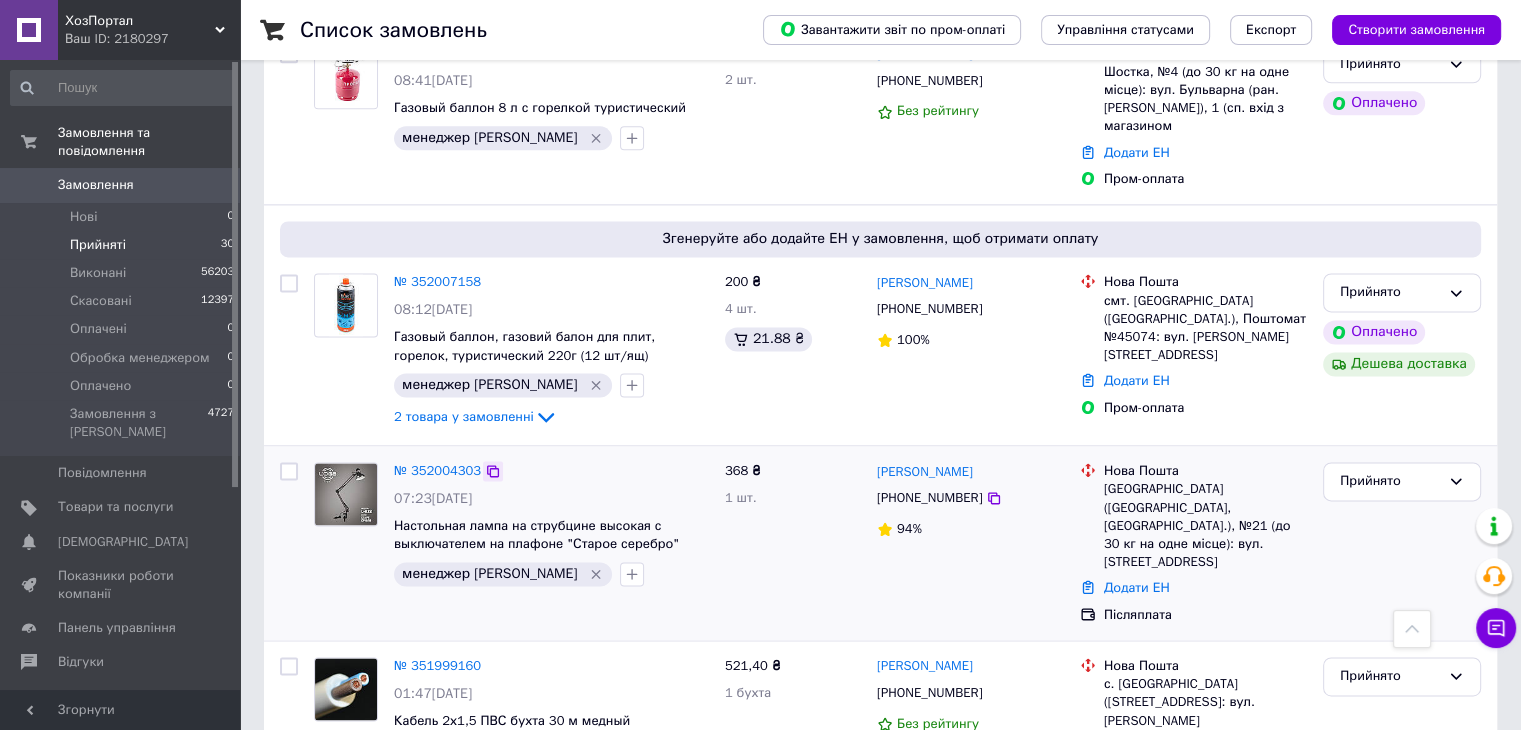 click 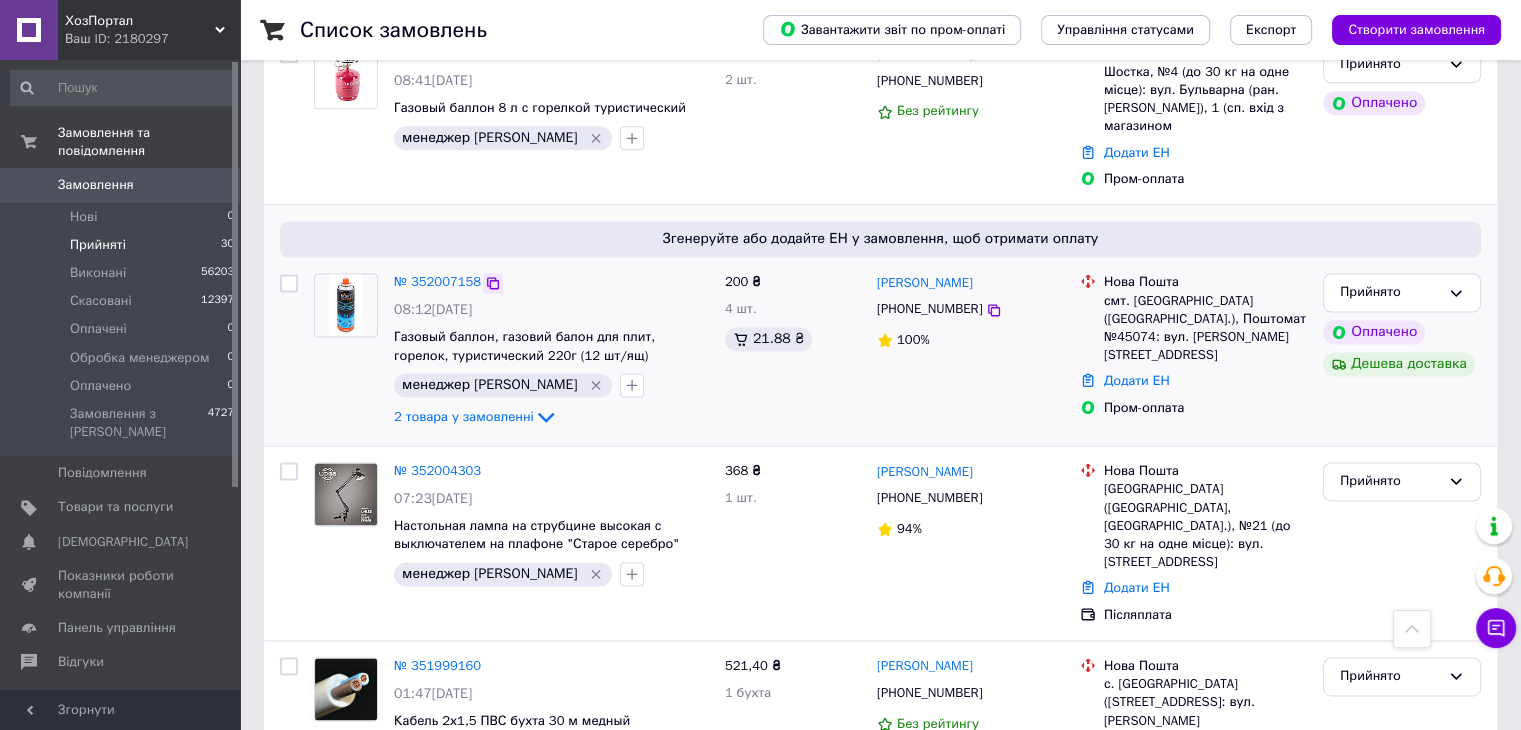 click 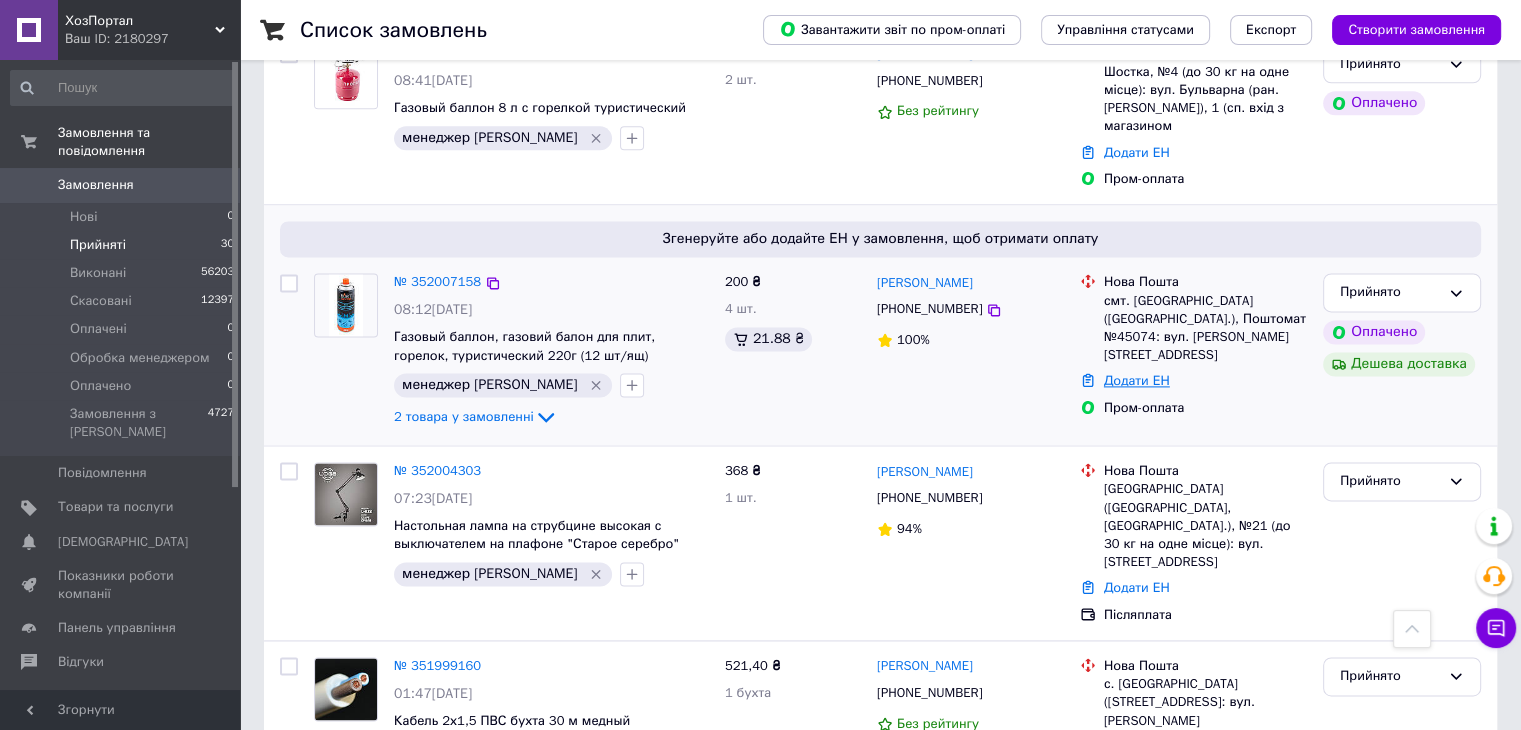 click on "Додати ЕН" at bounding box center [1137, 380] 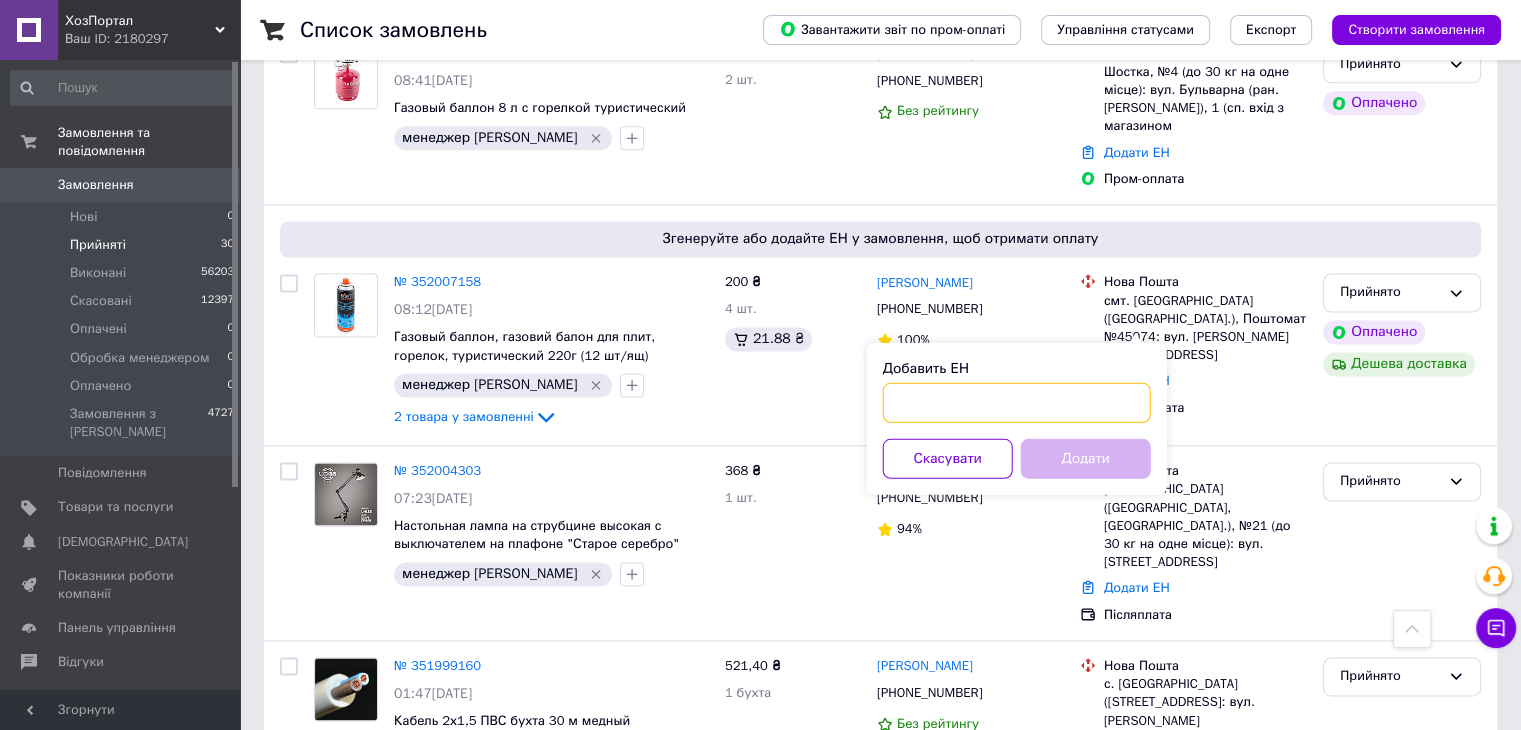 click on "Добавить ЕН" at bounding box center (1017, 402) 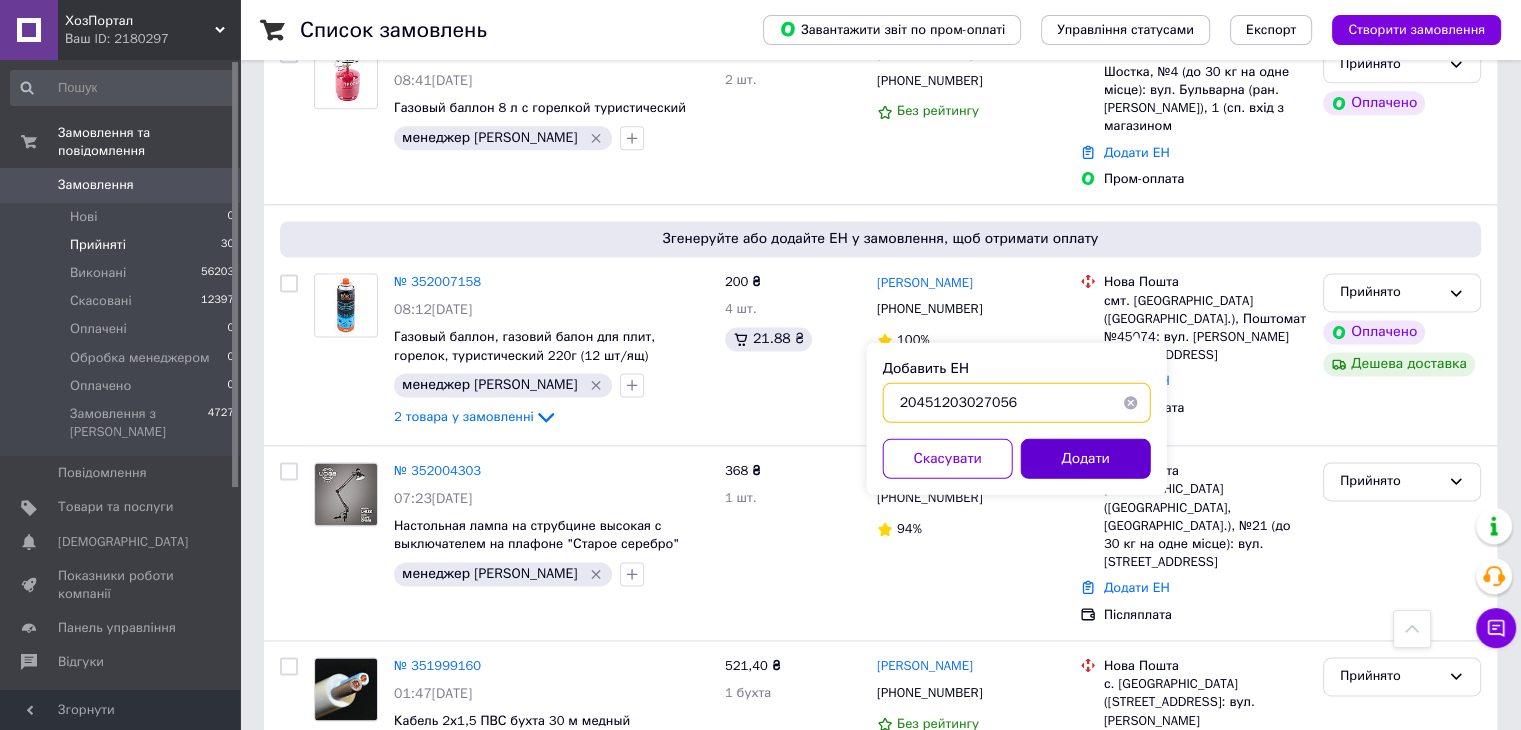 type on "20451203027056" 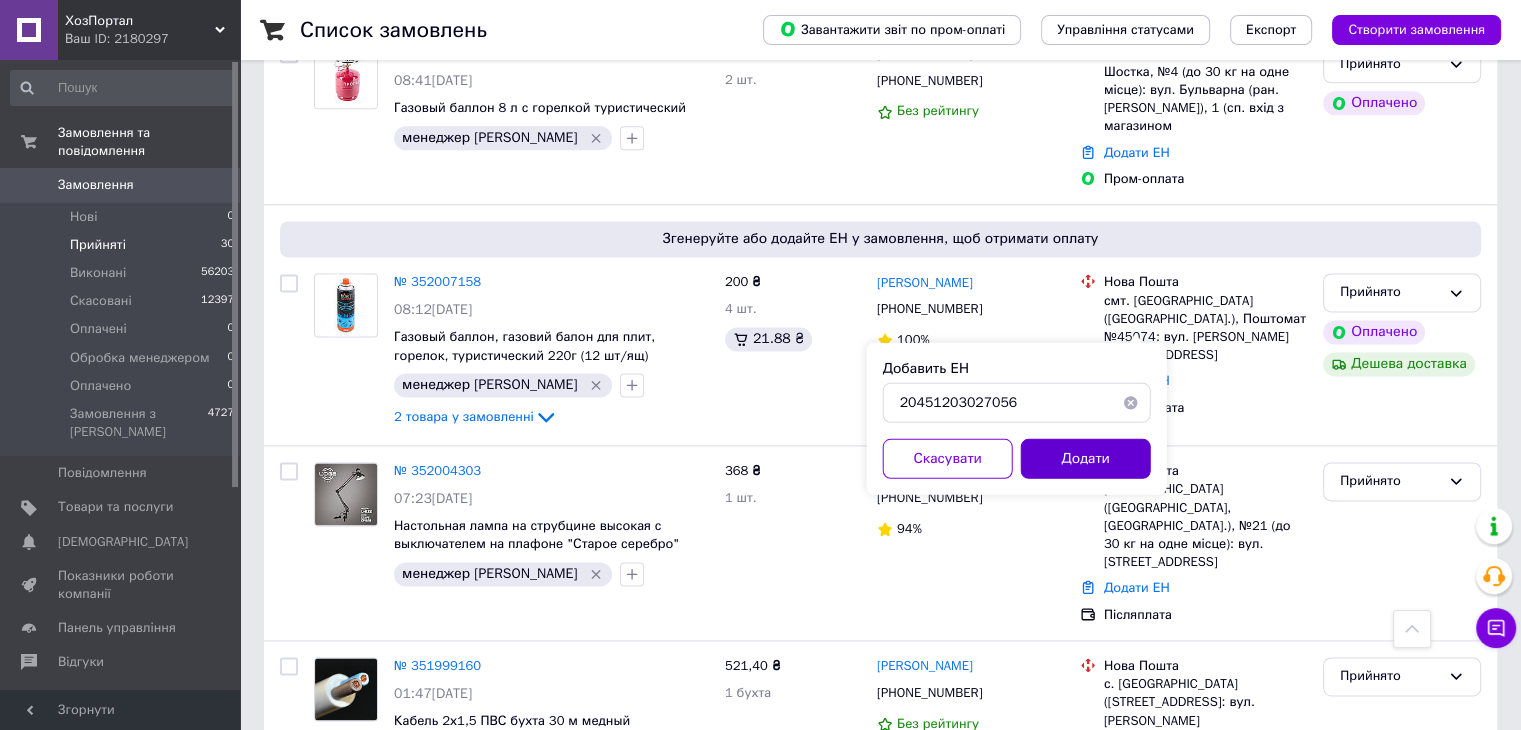 click on "Додати" at bounding box center (1086, 458) 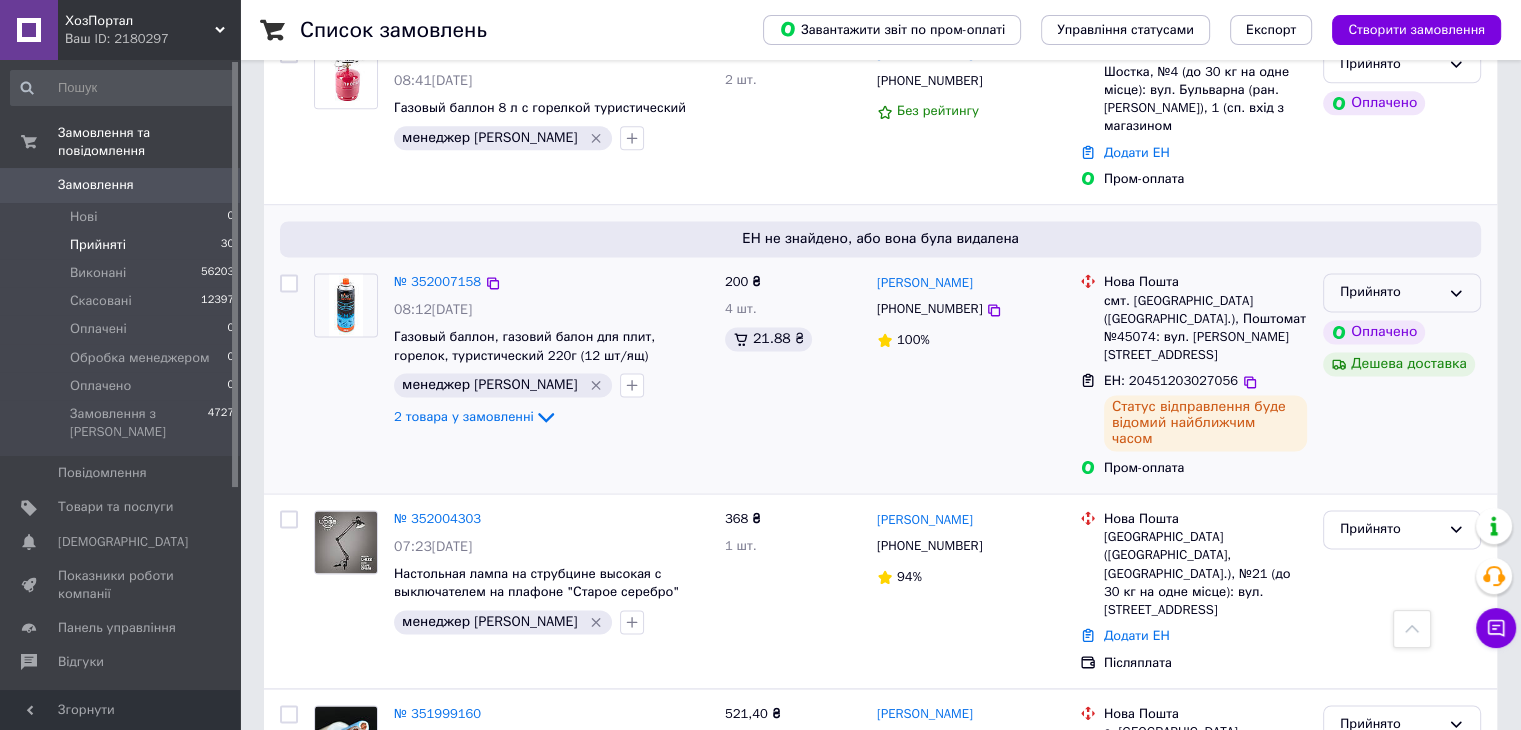 click on "Прийнято" at bounding box center (1390, 292) 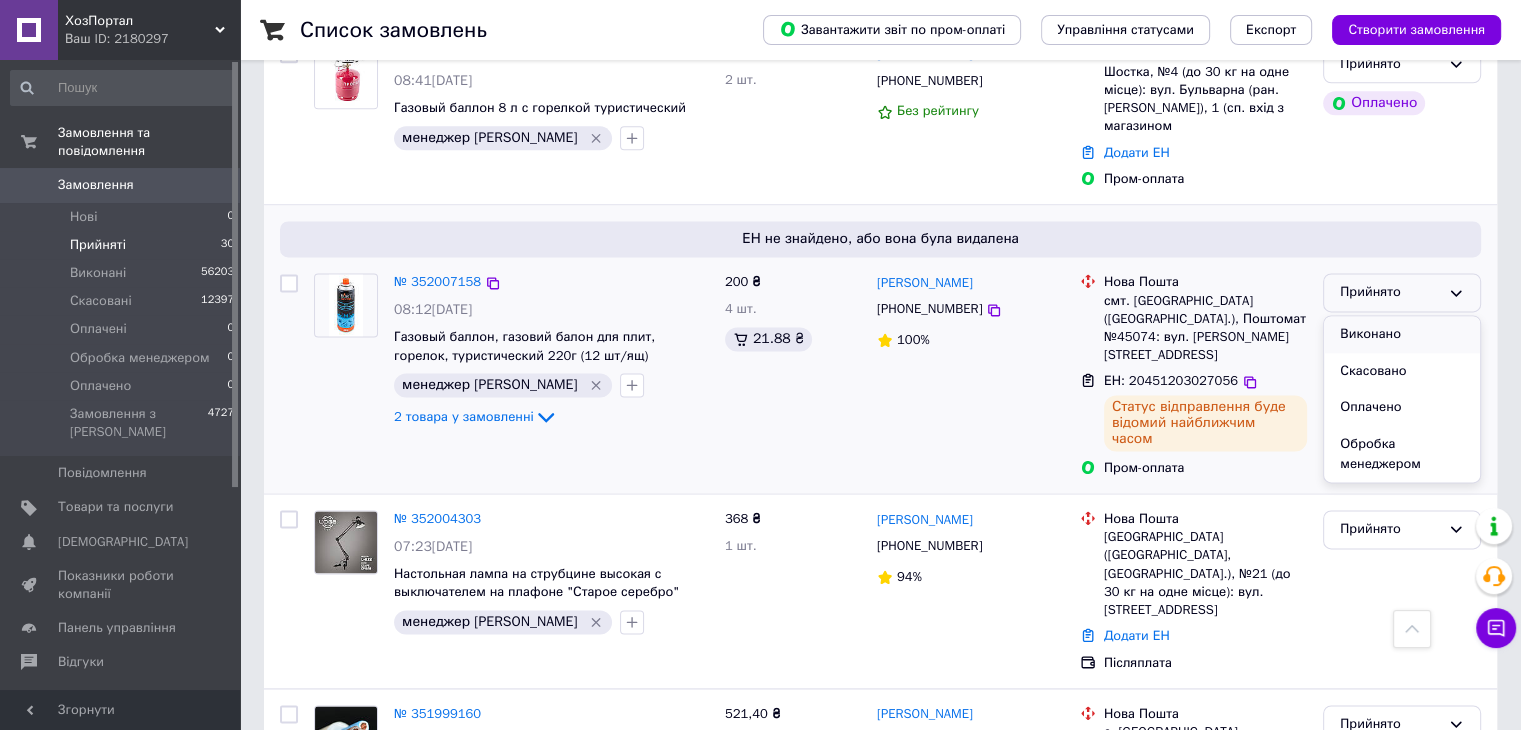 click on "Виконано" at bounding box center [1402, 334] 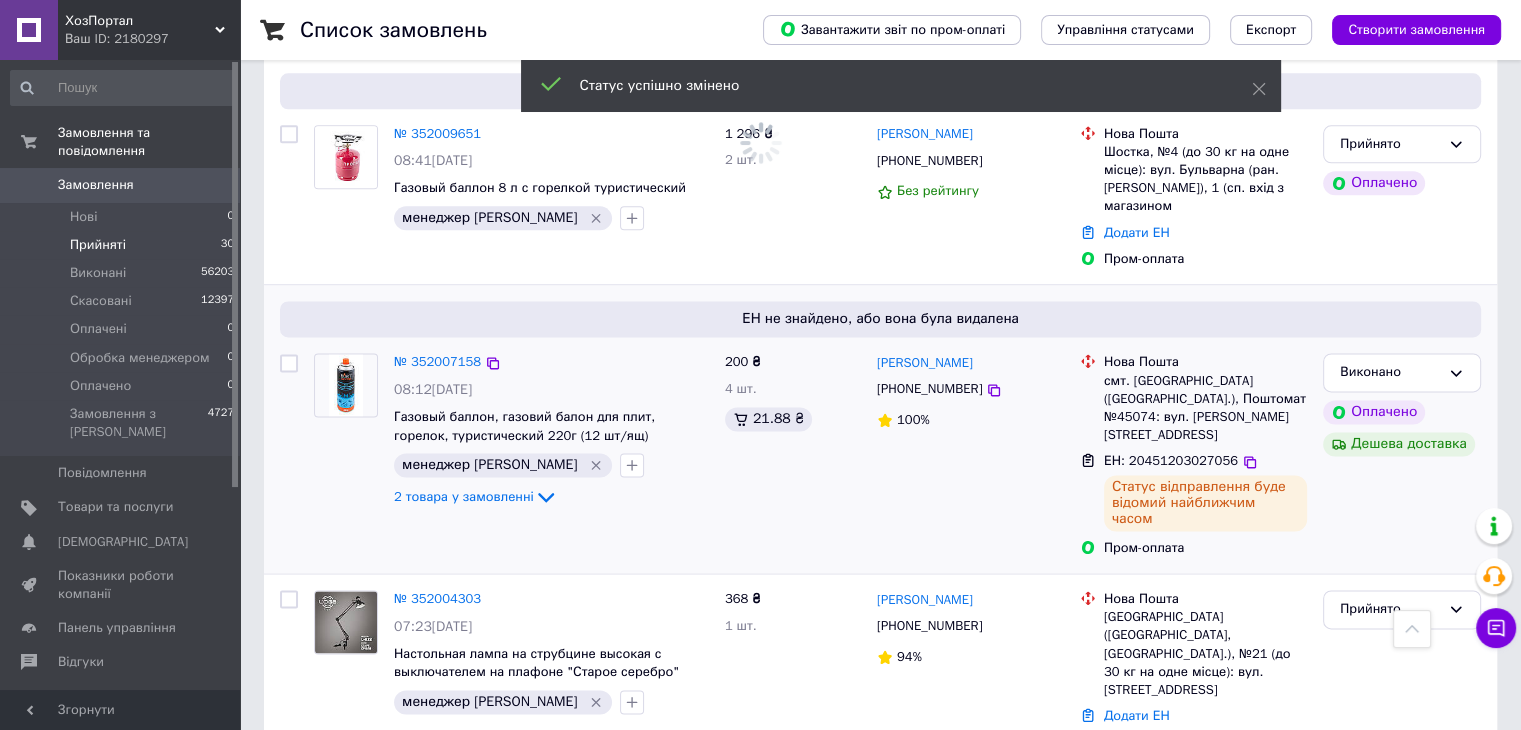 scroll, scrollTop: 2476, scrollLeft: 0, axis: vertical 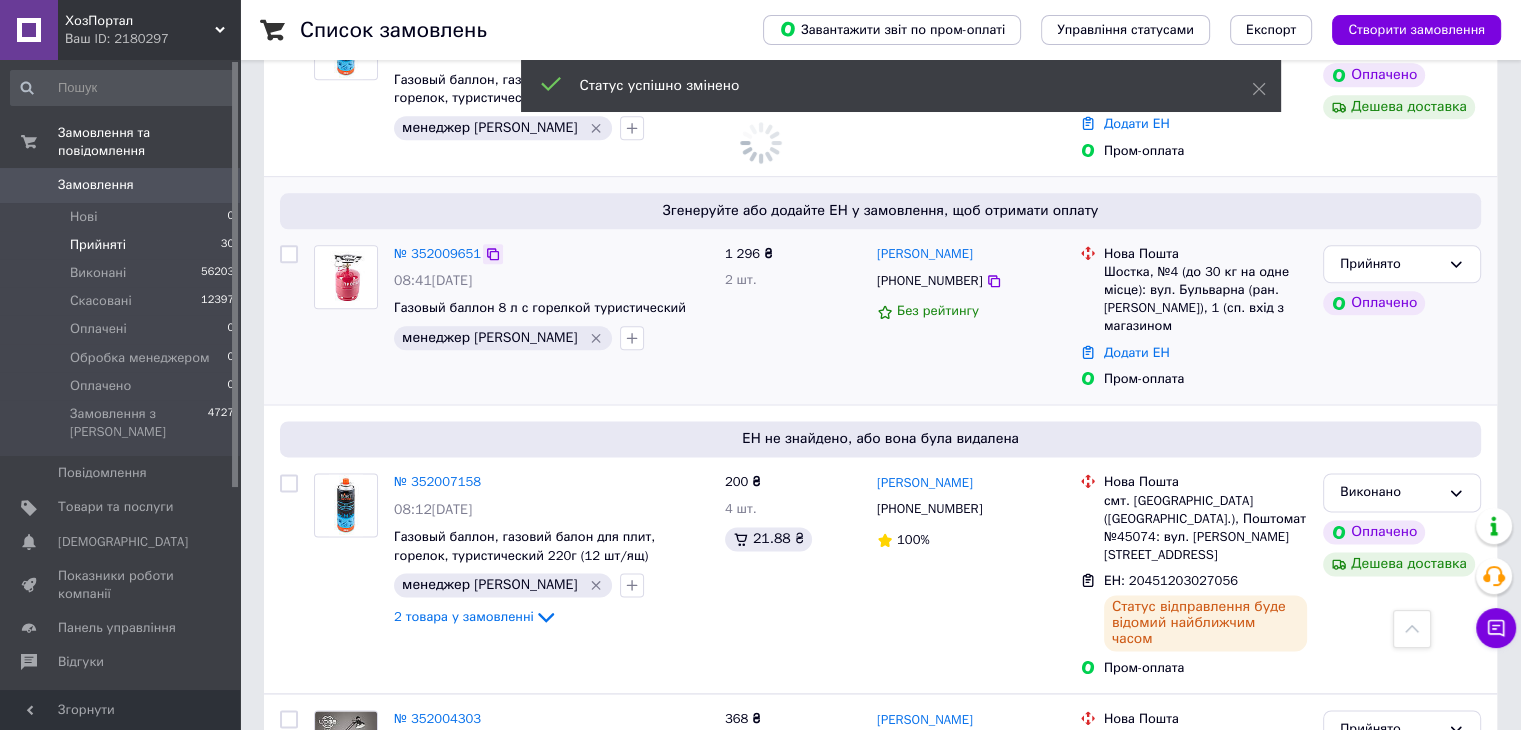 click 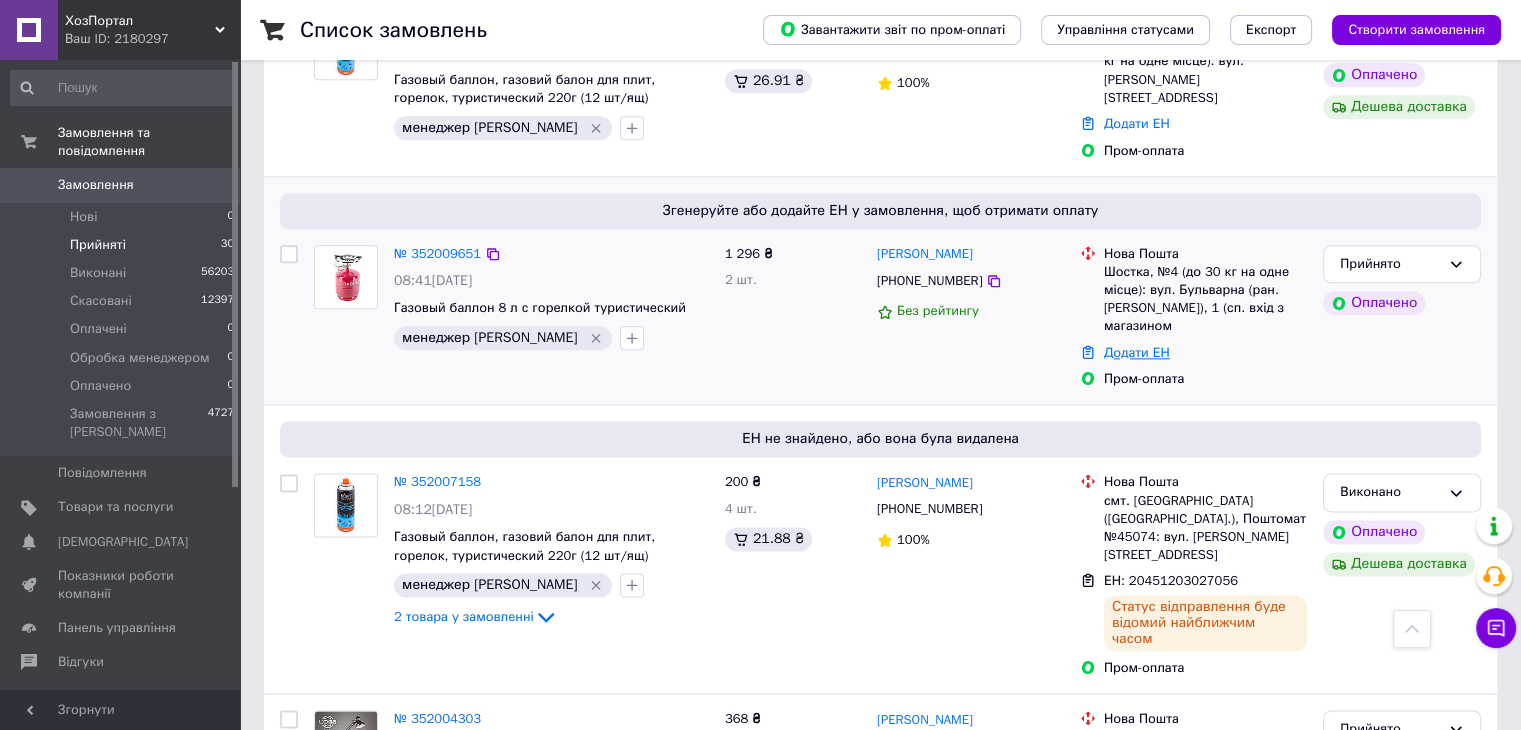 click on "Додати ЕН" at bounding box center (1137, 352) 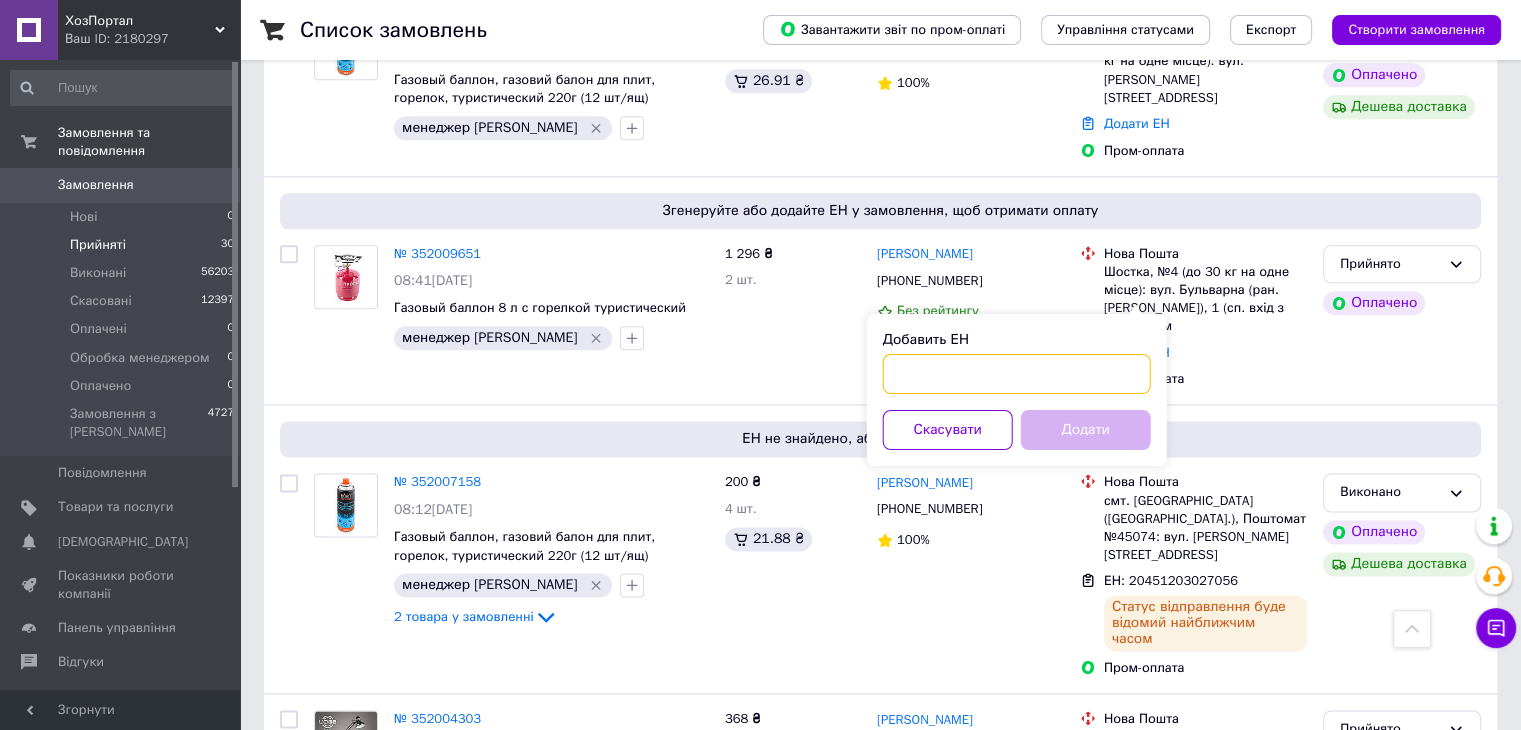 click on "Добавить ЕН" at bounding box center (1017, 374) 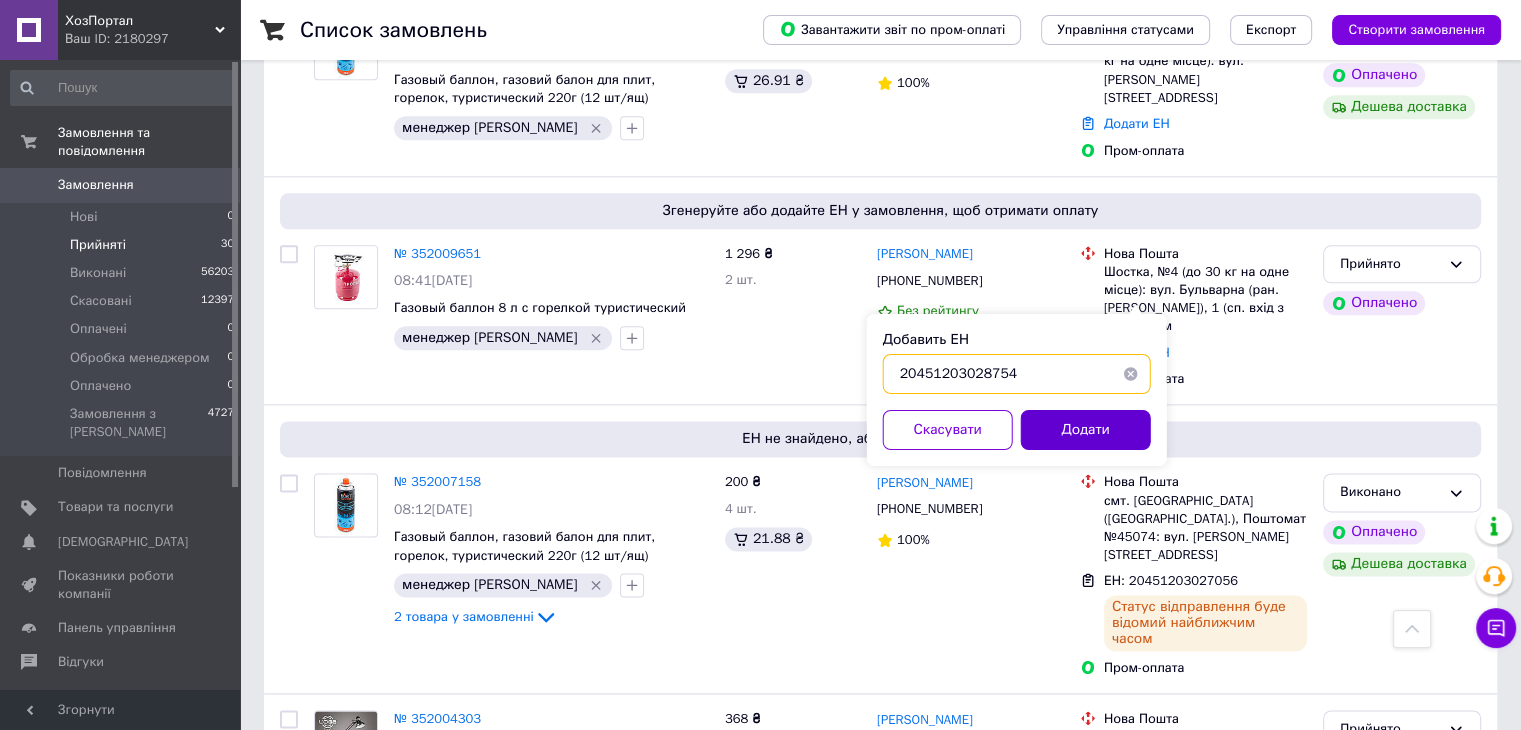 type on "20451203028754" 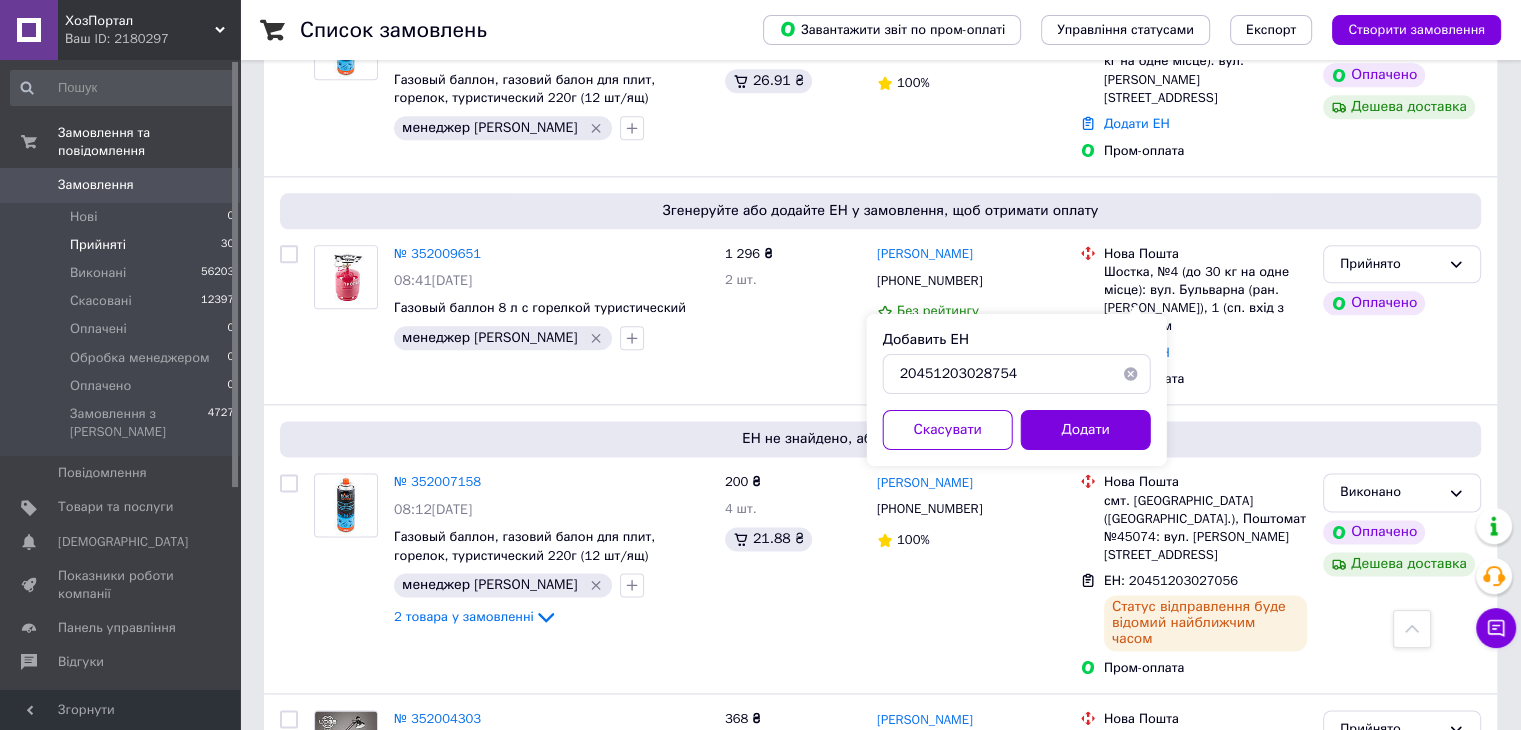 click on "Додати" at bounding box center (1086, 430) 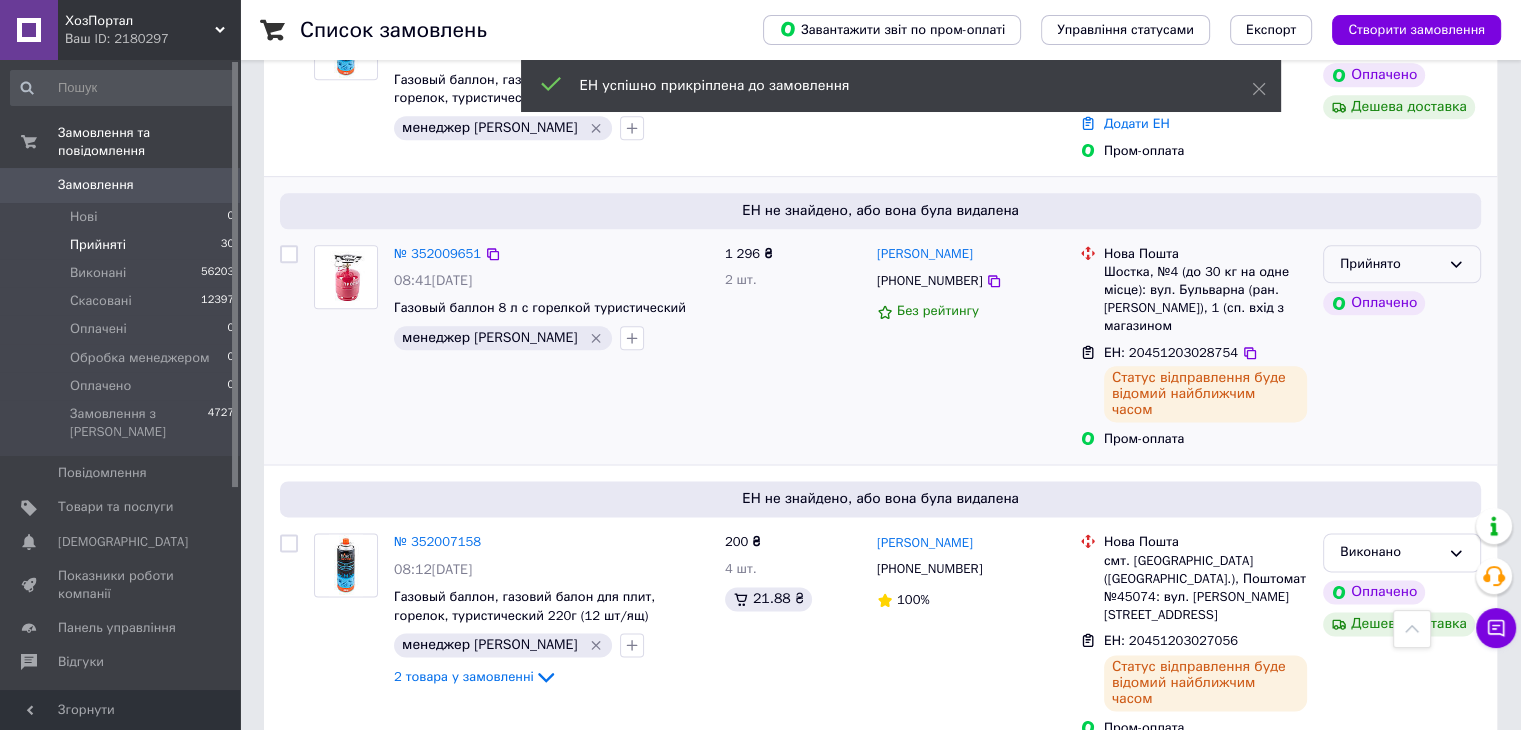 click on "Прийнято" at bounding box center (1402, 264) 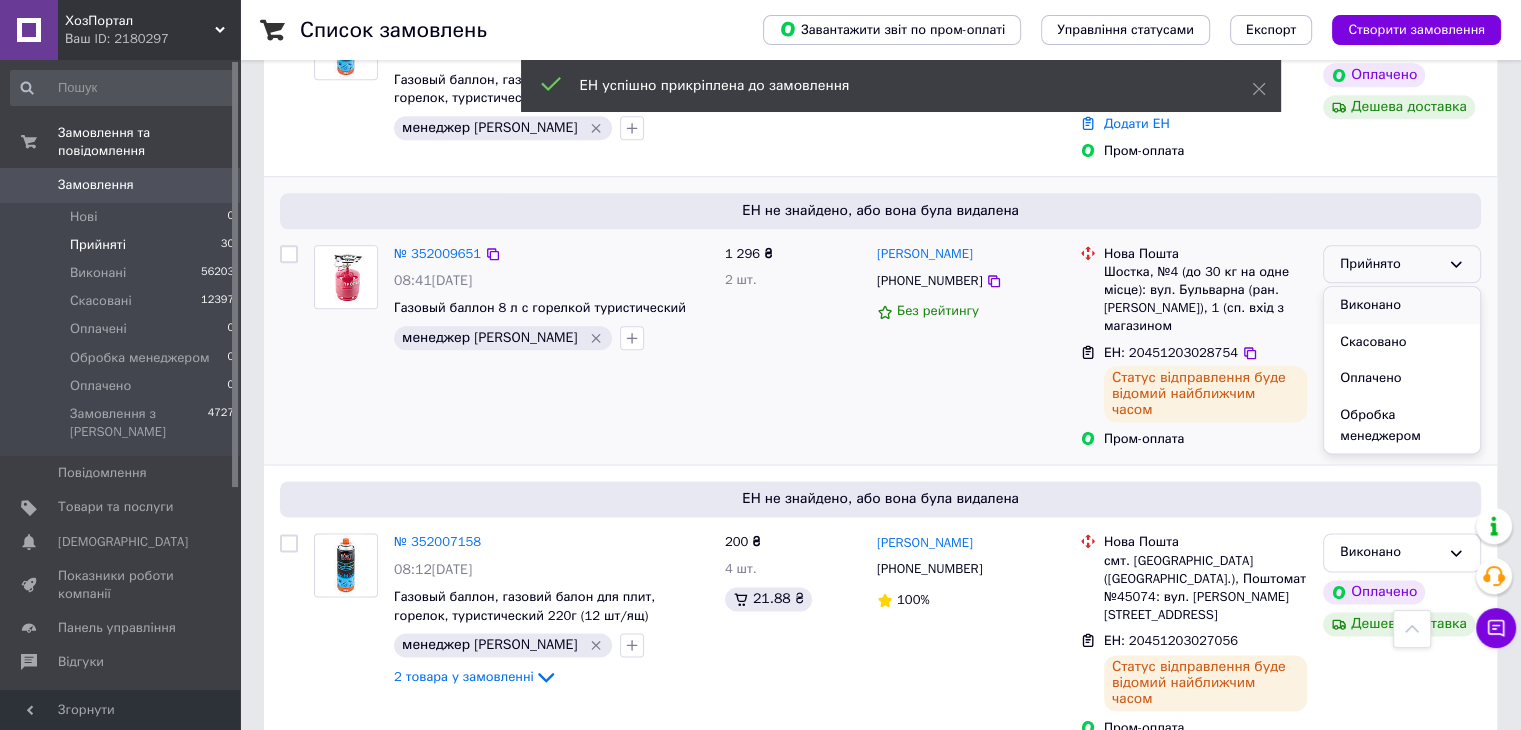 click on "Виконано" at bounding box center (1402, 305) 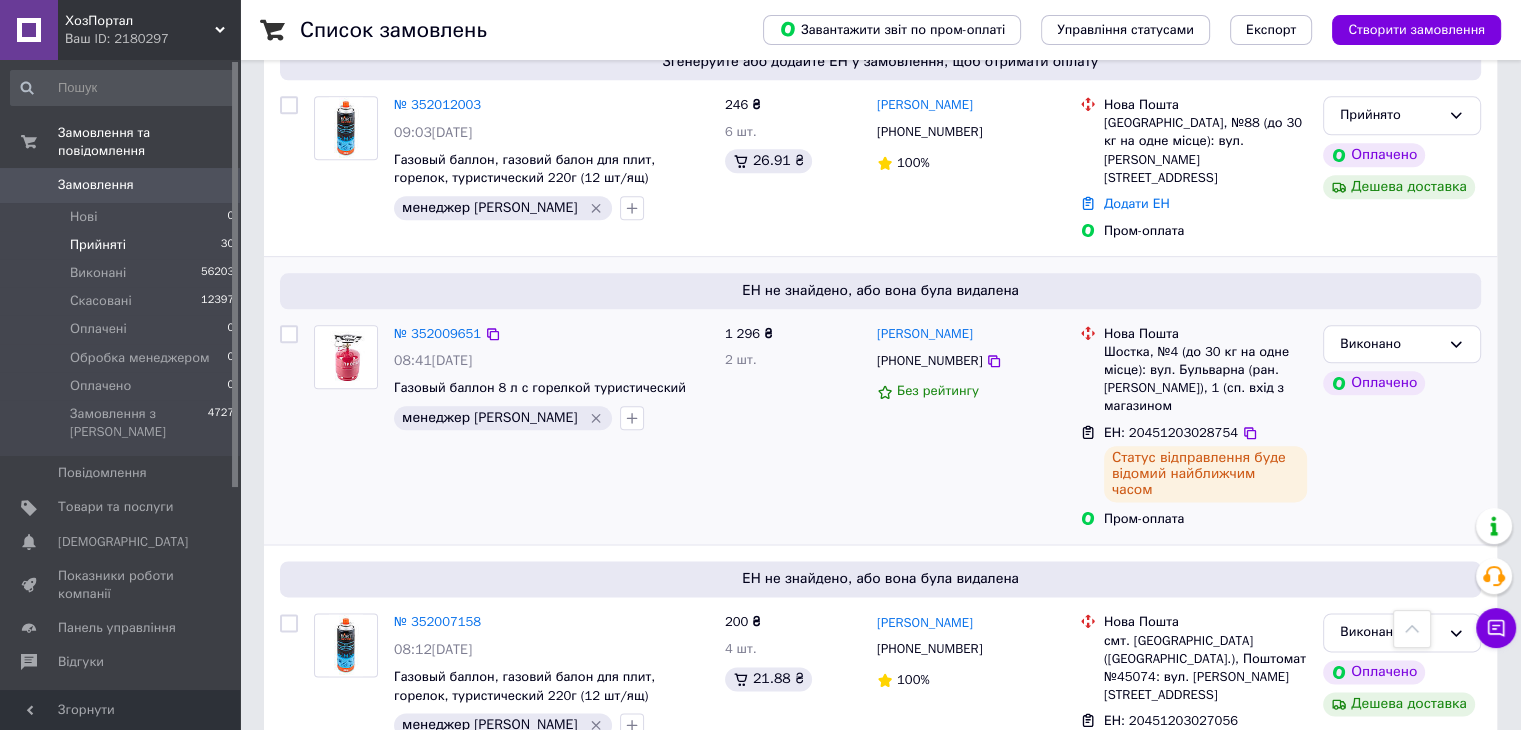 scroll, scrollTop: 2276, scrollLeft: 0, axis: vertical 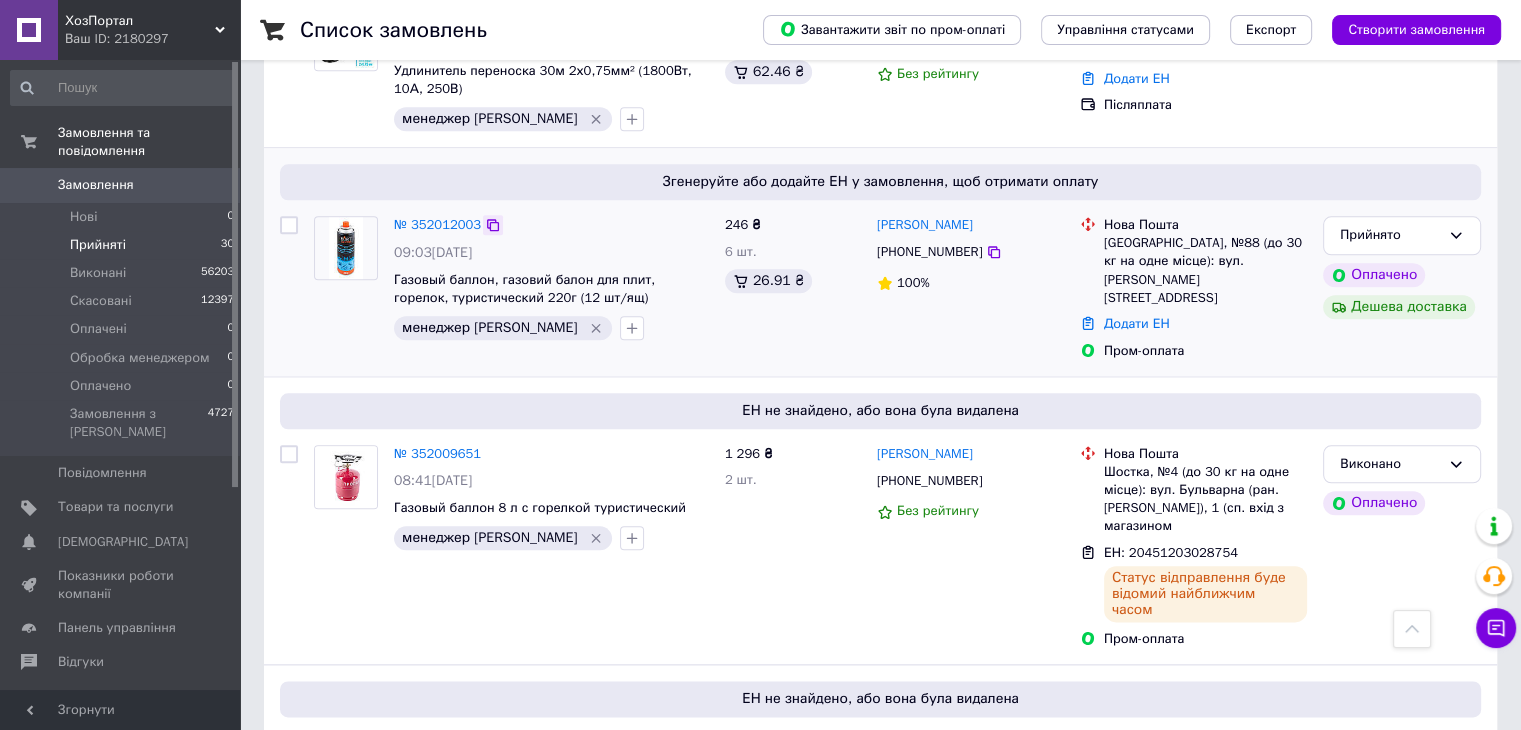 click 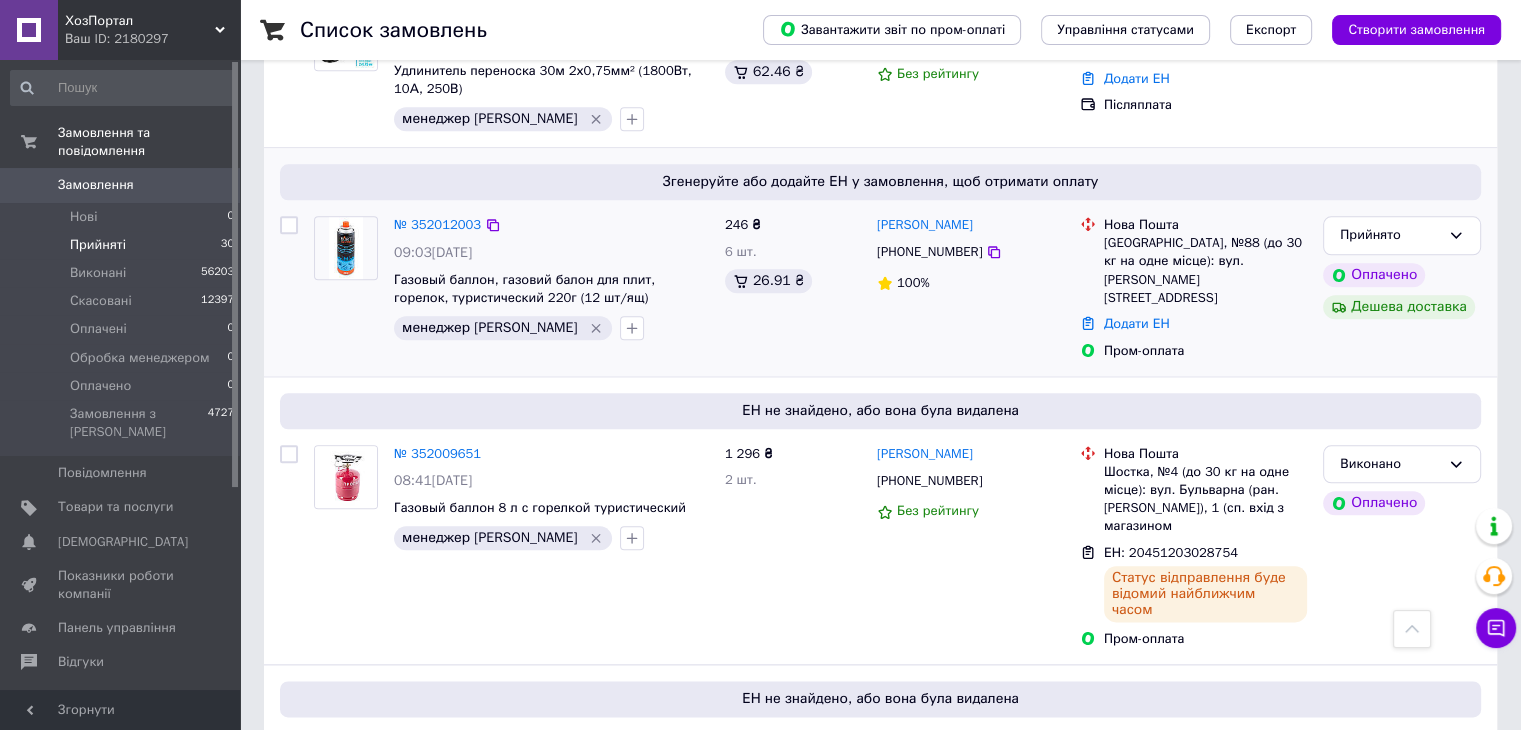 click on "Додати ЕН" at bounding box center (1137, 323) 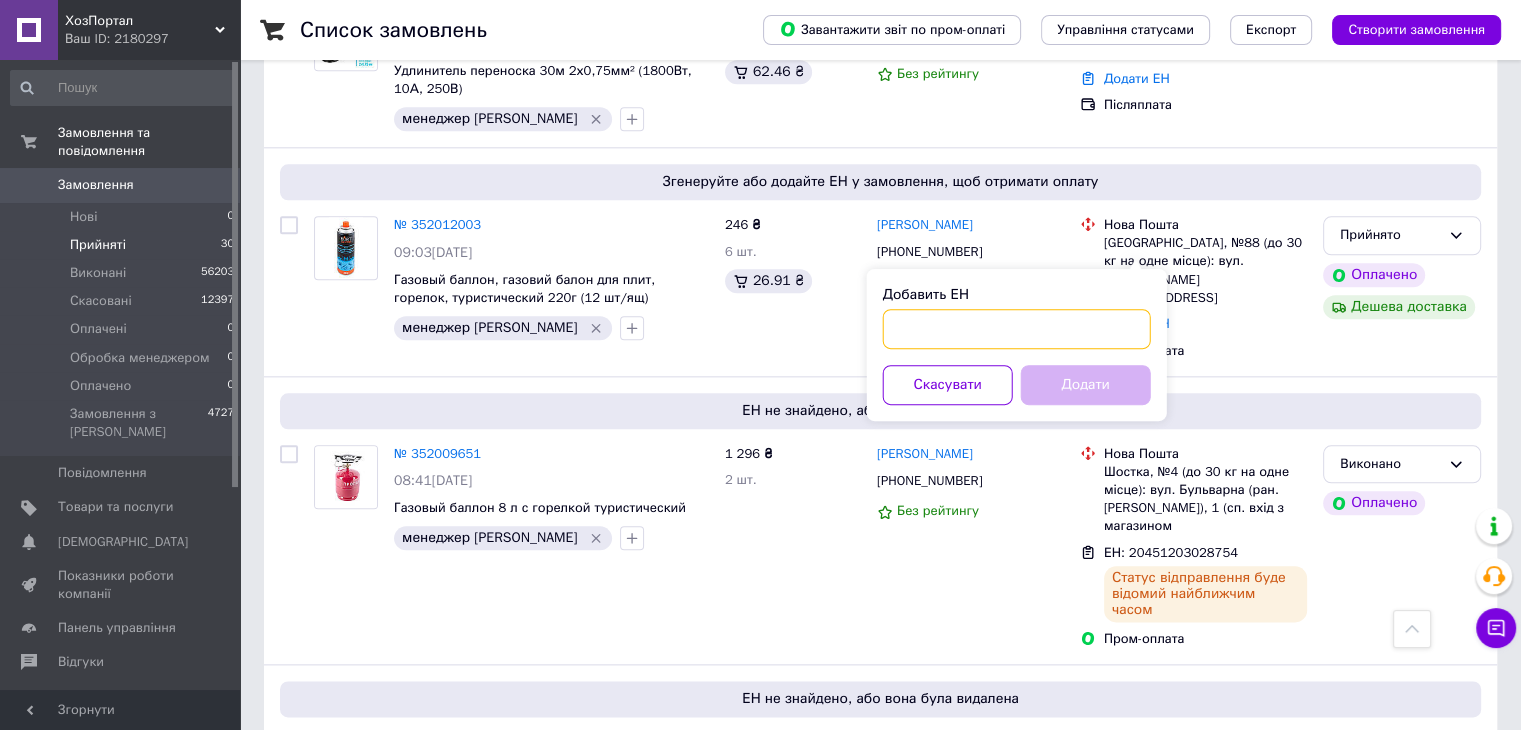 click on "Добавить ЕН" at bounding box center (1017, 329) 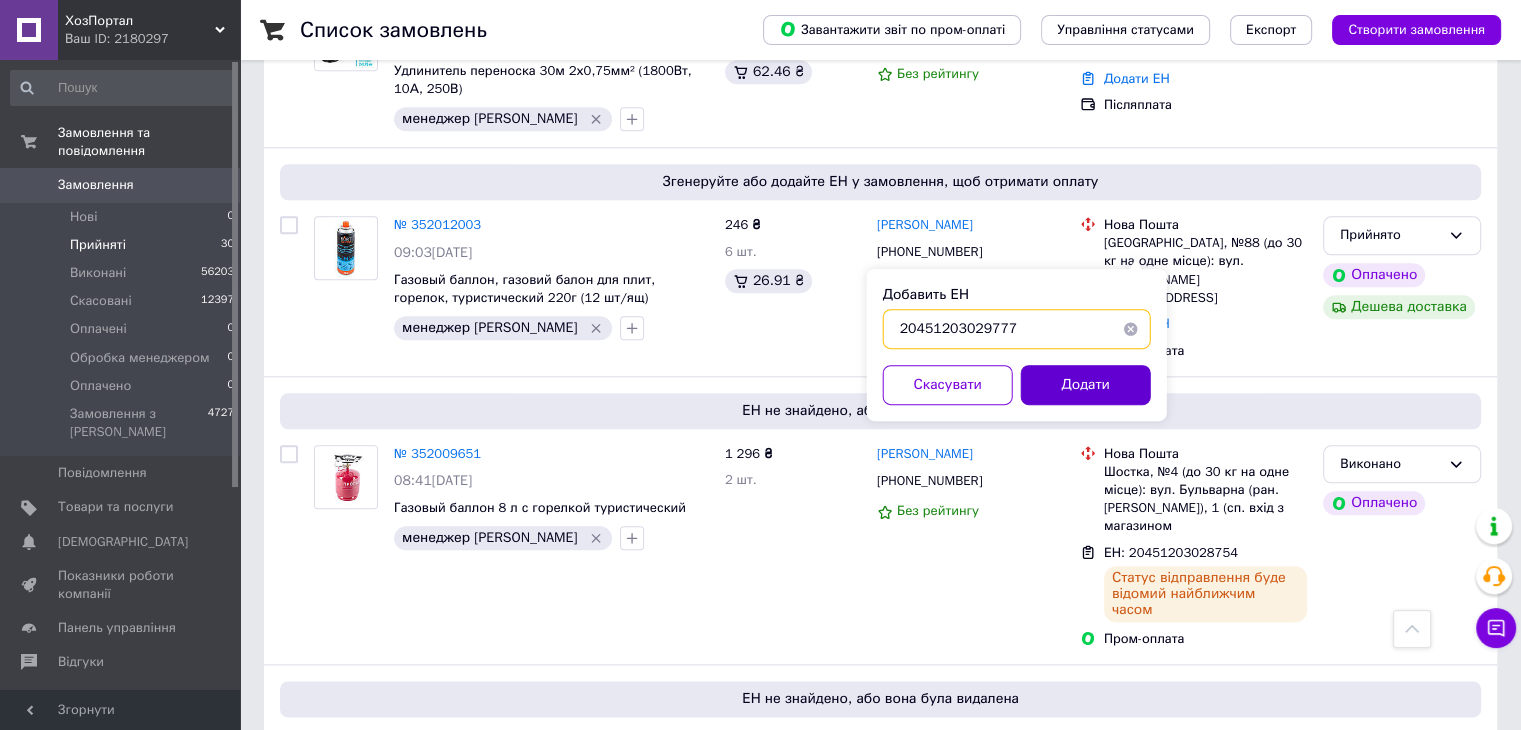 type on "20451203029777" 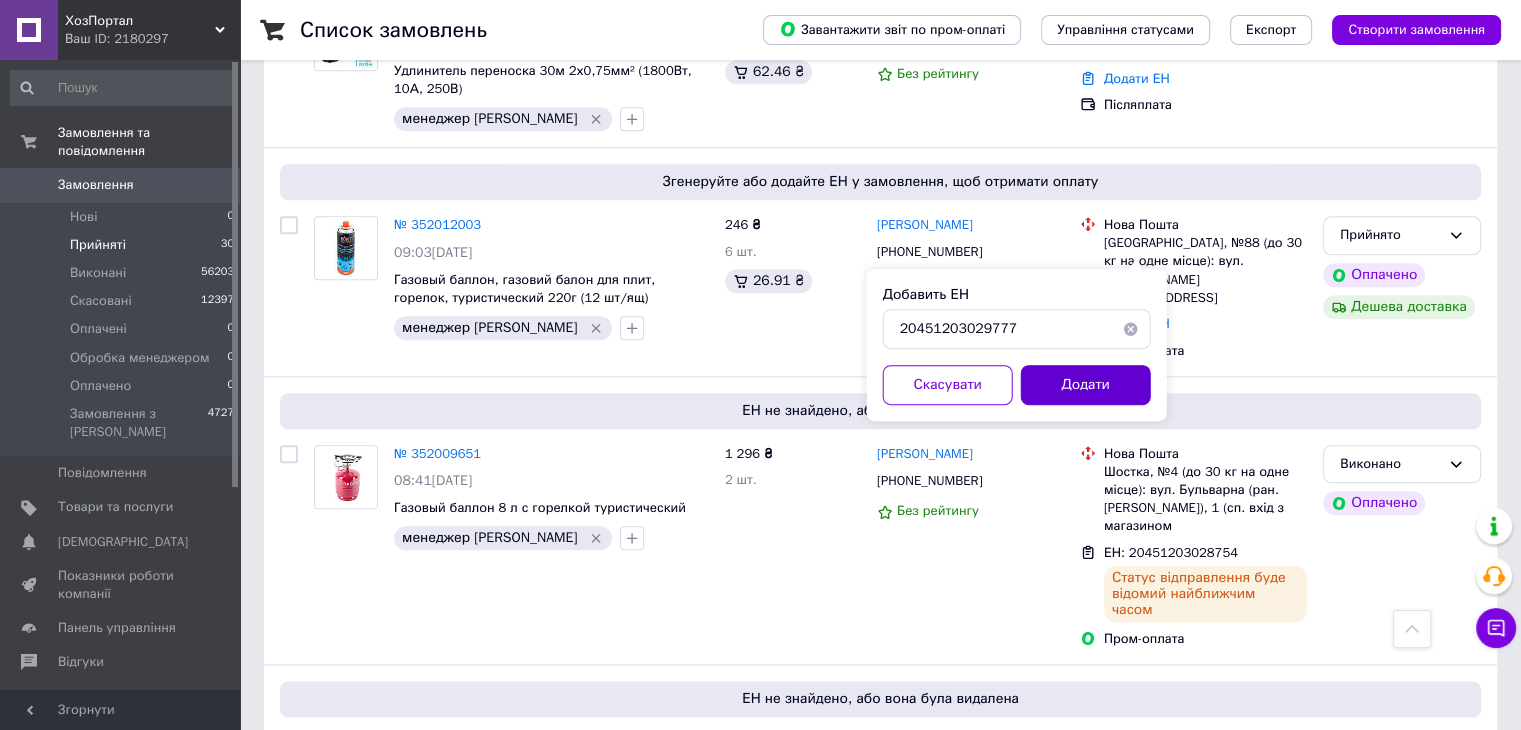 click on "Додати" at bounding box center [1086, 385] 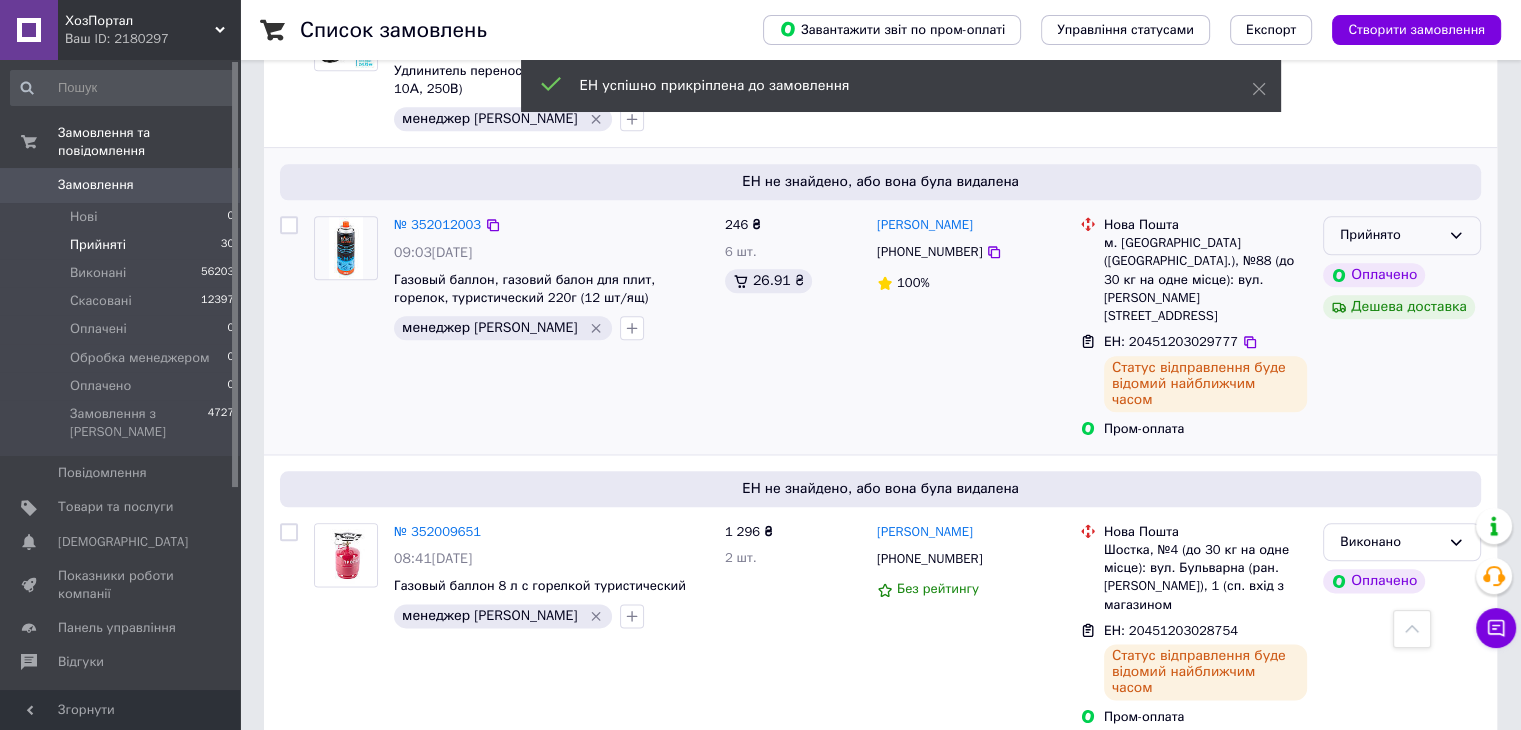 click on "Прийнято" at bounding box center [1390, 235] 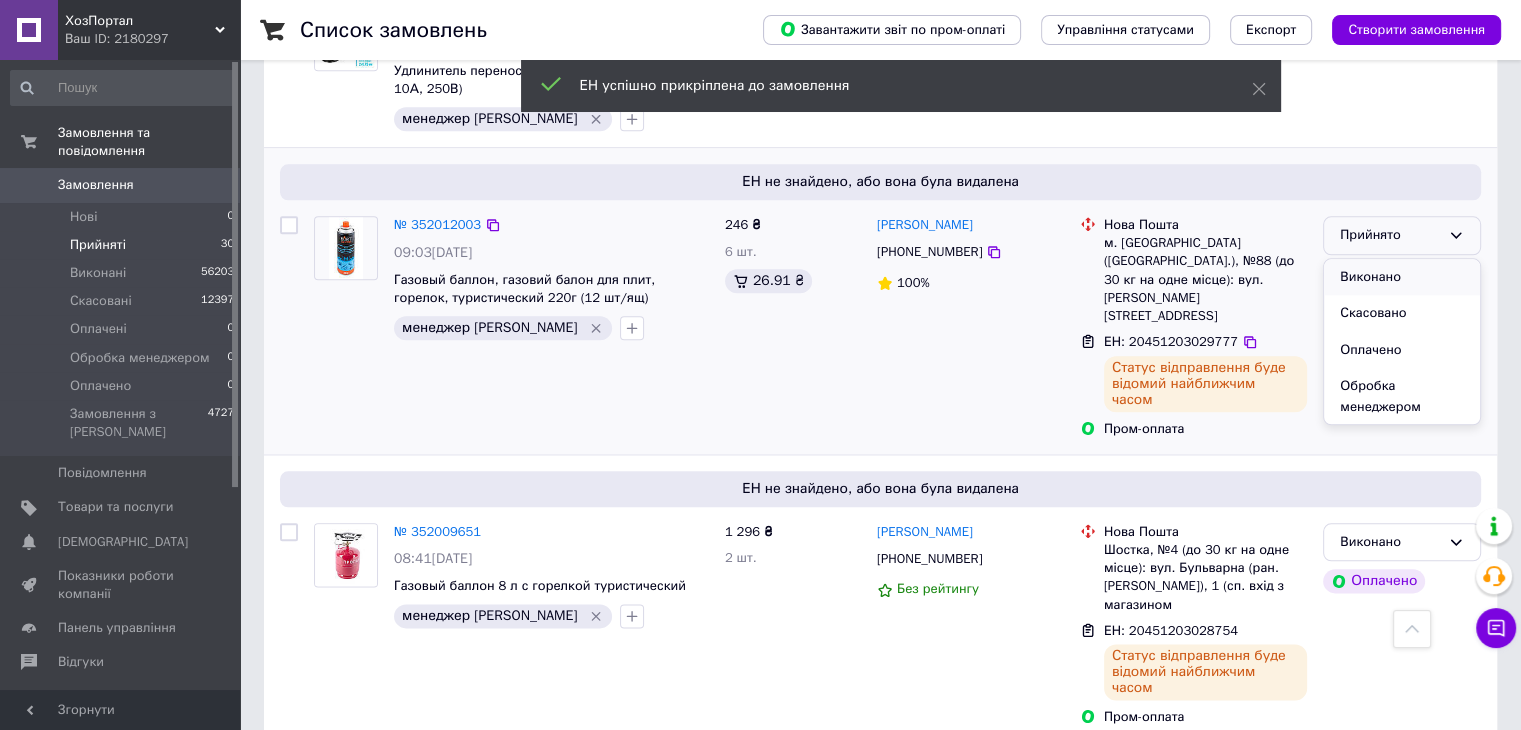 click on "Виконано" at bounding box center [1402, 277] 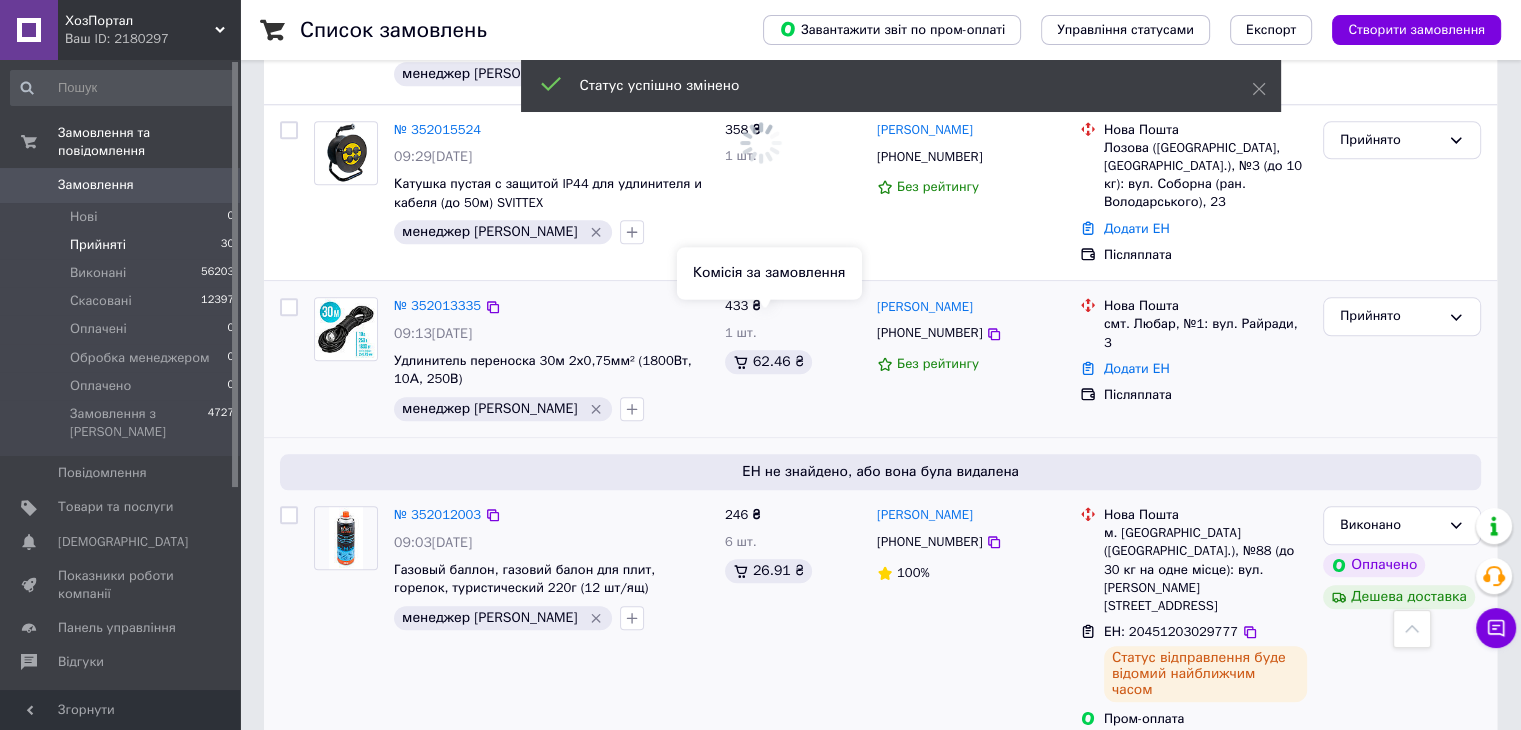 scroll, scrollTop: 1976, scrollLeft: 0, axis: vertical 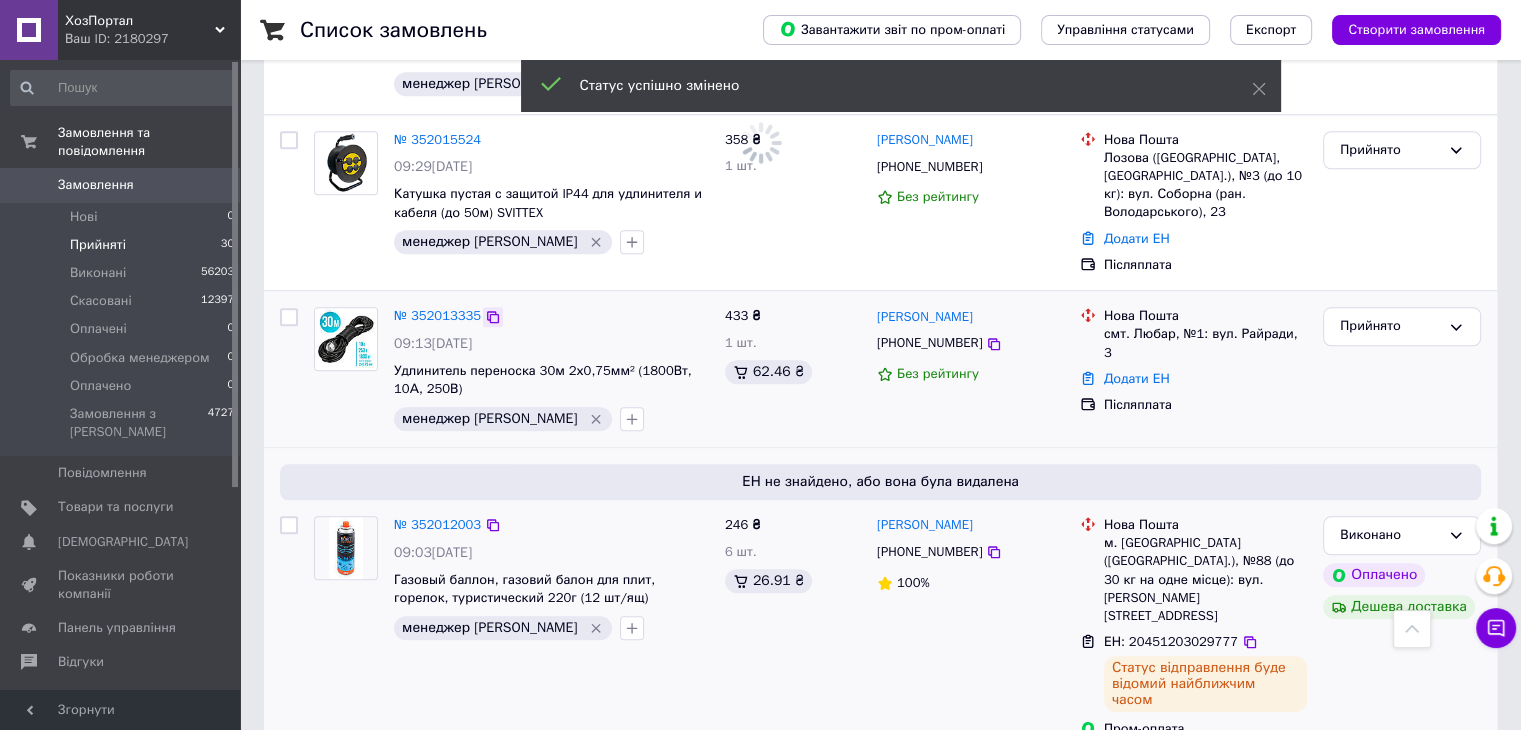 click 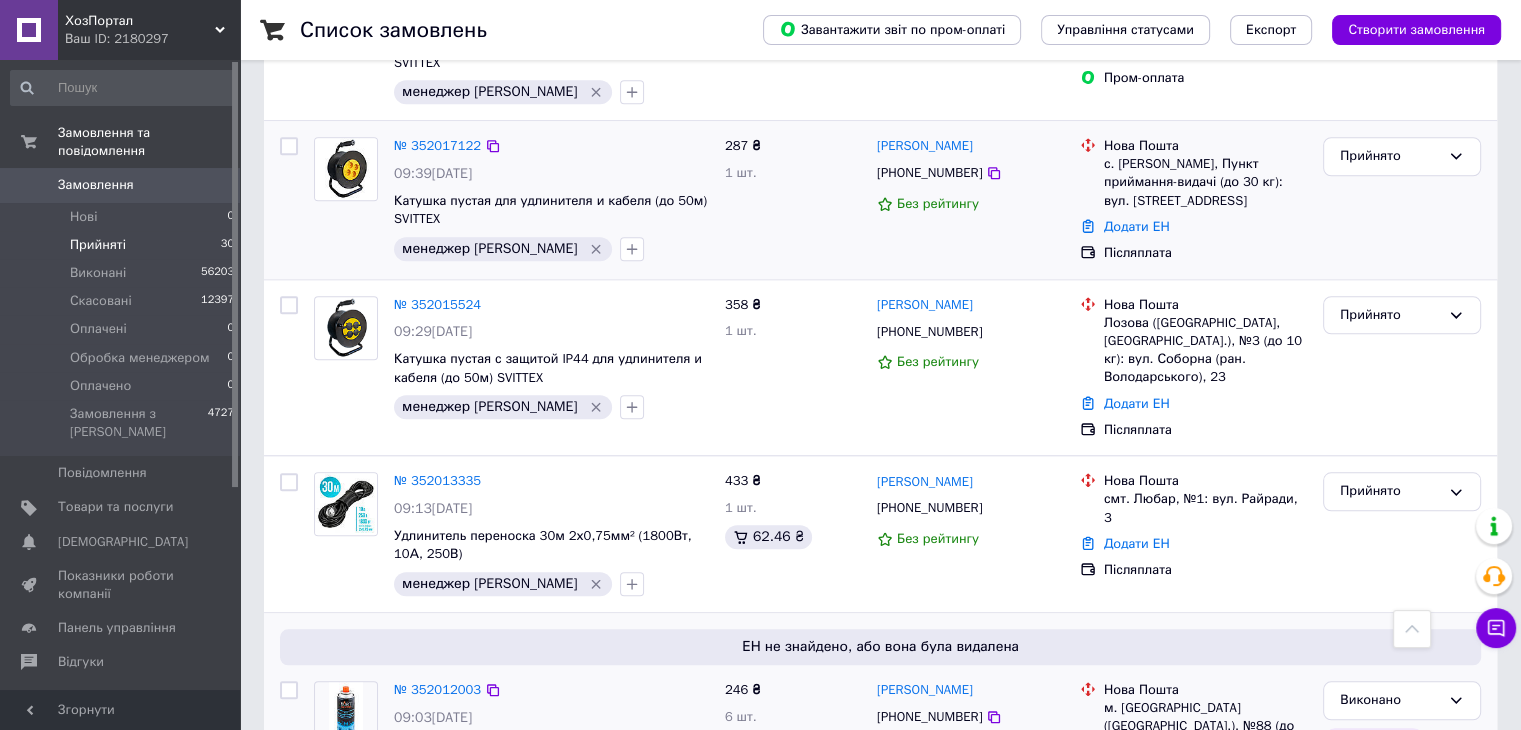 scroll, scrollTop: 1776, scrollLeft: 0, axis: vertical 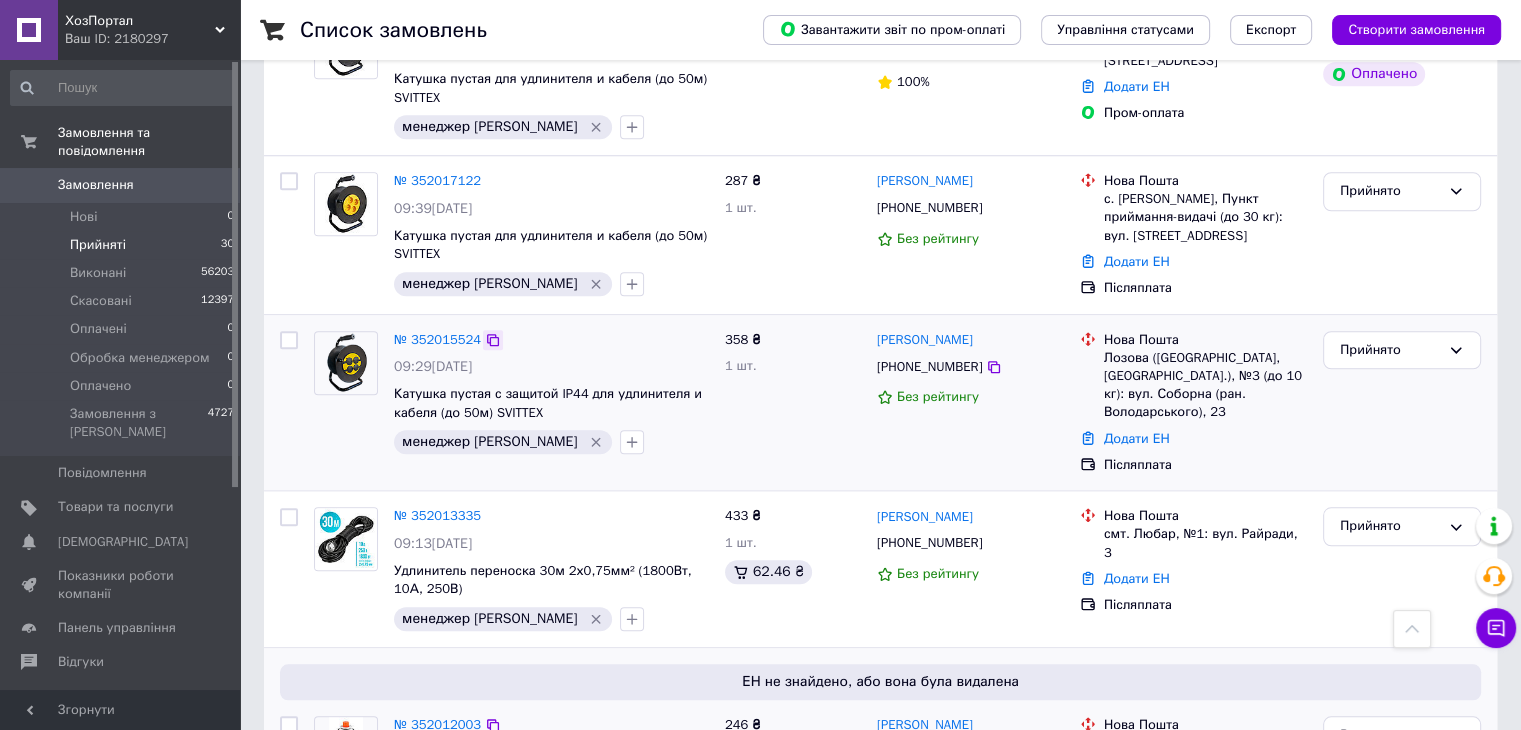 click on "№ 352015524" at bounding box center [551, 340] 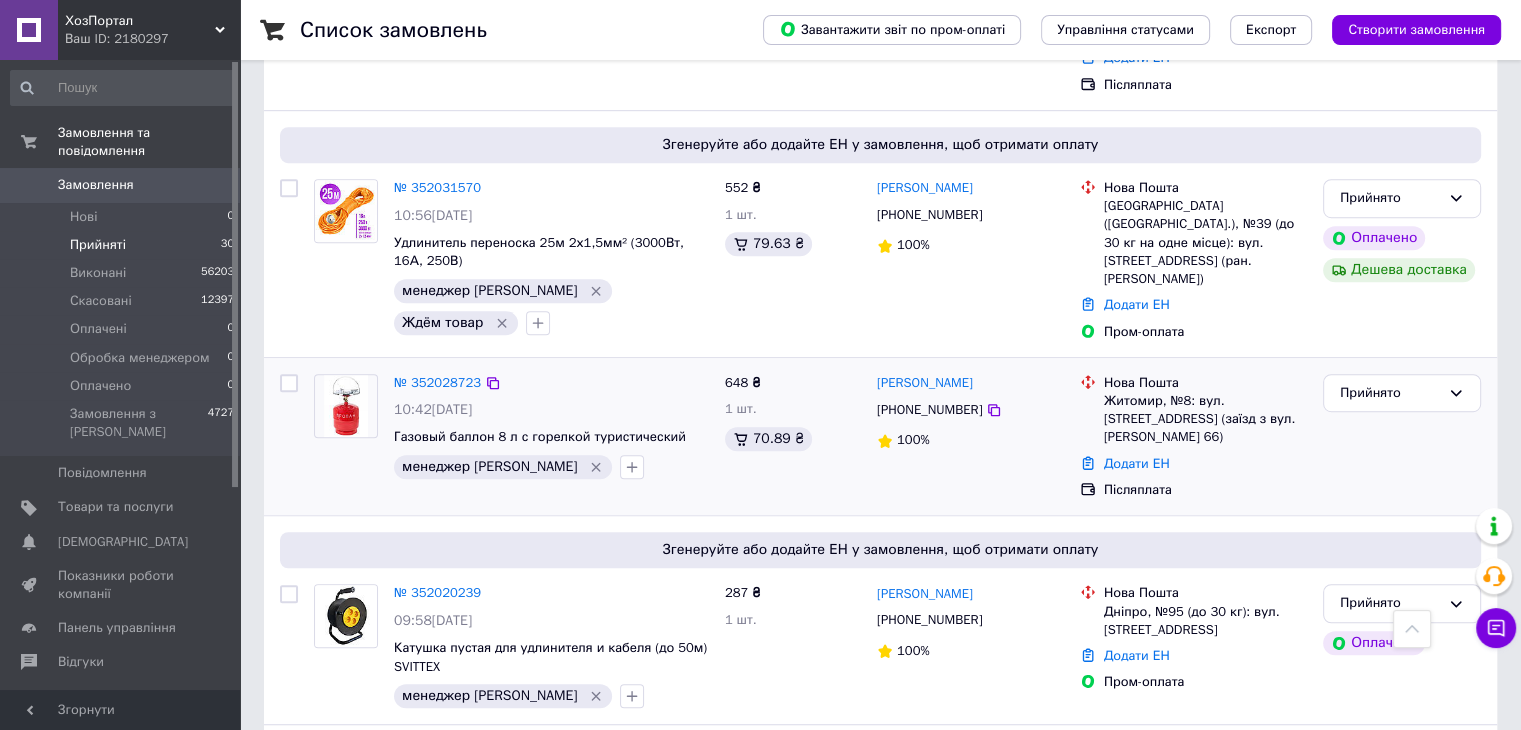 scroll, scrollTop: 1176, scrollLeft: 0, axis: vertical 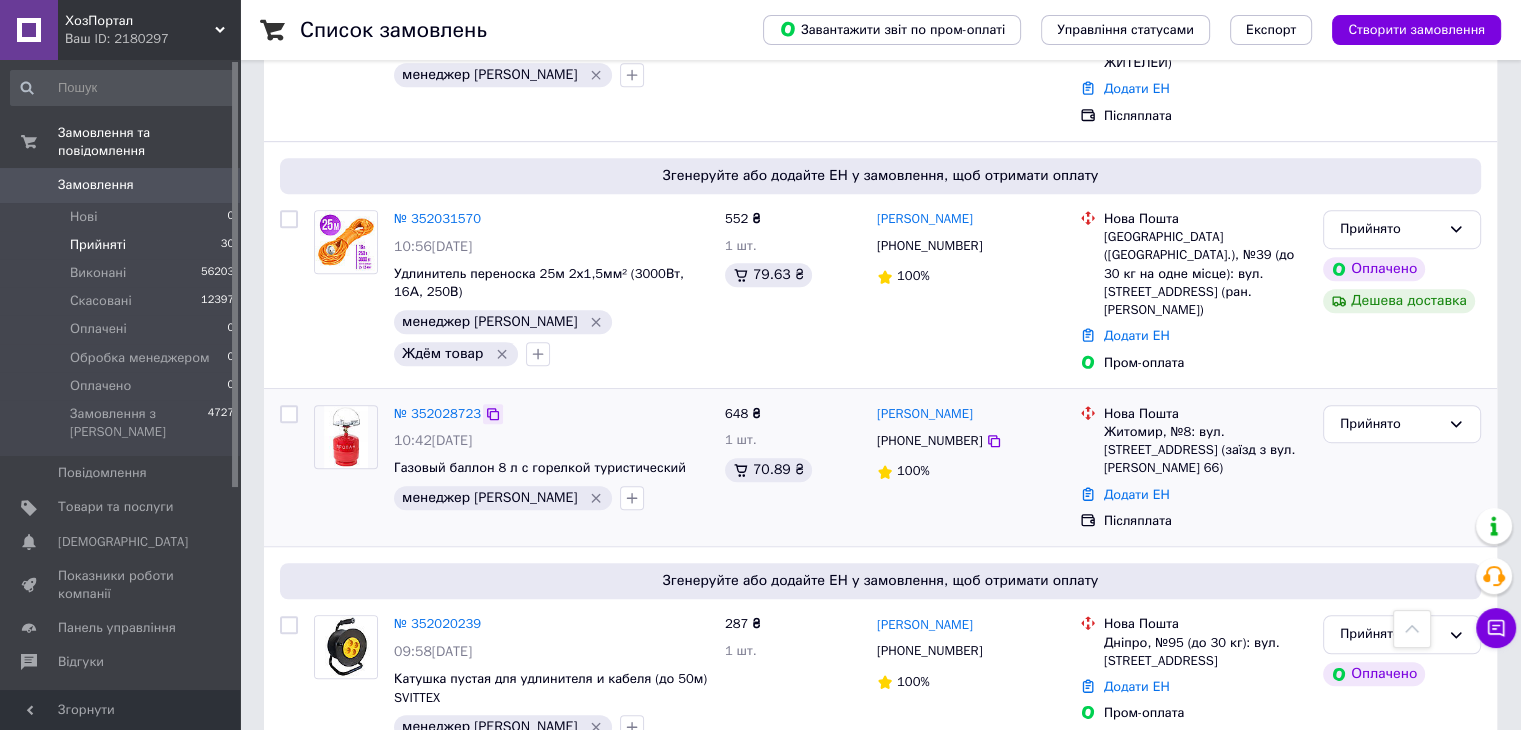 click 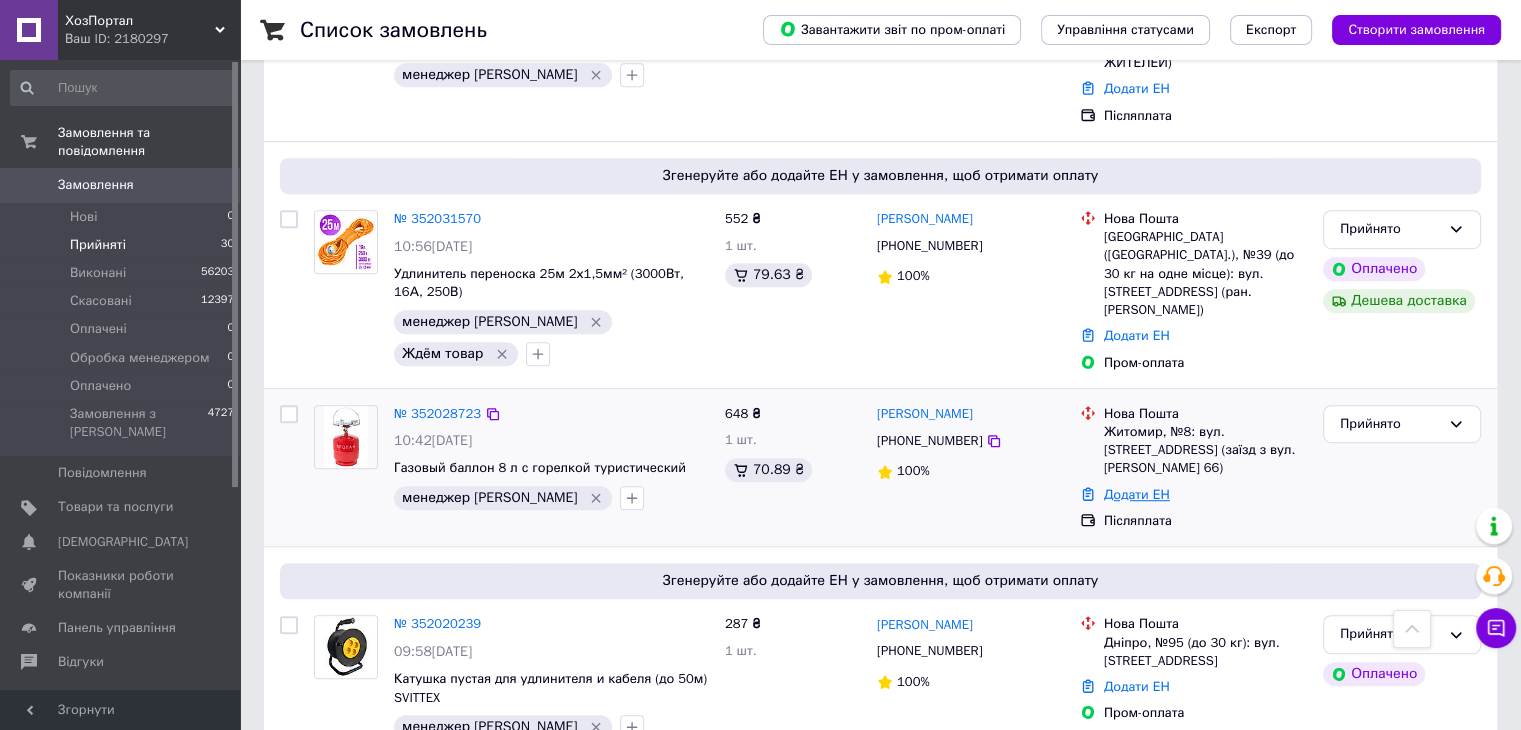 click on "Додати ЕН" at bounding box center [1137, 494] 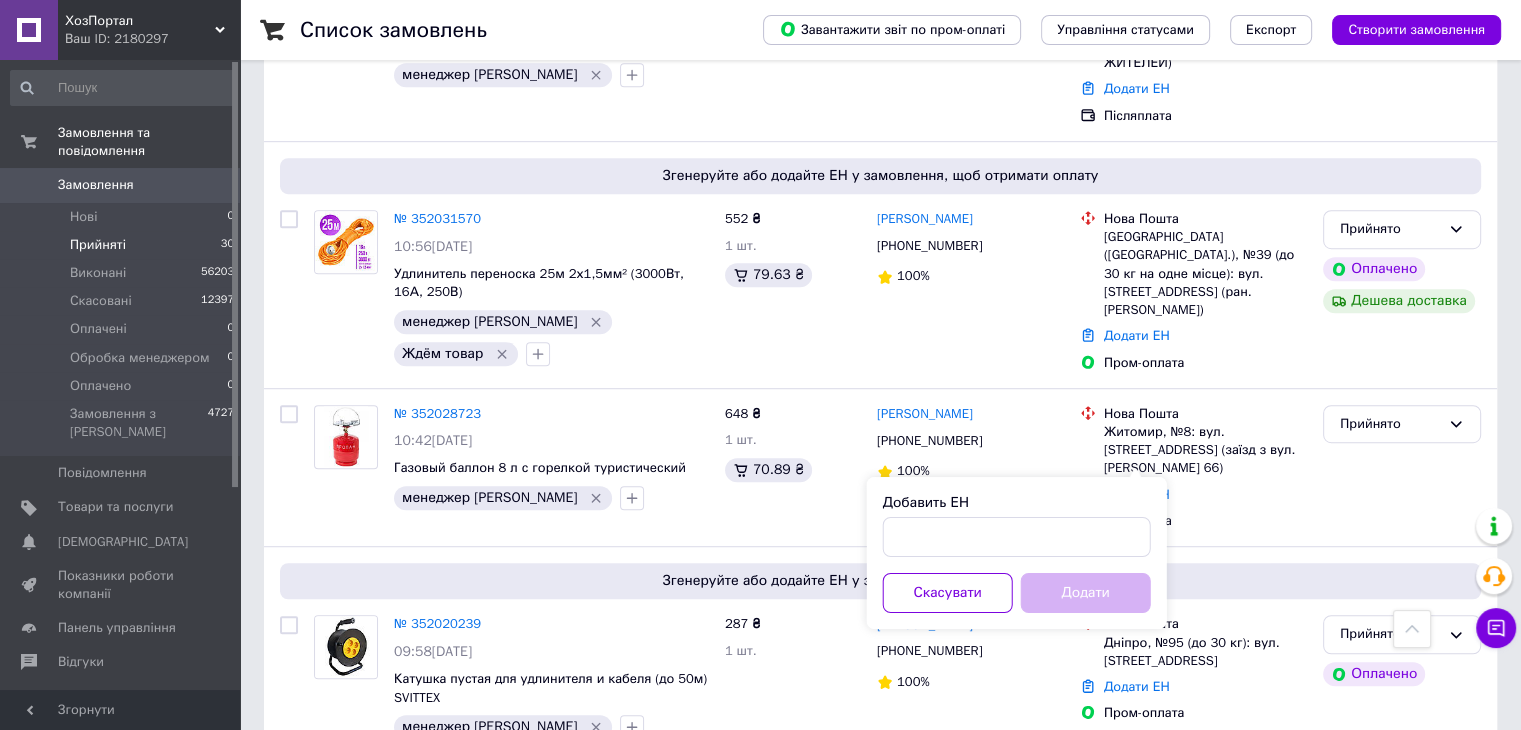 click on "Добавить ЕН" at bounding box center [1017, 503] 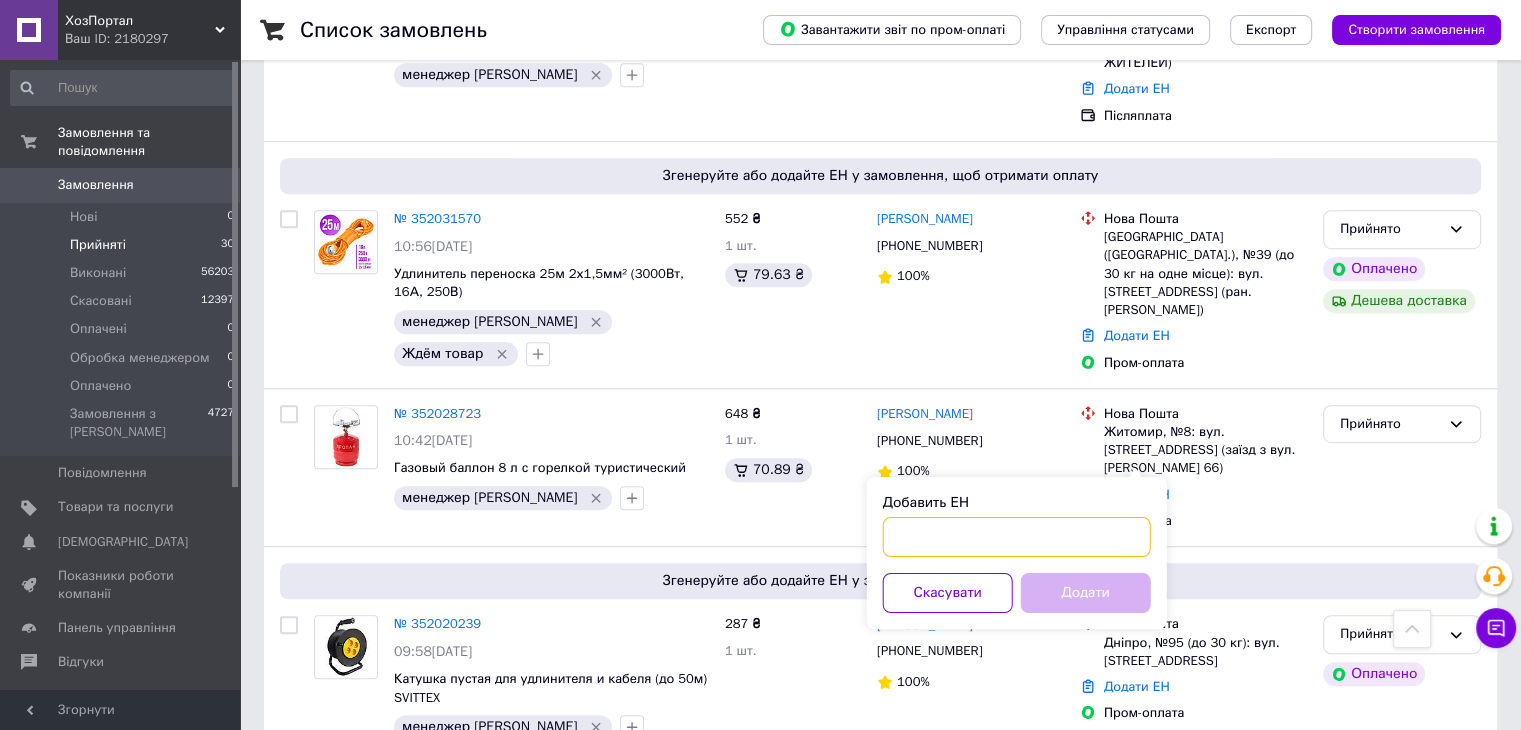 click on "Добавить ЕН" at bounding box center [1017, 537] 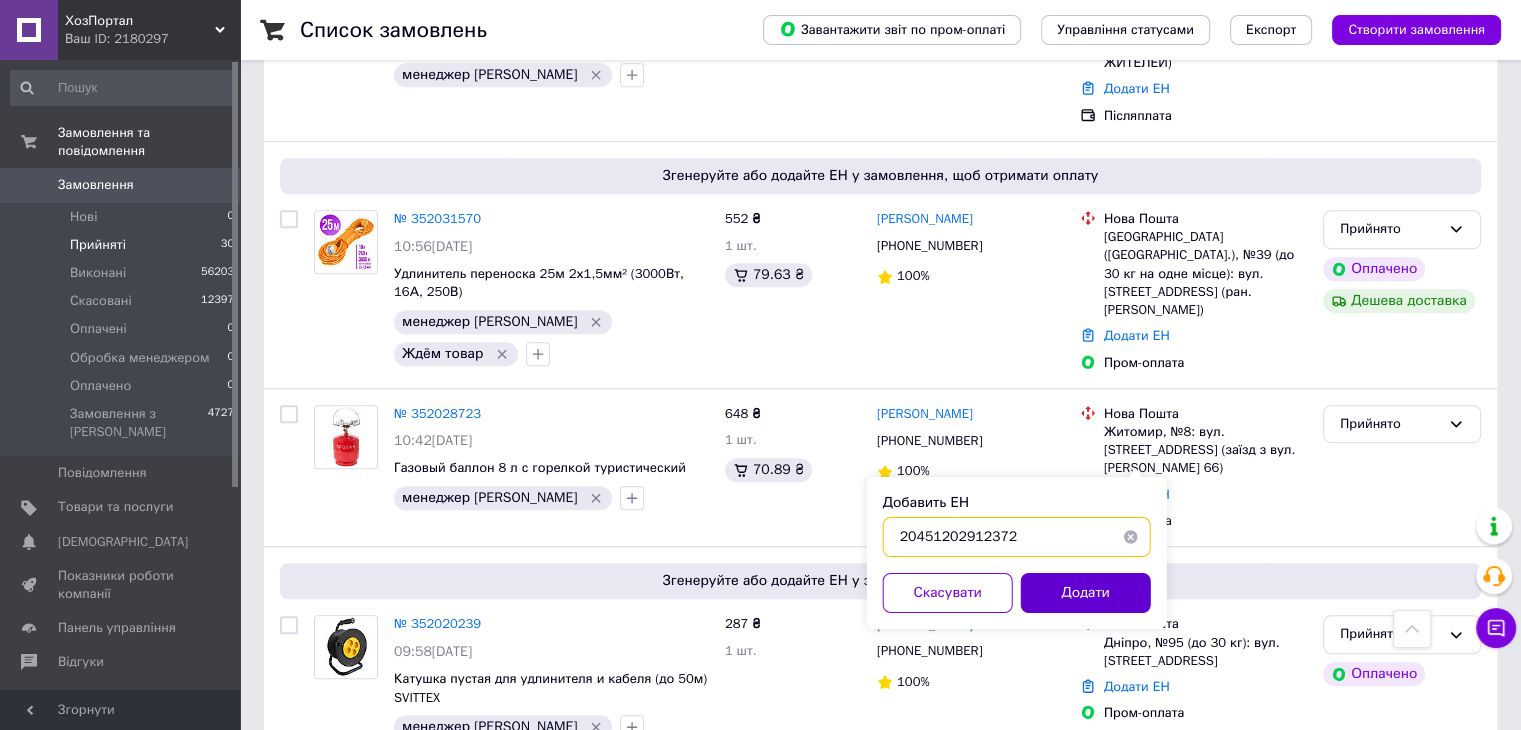 type on "20451202912372" 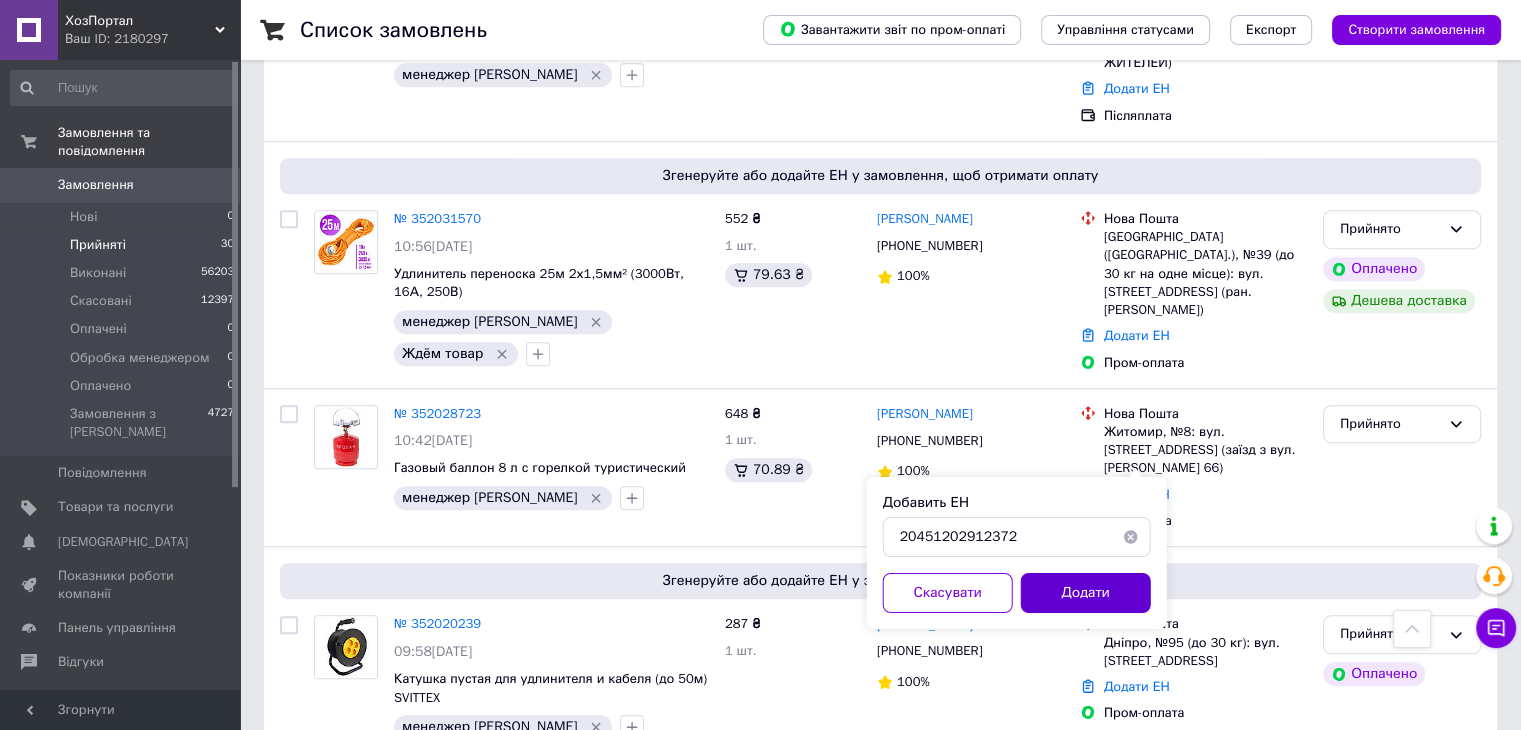 click on "Додати" at bounding box center (1086, 593) 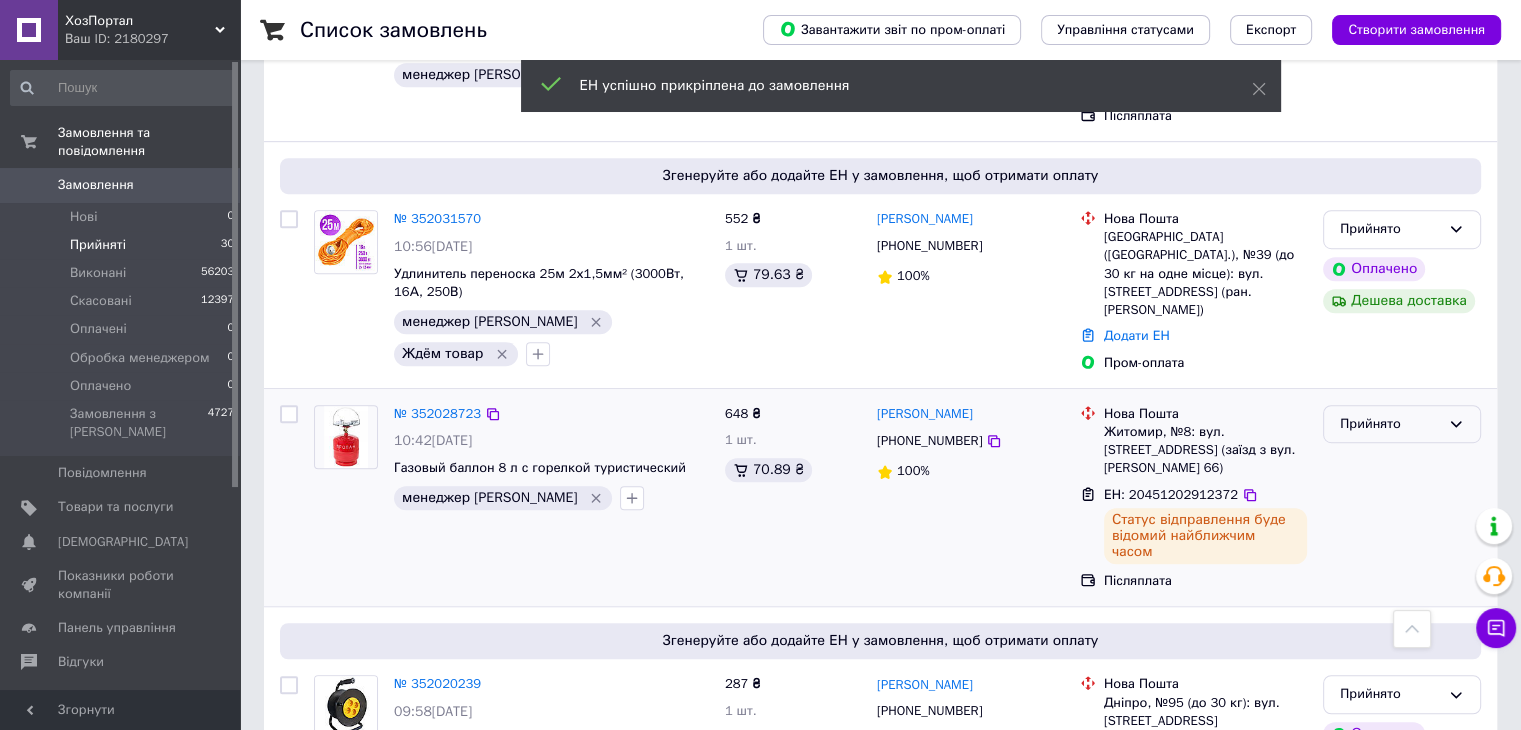 click on "Прийнято" at bounding box center [1390, 424] 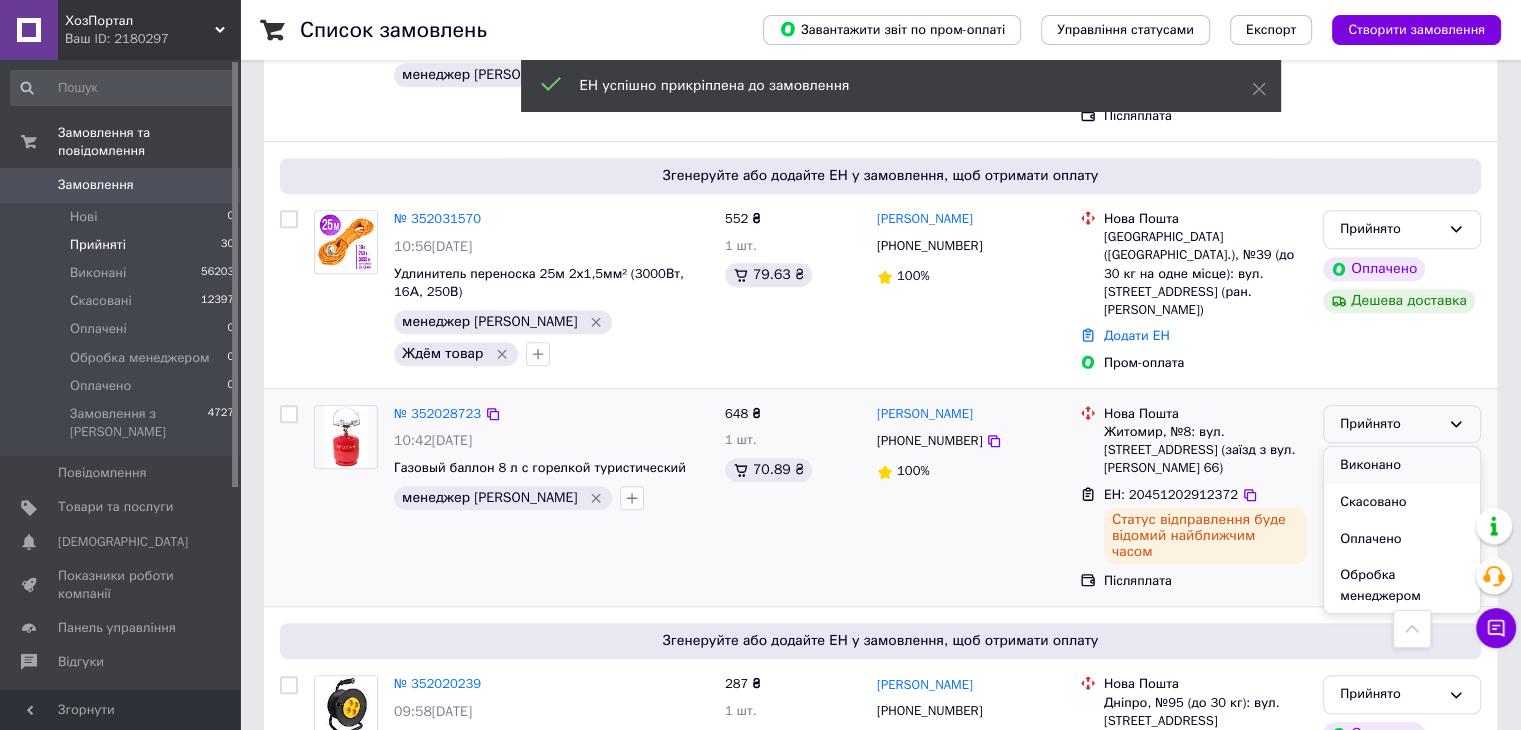 click on "Виконано" at bounding box center [1402, 465] 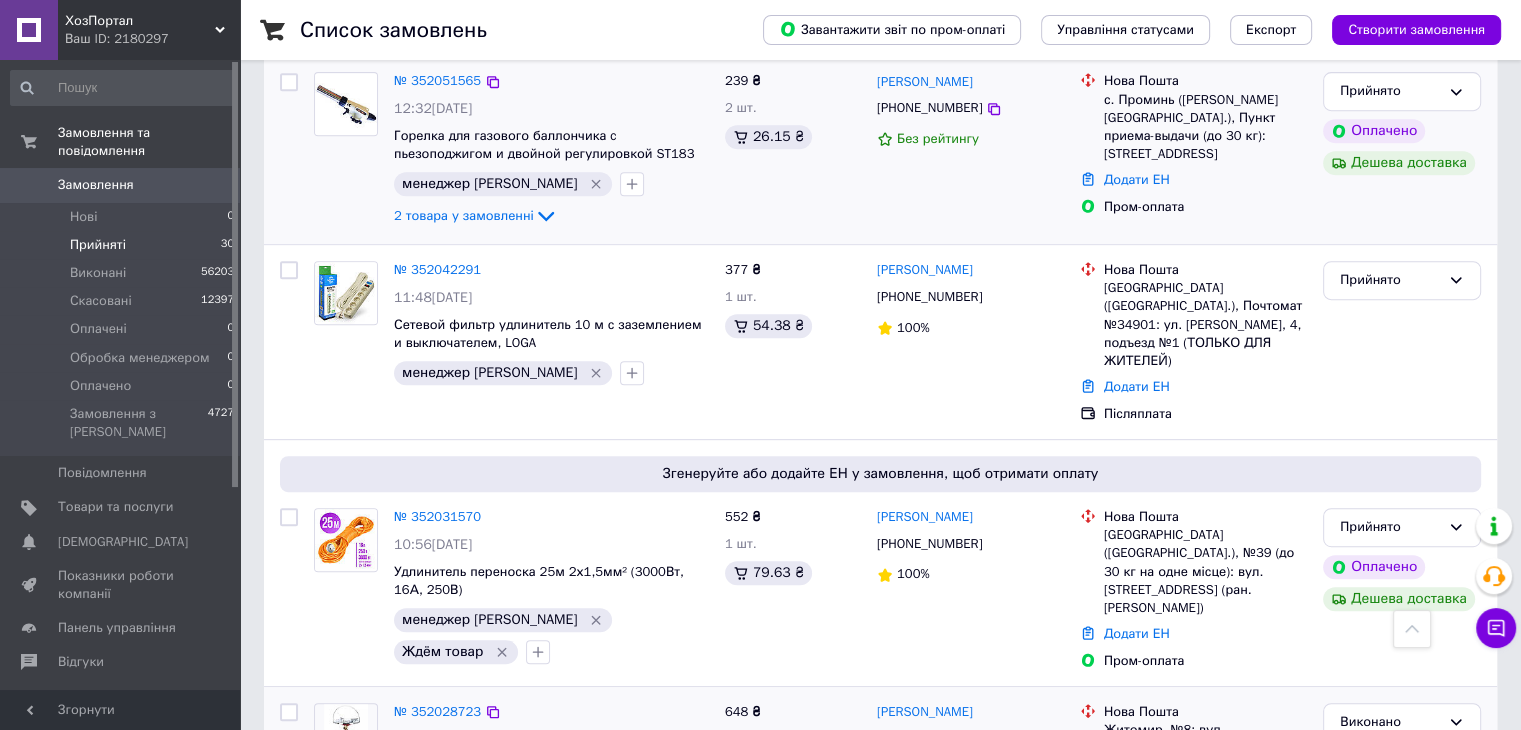 scroll, scrollTop: 876, scrollLeft: 0, axis: vertical 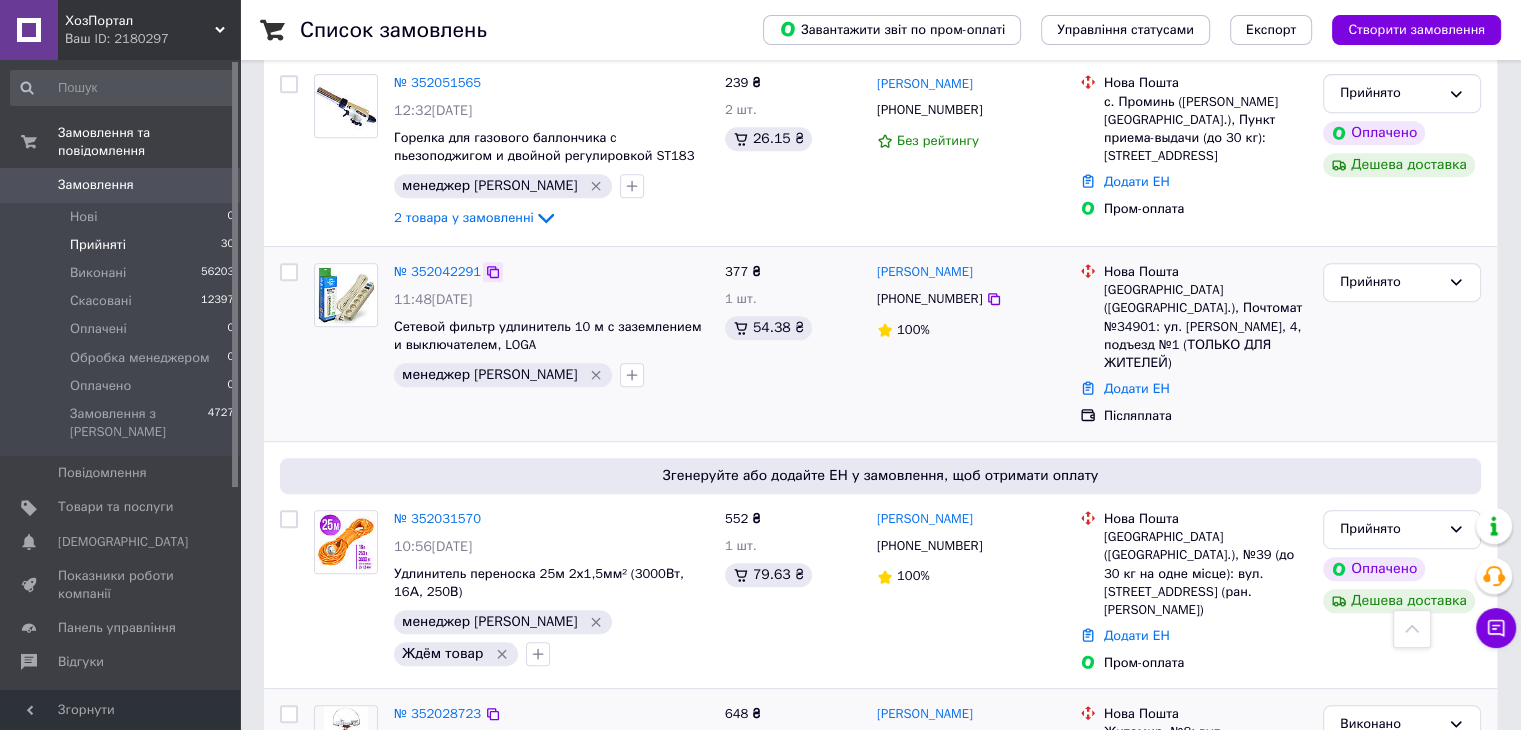 click 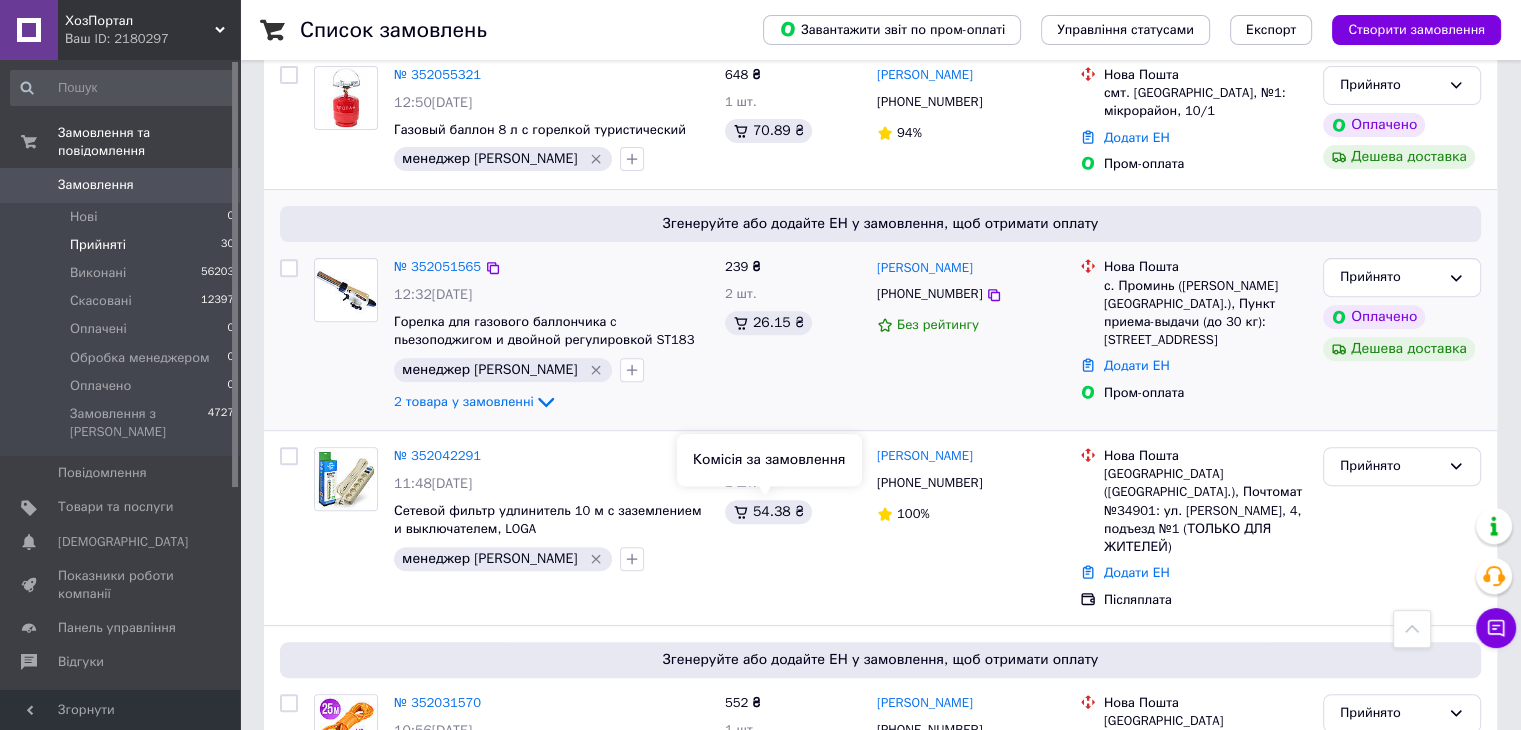 scroll, scrollTop: 676, scrollLeft: 0, axis: vertical 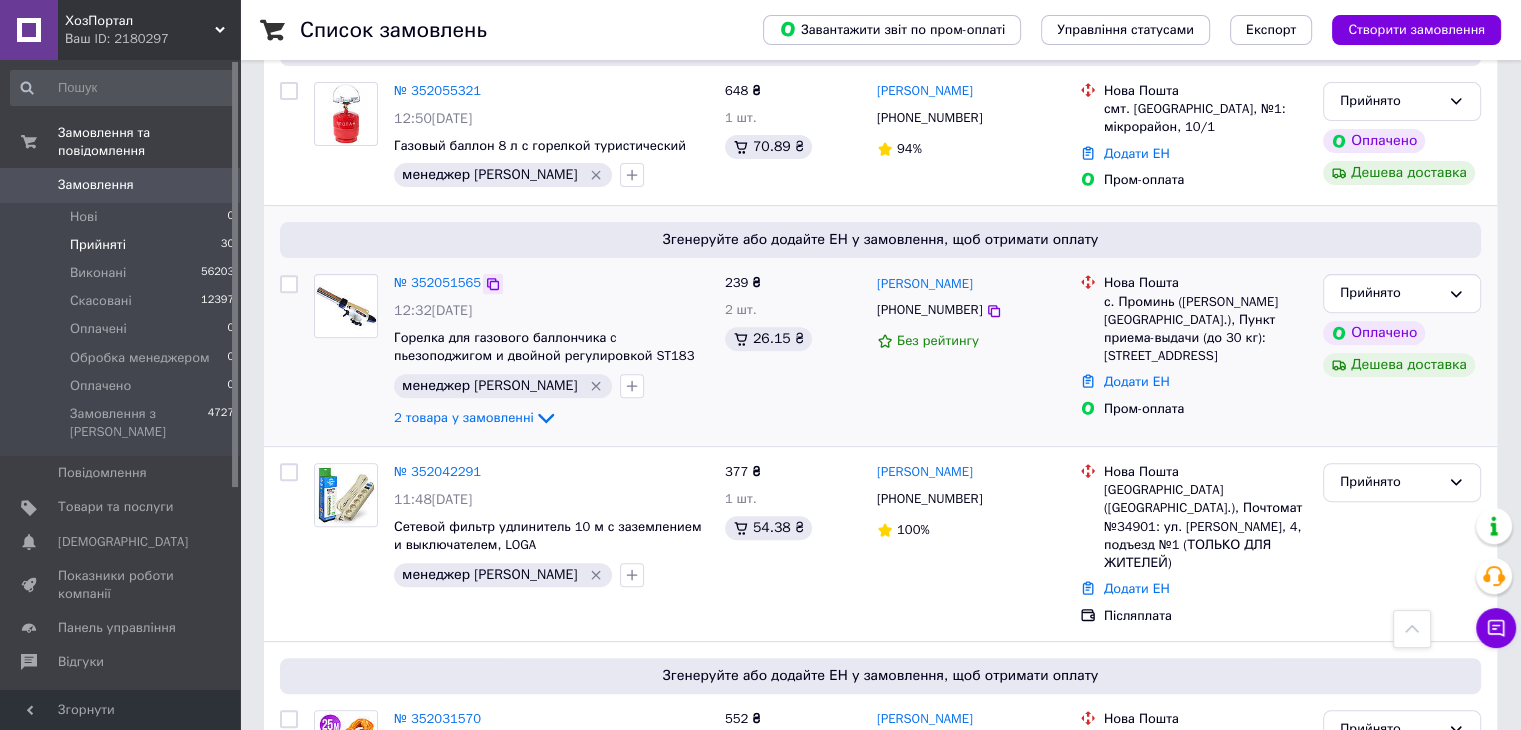 click 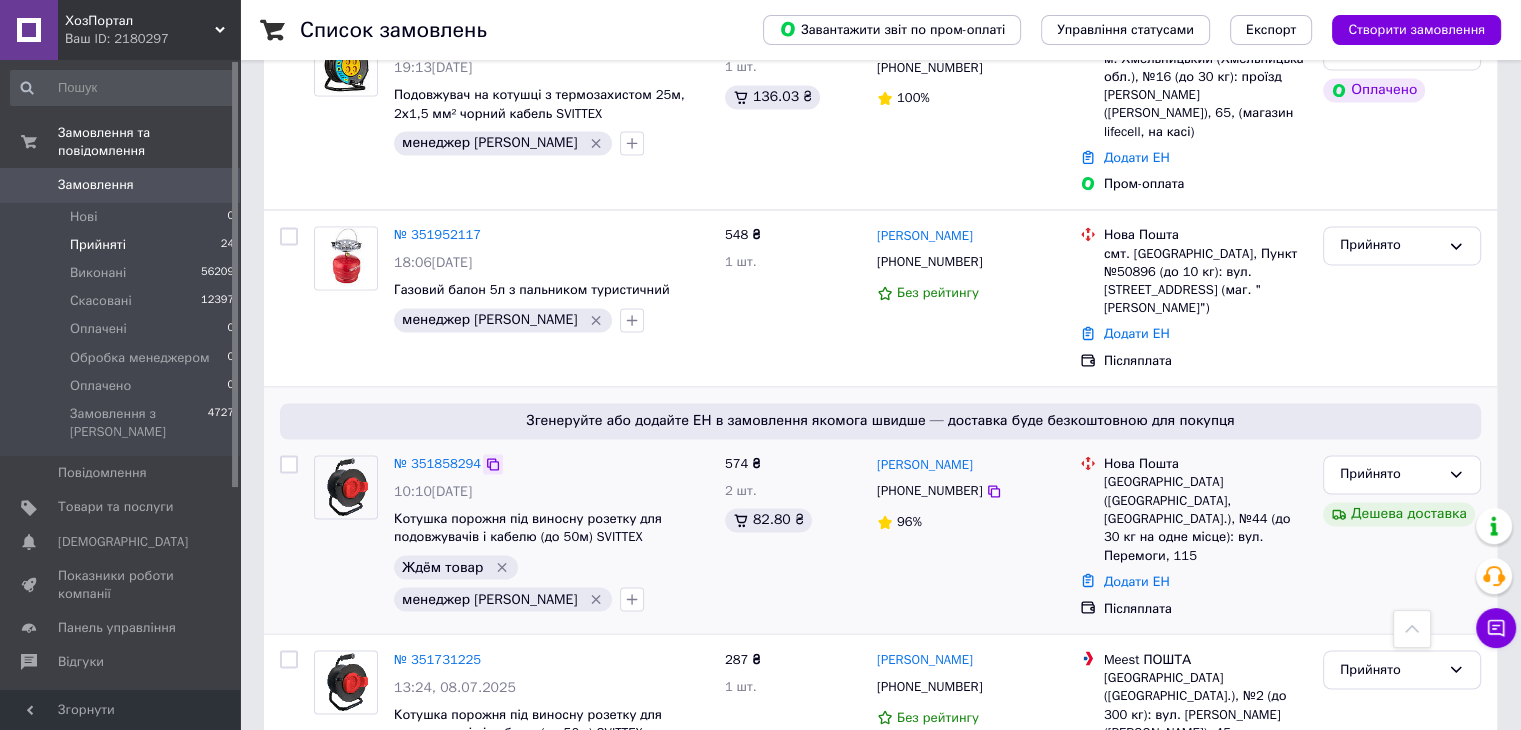 scroll, scrollTop: 3052, scrollLeft: 0, axis: vertical 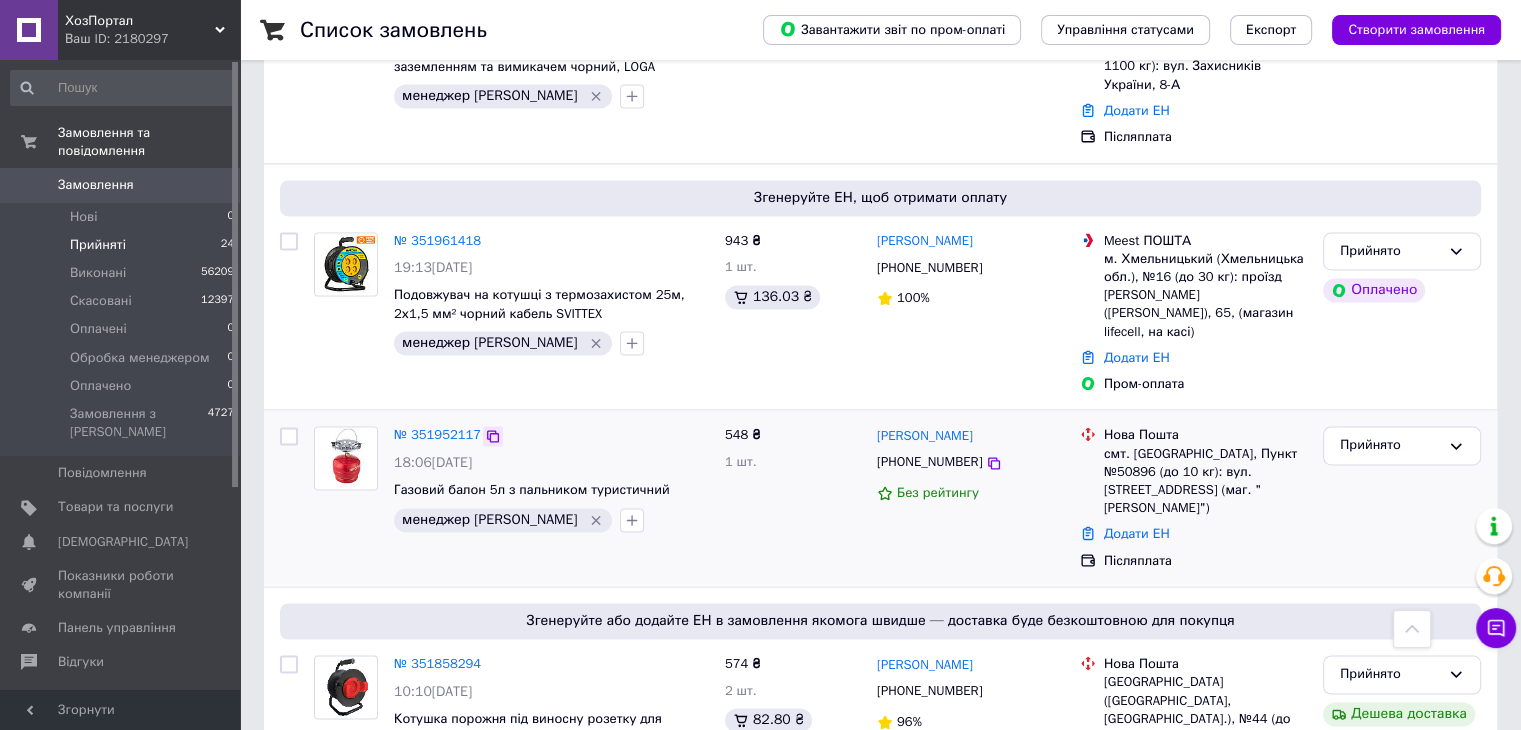 click 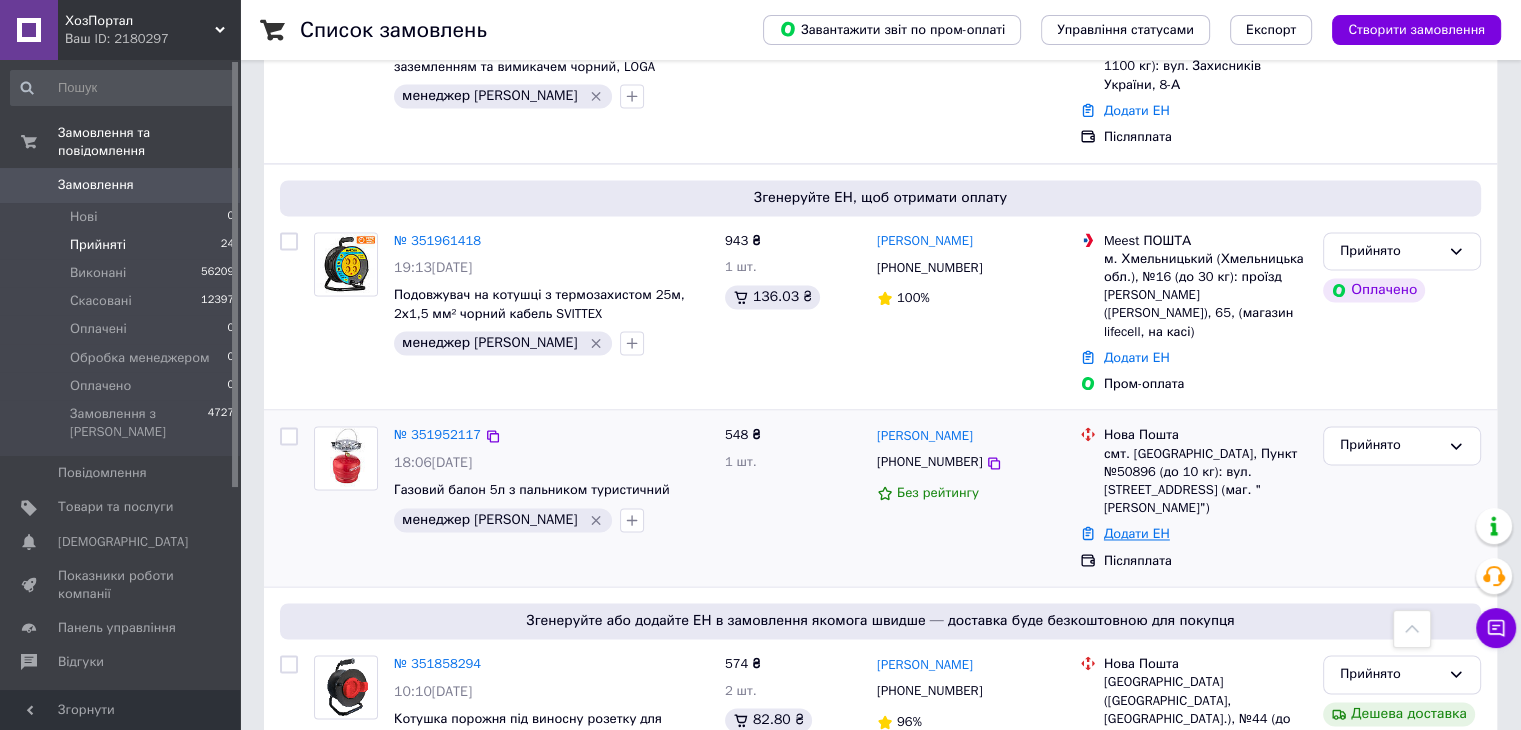 click on "Додати ЕН" at bounding box center [1137, 533] 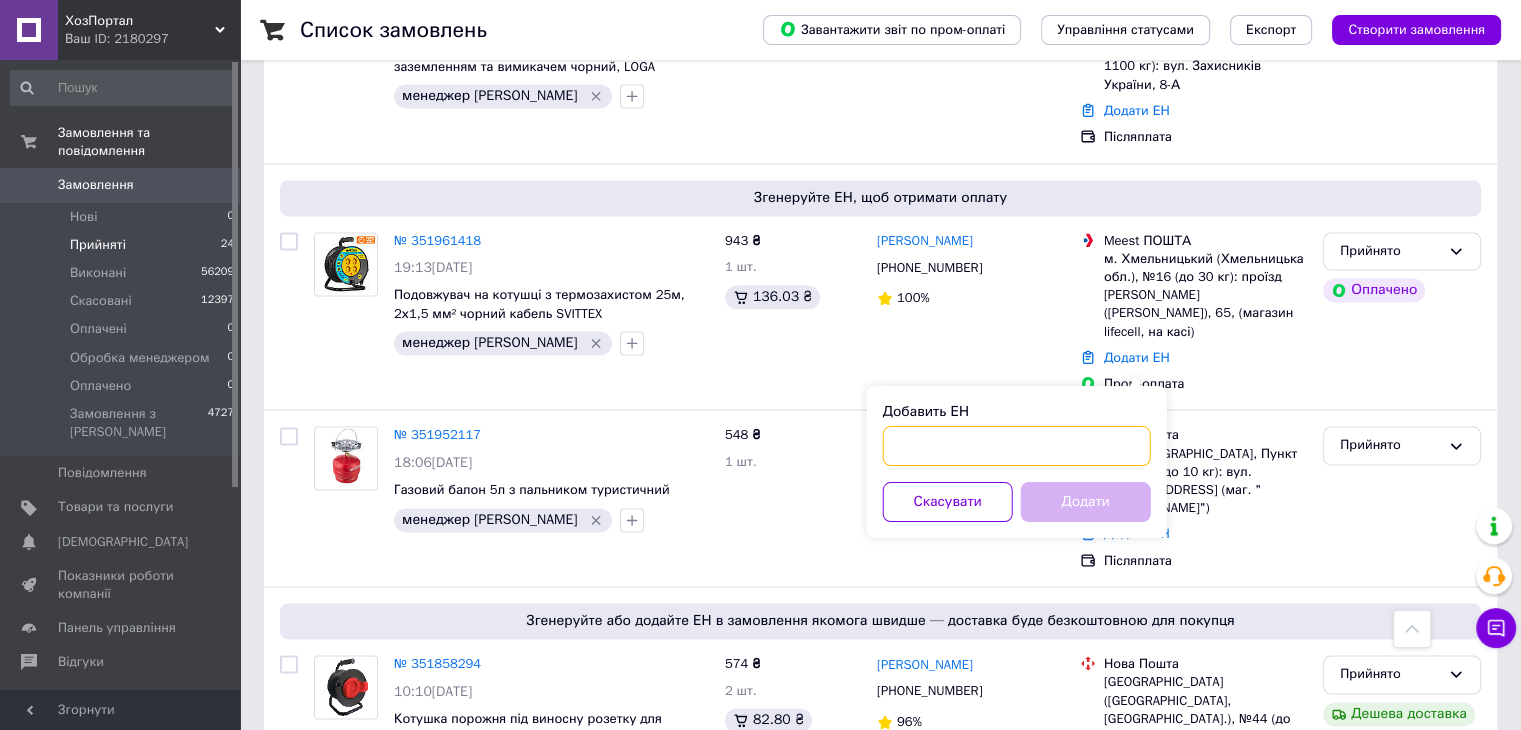 click on "Добавить ЕН" at bounding box center [1017, 446] 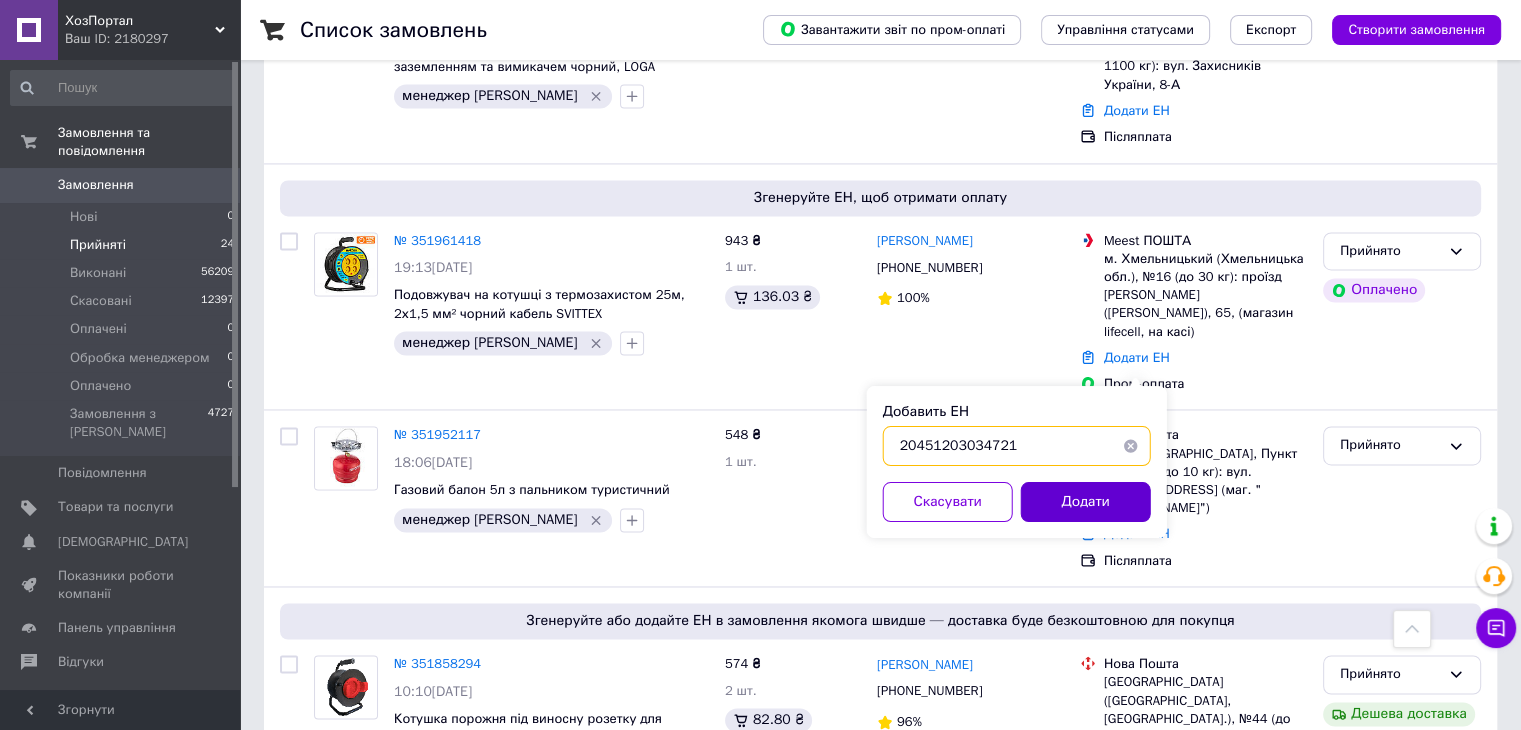 type on "20451203034721" 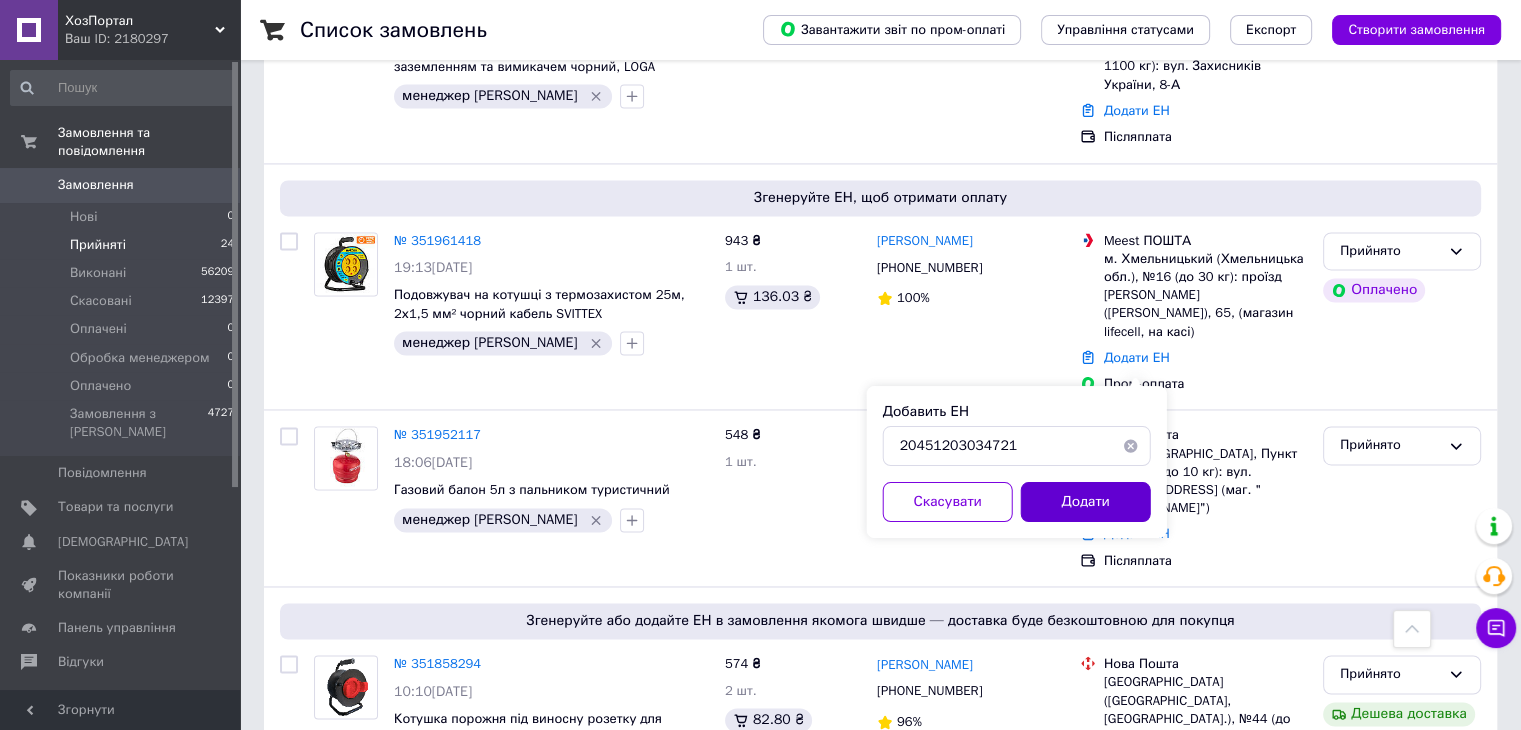 click on "Додати" at bounding box center [1086, 502] 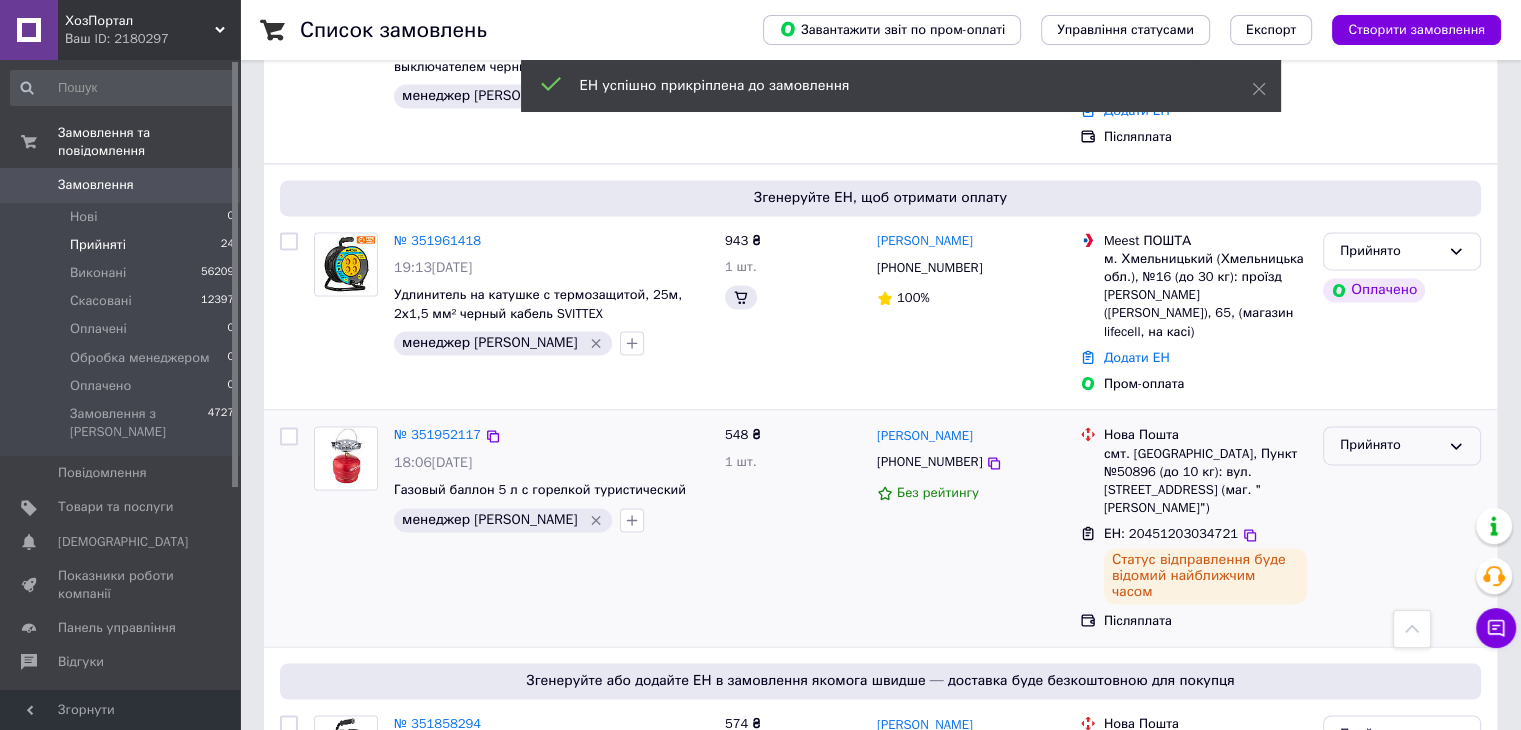 click on "Прийнято" at bounding box center (1390, 445) 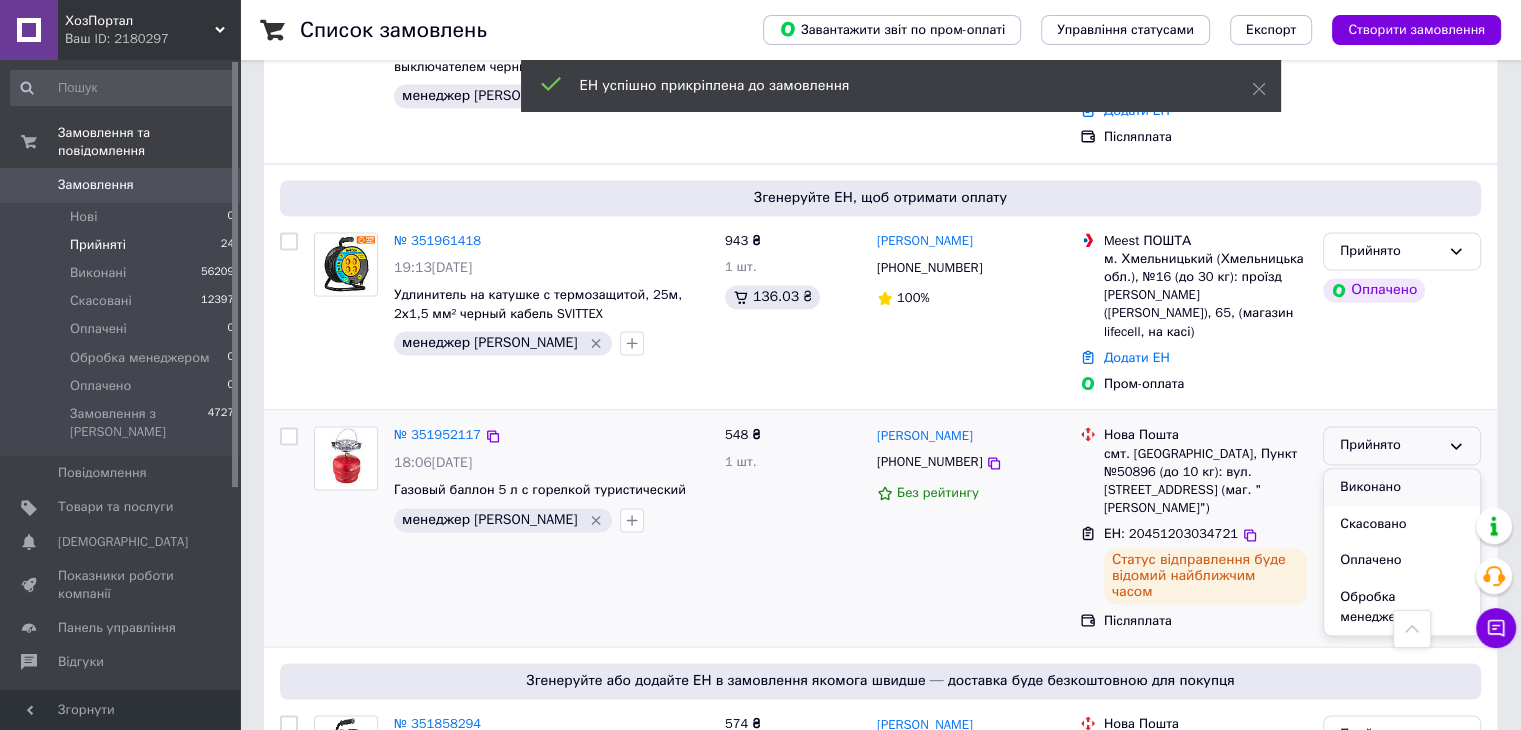 click on "Виконано" at bounding box center [1402, 487] 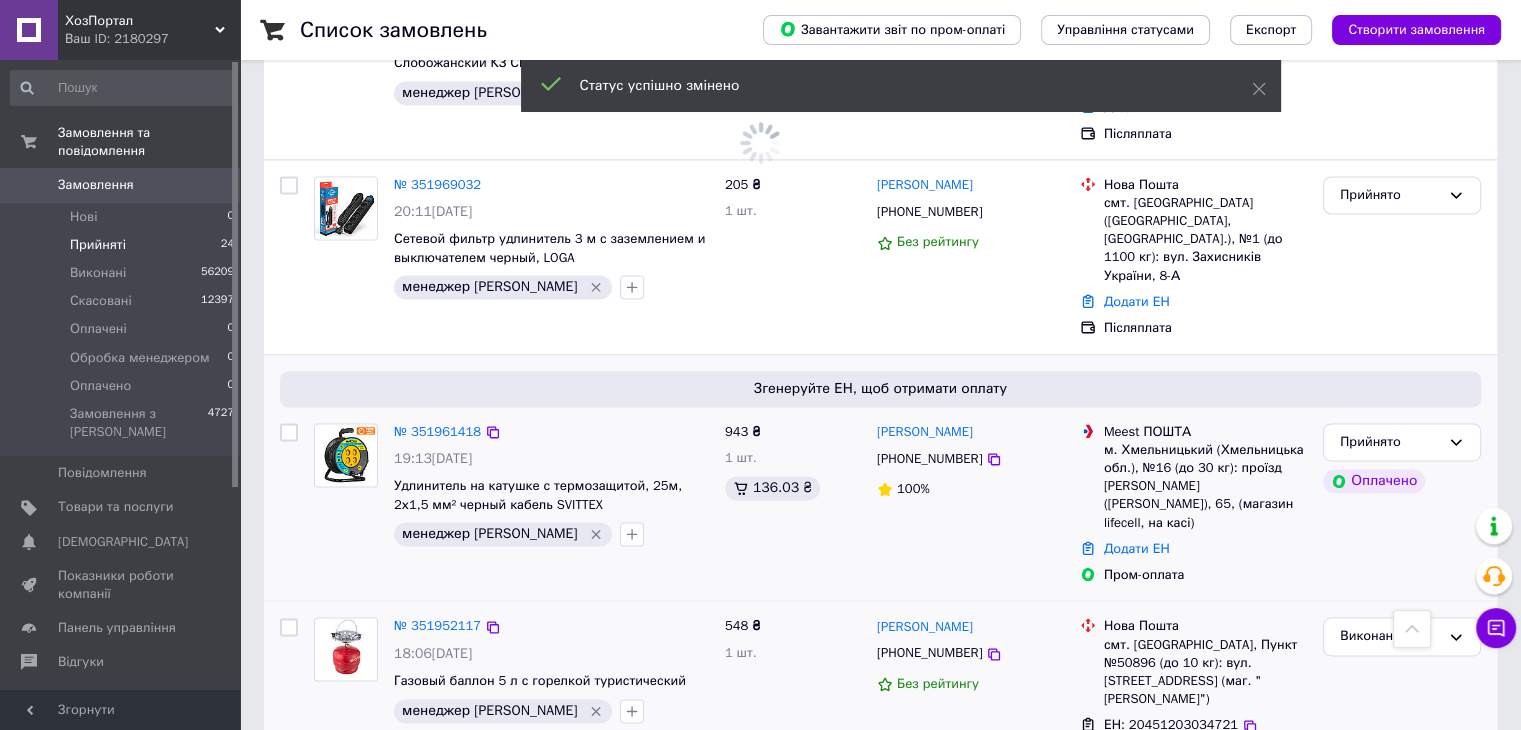 scroll, scrollTop: 2852, scrollLeft: 0, axis: vertical 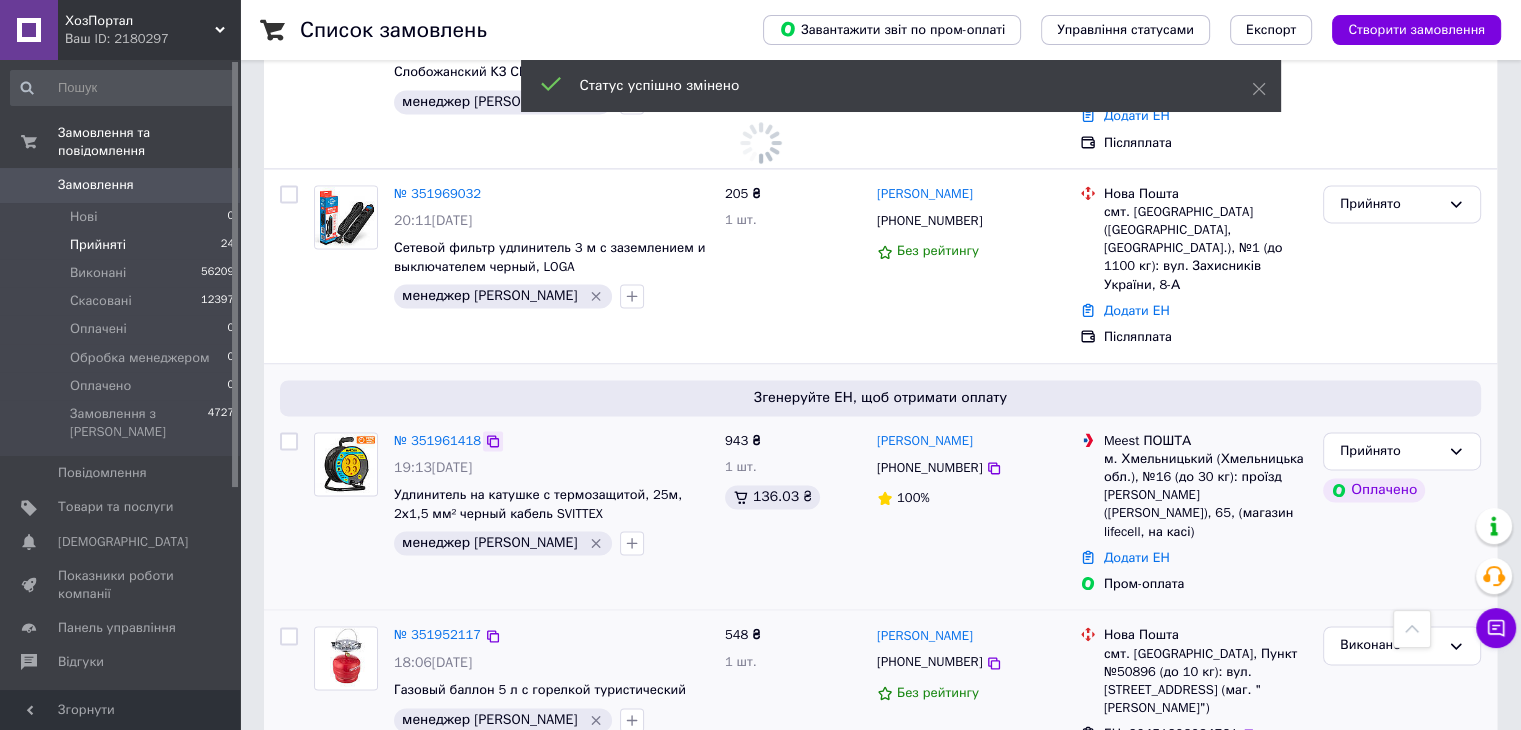 click 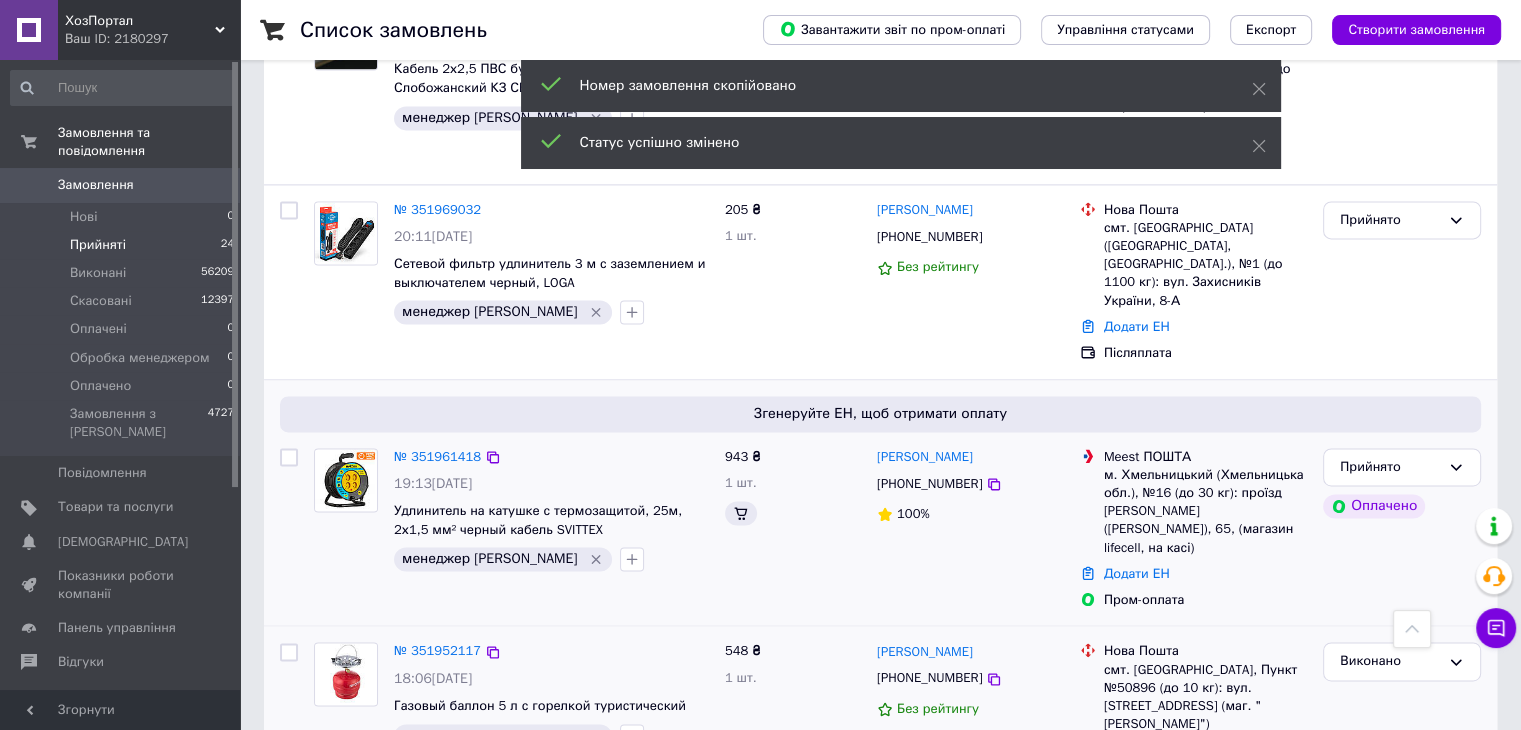 scroll, scrollTop: 2652, scrollLeft: 0, axis: vertical 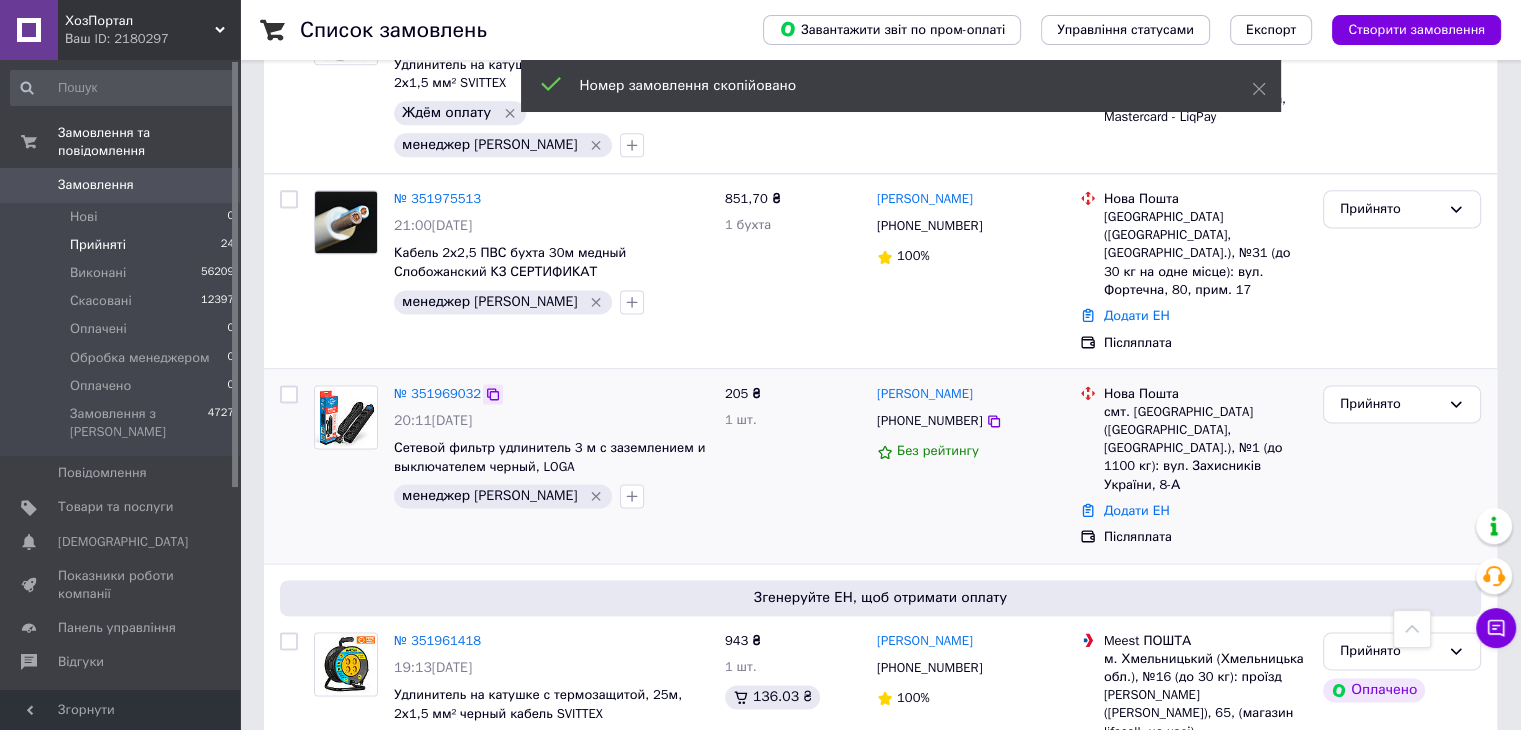 click 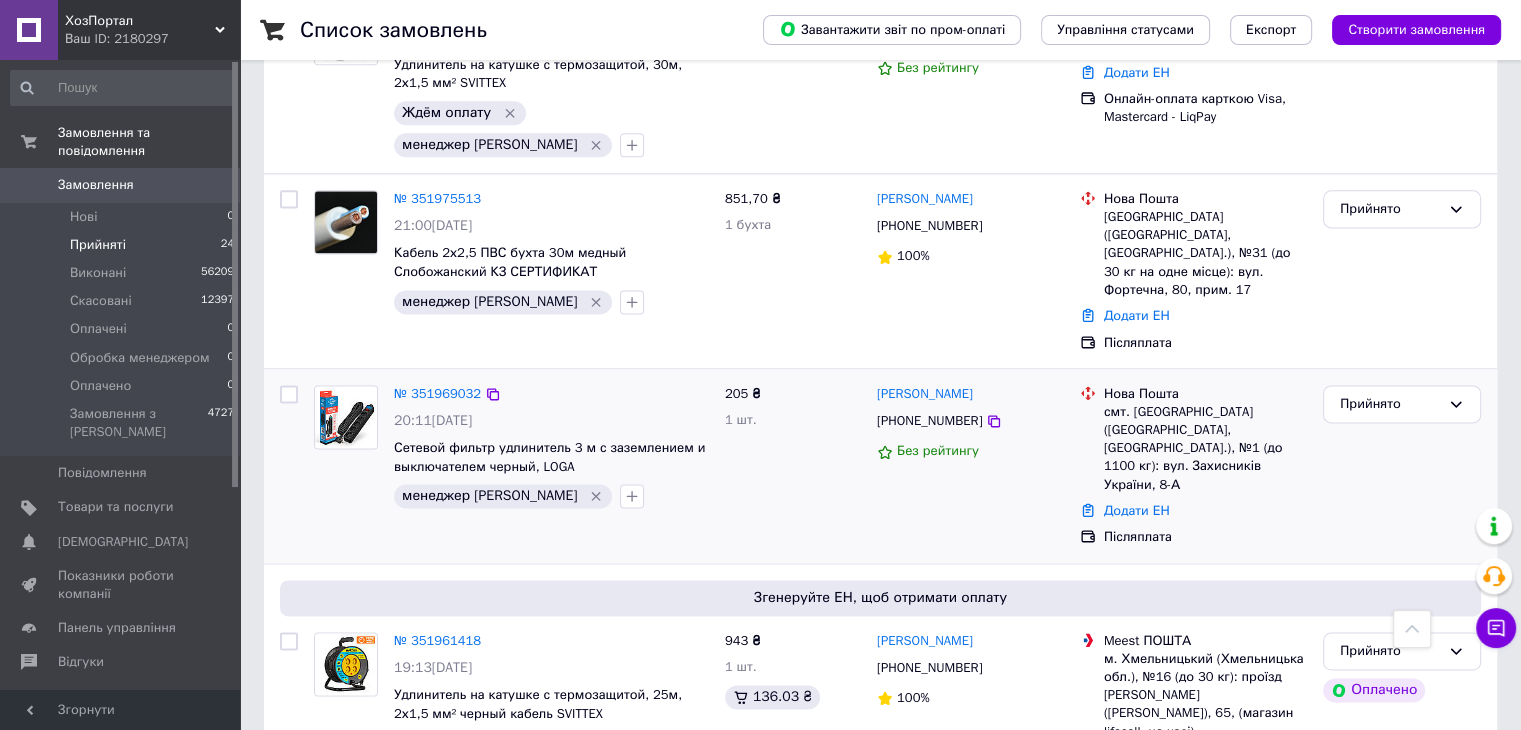 click 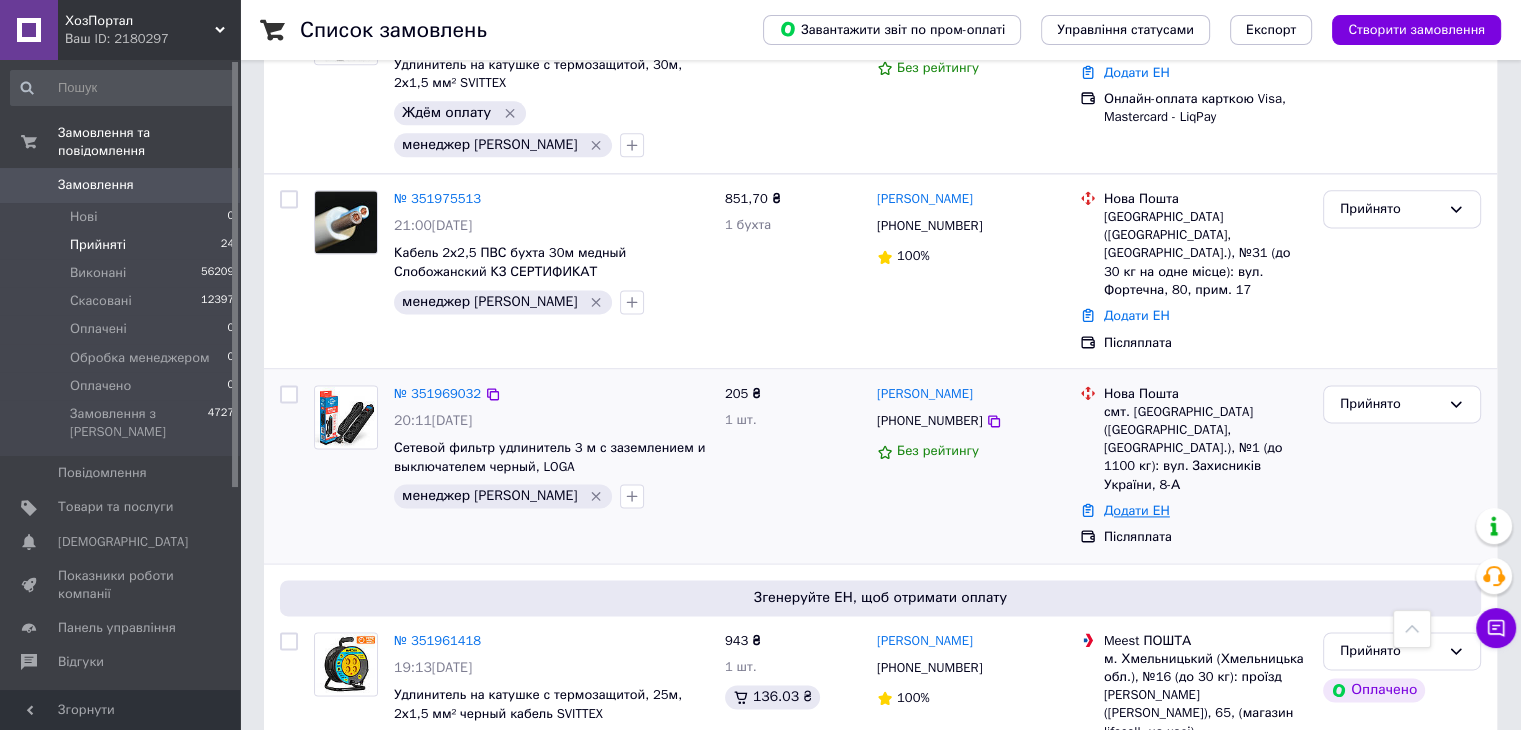 click on "Додати ЕН" at bounding box center [1137, 510] 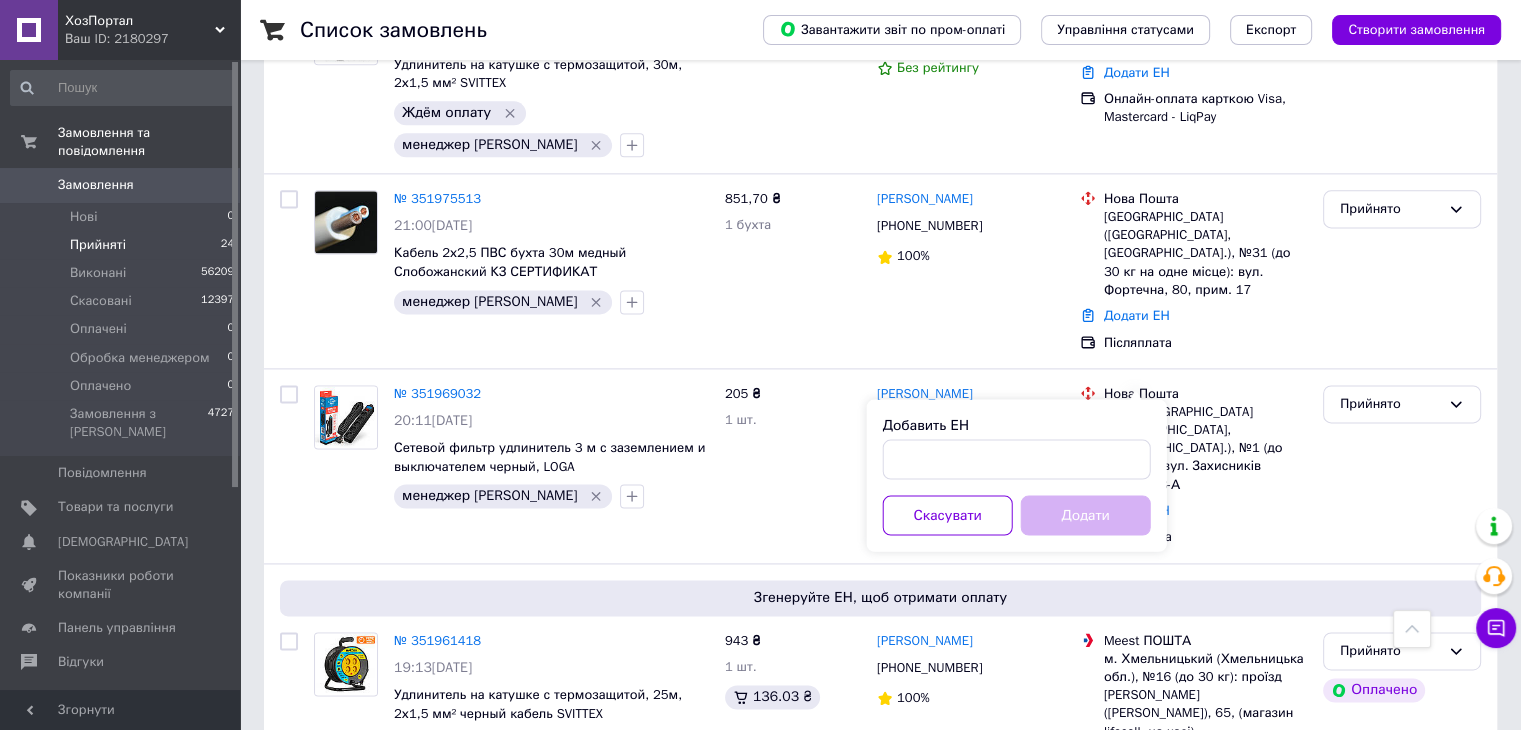 click on "Добавить ЕН" at bounding box center (1017, 447) 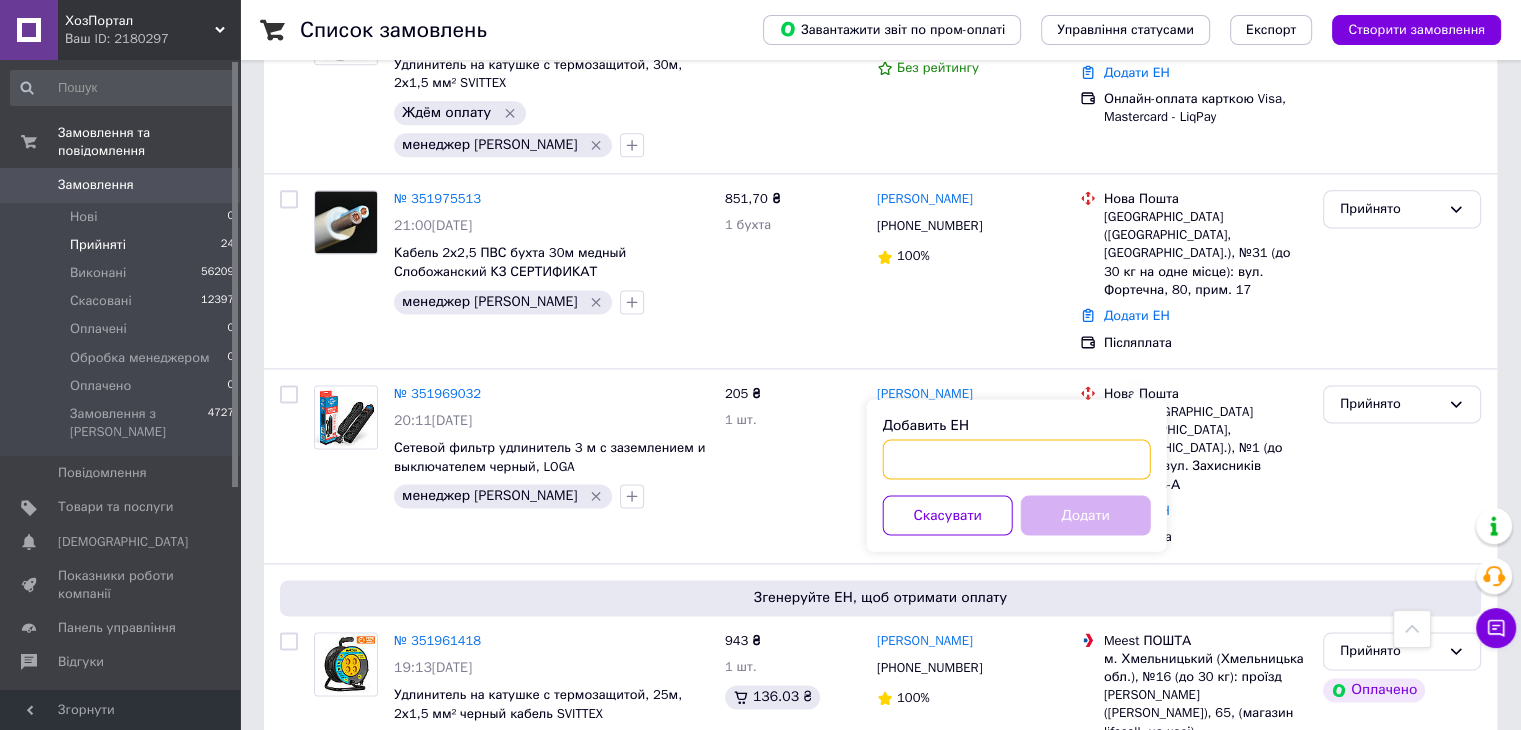 click on "Добавить ЕН" at bounding box center [1017, 459] 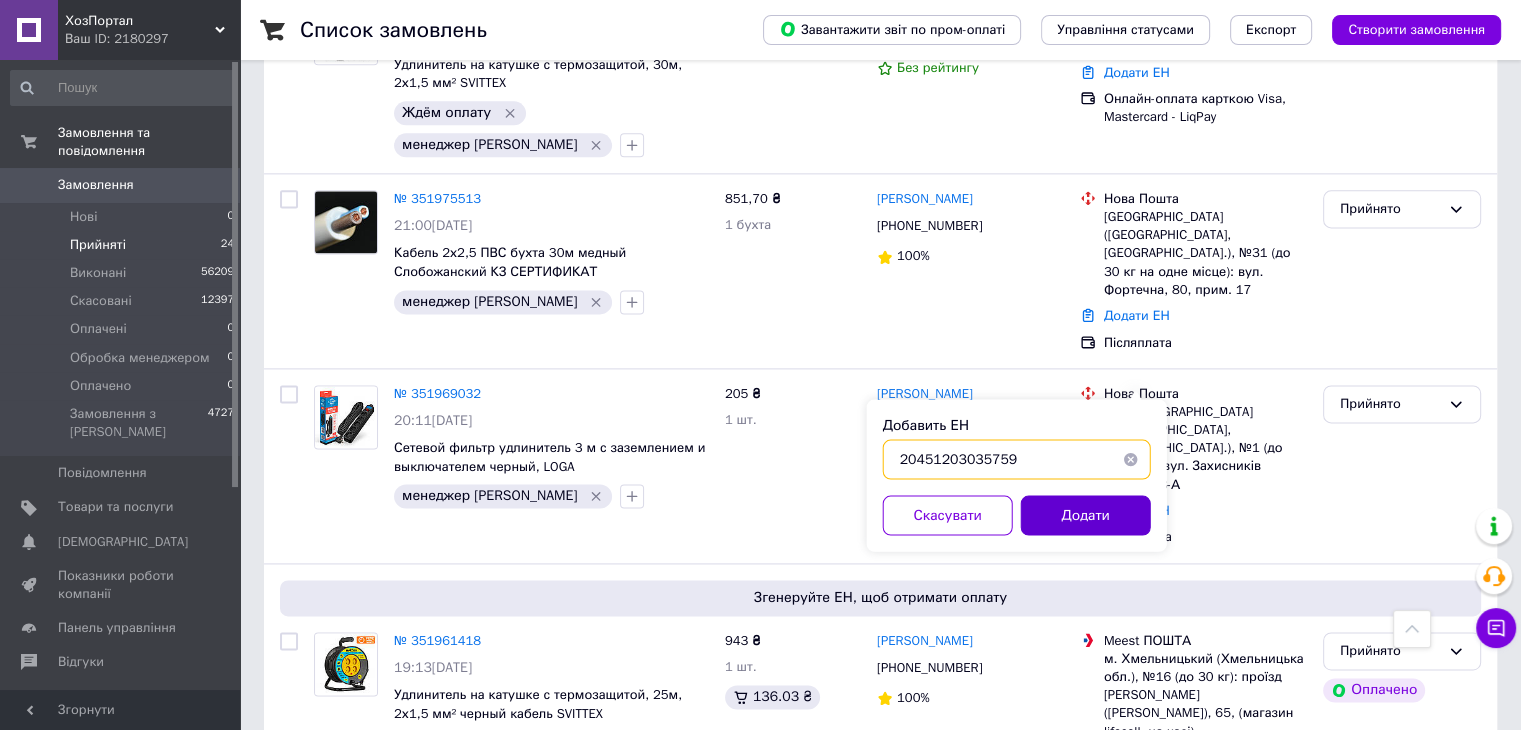 type on "20451203035759" 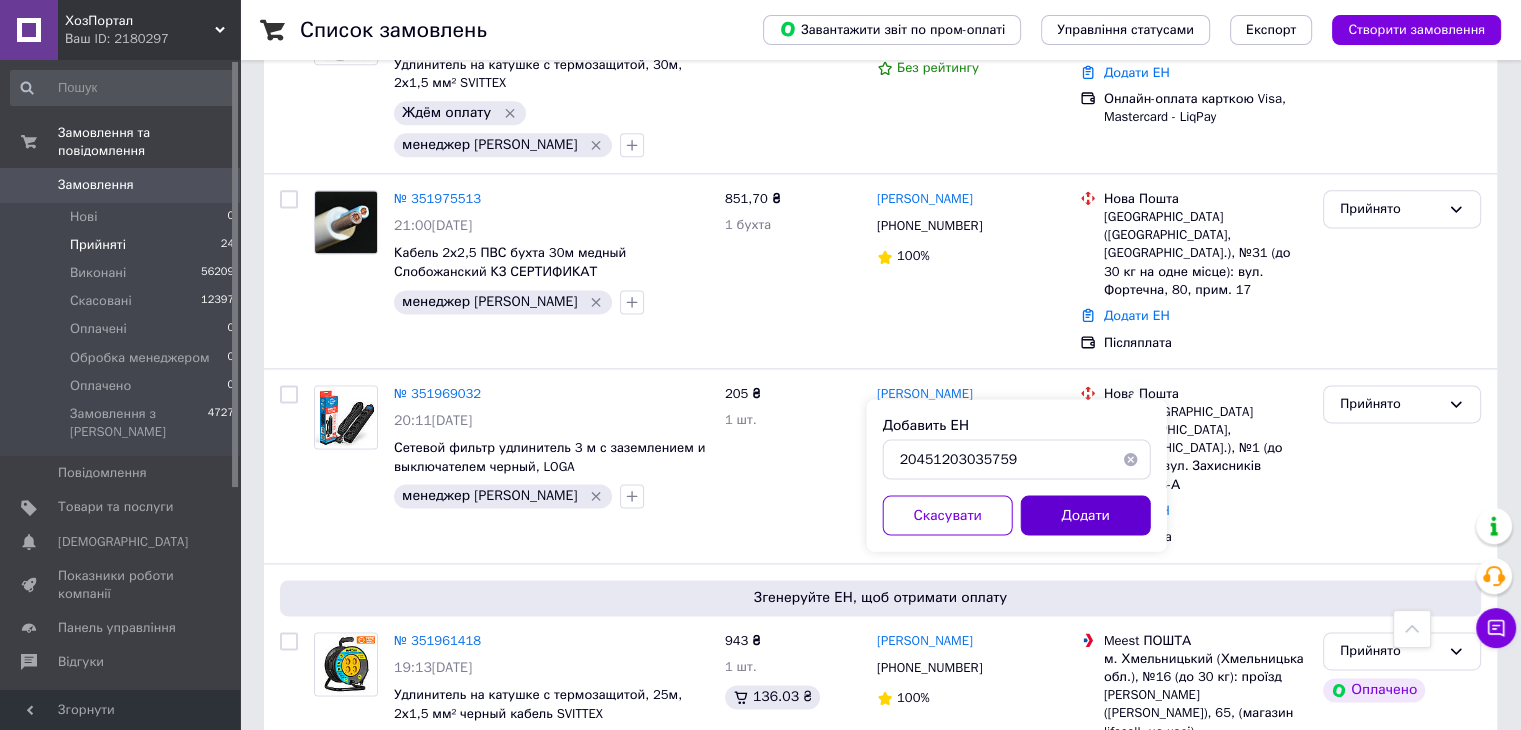 click on "Додати" at bounding box center [1086, 515] 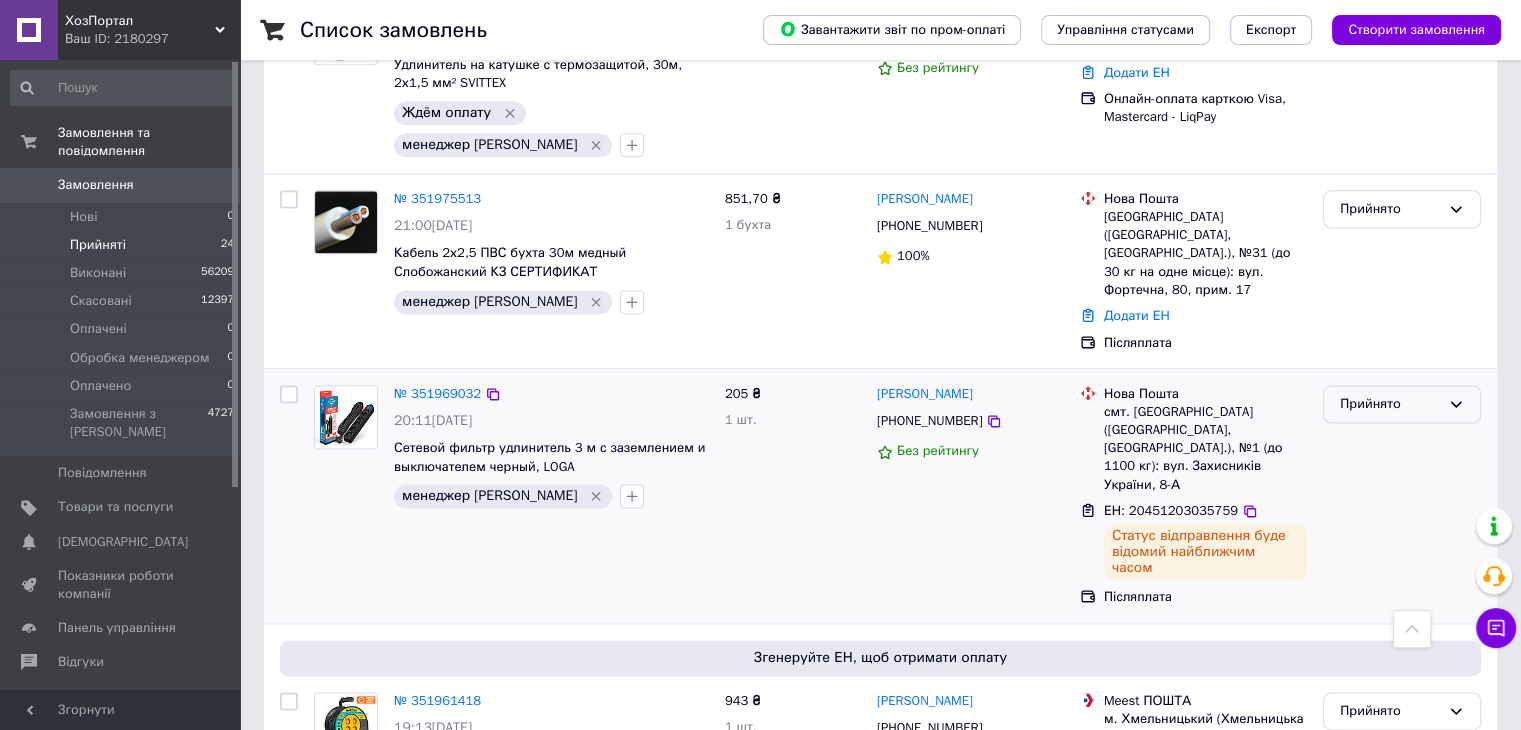 click on "Прийнято" at bounding box center (1390, 404) 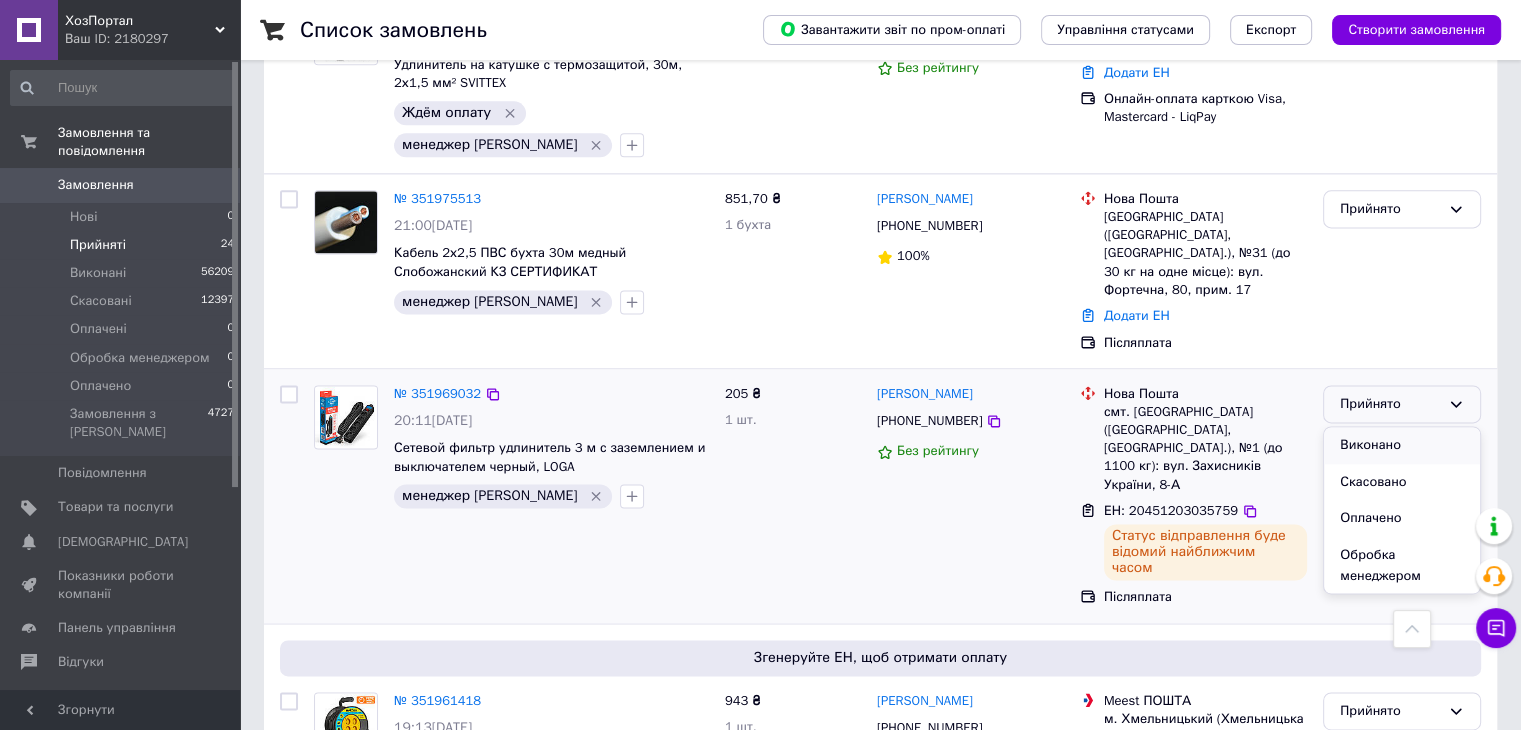 click on "Виконано" at bounding box center [1402, 445] 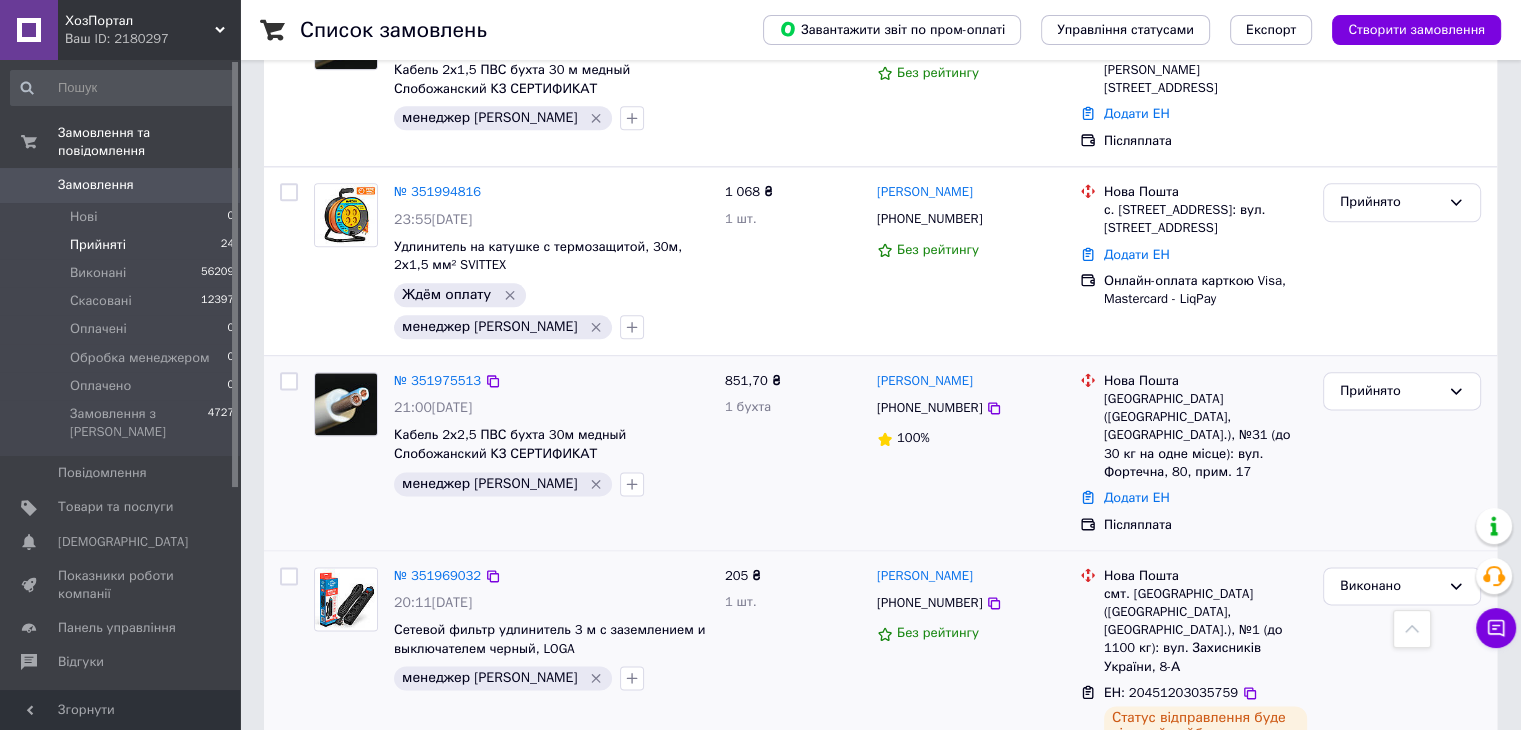 scroll, scrollTop: 2452, scrollLeft: 0, axis: vertical 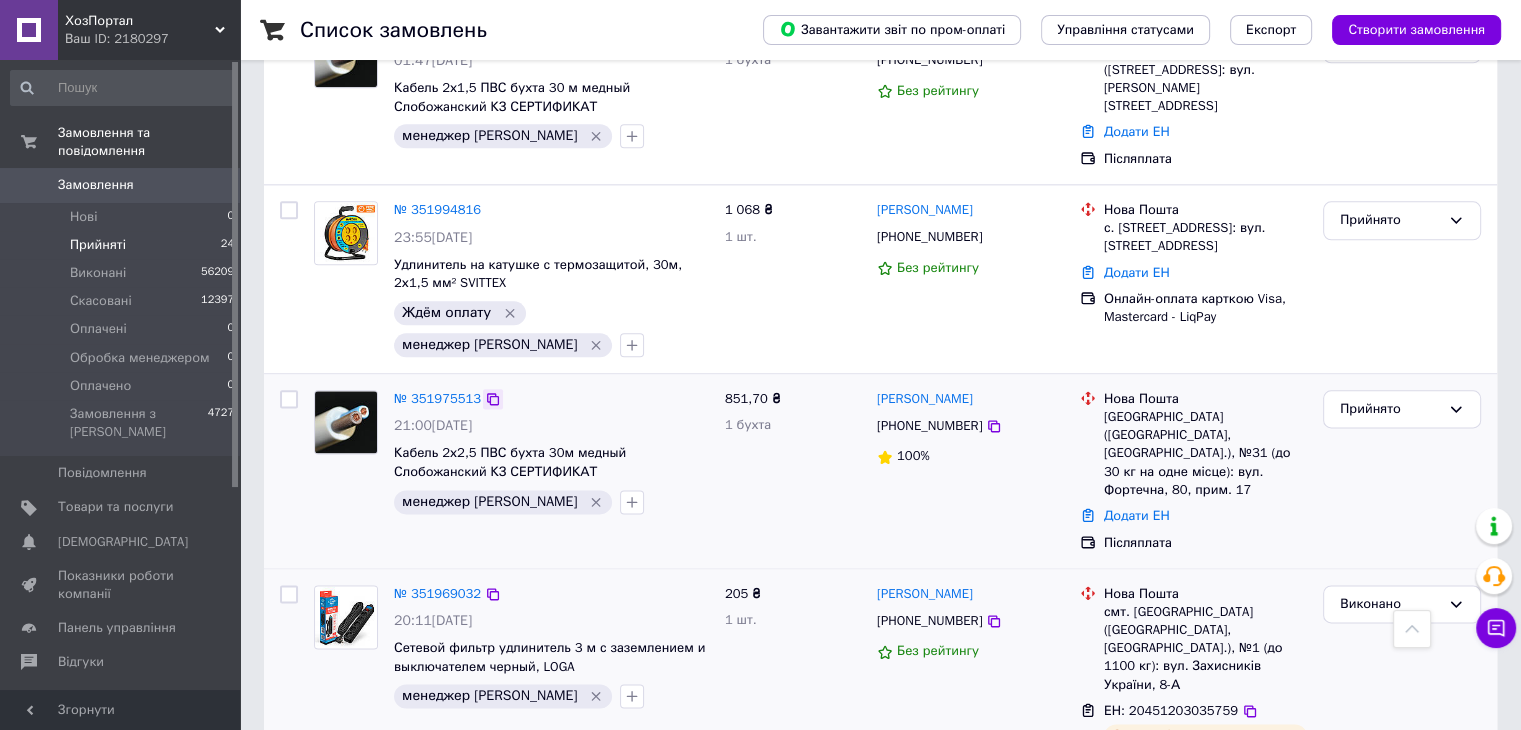 click at bounding box center [493, 399] 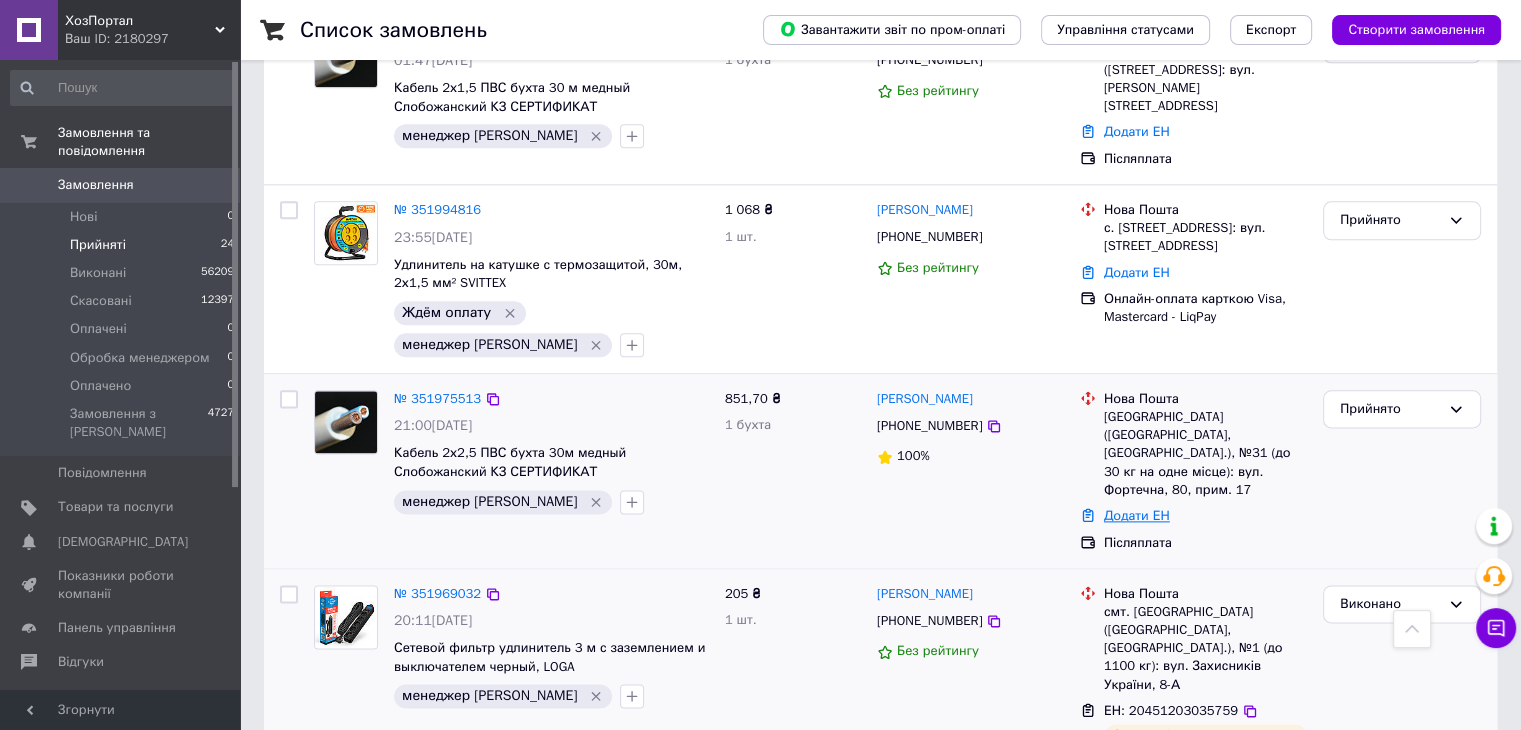 click on "Додати ЕН" at bounding box center (1137, 515) 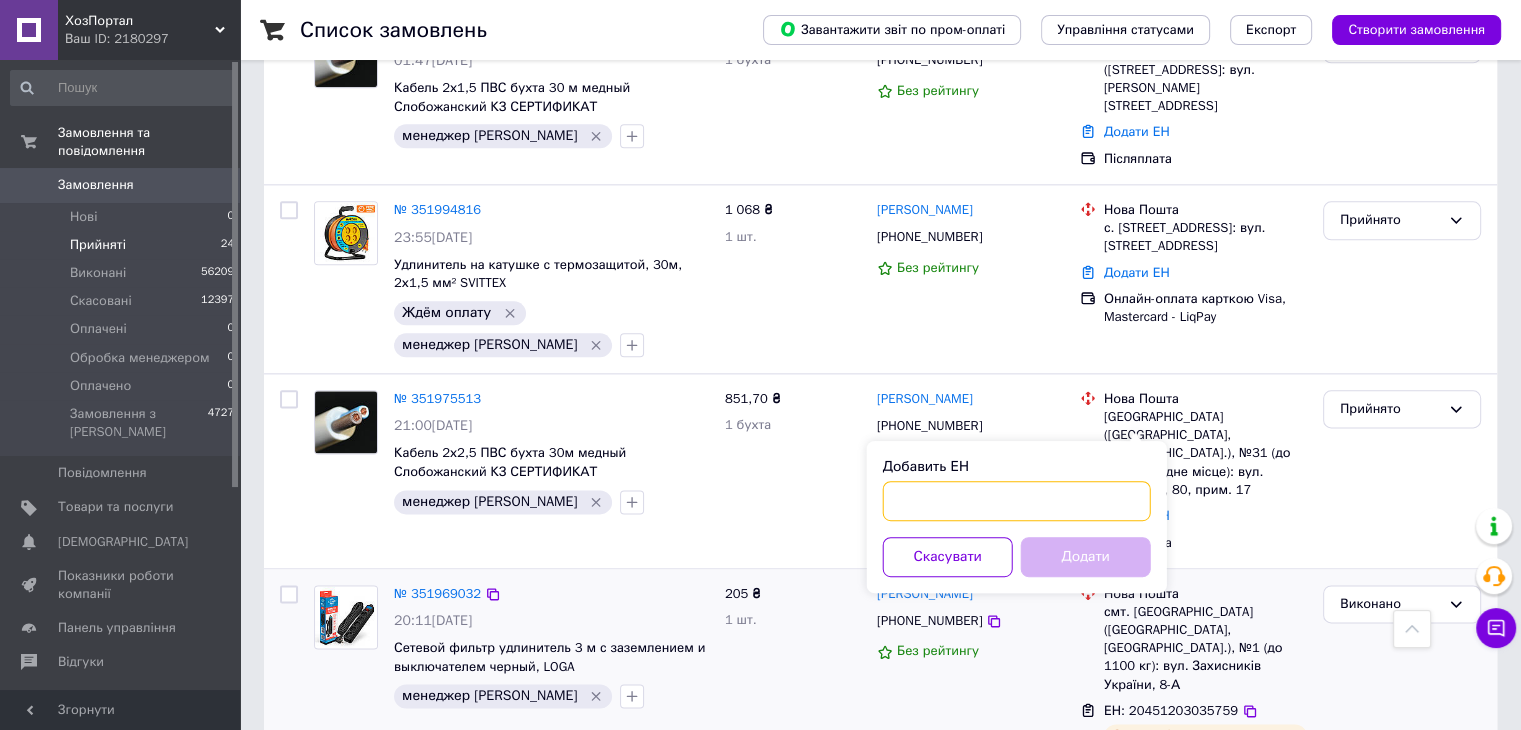 click on "Добавить ЕН" at bounding box center (1017, 501) 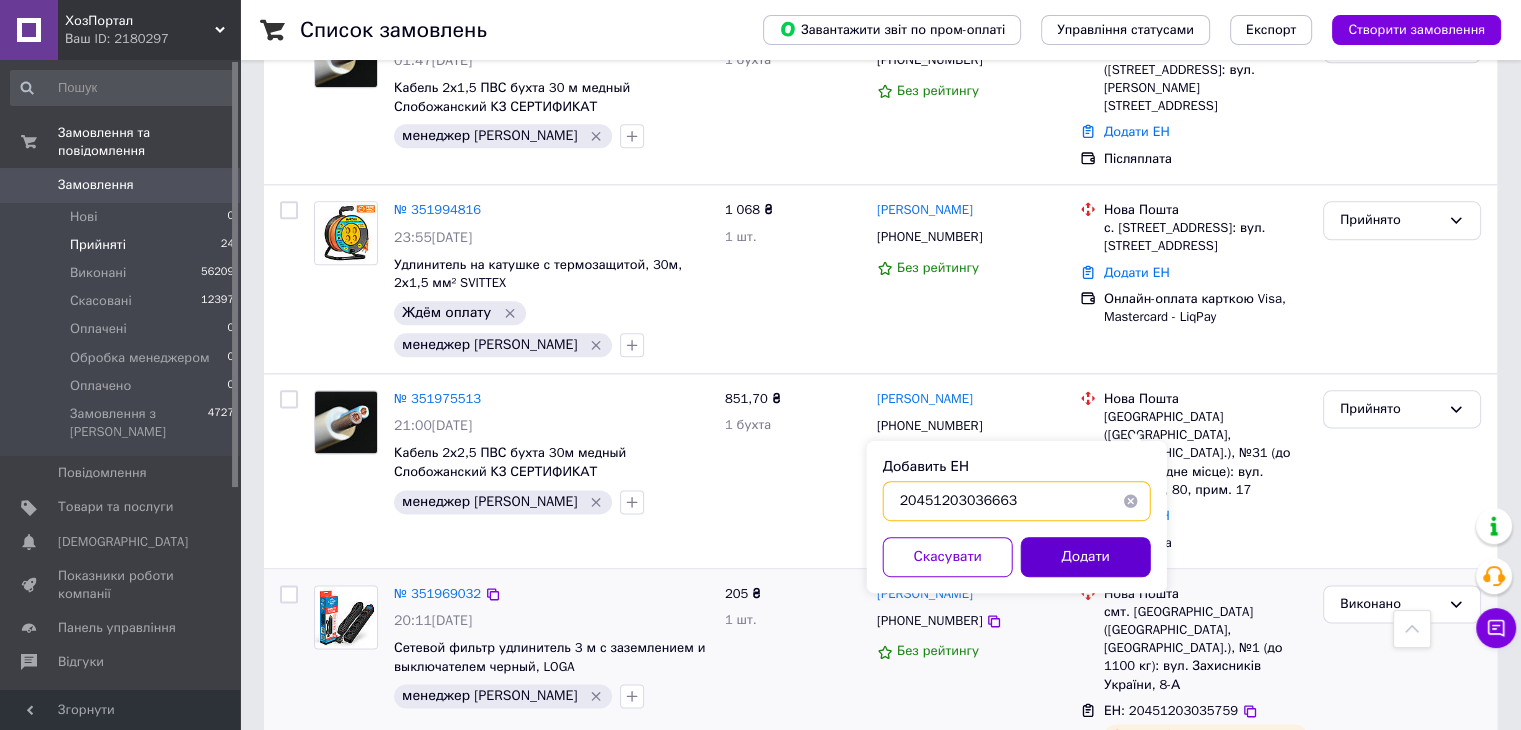 type on "20451203036663" 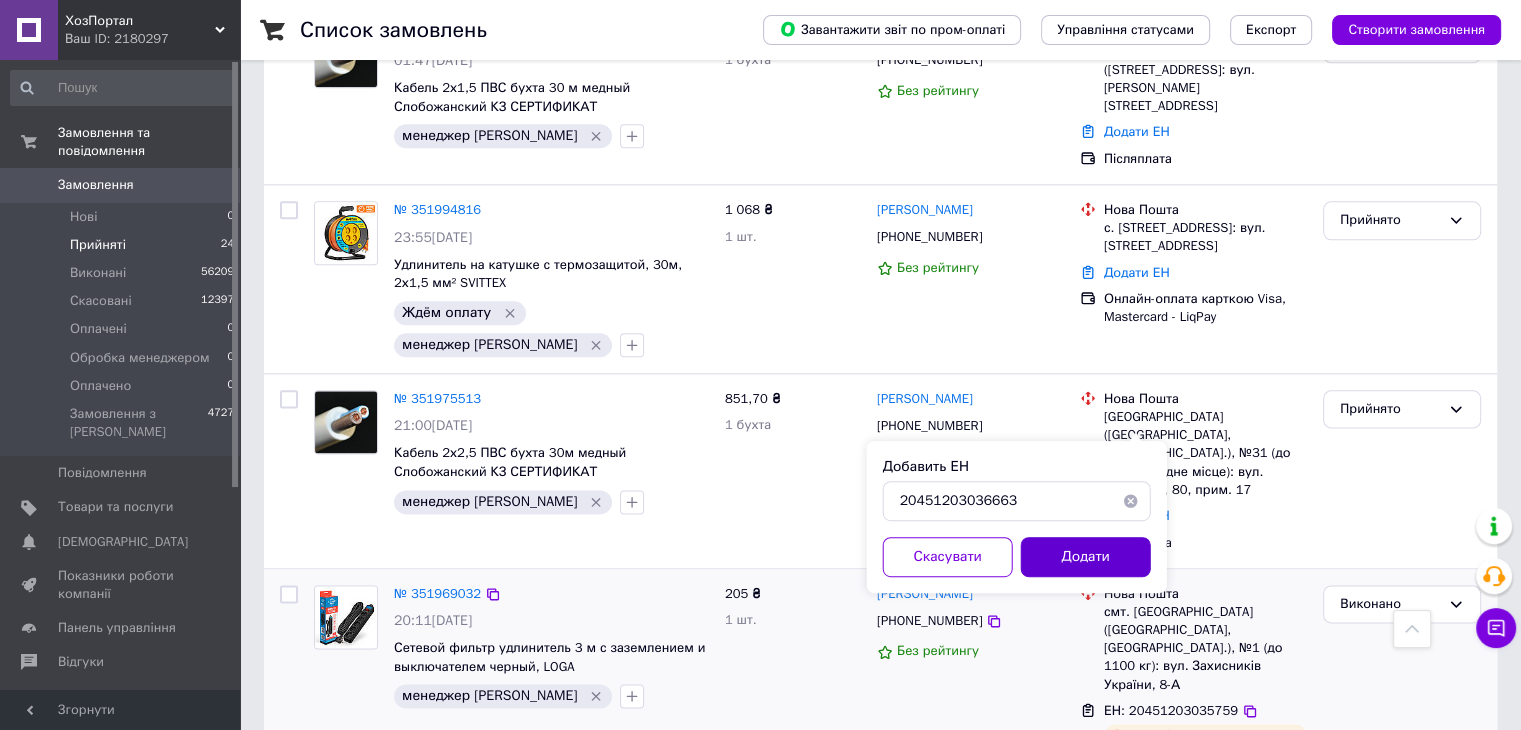 click on "Додати" at bounding box center [1086, 557] 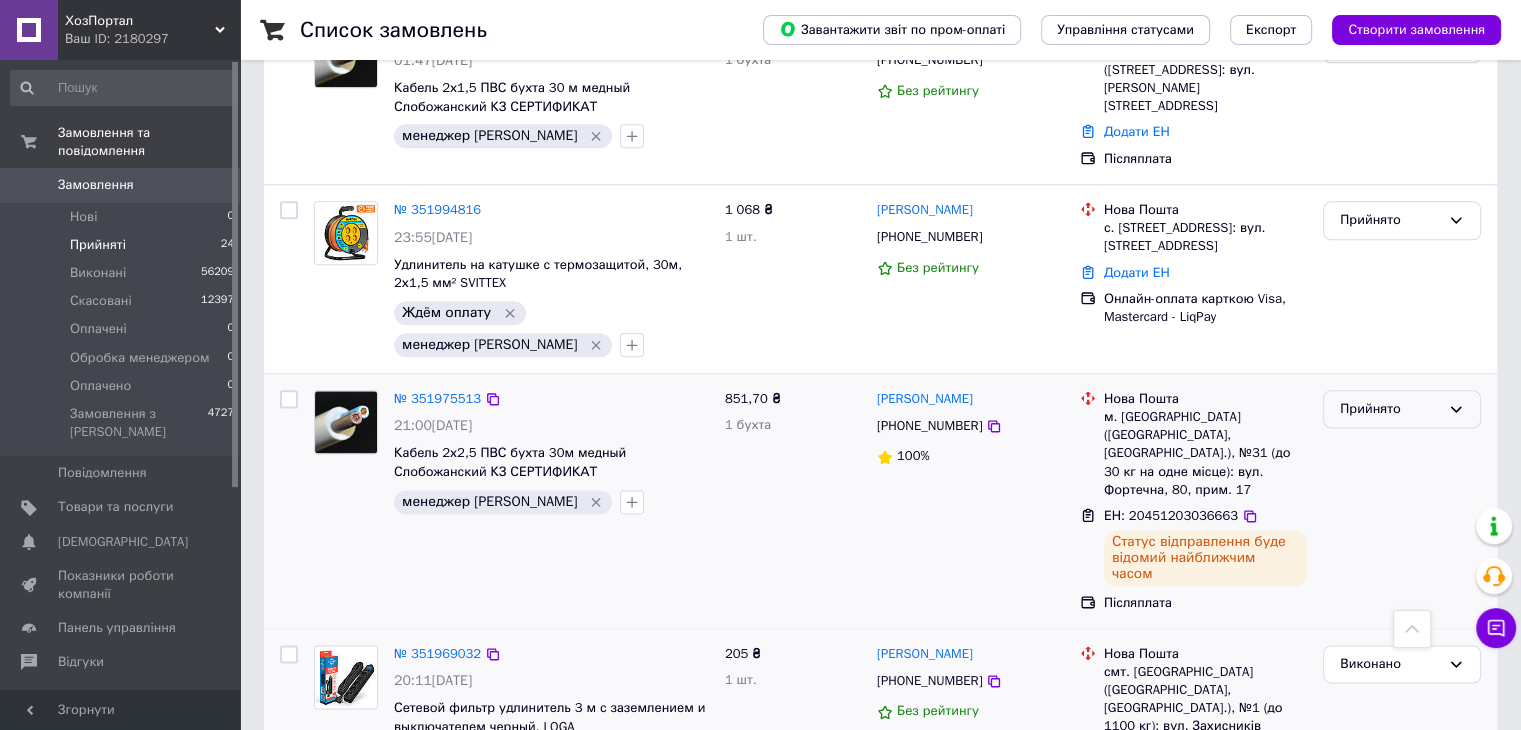 click on "Прийнято" at bounding box center [1390, 409] 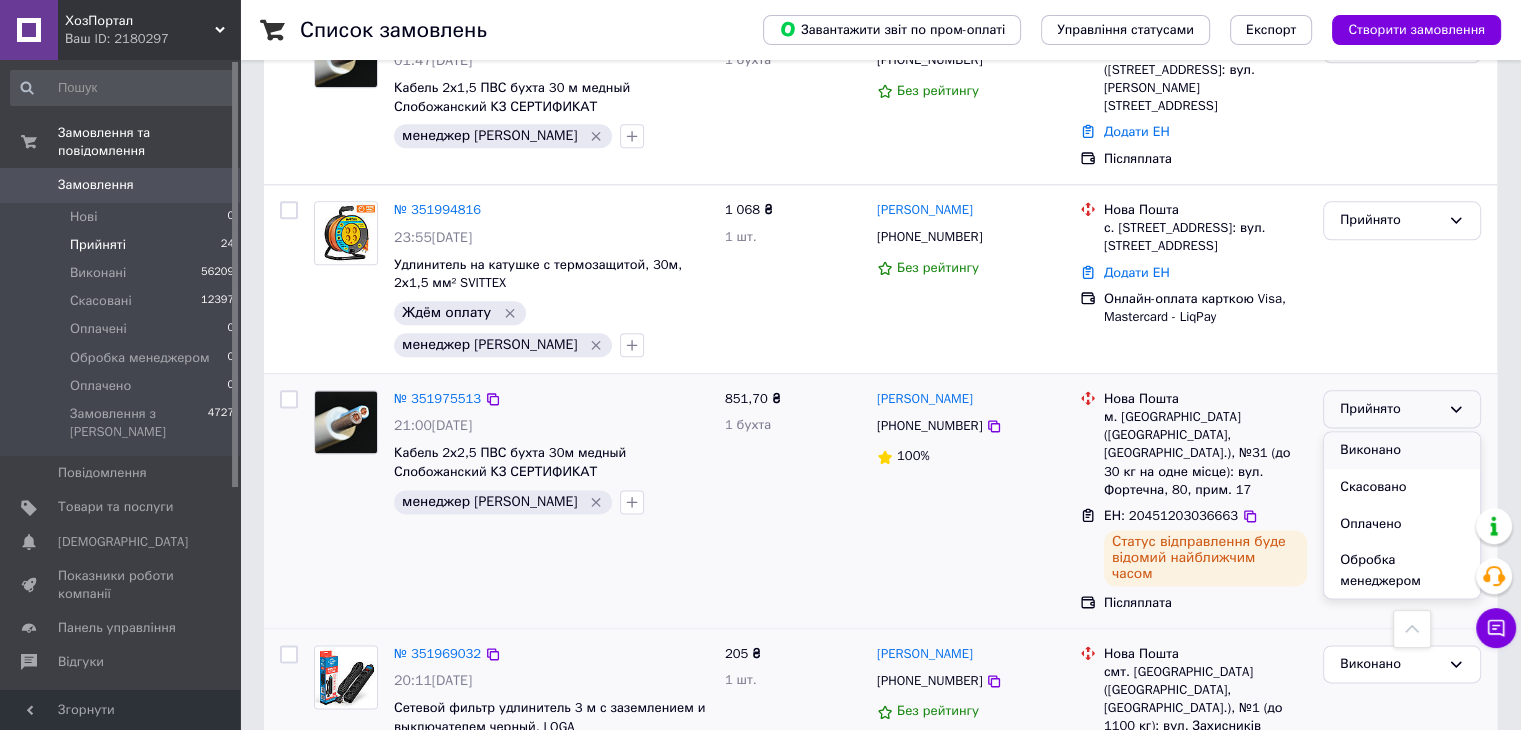 click on "Виконано" at bounding box center [1402, 450] 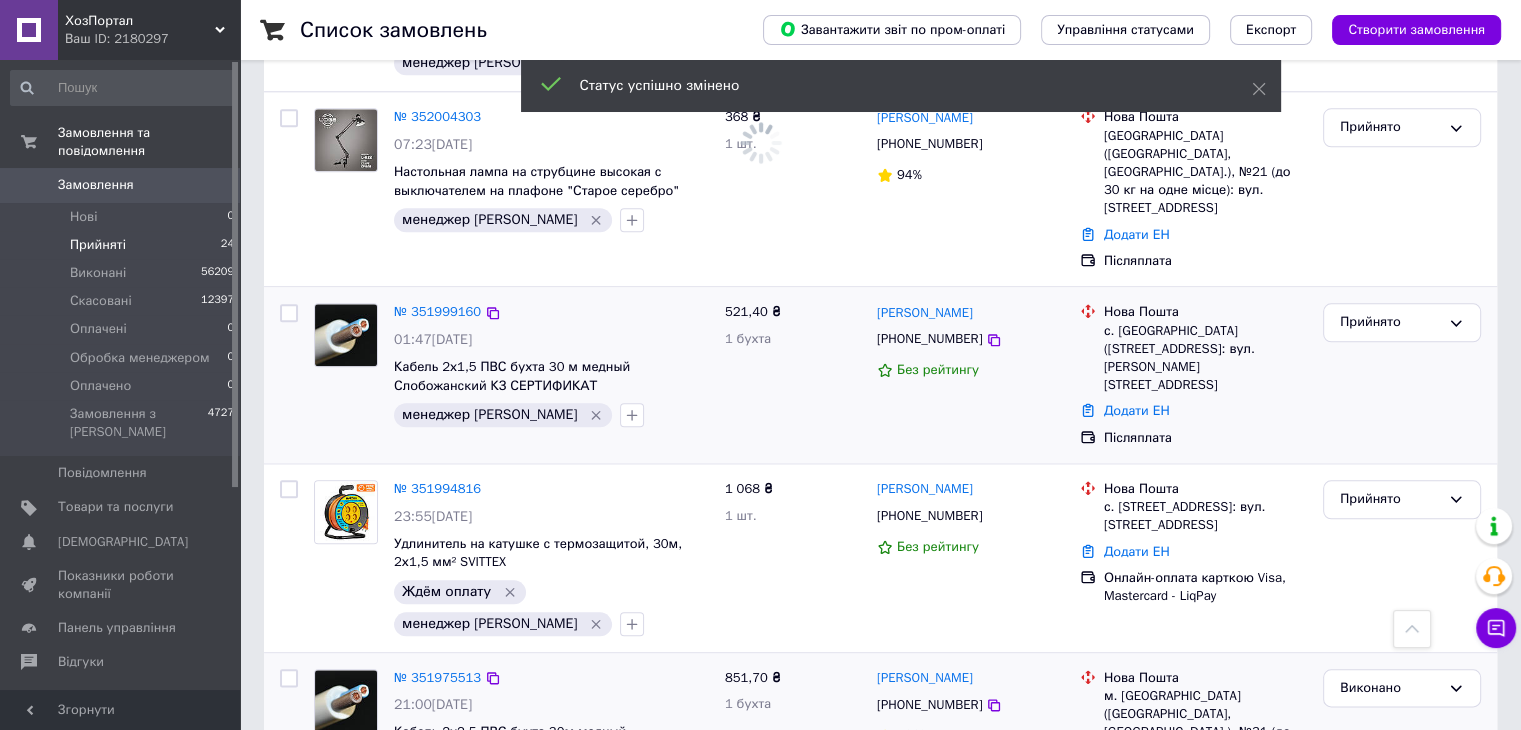 scroll, scrollTop: 2152, scrollLeft: 0, axis: vertical 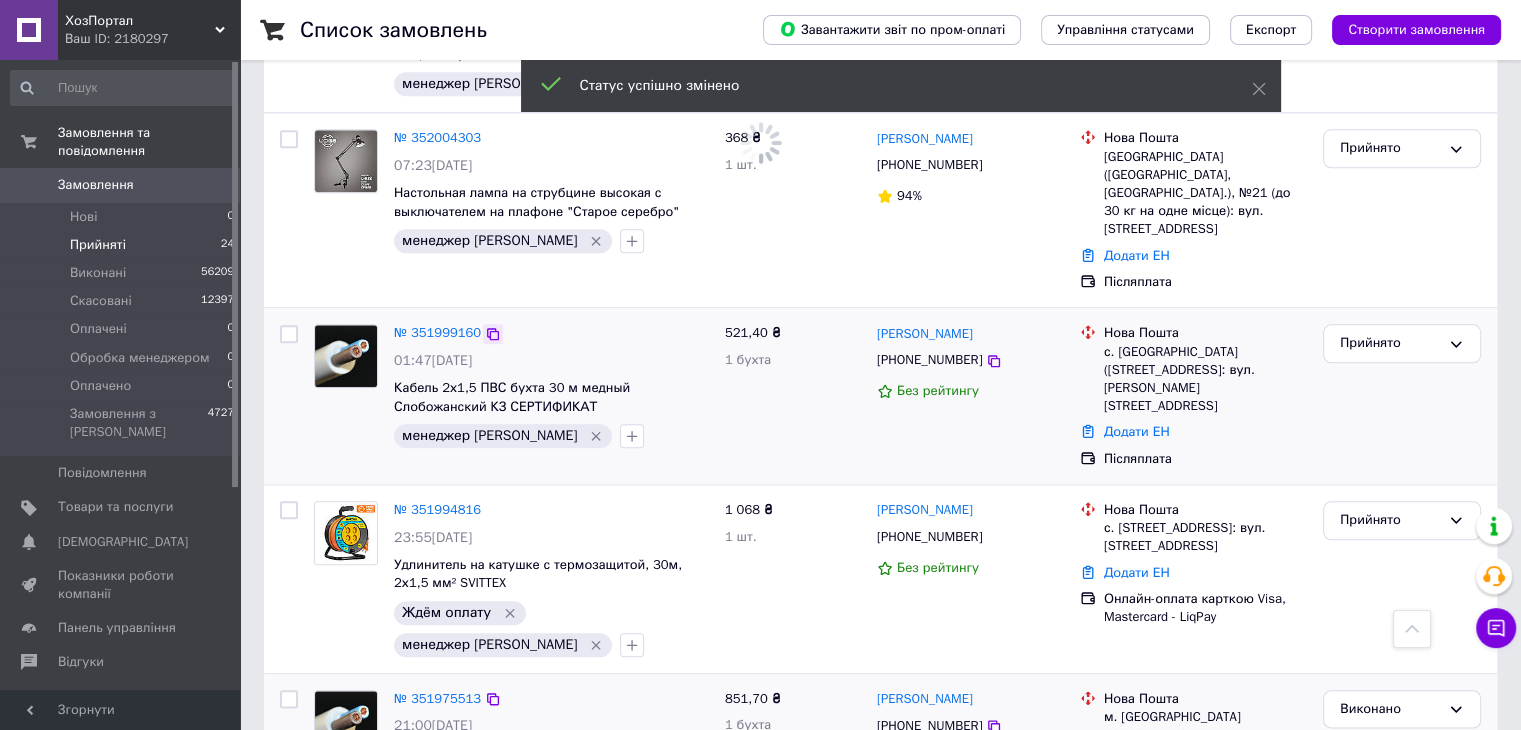 click 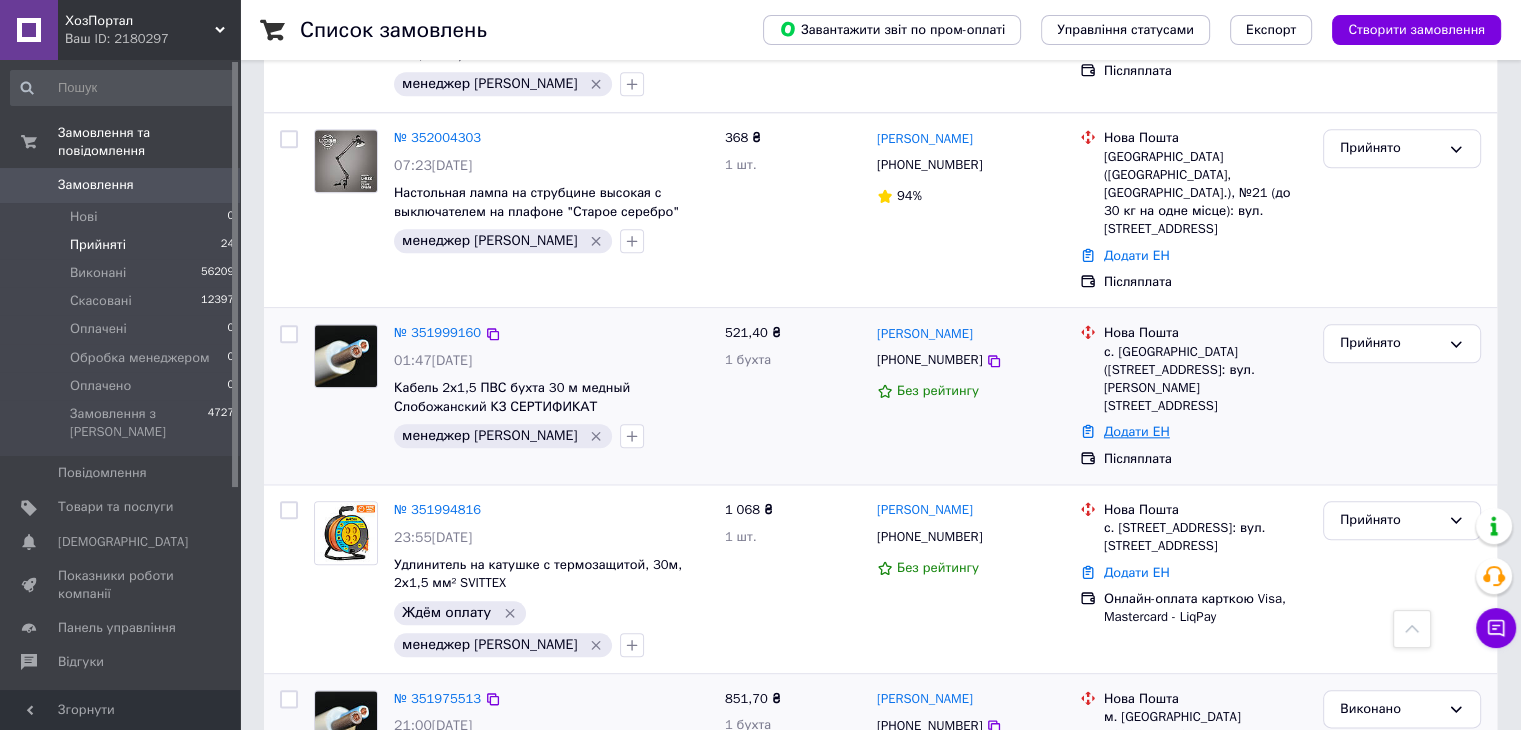 click on "Додати ЕН" at bounding box center [1137, 431] 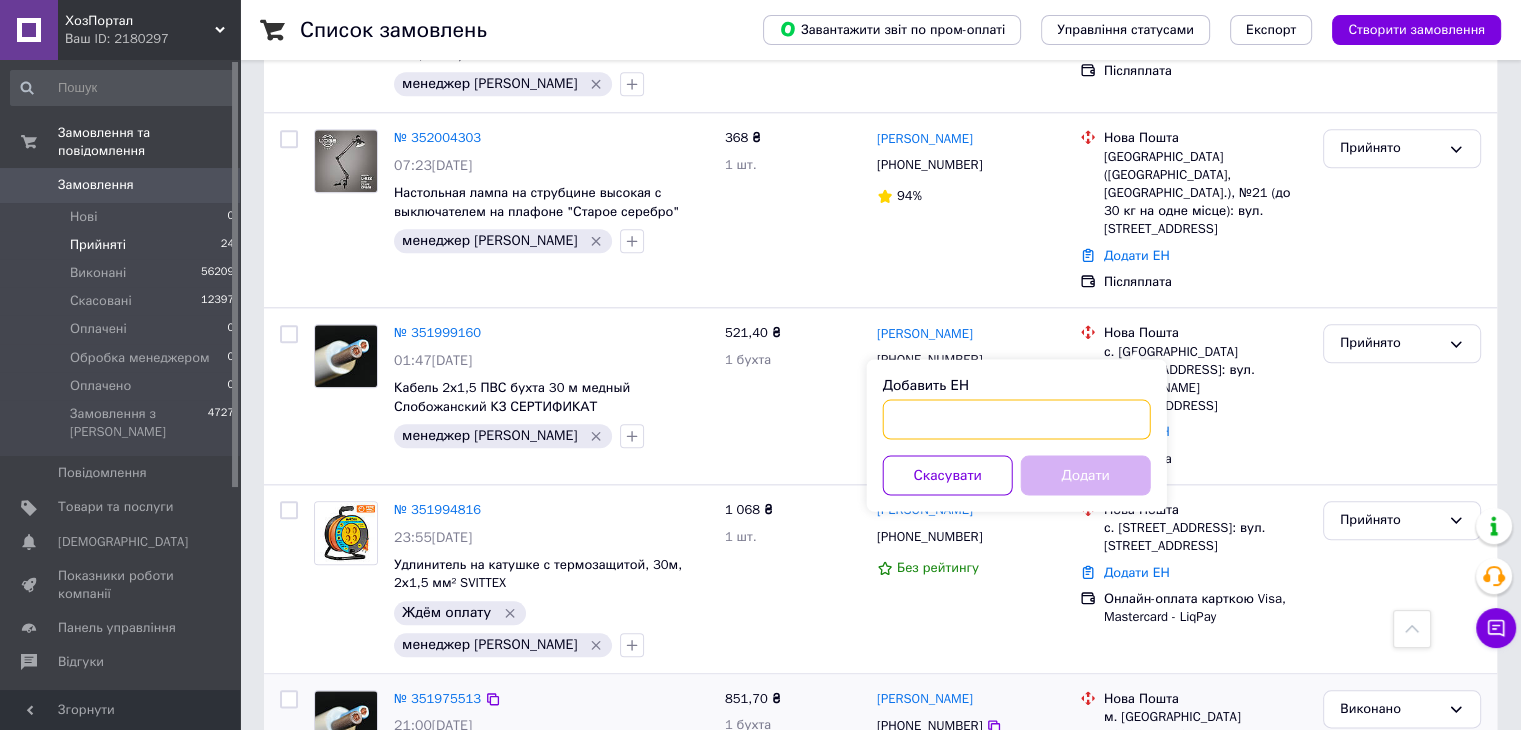 click on "Добавить ЕН" at bounding box center [1017, 419] 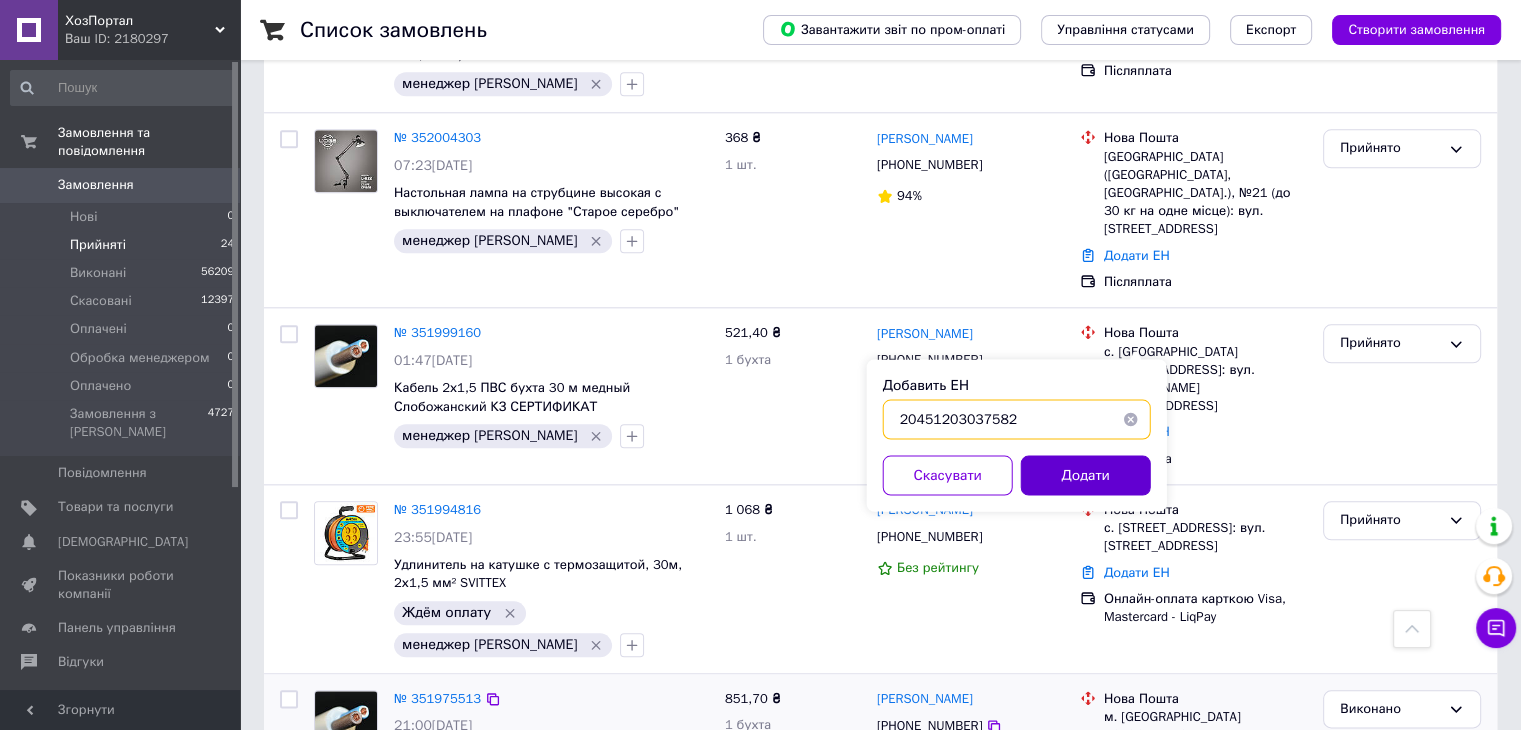 type on "20451203037582" 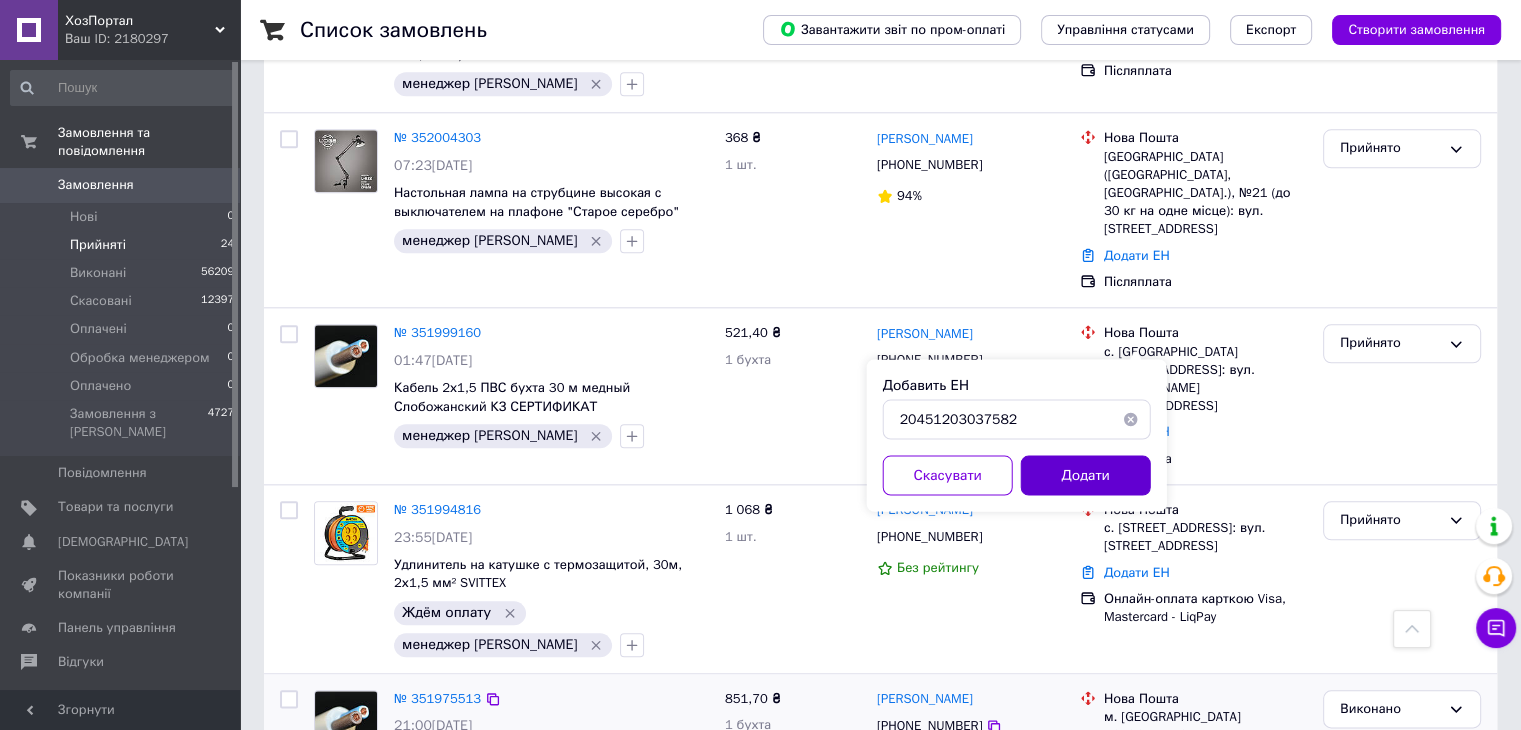 click on "Додати" at bounding box center [1086, 475] 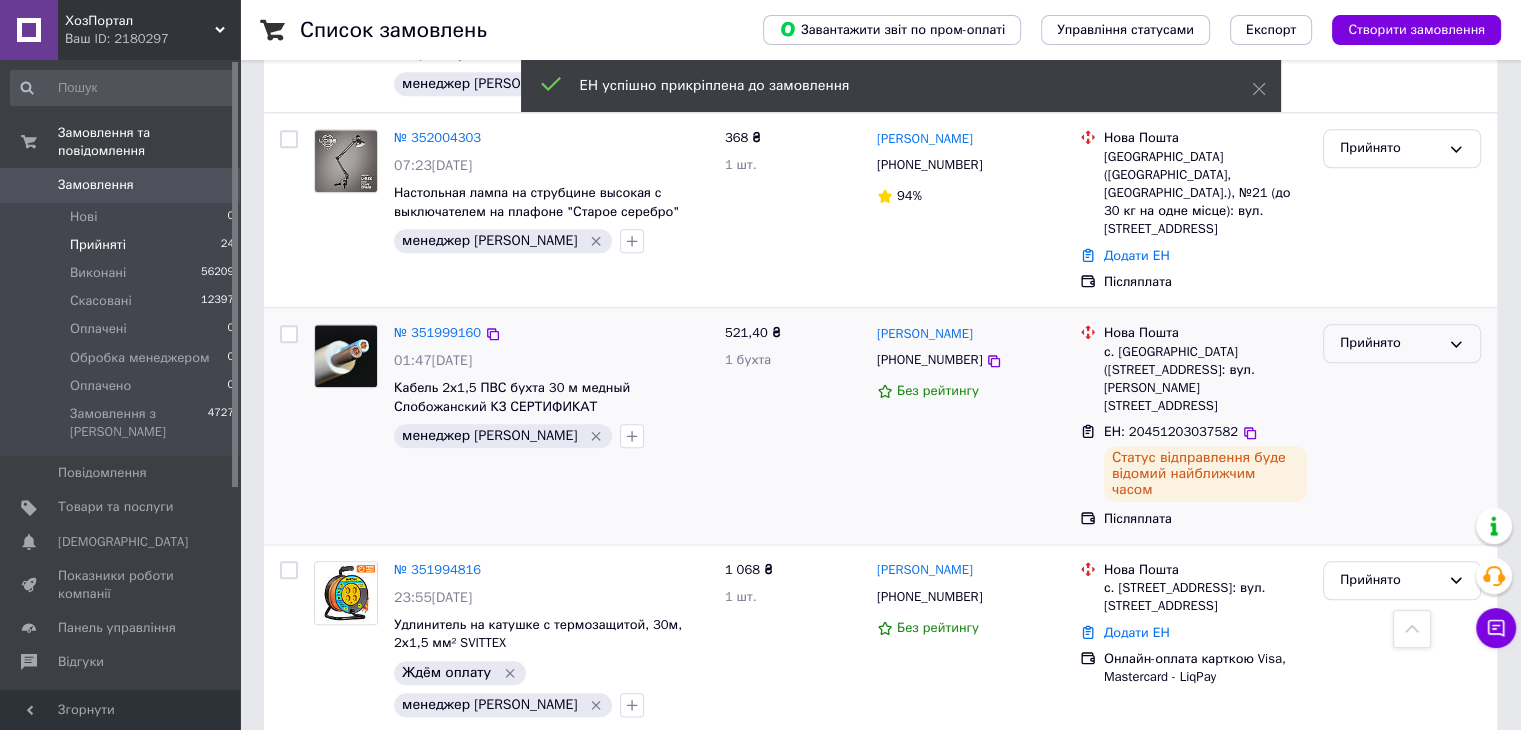 click on "Прийнято" at bounding box center (1390, 343) 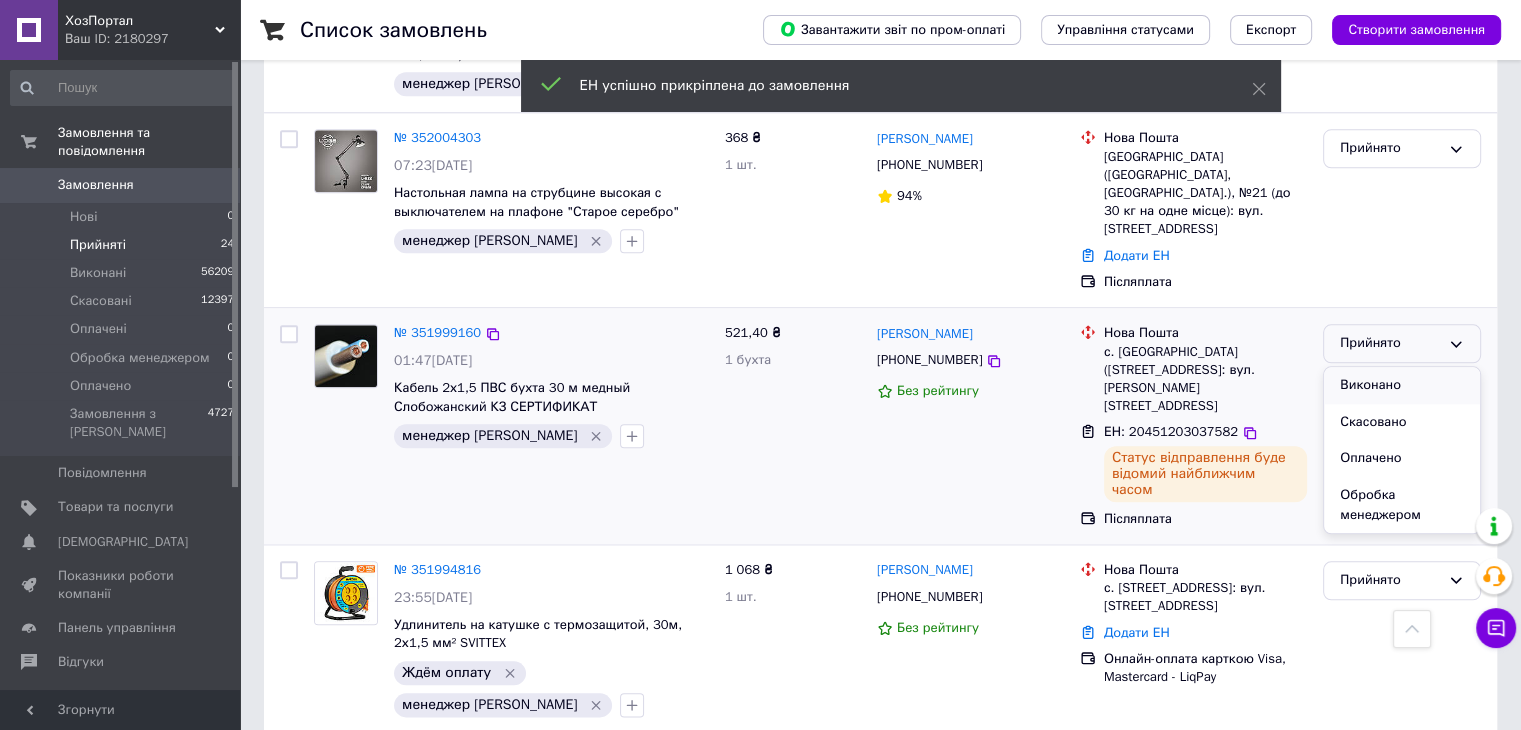 click on "Виконано" at bounding box center [1402, 385] 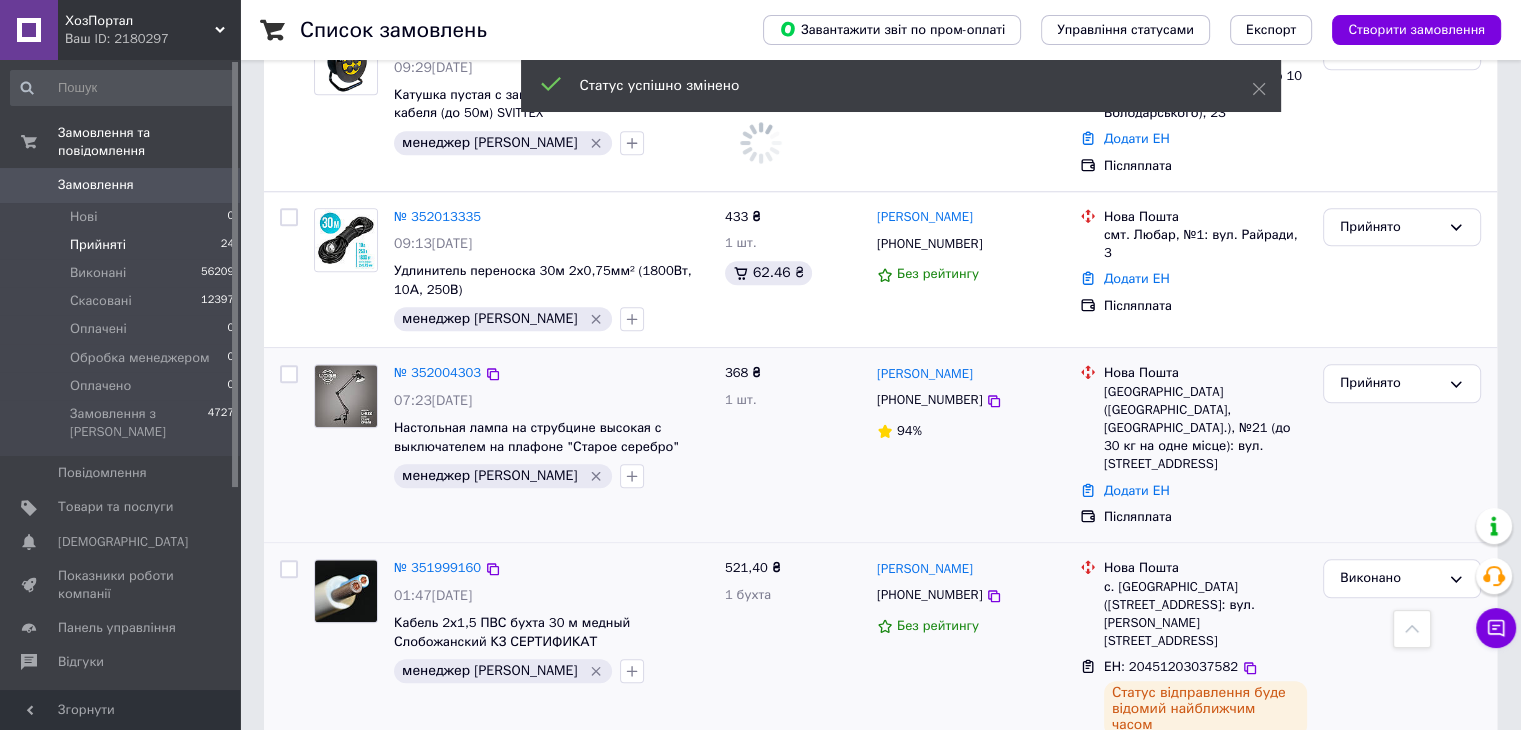 scroll, scrollTop: 1852, scrollLeft: 0, axis: vertical 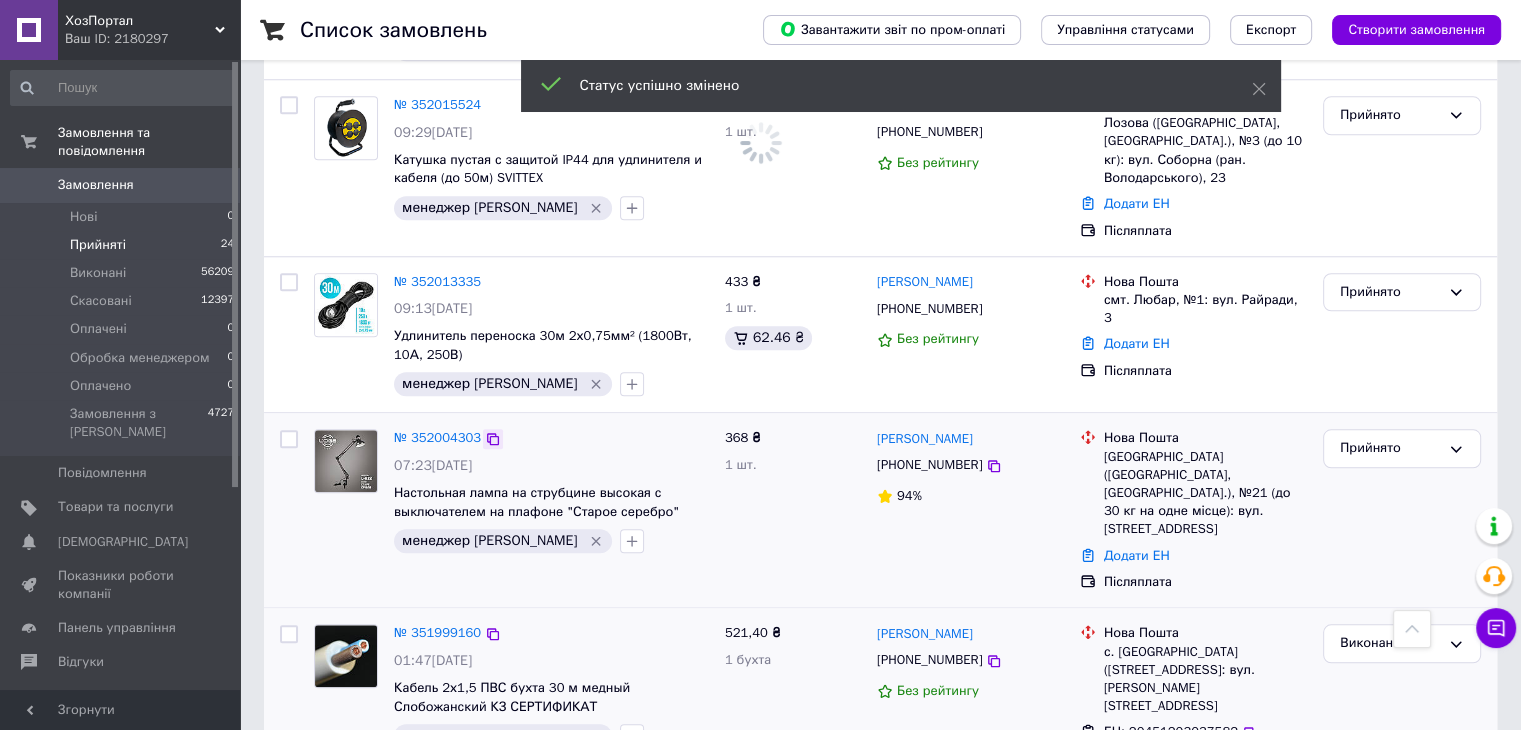 click 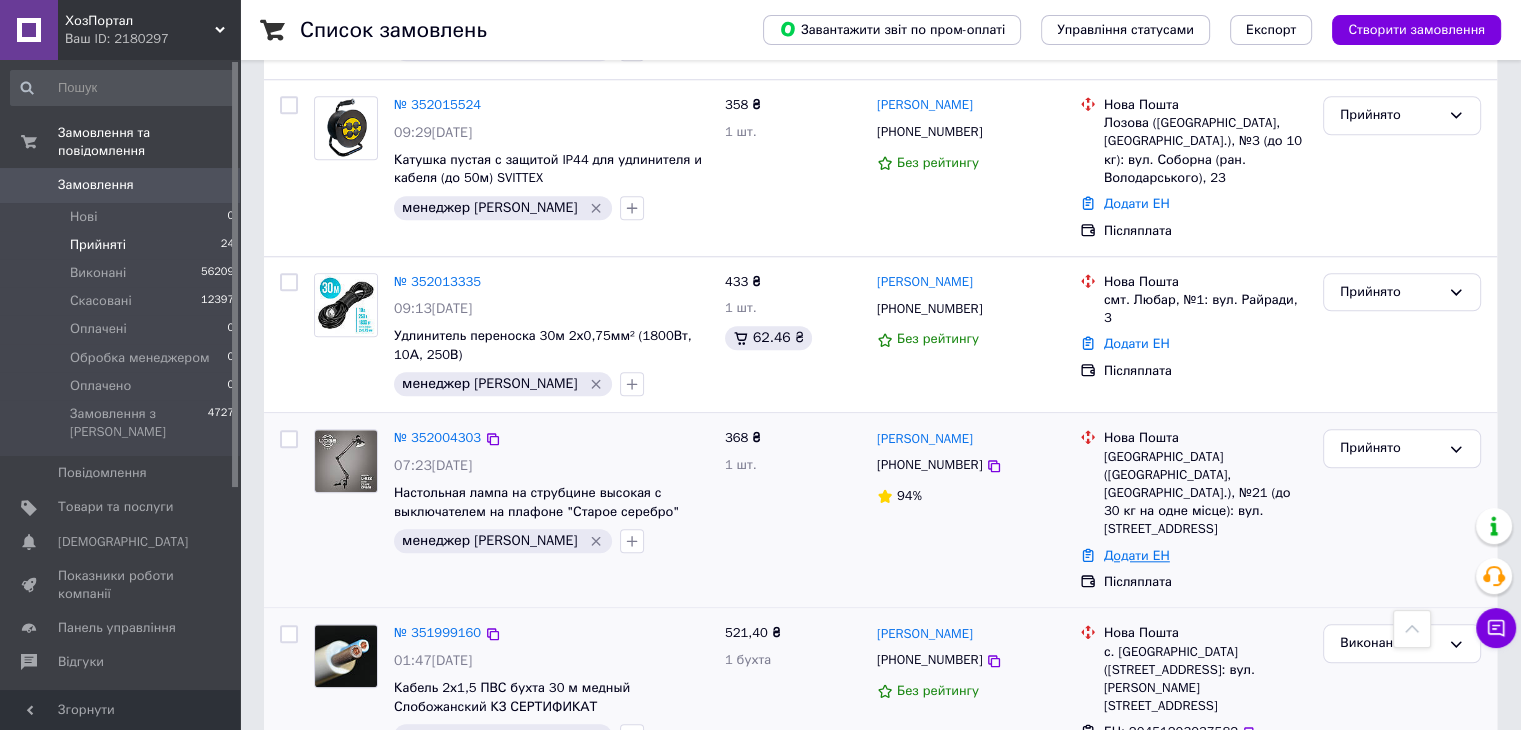 click on "Додати ЕН" at bounding box center (1137, 555) 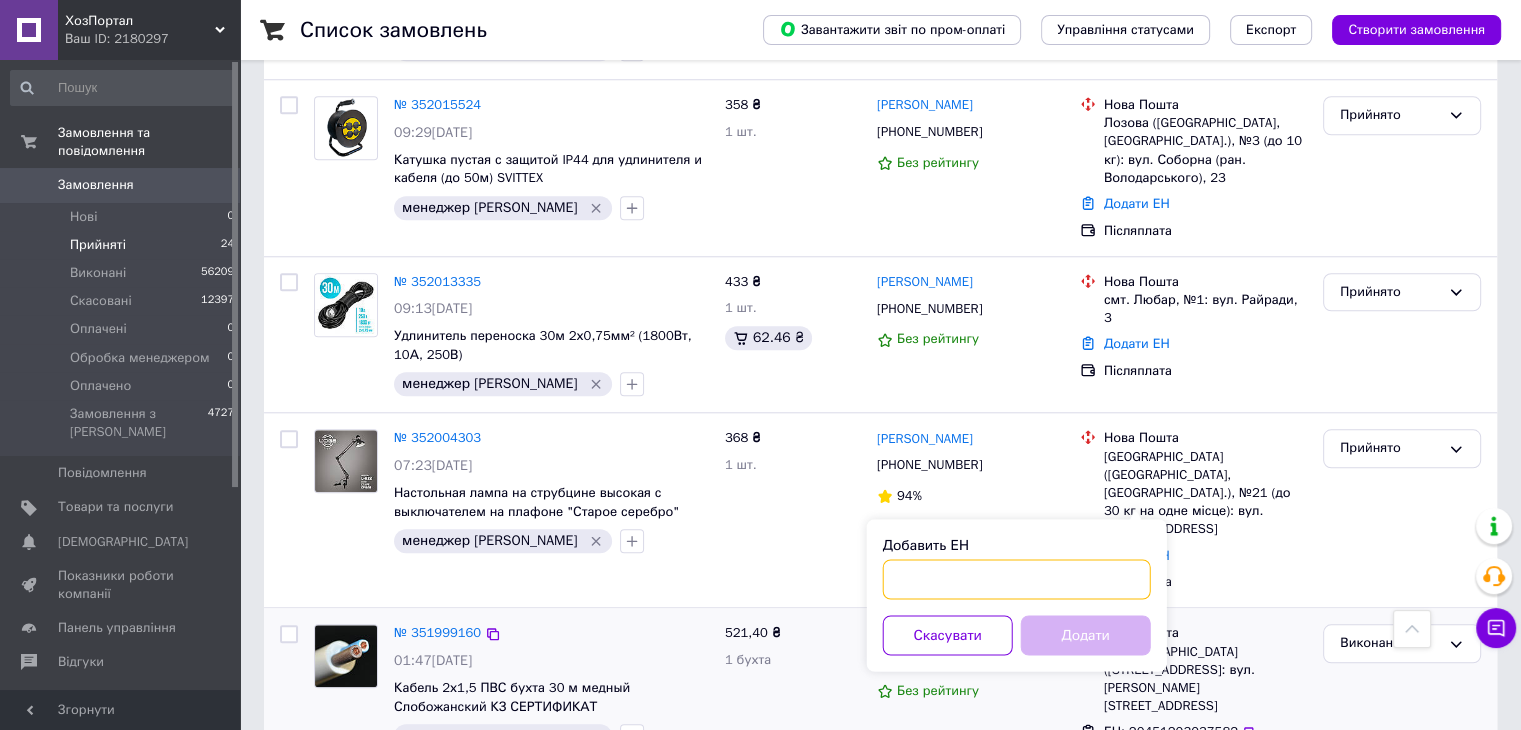 click on "Добавить ЕН" at bounding box center (1017, 579) 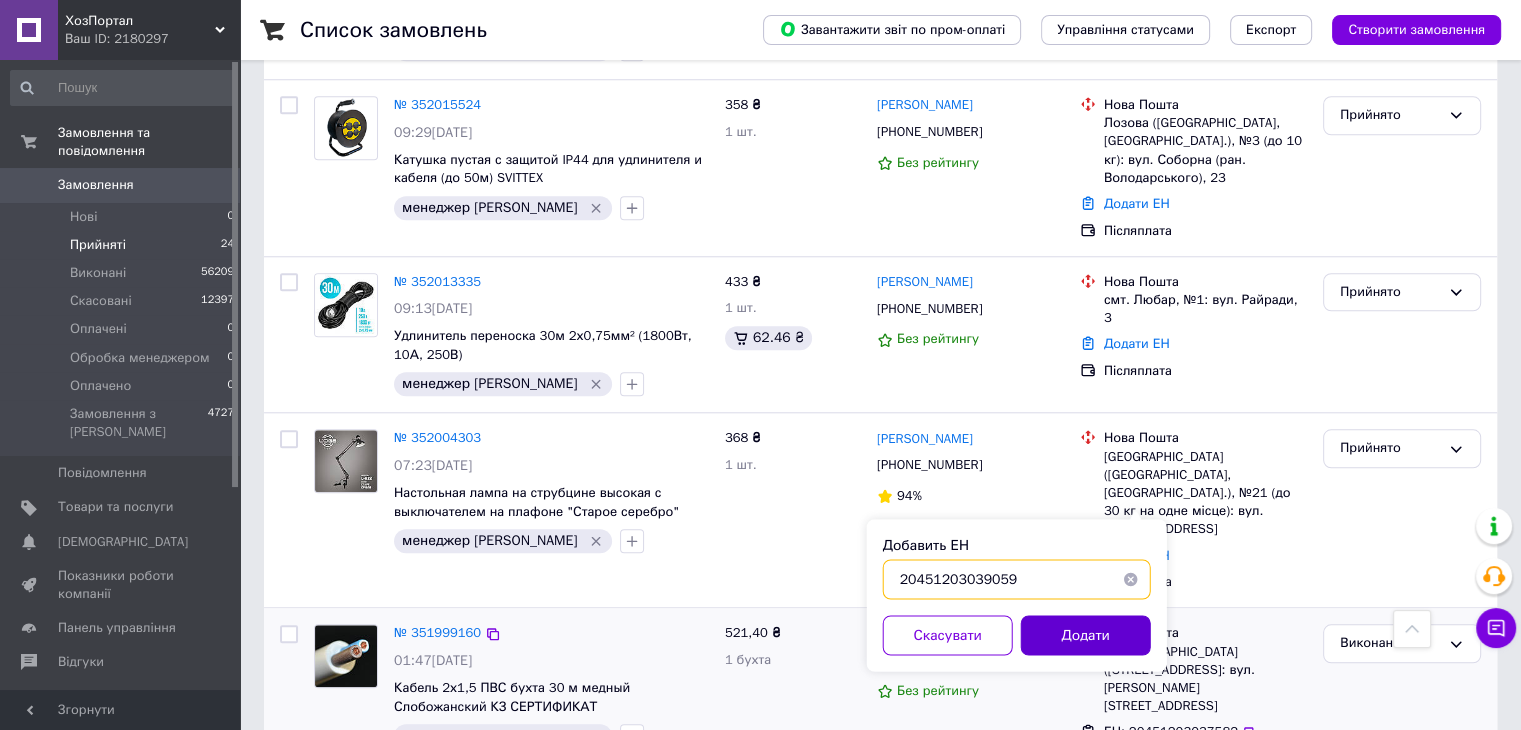 type on "20451203039059" 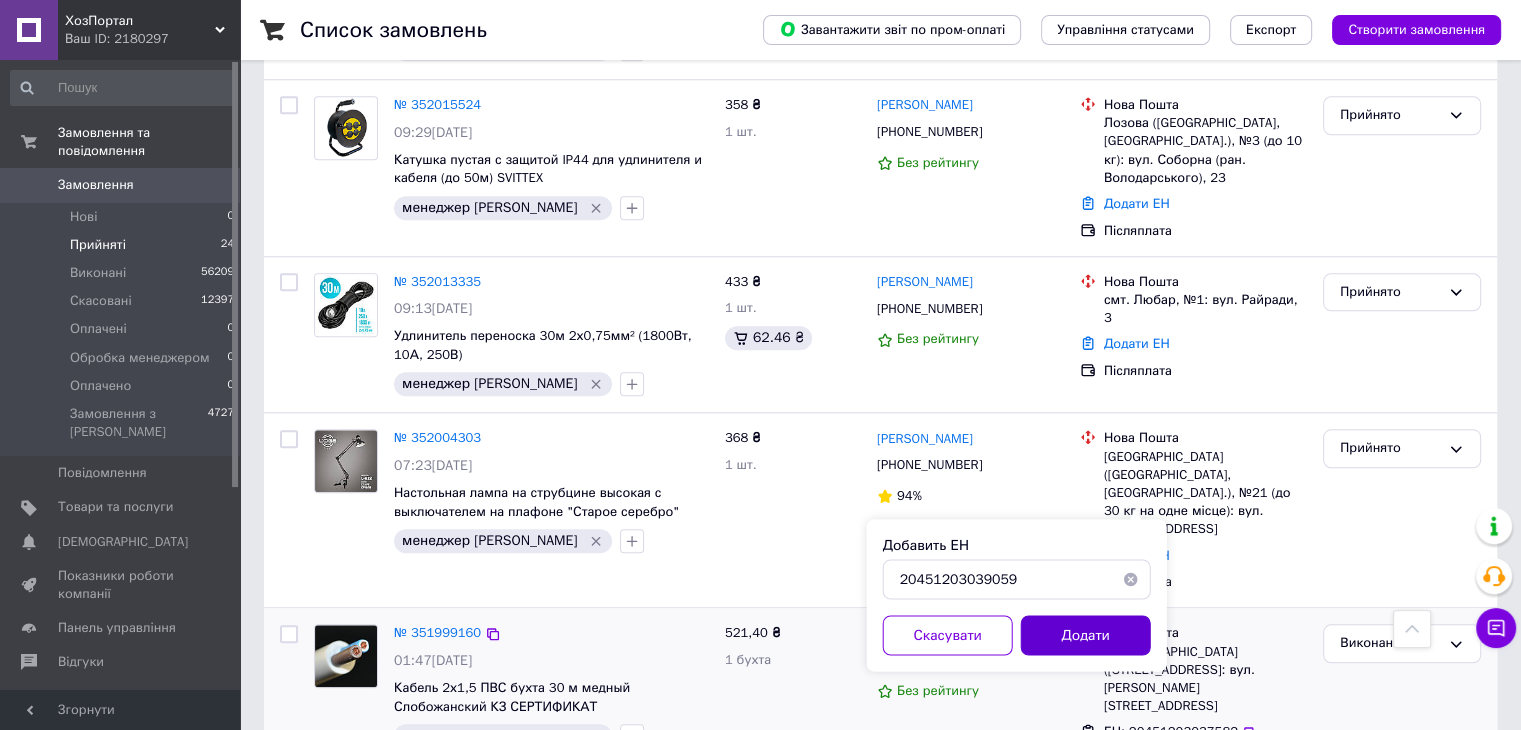 click on "Додати" at bounding box center (1086, 635) 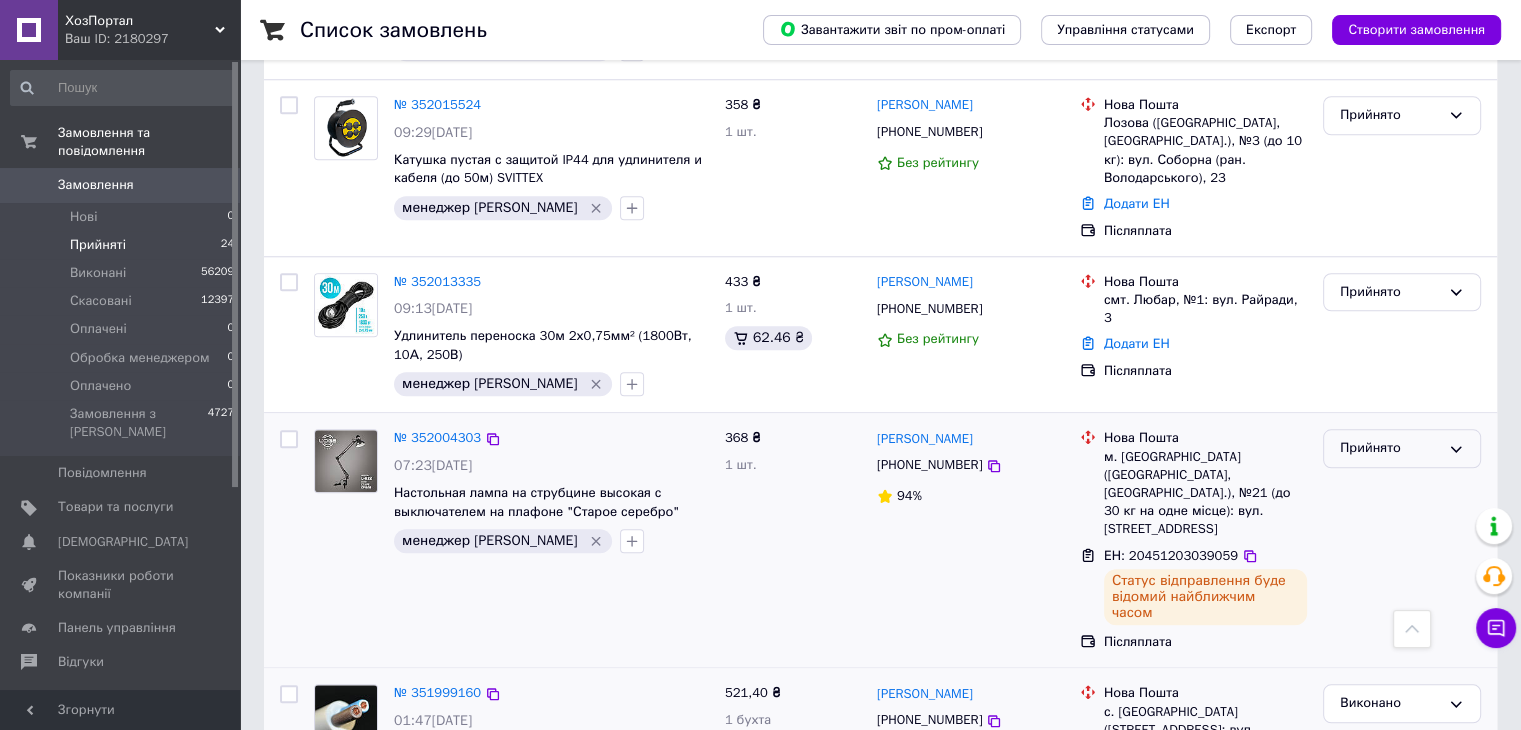 click on "Прийнято" at bounding box center [1390, 448] 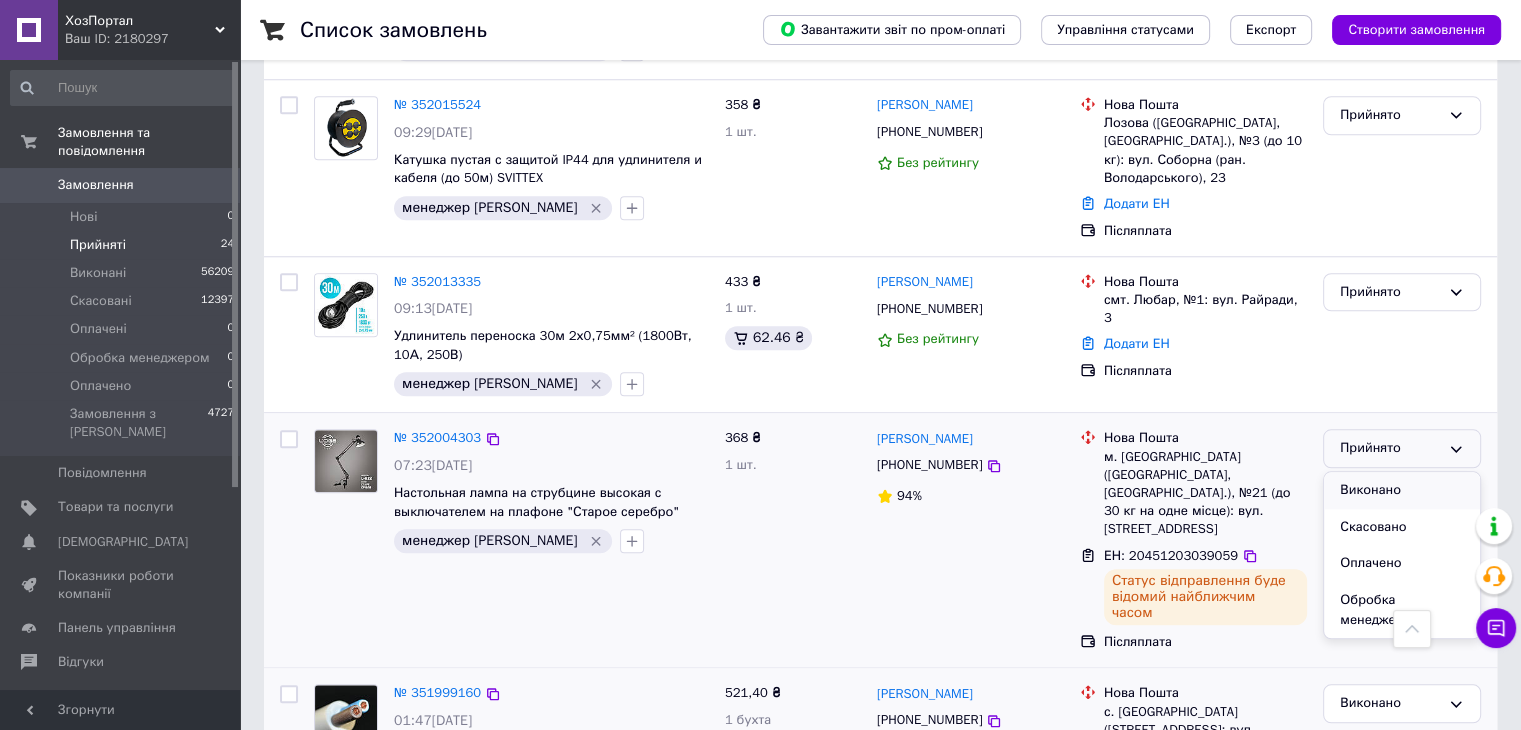 click on "Виконано" at bounding box center (1402, 490) 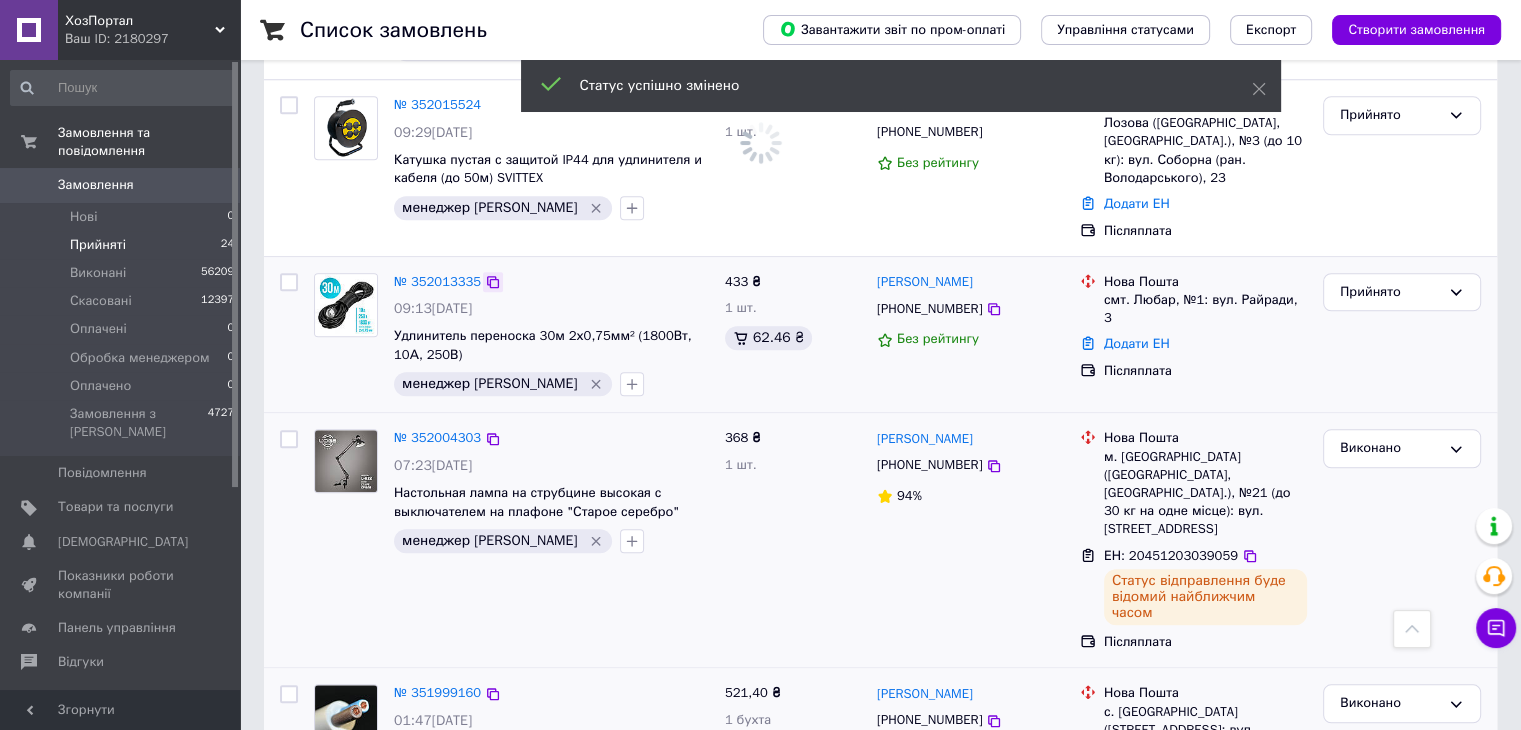click 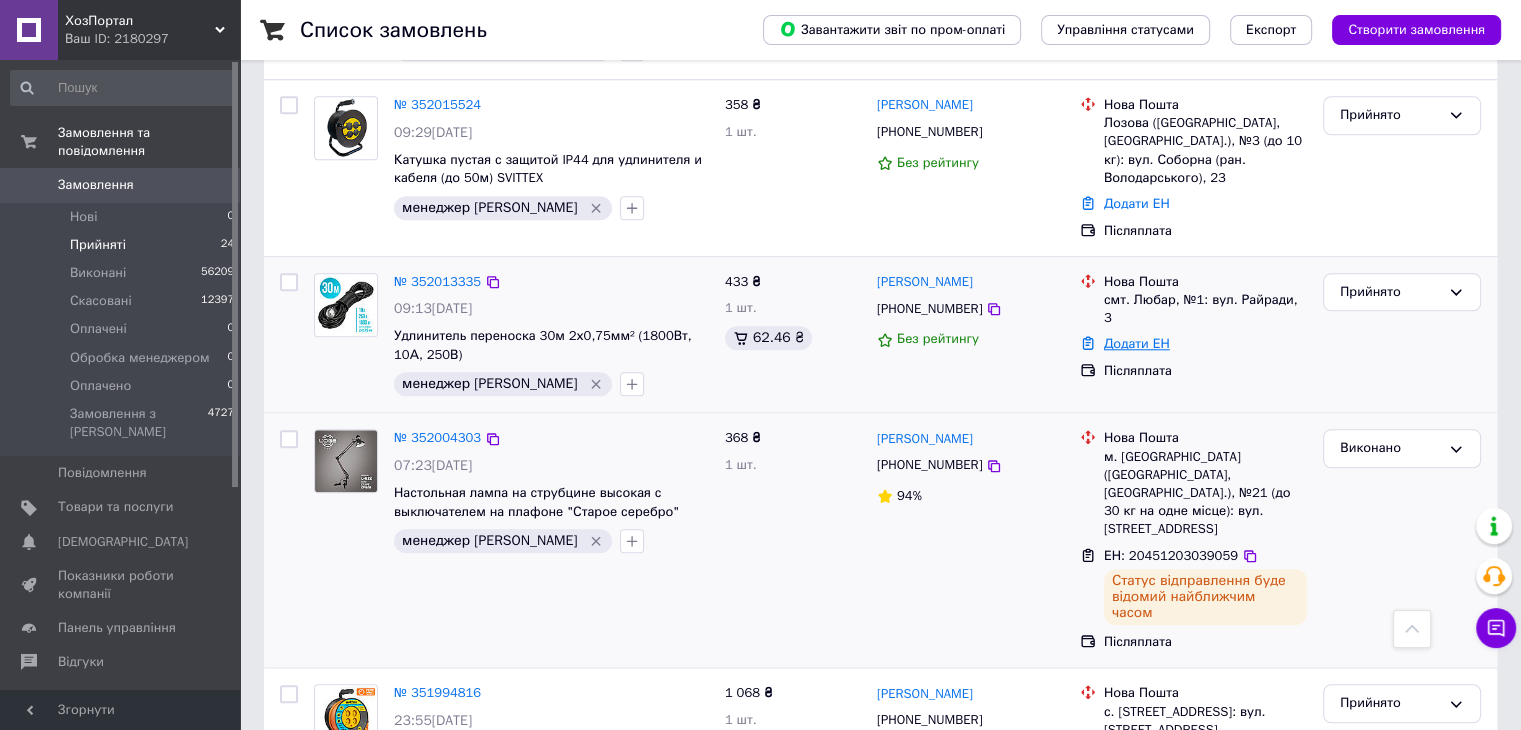 click on "Додати ЕН" at bounding box center (1137, 343) 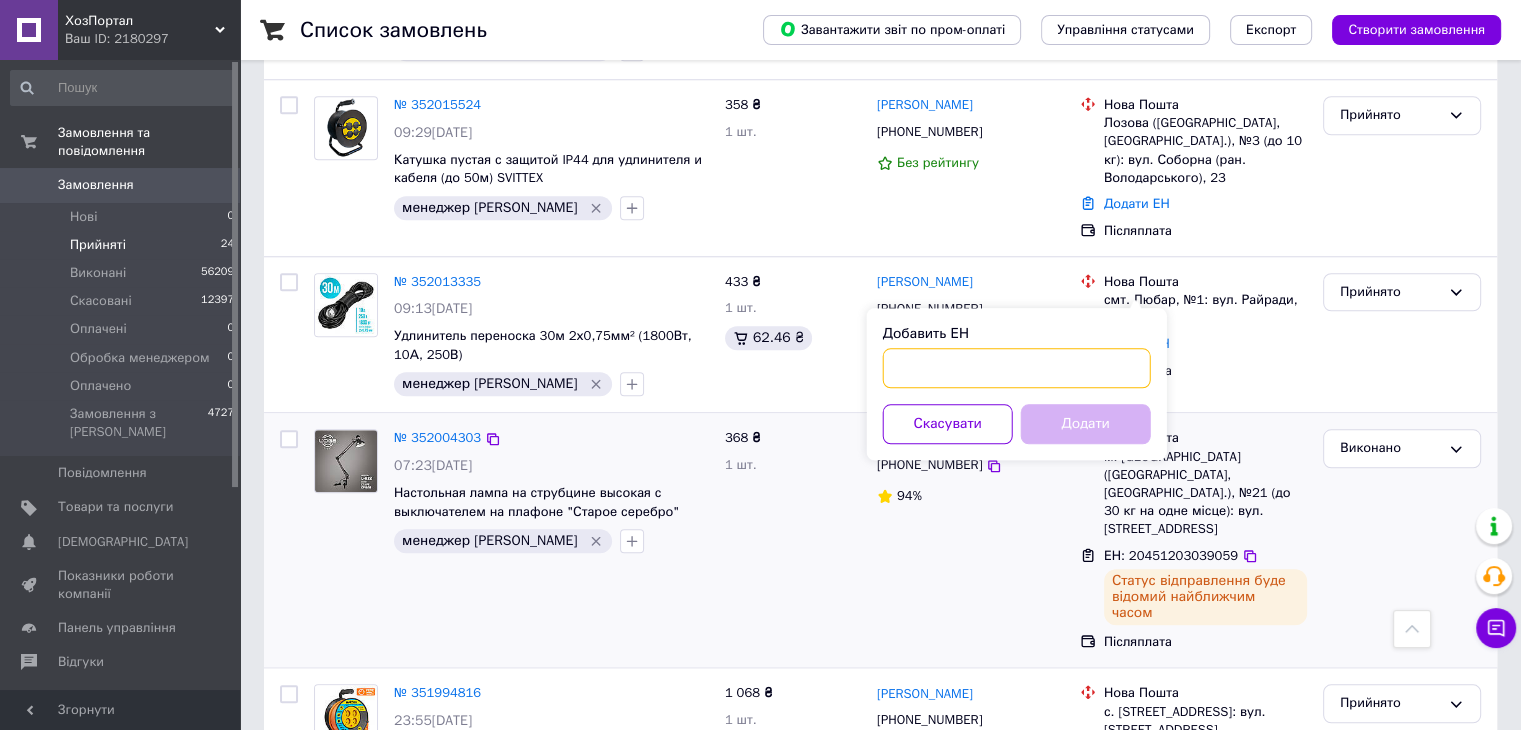 click on "Добавить ЕН" at bounding box center [1017, 368] 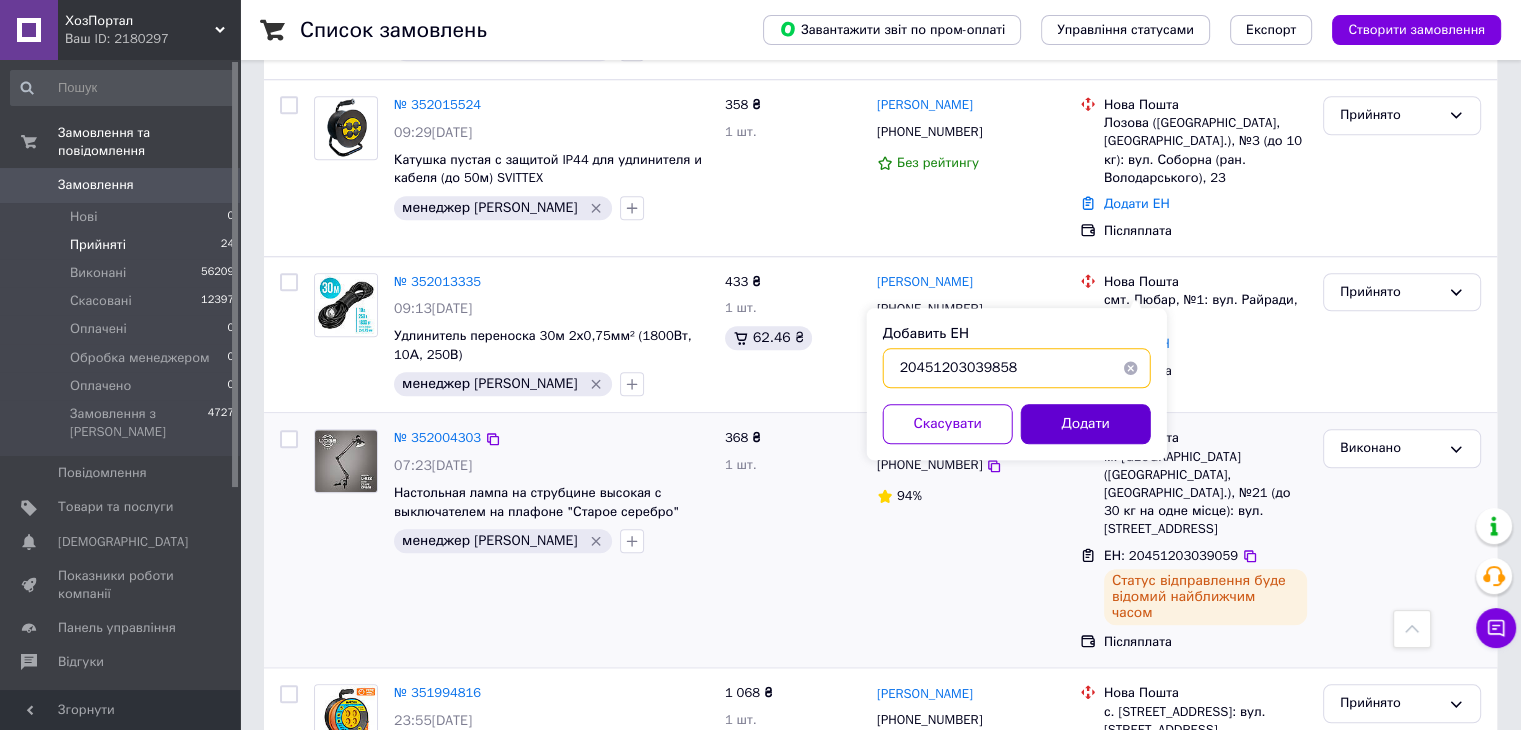 type on "20451203039858" 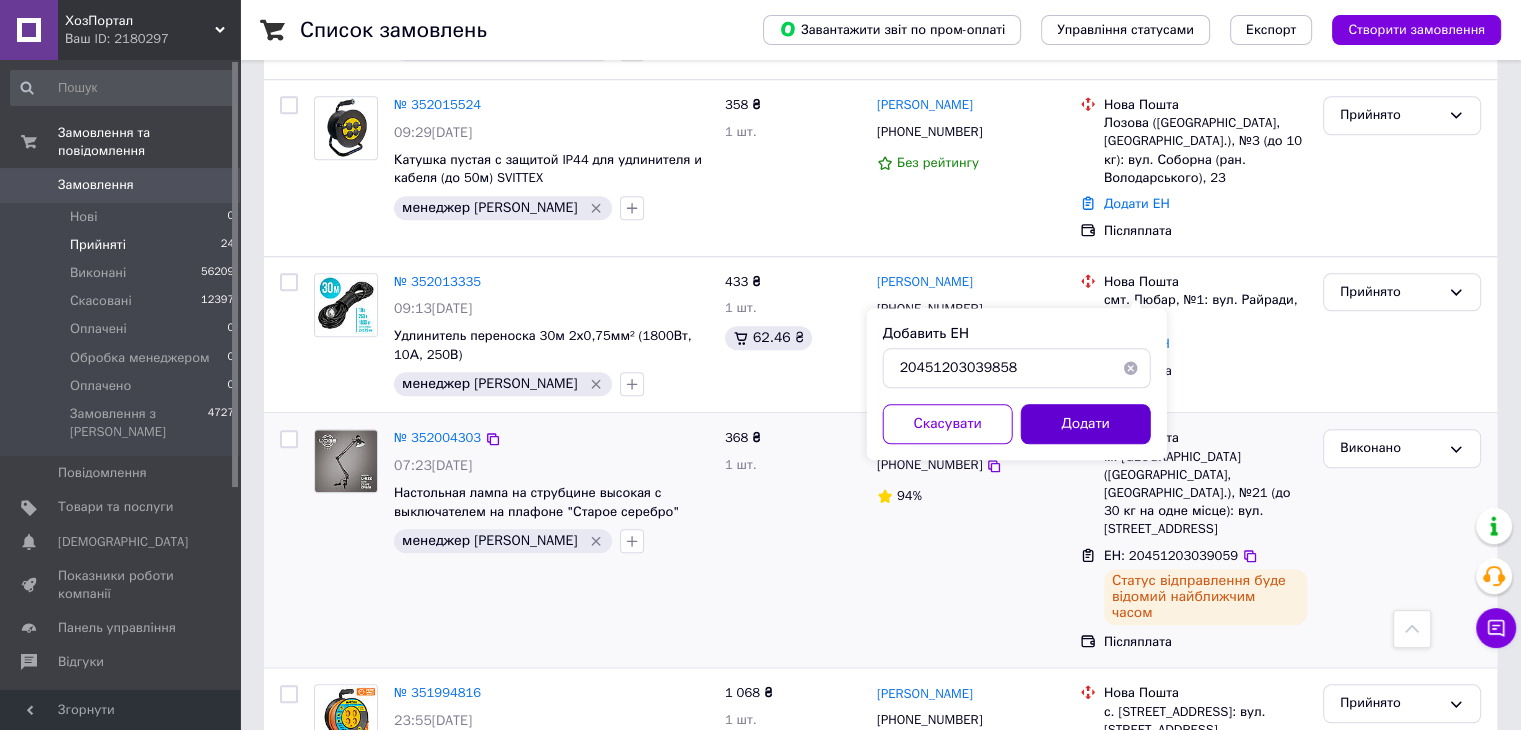 click on "Додати" at bounding box center [1086, 424] 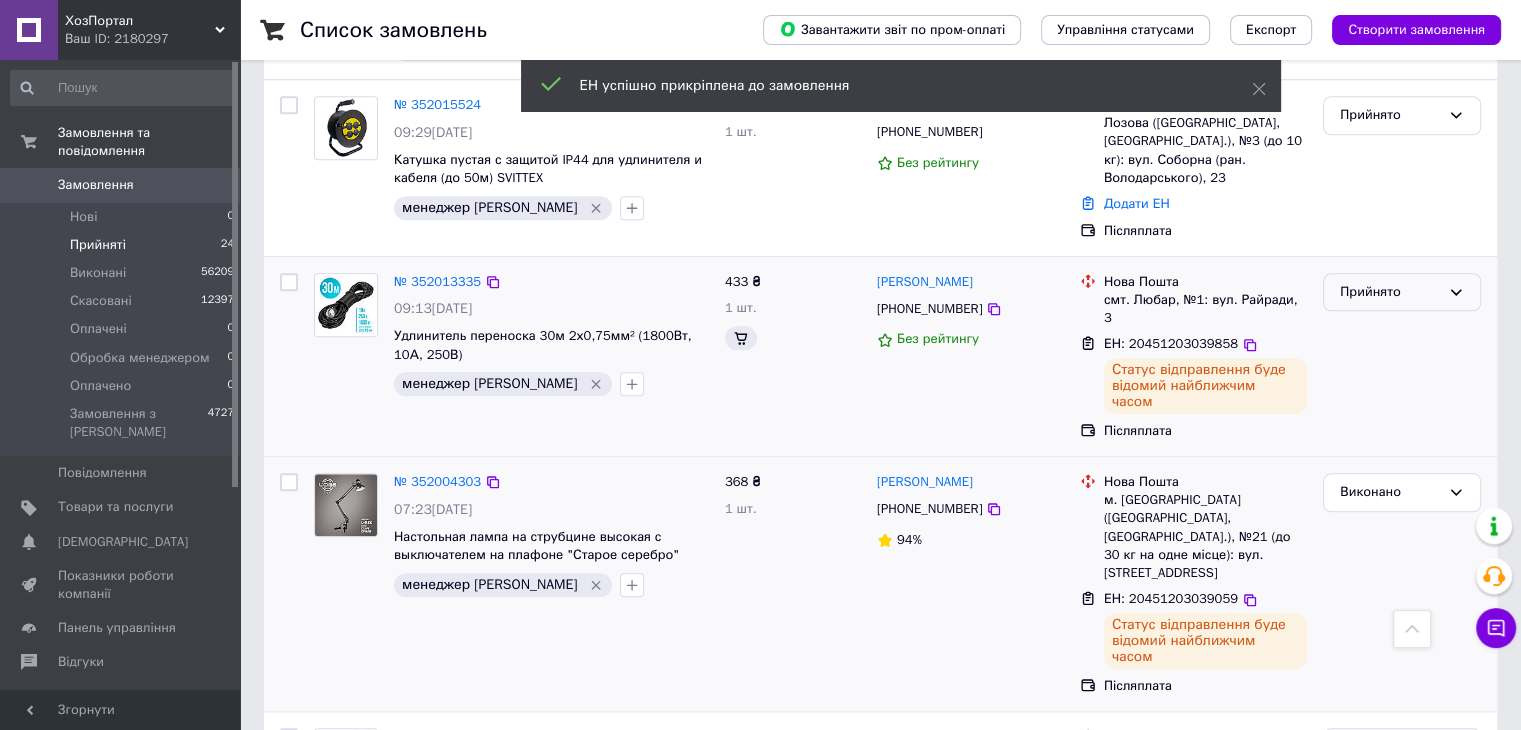 click on "Прийнято" at bounding box center (1390, 292) 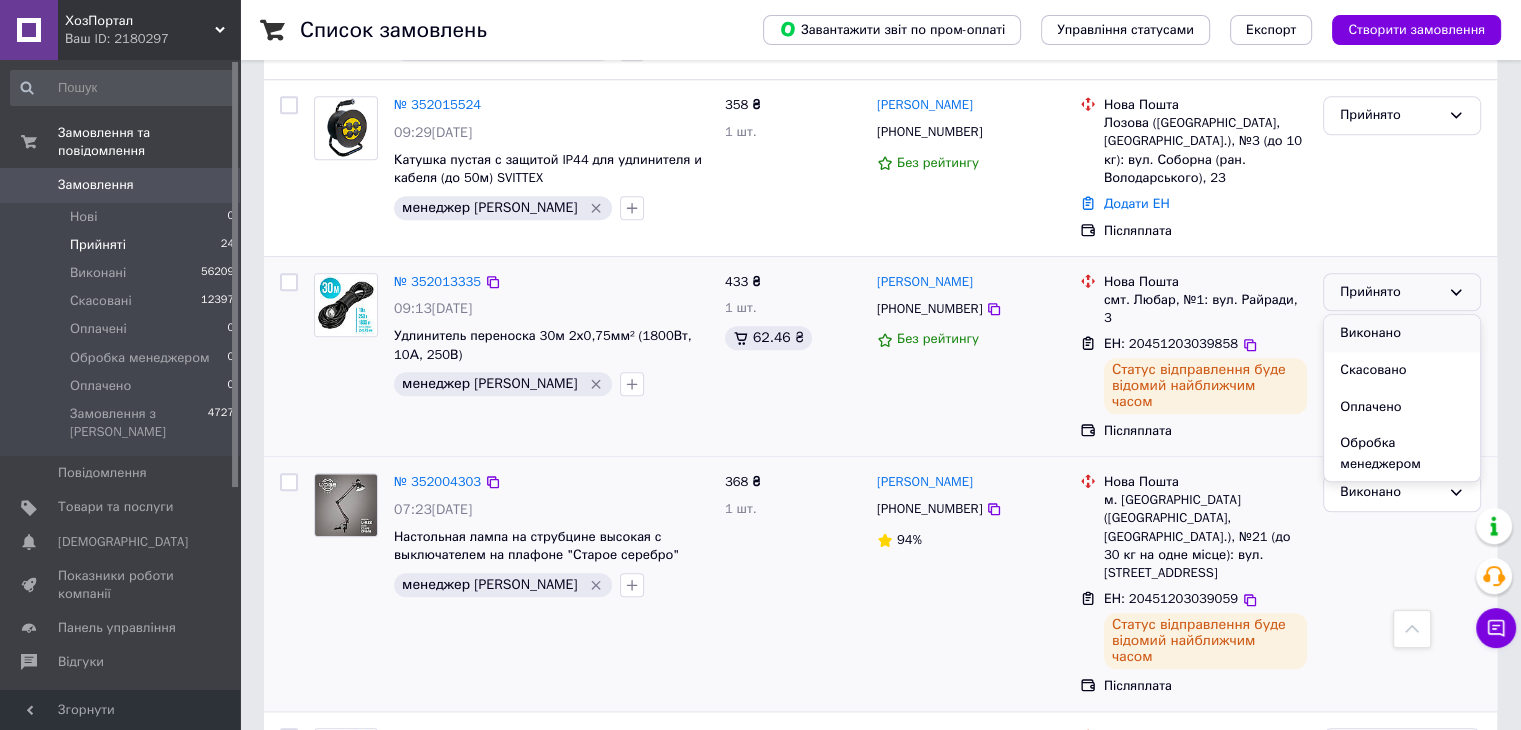 click on "Виконано" at bounding box center (1402, 333) 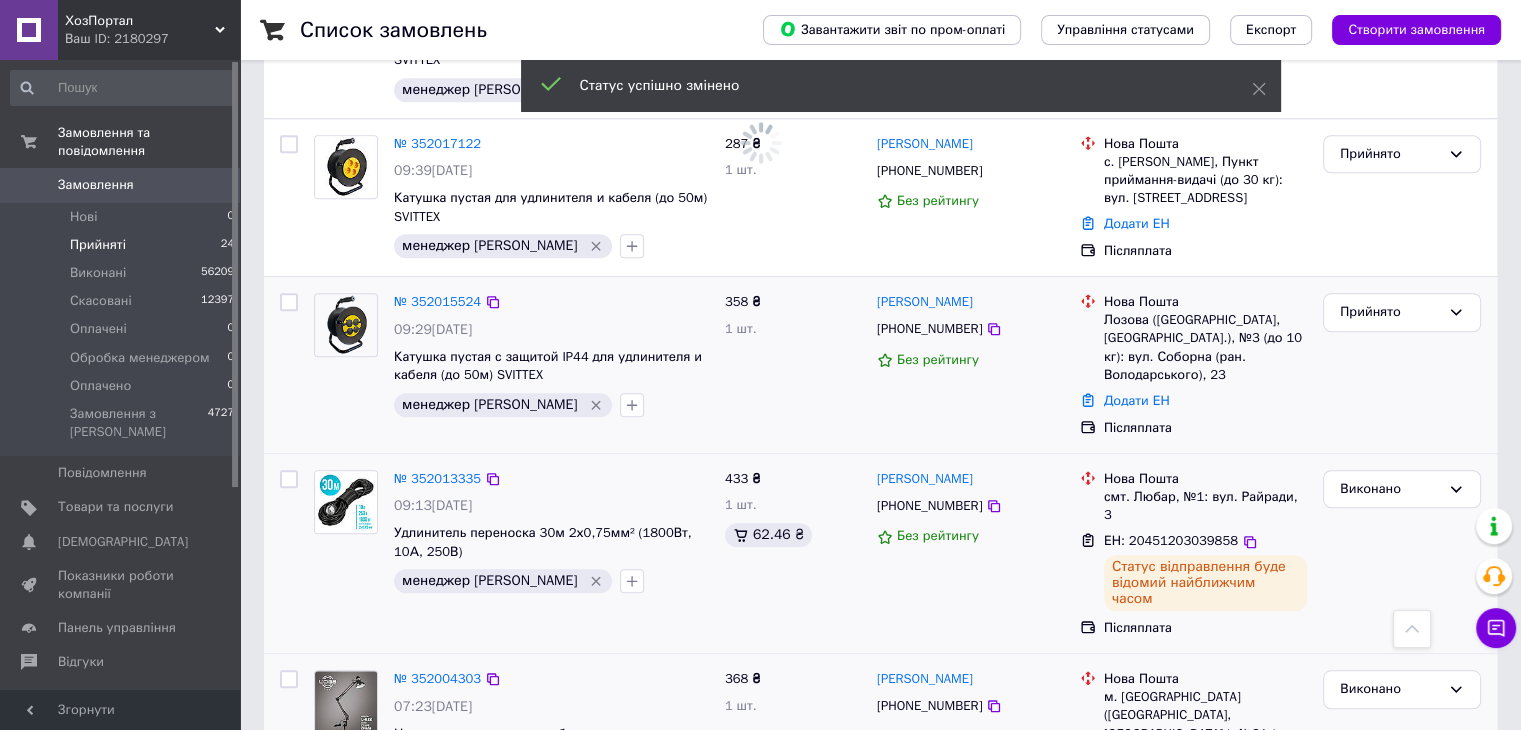 scroll, scrollTop: 1652, scrollLeft: 0, axis: vertical 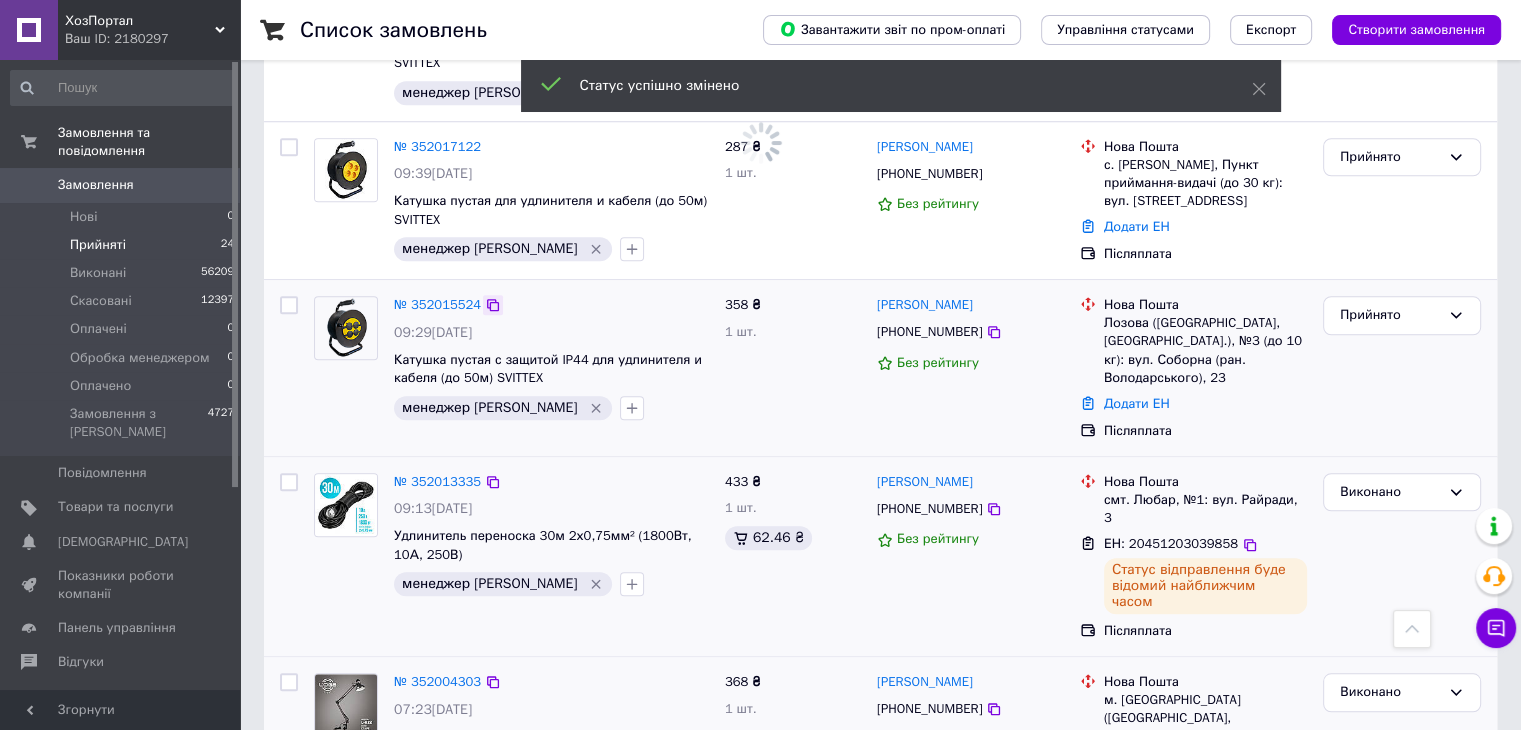 click 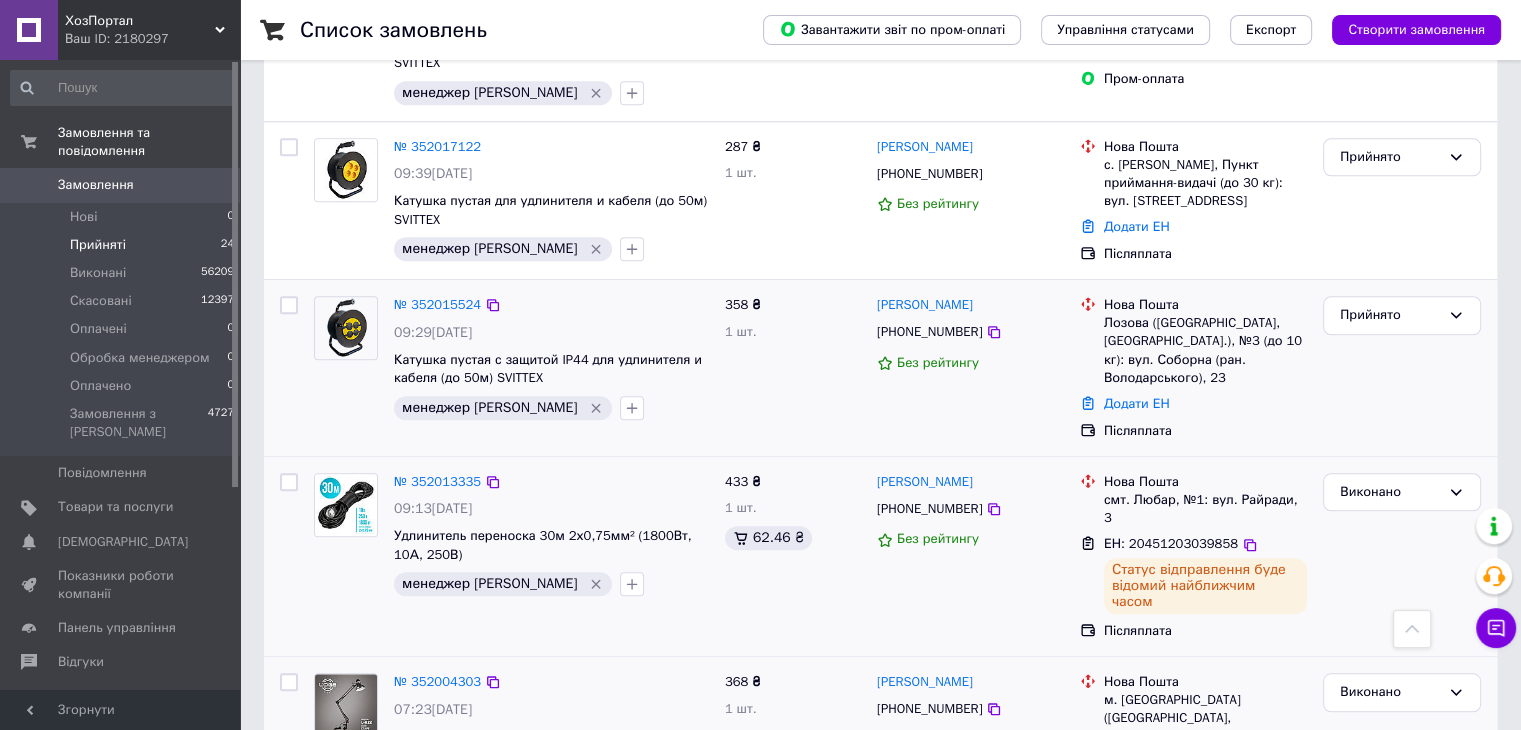 click on "Додати ЕН" at bounding box center [1205, 404] 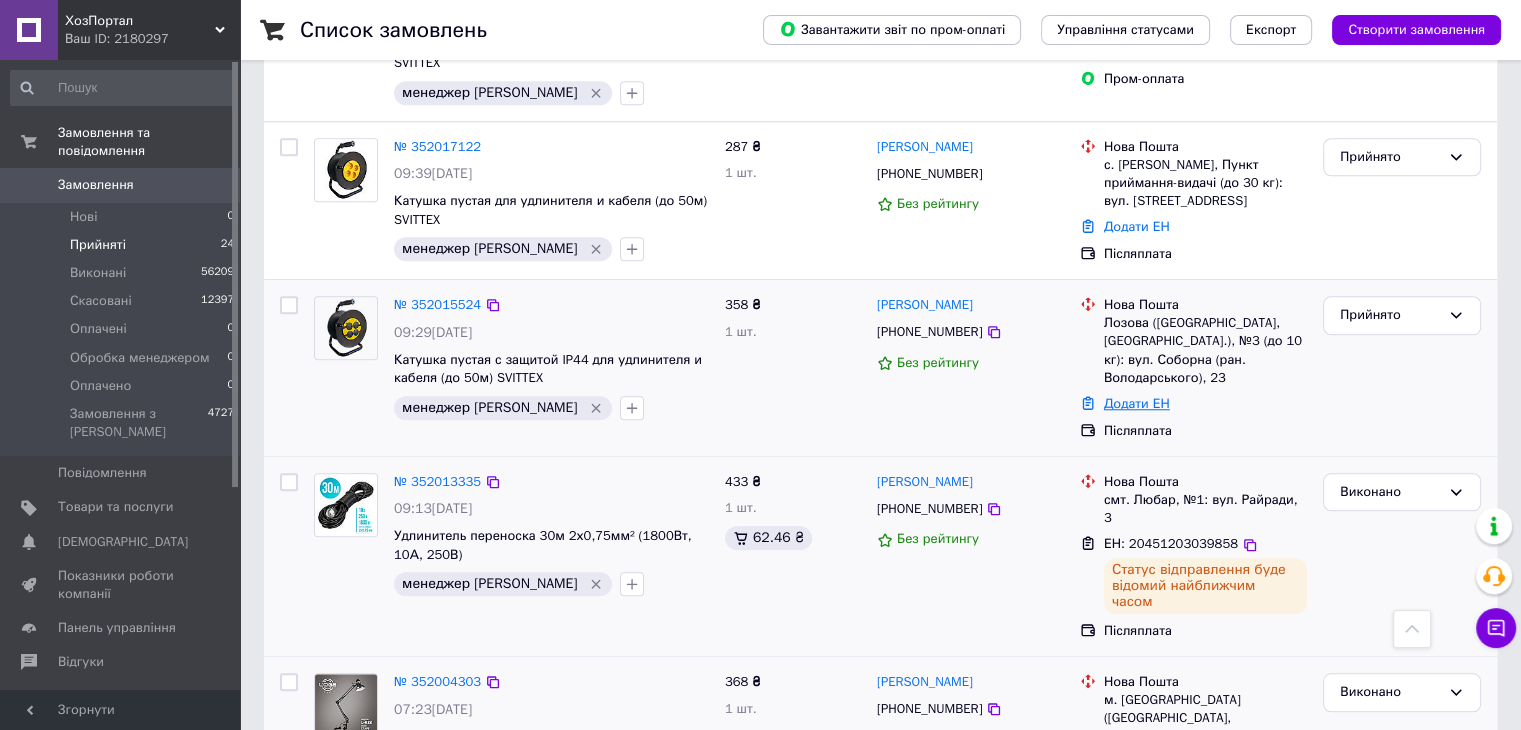 click on "Додати ЕН" at bounding box center [1137, 403] 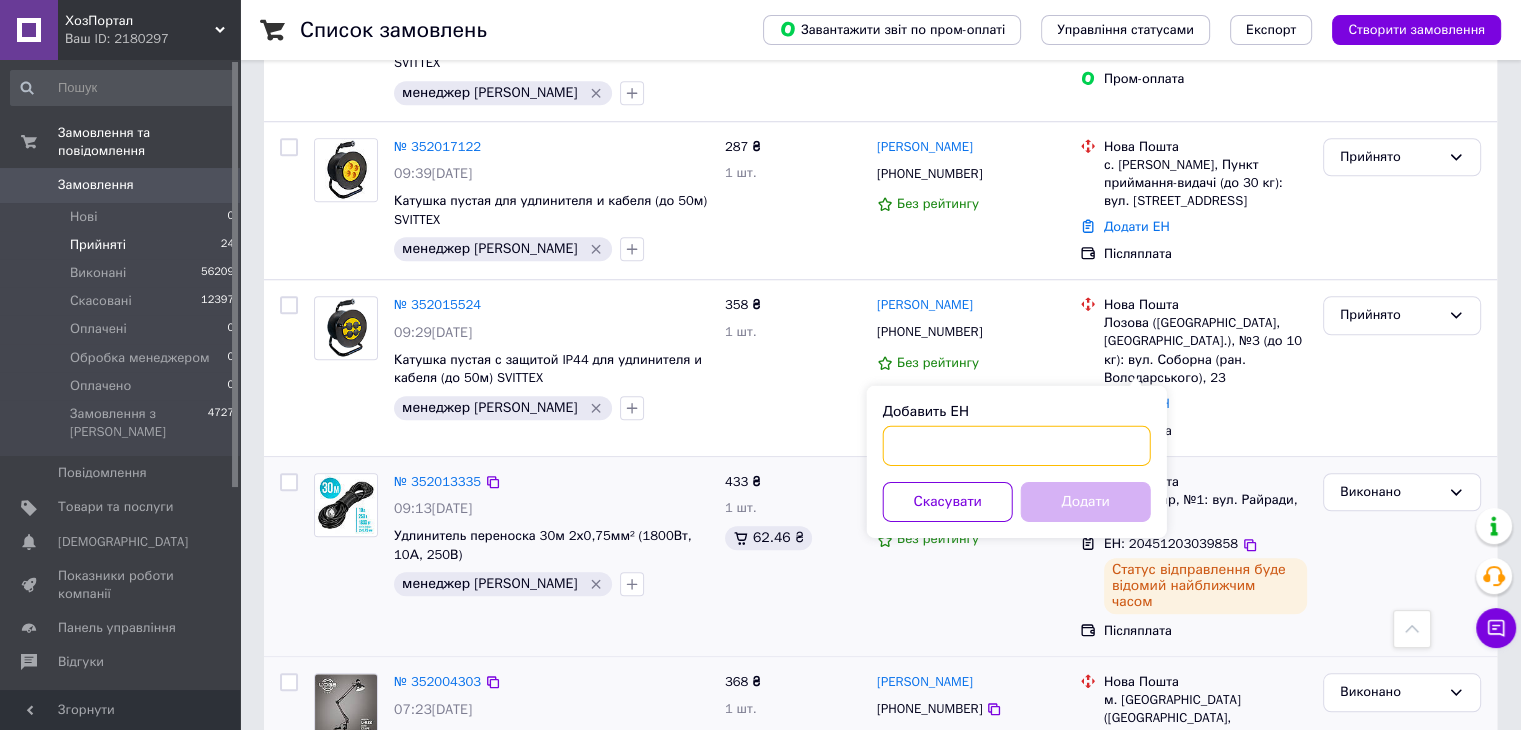 click on "Добавить ЕН" at bounding box center [1017, 446] 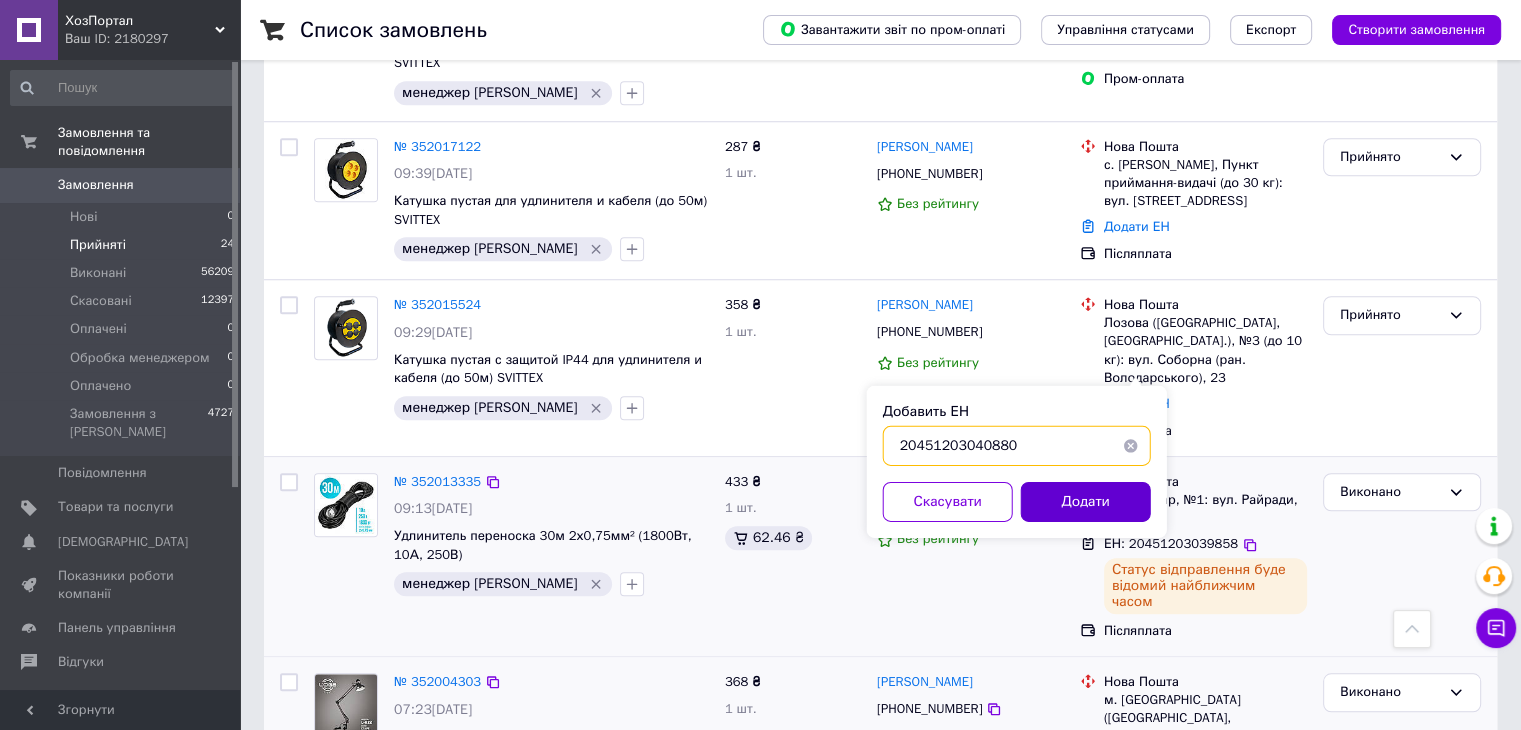type on "20451203040880" 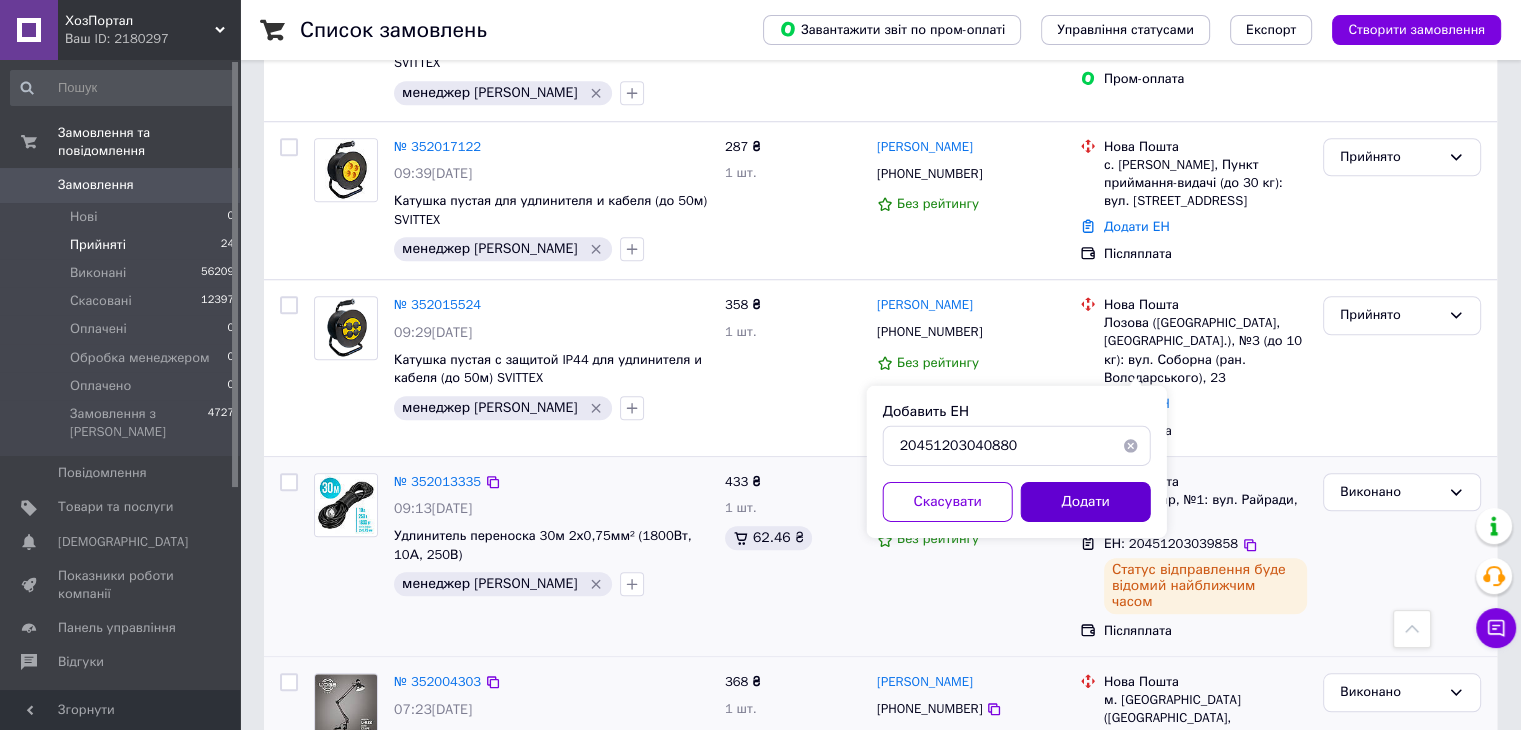 click on "Додати" at bounding box center (1086, 502) 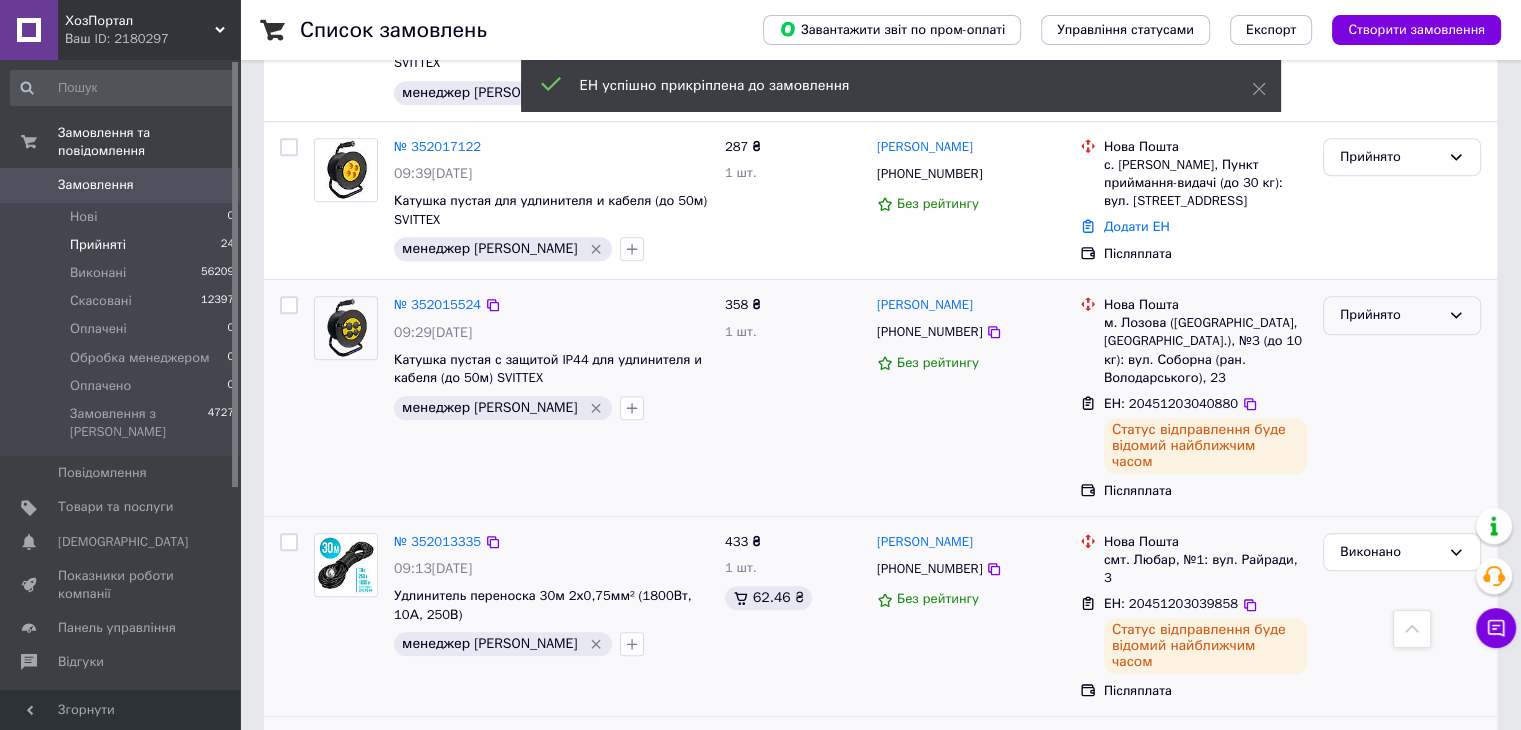 click on "Прийнято" at bounding box center [1390, 315] 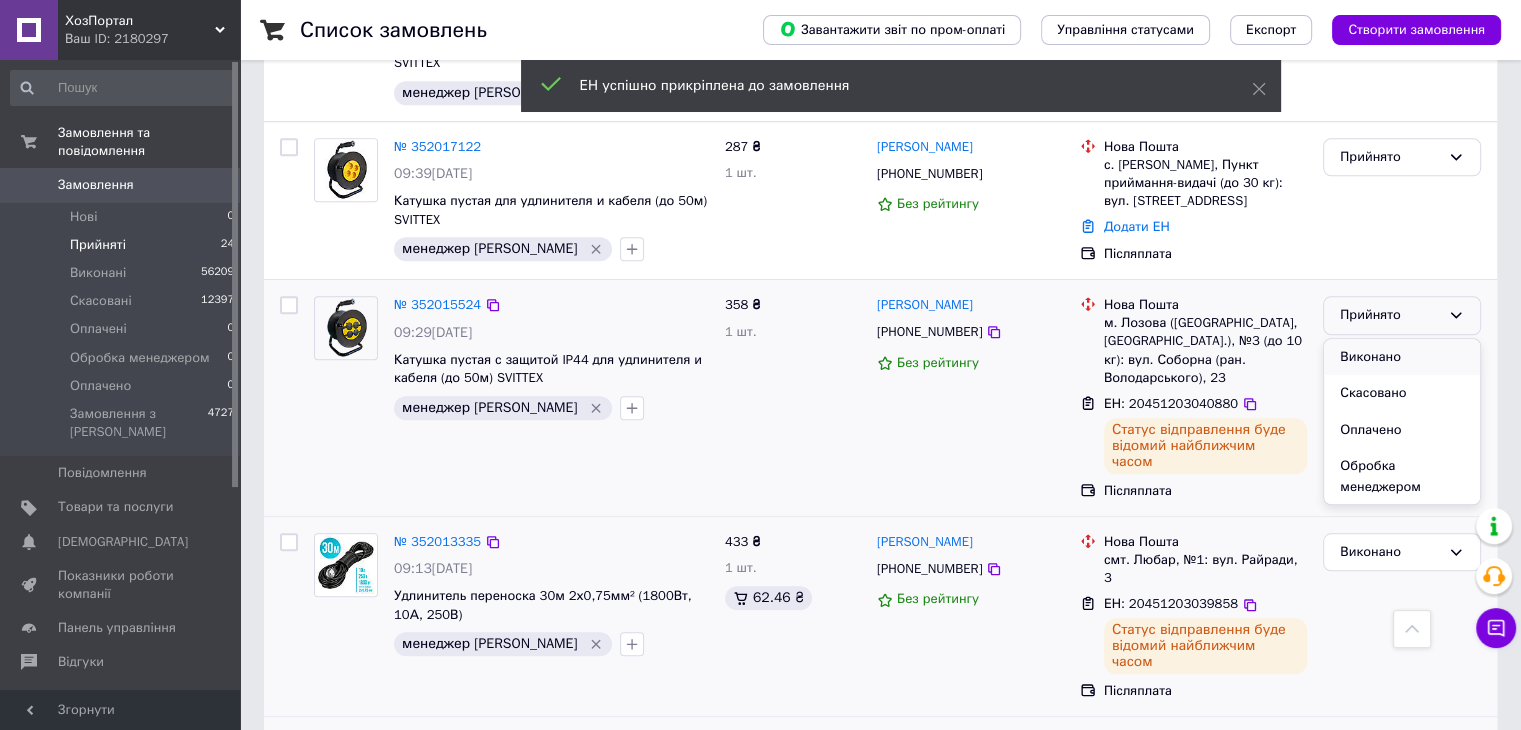 click on "Виконано" at bounding box center [1402, 357] 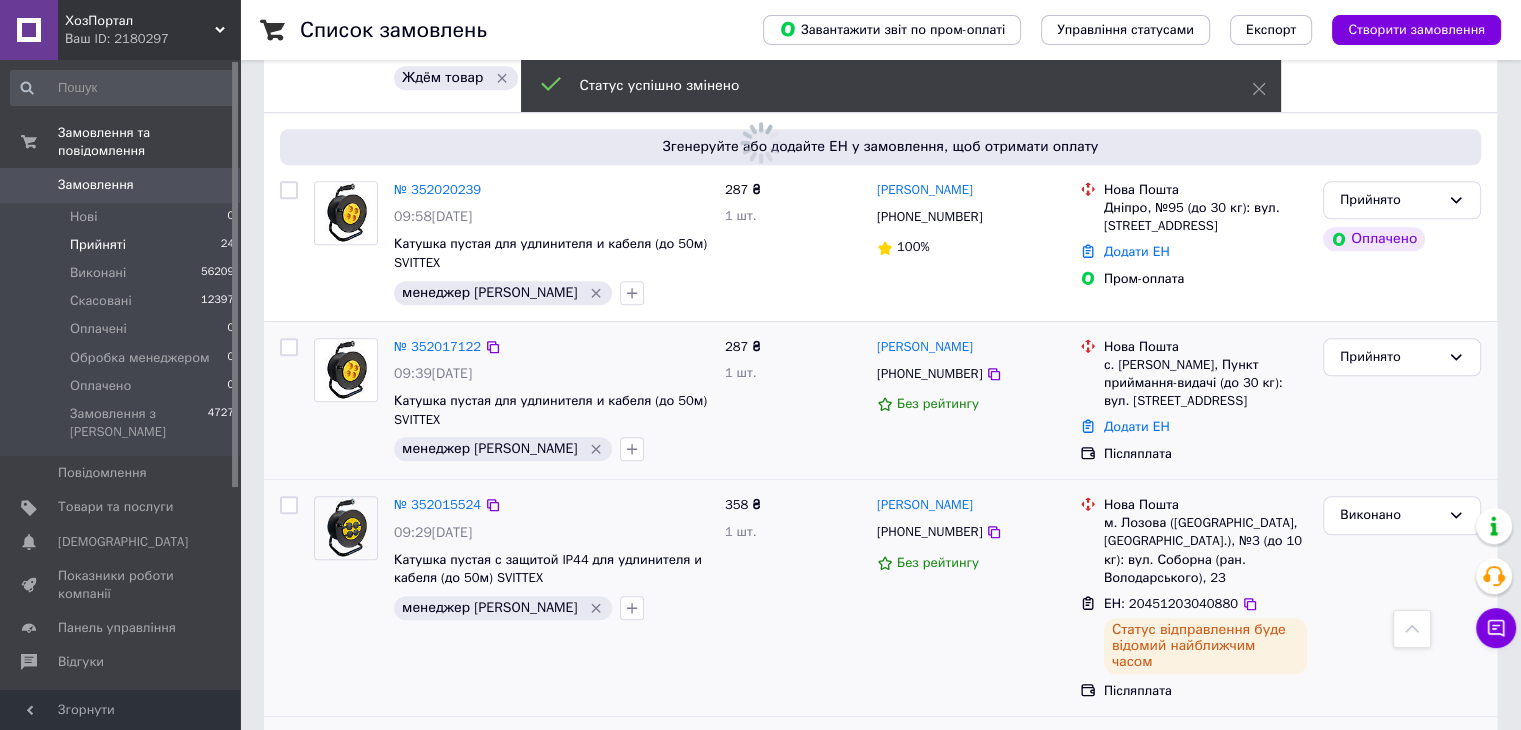 scroll, scrollTop: 1452, scrollLeft: 0, axis: vertical 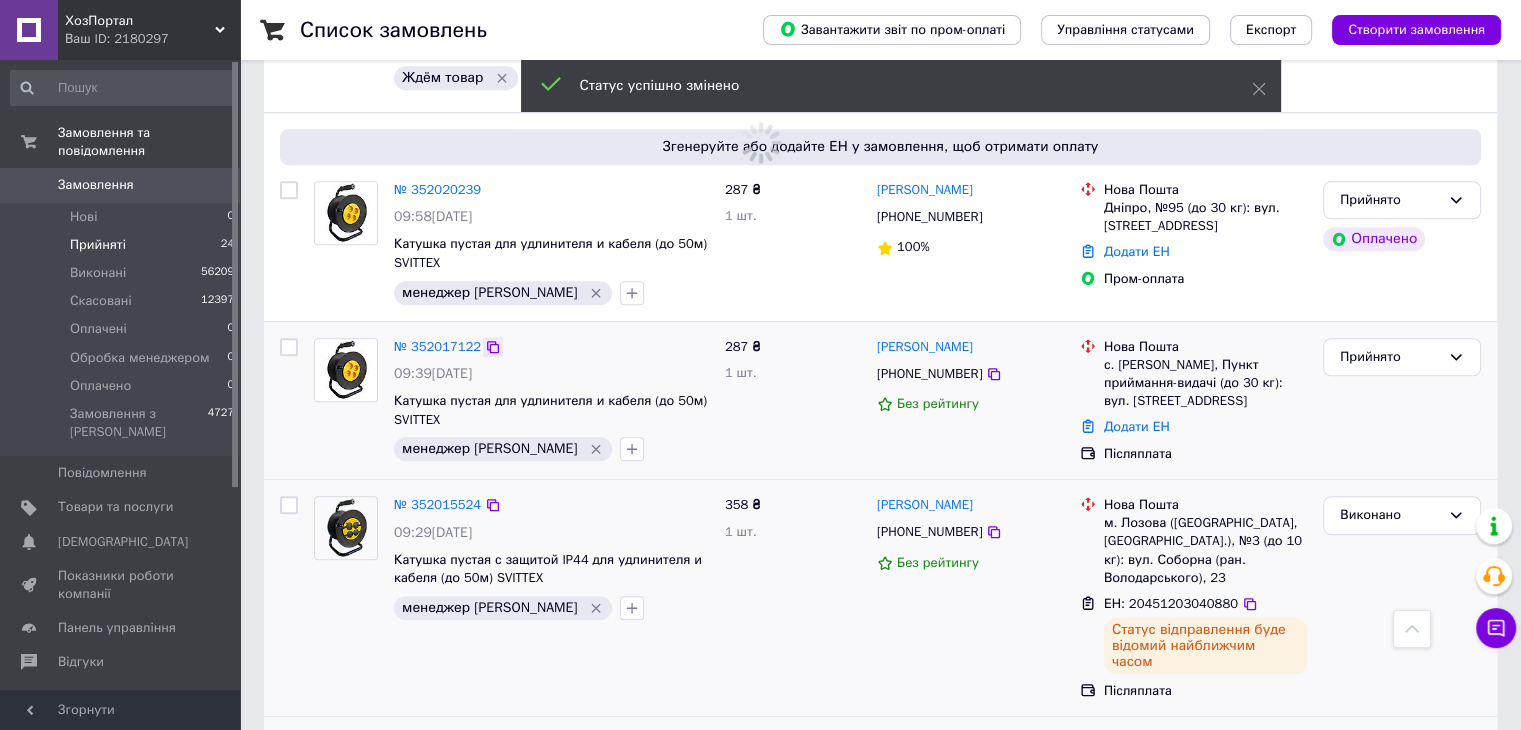 click 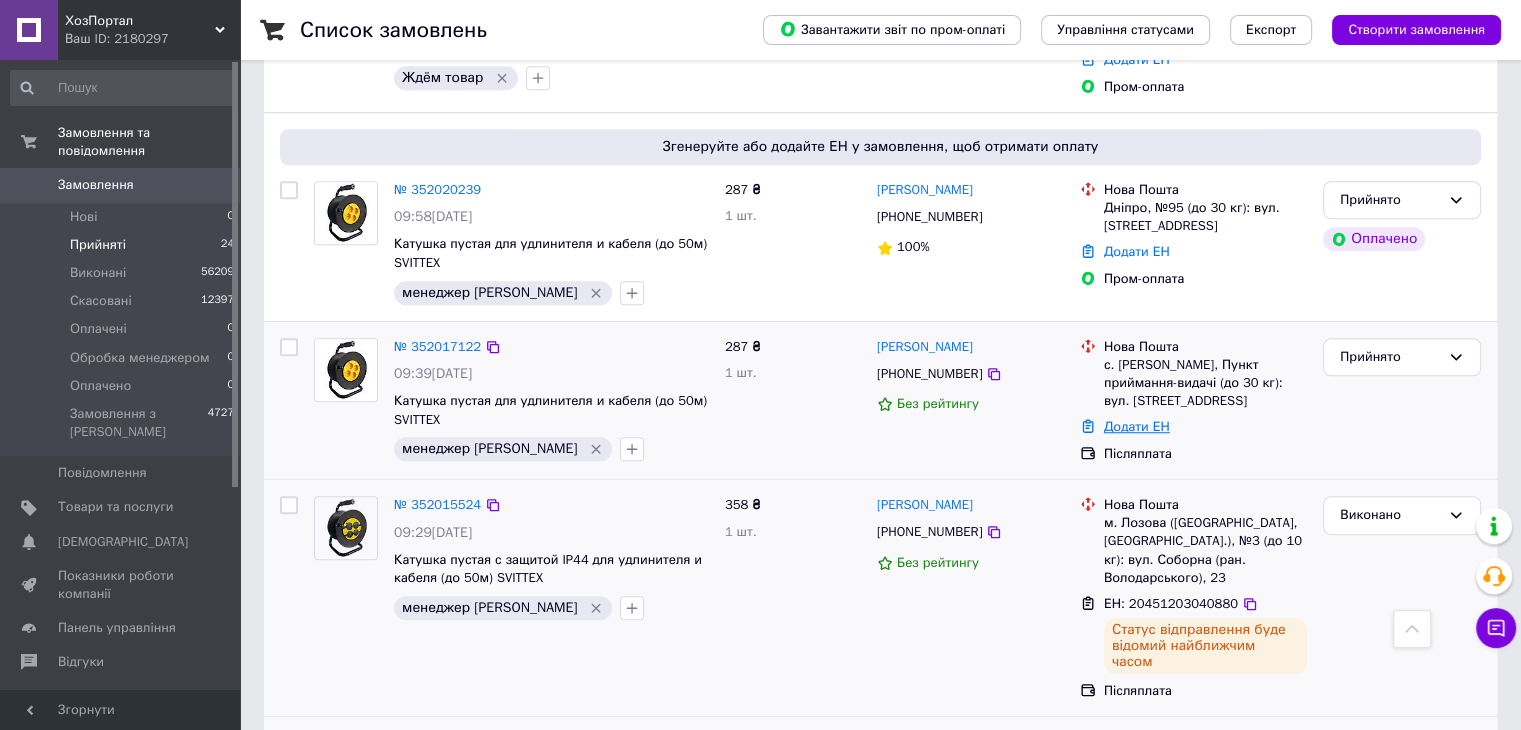 click on "Додати ЕН" at bounding box center [1137, 426] 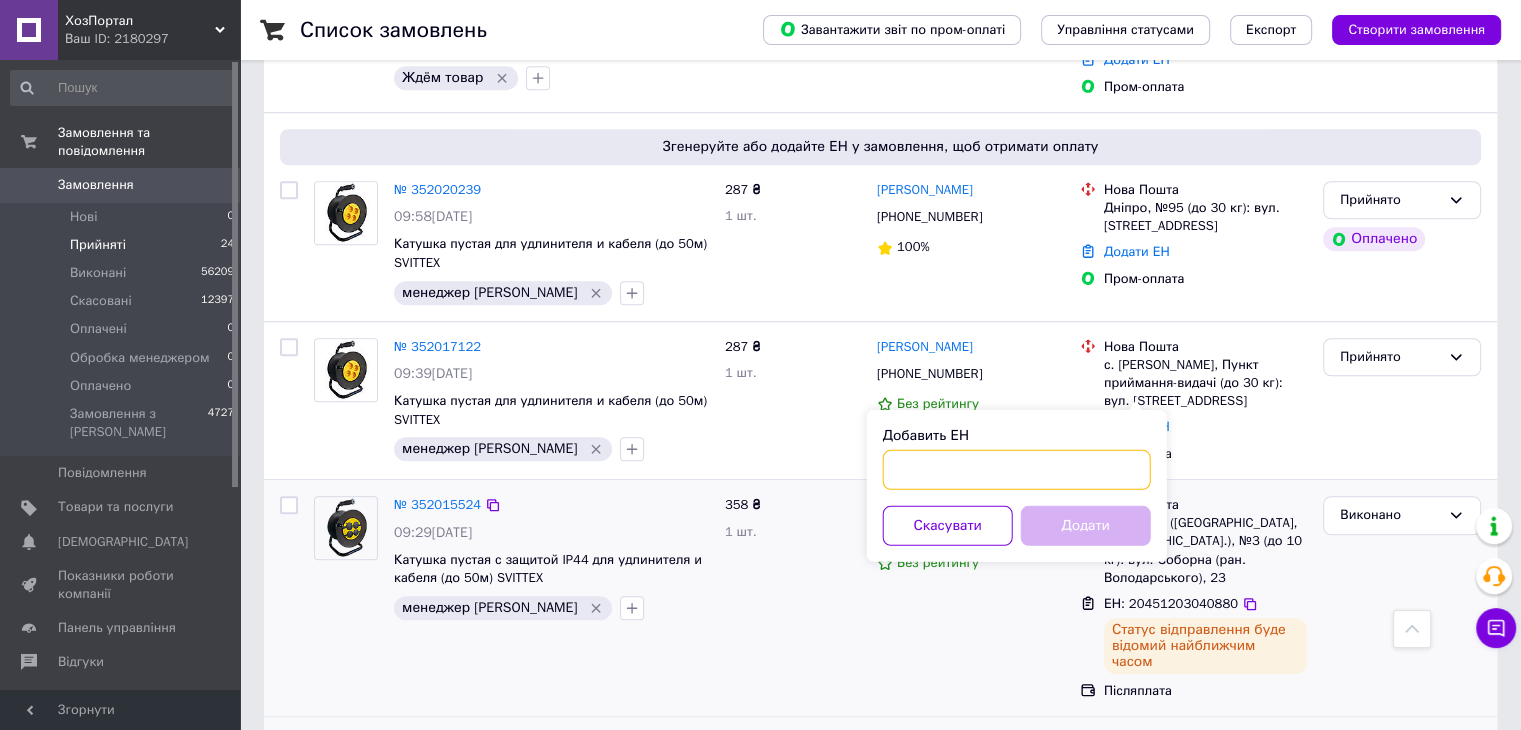 click on "Добавить ЕН" at bounding box center [1017, 470] 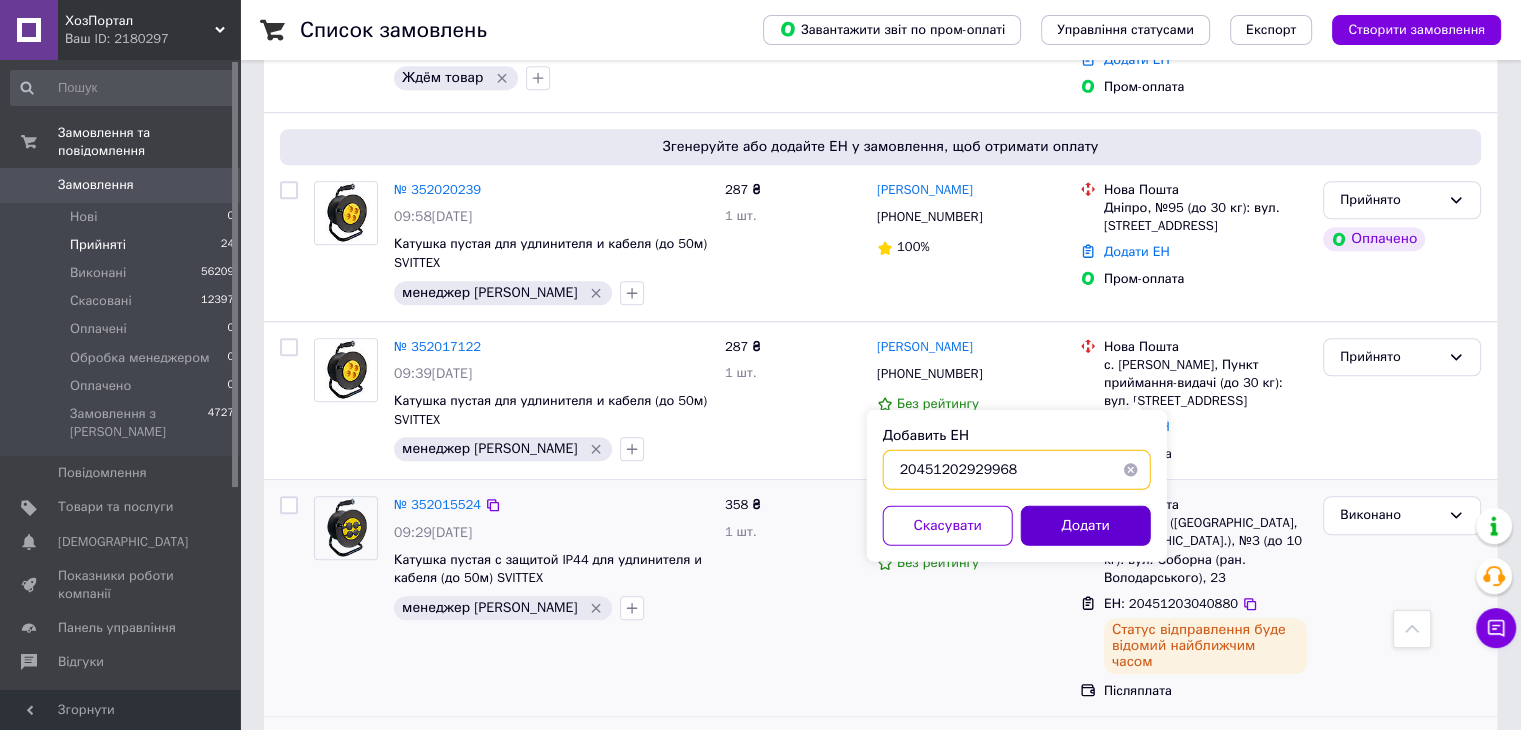 type on "20451202929968" 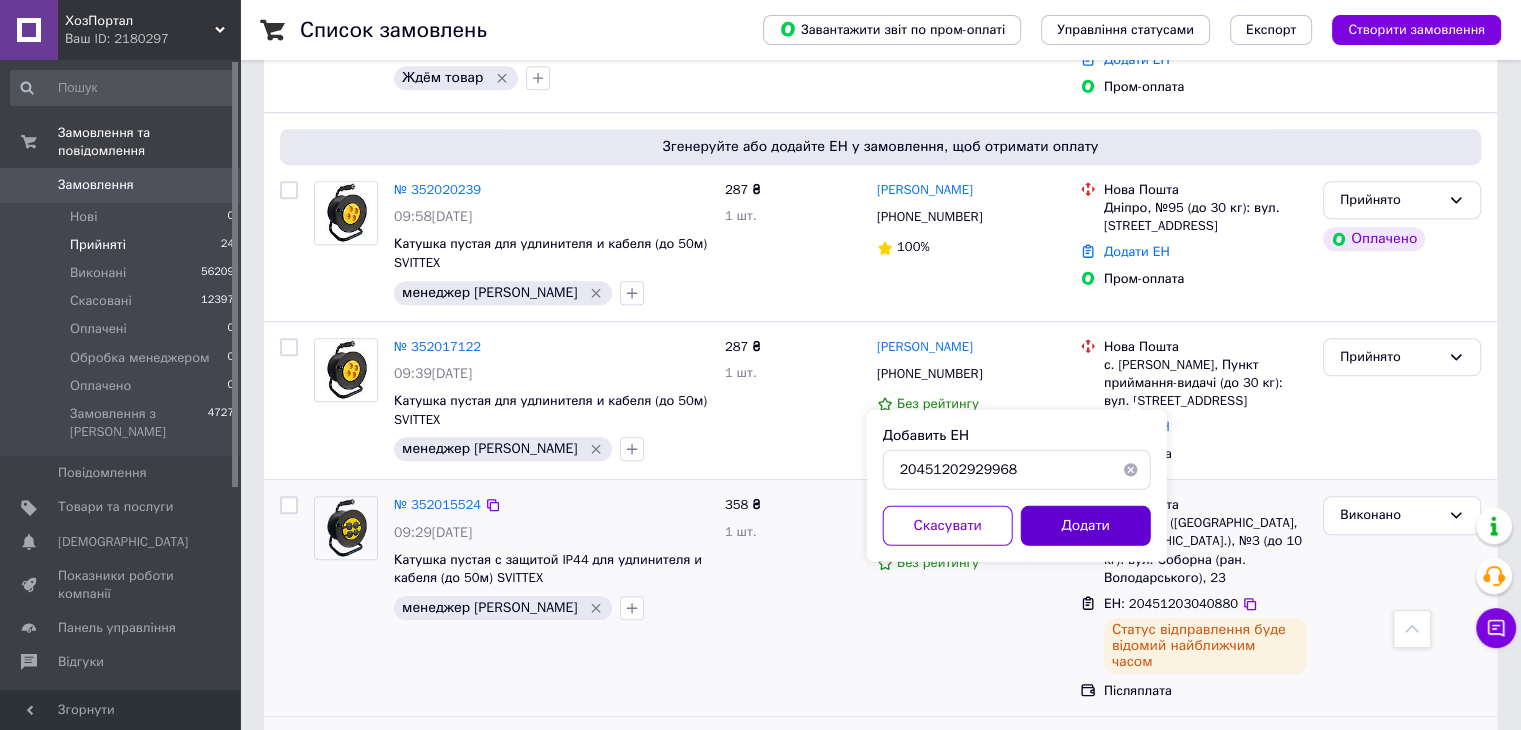 click on "Додати" at bounding box center (1086, 526) 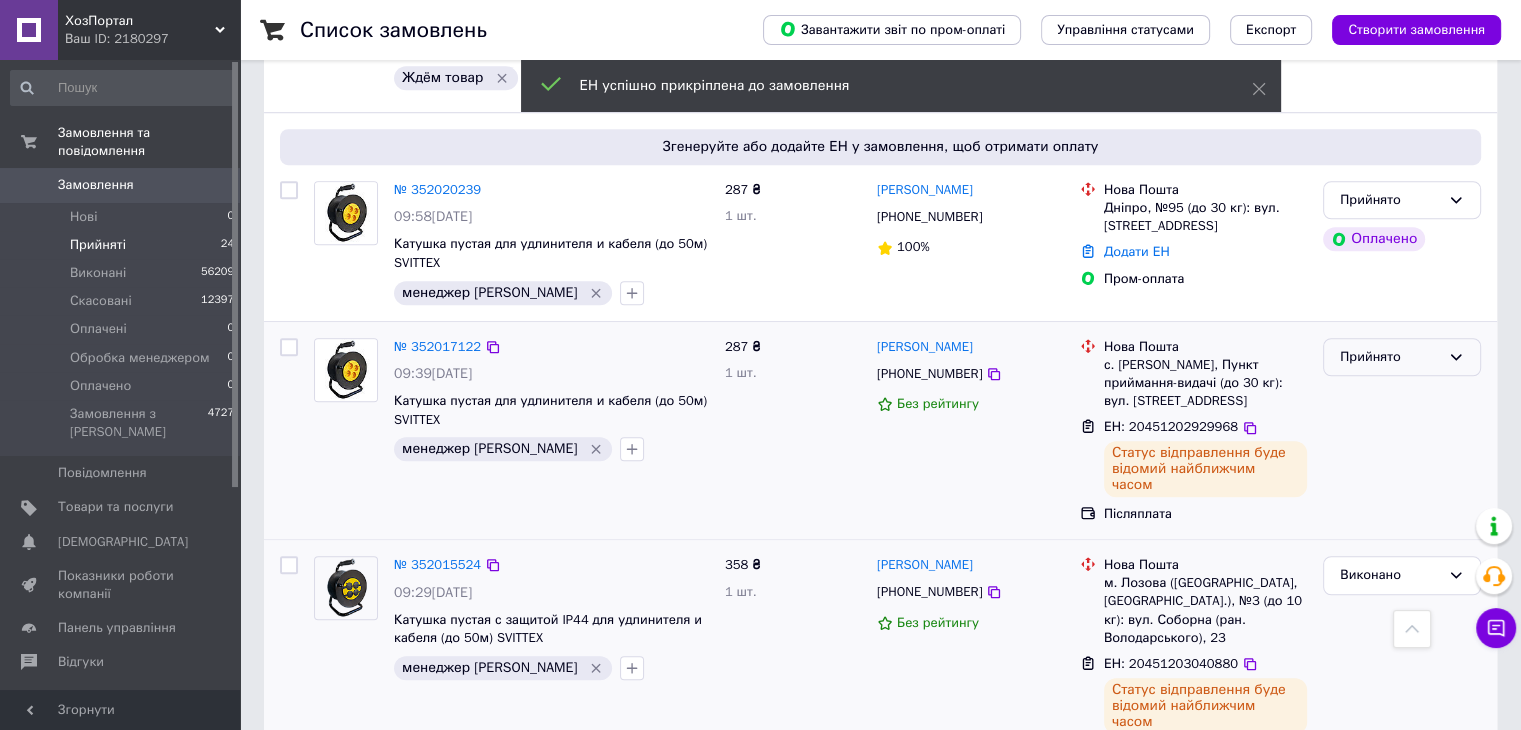 click on "Прийнято" at bounding box center (1390, 357) 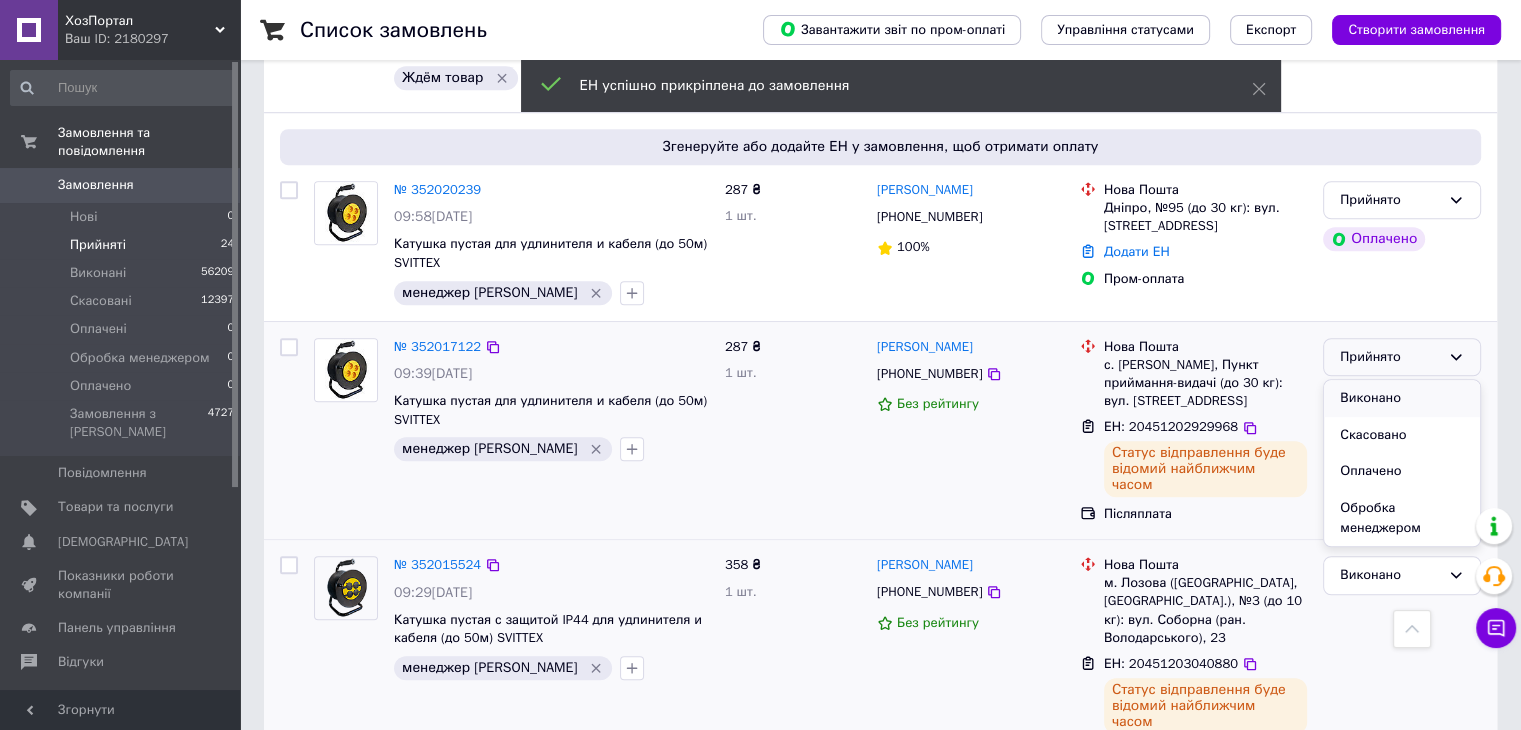 click on "Виконано" at bounding box center (1402, 398) 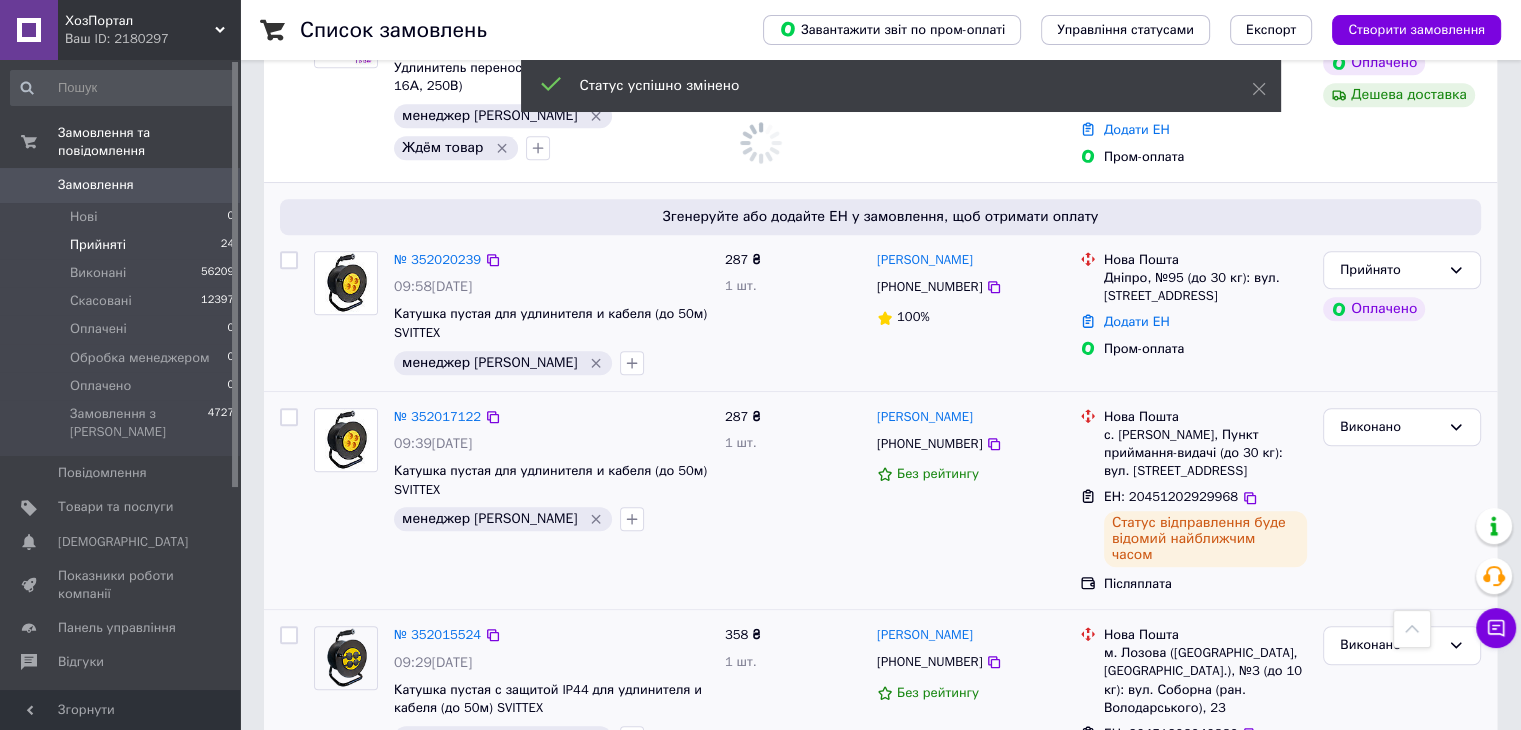 scroll, scrollTop: 1352, scrollLeft: 0, axis: vertical 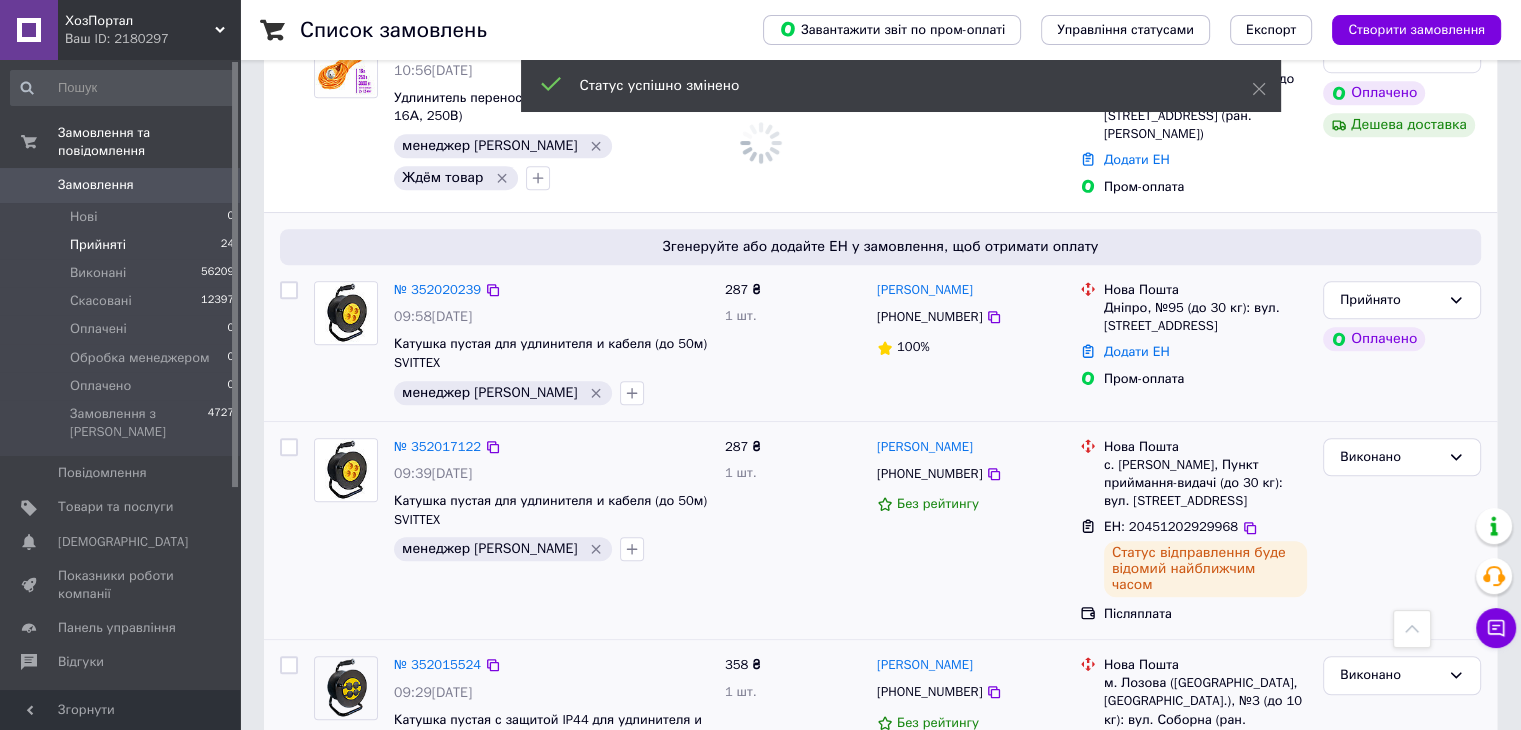 click on "№ 352020239" at bounding box center (551, 290) 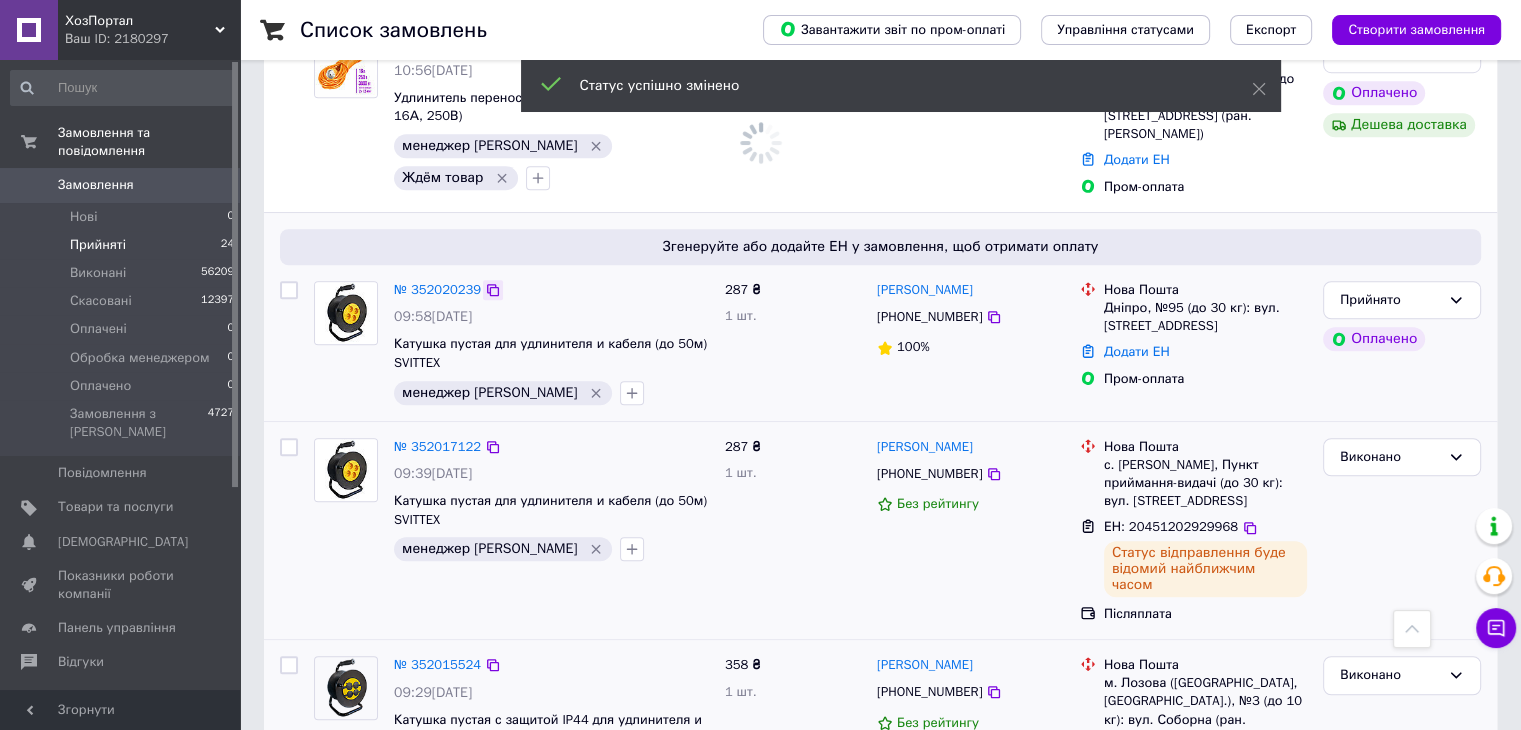 click 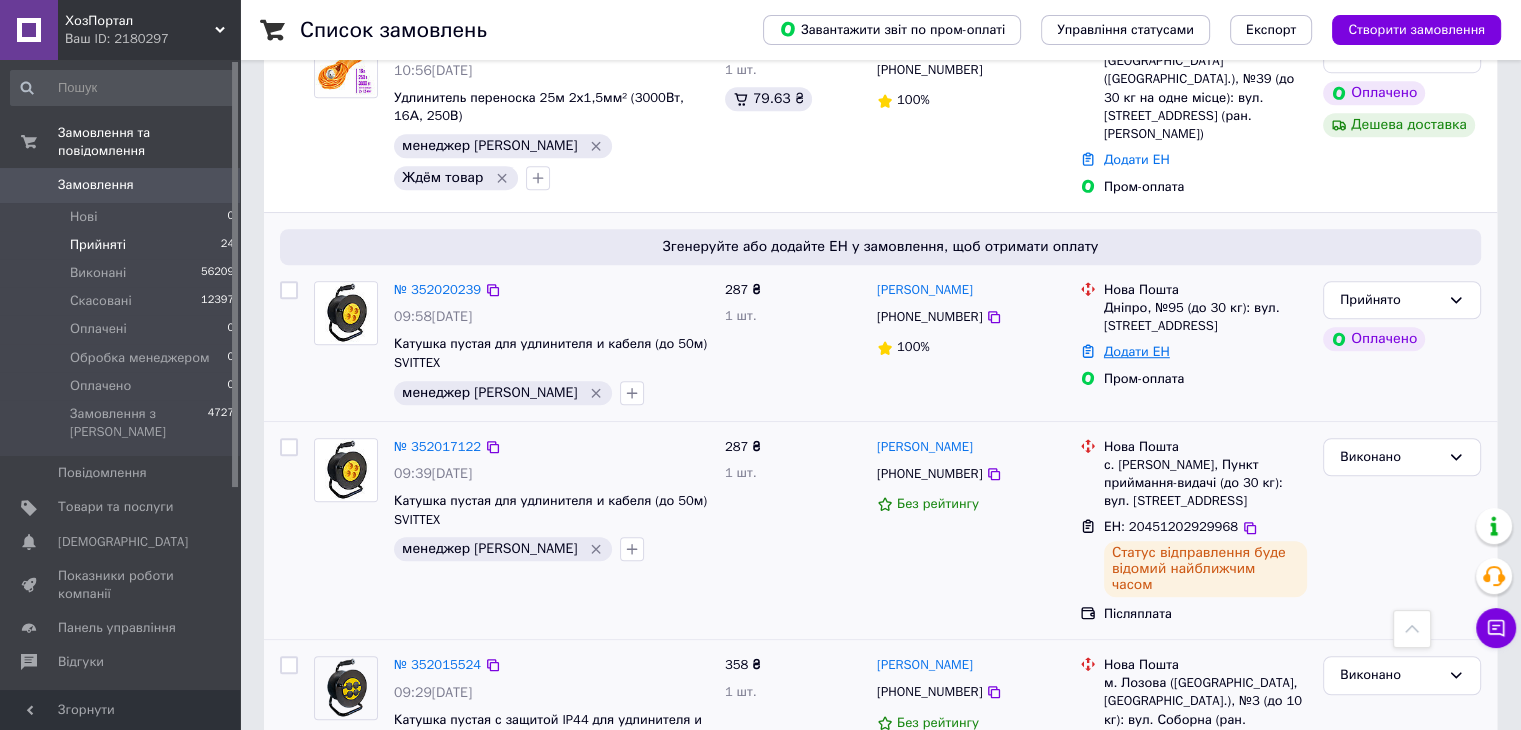 click on "Додати ЕН" at bounding box center [1137, 351] 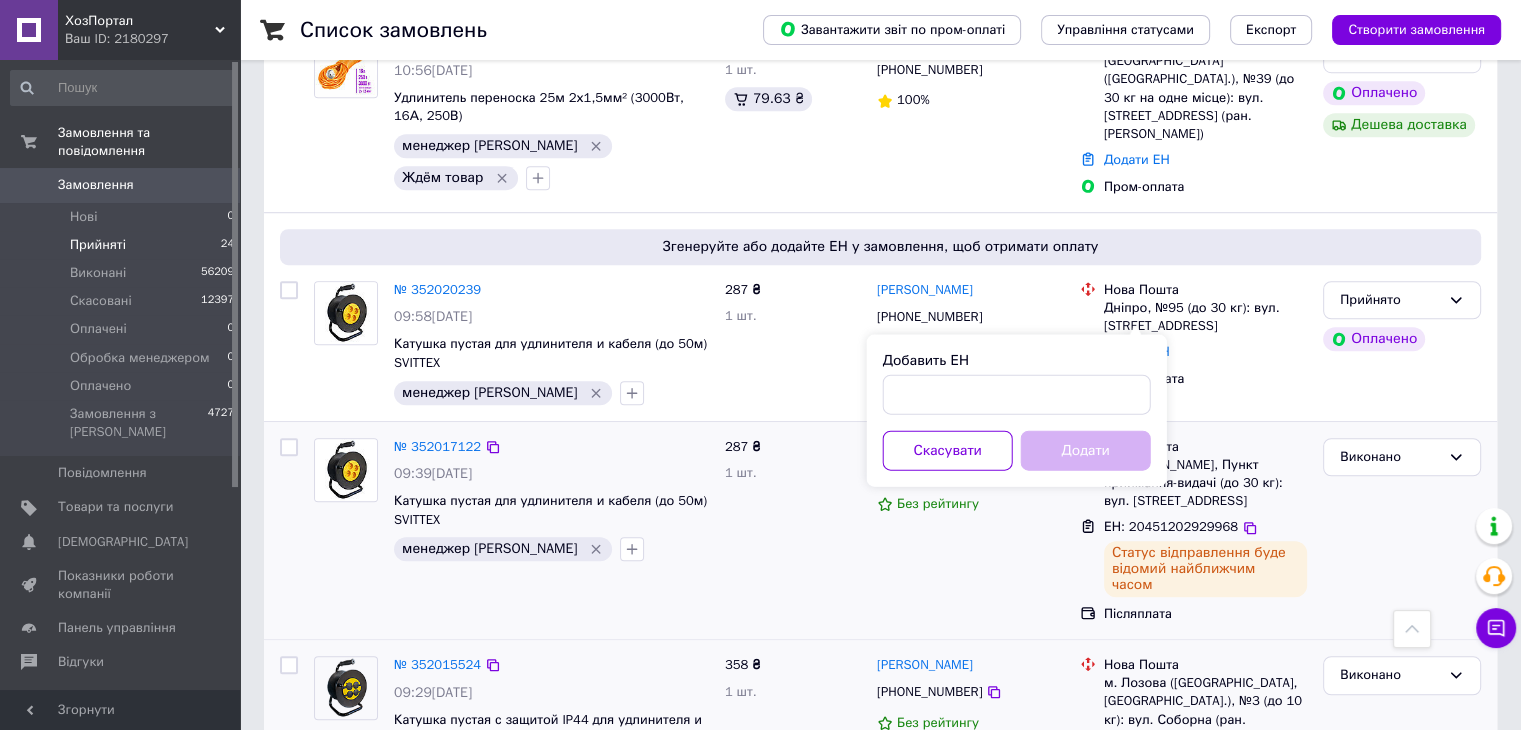 click on "Добавить ЕН Скасувати Додати" at bounding box center (1017, 410) 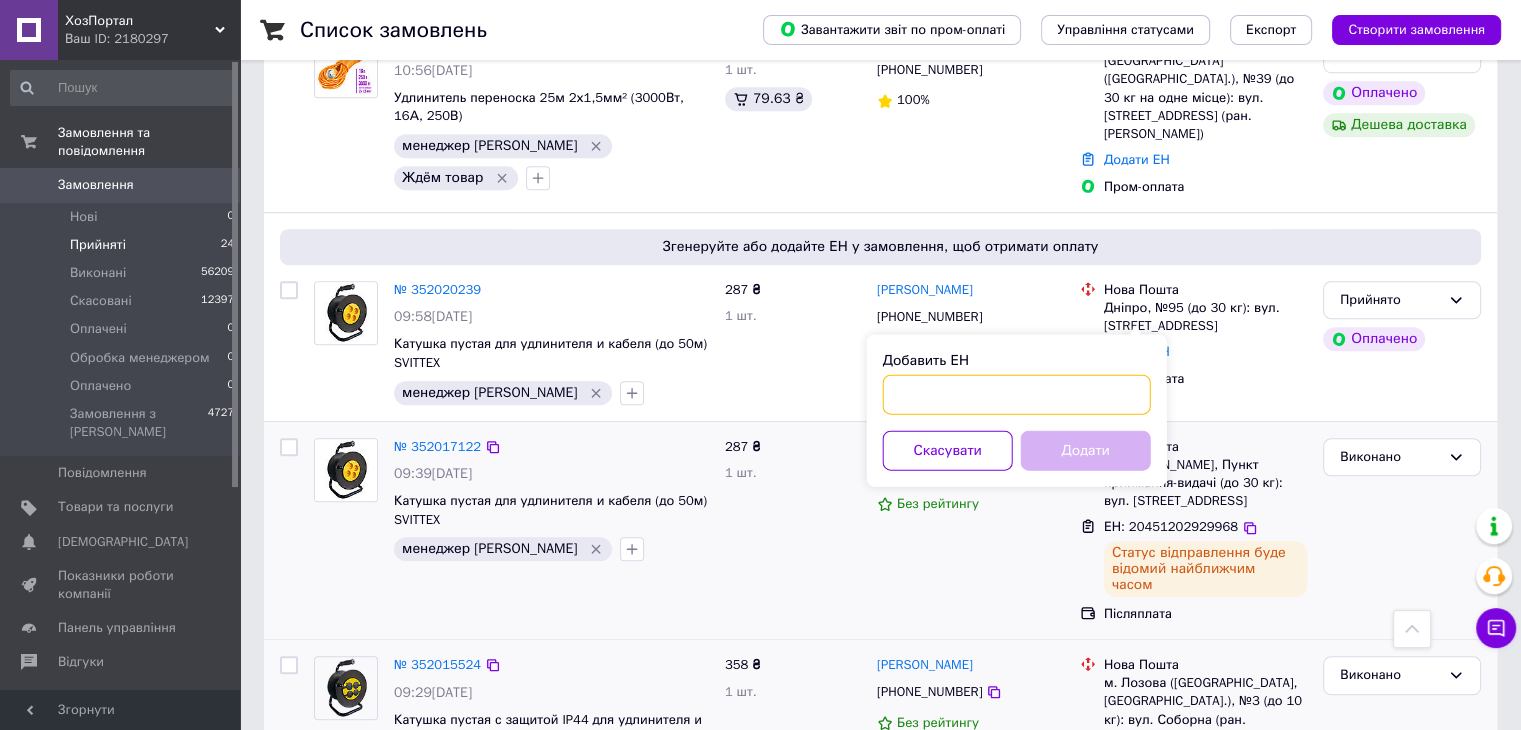 click on "Добавить ЕН" at bounding box center [1017, 394] 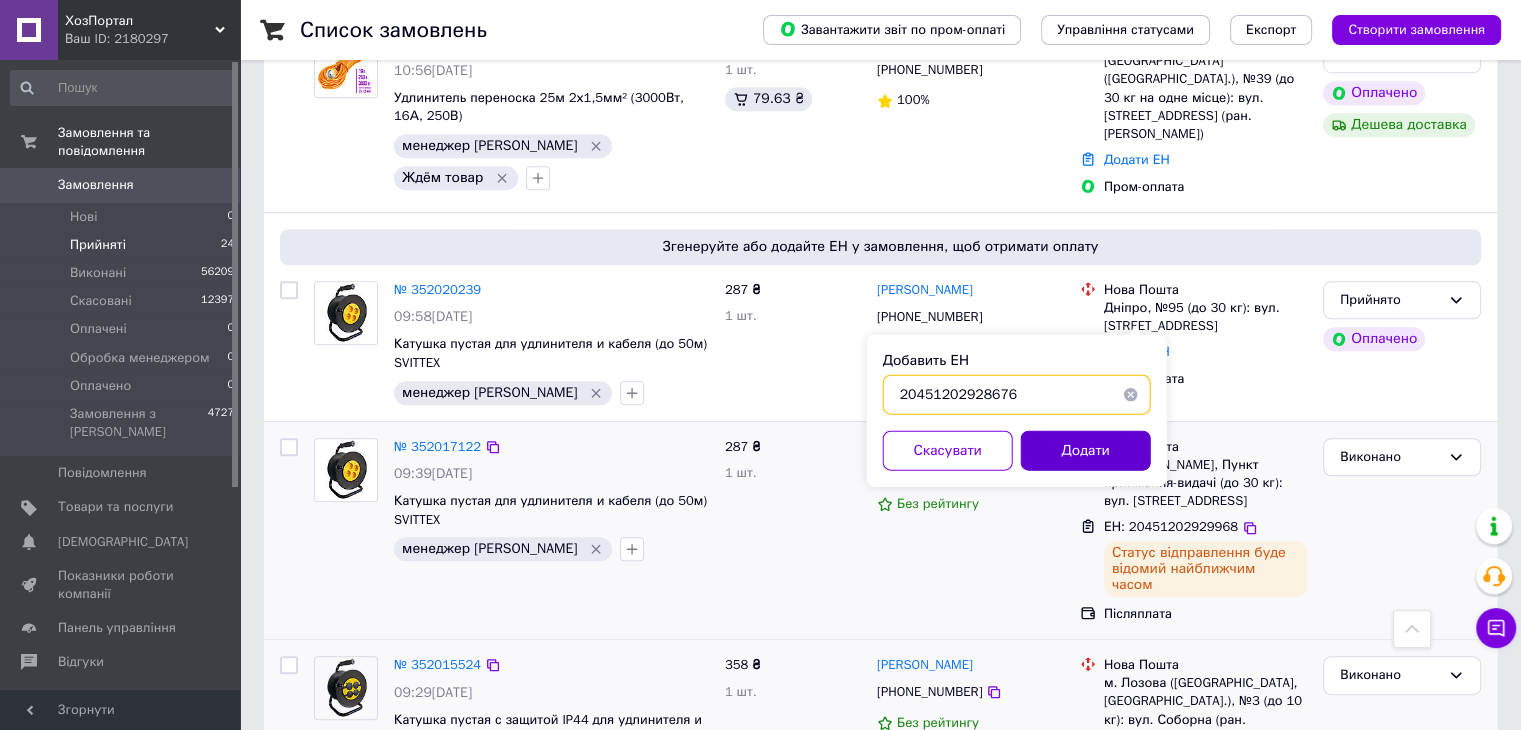 type on "20451202928676" 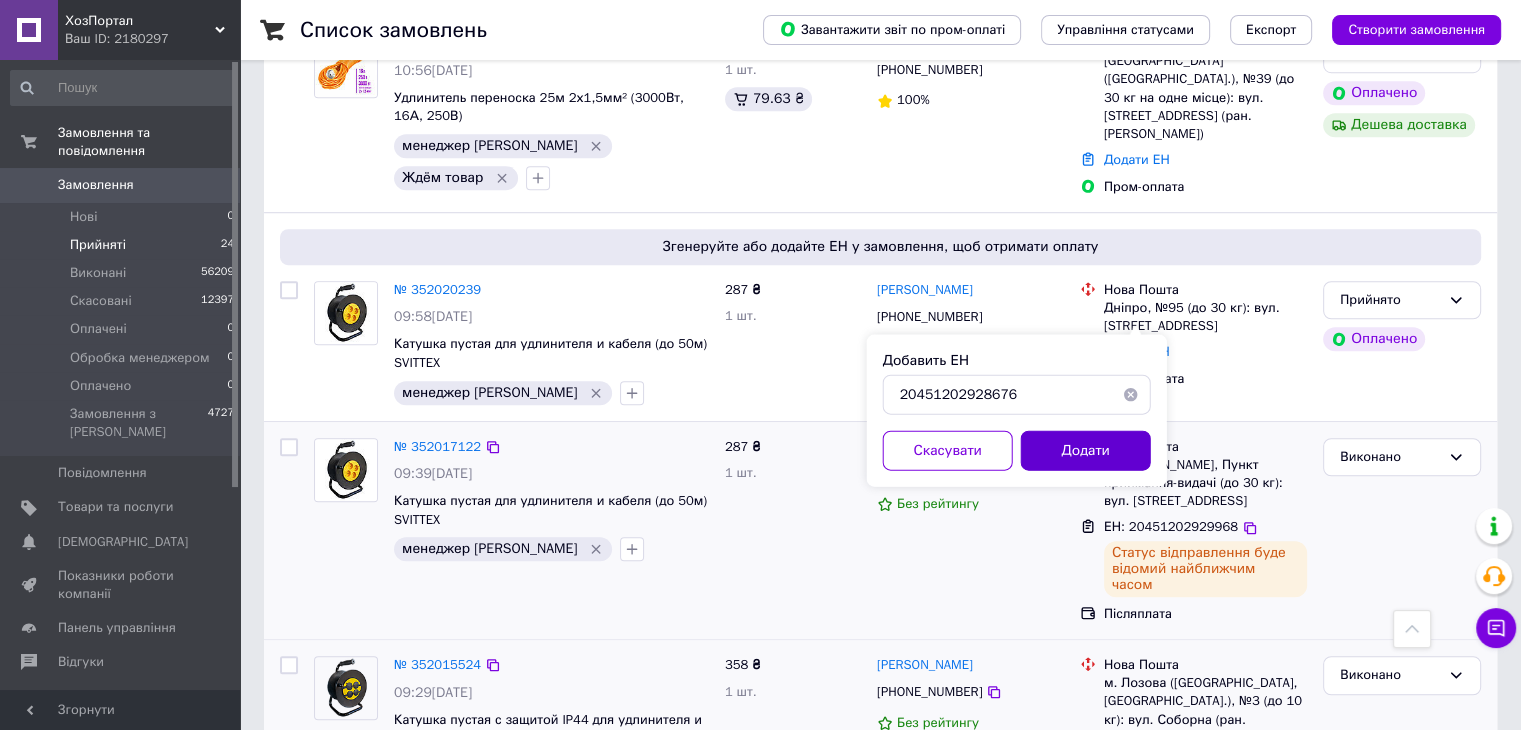 click on "Додати" at bounding box center (1086, 450) 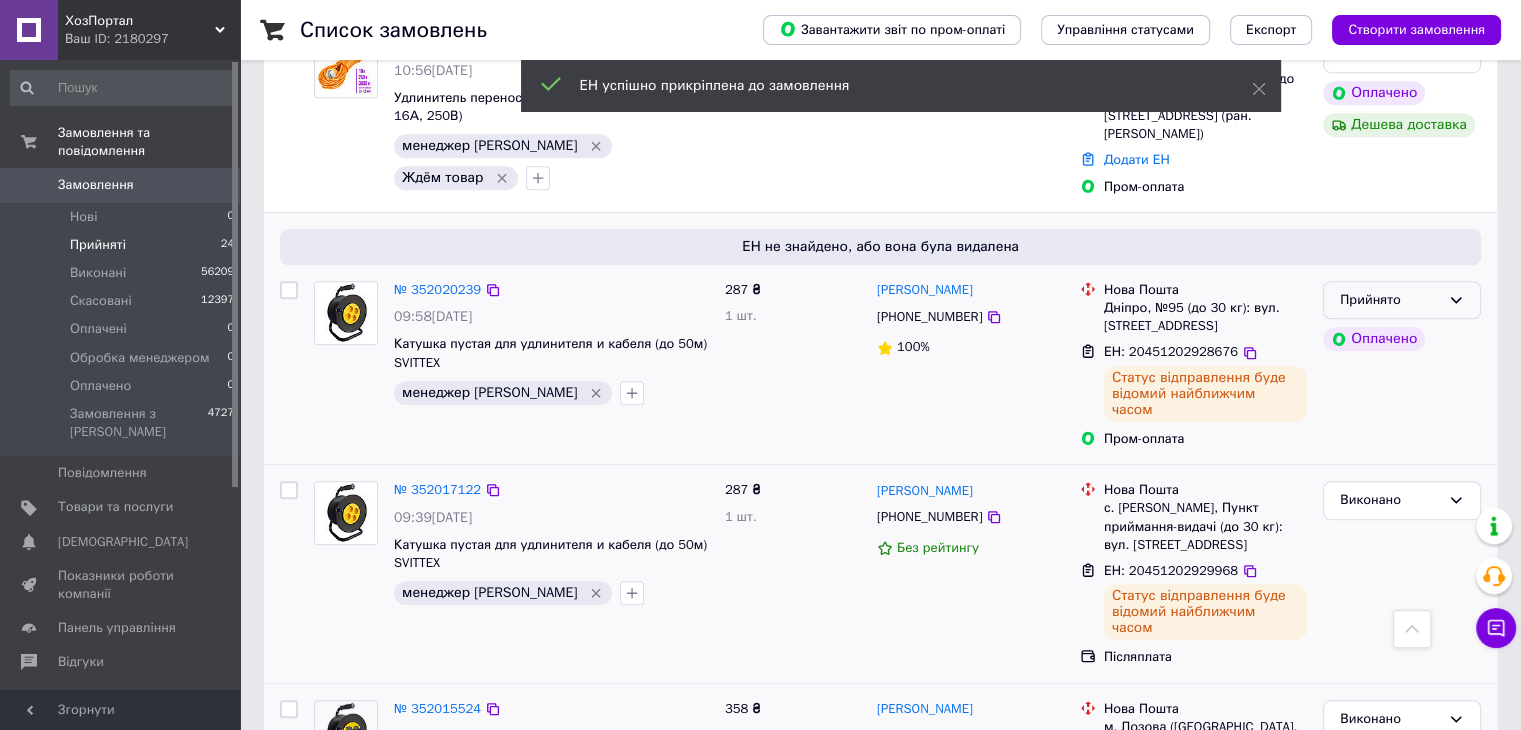 click on "Прийнято" at bounding box center [1402, 300] 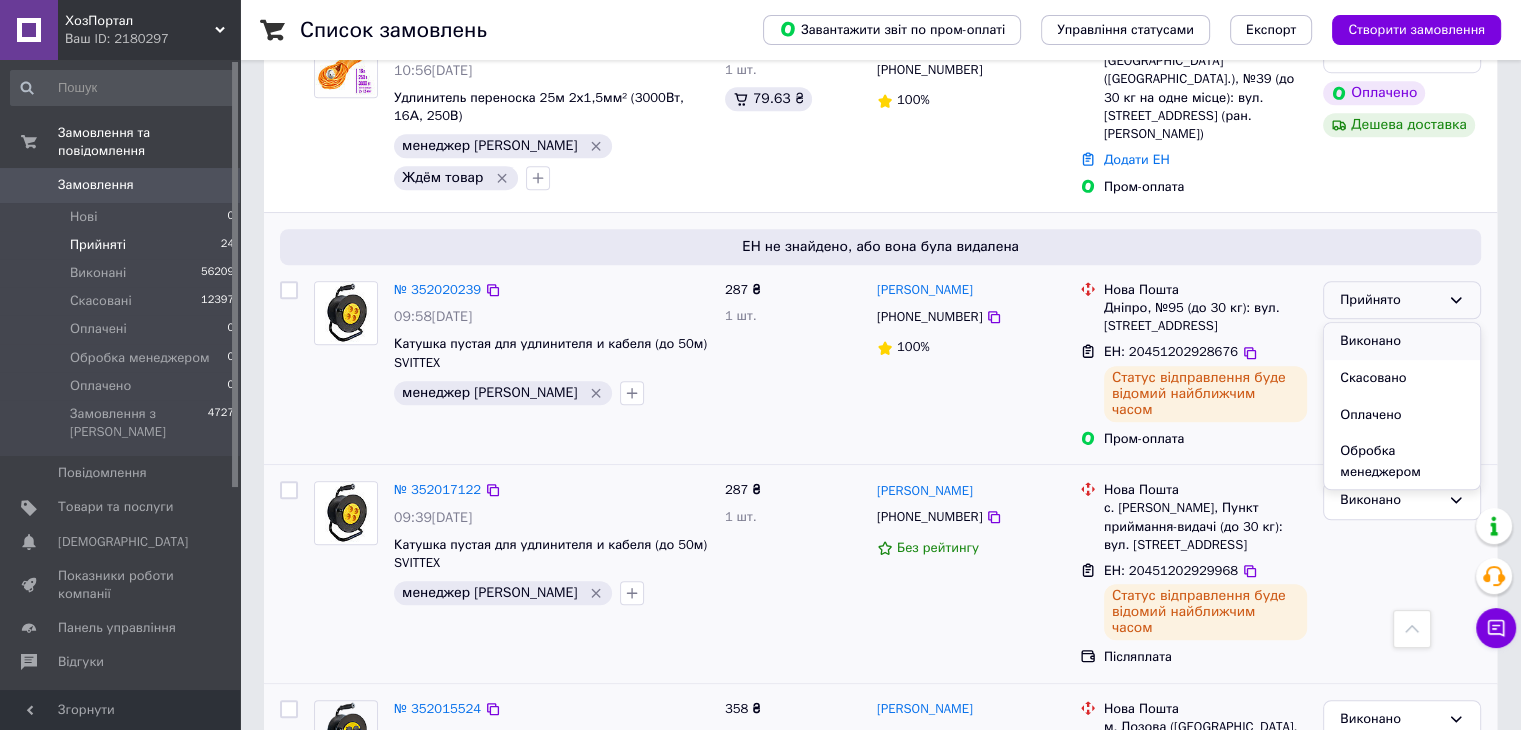 click on "Виконано" at bounding box center (1402, 341) 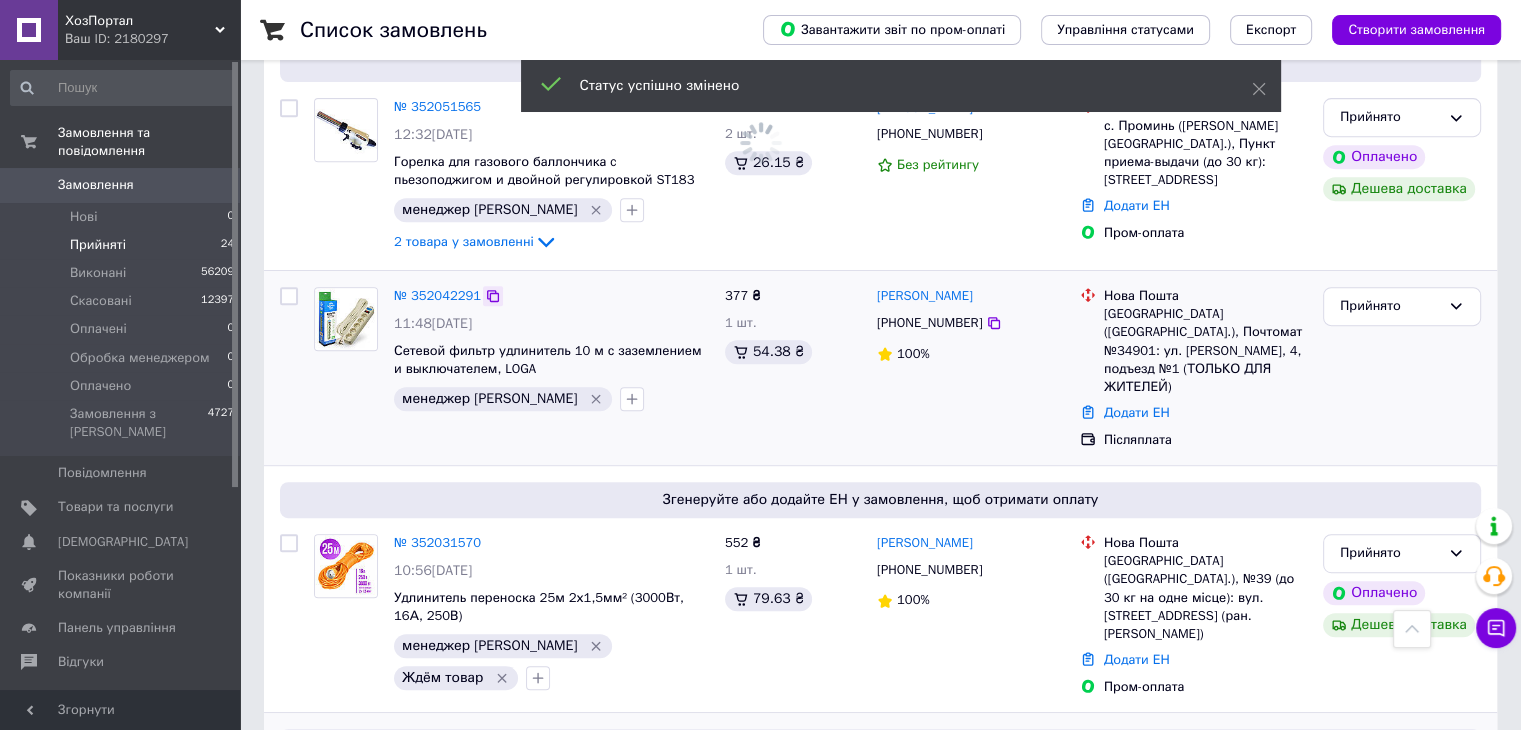 scroll, scrollTop: 852, scrollLeft: 0, axis: vertical 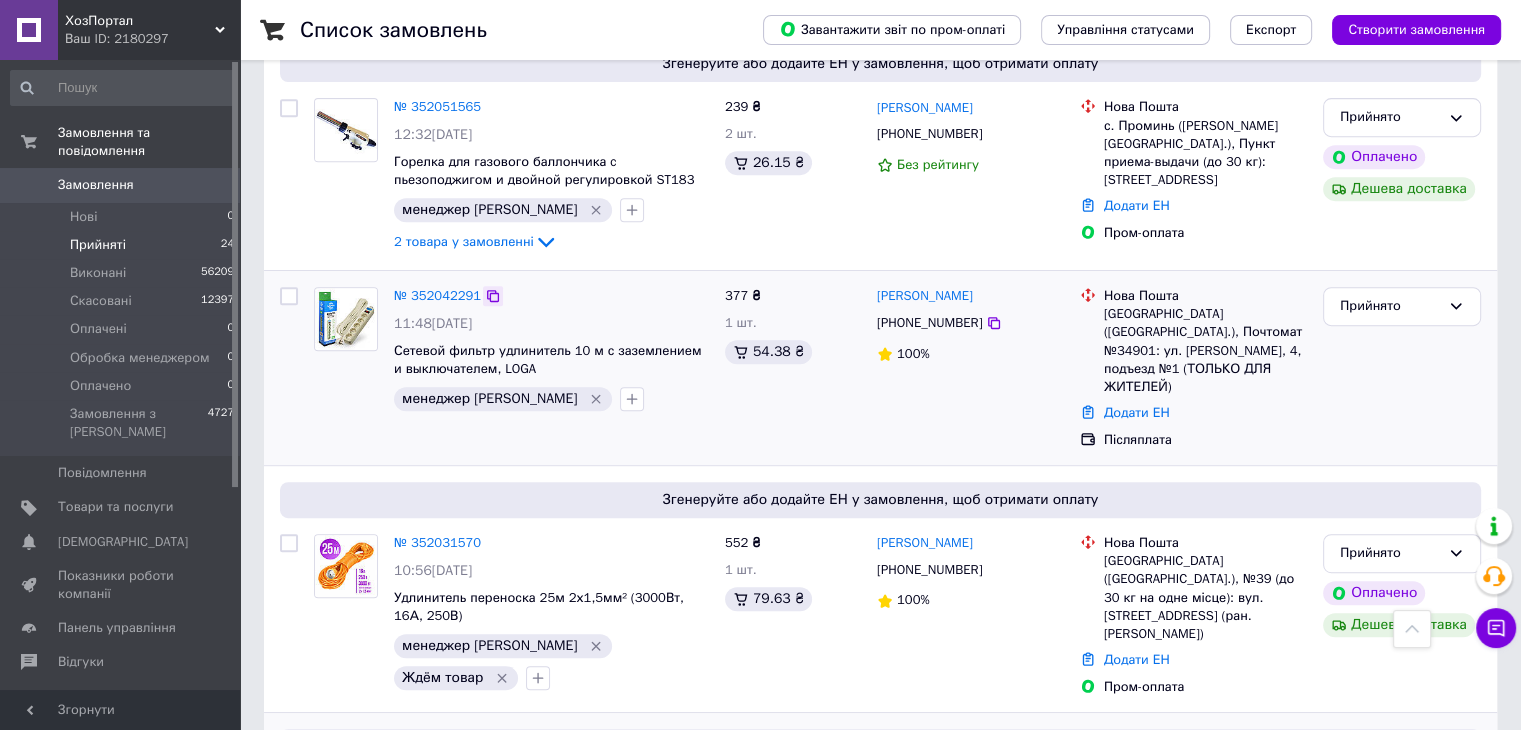 click 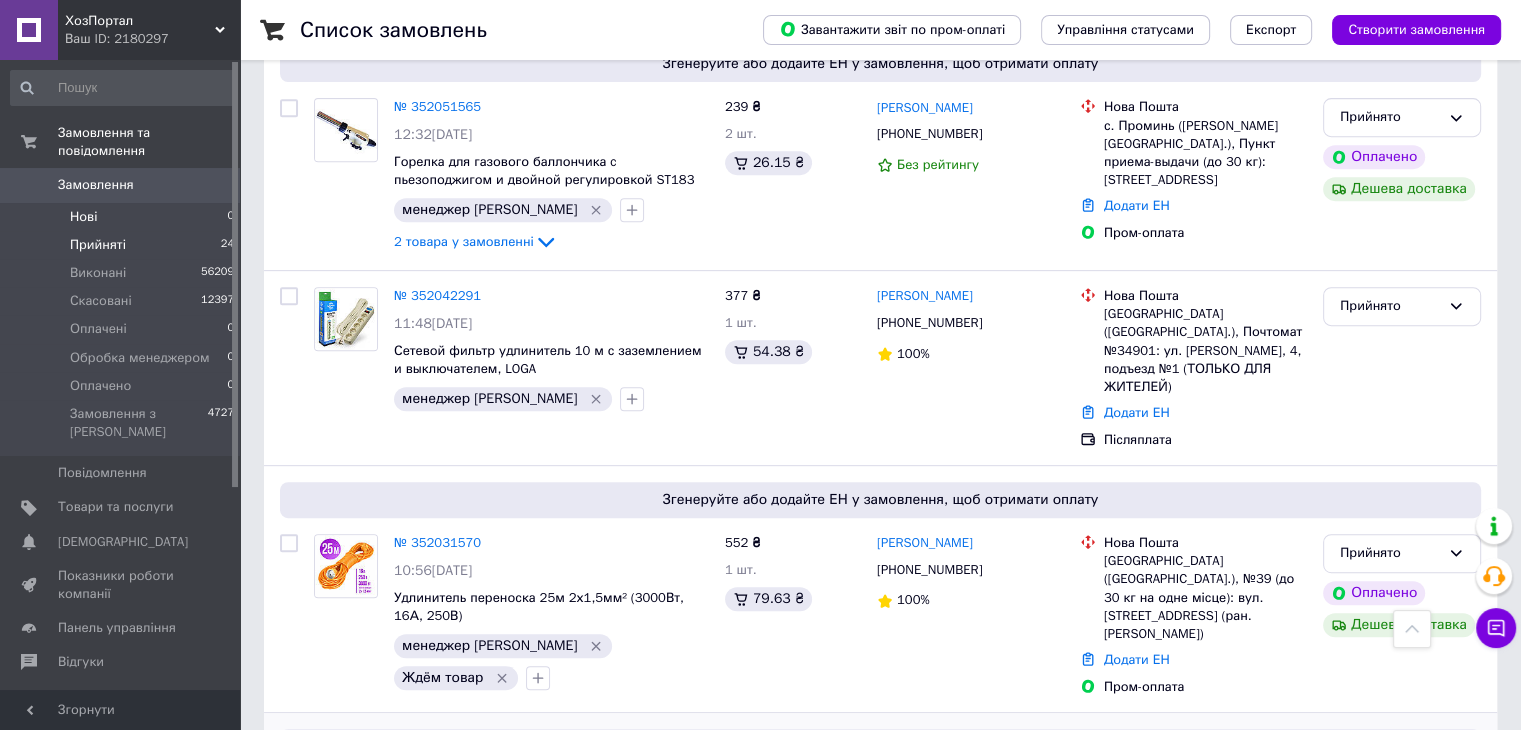 click on "Нові 0" at bounding box center (123, 217) 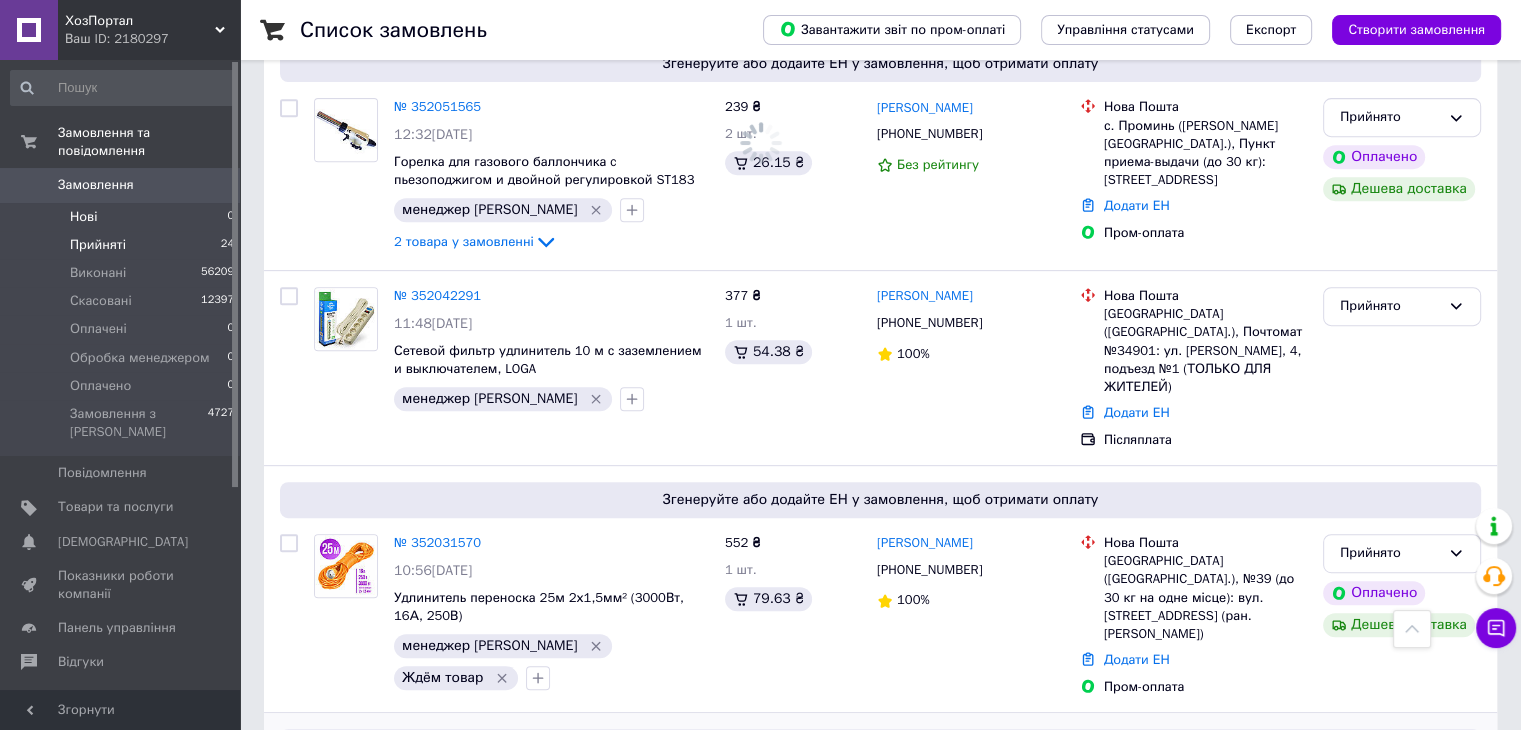 scroll, scrollTop: 0, scrollLeft: 0, axis: both 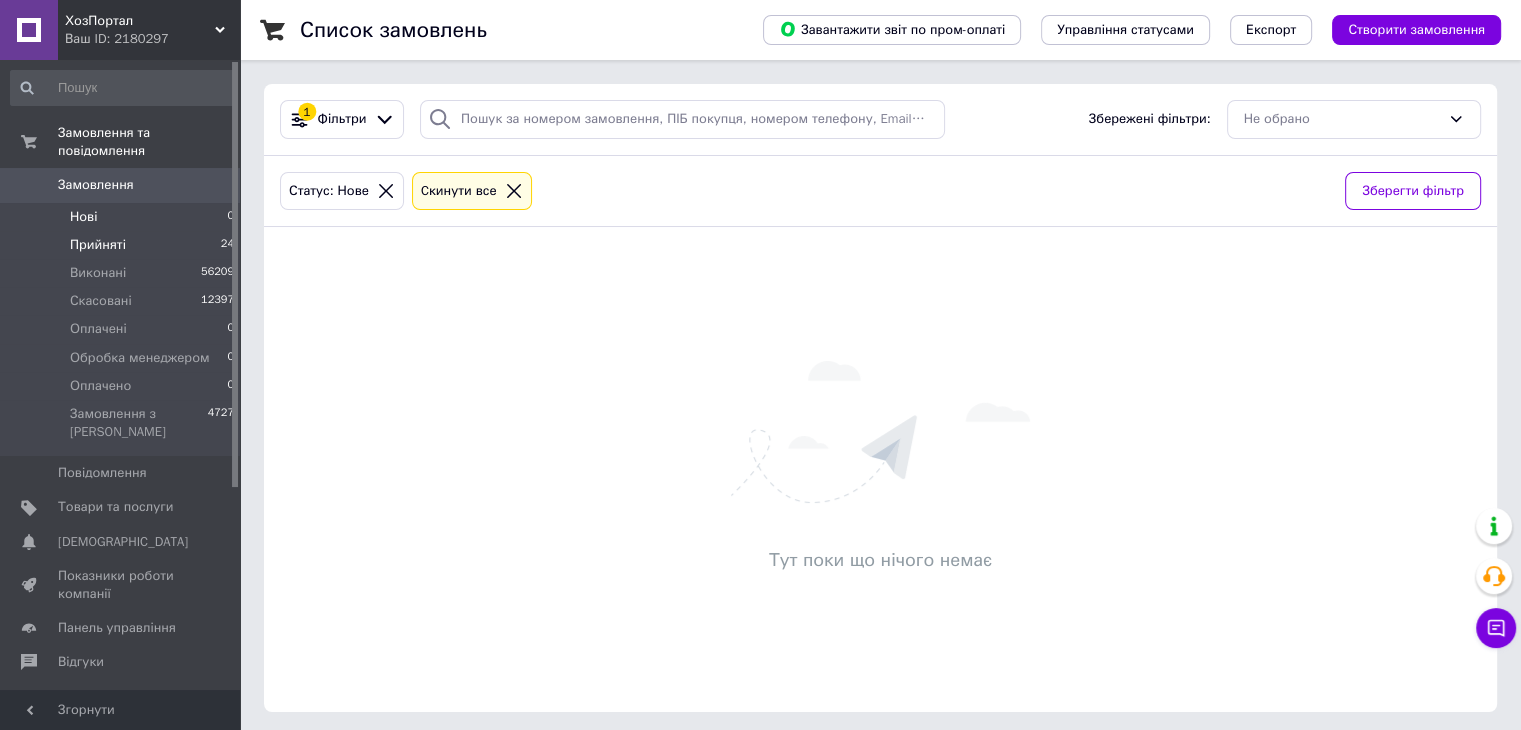 click on "Прийняті" at bounding box center [98, 245] 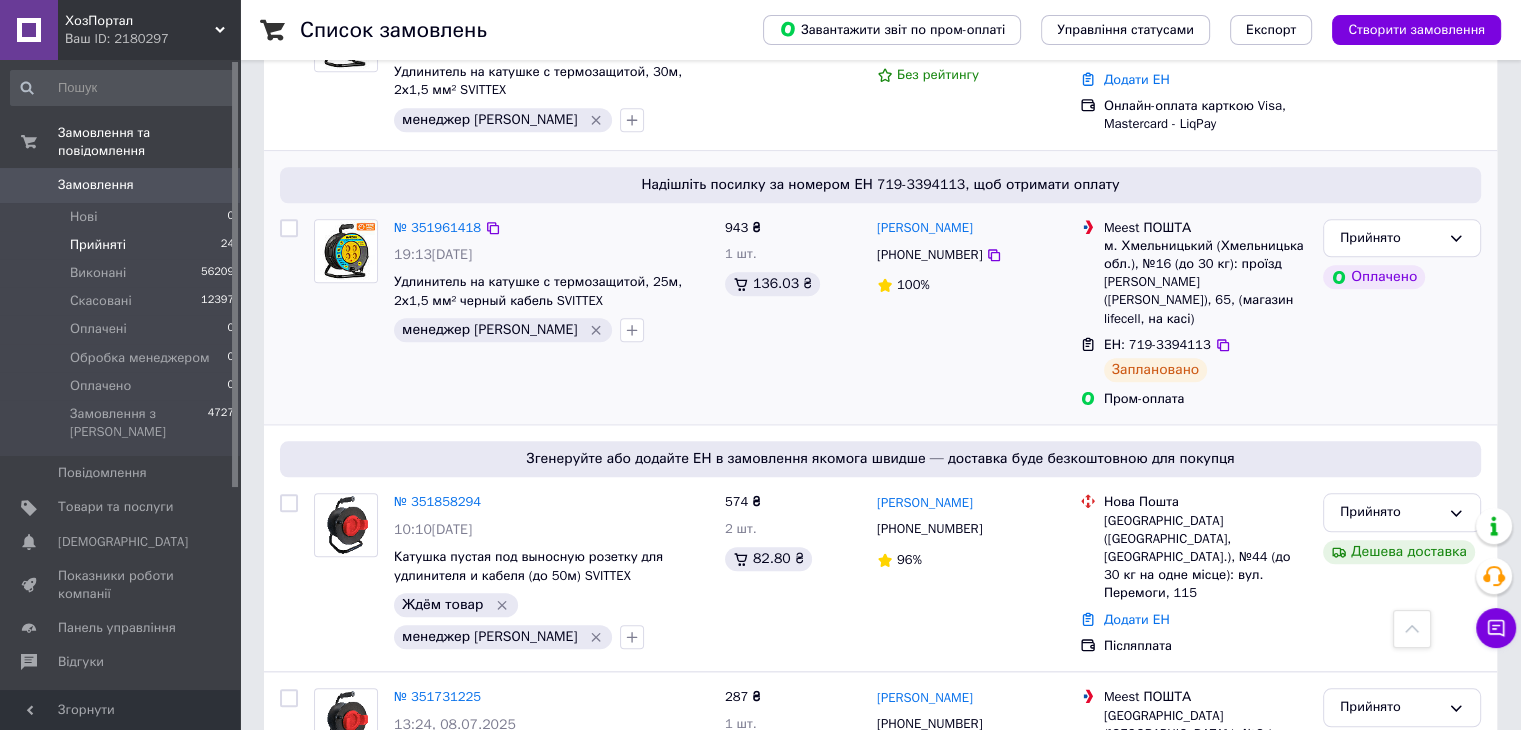 scroll, scrollTop: 1900, scrollLeft: 0, axis: vertical 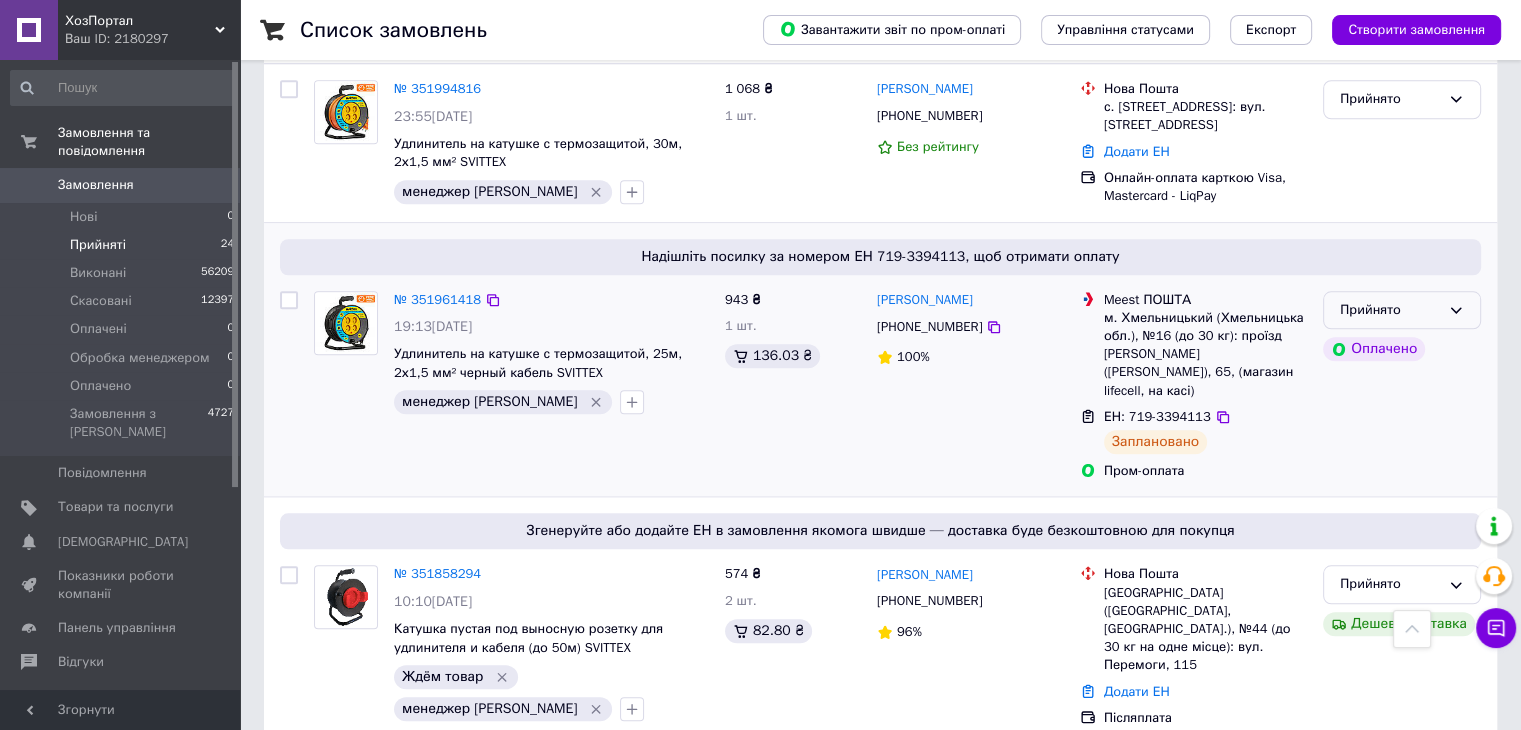 click on "Прийнято" at bounding box center [1402, 310] 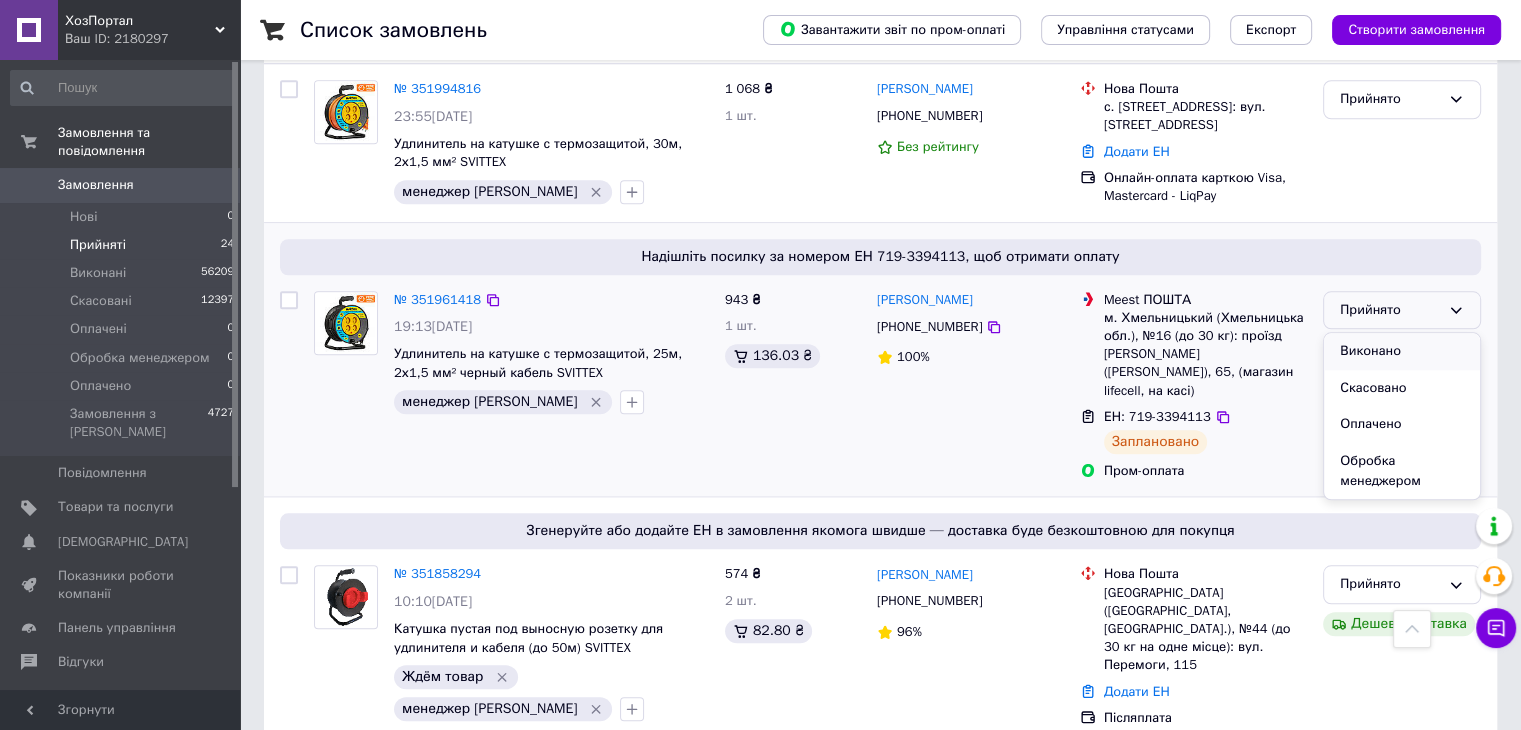 drag, startPoint x: 1411, startPoint y: 288, endPoint x: 1389, endPoint y: 303, distance: 26.627054 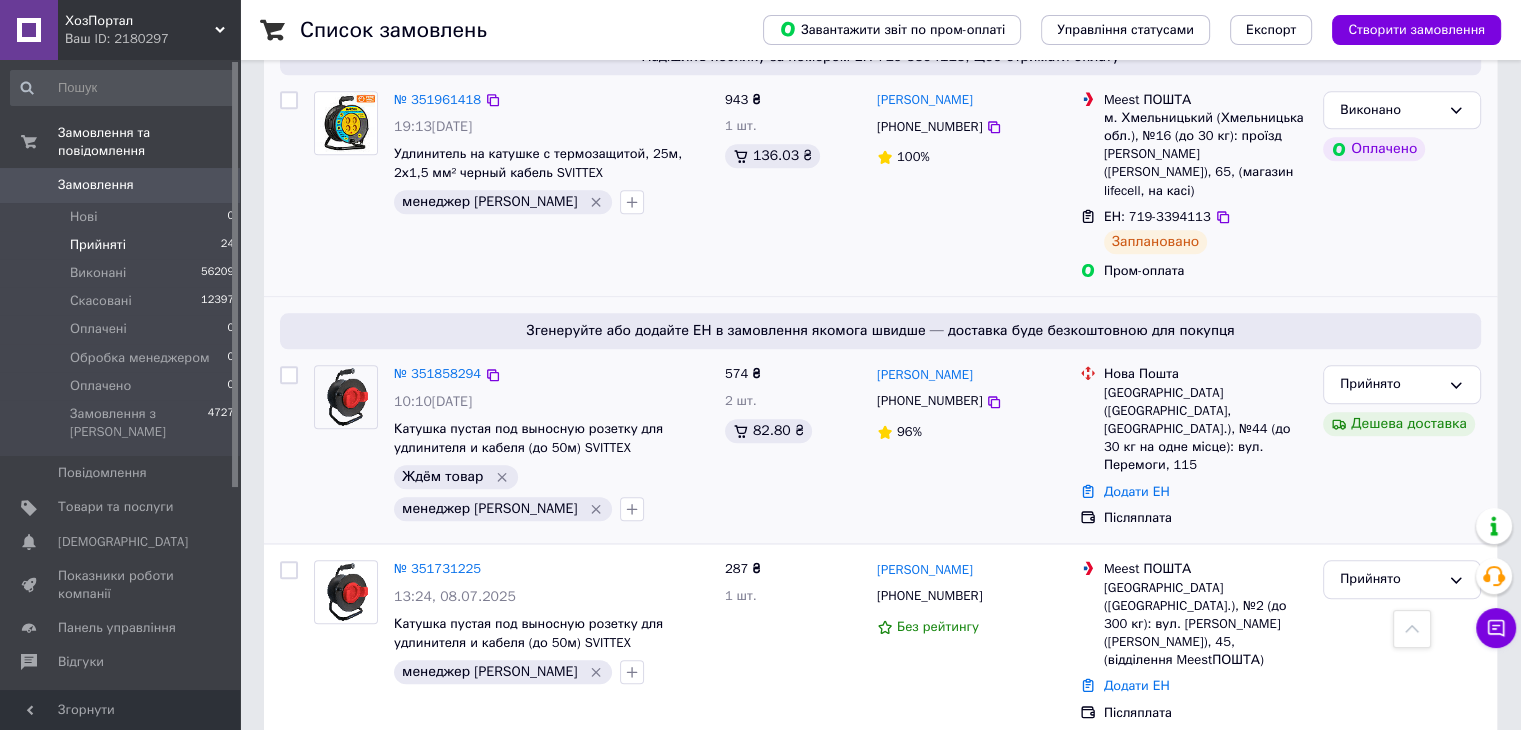 scroll, scrollTop: 2200, scrollLeft: 0, axis: vertical 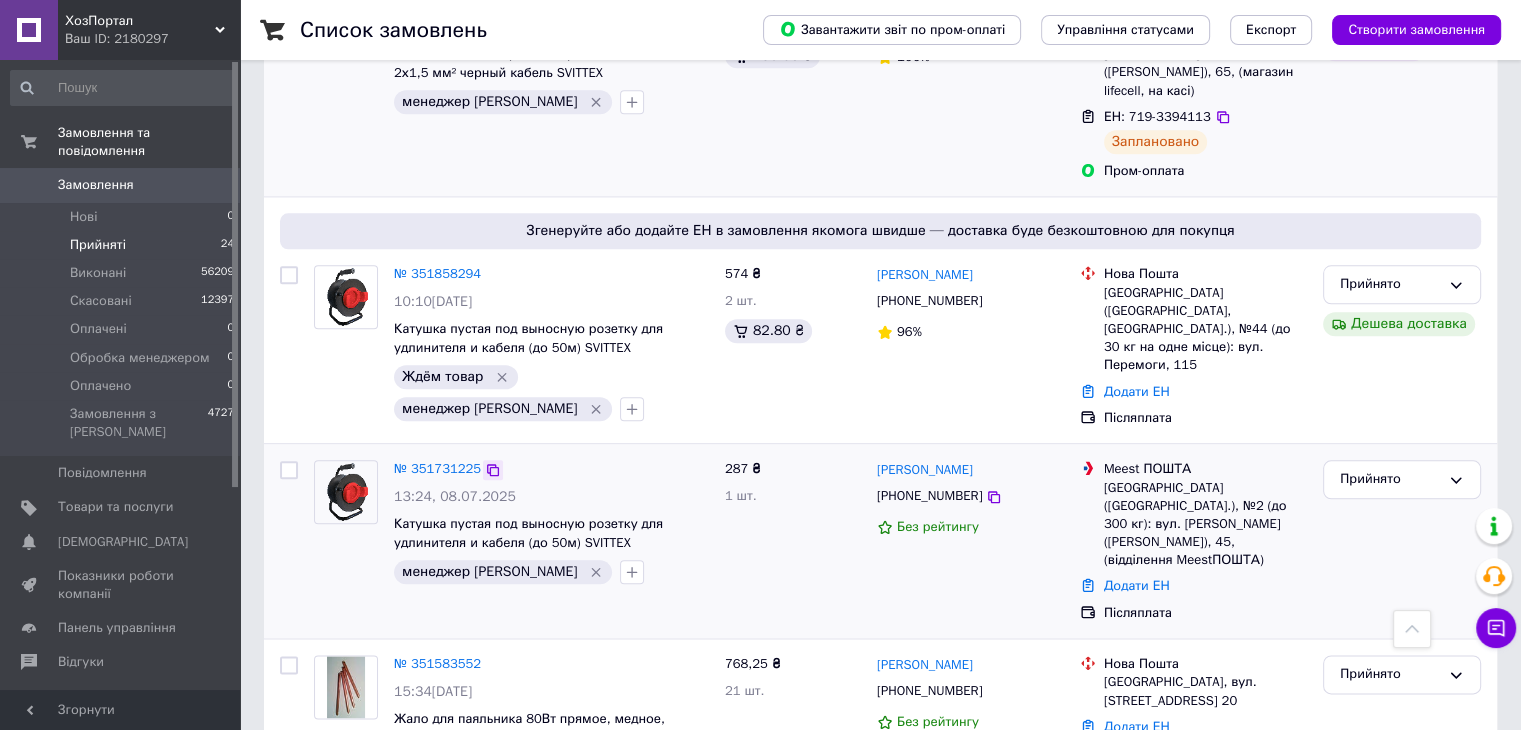click 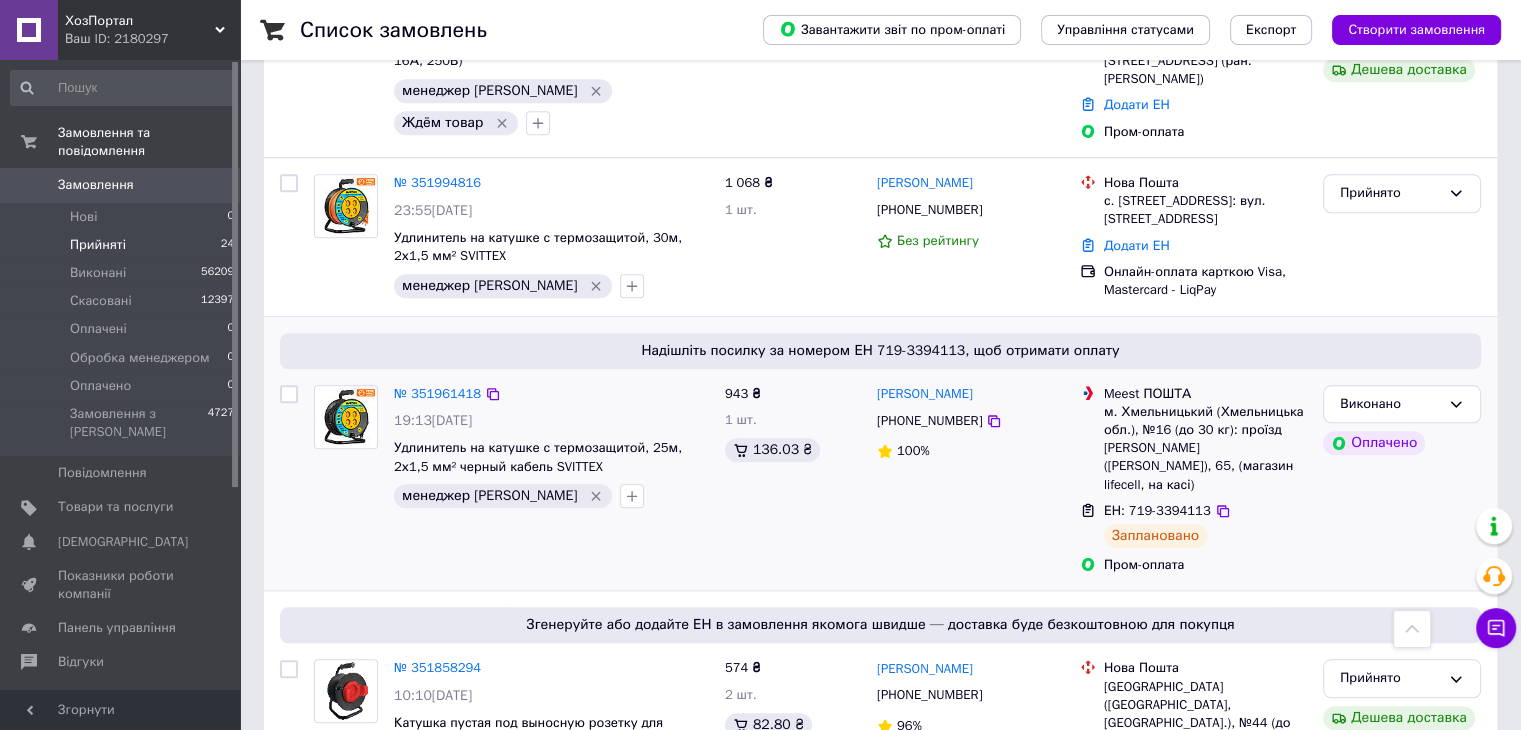 scroll, scrollTop: 1700, scrollLeft: 0, axis: vertical 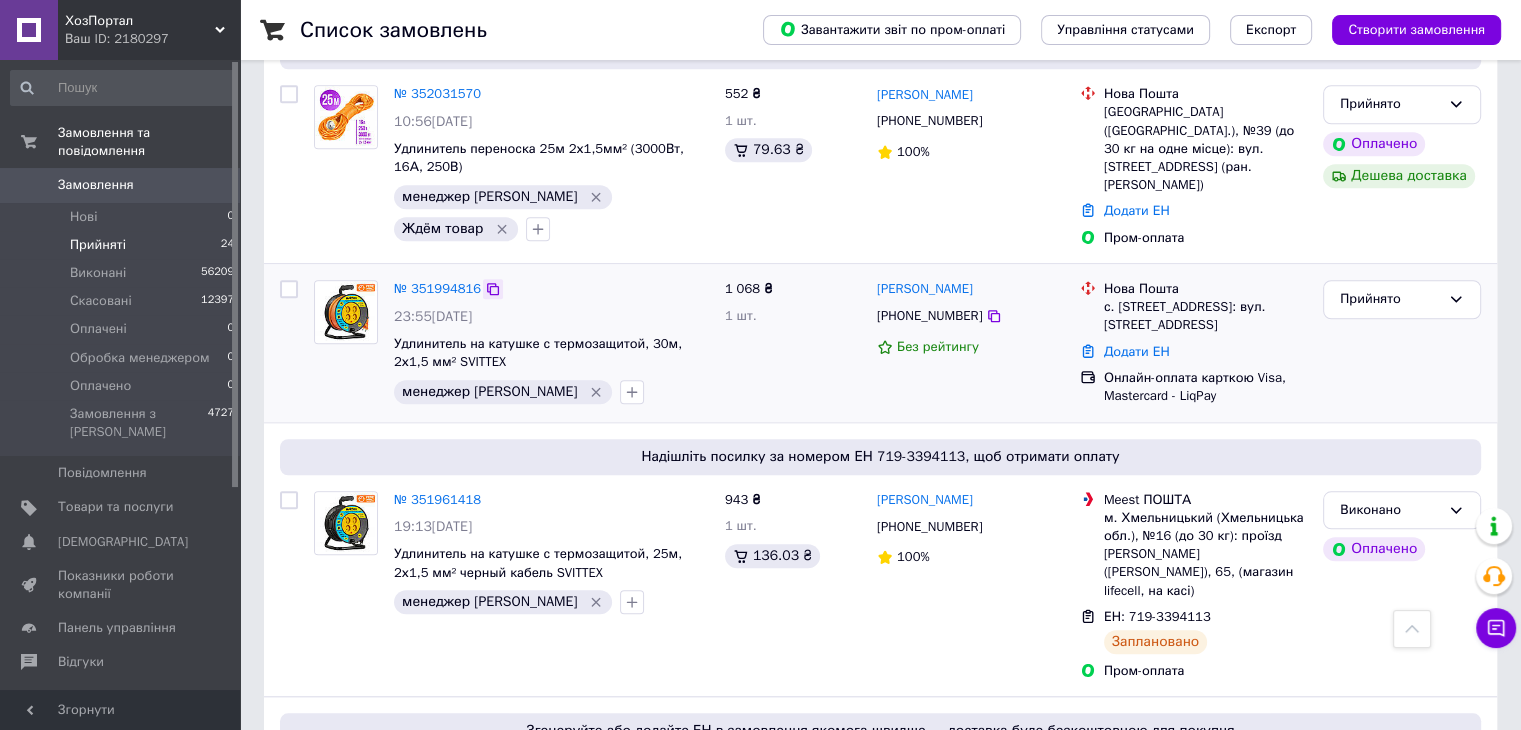 click 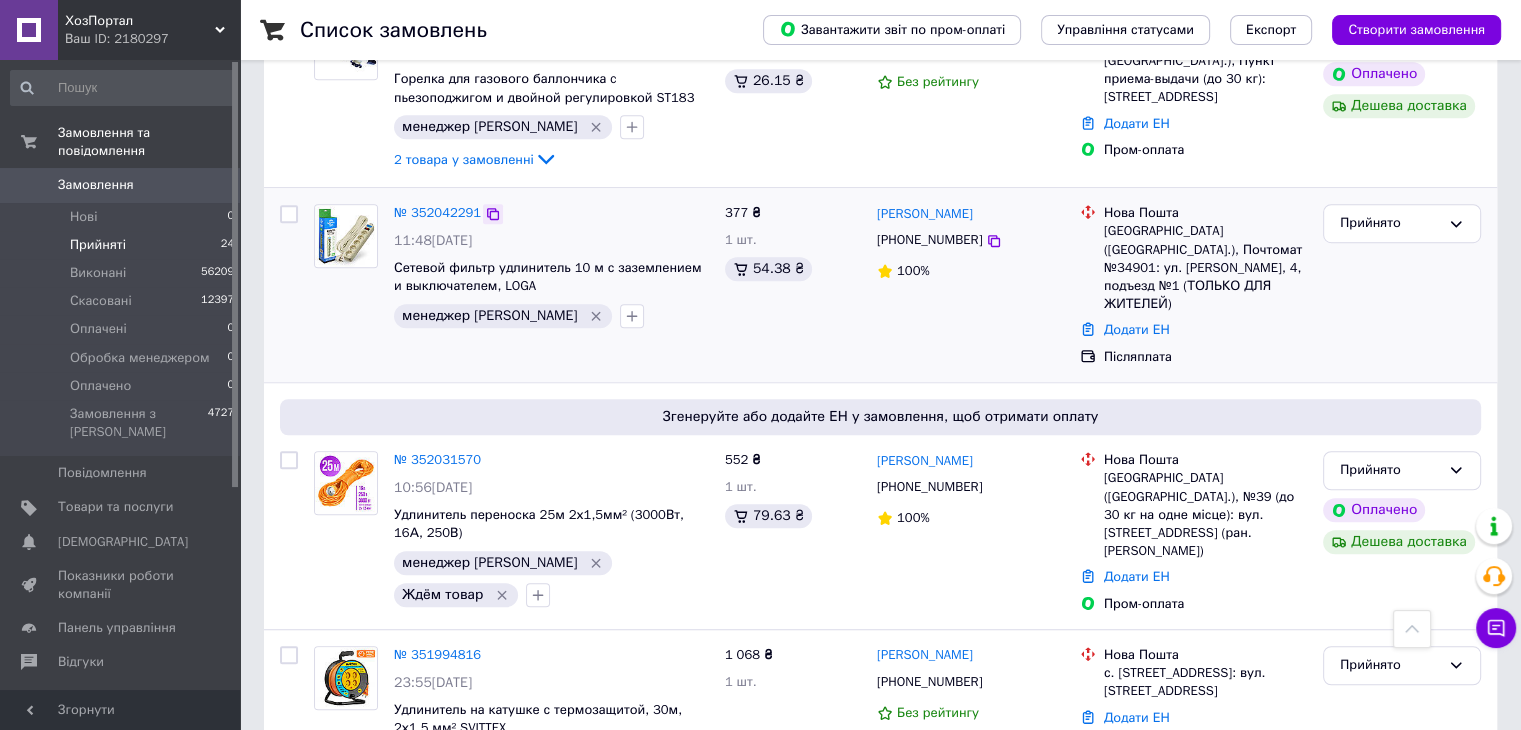 scroll, scrollTop: 1300, scrollLeft: 0, axis: vertical 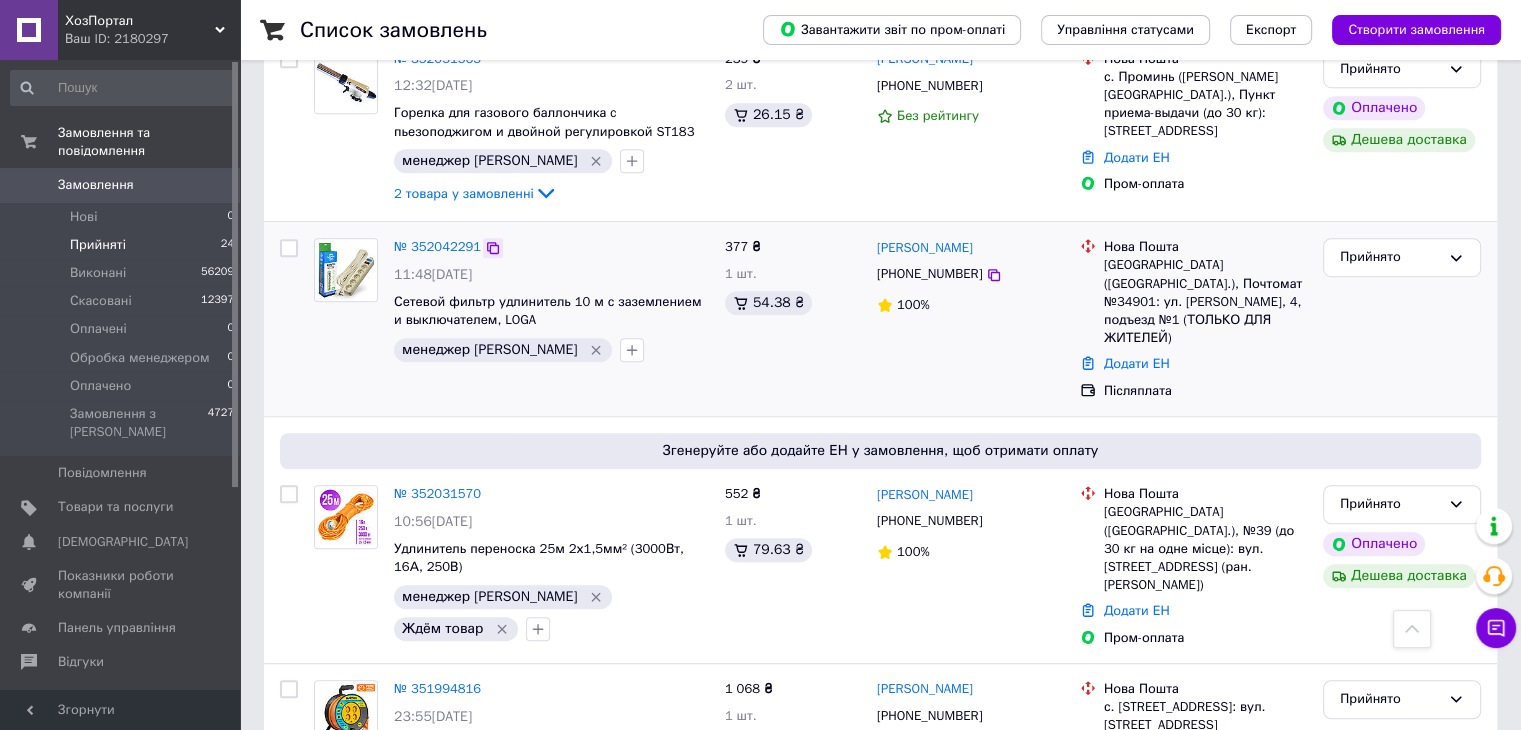 click 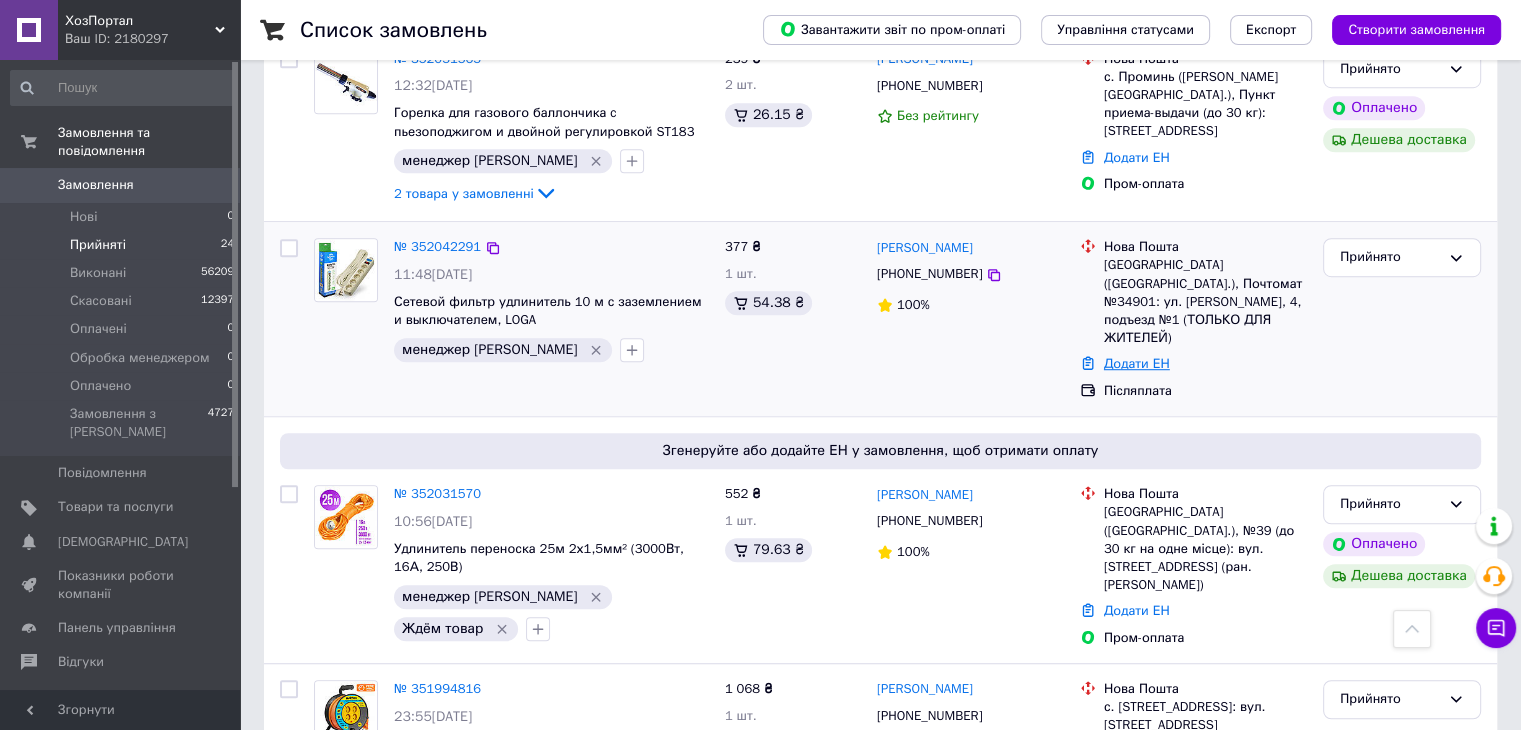 click on "Додати ЕН" at bounding box center (1137, 363) 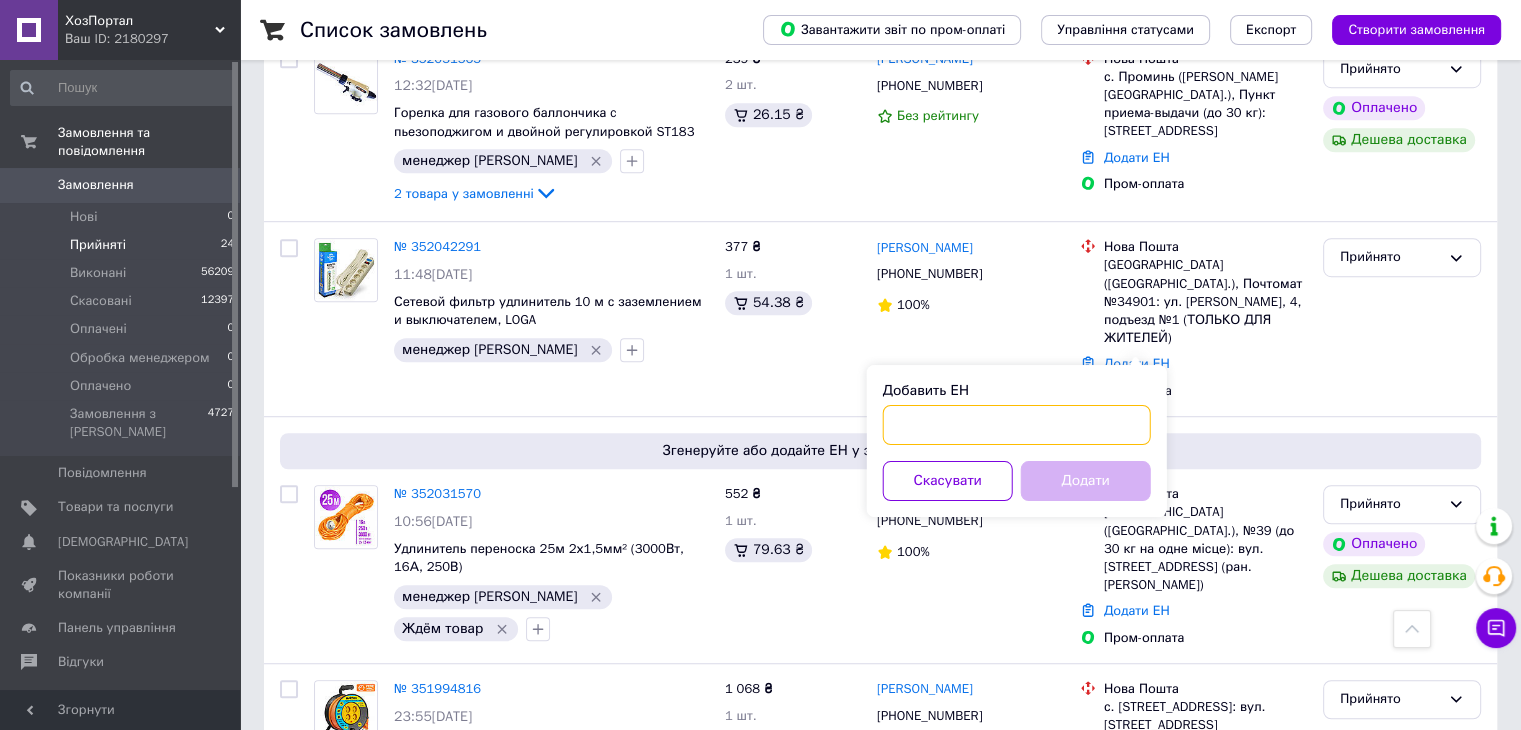click on "Добавить ЕН" at bounding box center (1017, 425) 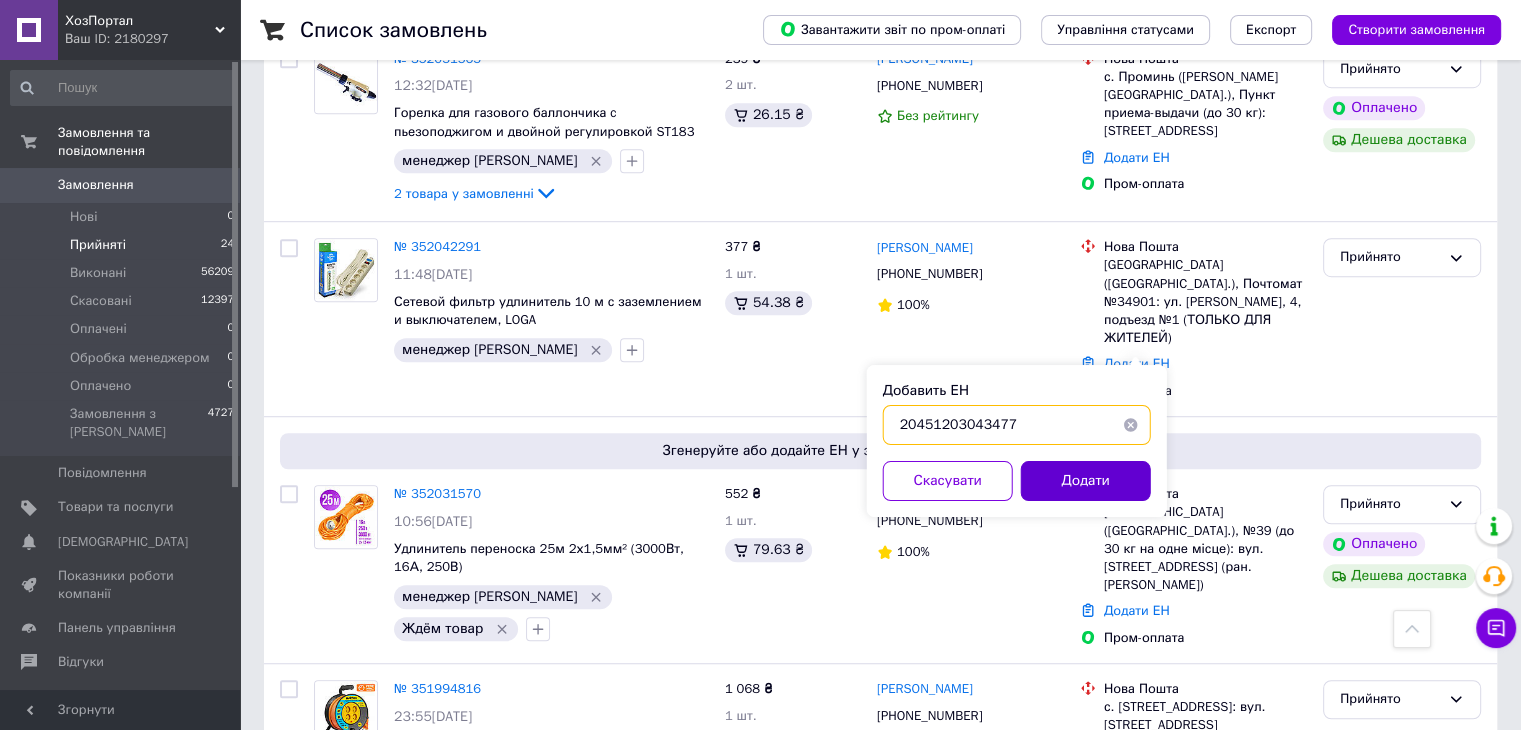 type on "20451203043477" 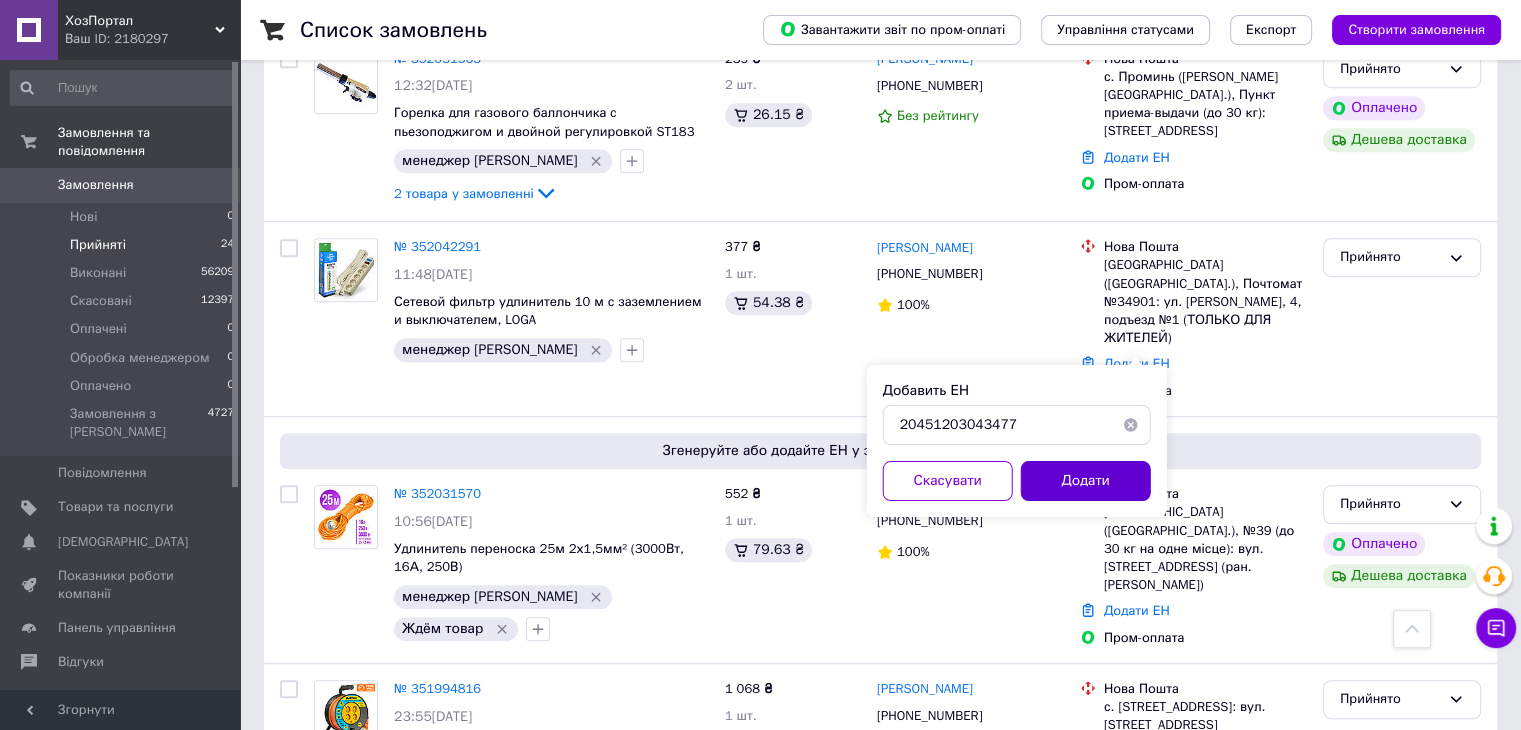 click on "Додати" at bounding box center (1086, 481) 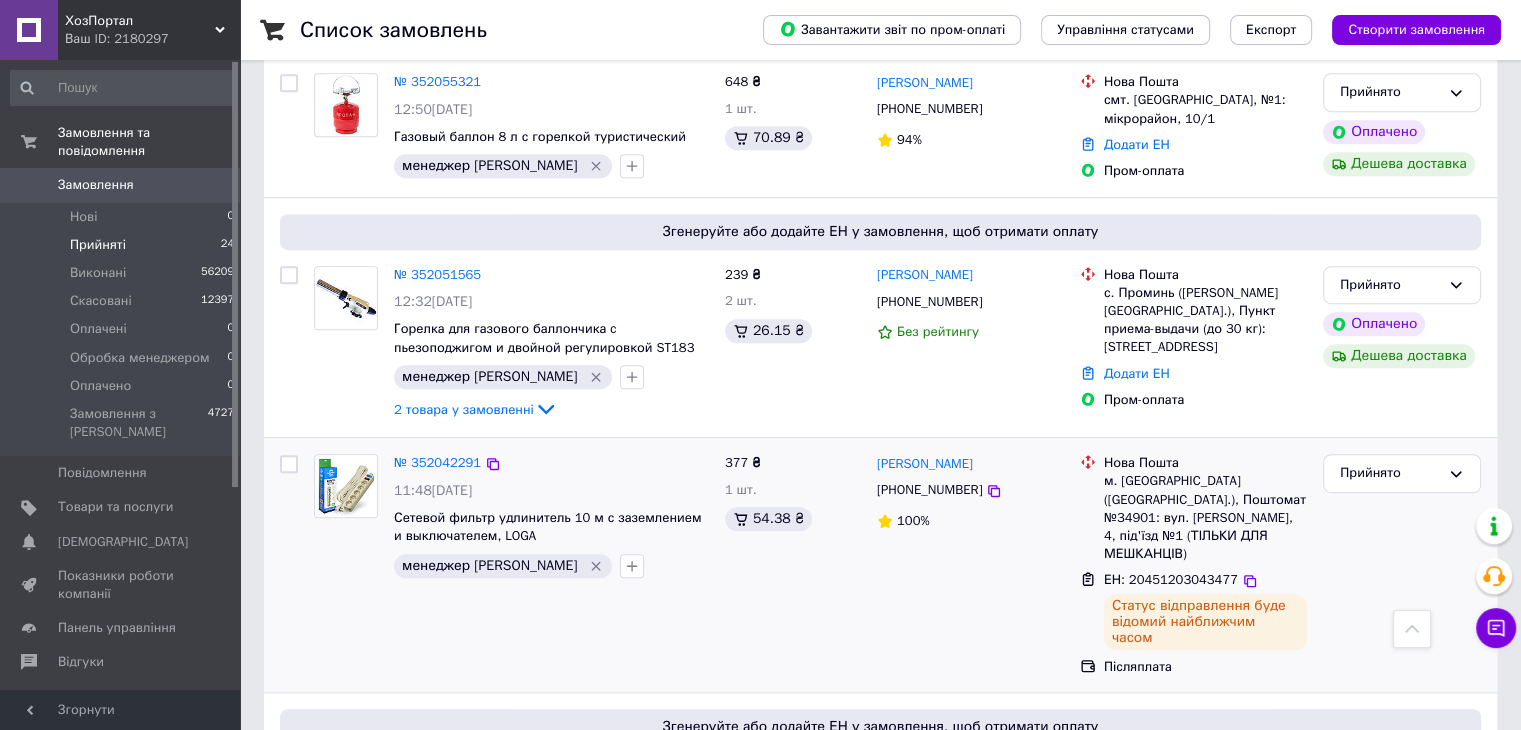 scroll, scrollTop: 1200, scrollLeft: 0, axis: vertical 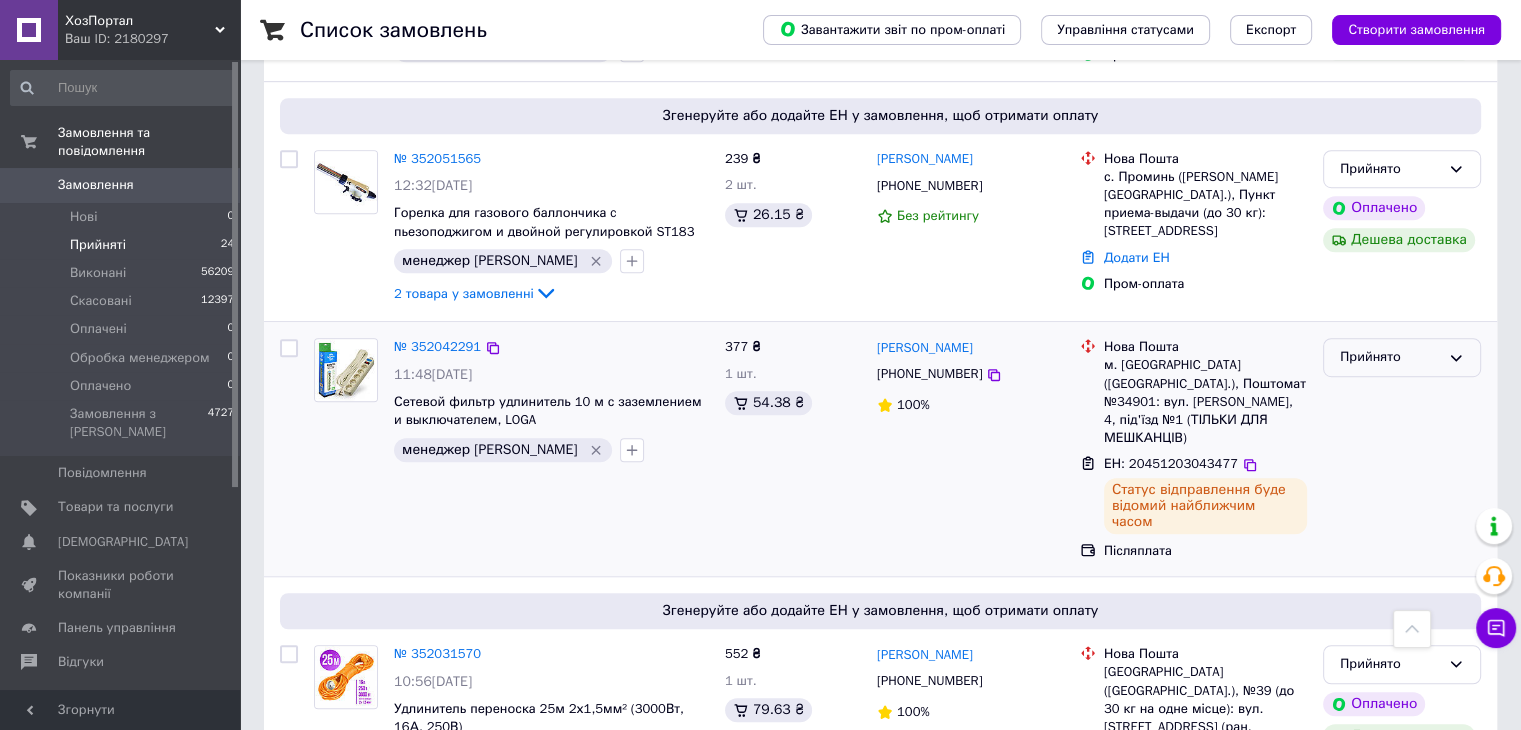 click on "Прийнято" at bounding box center (1402, 357) 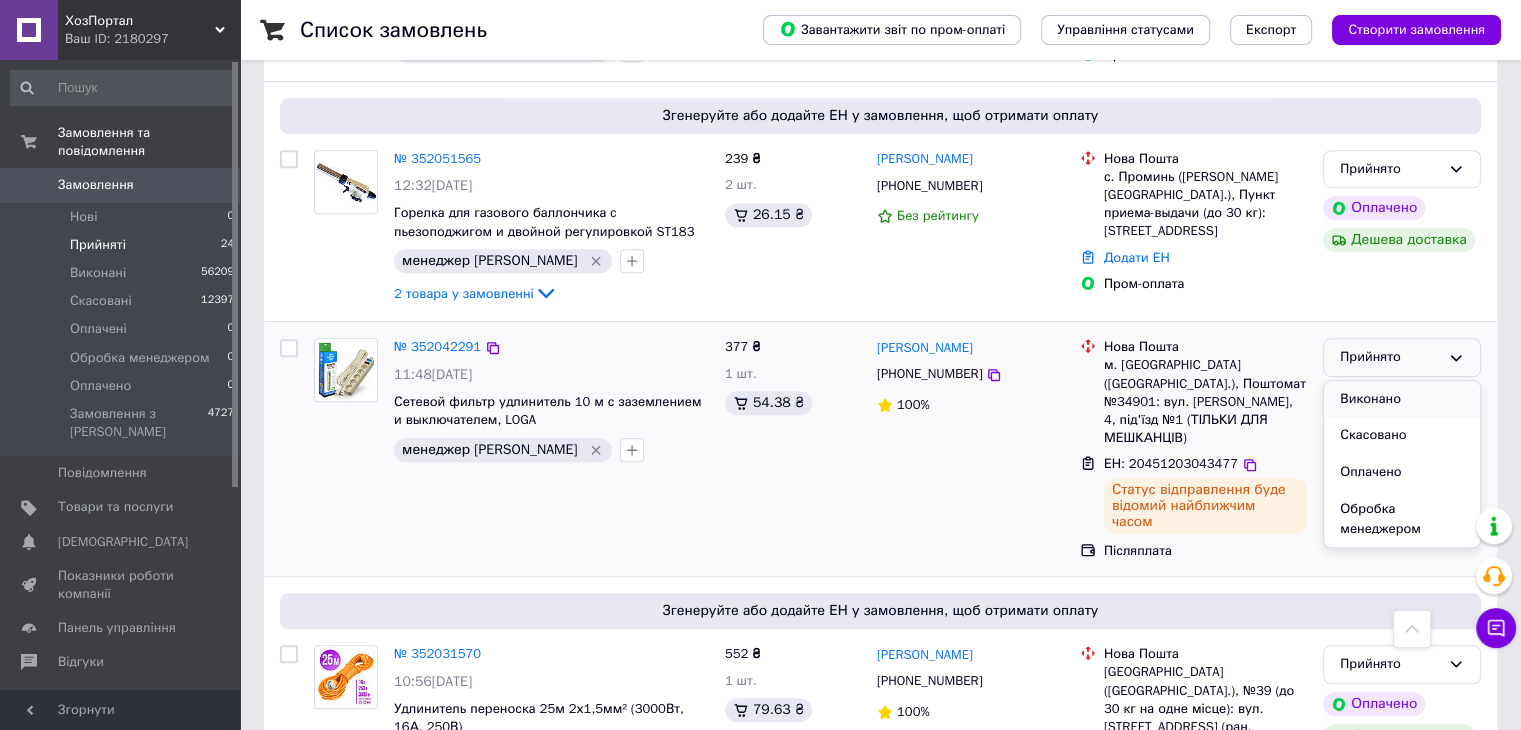 click on "Виконано" at bounding box center [1402, 399] 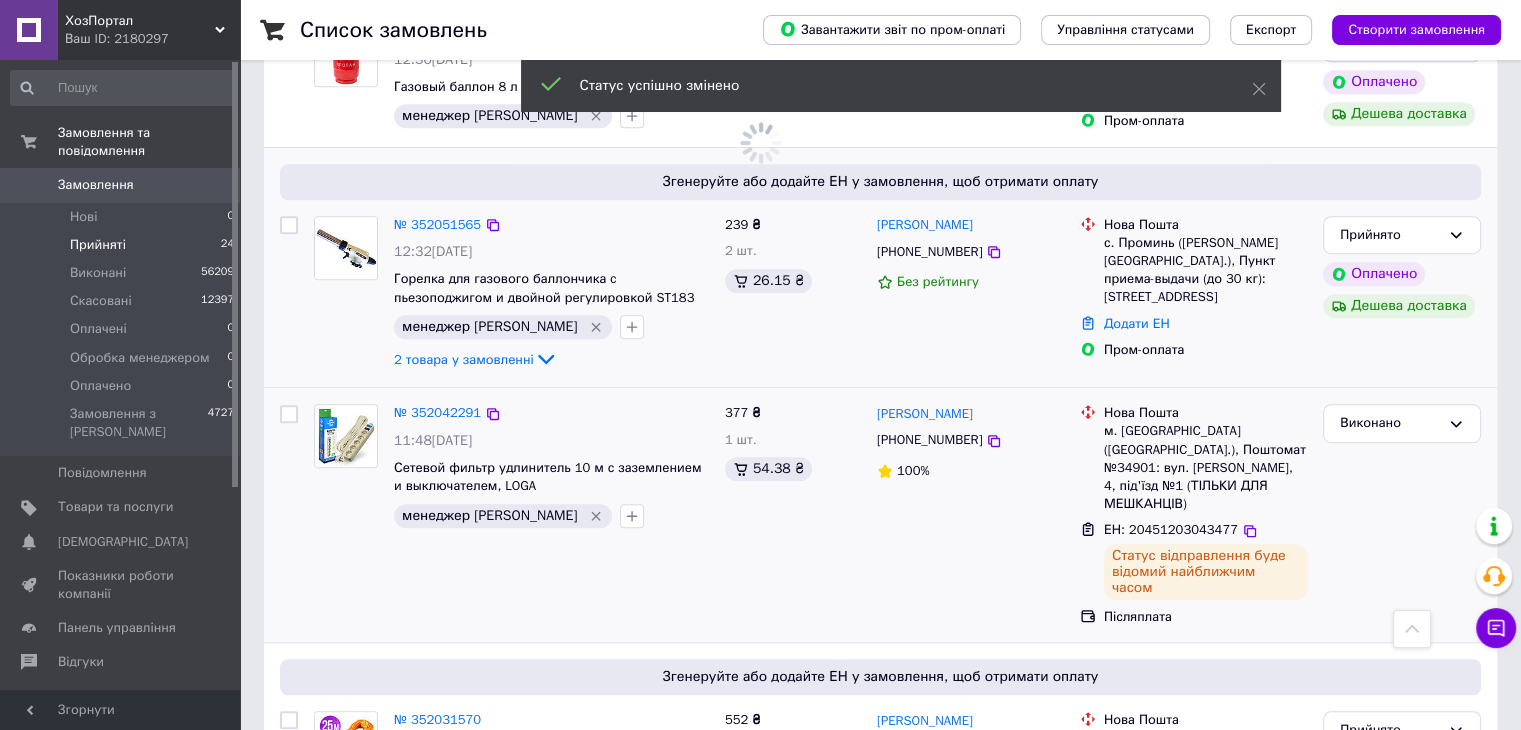 scroll, scrollTop: 1100, scrollLeft: 0, axis: vertical 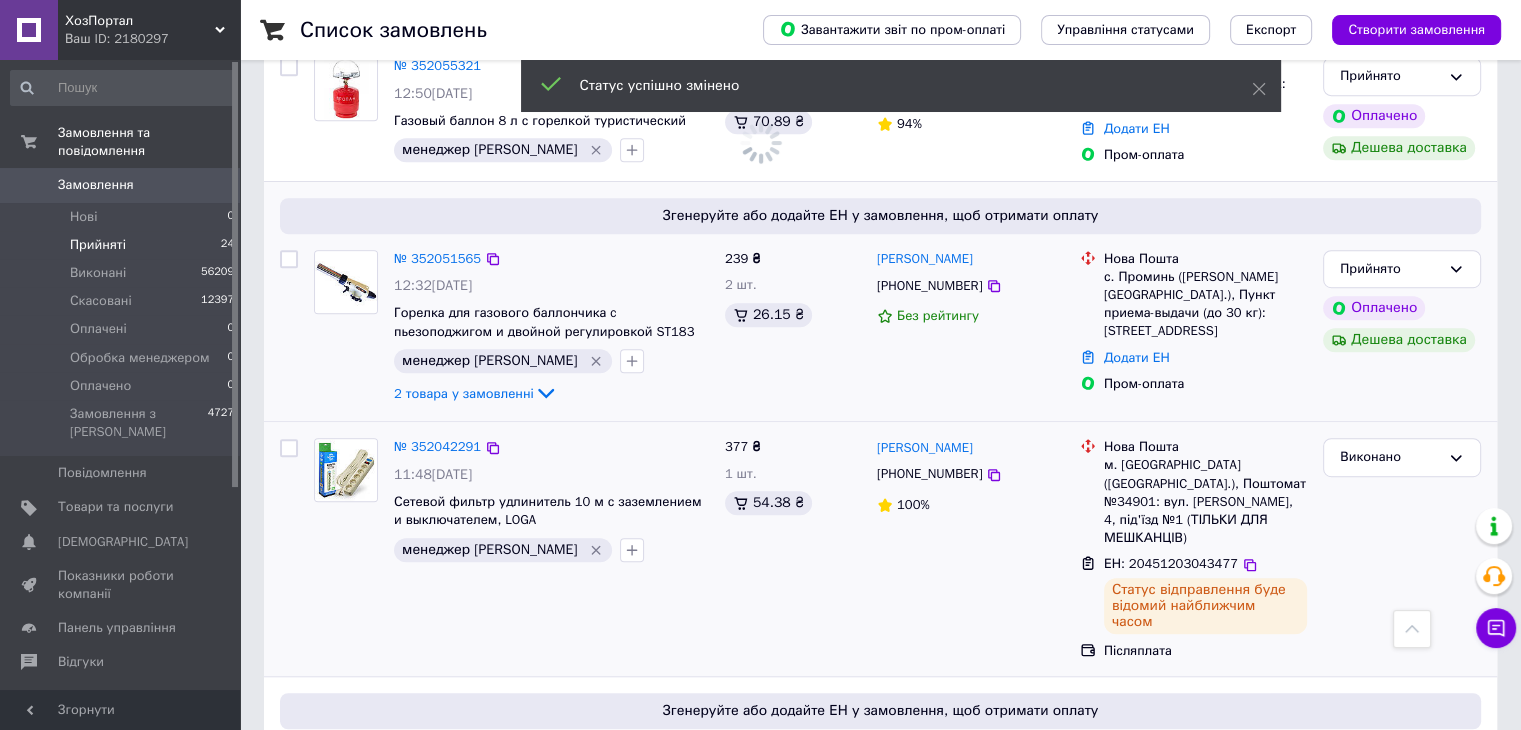click on "№ 352051565" at bounding box center (551, 259) 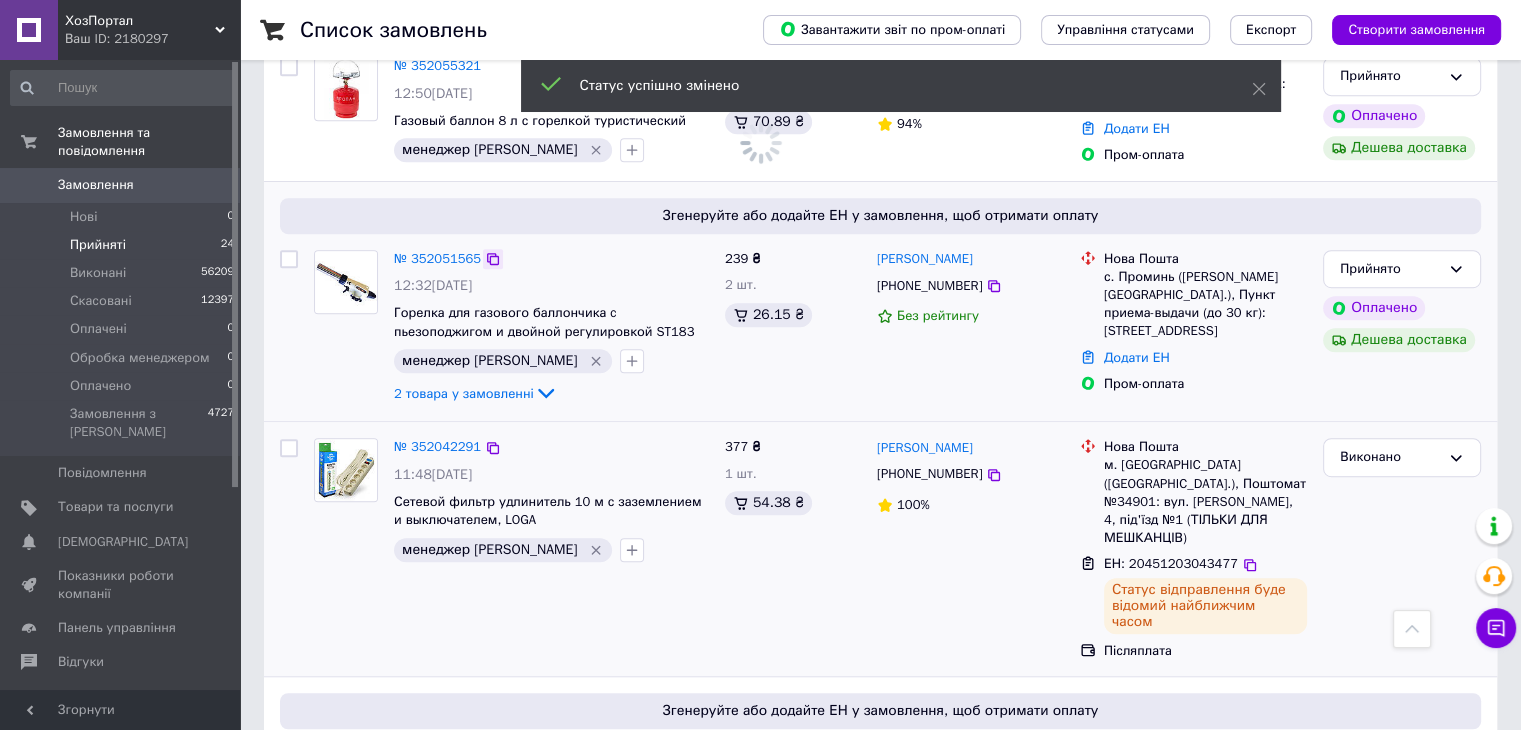 click 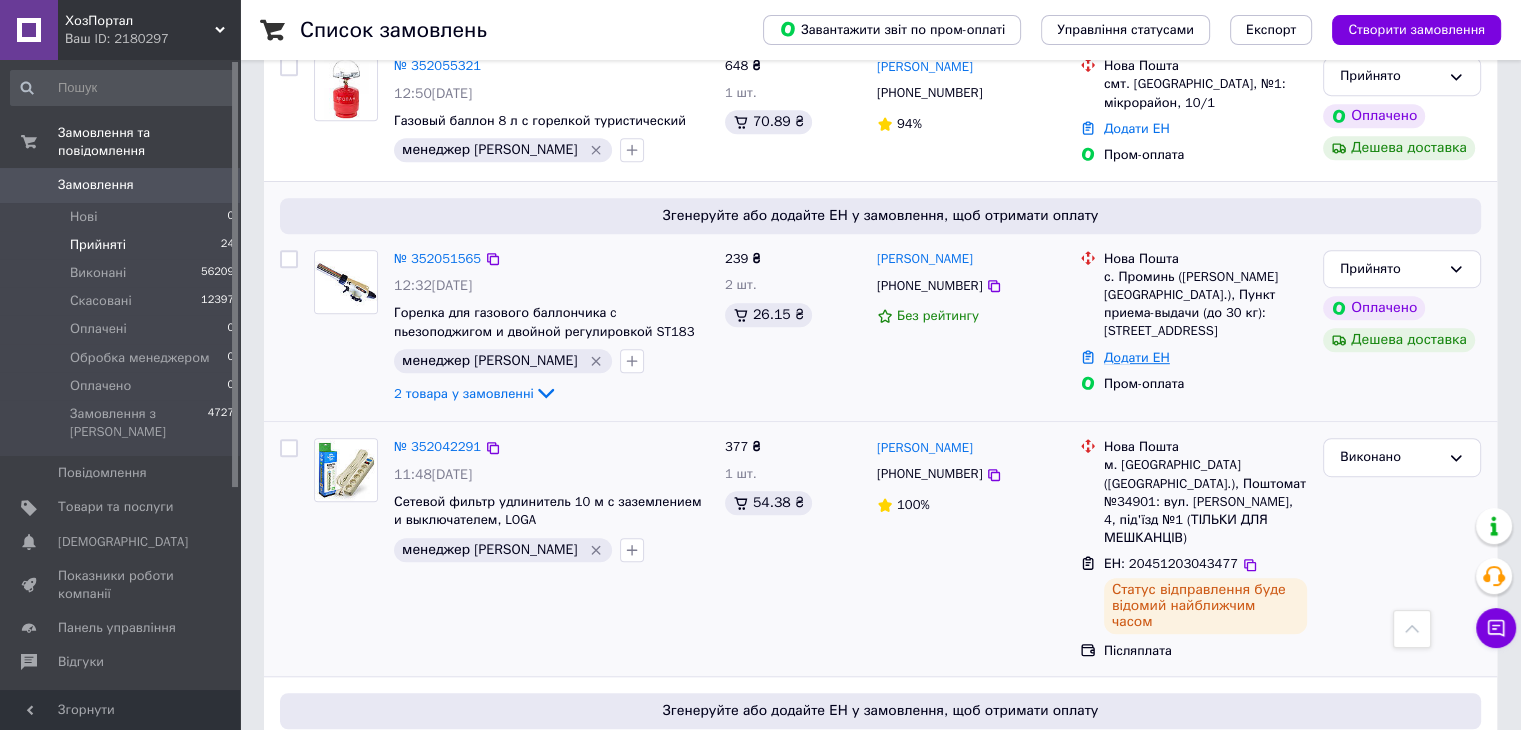 click on "Додати ЕН" at bounding box center (1137, 357) 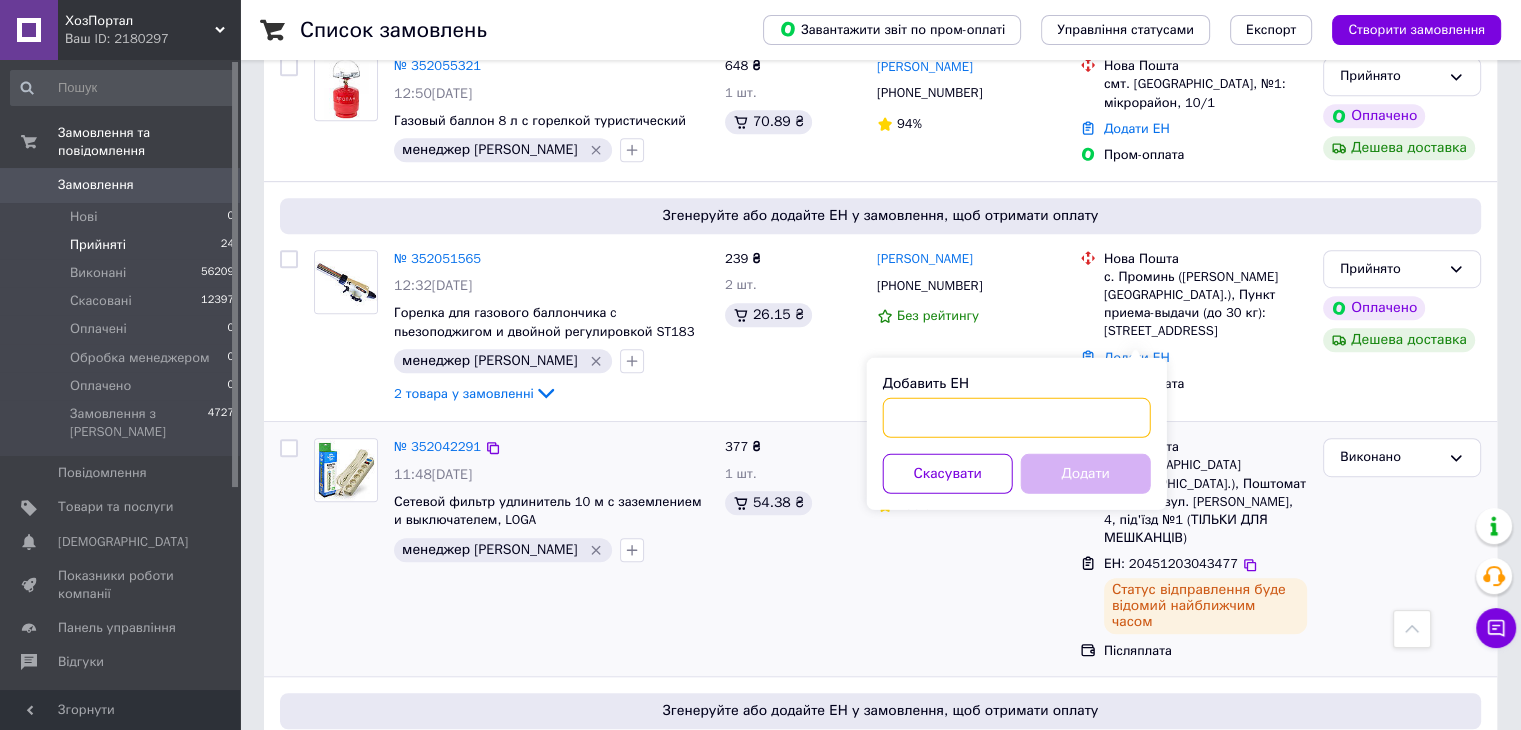 click on "Добавить ЕН" at bounding box center (1017, 418) 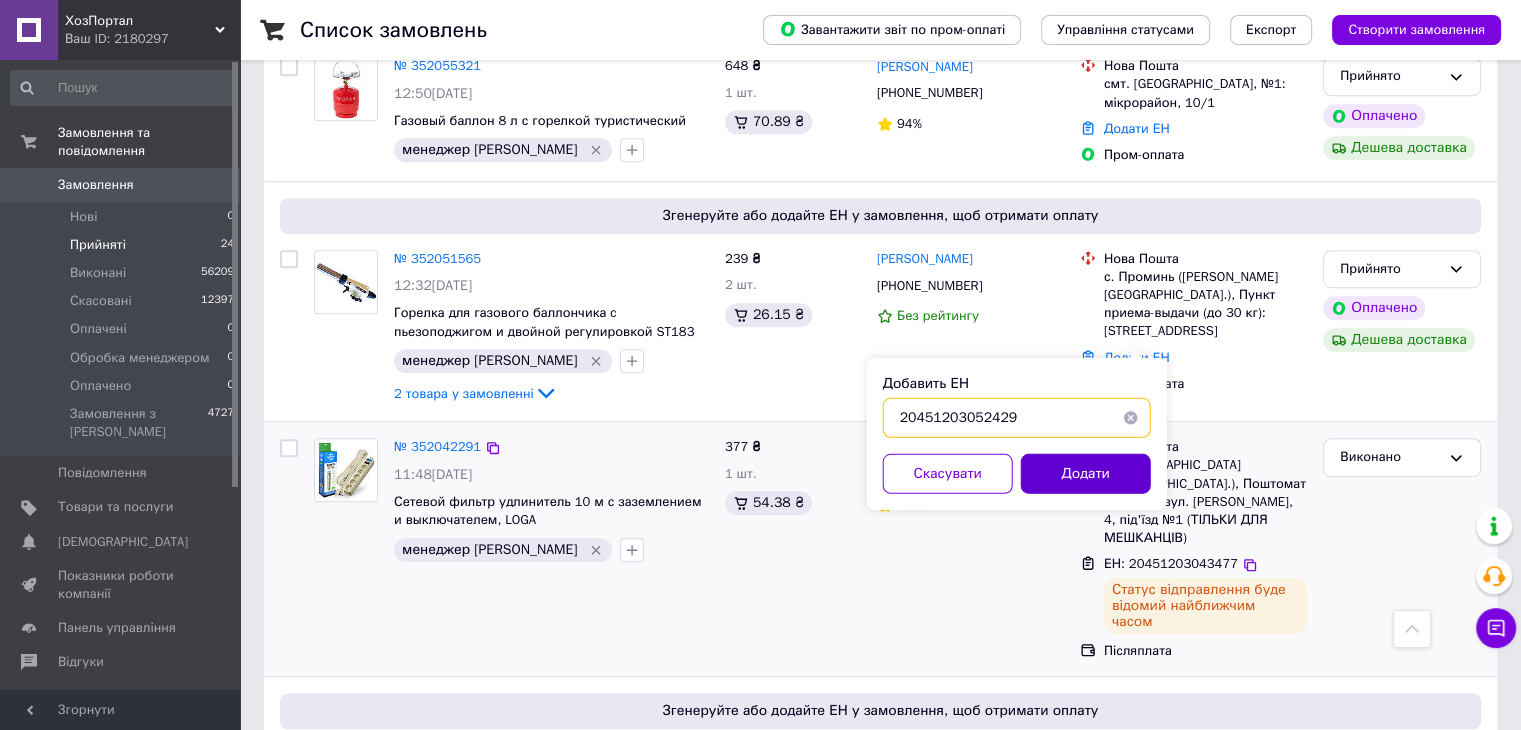 type on "20451203052429" 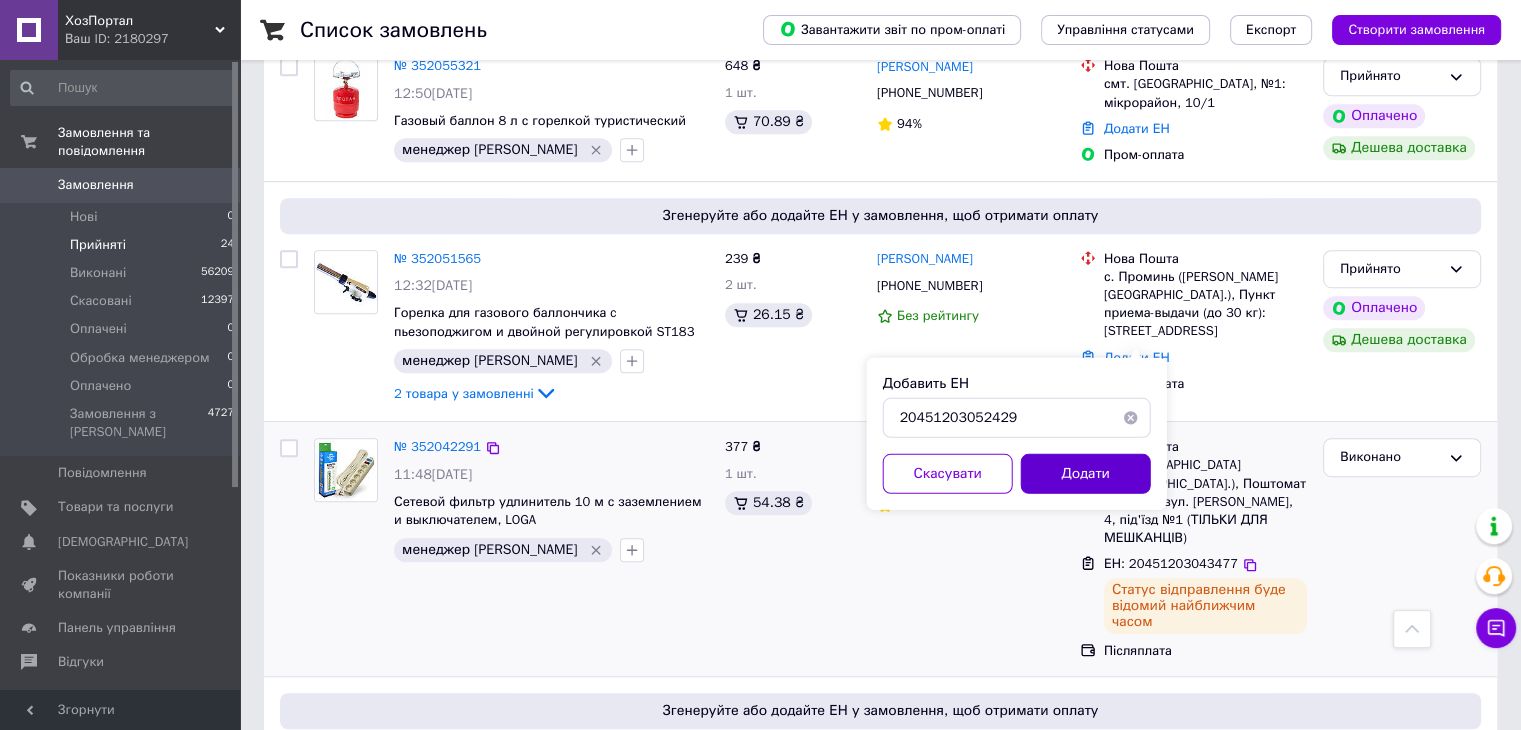 click on "Додати" at bounding box center (1086, 474) 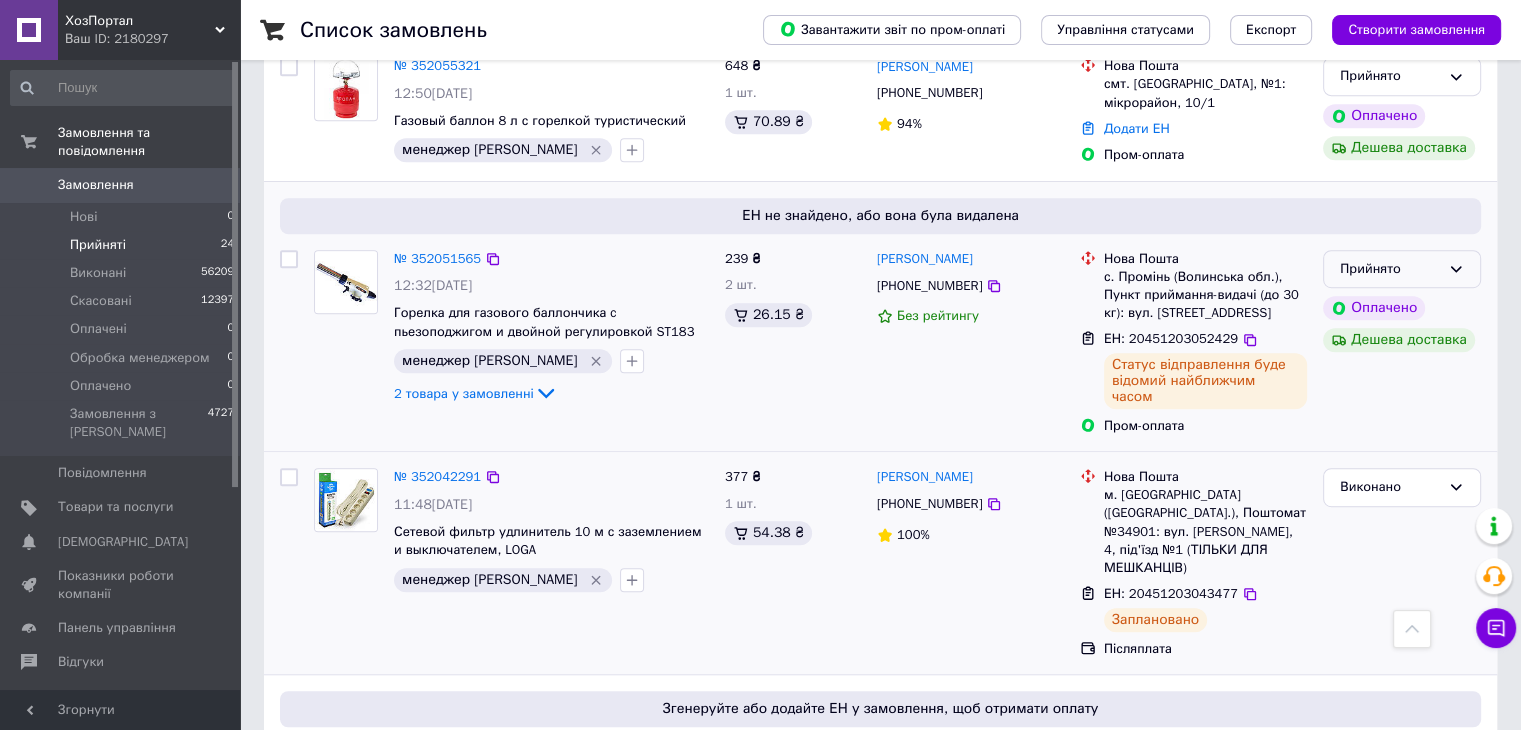 click on "Прийнято" at bounding box center (1390, 269) 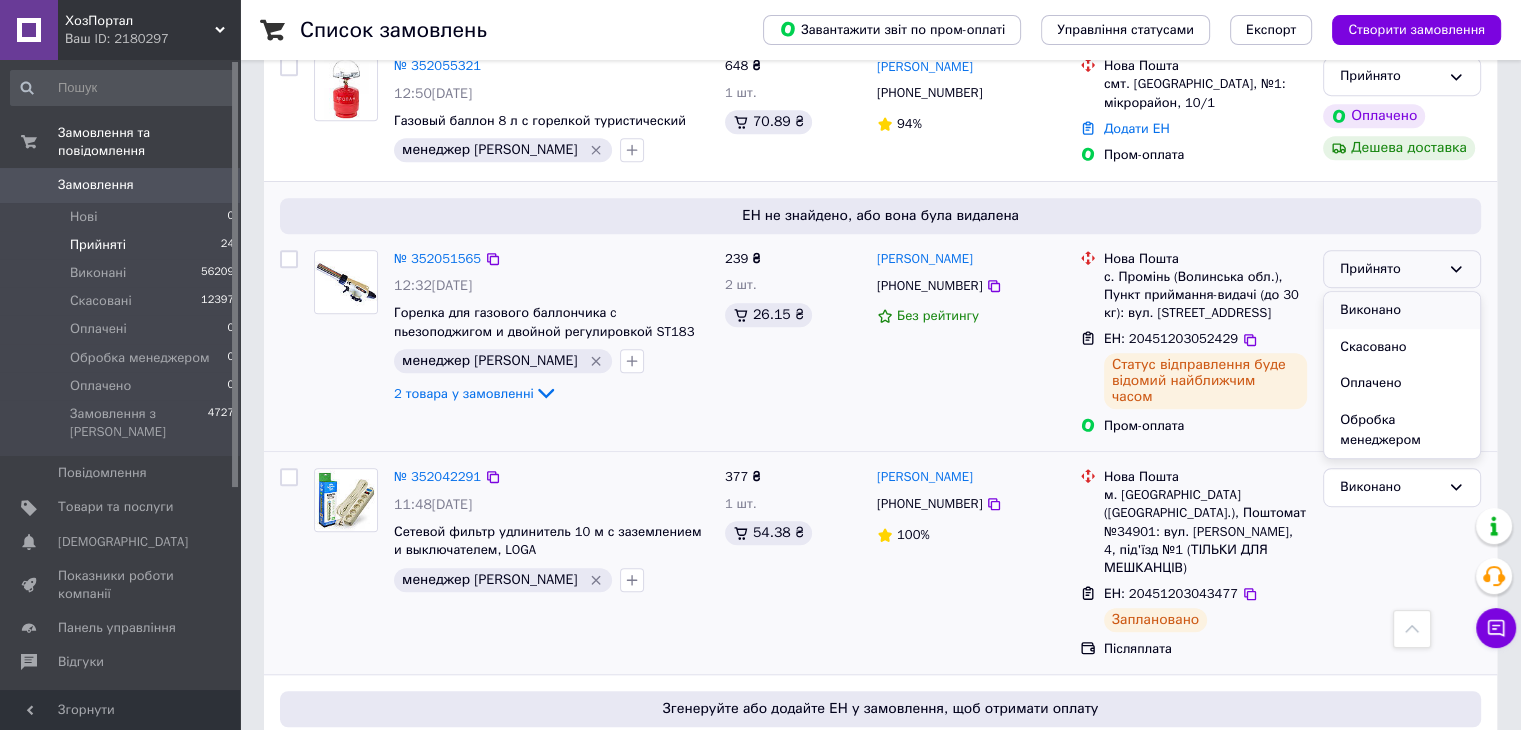 click on "Виконано" at bounding box center [1402, 310] 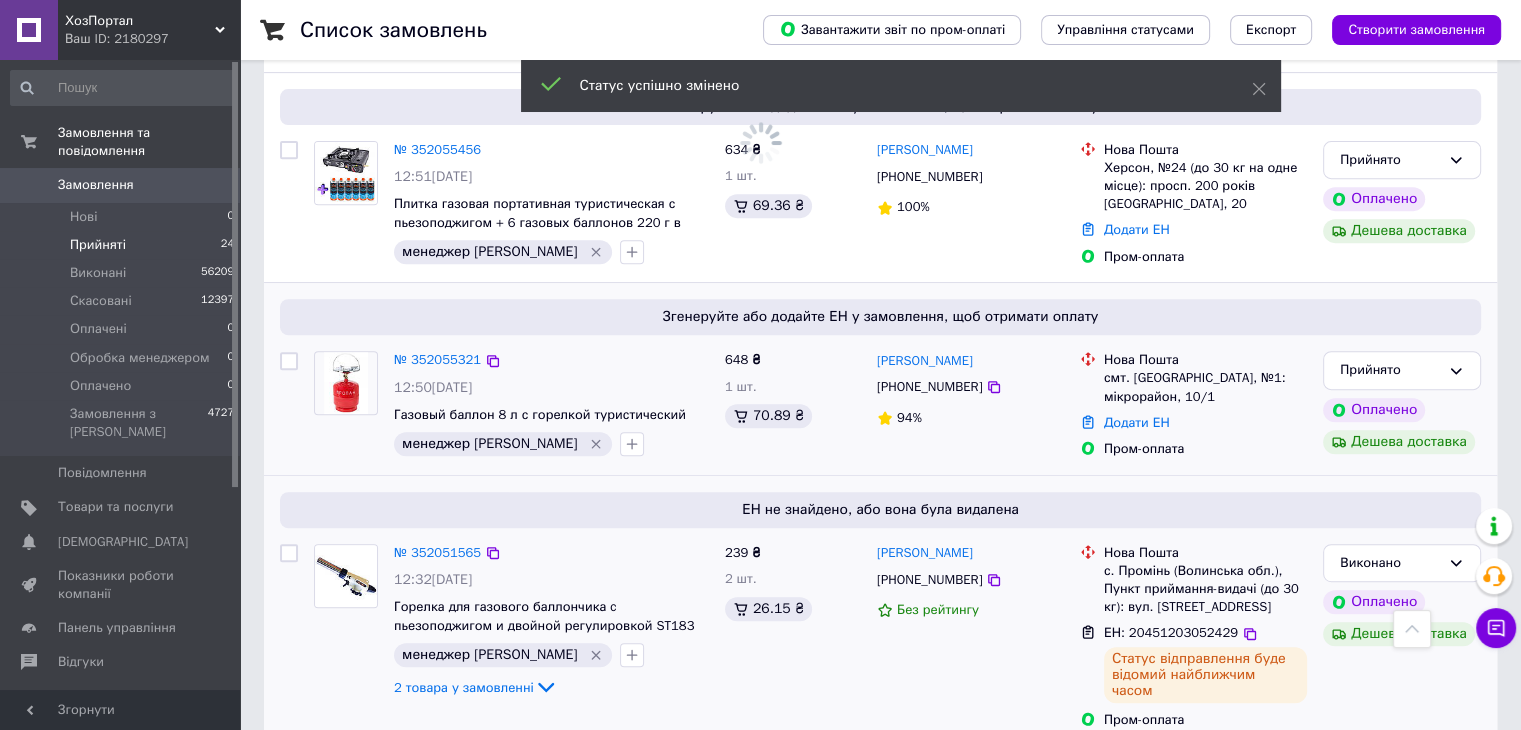 scroll, scrollTop: 800, scrollLeft: 0, axis: vertical 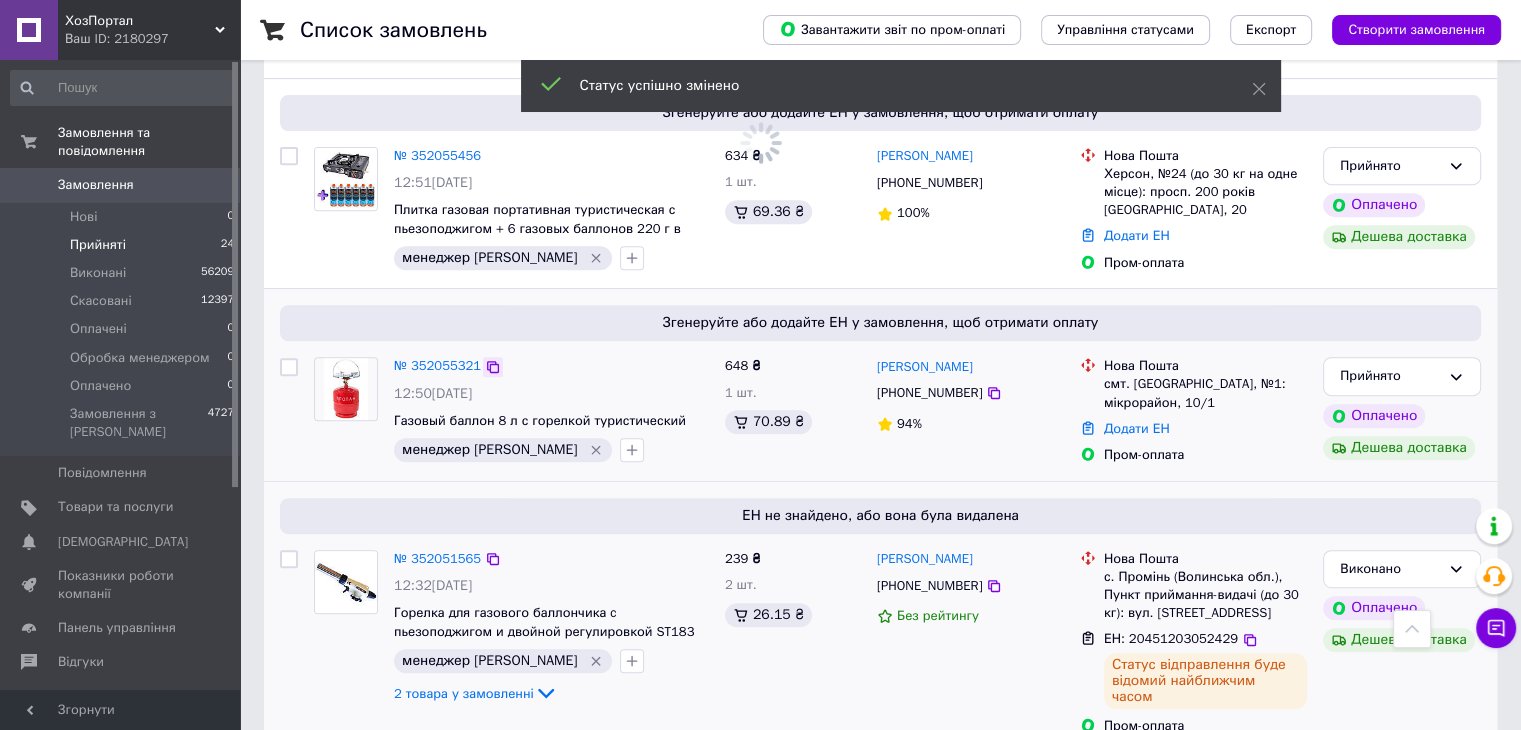 click at bounding box center (493, 367) 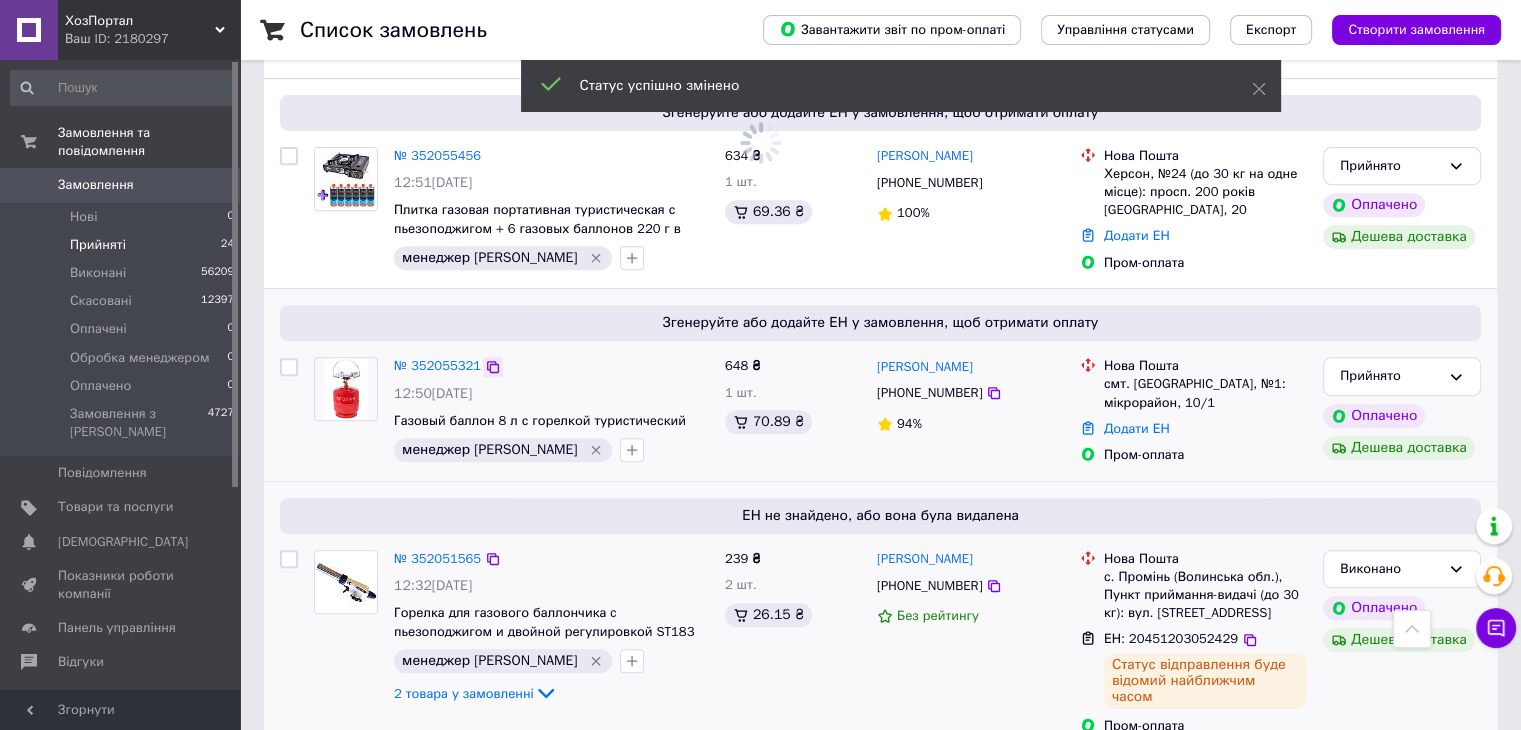 click 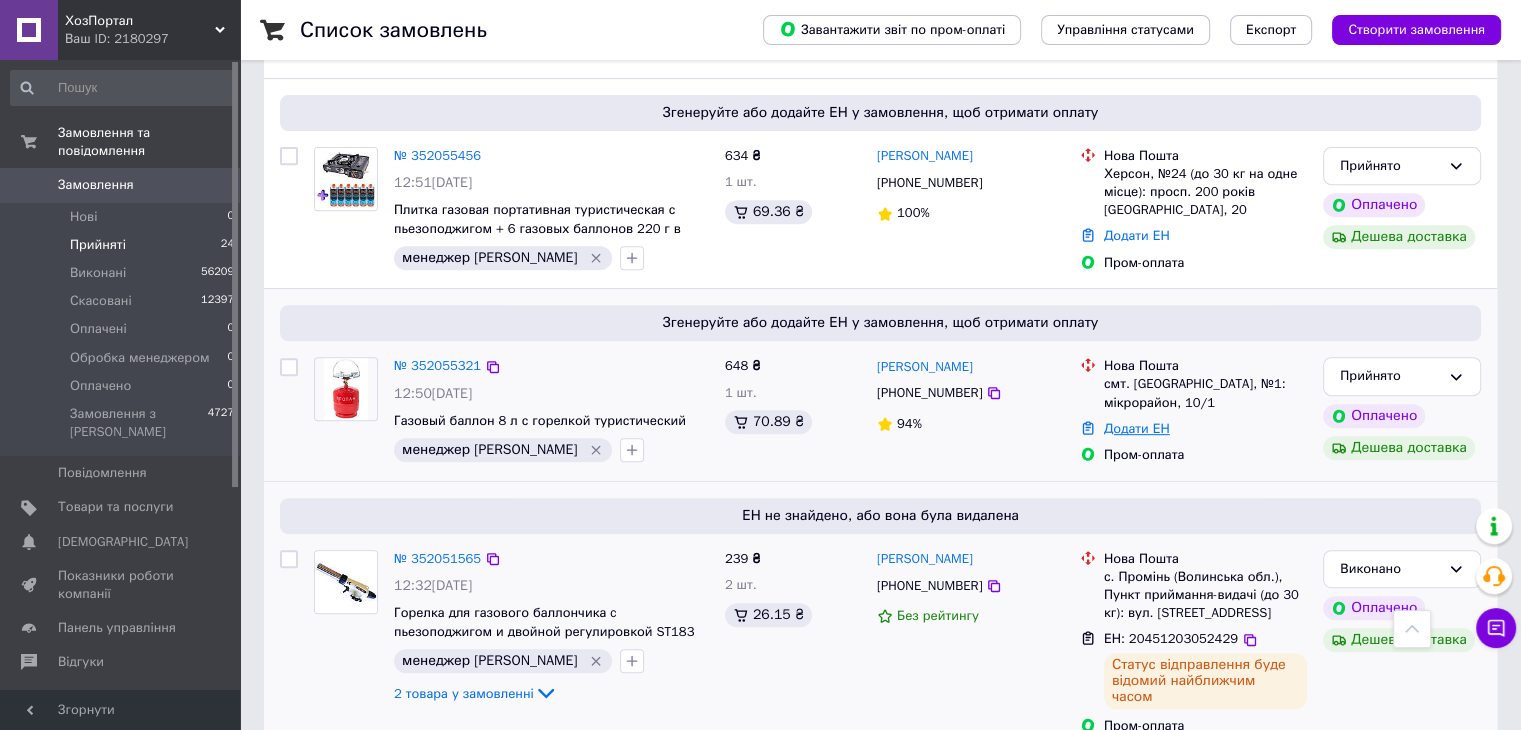 click on "Додати ЕН" at bounding box center (1137, 428) 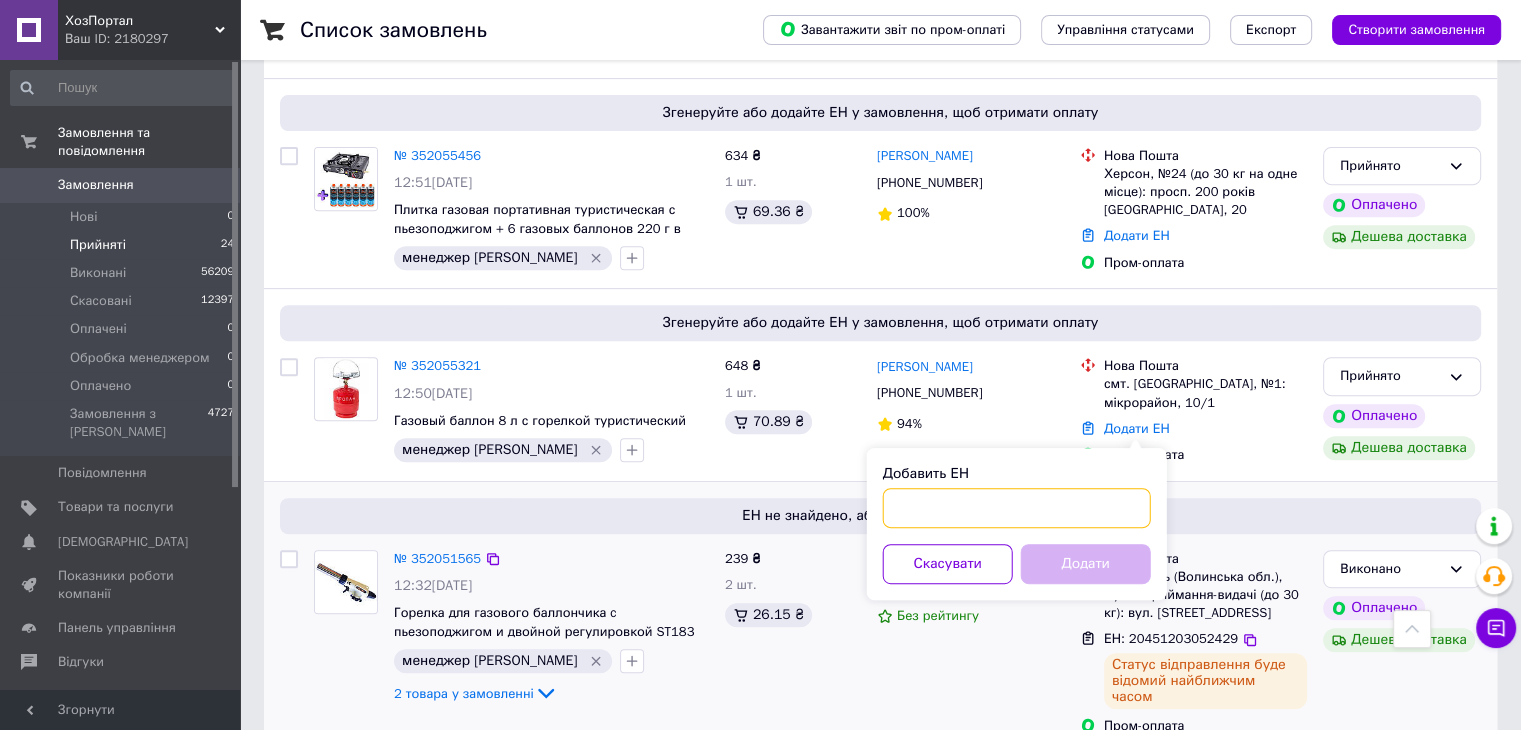 click on "Добавить ЕН" at bounding box center [1017, 508] 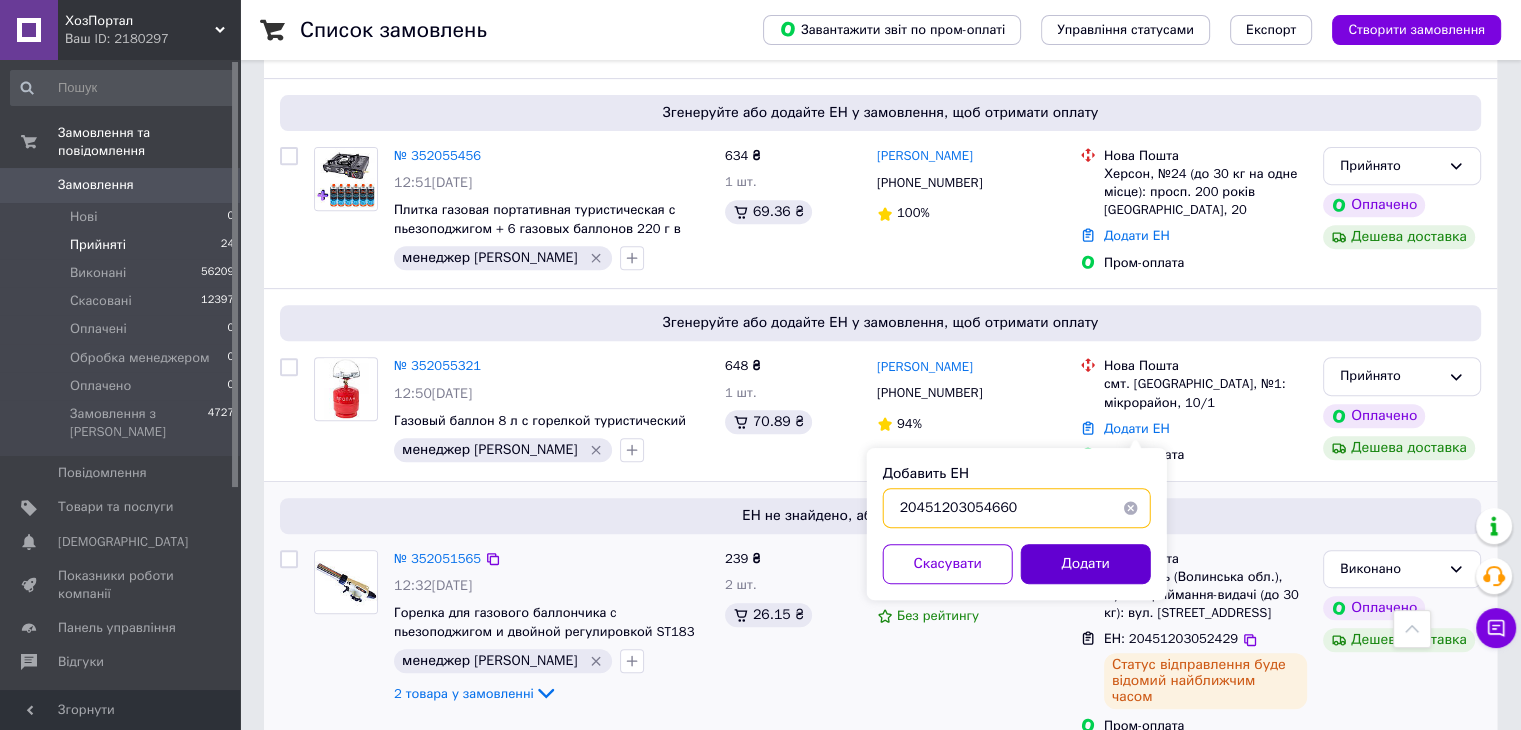 type on "20451203054660" 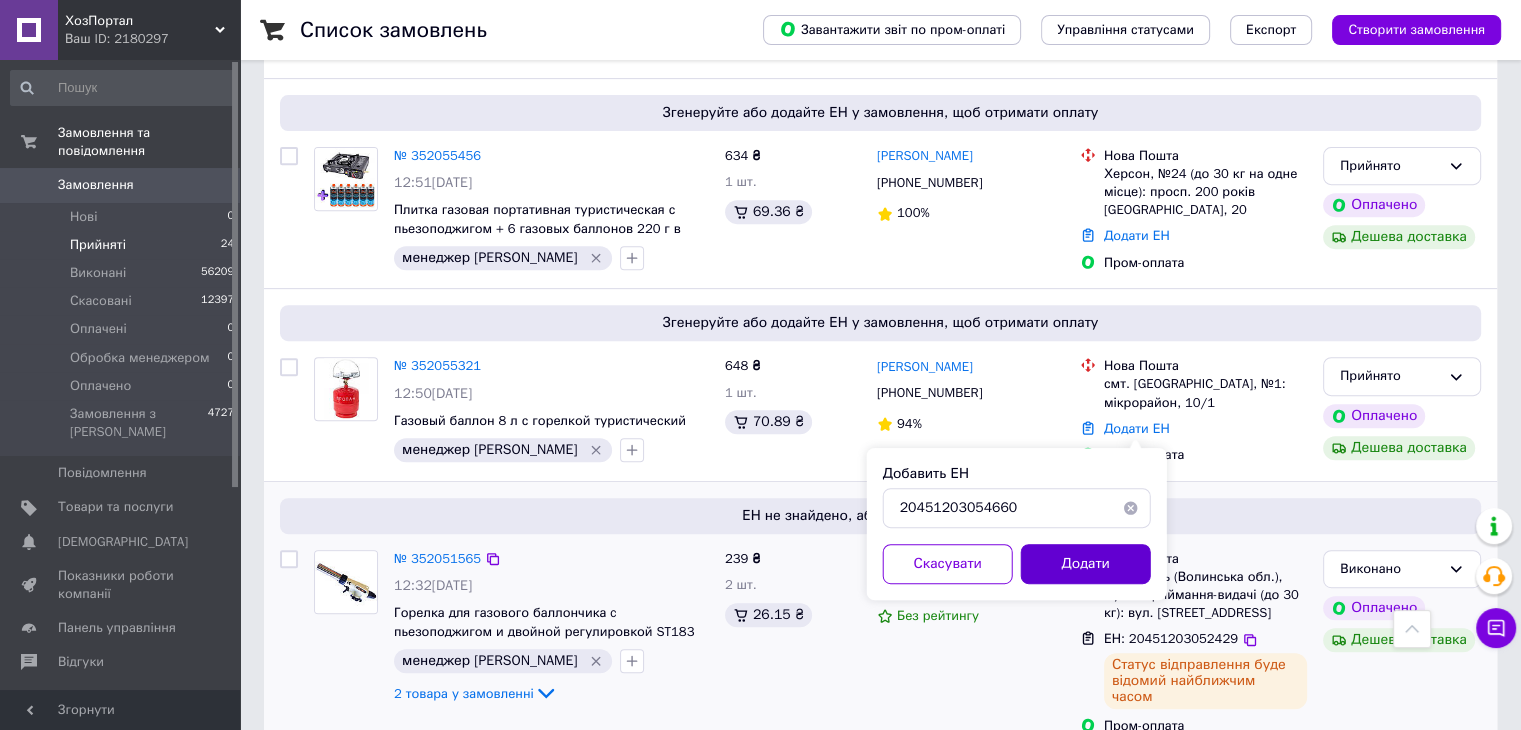 click on "Додати" at bounding box center (1086, 564) 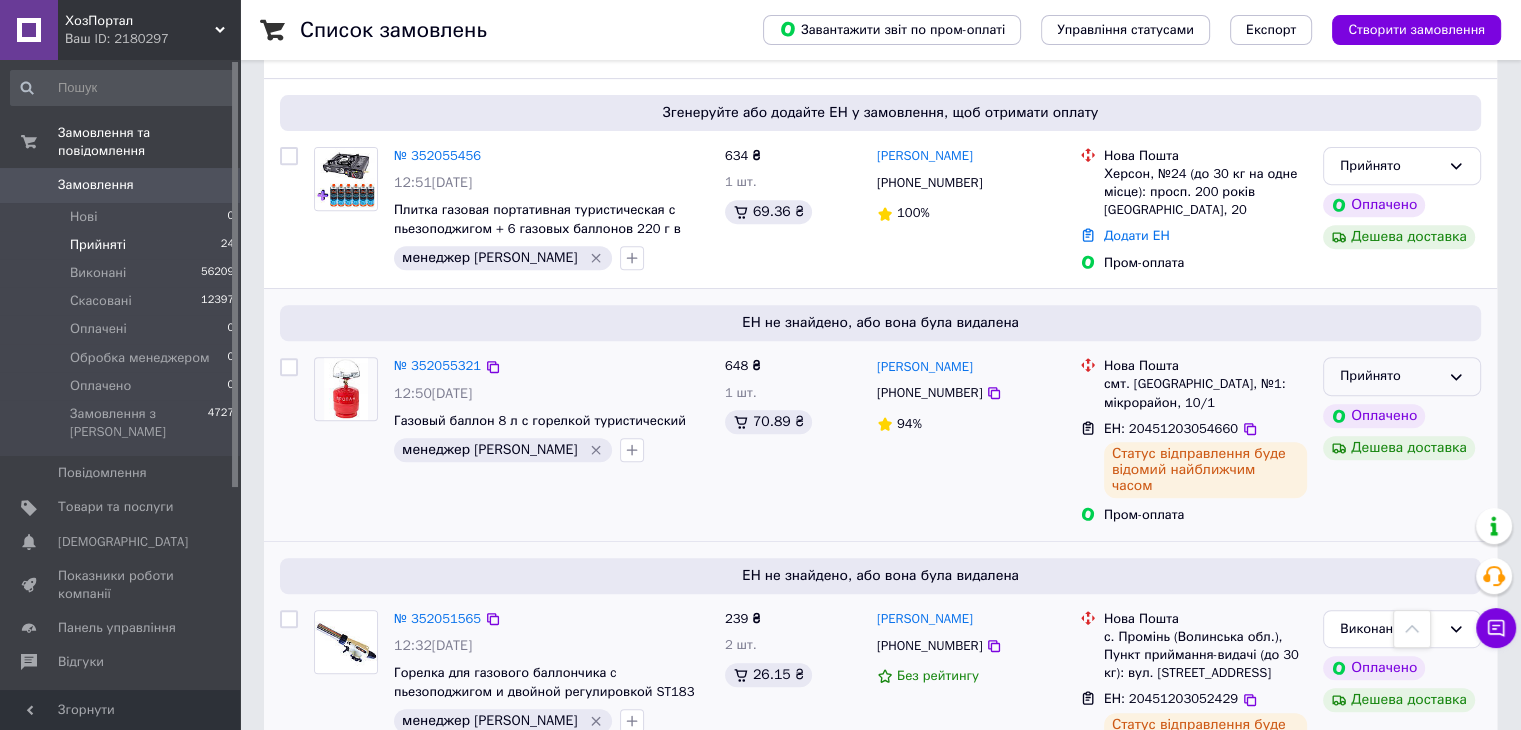 click on "Прийнято" at bounding box center [1390, 376] 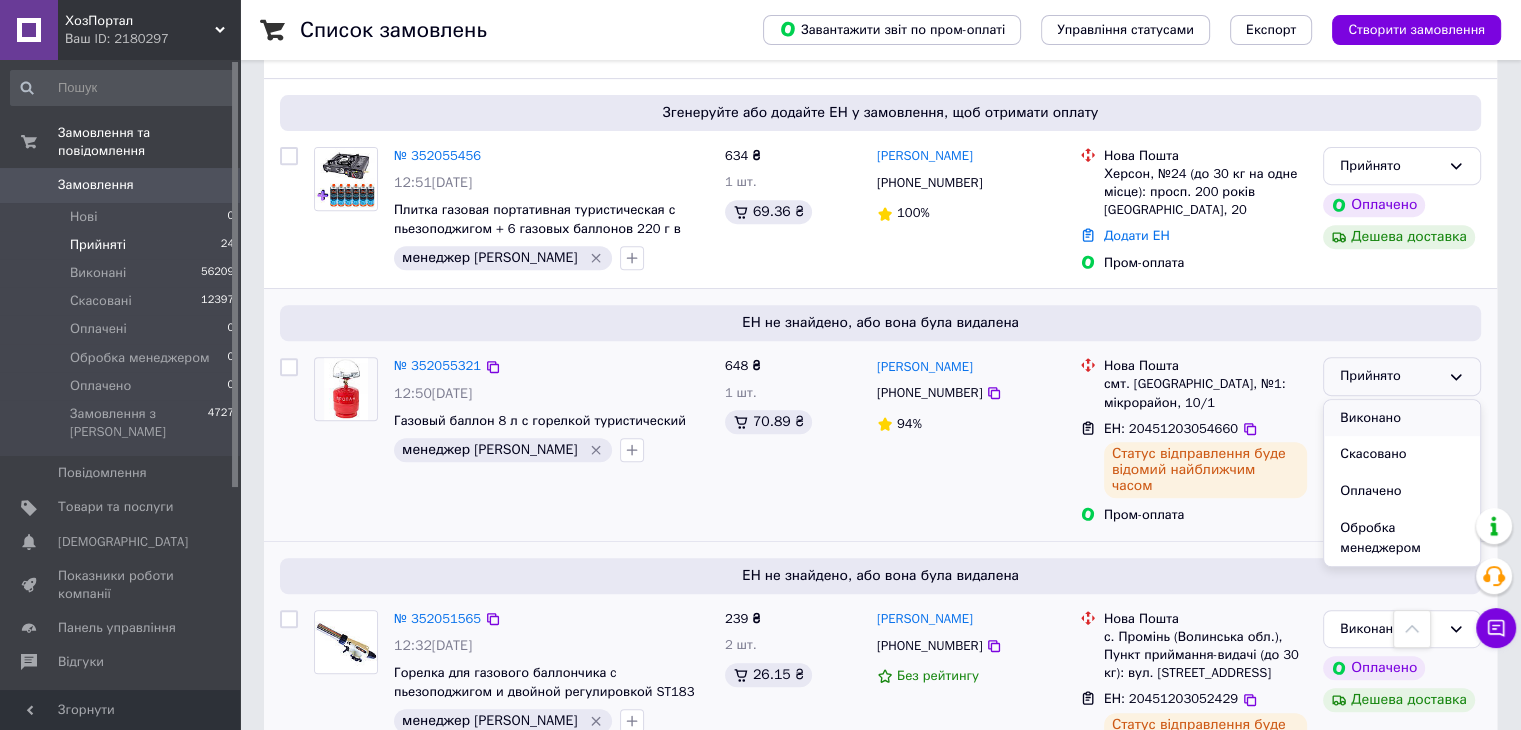 click on "Виконано" at bounding box center [1402, 418] 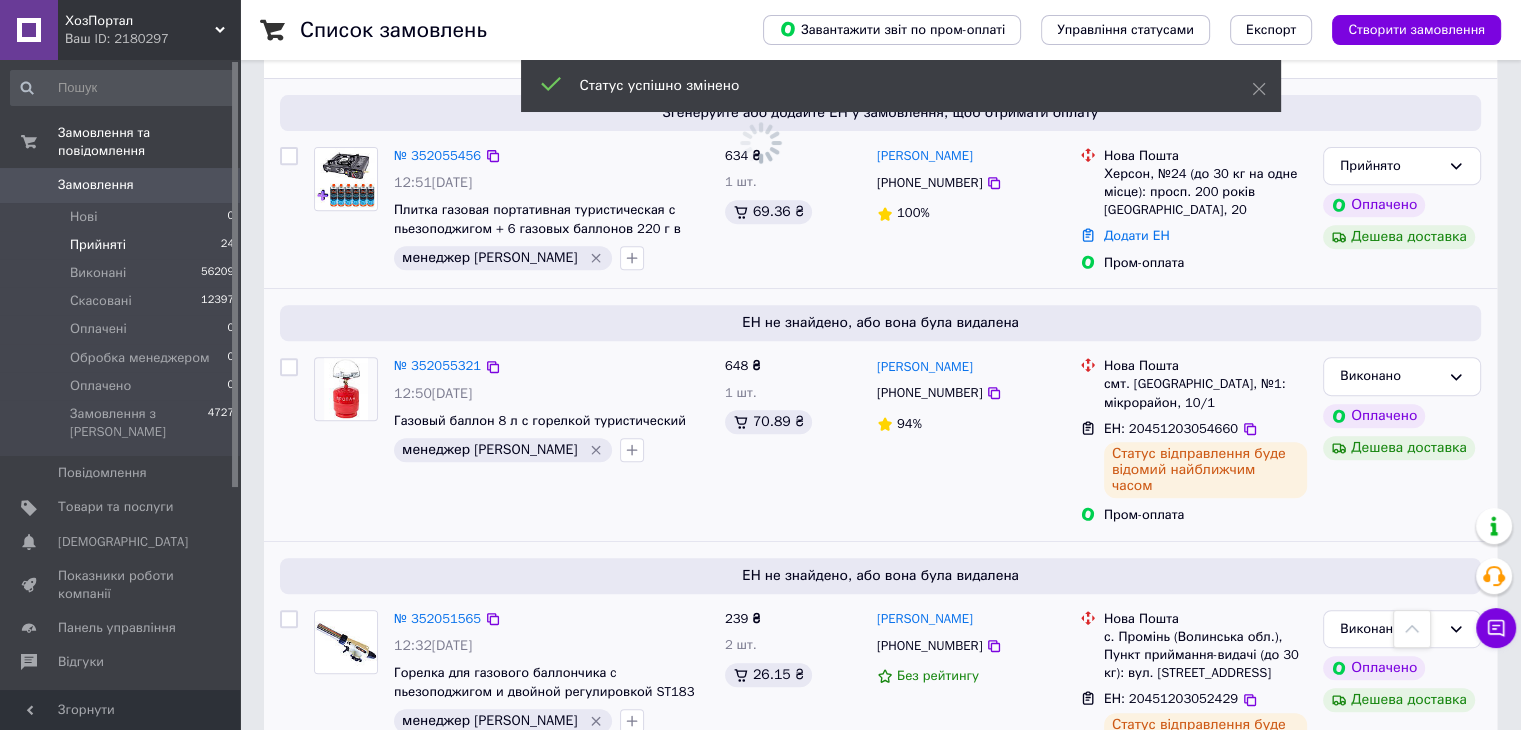 scroll, scrollTop: 700, scrollLeft: 0, axis: vertical 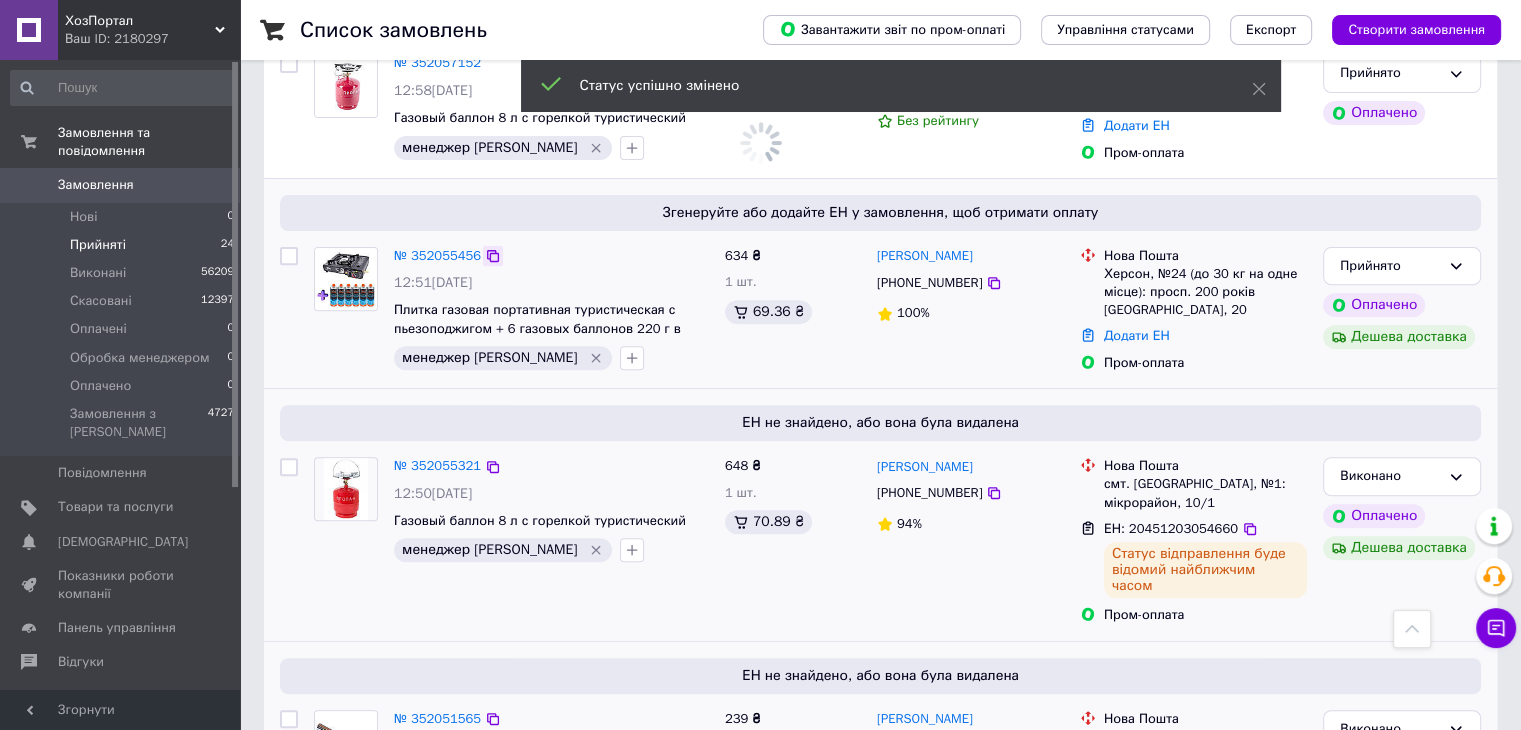 click 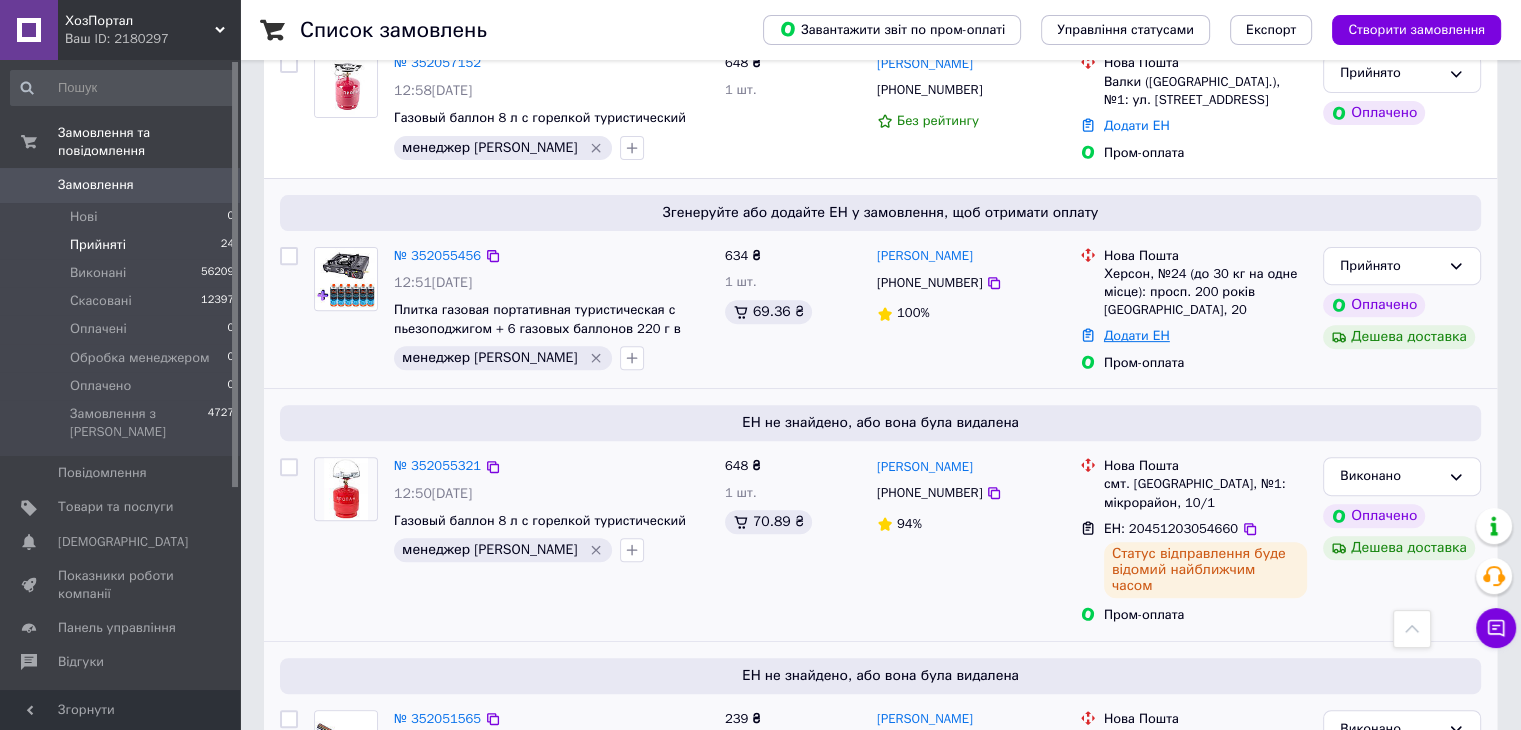 click on "Додати ЕН" at bounding box center (1137, 335) 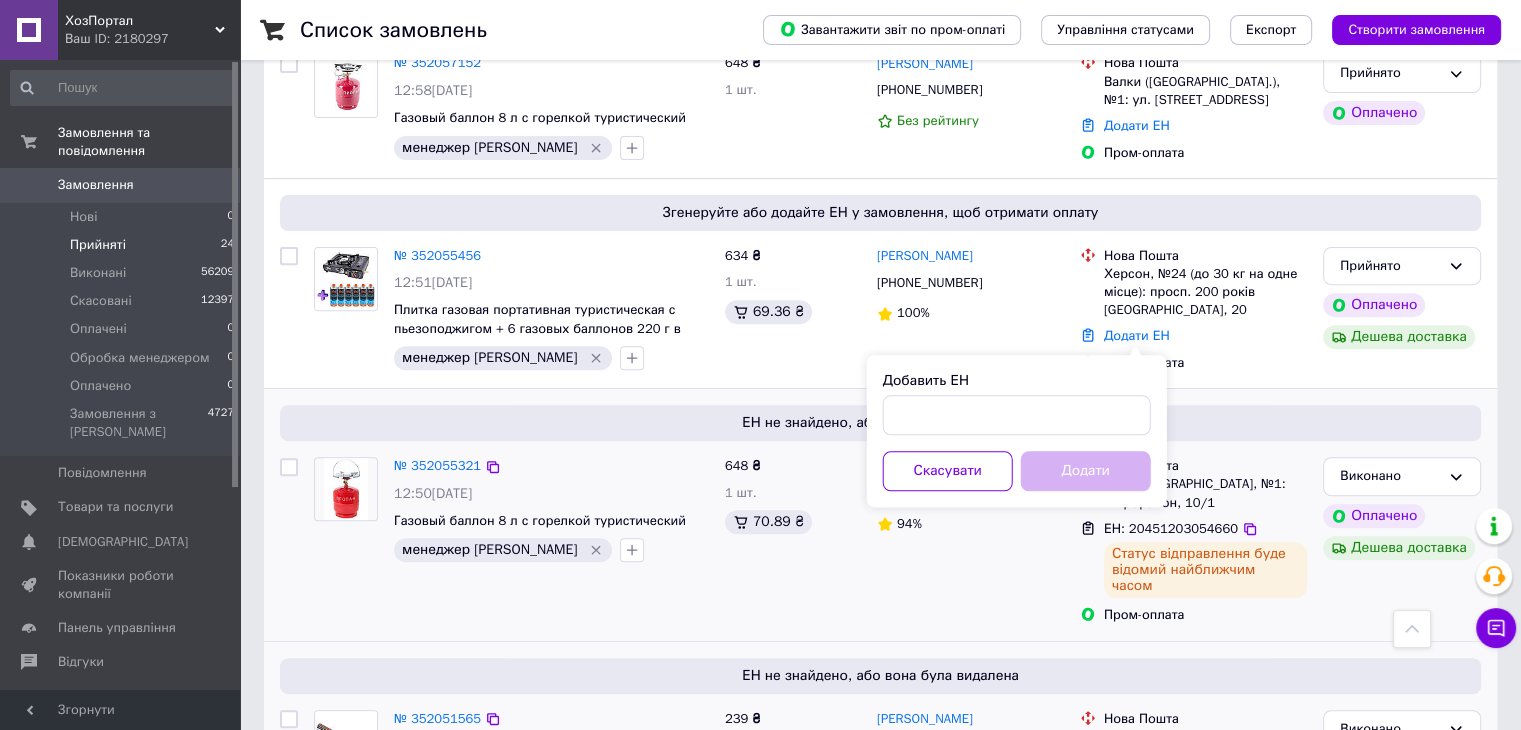 click on "Добавить ЕН" at bounding box center (1017, 381) 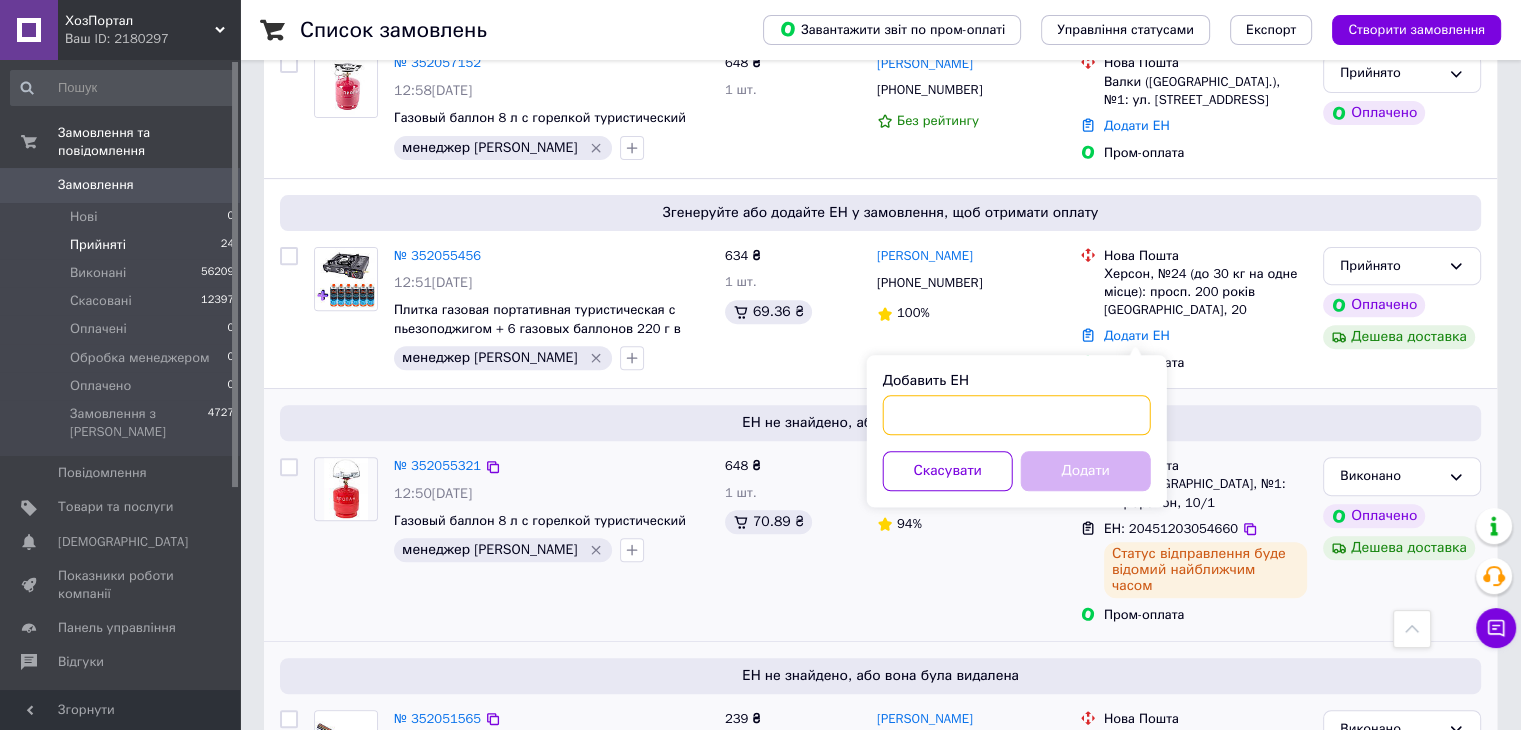 click on "Добавить ЕН" at bounding box center [1017, 415] 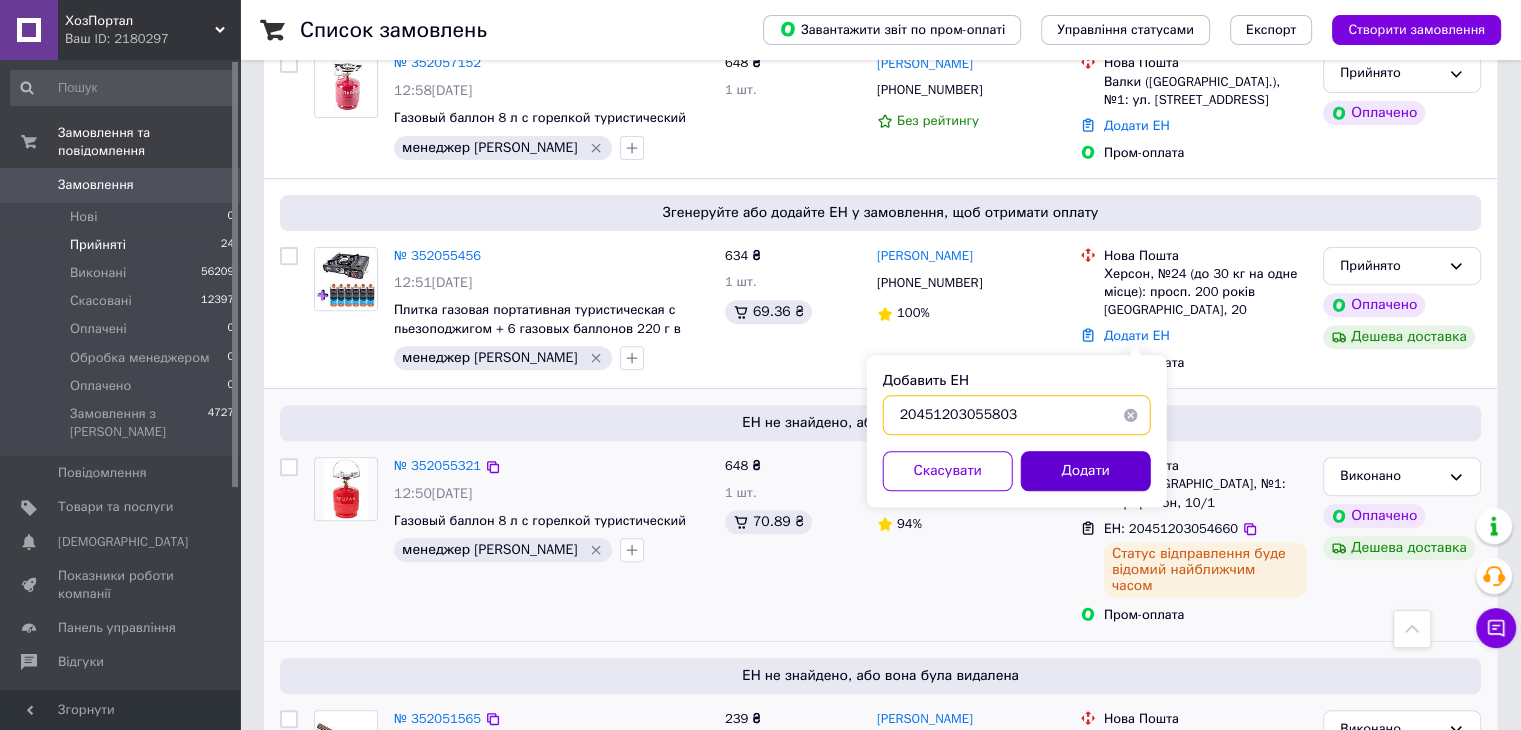 type on "20451203055803" 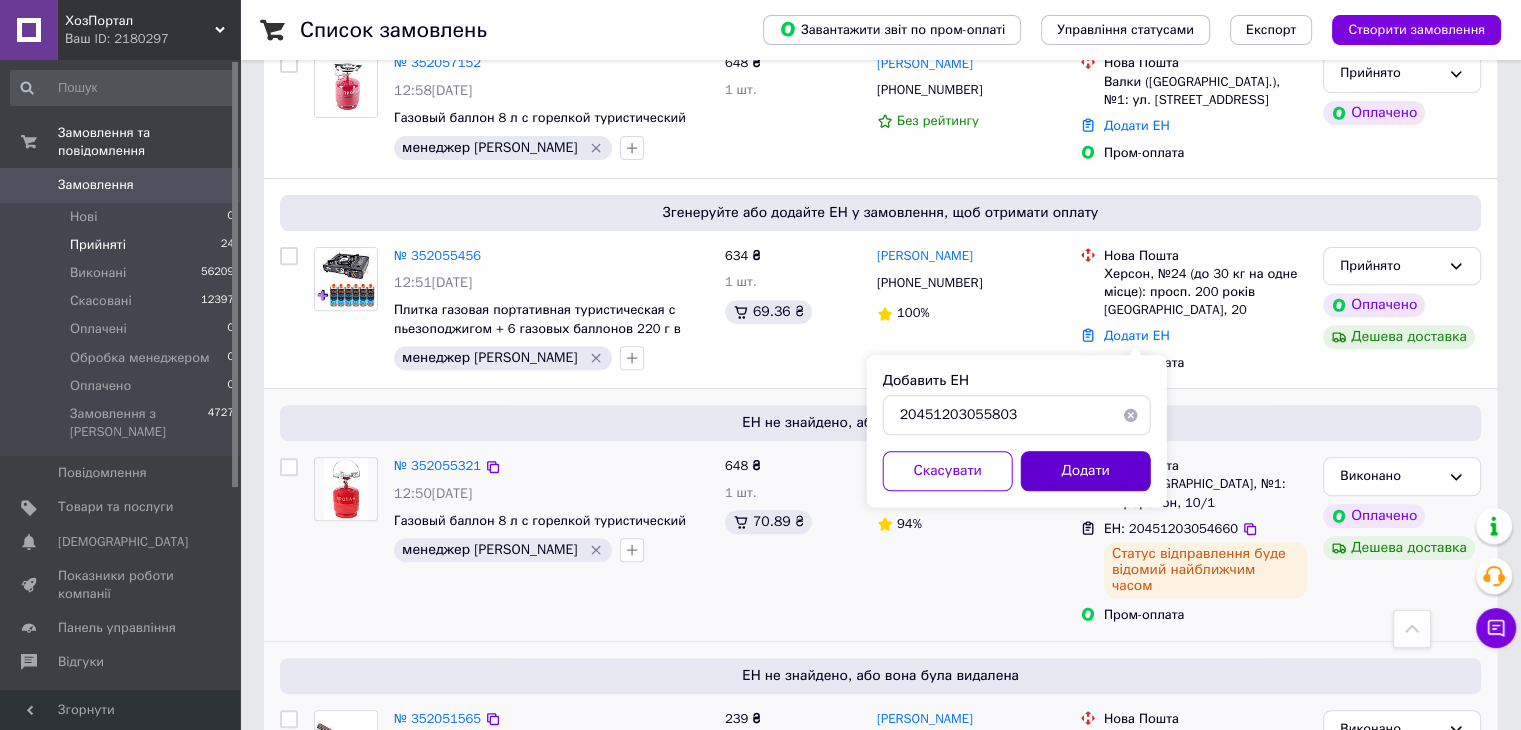 click on "Додати" at bounding box center (1086, 471) 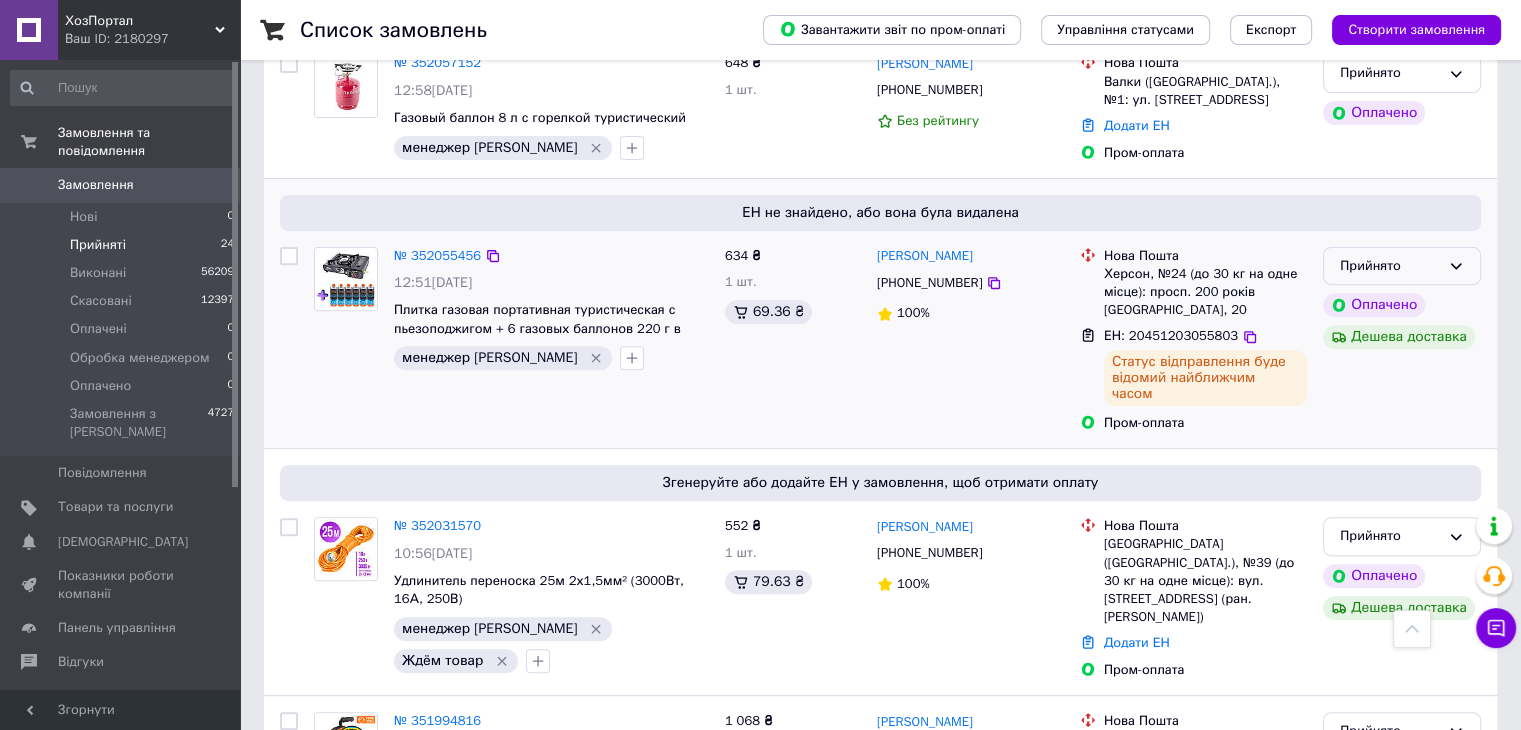 click on "Прийнято" at bounding box center (1402, 266) 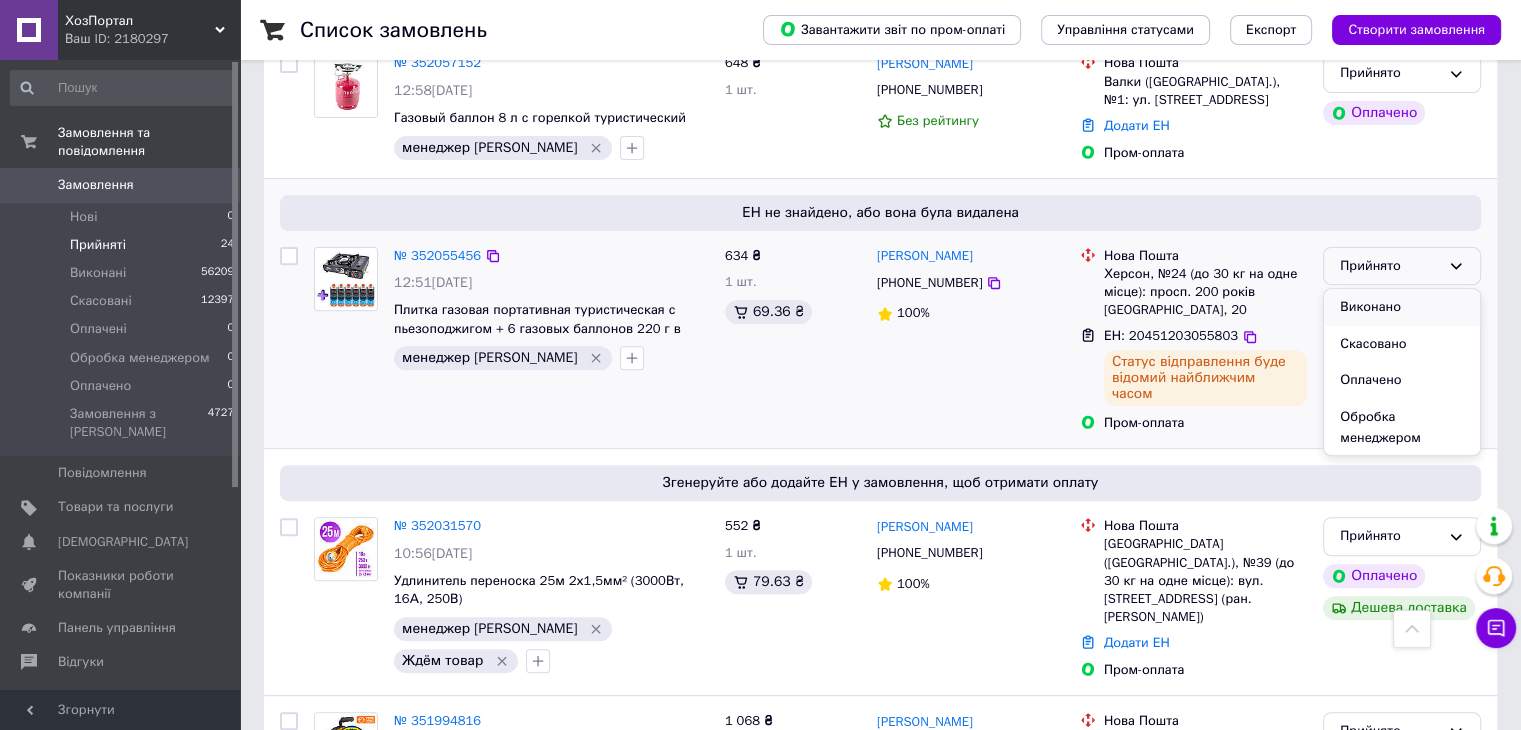 click on "Виконано" at bounding box center [1402, 307] 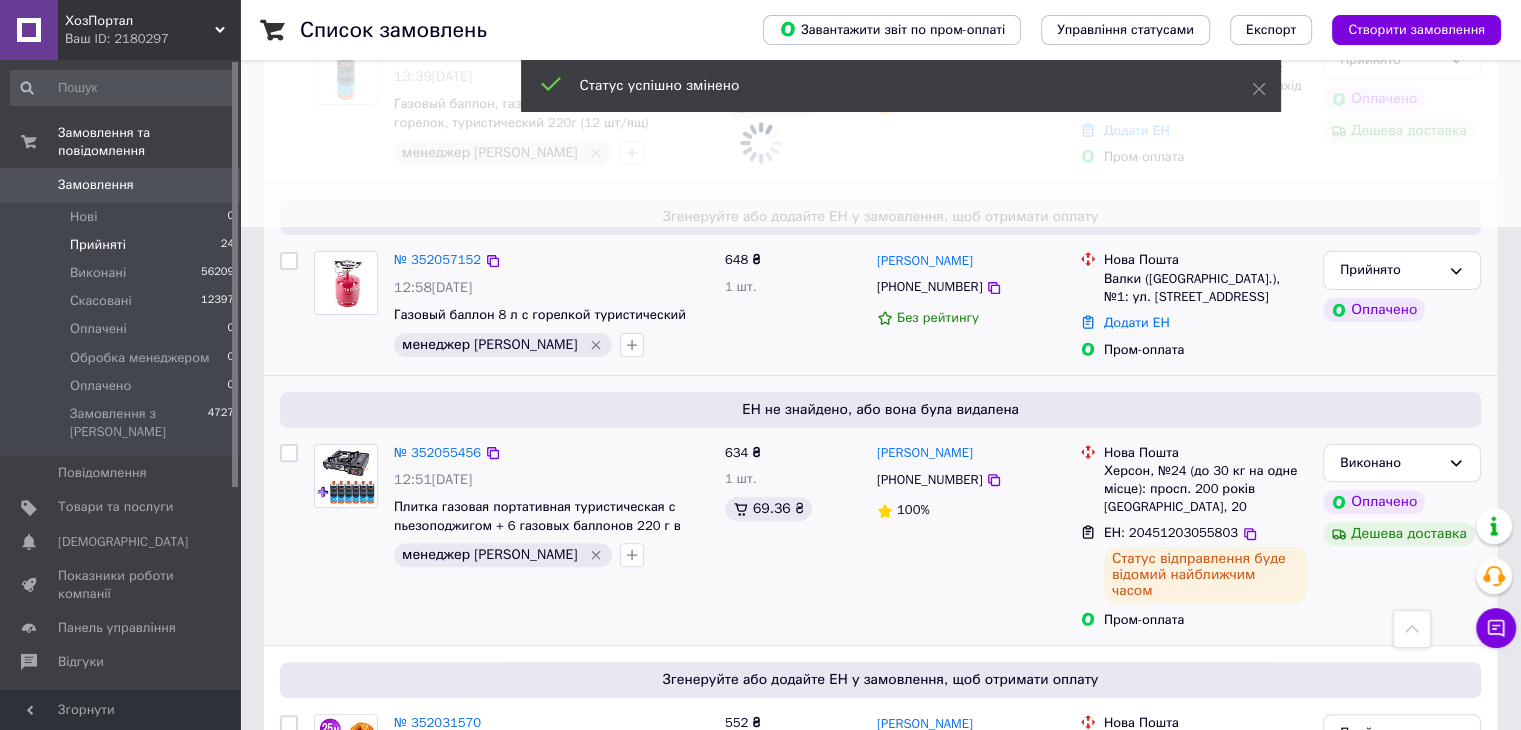 scroll, scrollTop: 500, scrollLeft: 0, axis: vertical 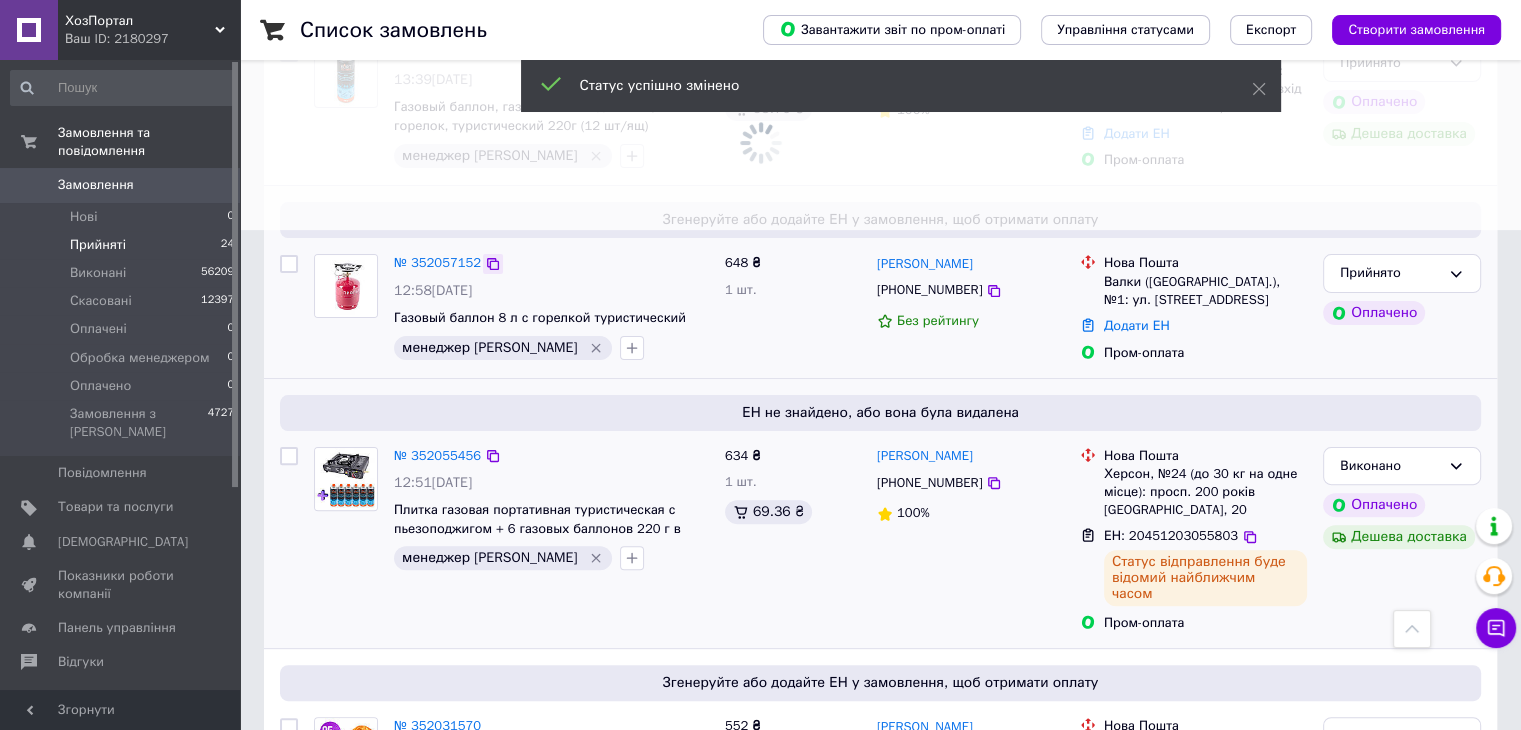 click at bounding box center (493, 264) 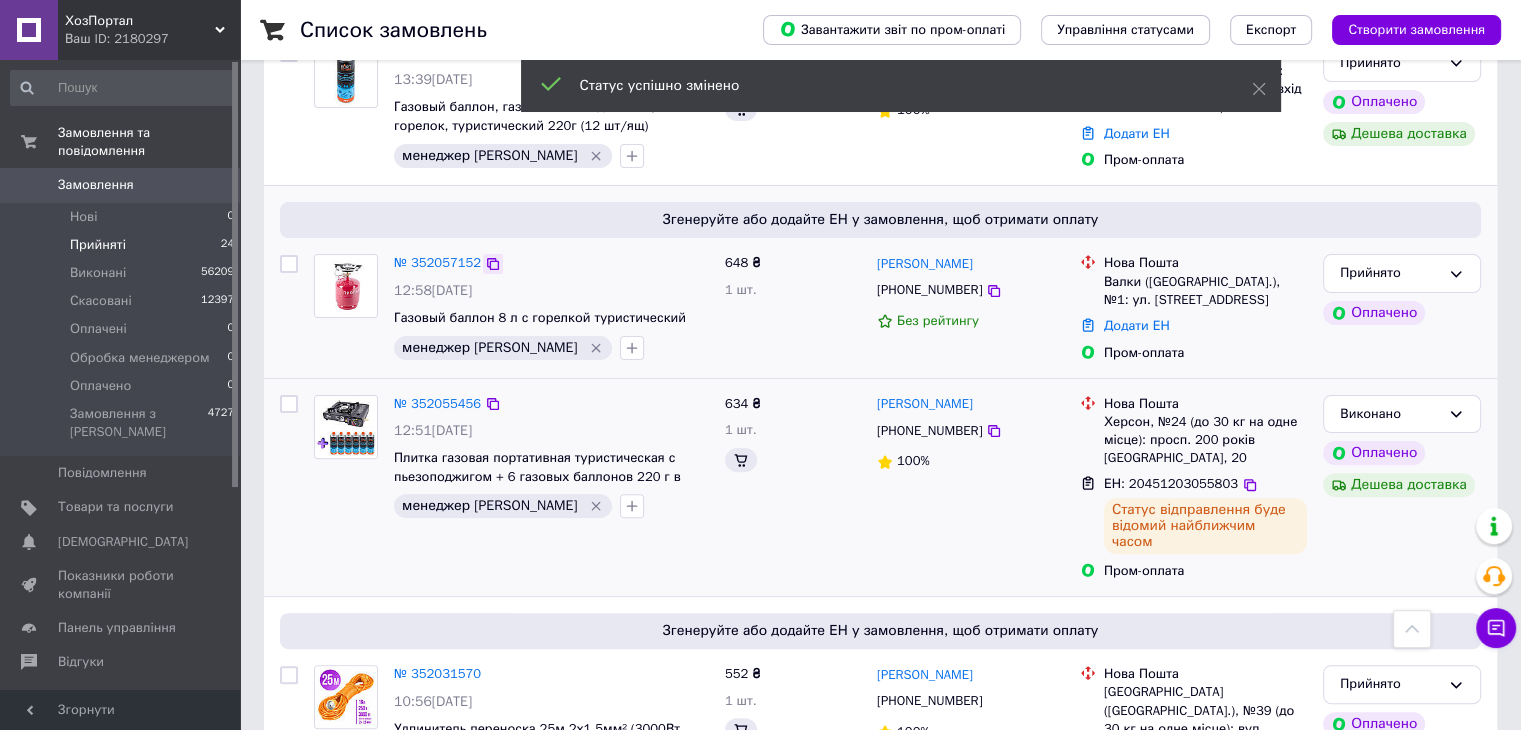 click 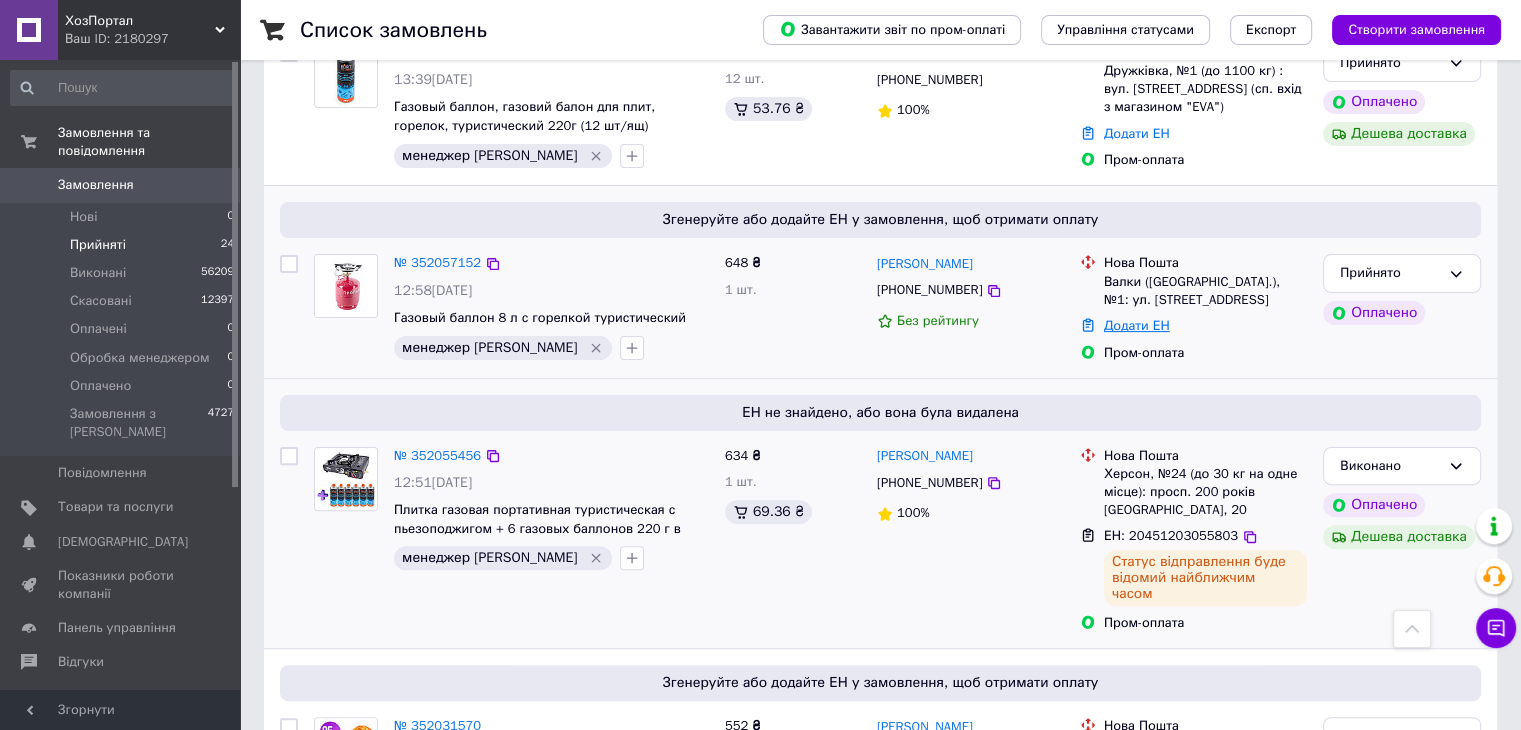 click on "Додати ЕН" at bounding box center (1137, 325) 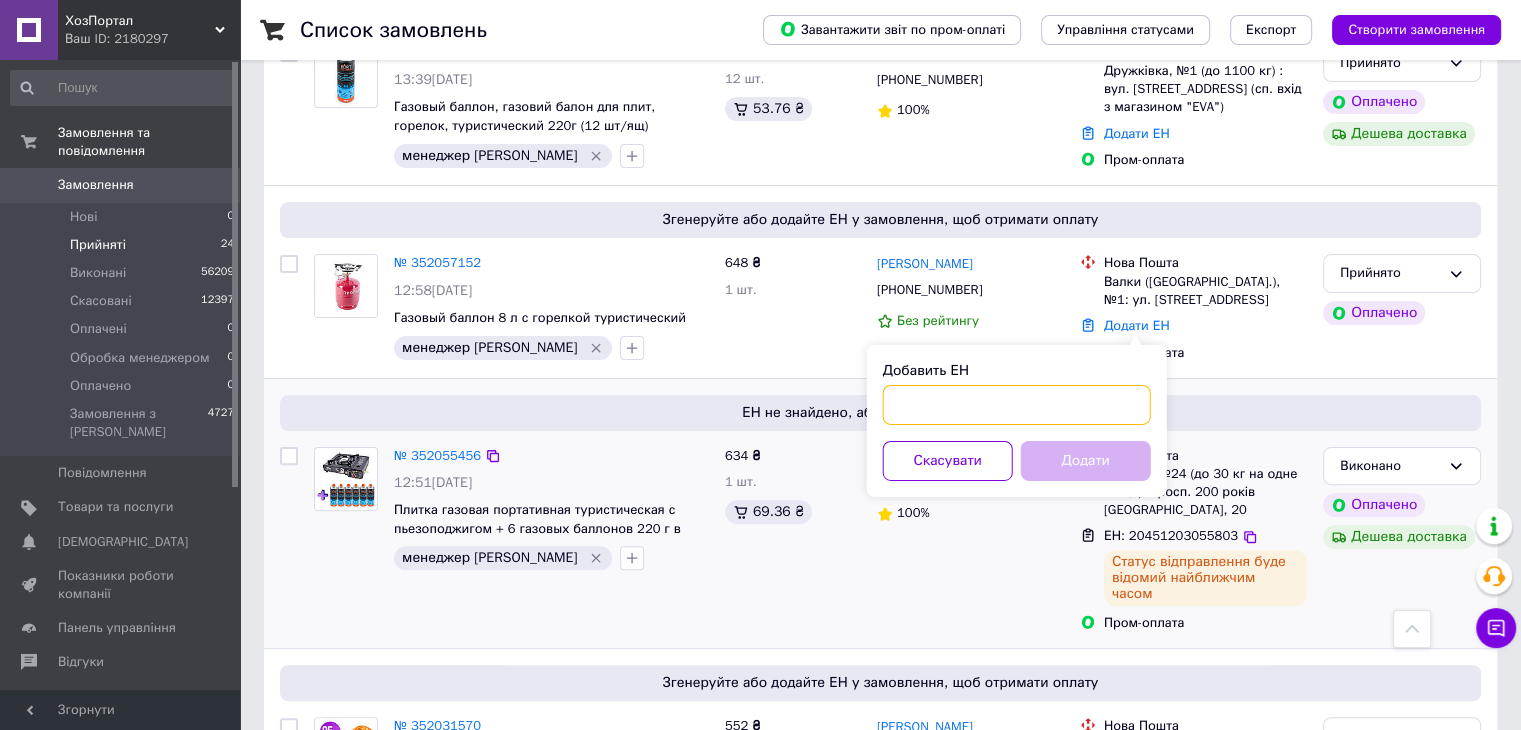 click on "Добавить ЕН" at bounding box center (1017, 405) 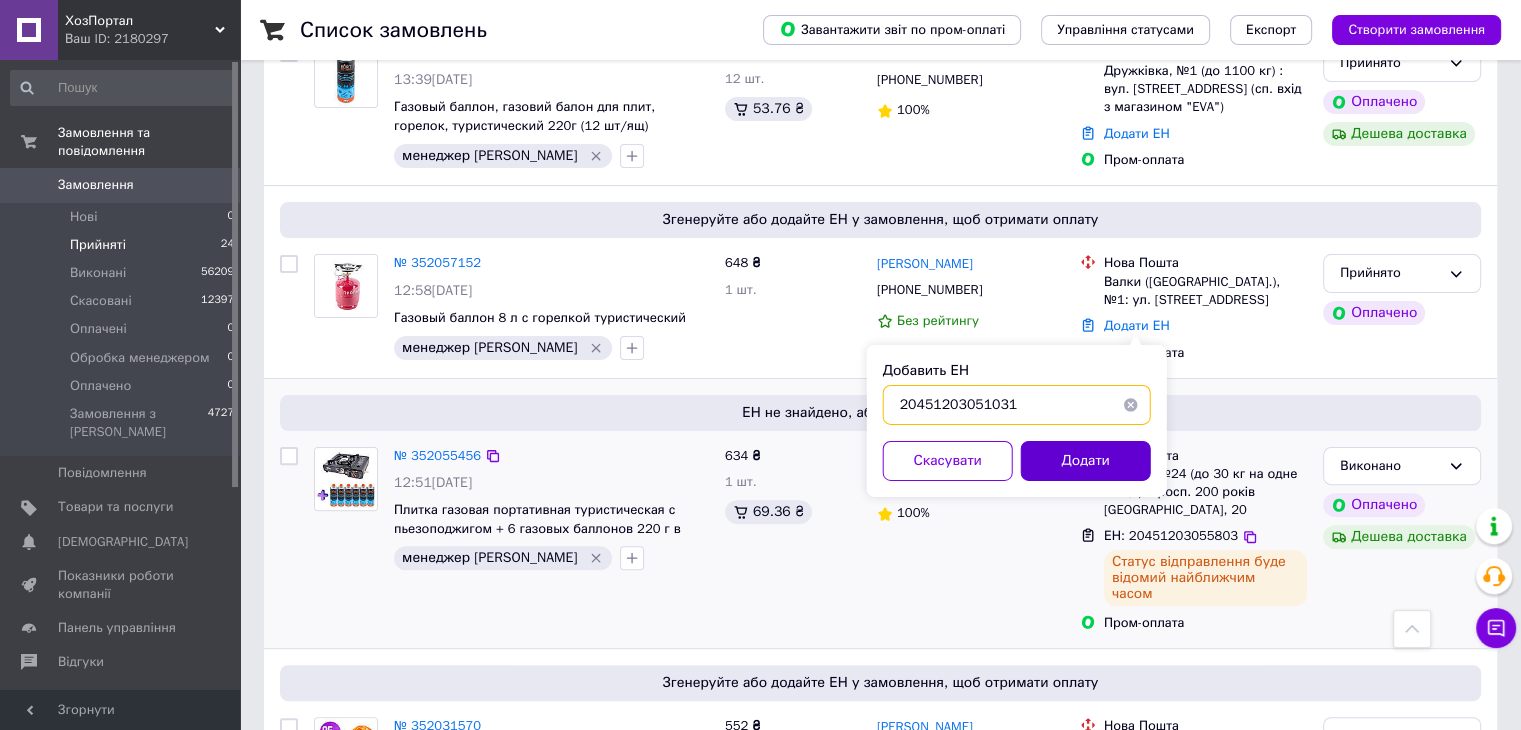type on "20451203051031" 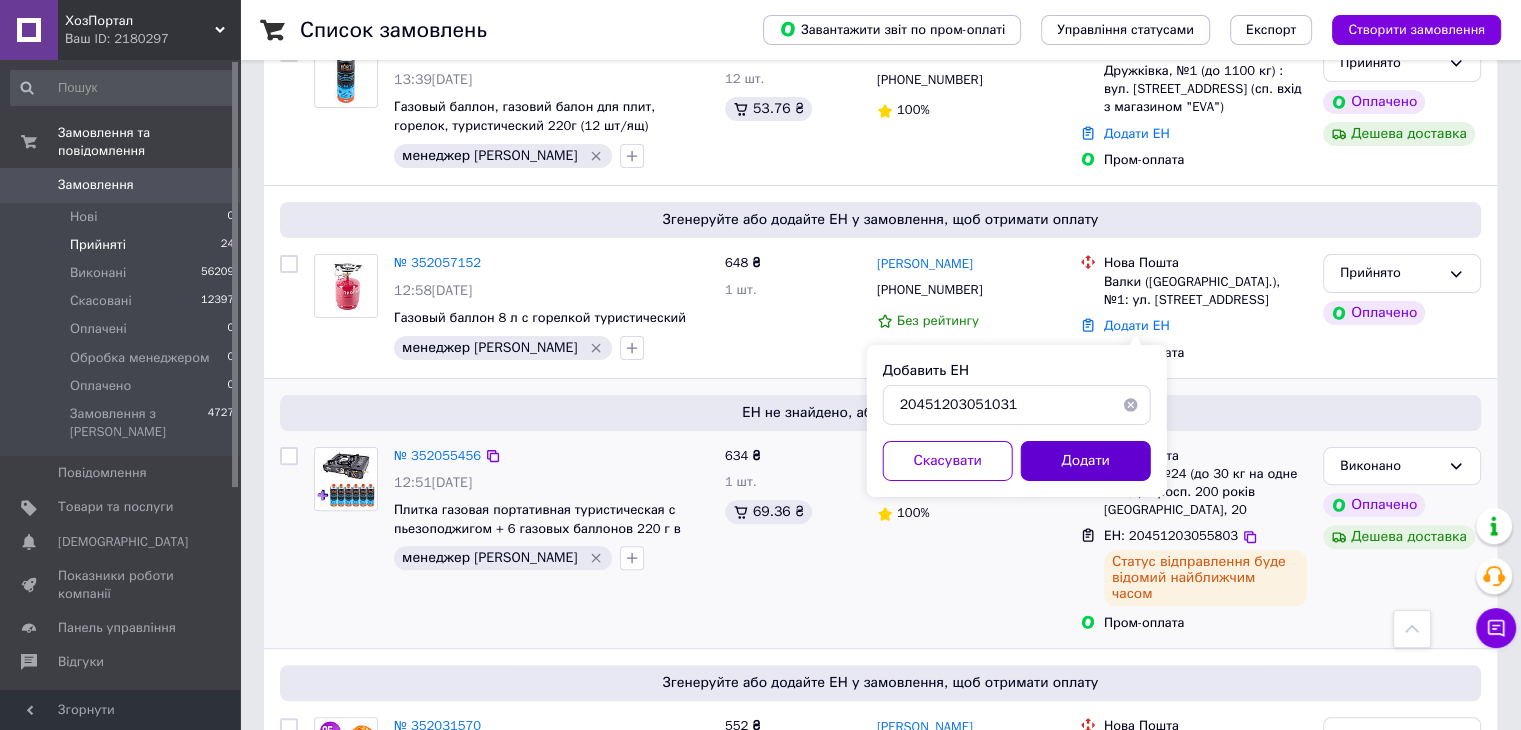 click on "Додати" at bounding box center (1086, 461) 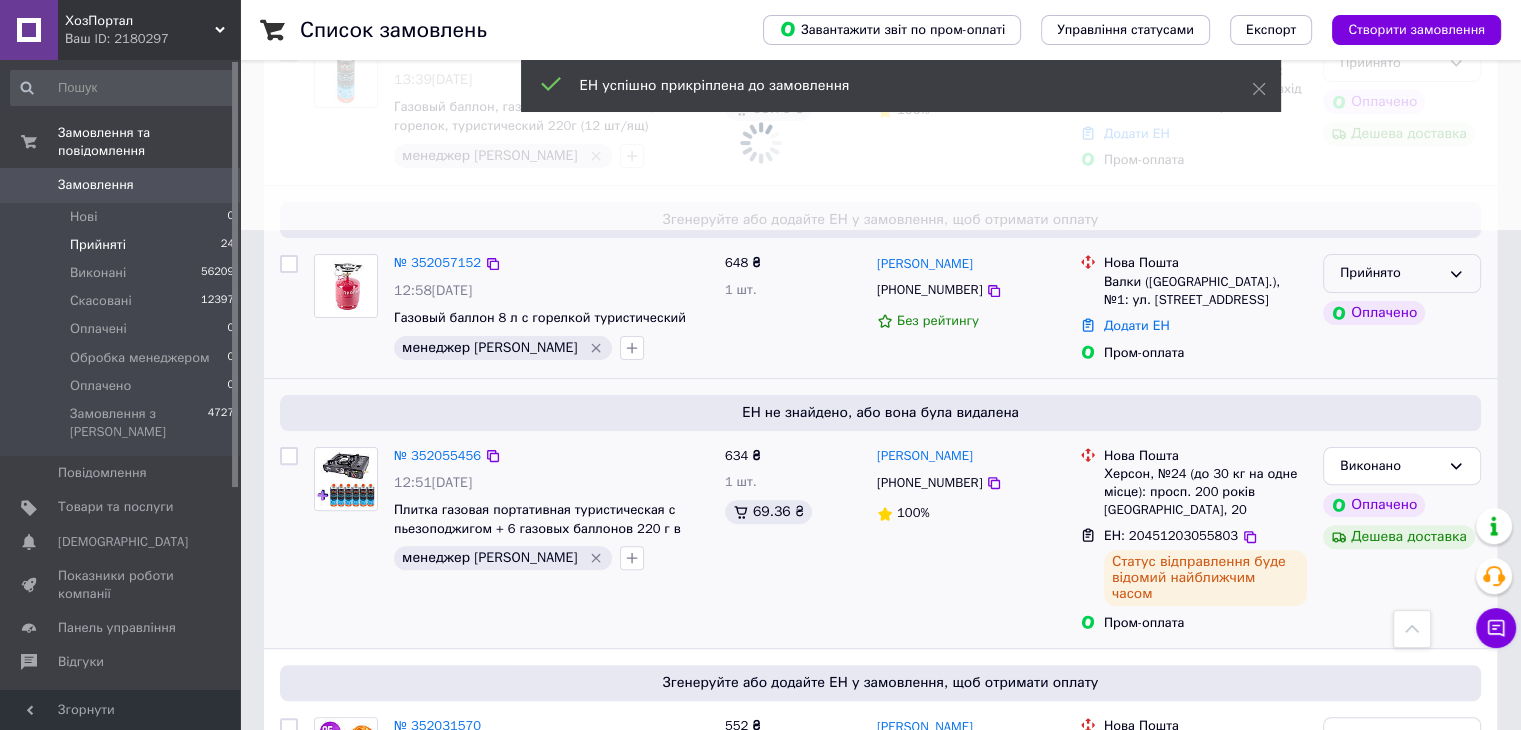 scroll, scrollTop: 468, scrollLeft: 0, axis: vertical 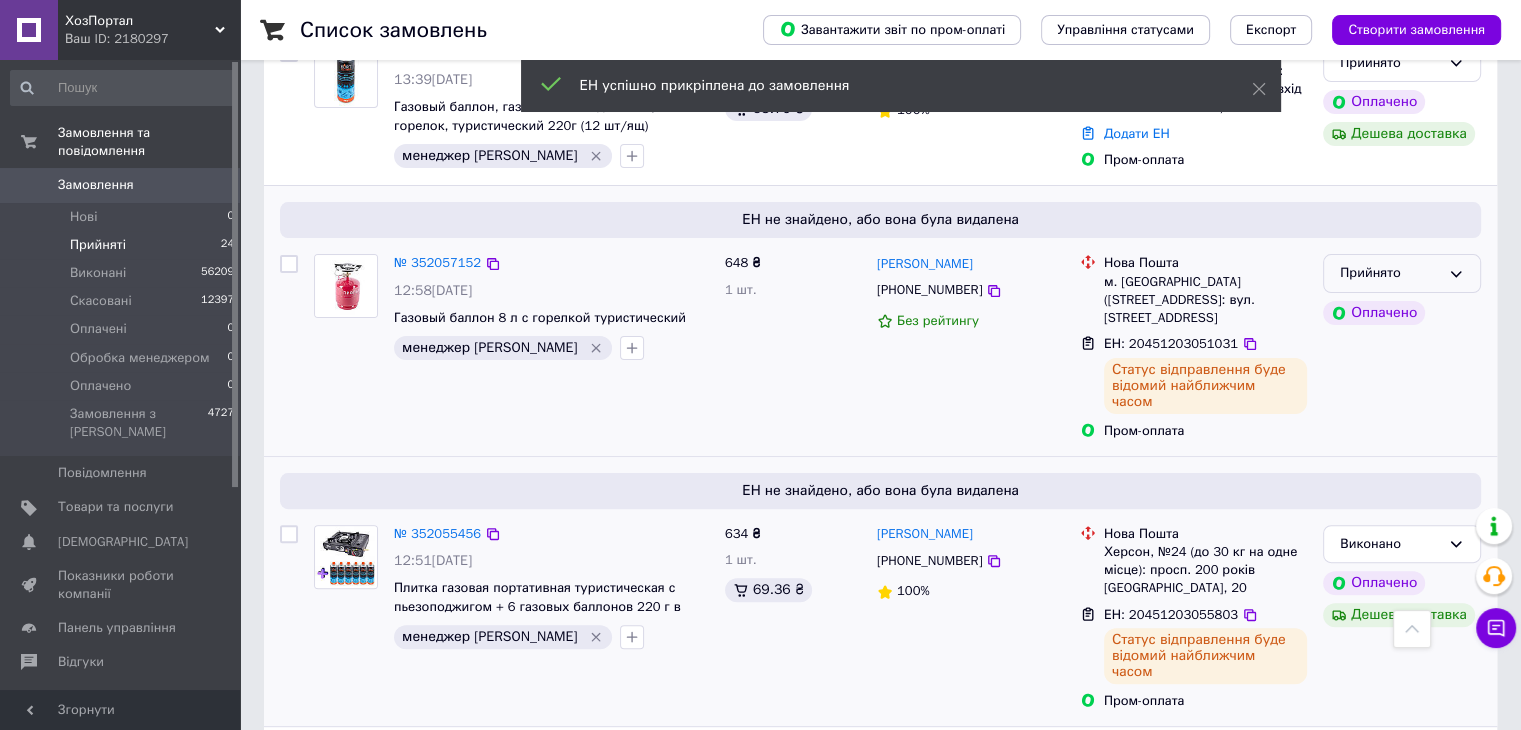 click 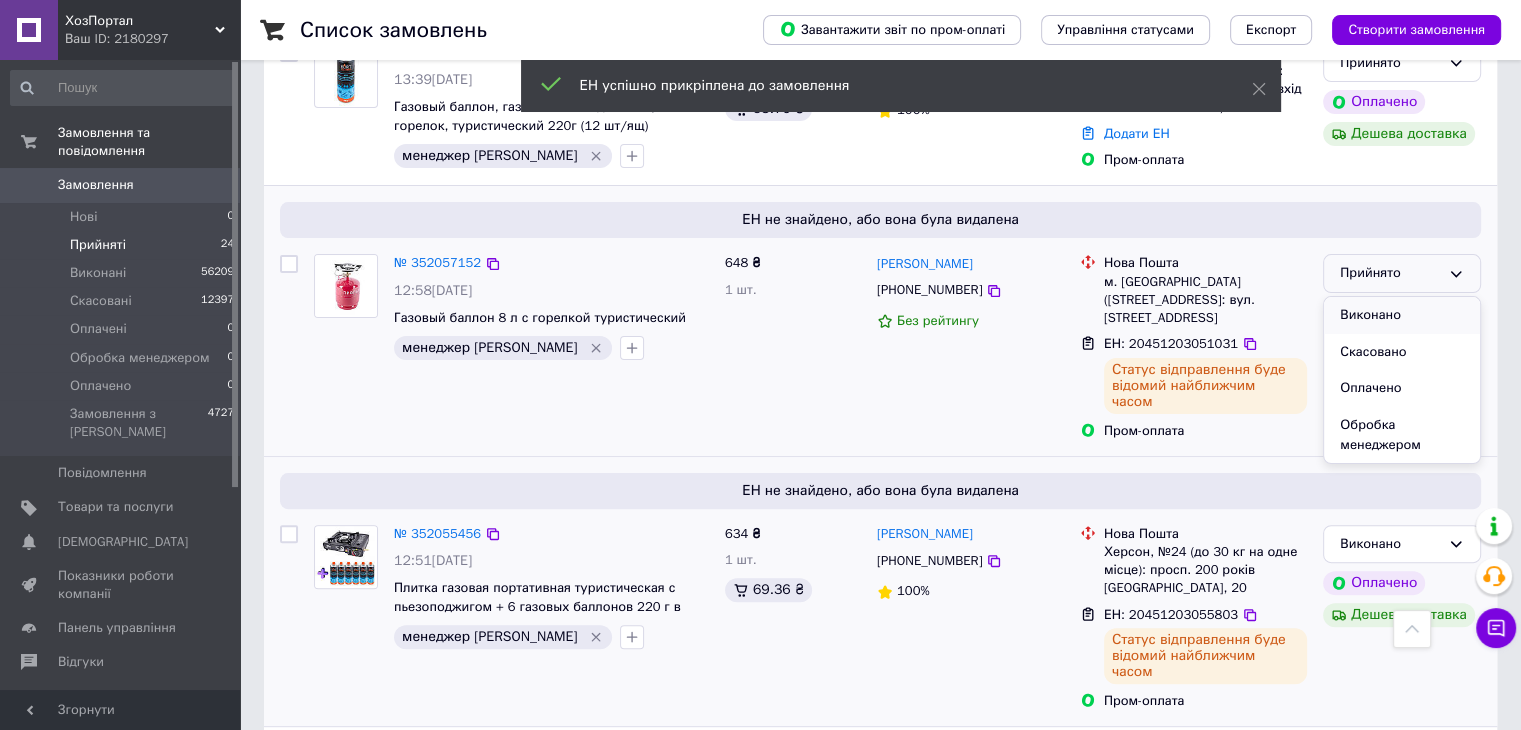 click on "Виконано" at bounding box center [1402, 315] 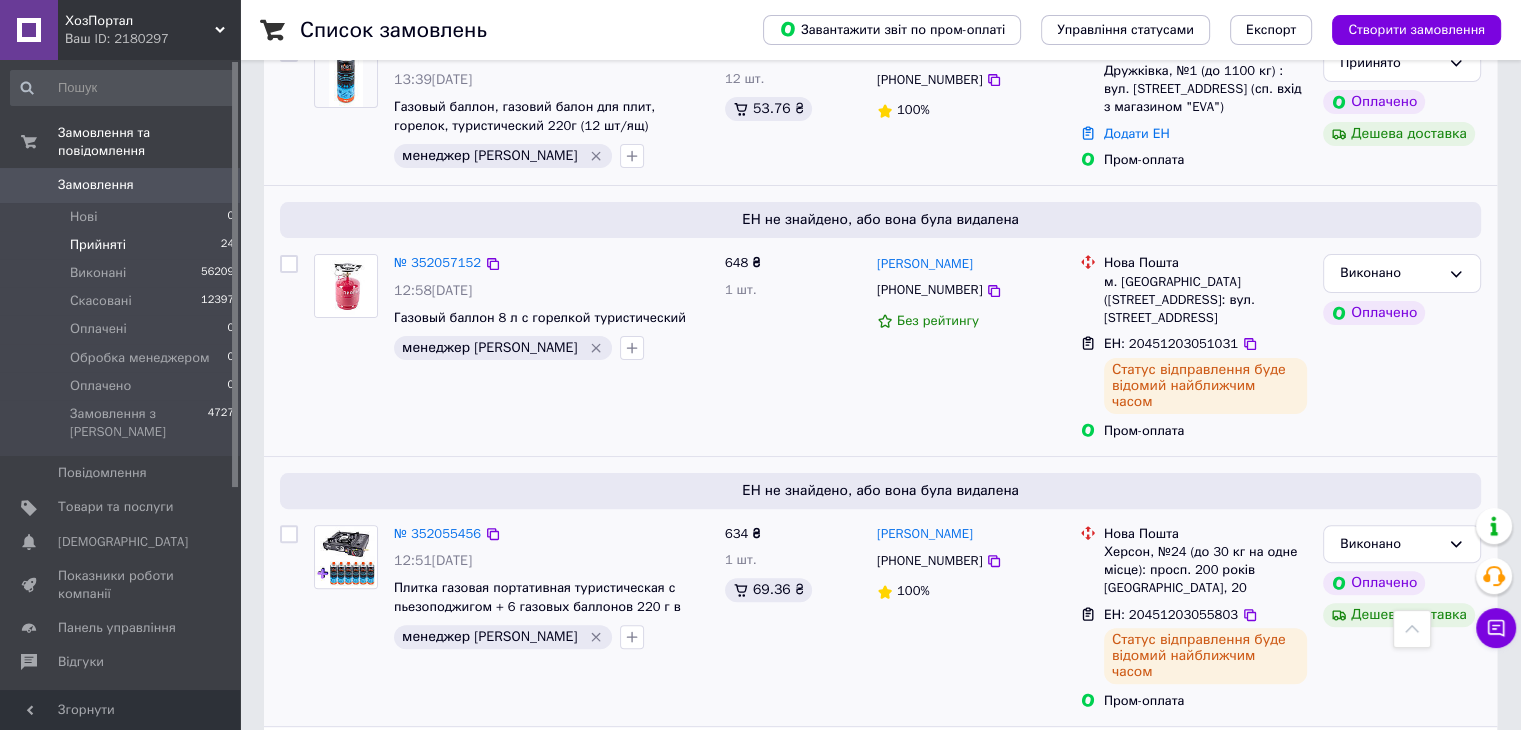 scroll, scrollTop: 268, scrollLeft: 0, axis: vertical 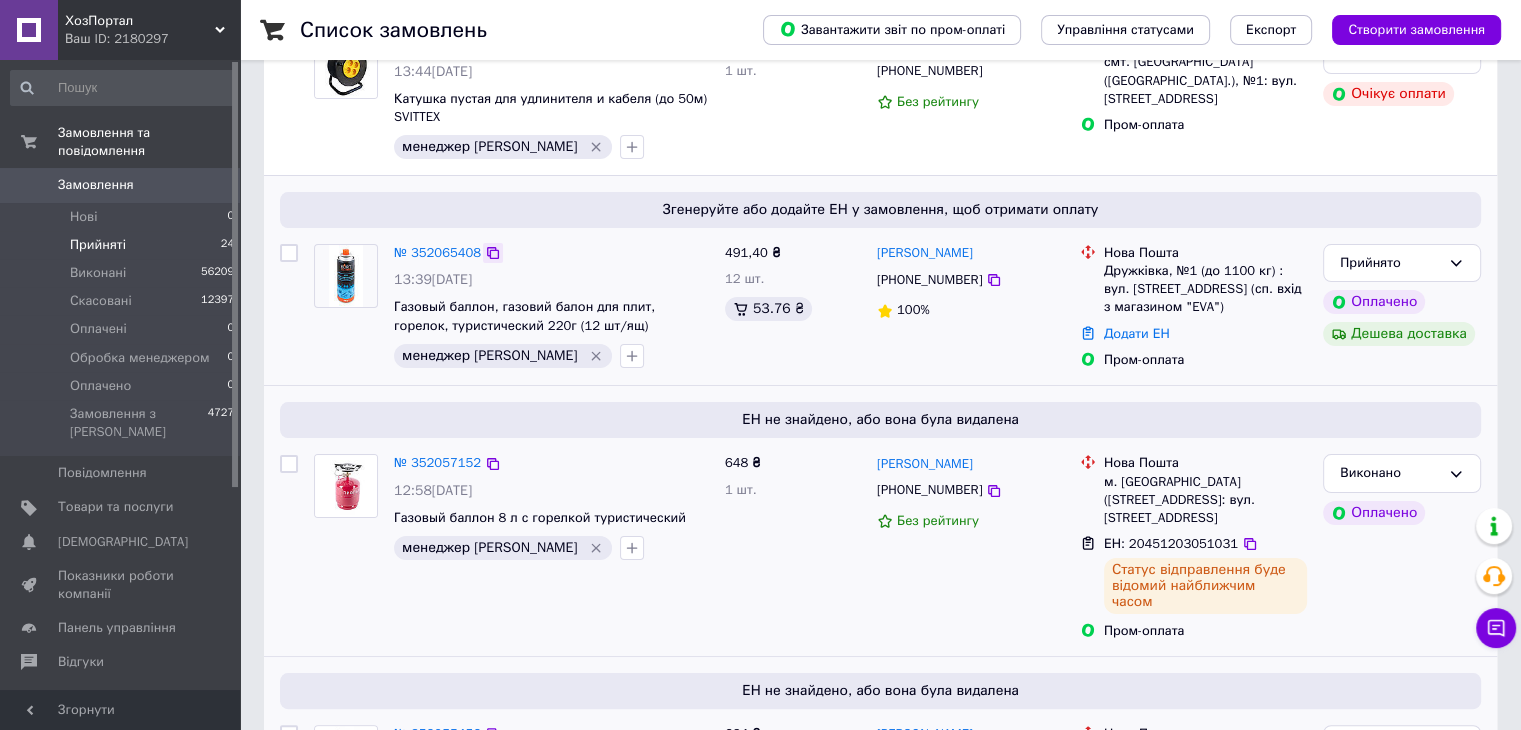 click 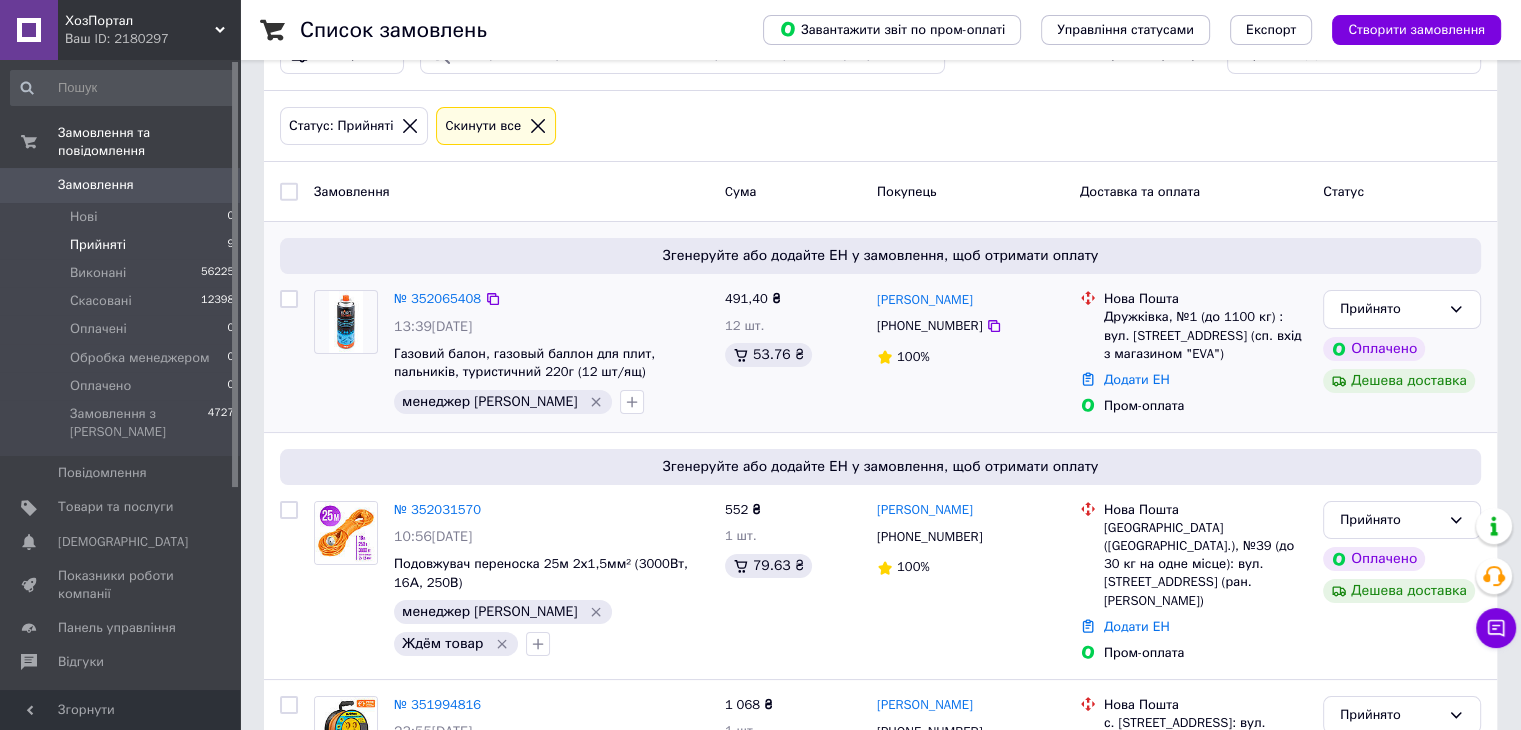 scroll, scrollTop: 100, scrollLeft: 0, axis: vertical 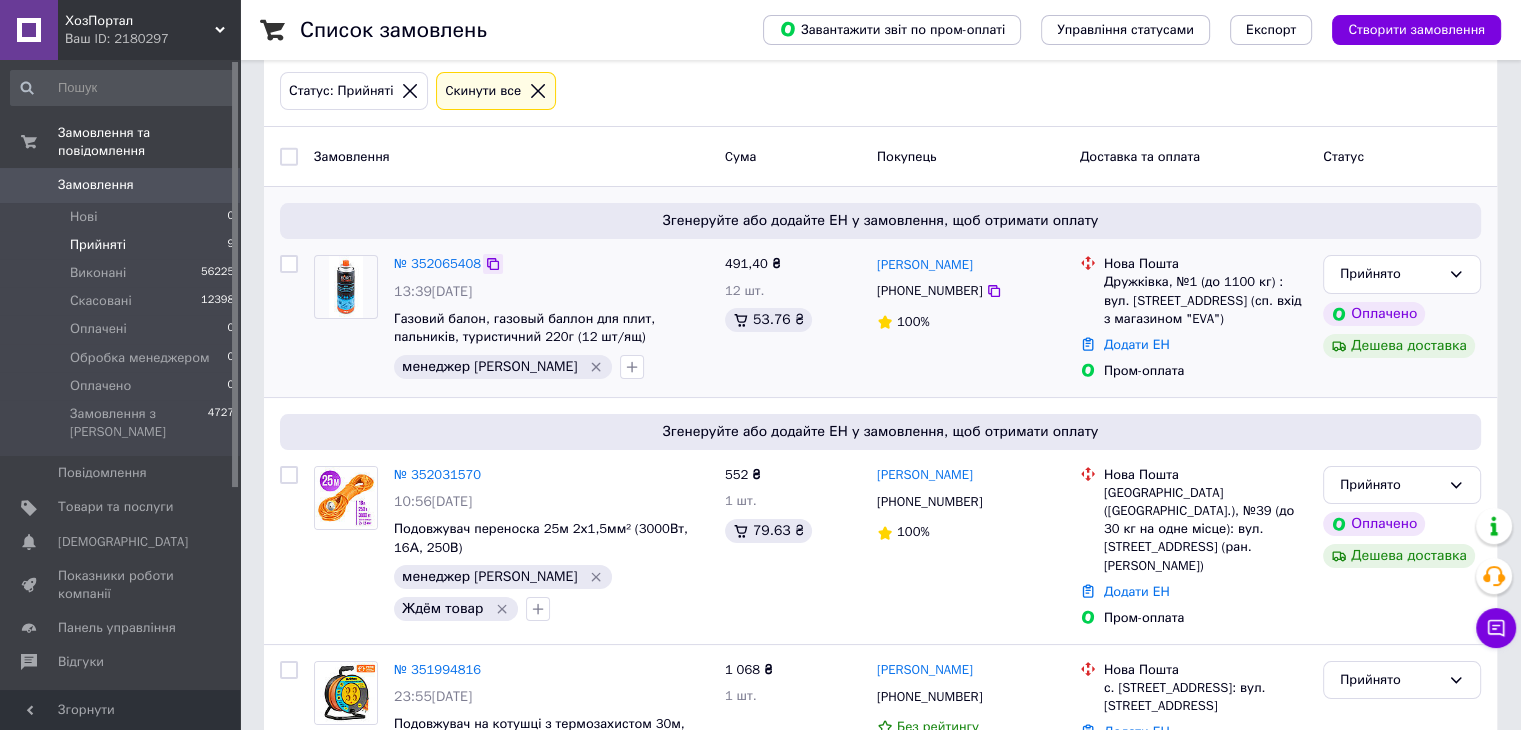 click 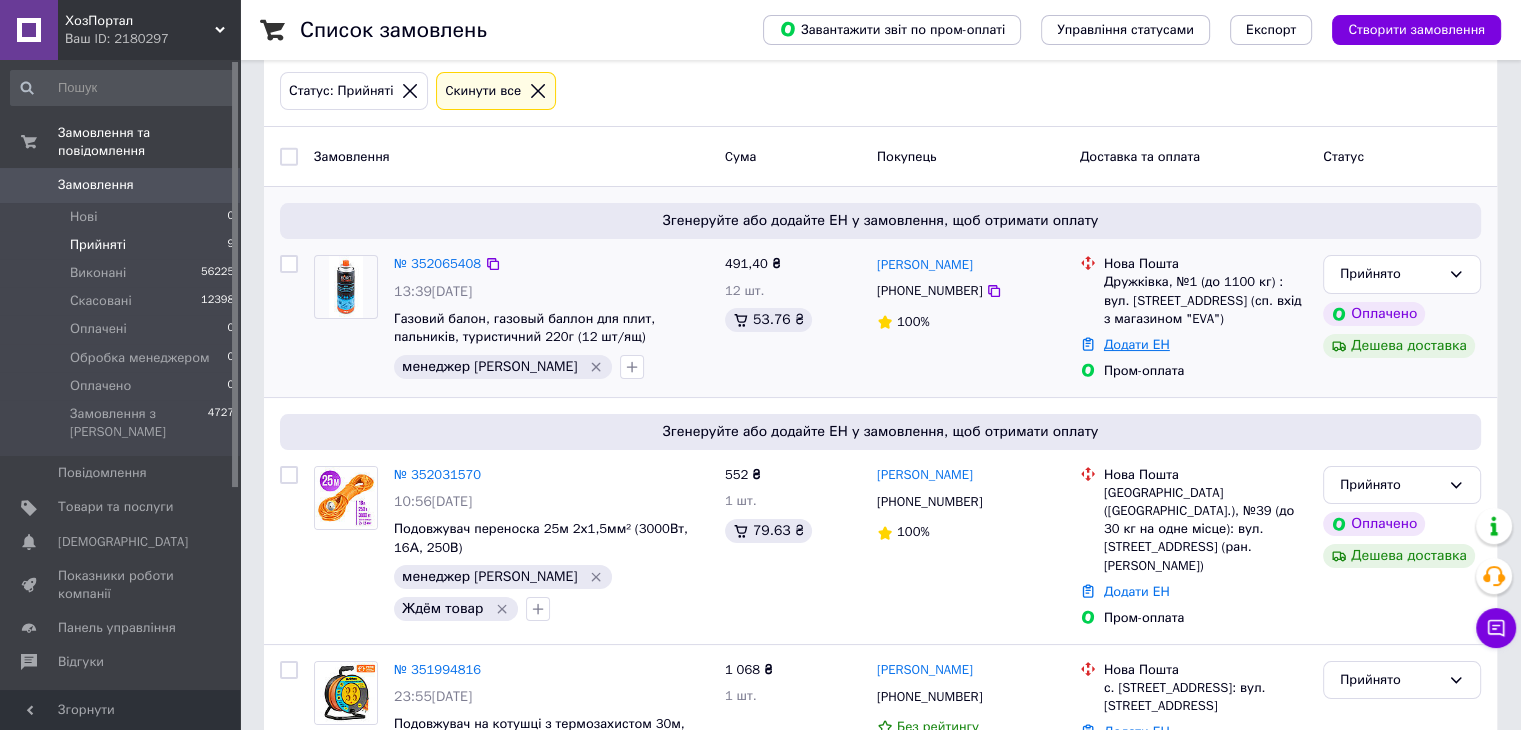 click on "Додати ЕН" at bounding box center [1137, 344] 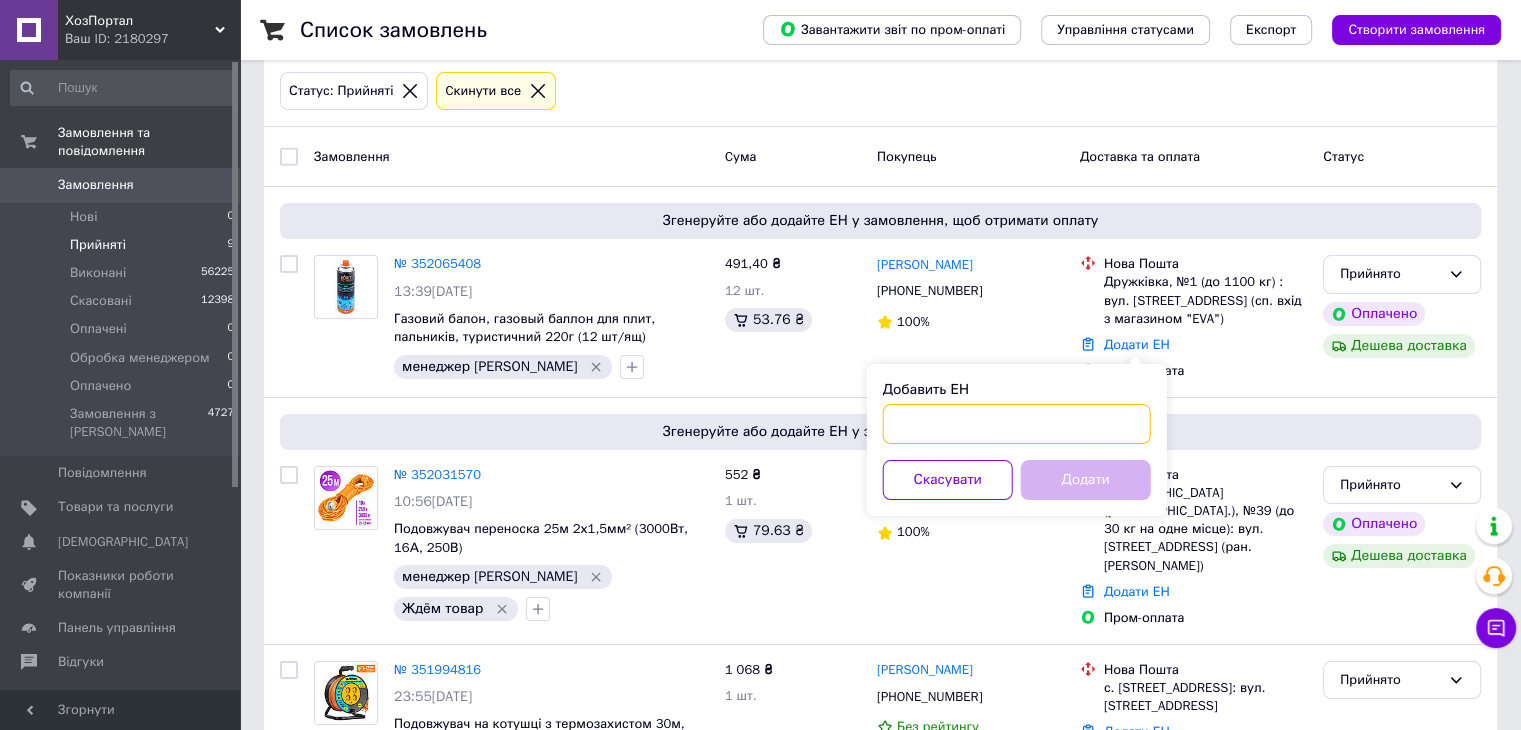 click on "Добавить ЕН" at bounding box center (1017, 424) 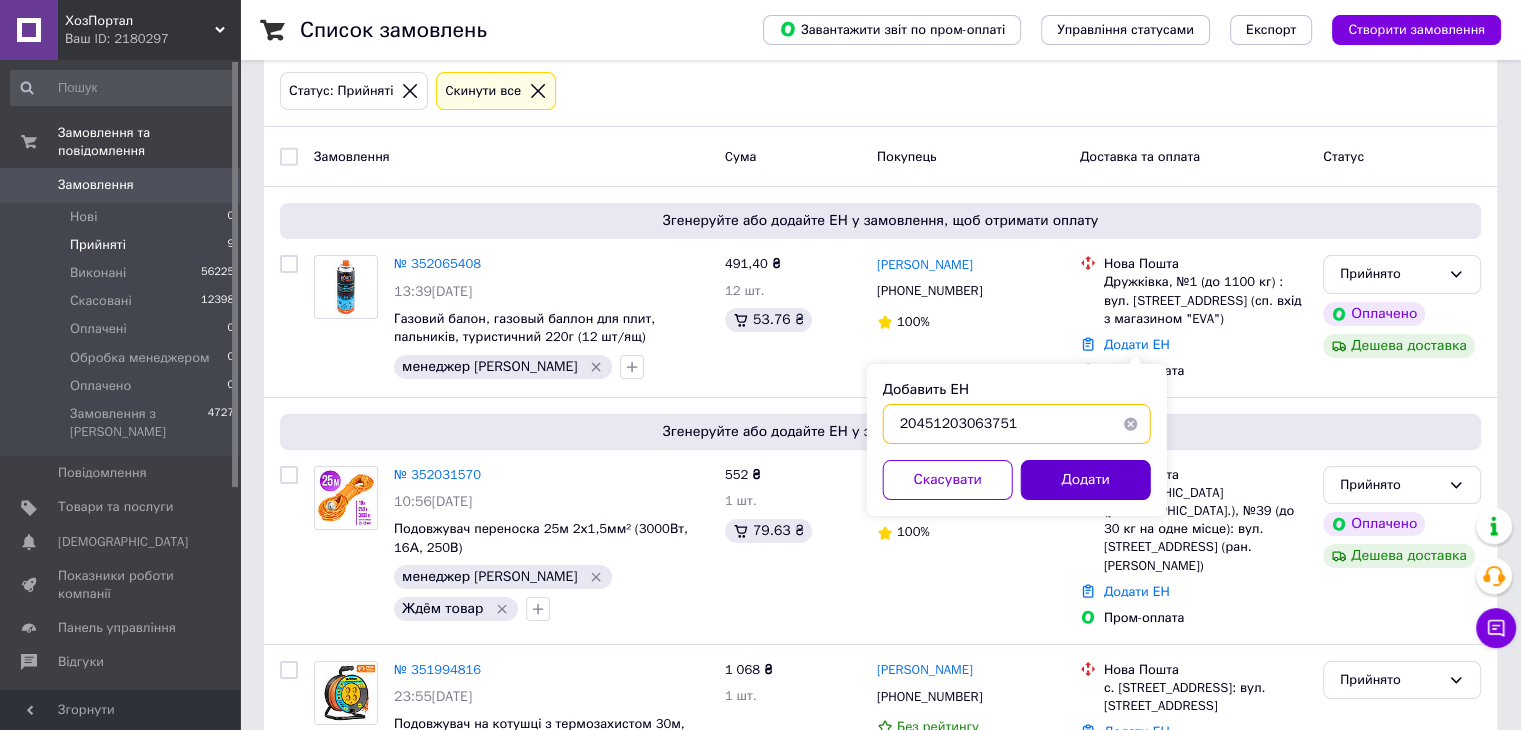 type on "20451203063751" 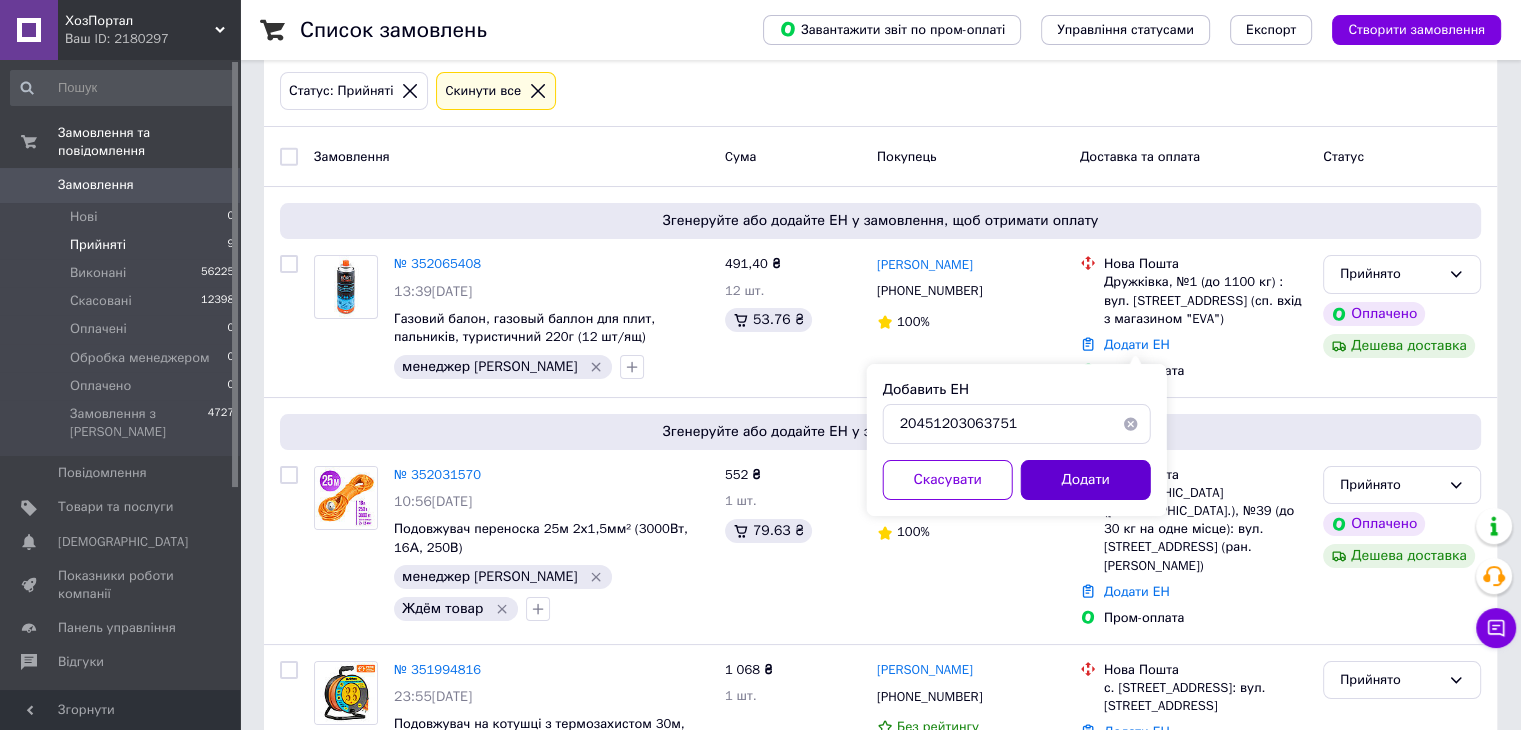 click on "Додати" at bounding box center [1086, 480] 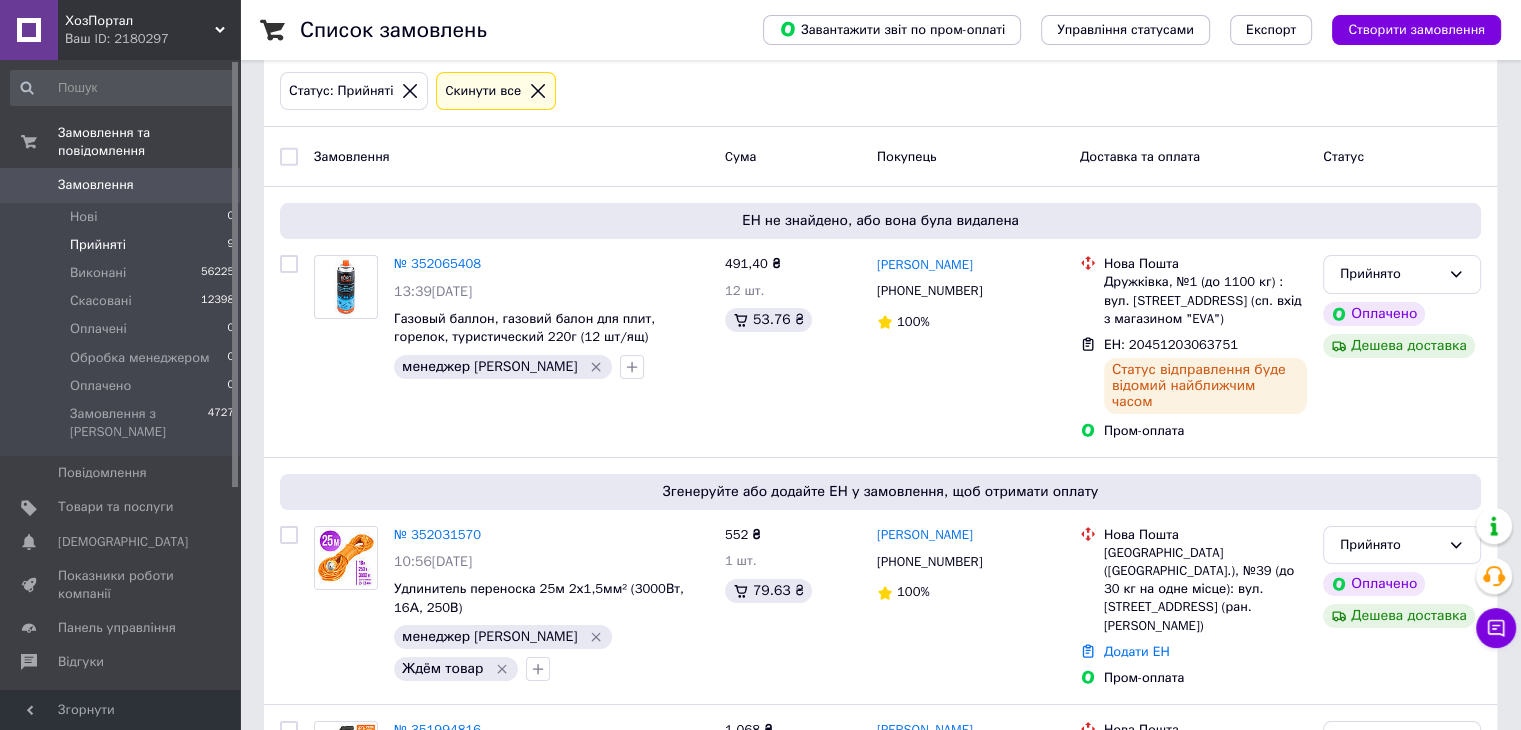 click on "Прийняті 9" at bounding box center [123, 245] 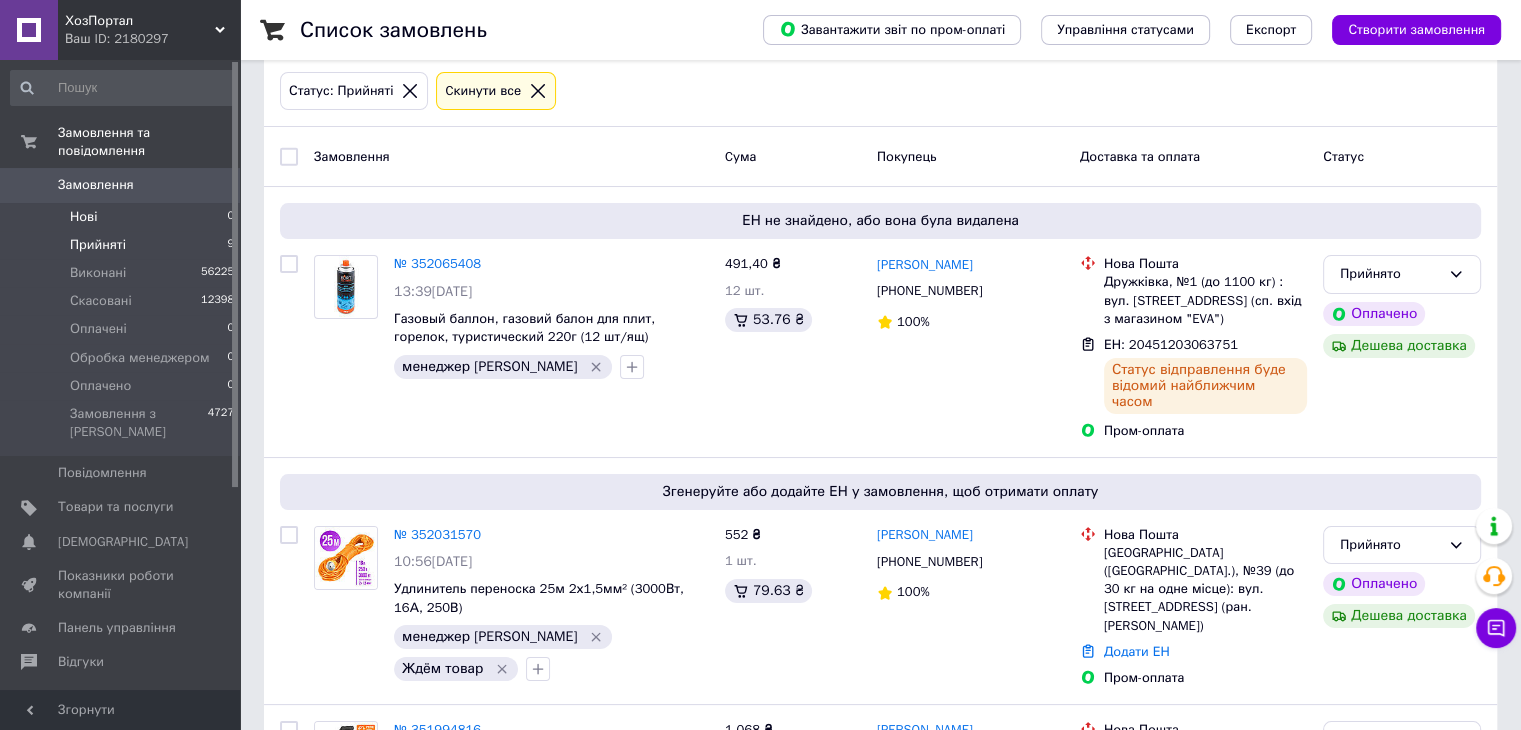 click on "Нові 0" at bounding box center (123, 217) 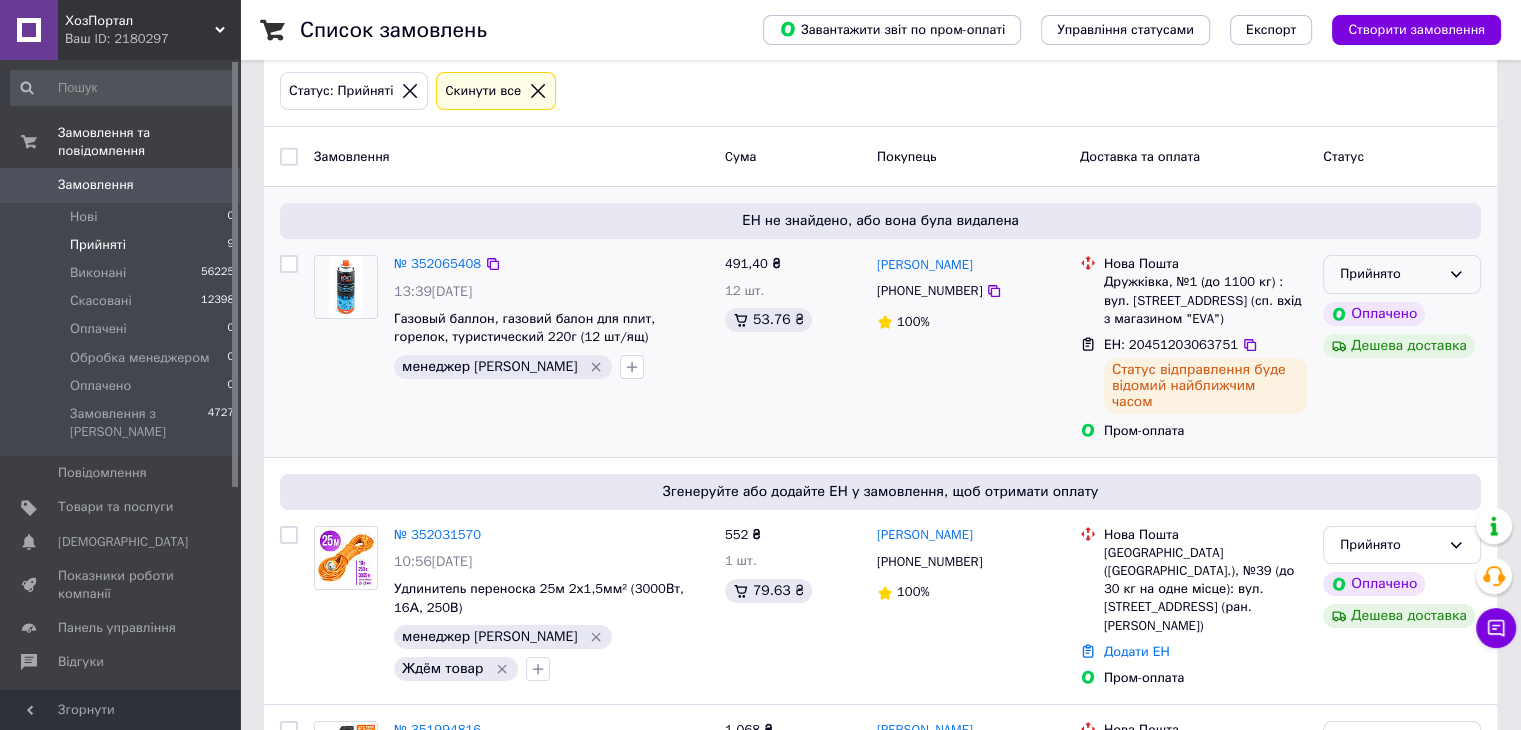 click on "Прийнято" at bounding box center (1390, 274) 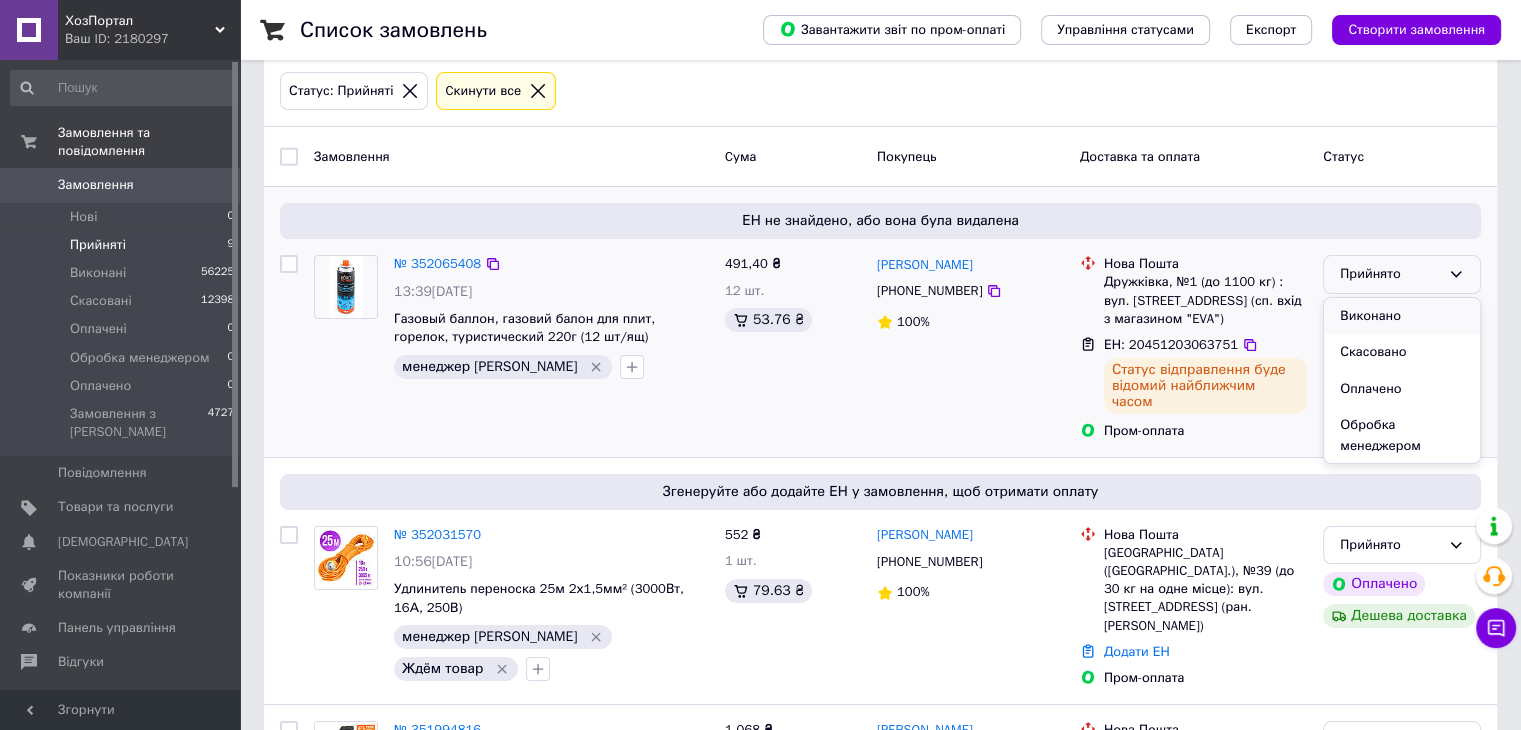 click on "Виконано" at bounding box center (1402, 316) 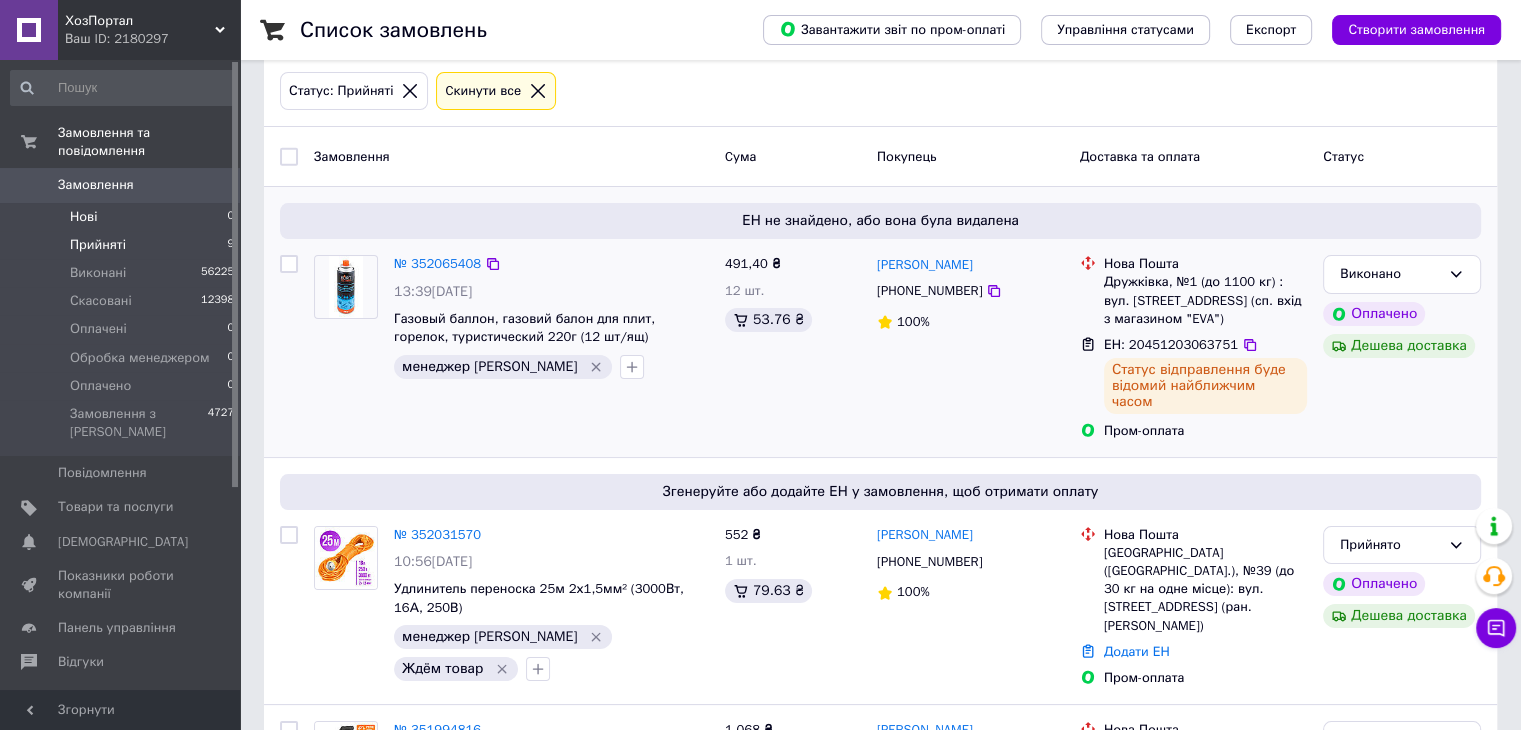click on "Нові 0" at bounding box center (123, 217) 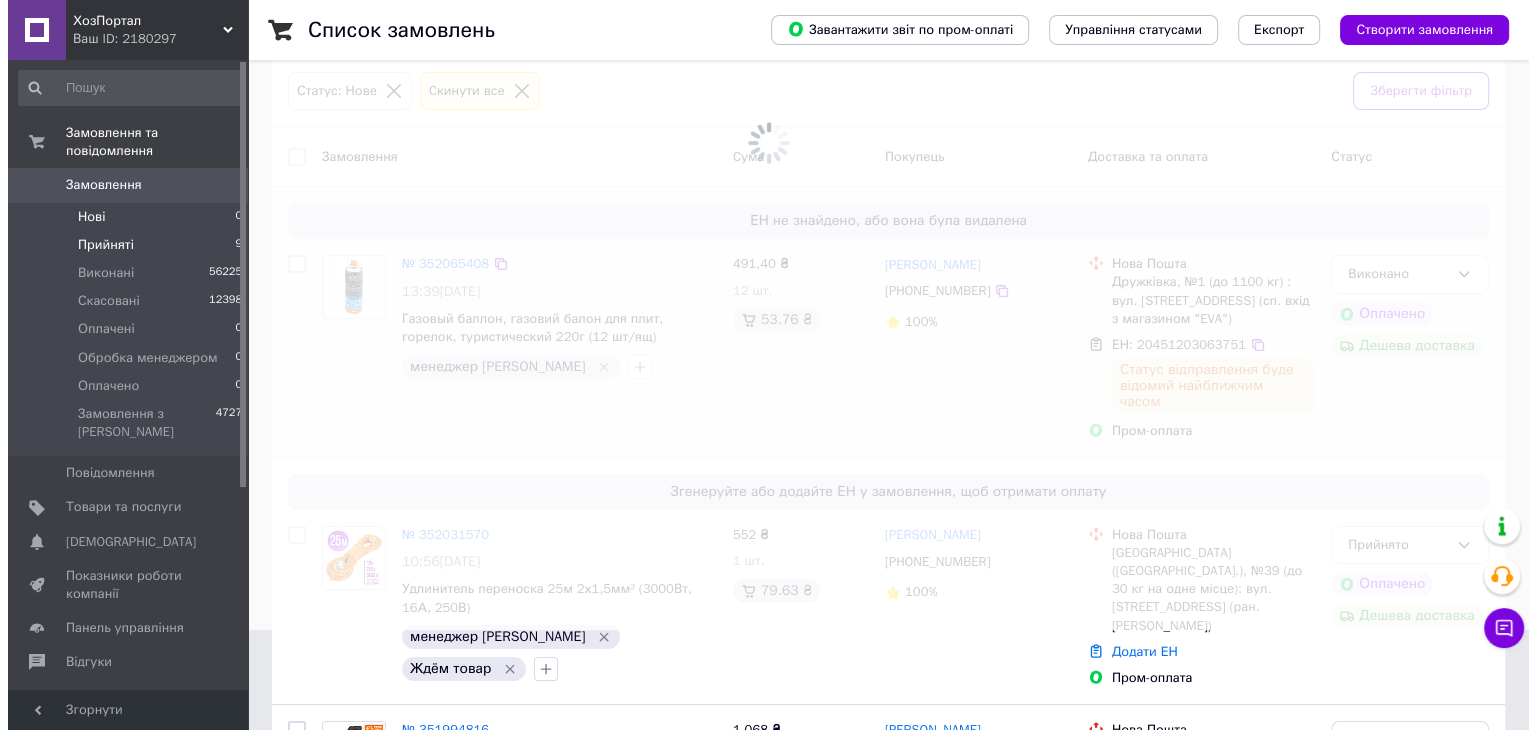 scroll, scrollTop: 0, scrollLeft: 0, axis: both 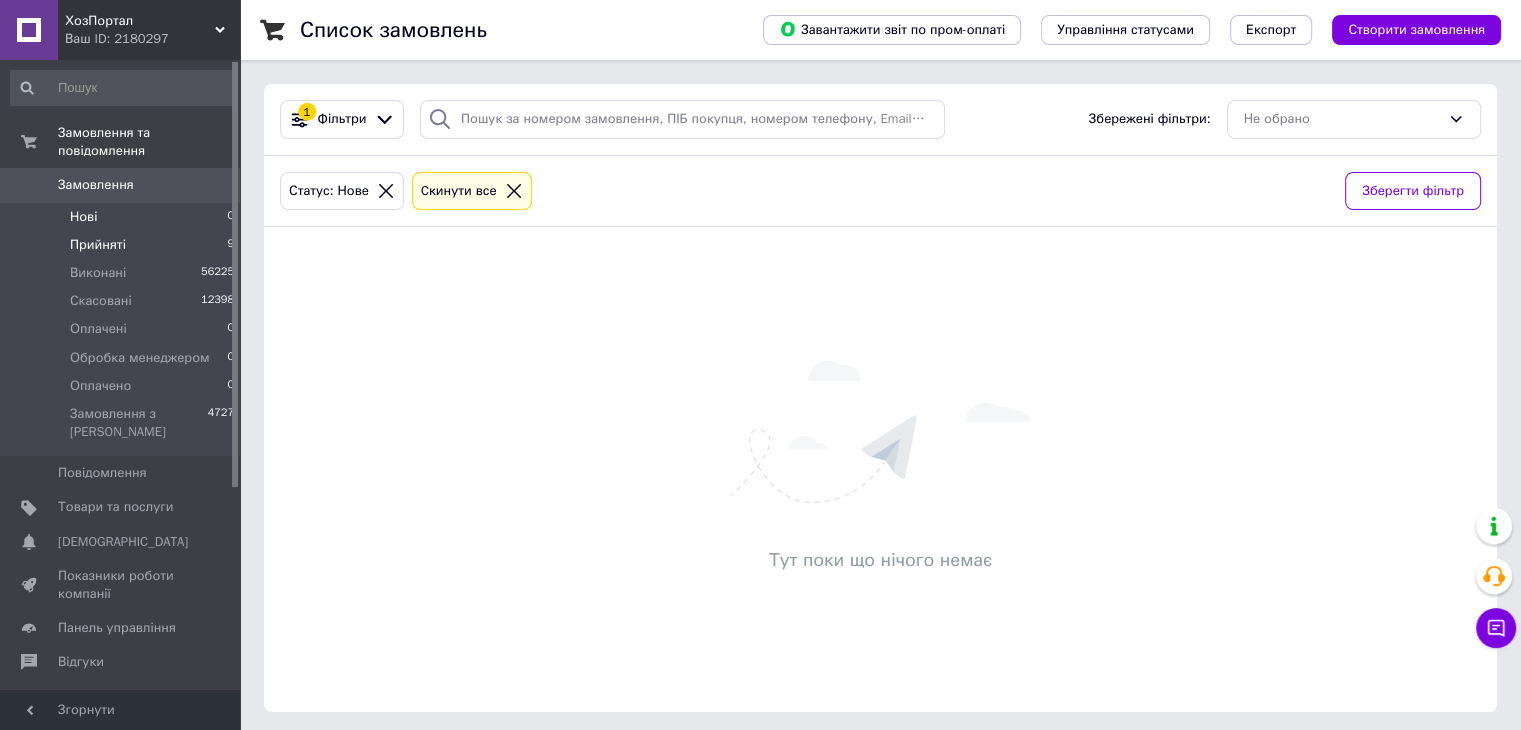click on "Прийняті" at bounding box center [98, 245] 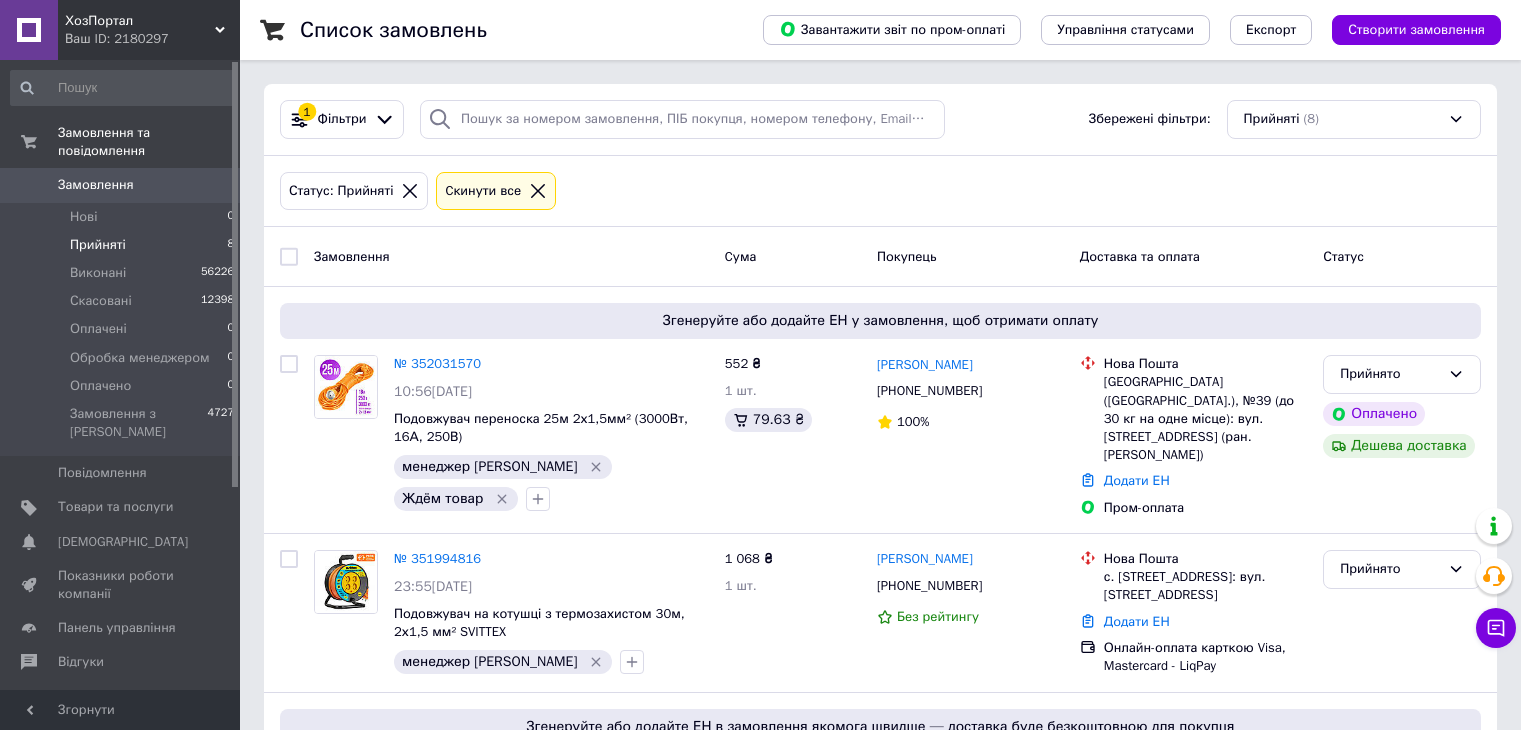 scroll, scrollTop: 0, scrollLeft: 0, axis: both 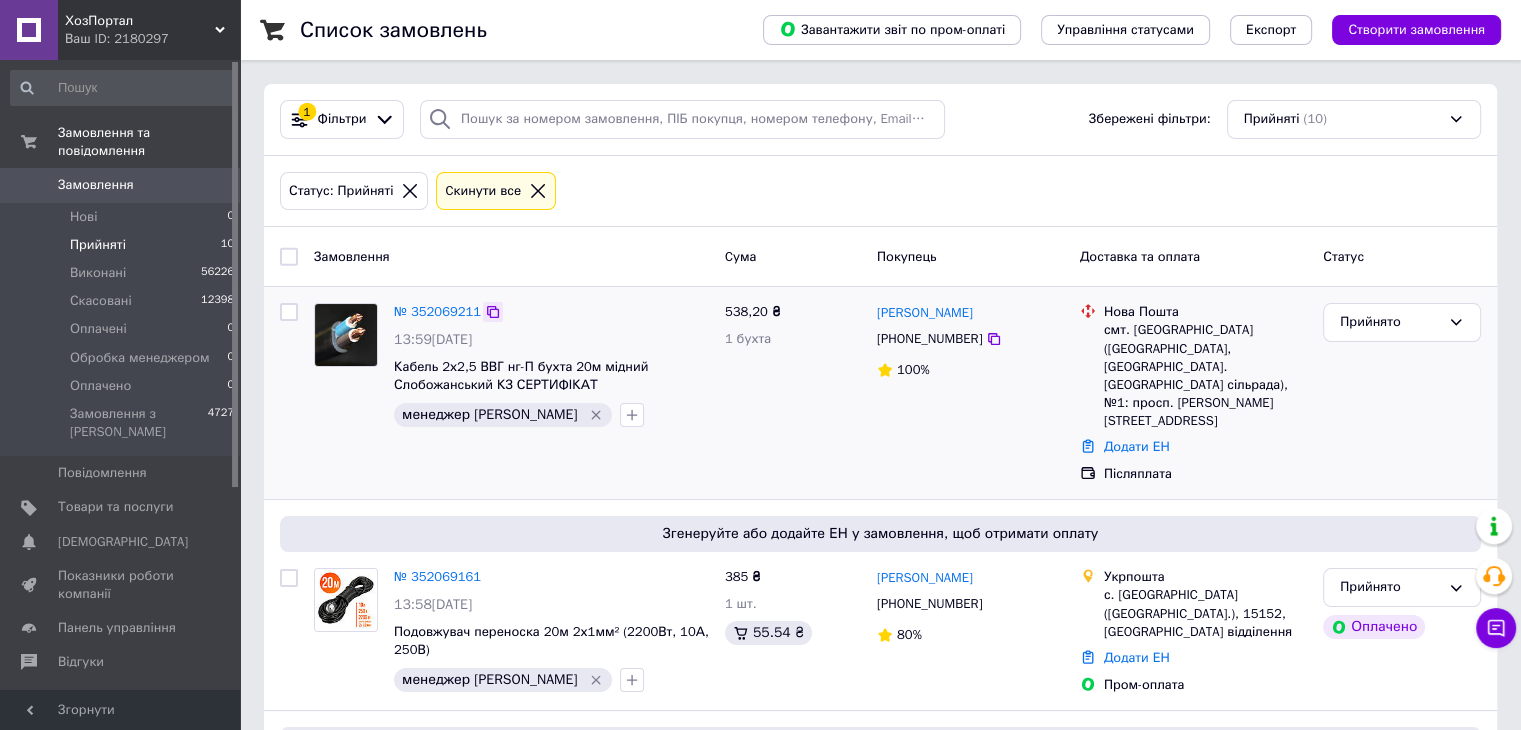 click 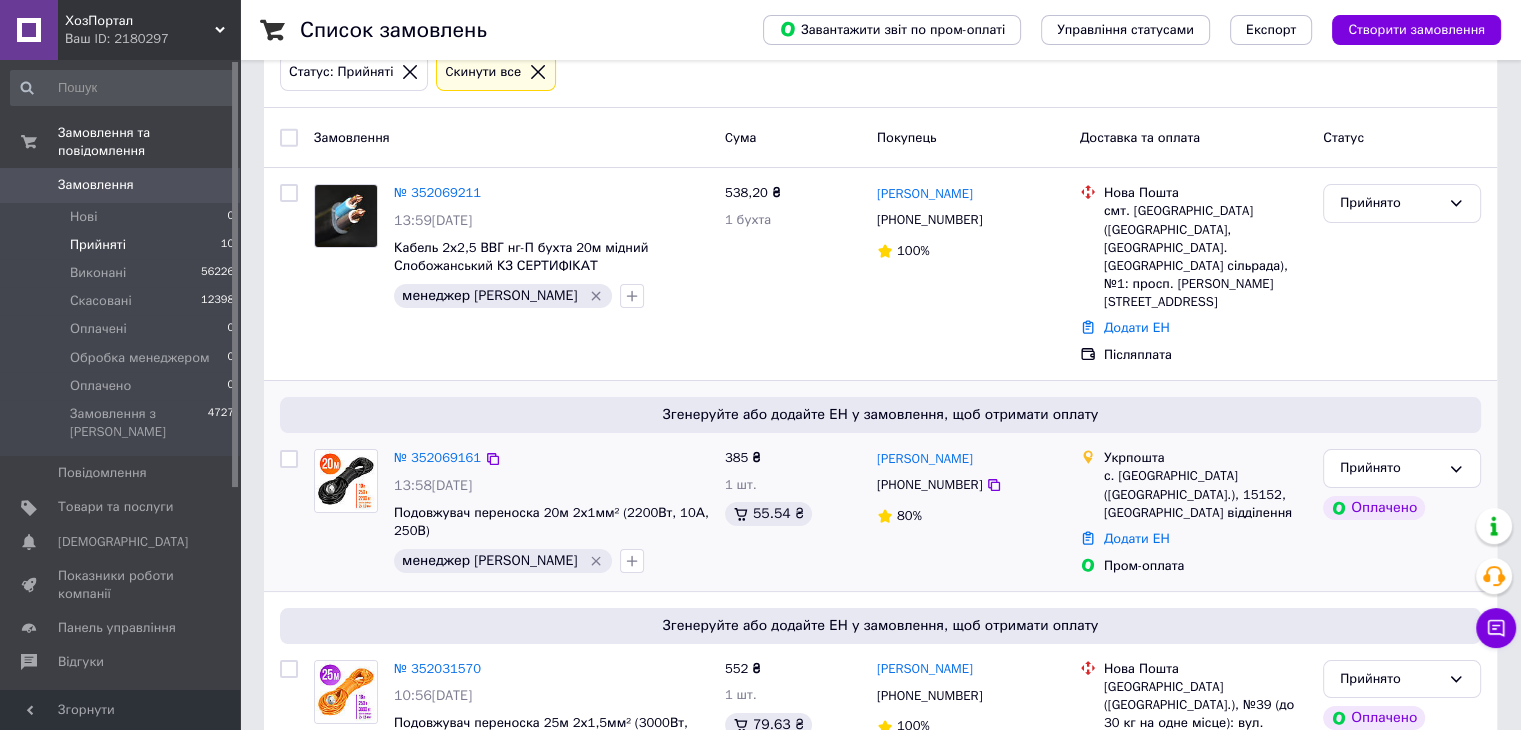 scroll, scrollTop: 200, scrollLeft: 0, axis: vertical 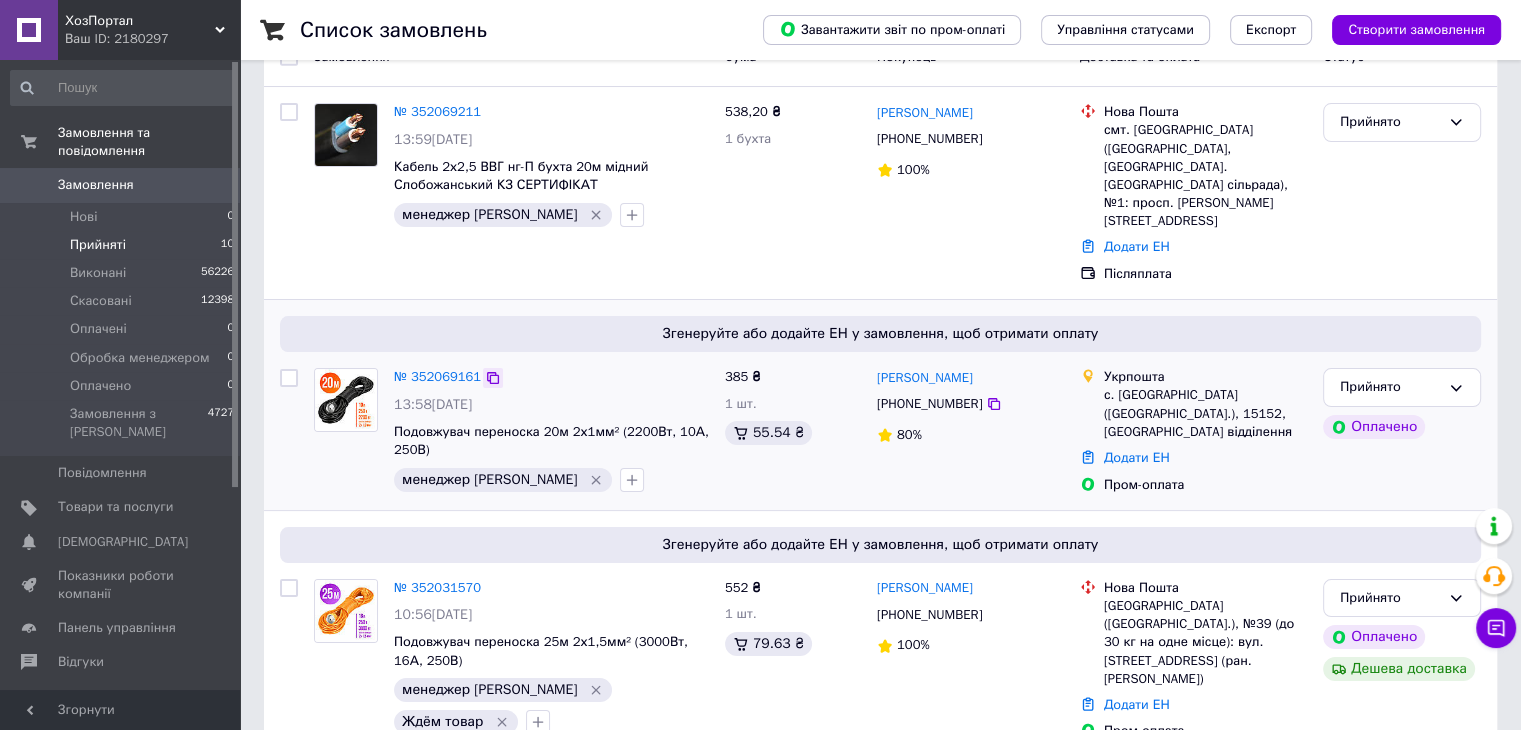 click 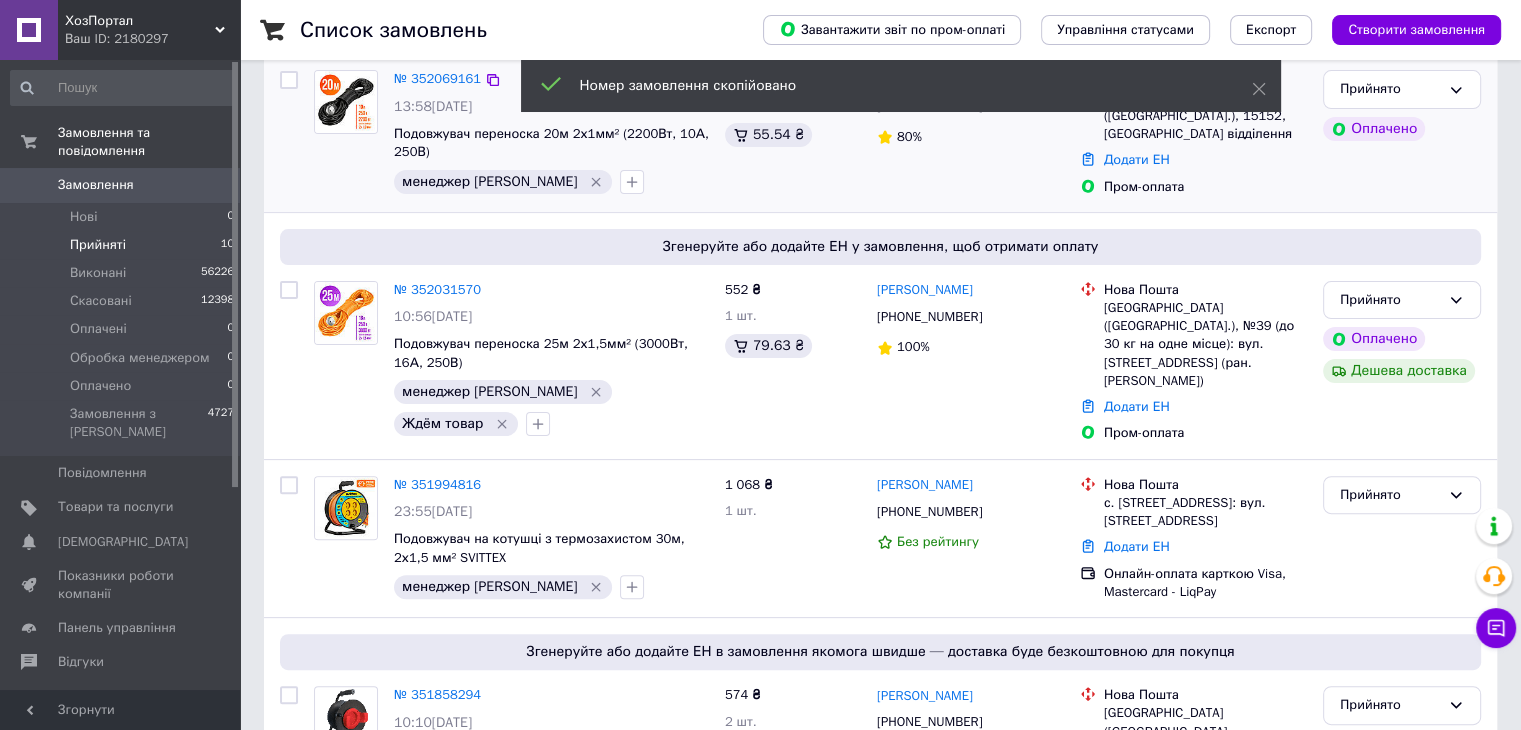 scroll, scrollTop: 500, scrollLeft: 0, axis: vertical 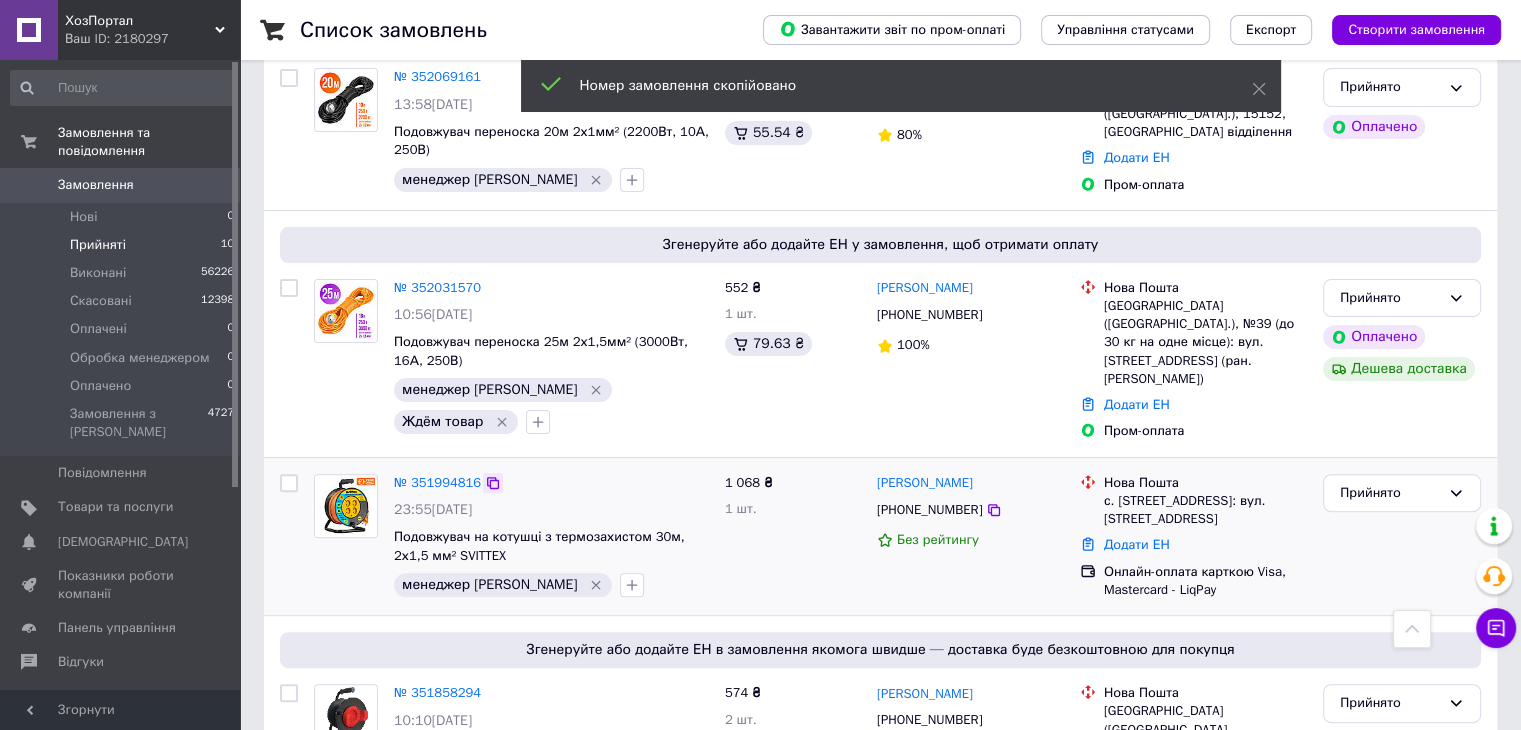 click 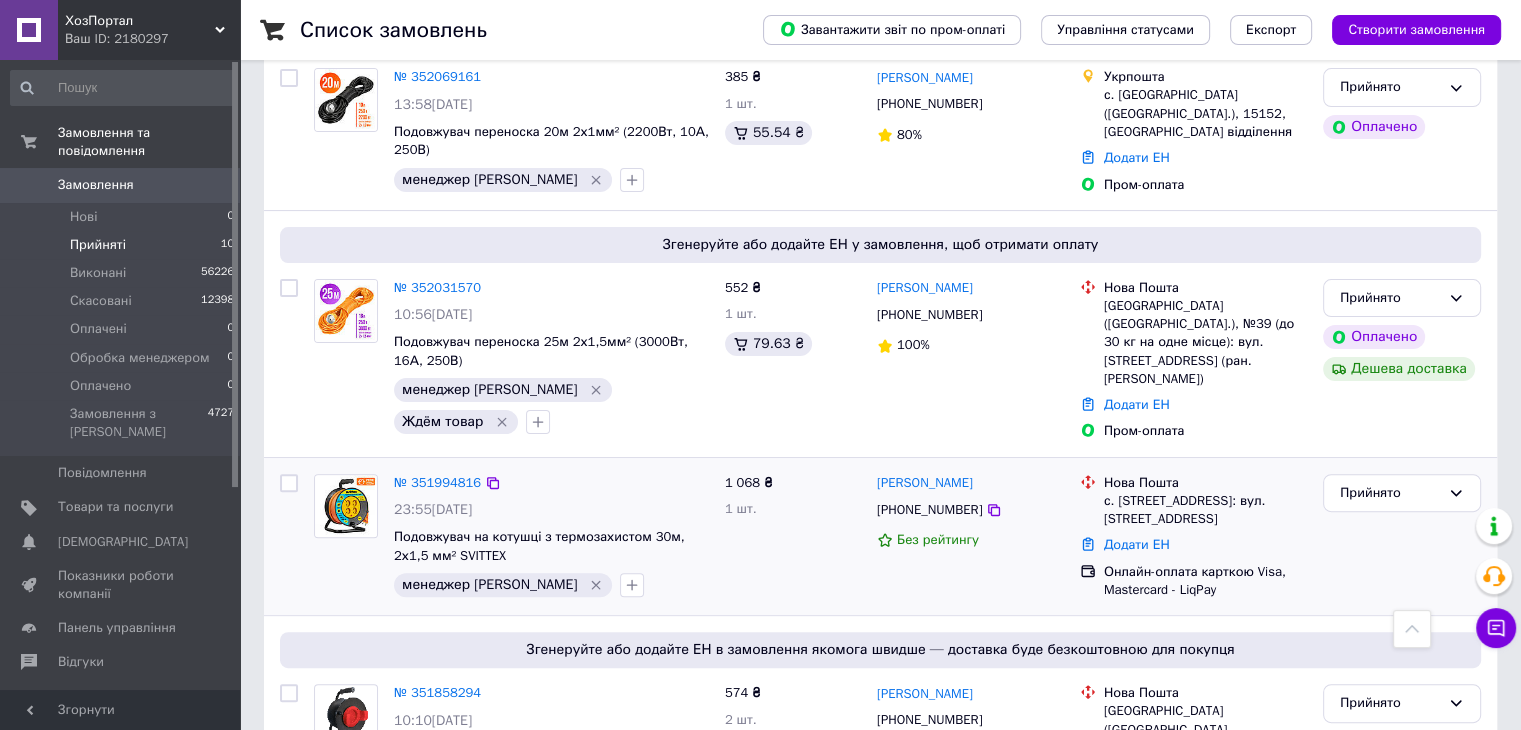 click on "Додати ЕН" at bounding box center (1205, 545) 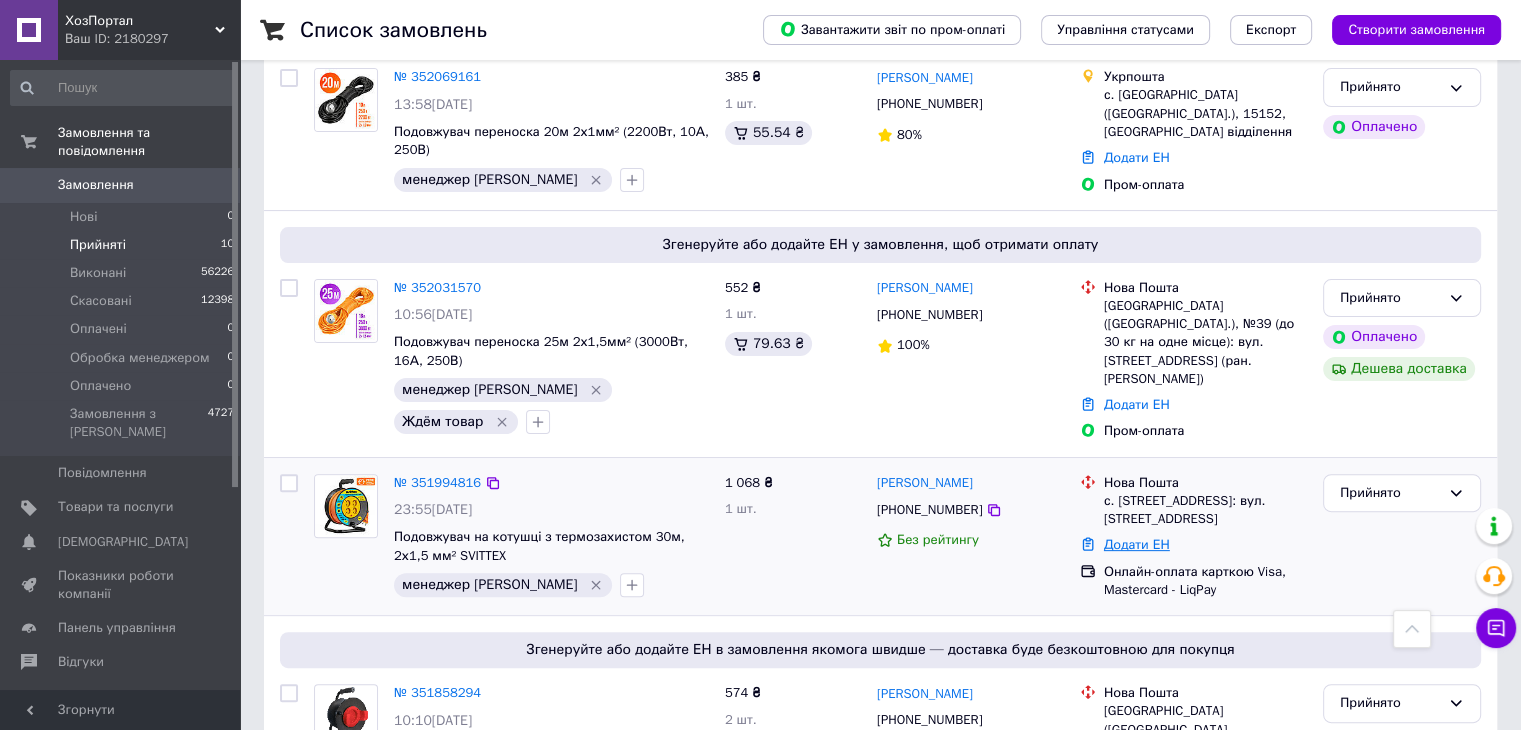 click on "Додати ЕН" at bounding box center [1137, 544] 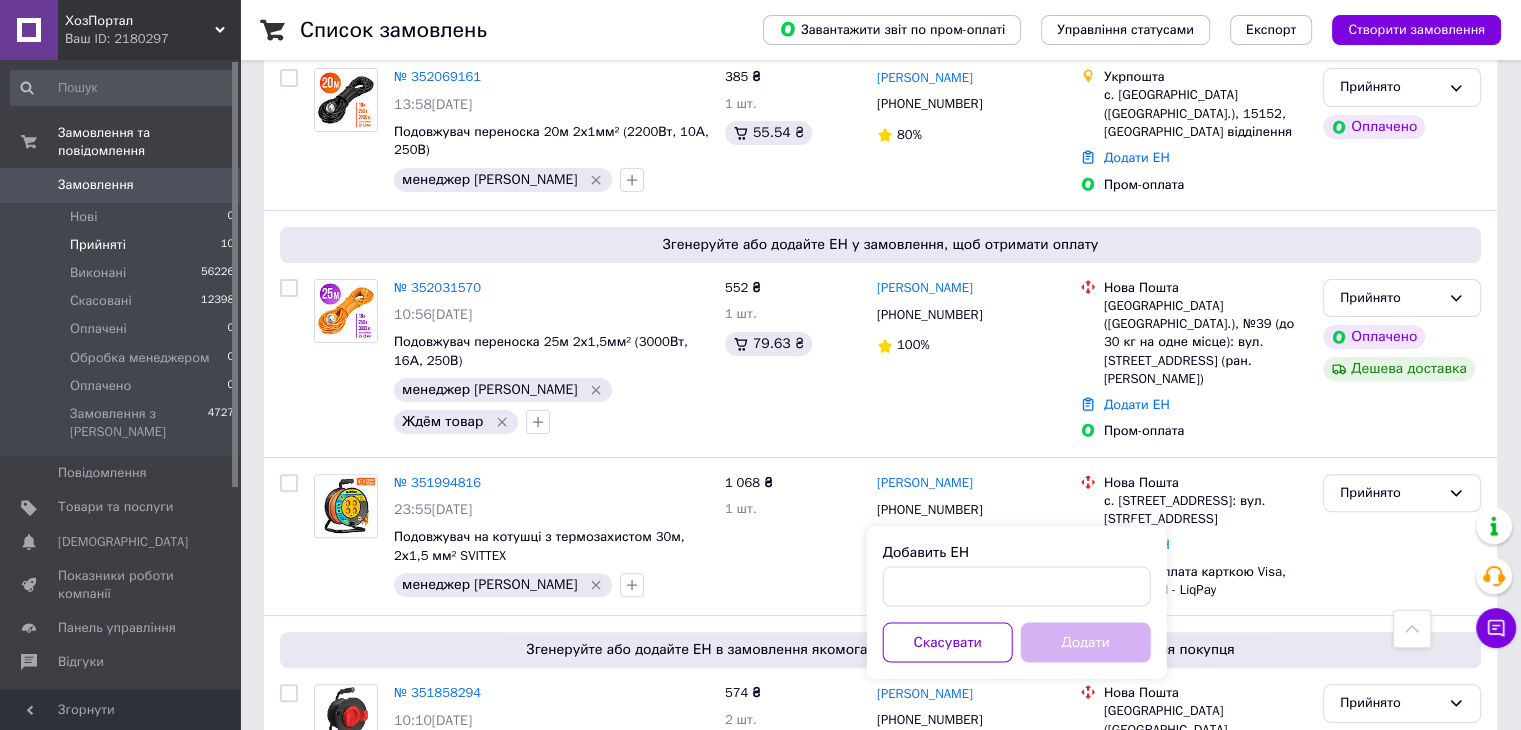 click on "Добавить ЕН" at bounding box center [926, 551] 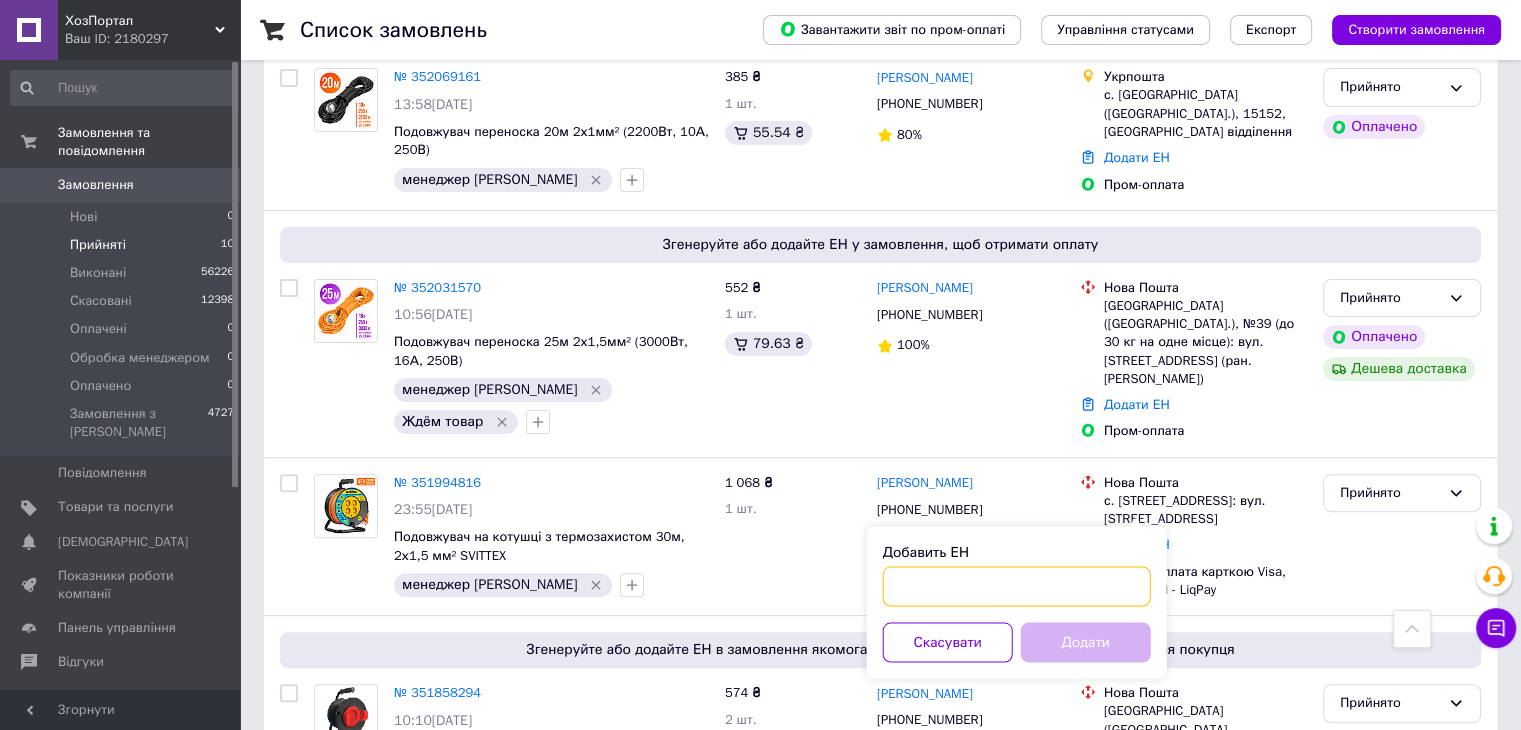 click on "Добавить ЕН" at bounding box center [1017, 586] 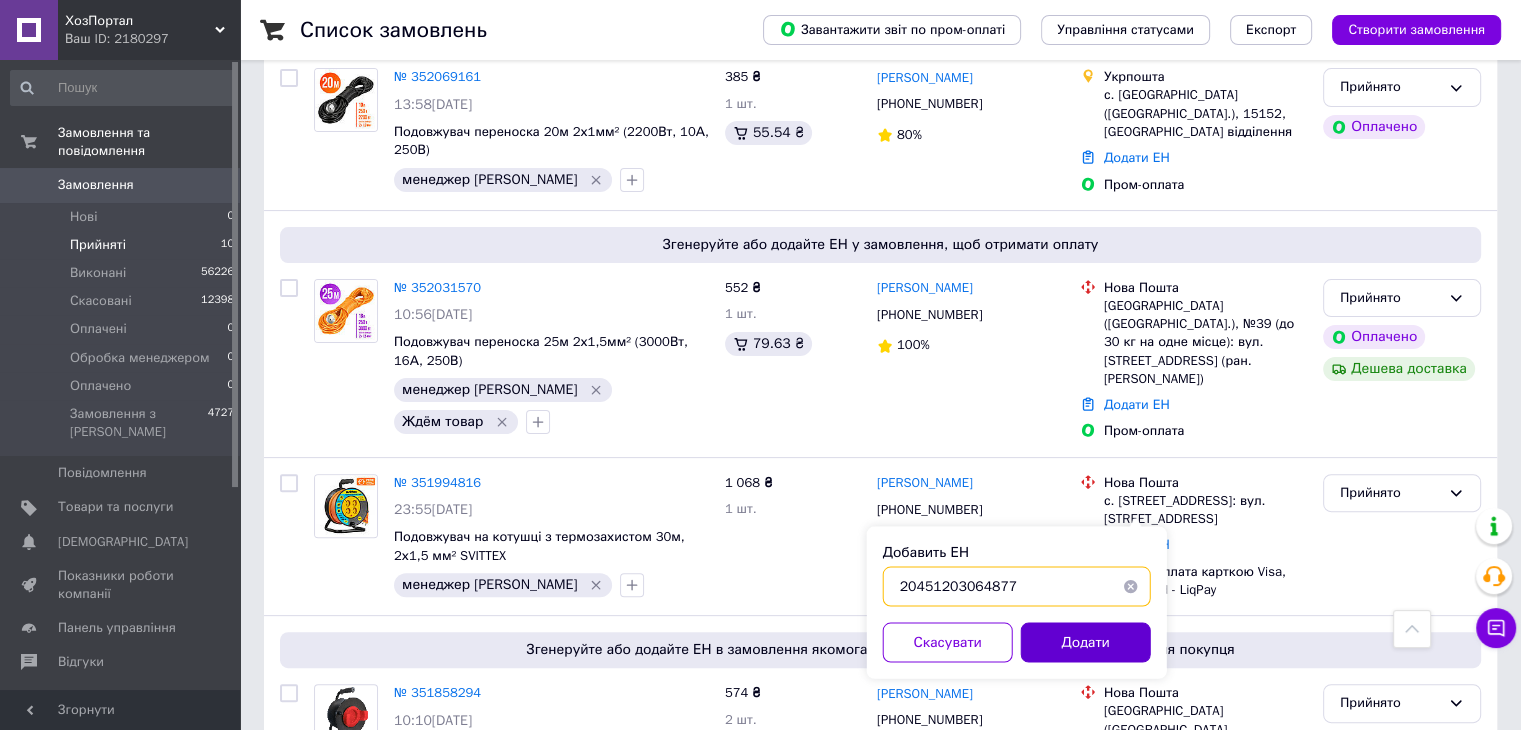 type on "20451203064877" 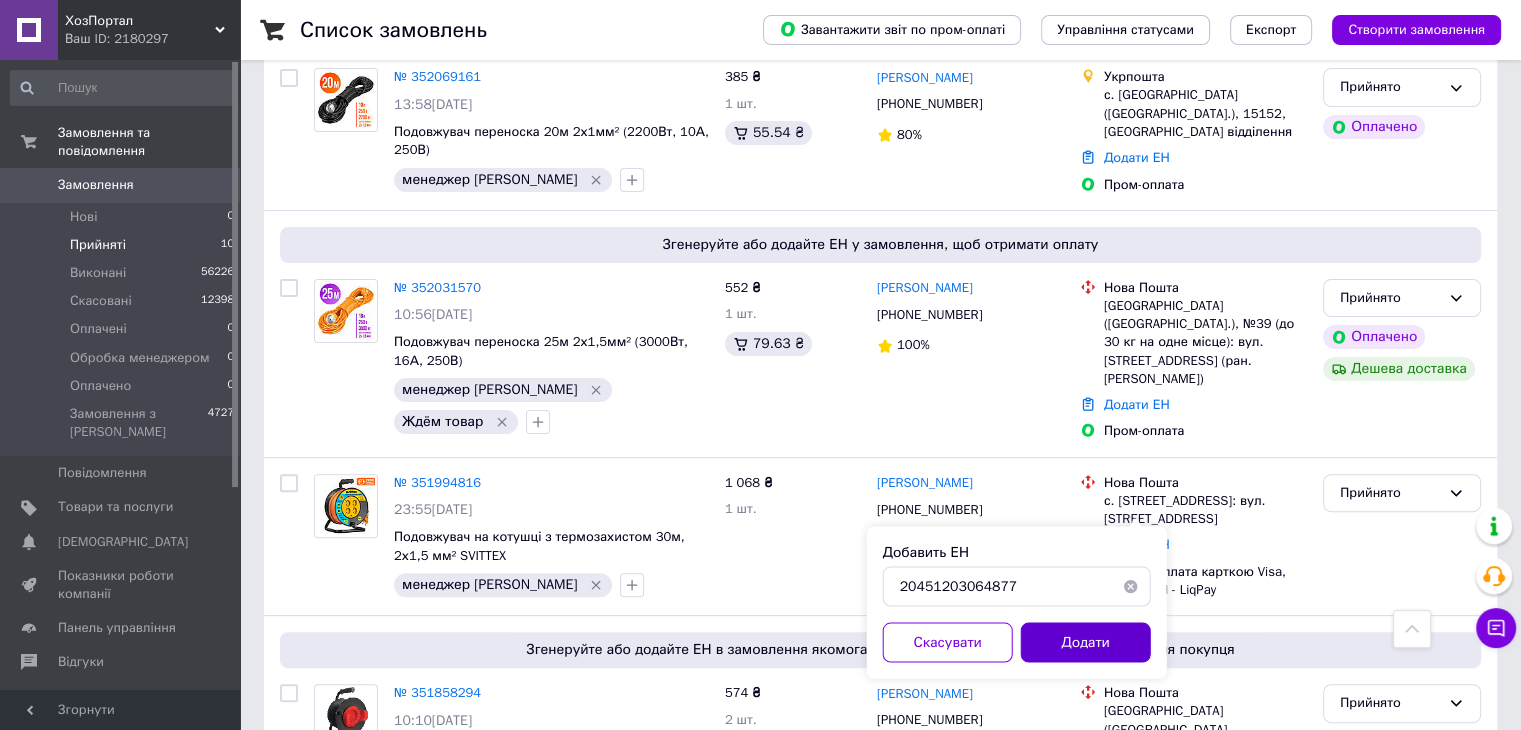 click on "Додати" at bounding box center [1086, 642] 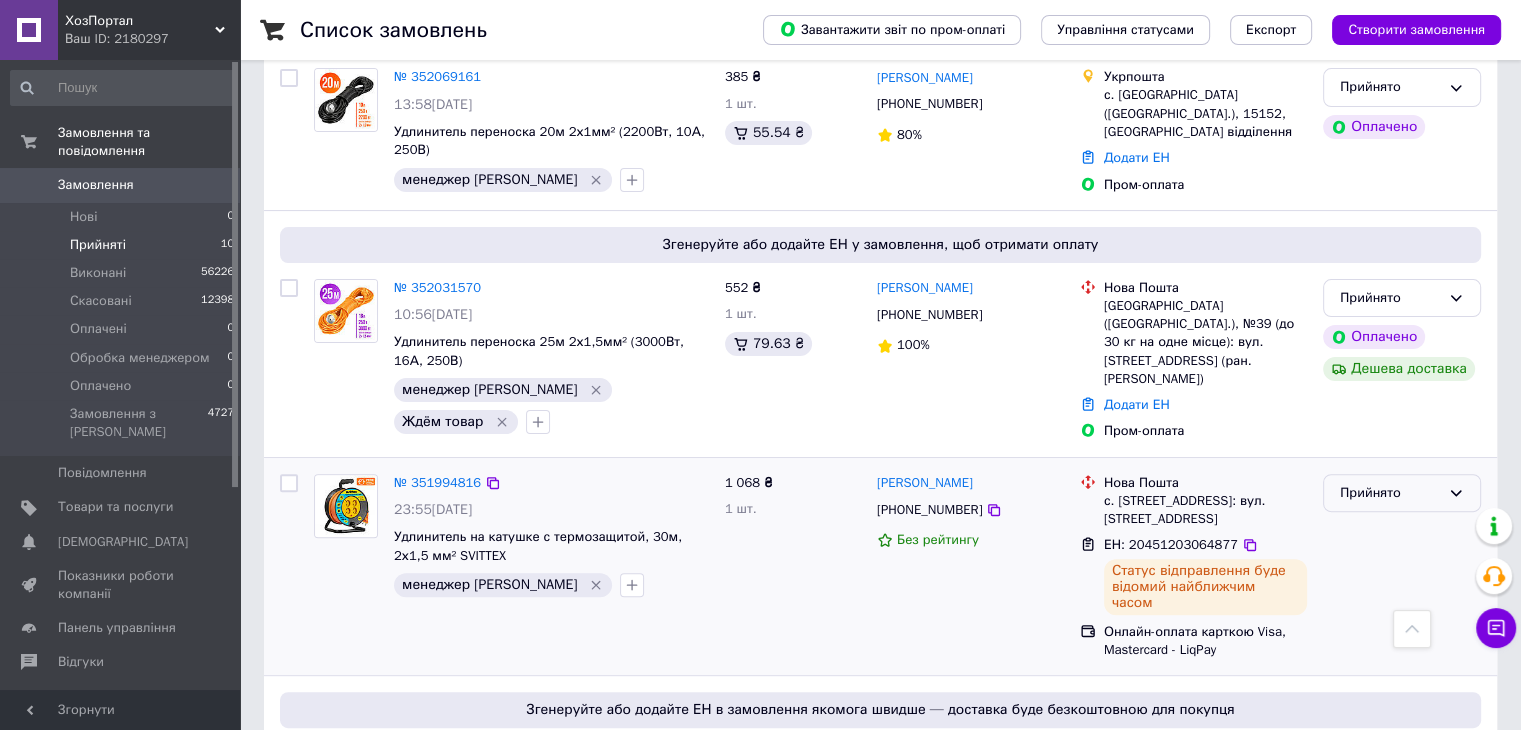 click on "Прийнято" at bounding box center (1390, 493) 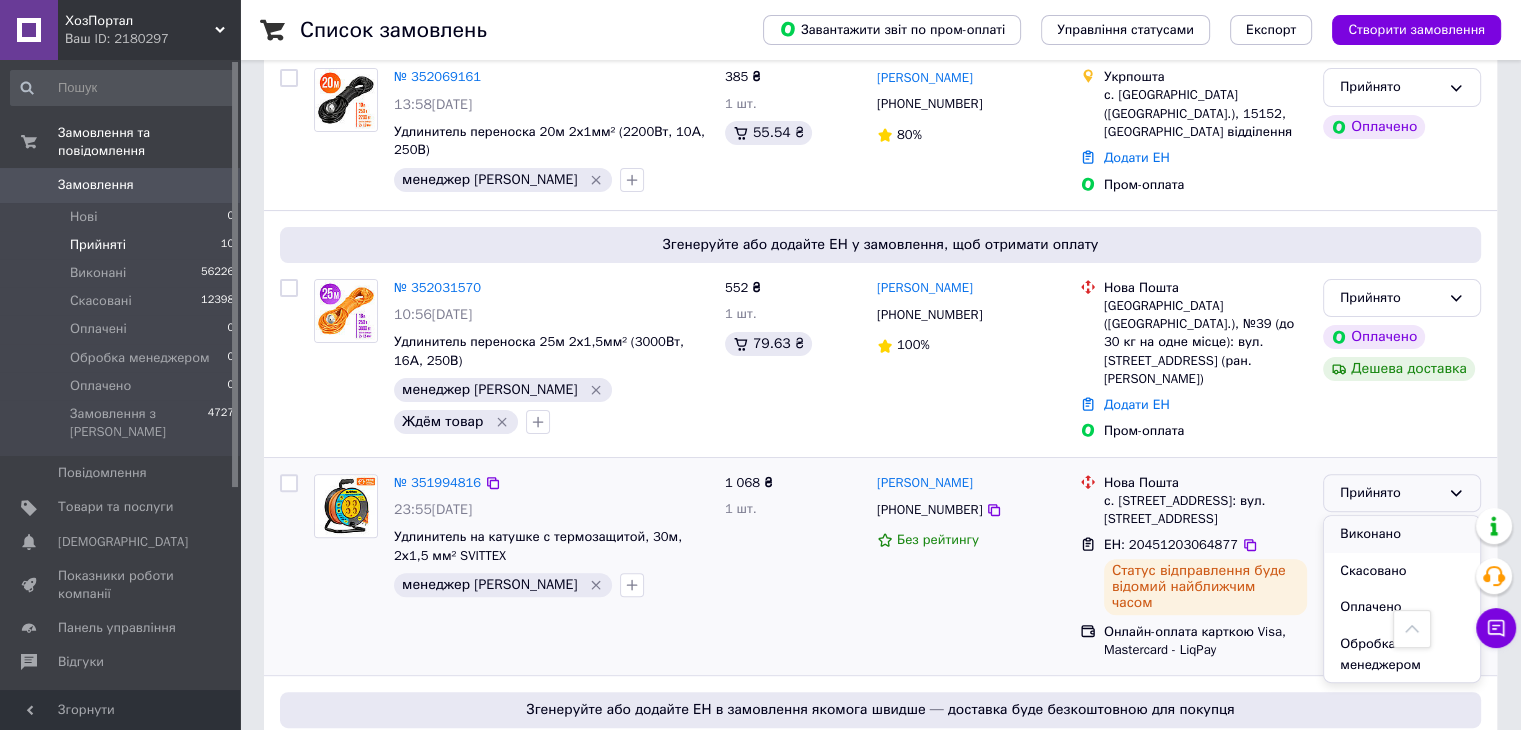 click on "Виконано" at bounding box center [1402, 534] 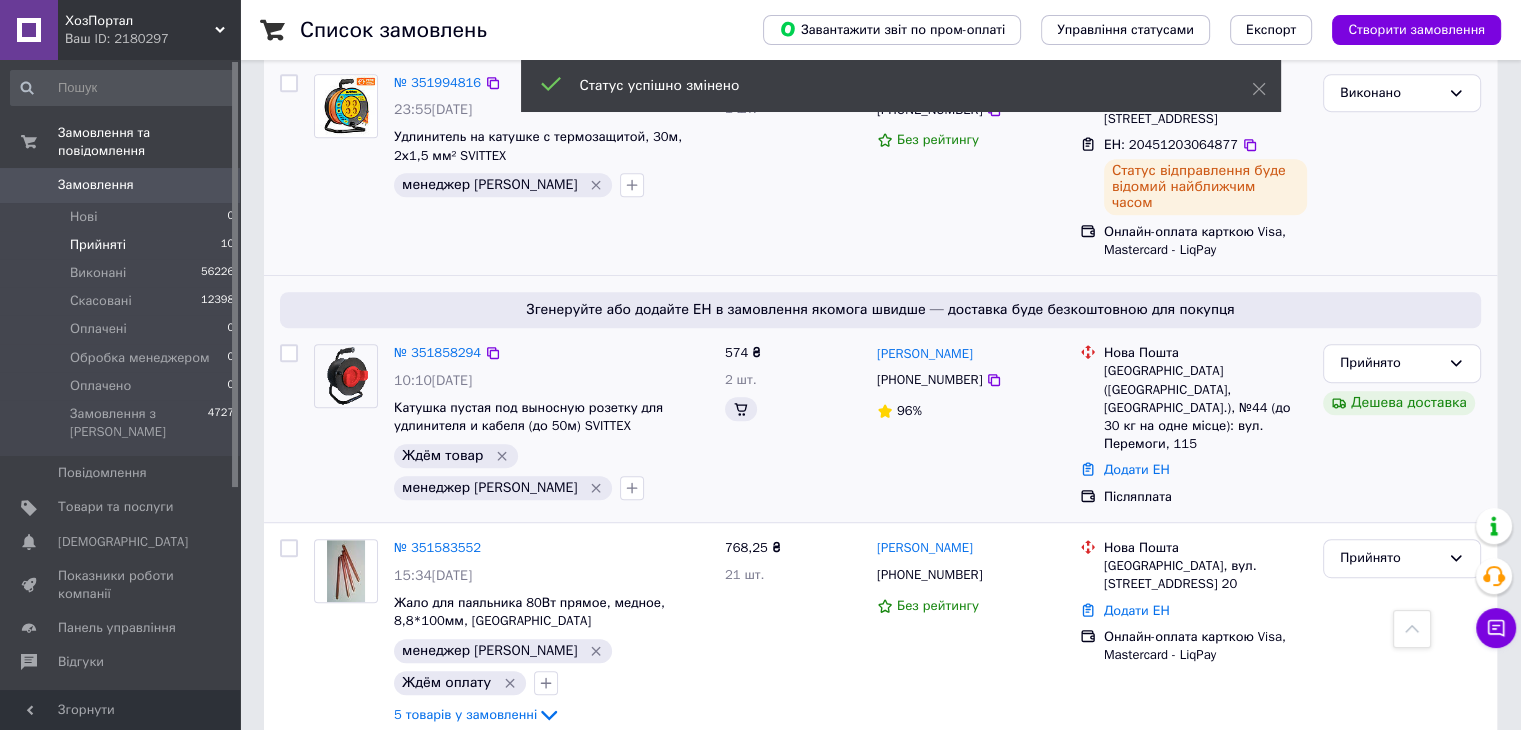 scroll, scrollTop: 1200, scrollLeft: 0, axis: vertical 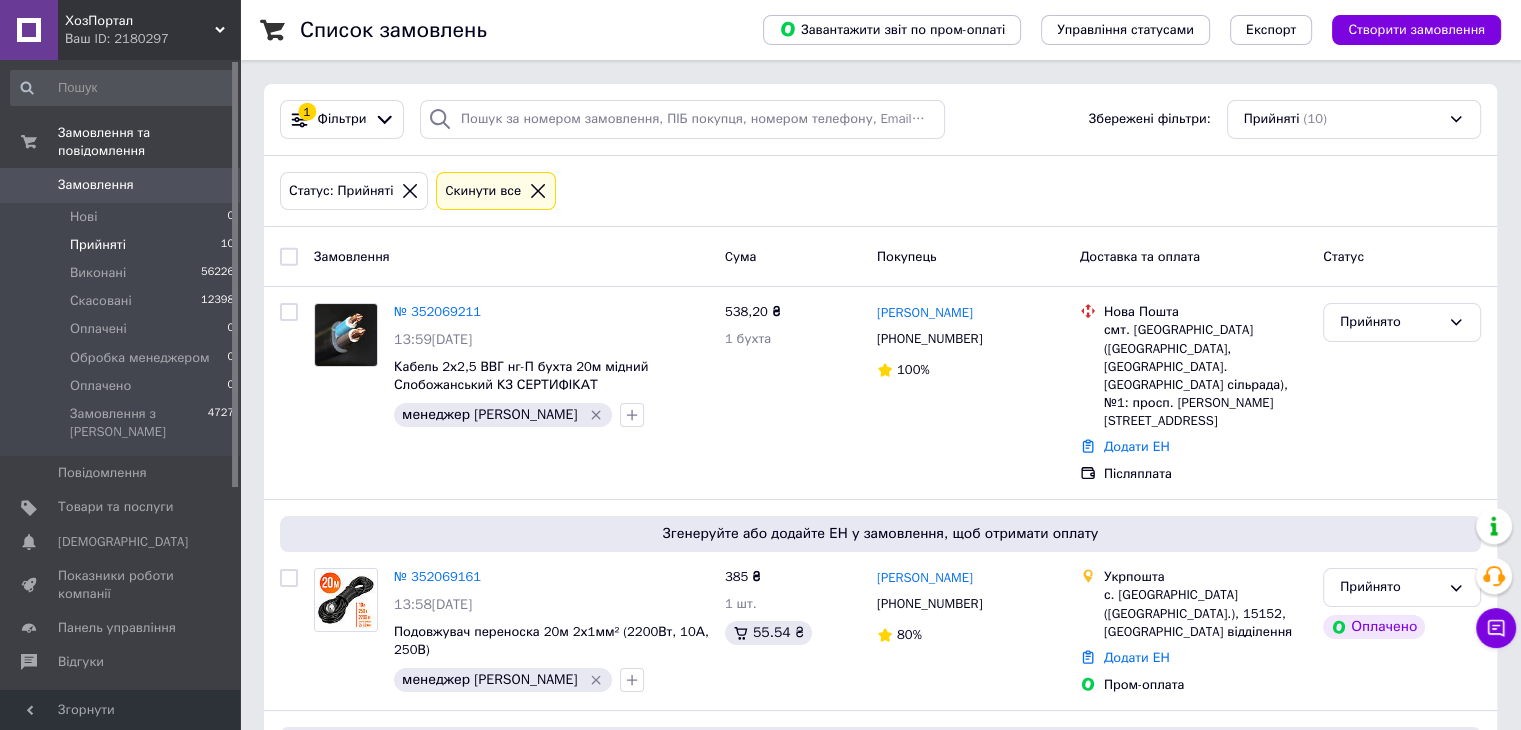 click on "Замовлення 0" at bounding box center [123, 185] 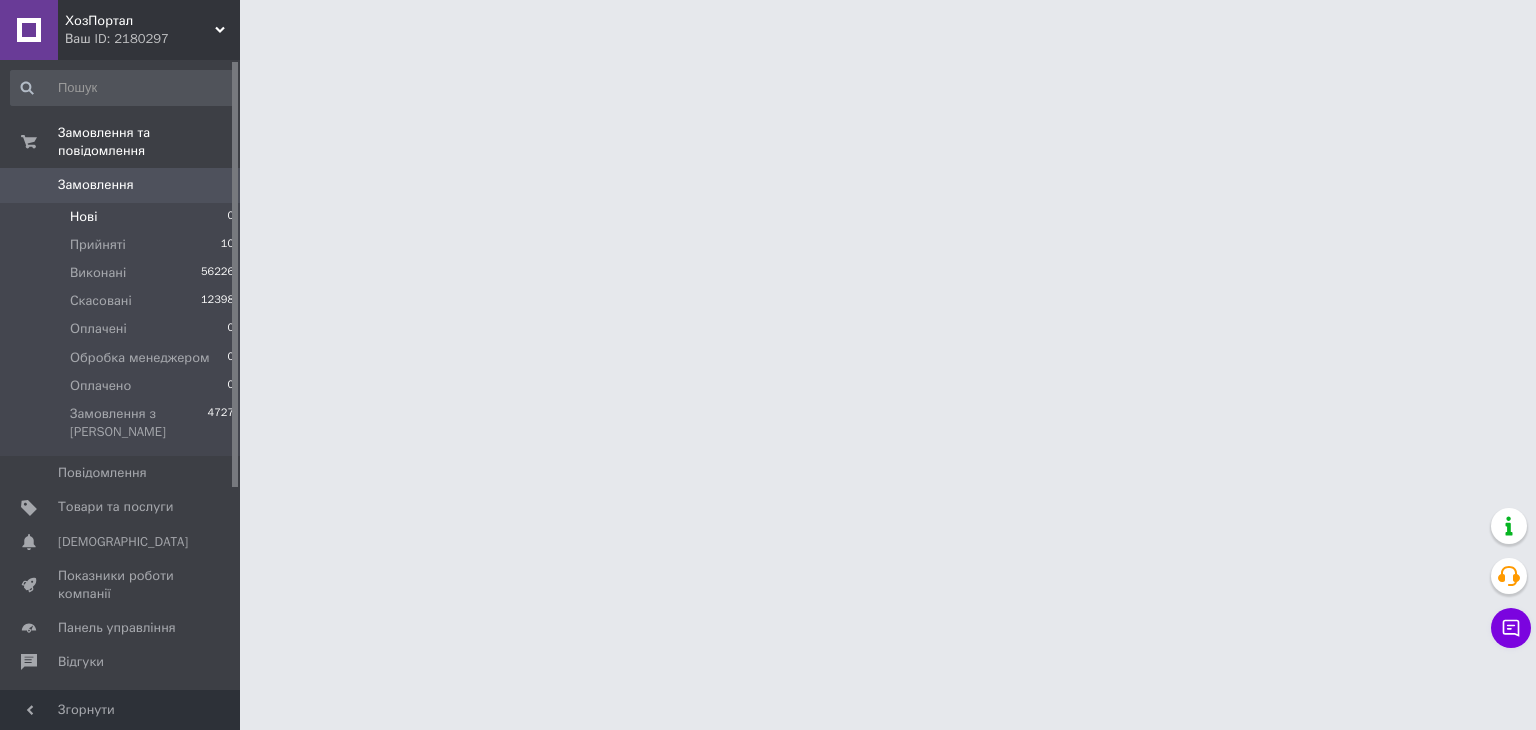 click on "Нові 0" at bounding box center (123, 217) 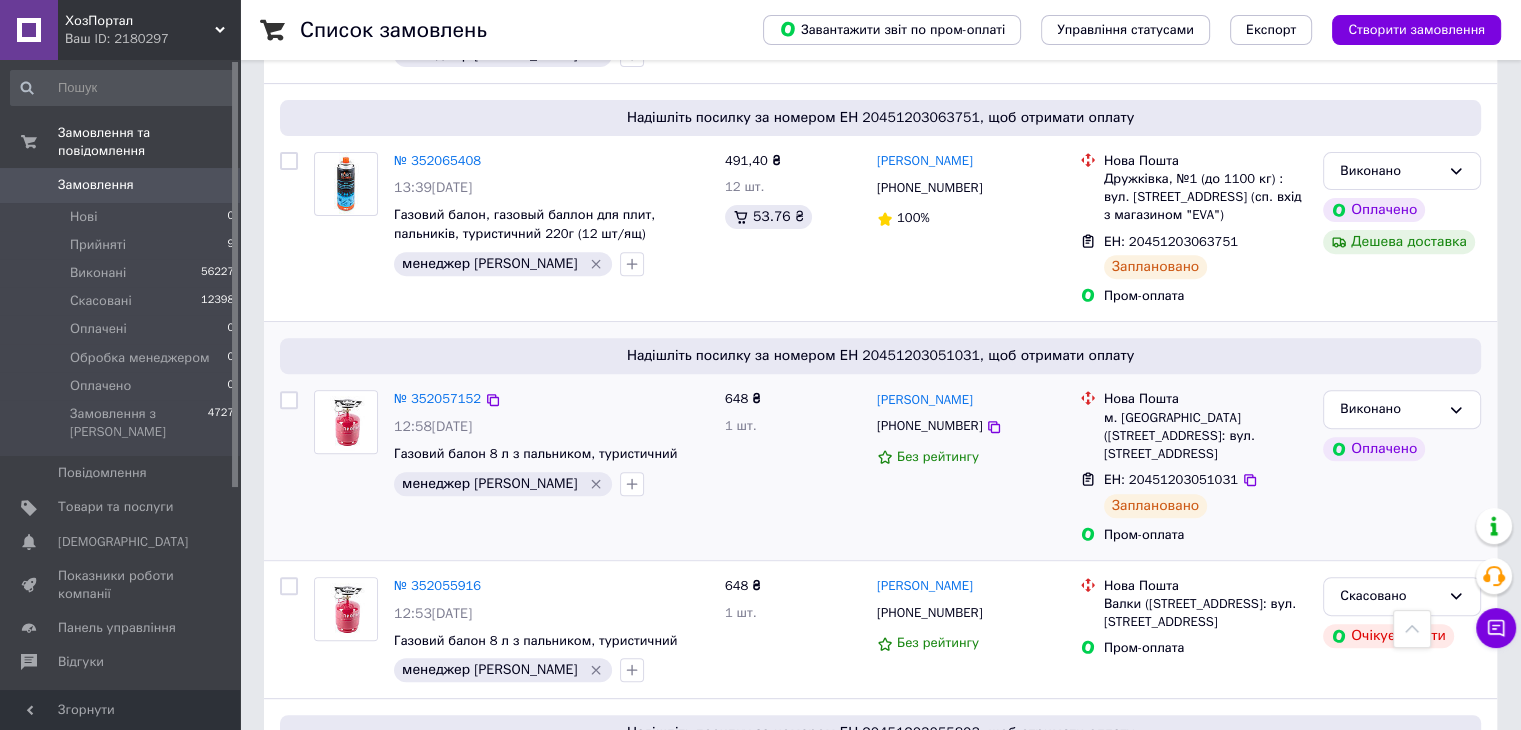 scroll, scrollTop: 800, scrollLeft: 0, axis: vertical 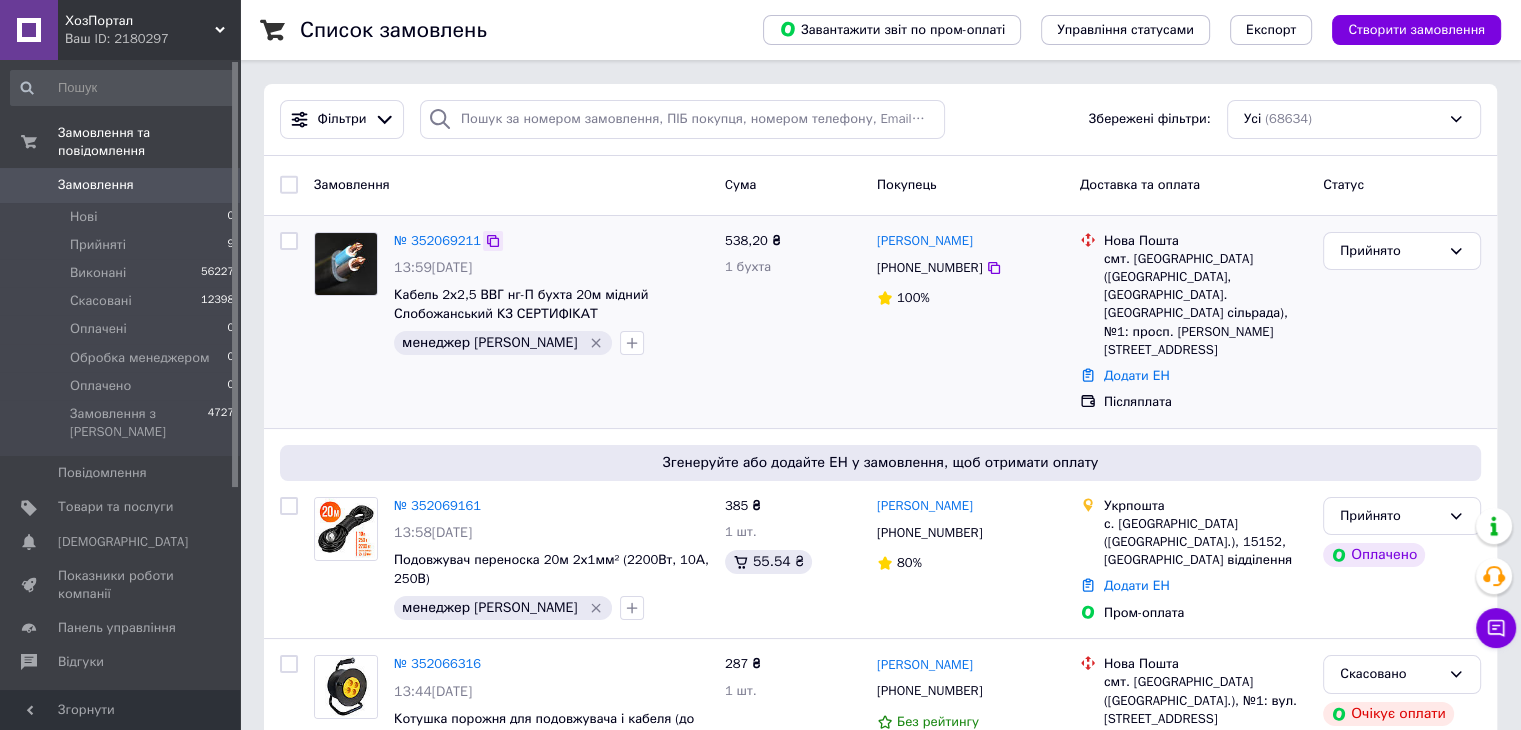click 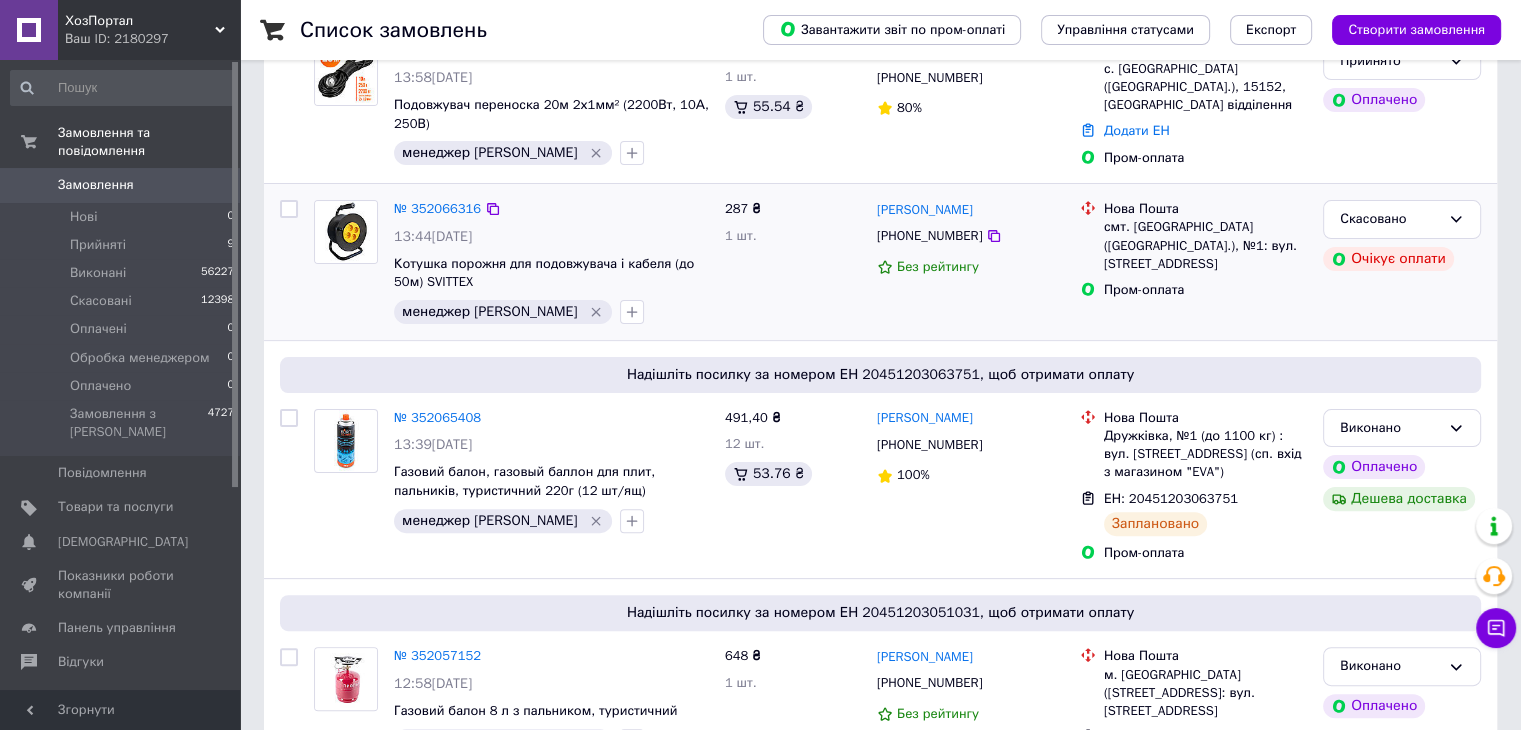 scroll, scrollTop: 700, scrollLeft: 0, axis: vertical 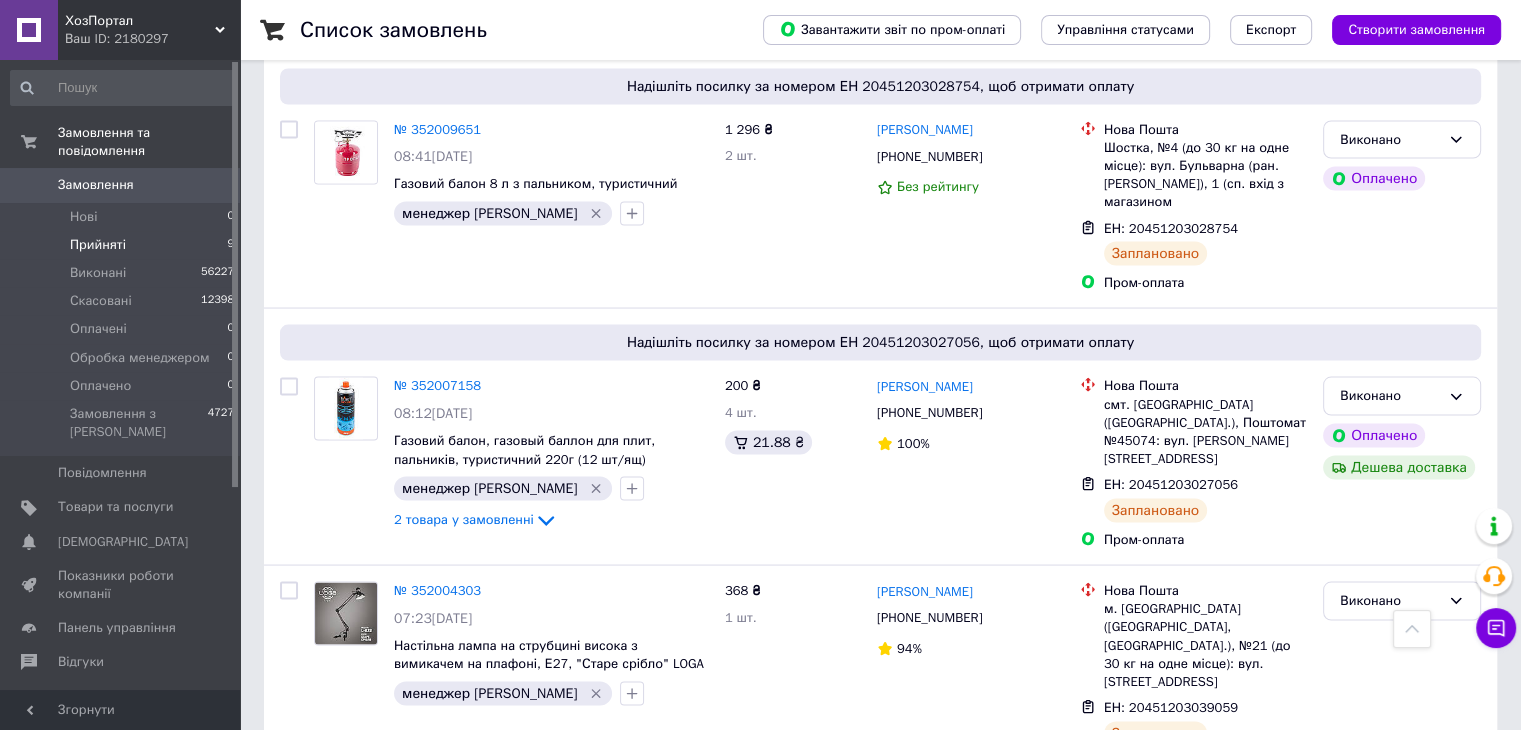click on "Прийняті 9" at bounding box center (123, 245) 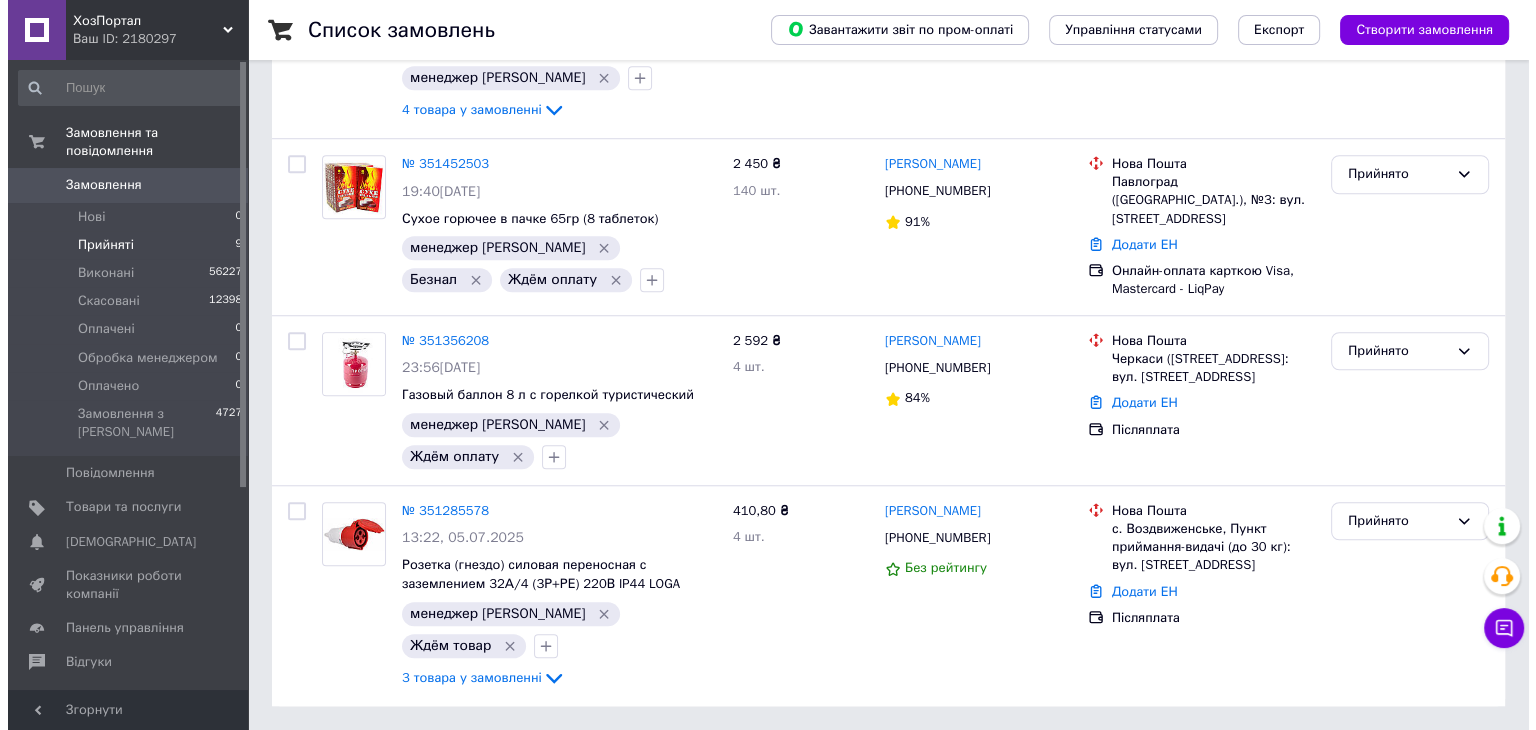 scroll, scrollTop: 0, scrollLeft: 0, axis: both 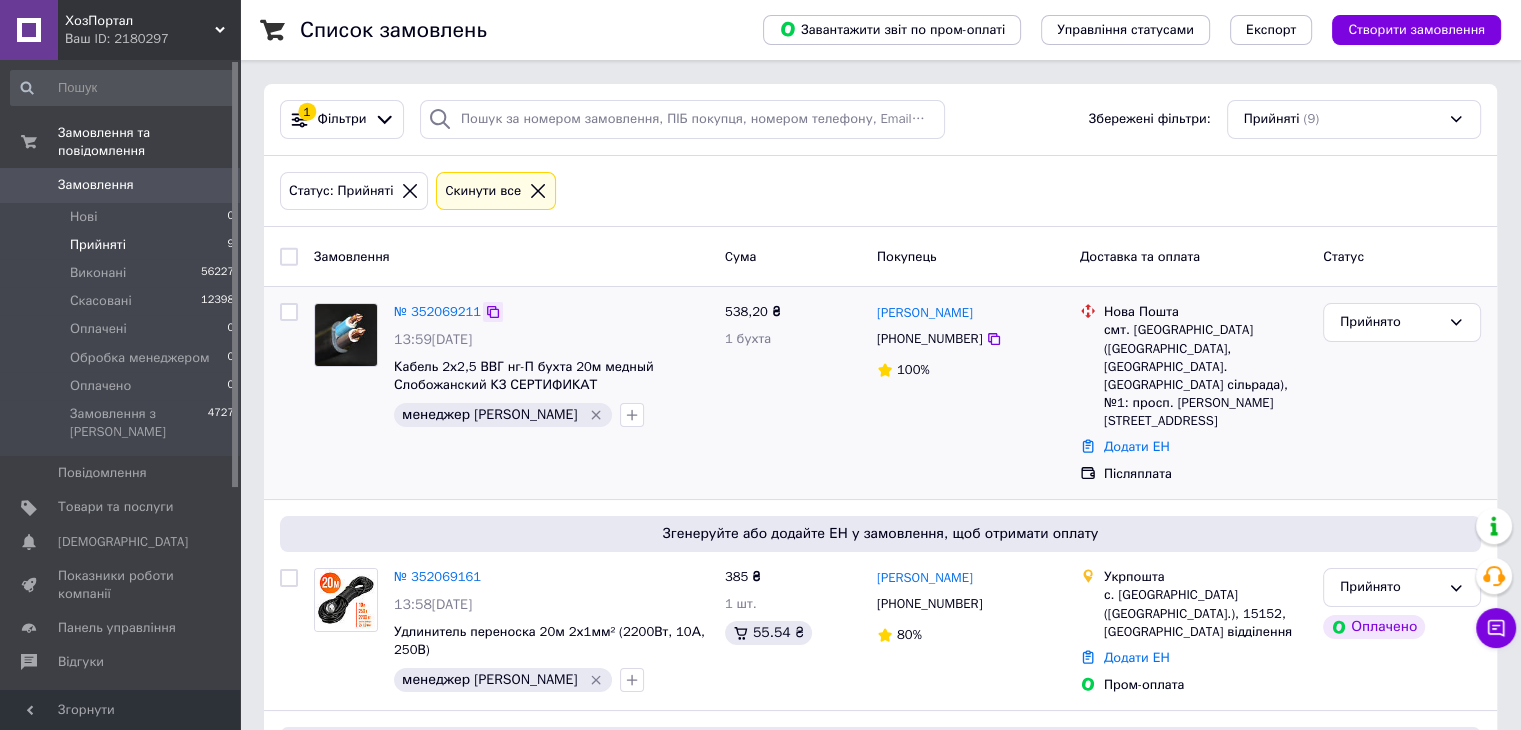 click 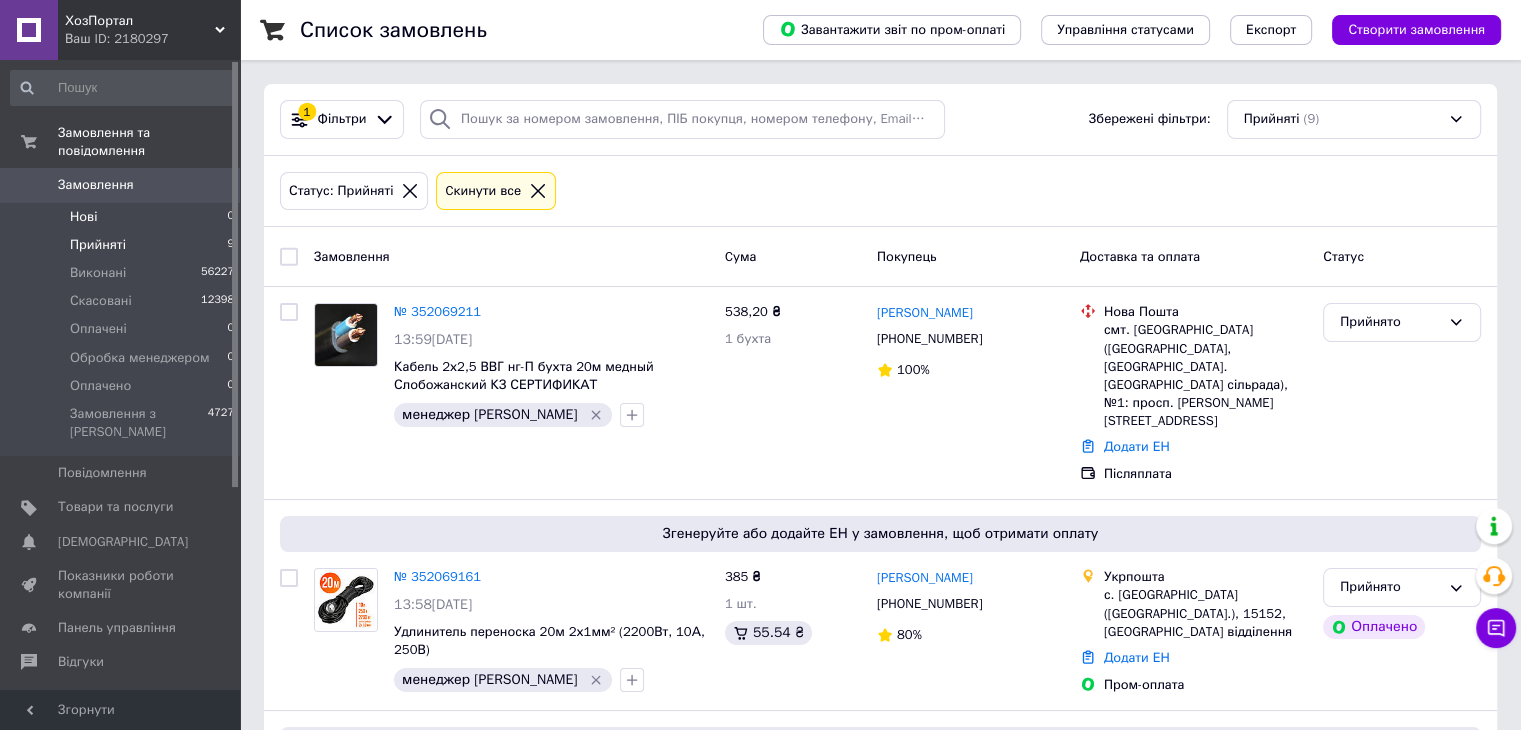 click on "Нові 0" at bounding box center [123, 217] 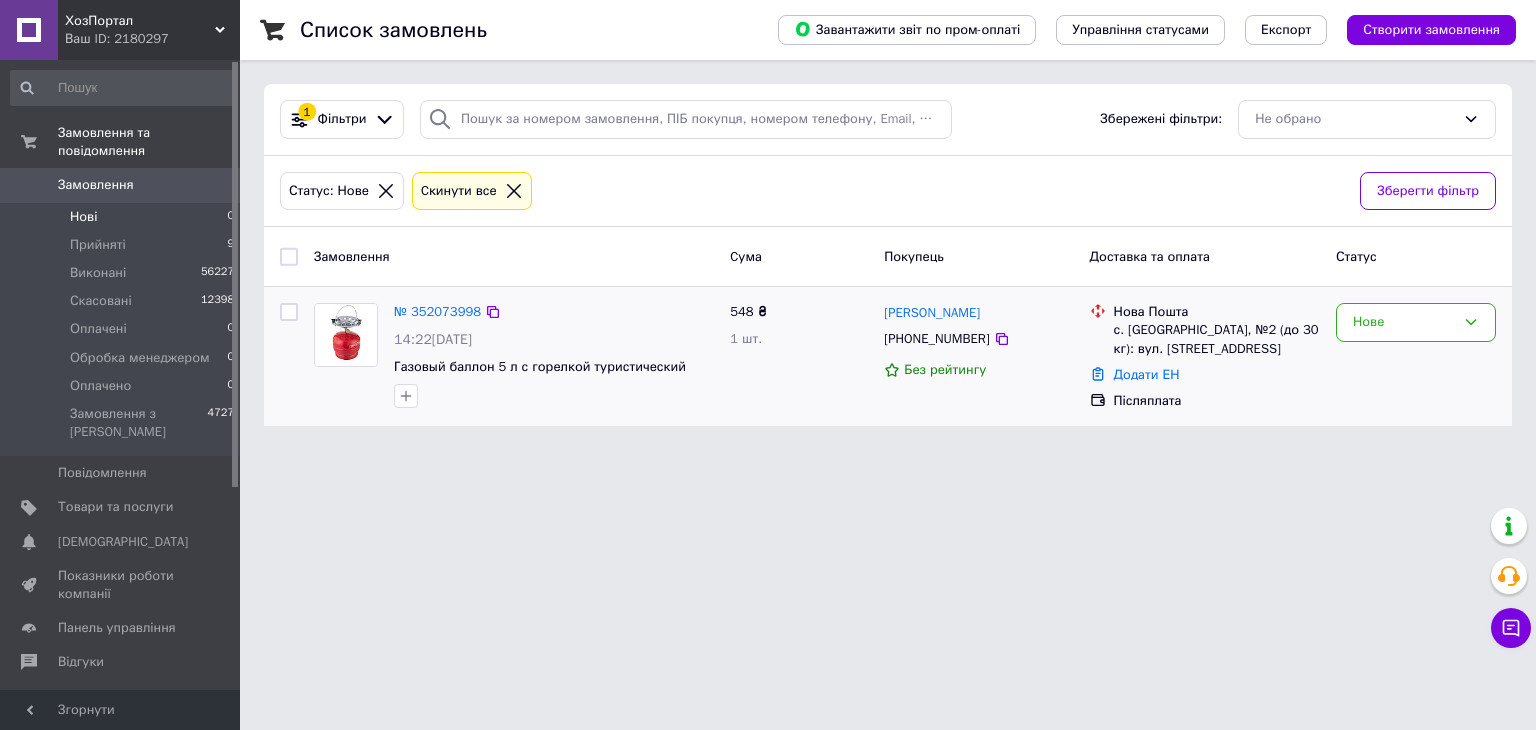 click on "Нове" at bounding box center (1416, 356) 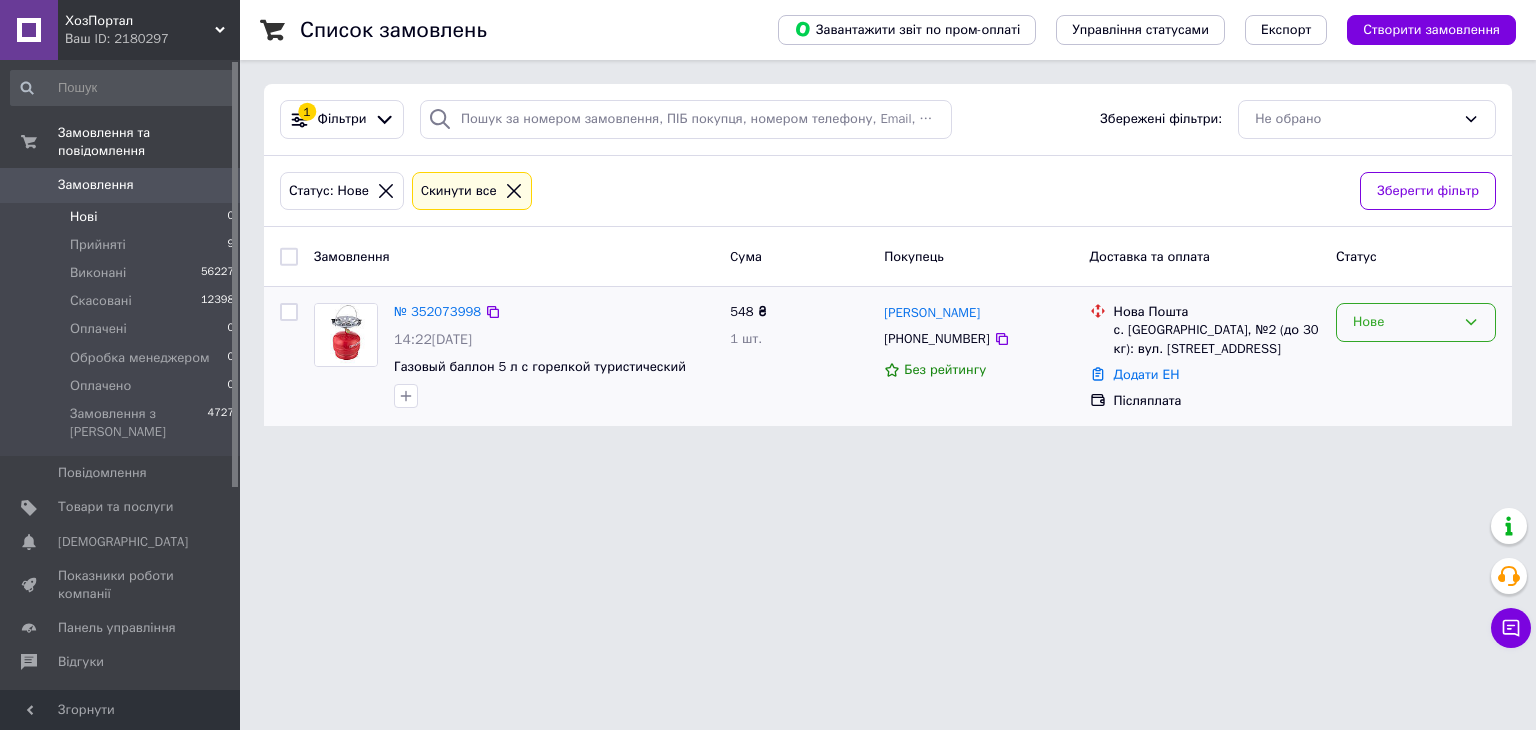 click on "Нове" at bounding box center (1404, 322) 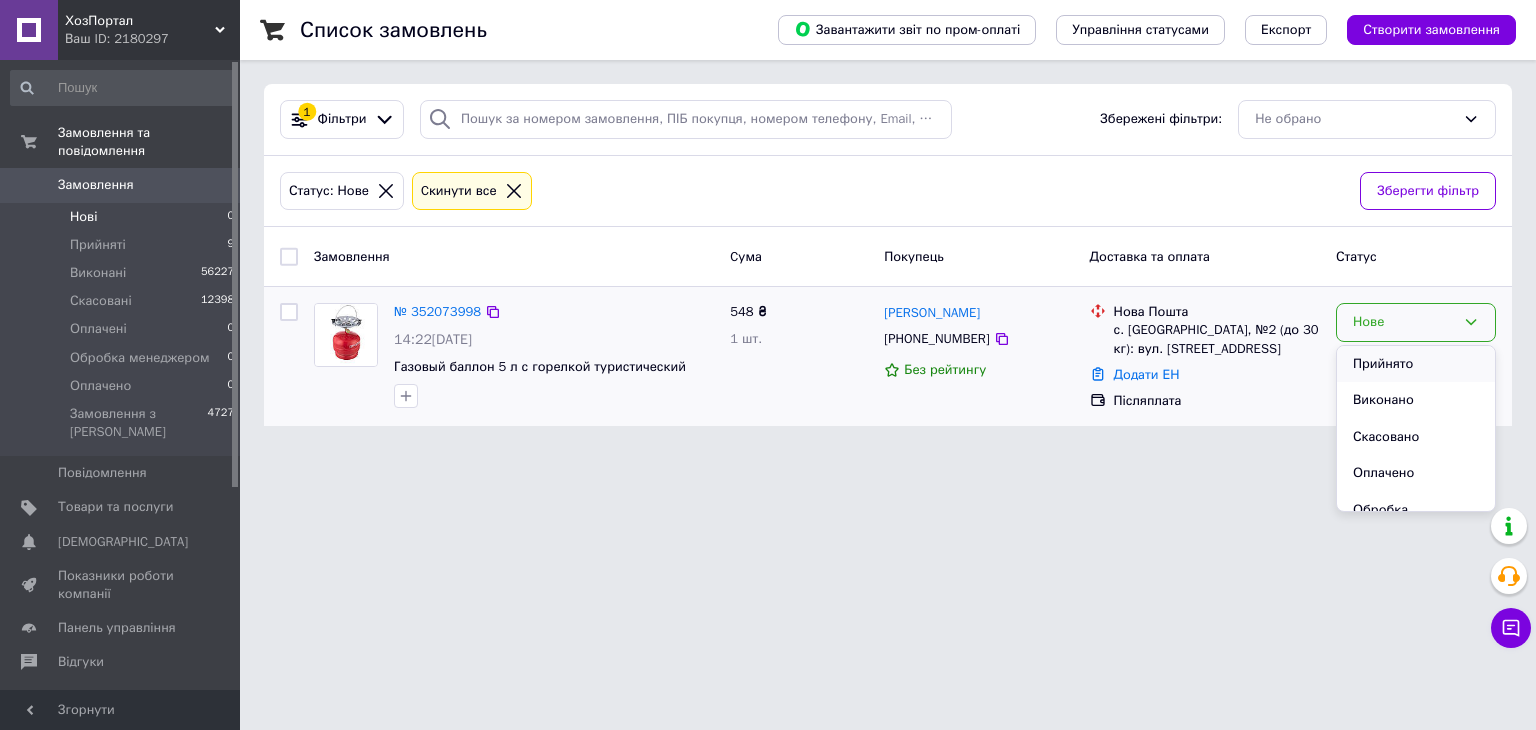 click on "Прийнято" at bounding box center (1416, 364) 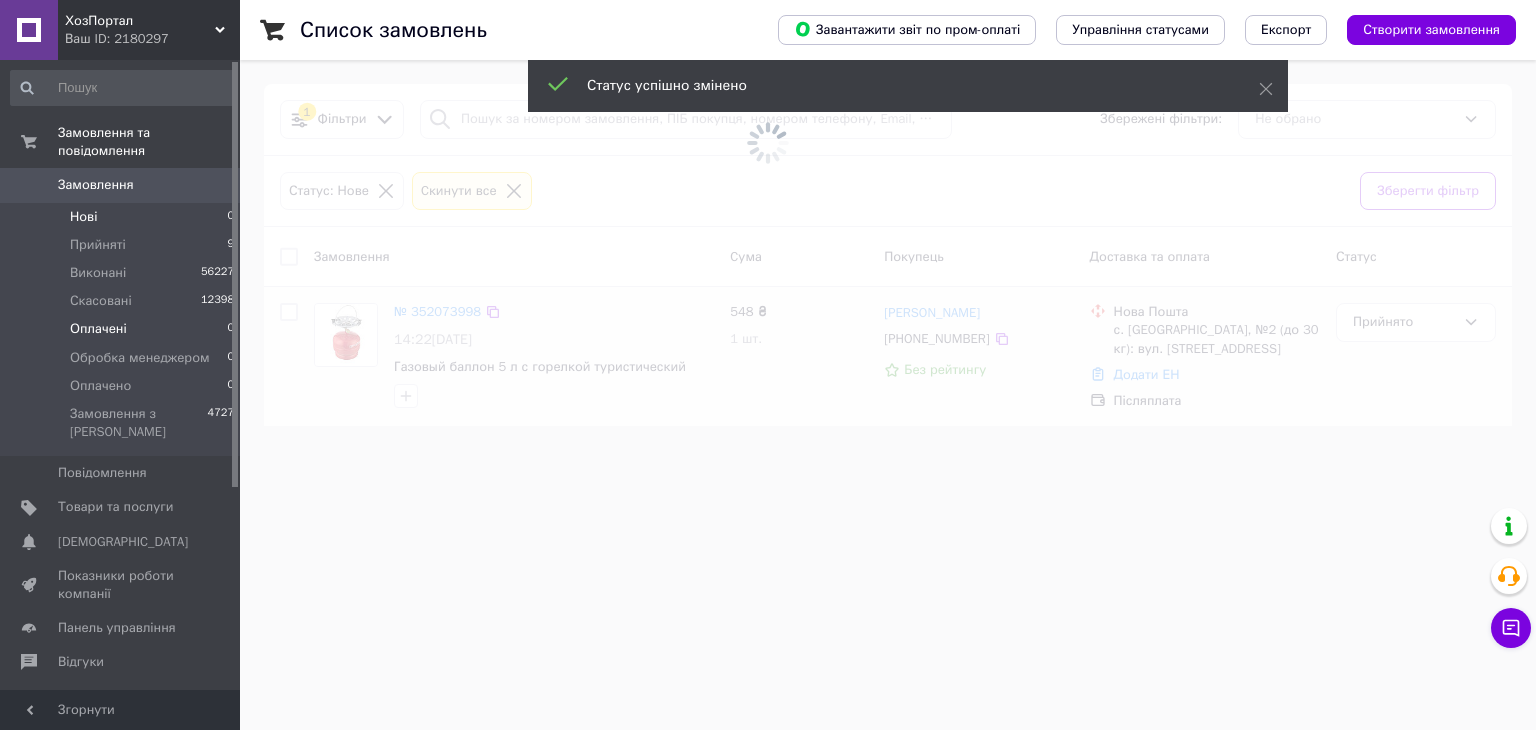 click on "Оплачені 0" at bounding box center [123, 329] 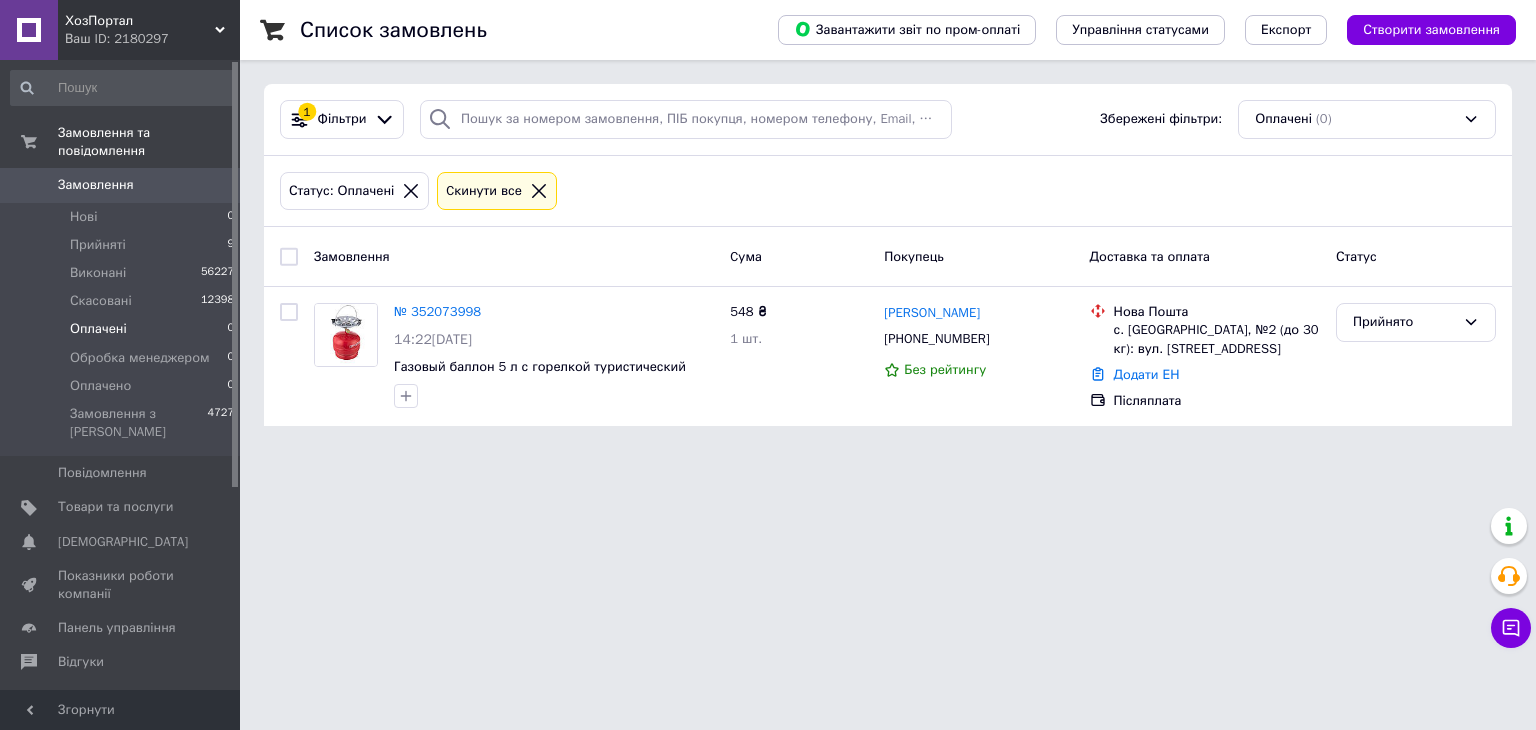 click on "Оплачені 0" at bounding box center (123, 329) 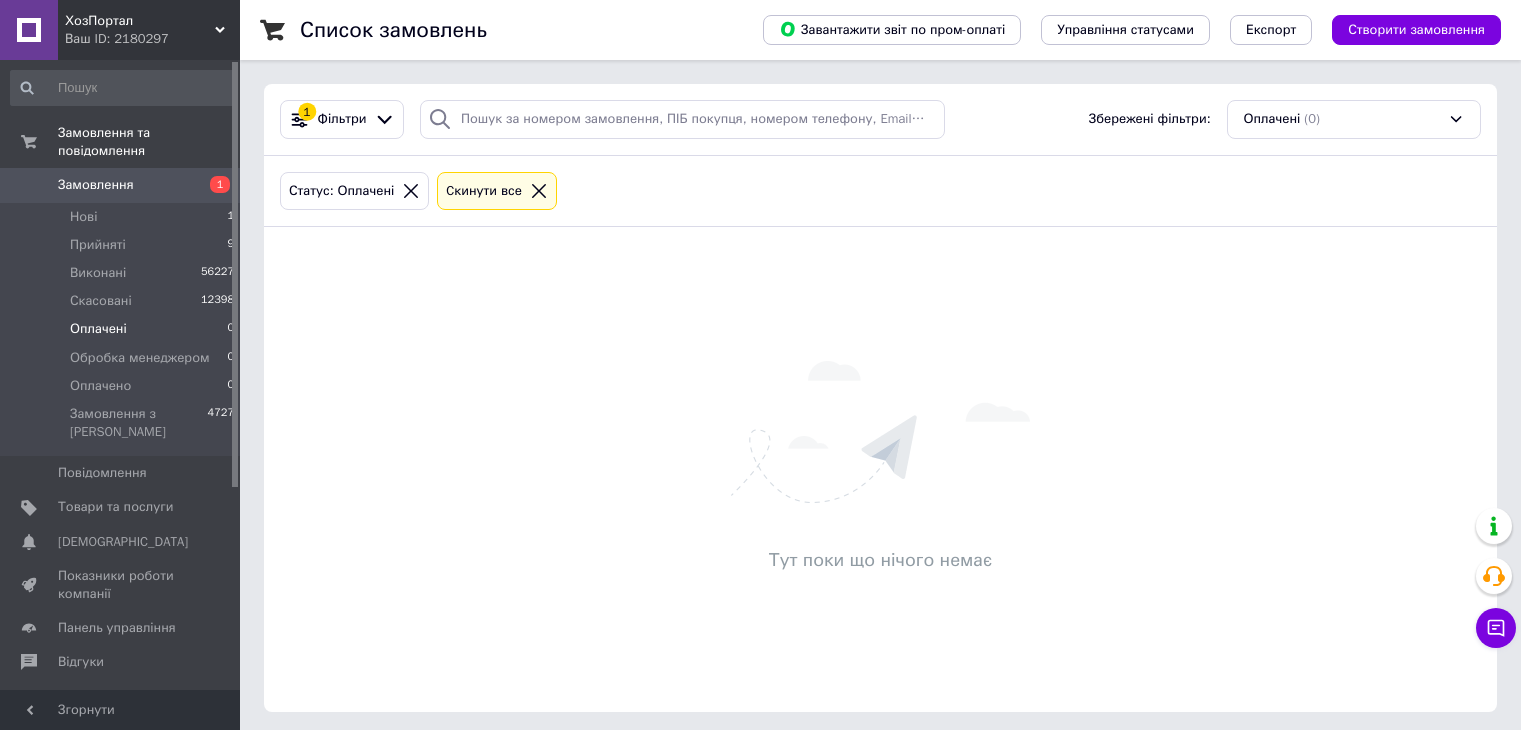 scroll, scrollTop: 0, scrollLeft: 0, axis: both 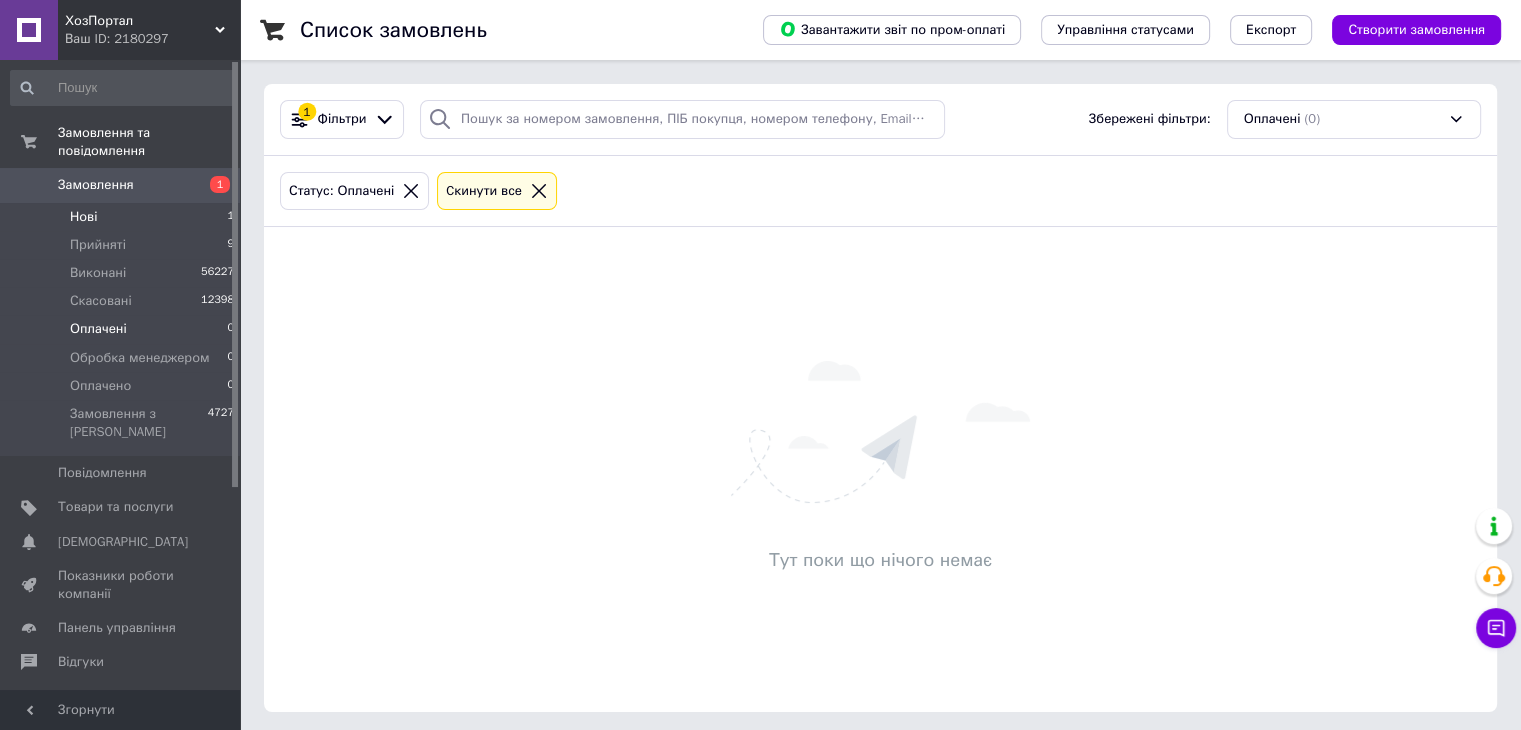 click on "Нові 1" at bounding box center [123, 217] 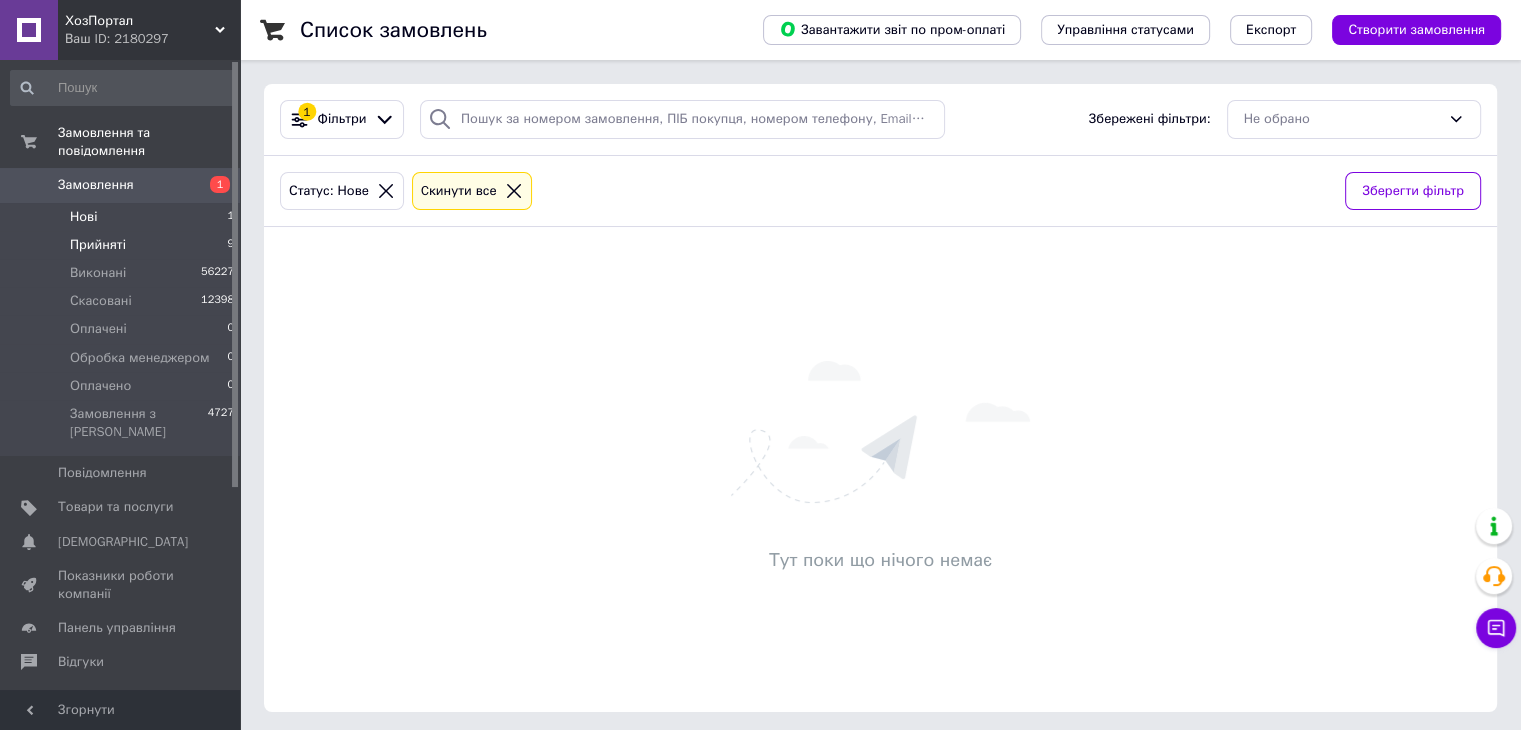 click on "Прийняті" at bounding box center (98, 245) 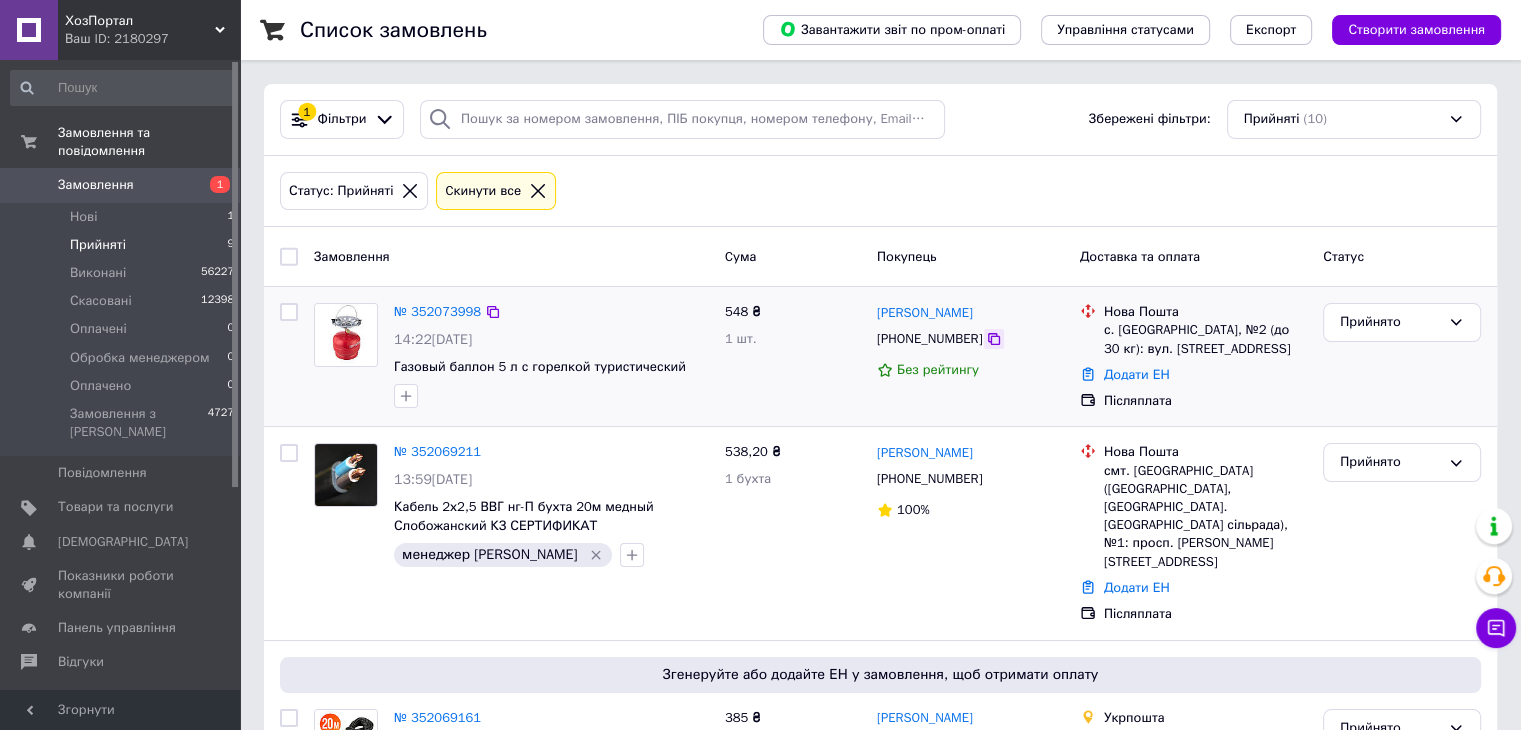 click 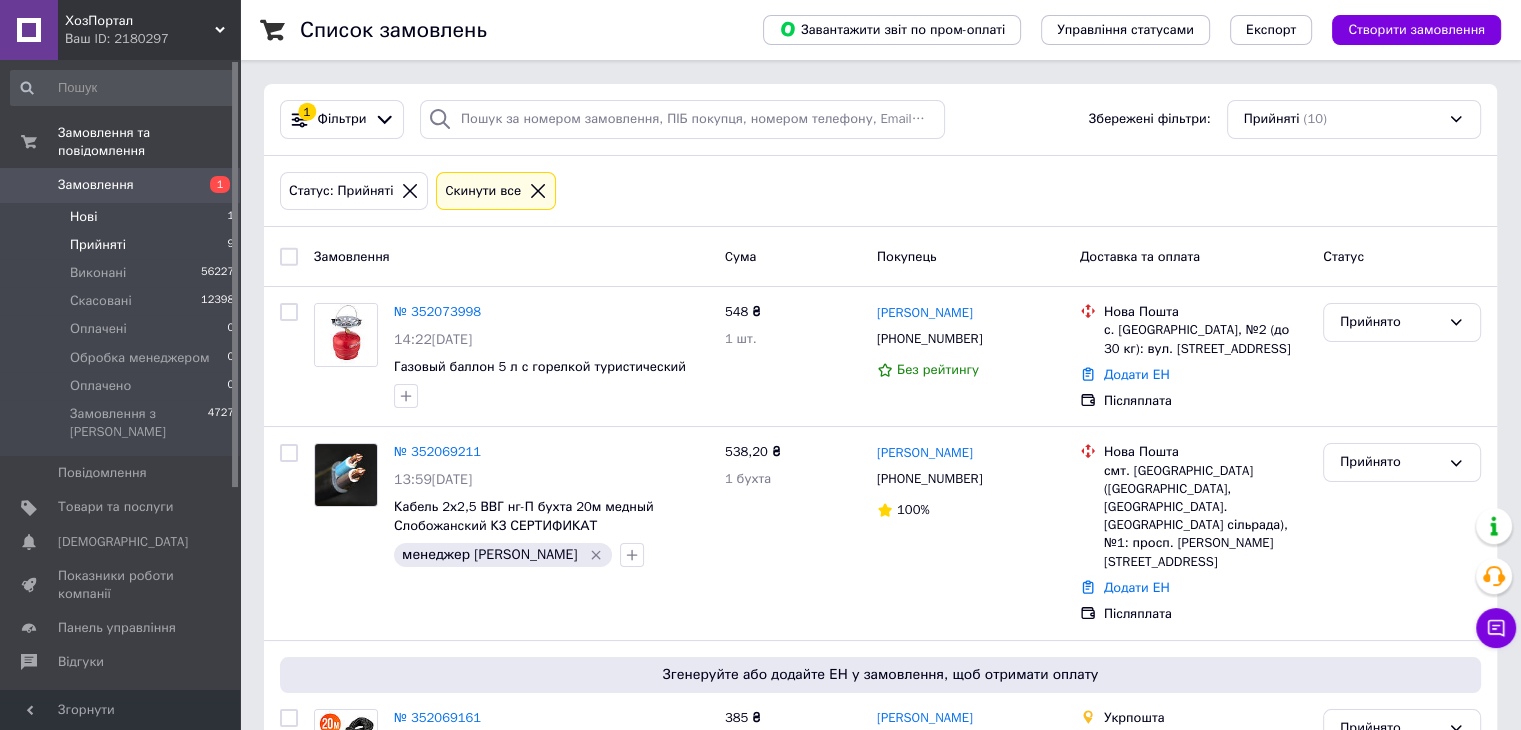 click on "Нові 1" at bounding box center [123, 217] 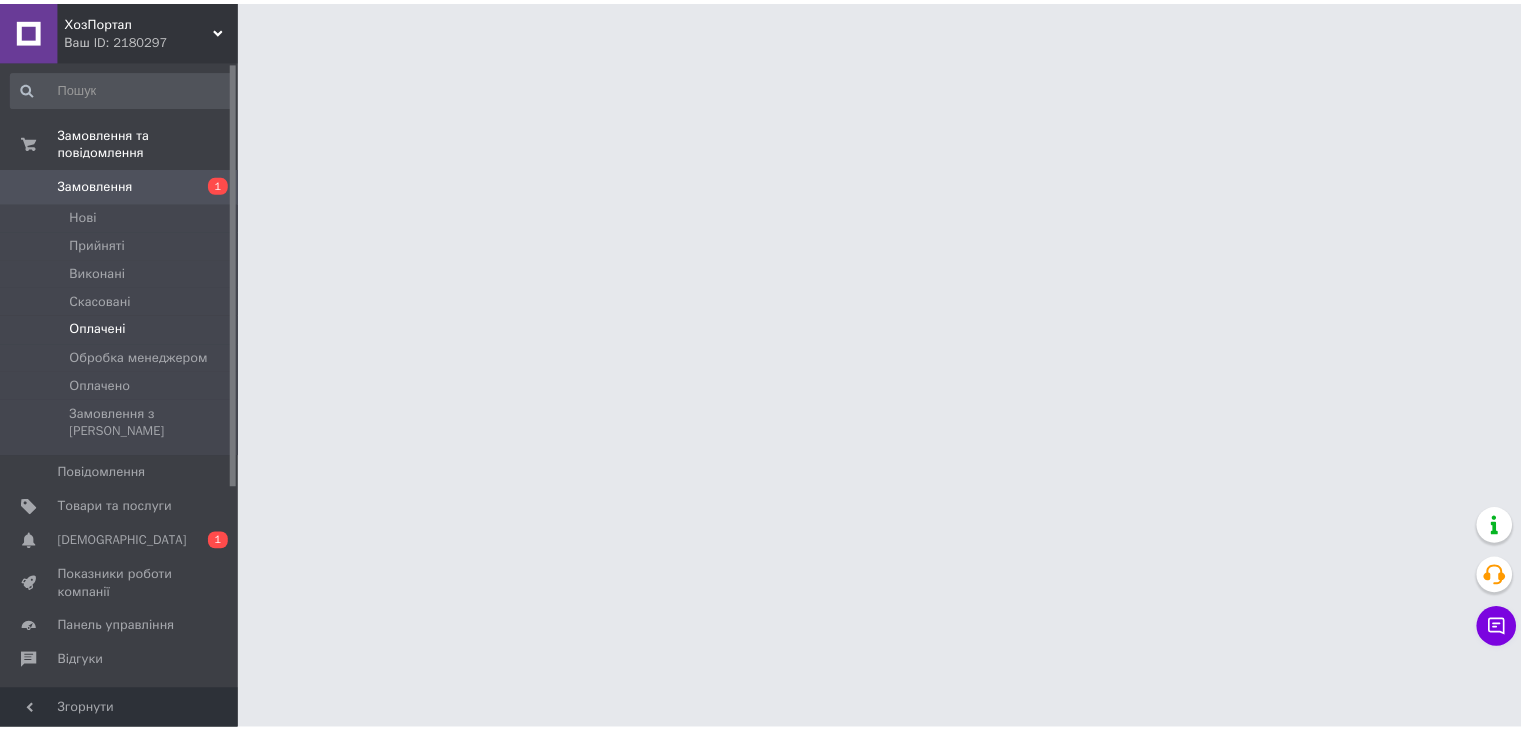 scroll, scrollTop: 0, scrollLeft: 0, axis: both 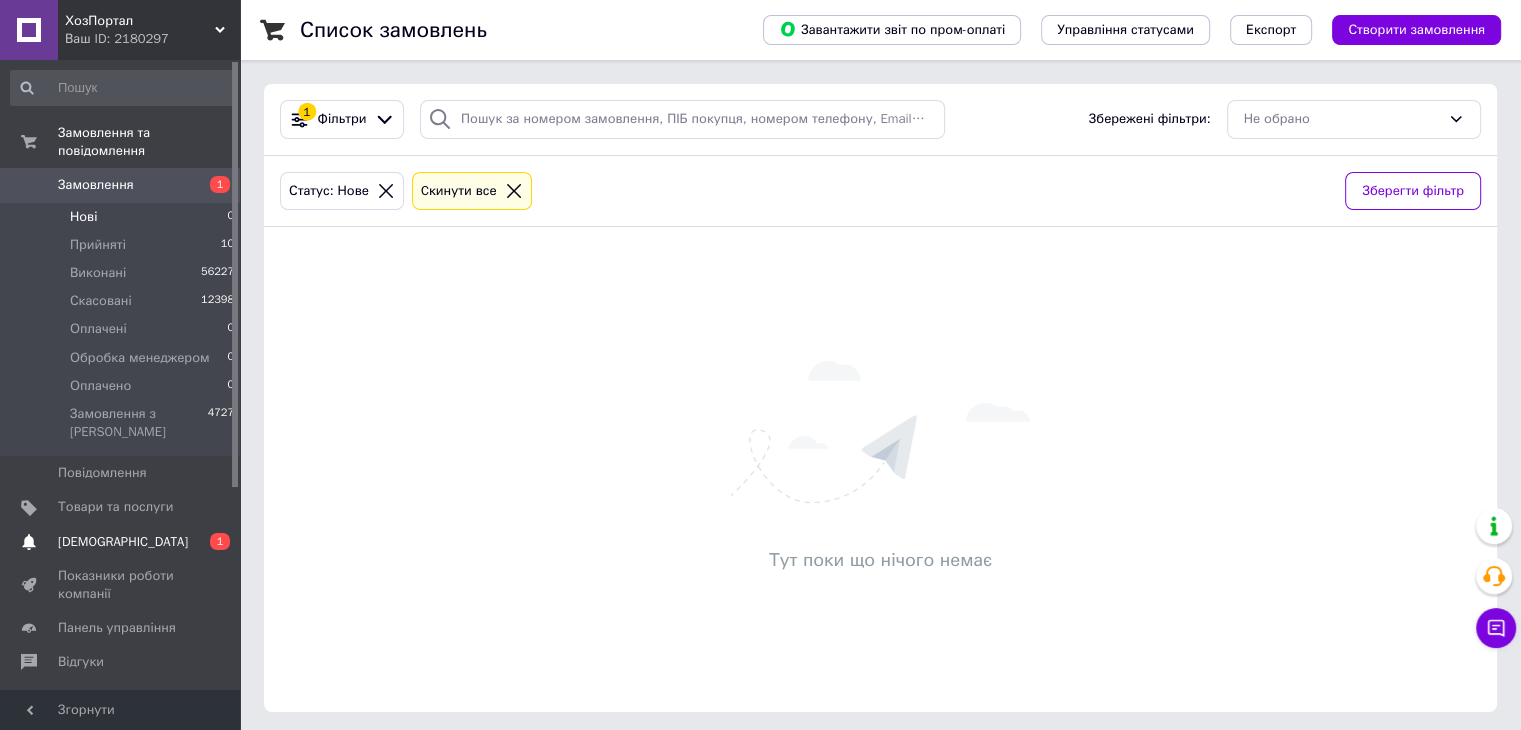click on "0 1" at bounding box center [212, 542] 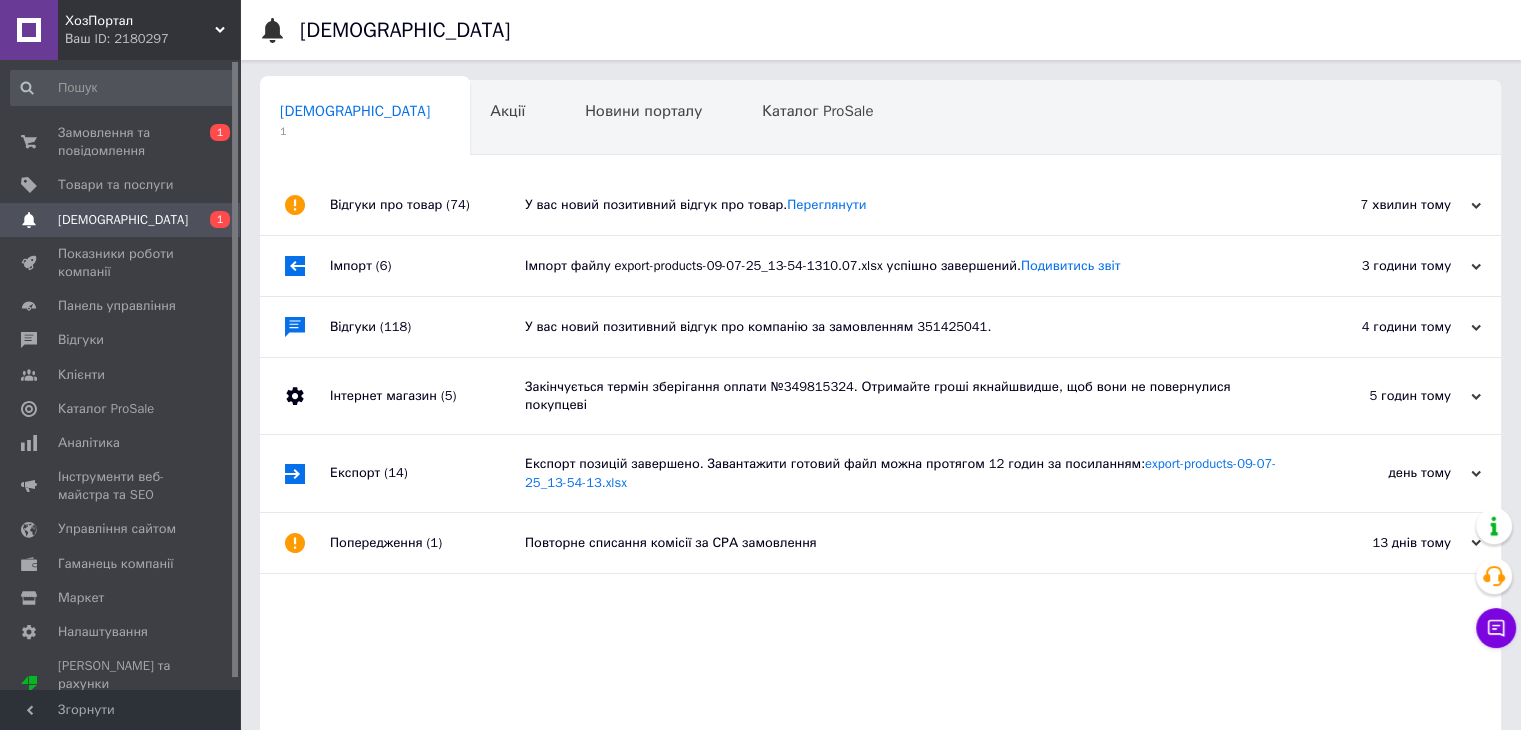 click on "У вас новий позитивний відгук про товар.  [GEOGRAPHIC_DATA]" at bounding box center (903, 205) 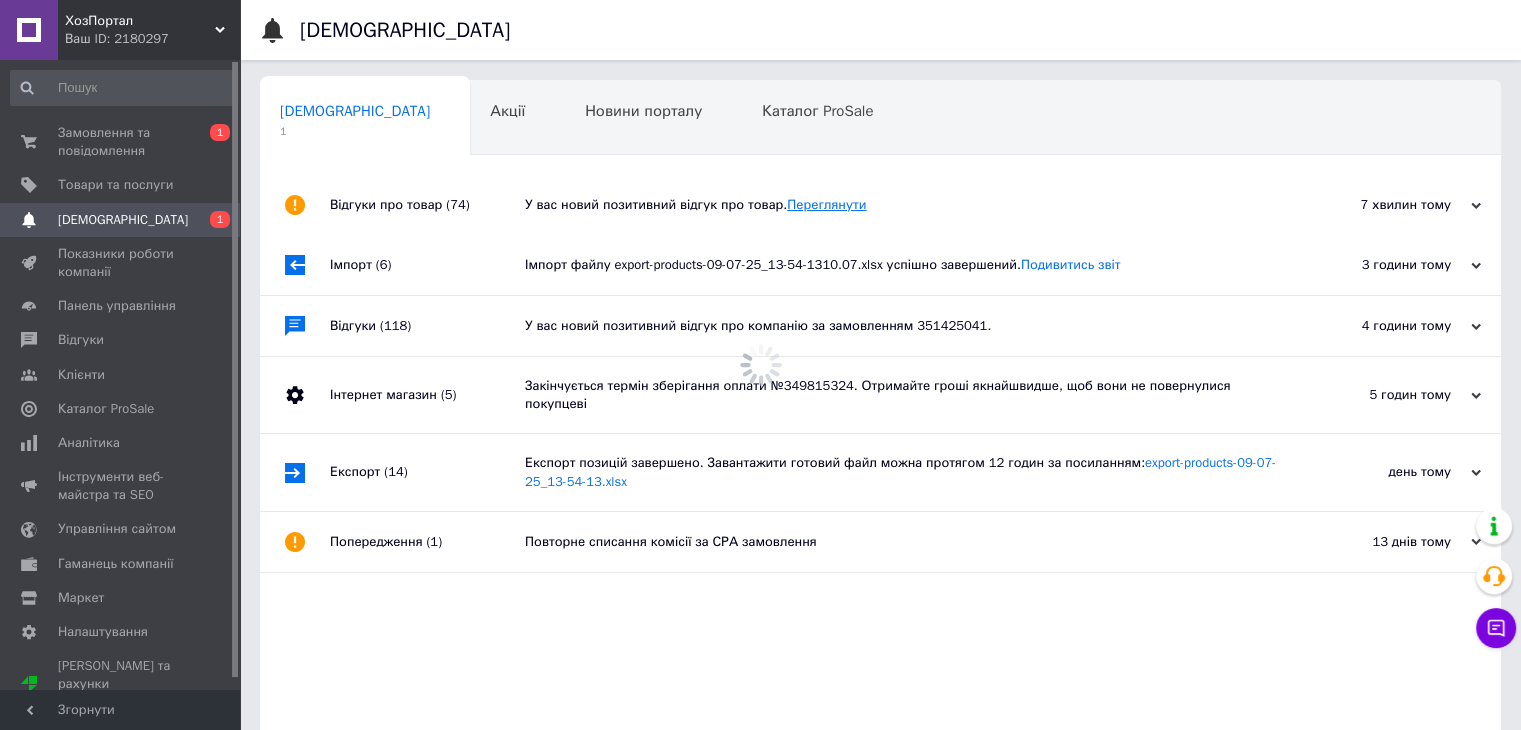 click on "Переглянути" at bounding box center (826, 204) 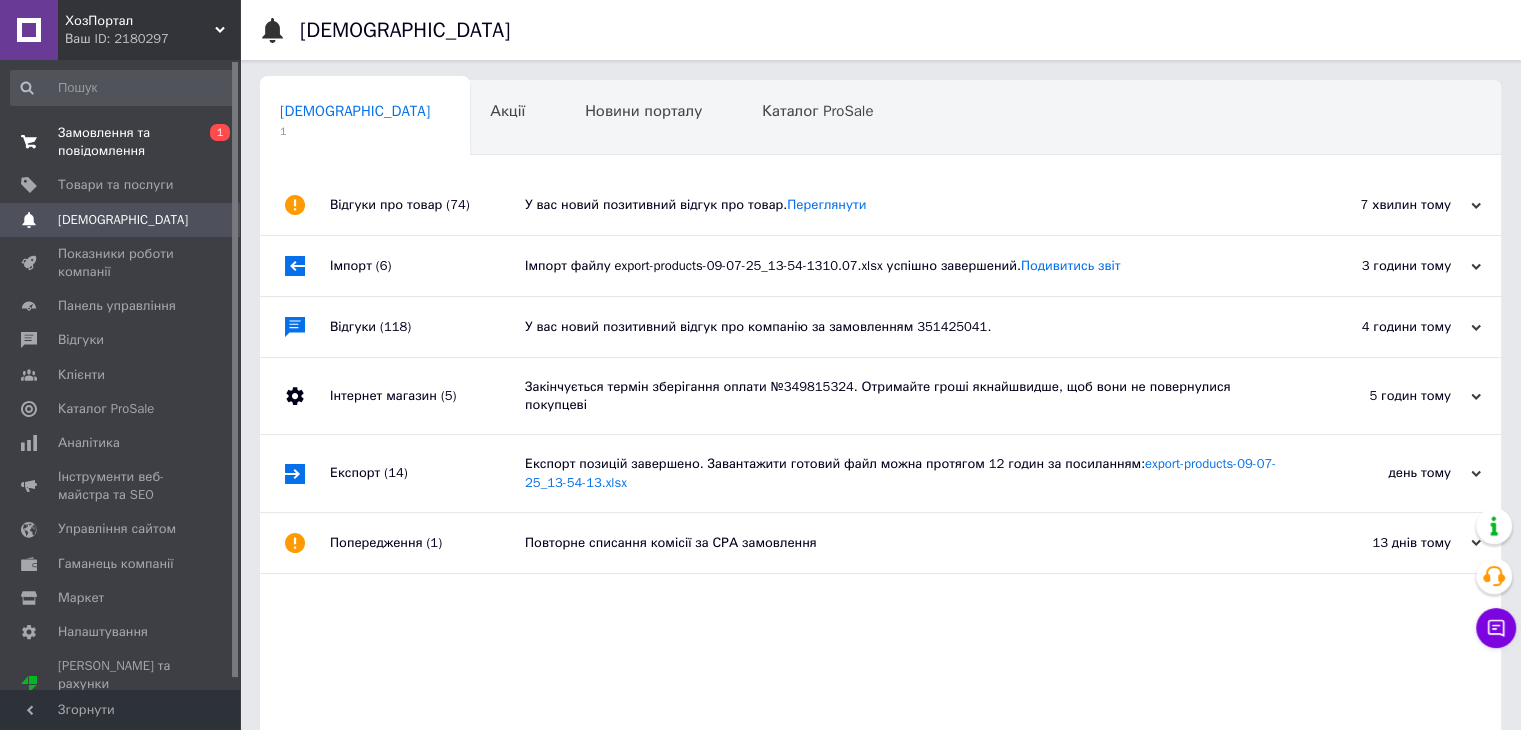 click on "Замовлення та повідомлення" at bounding box center (121, 142) 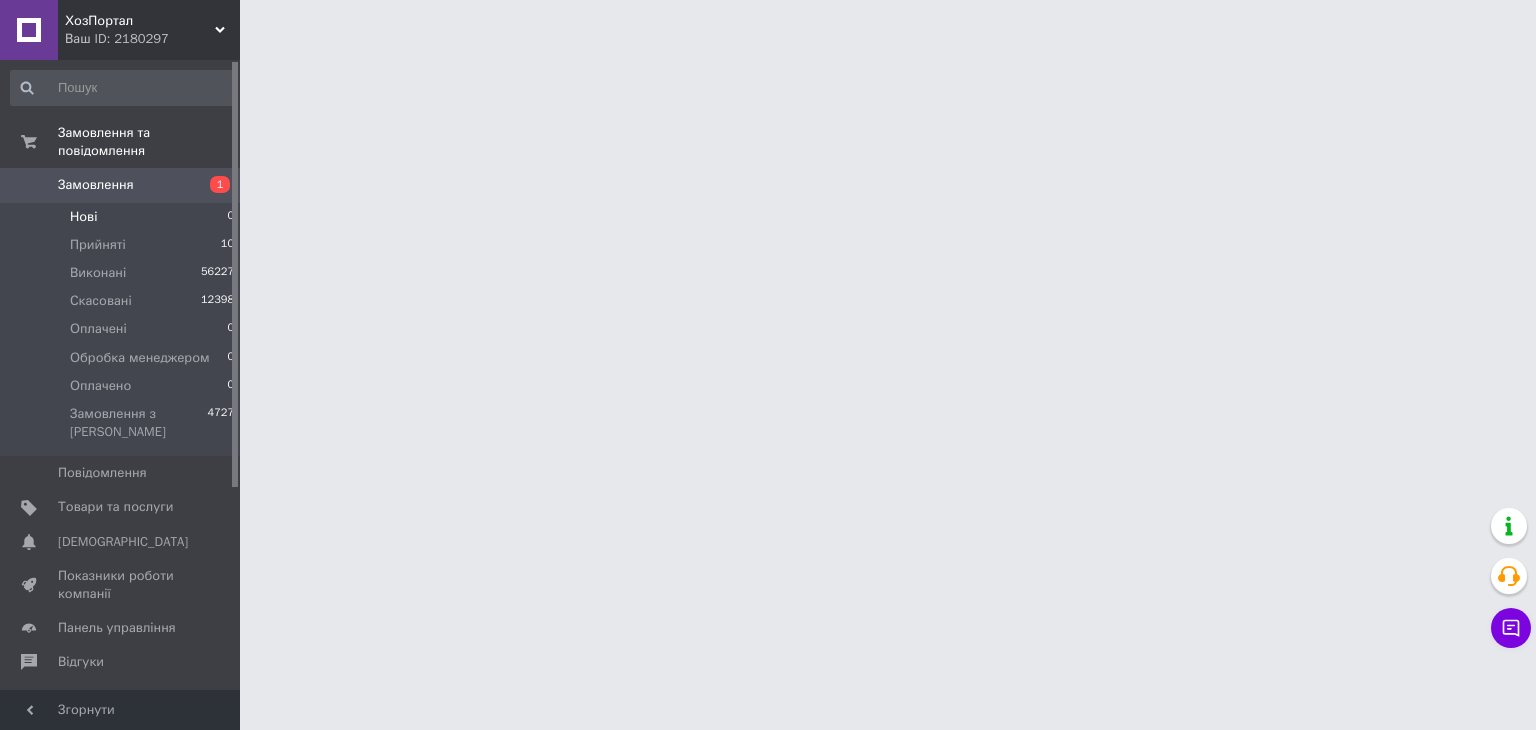 click on "Нові 0" at bounding box center (123, 217) 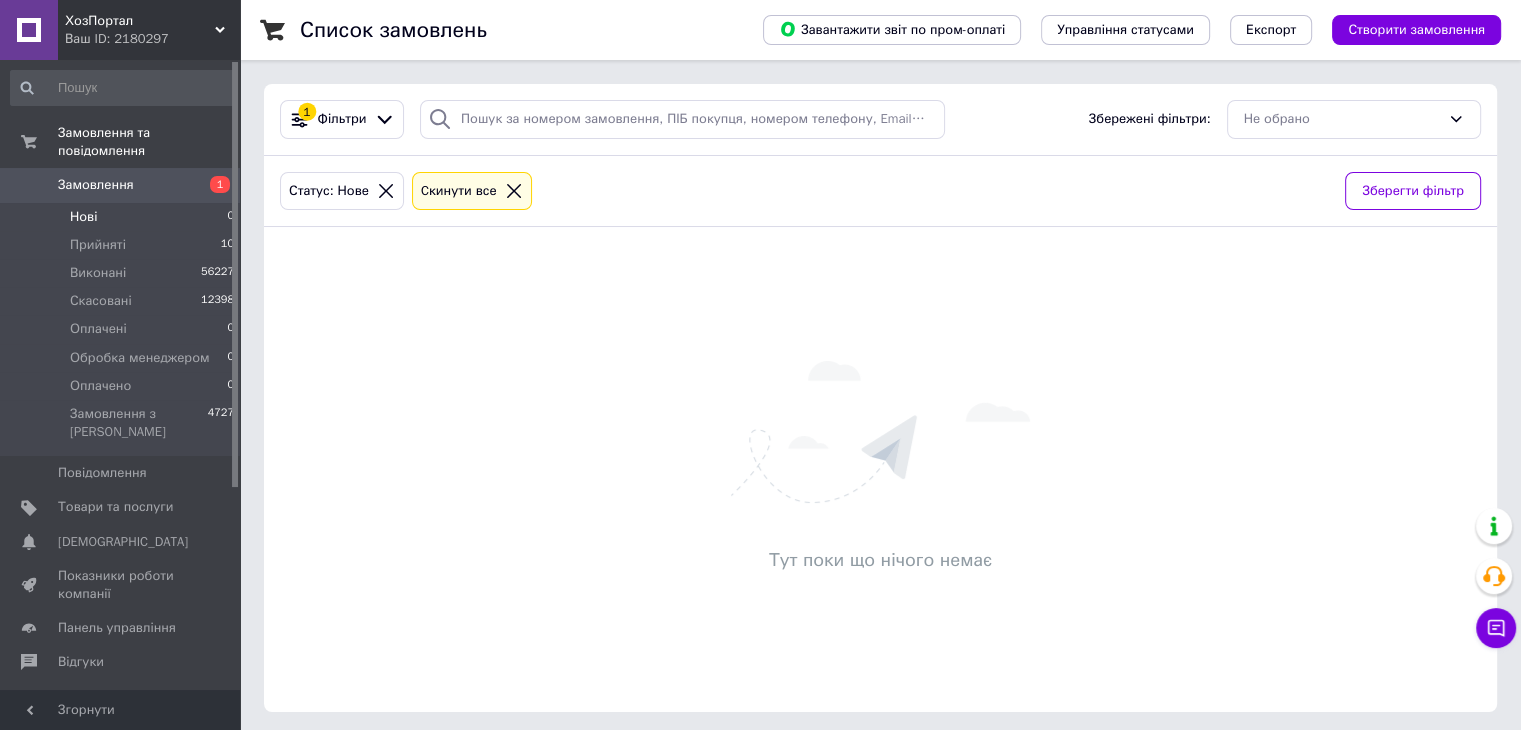 click on "Нові" at bounding box center [83, 217] 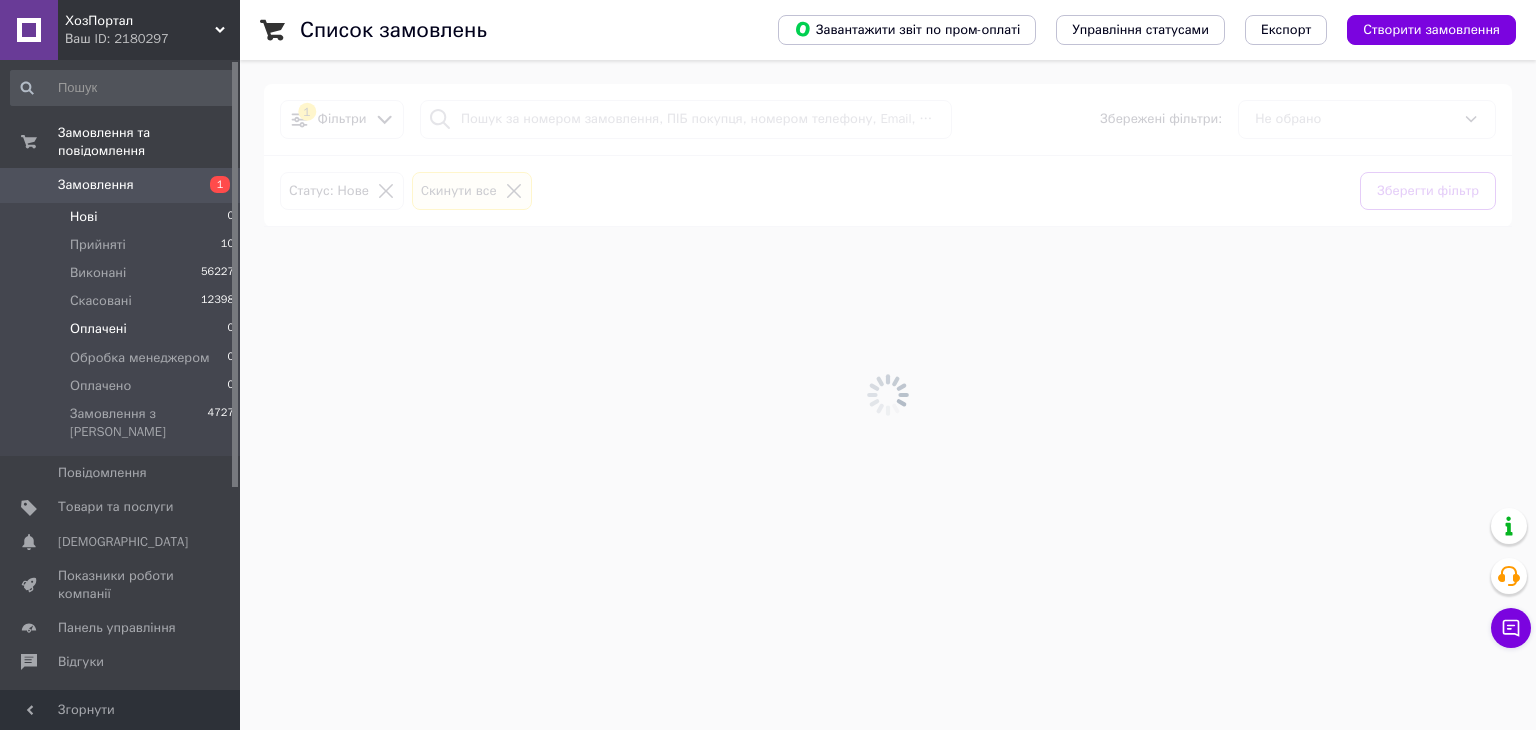 click on "Оплачені" at bounding box center (98, 329) 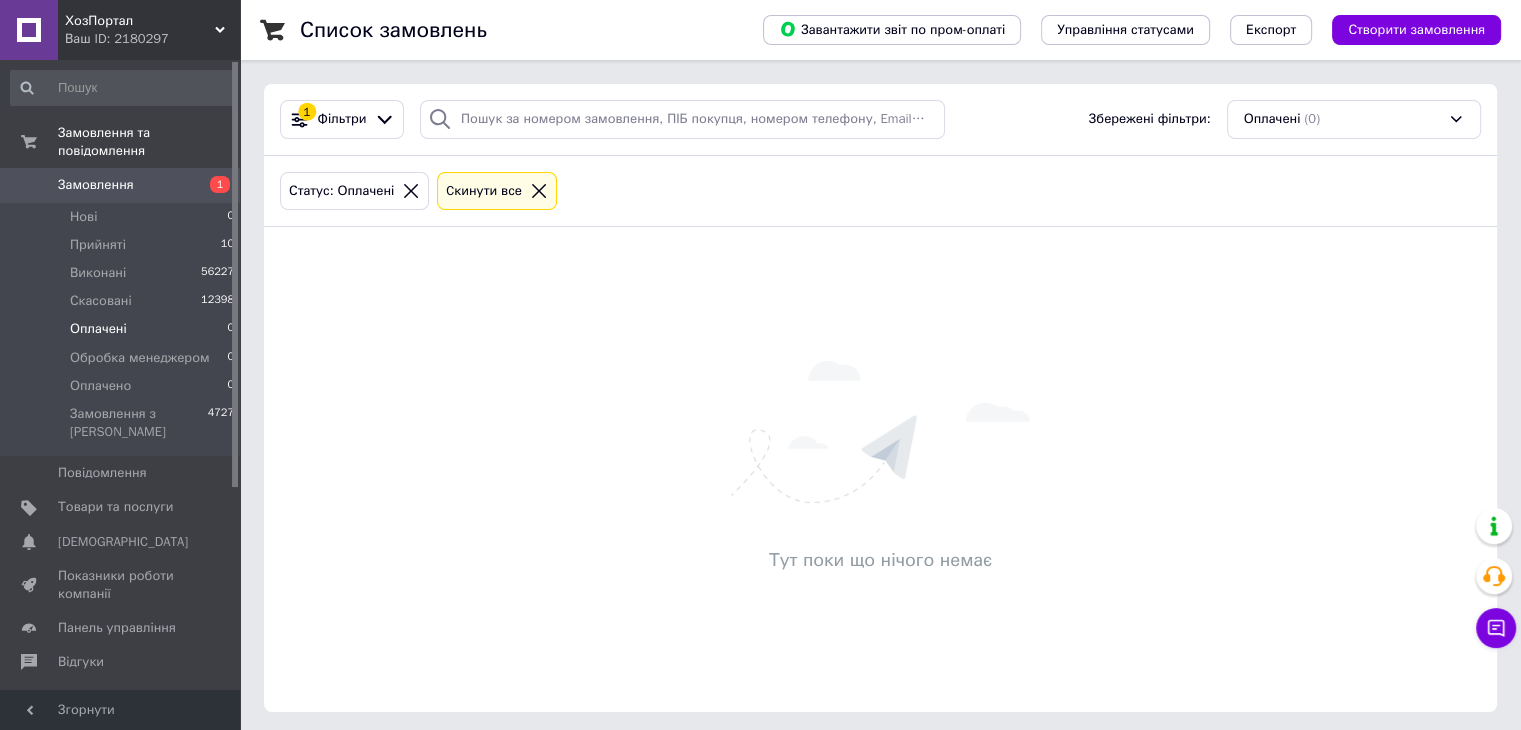 click on "Оплачені" at bounding box center [98, 329] 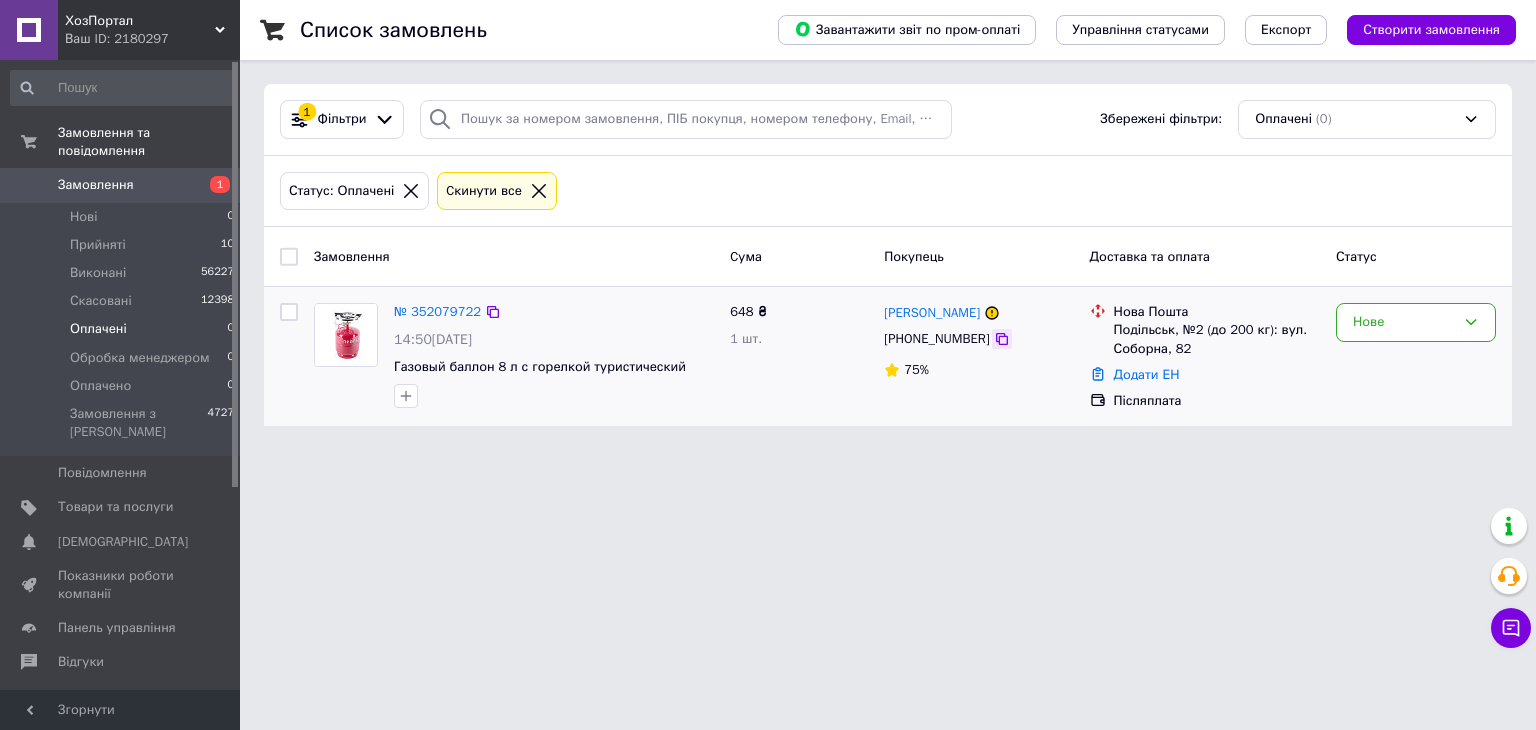 click at bounding box center (1002, 339) 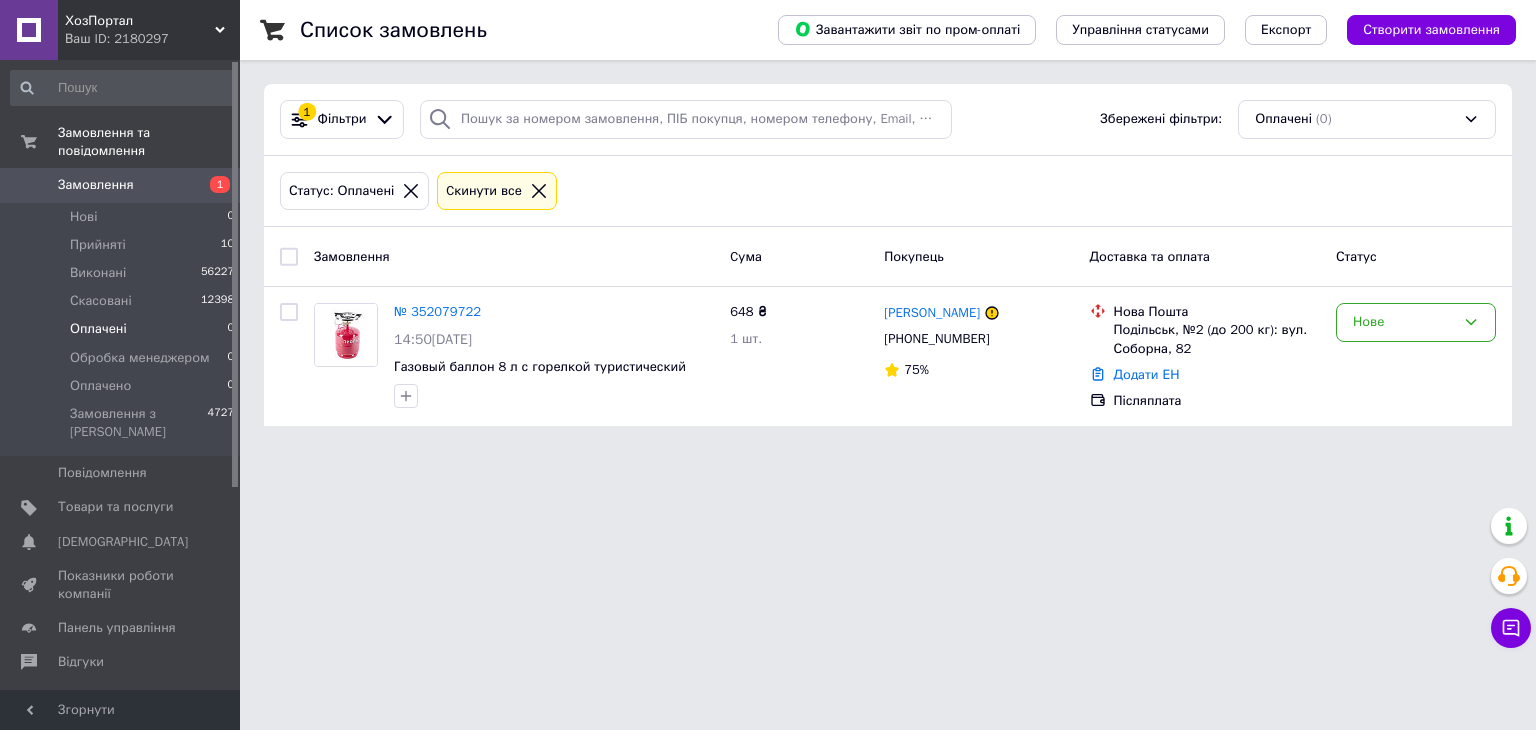 click on "ХозПортал Ваш ID: 2180297 Сайт ХозПортал Кабінет покупця Перевірити стан системи Сторінка на порталі Довідка Вийти Замовлення та повідомлення Замовлення 1 Нові 0 Прийняті 10 Виконані 56227 Скасовані 12398 Оплачені 0 Обробка менеджером  0 Оплачено 0 Замовлення з Розетки 4727 Повідомлення 0 Товари та послуги Сповіщення 0 Показники роботи компанії Панель управління Відгуки Клієнти Каталог ProSale Аналітика Інструменти веб-майстра та SEO Управління сайтом Гаманець компанії [PERSON_NAME] [PERSON_NAME] та рахунки Prom топ   1 (0)" at bounding box center [768, 225] 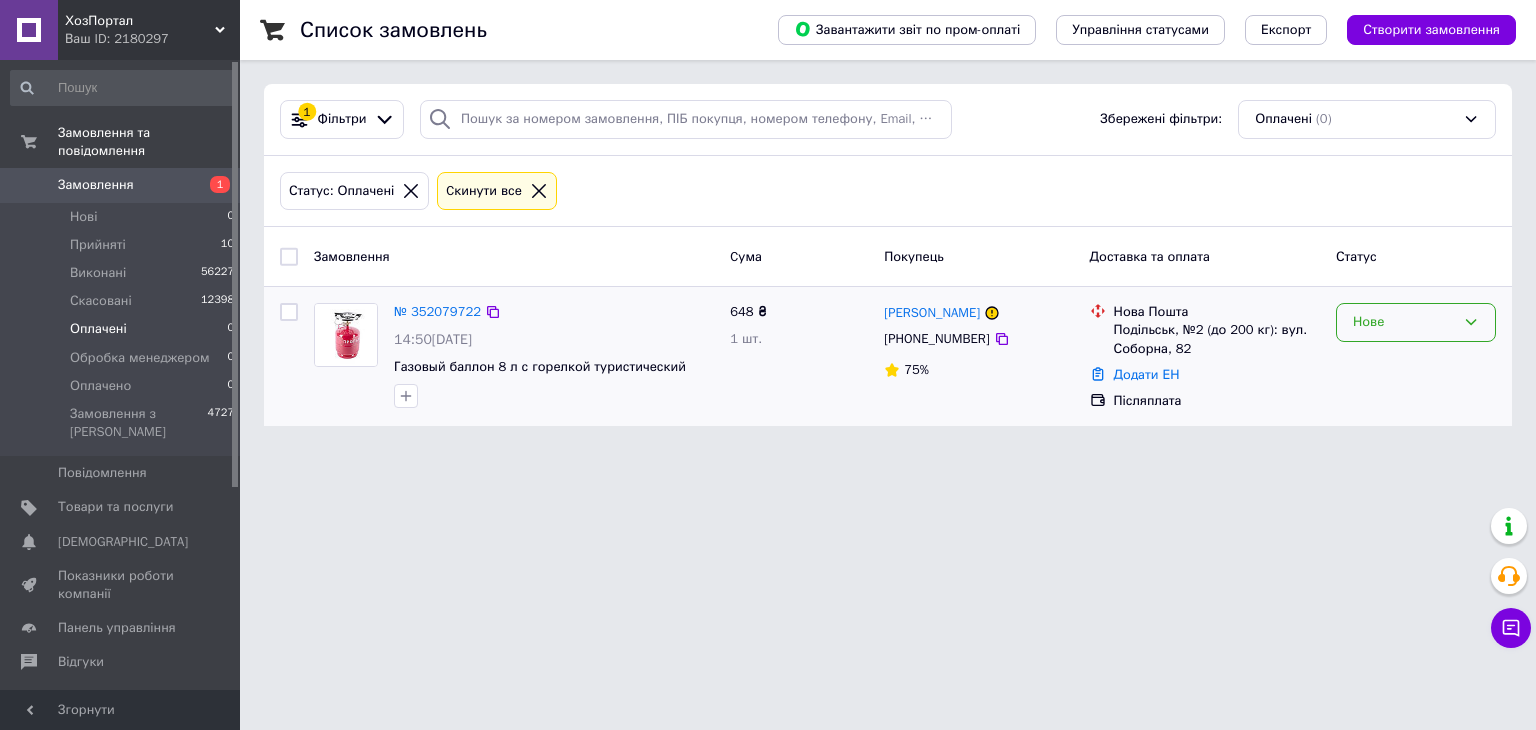 click on "Нове" at bounding box center [1416, 322] 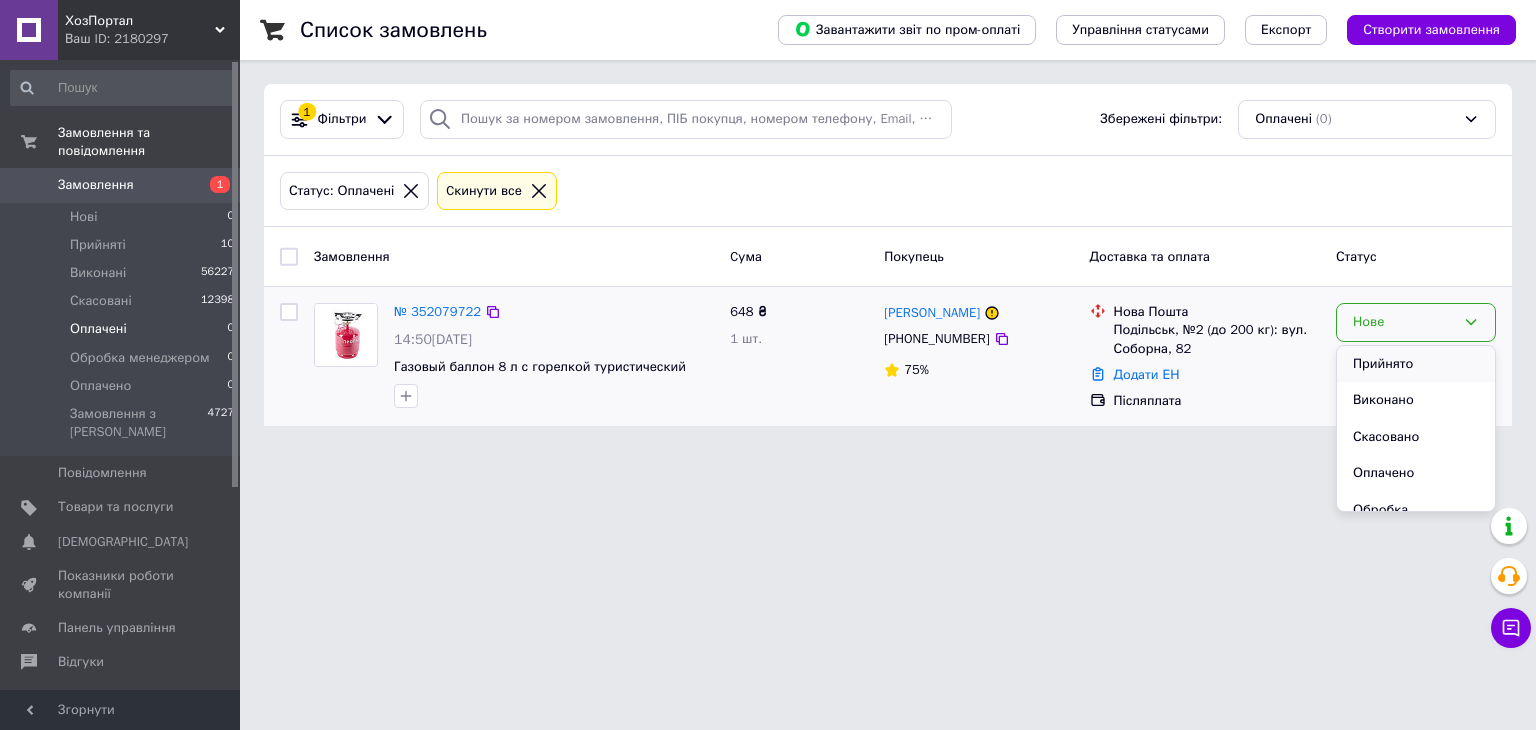 click on "Прийнято" at bounding box center (1416, 364) 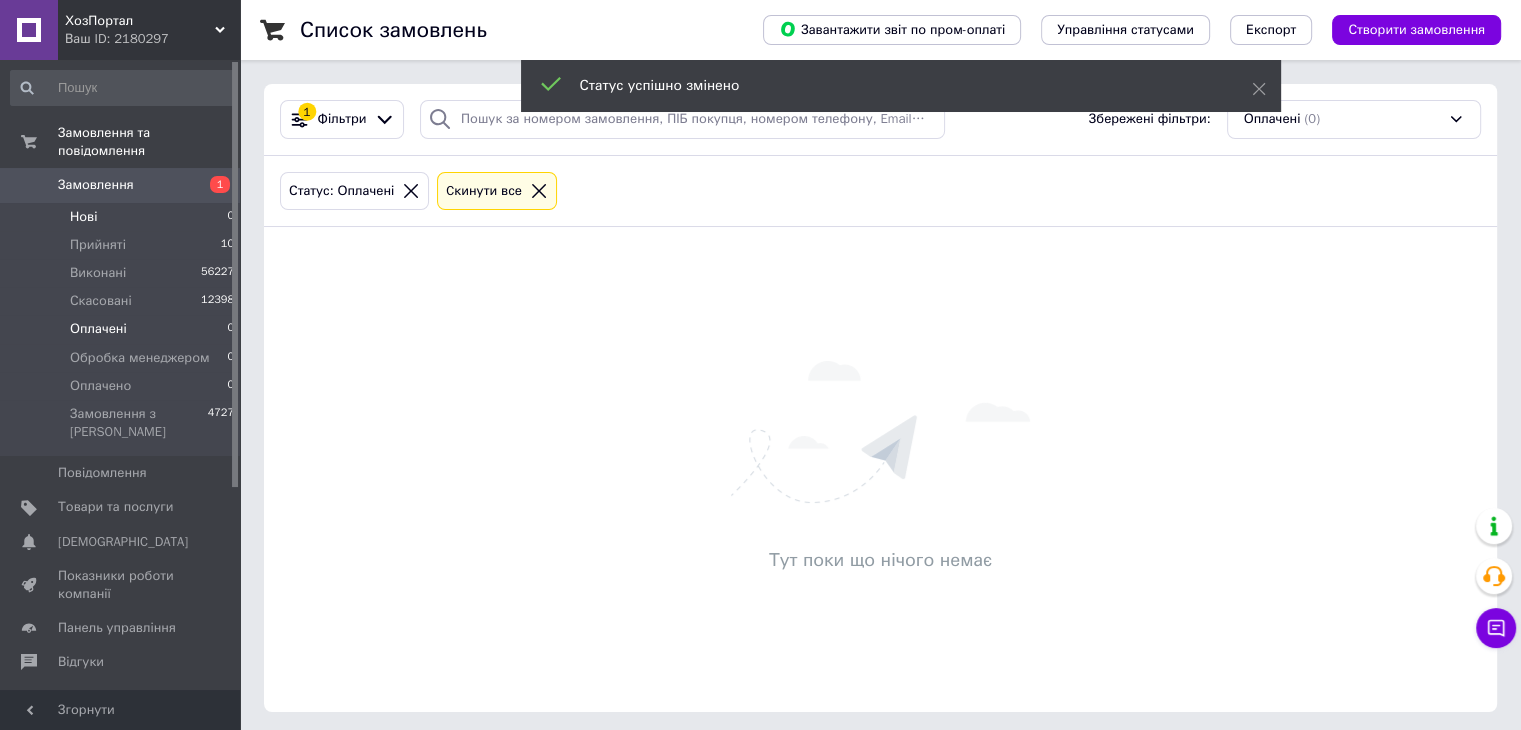 click on "Нові 0" at bounding box center [123, 217] 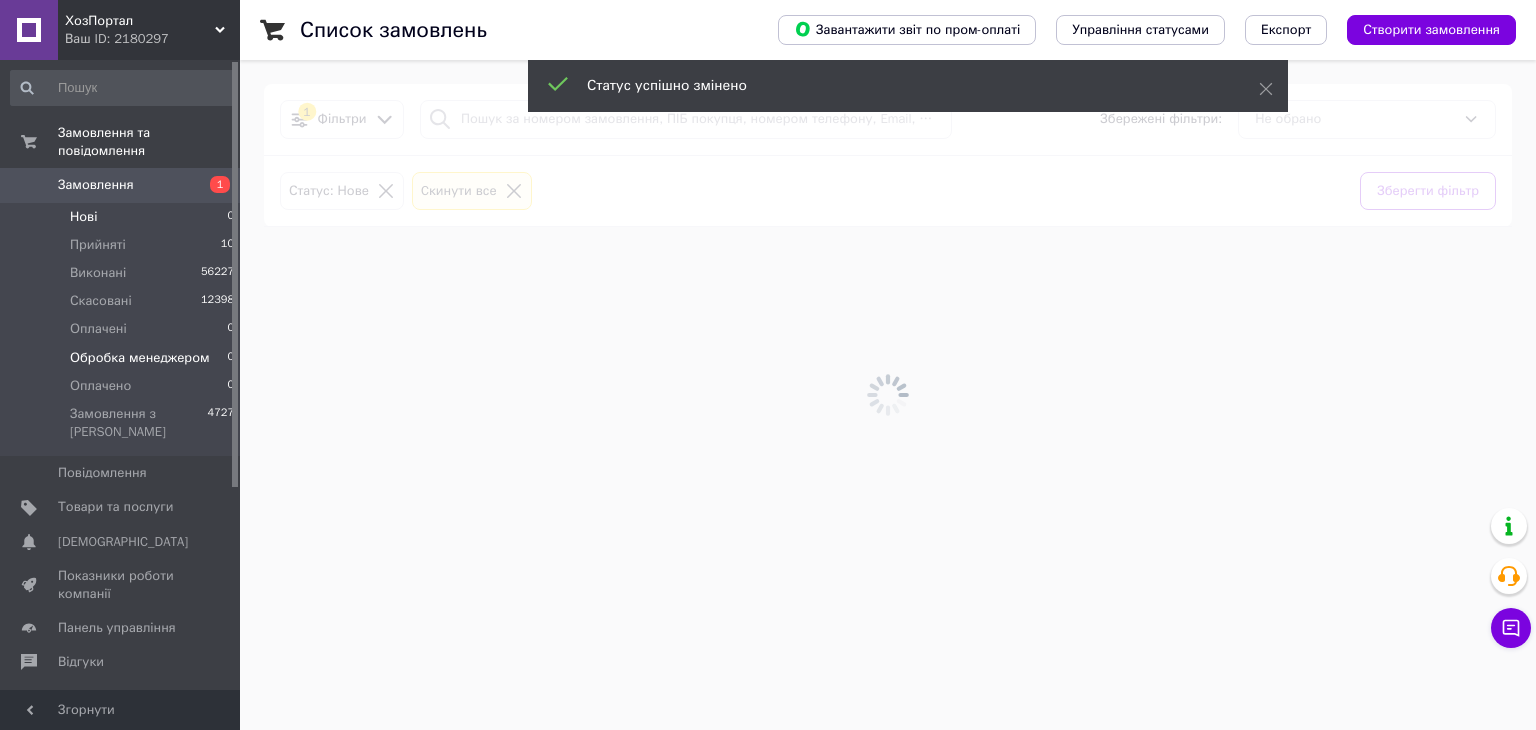 click on "Обробка менеджером  0" at bounding box center [123, 358] 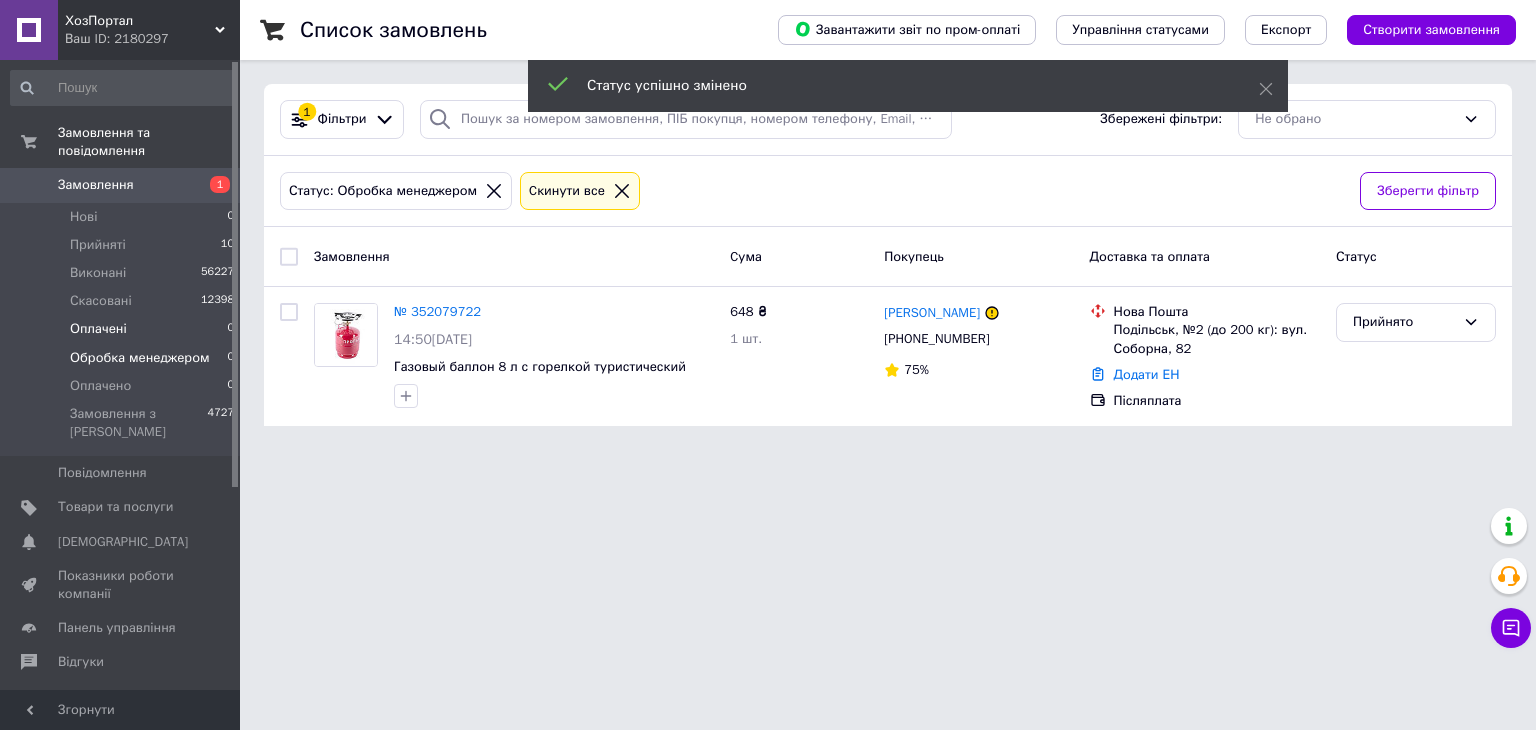 click on "Оплачені" at bounding box center (98, 329) 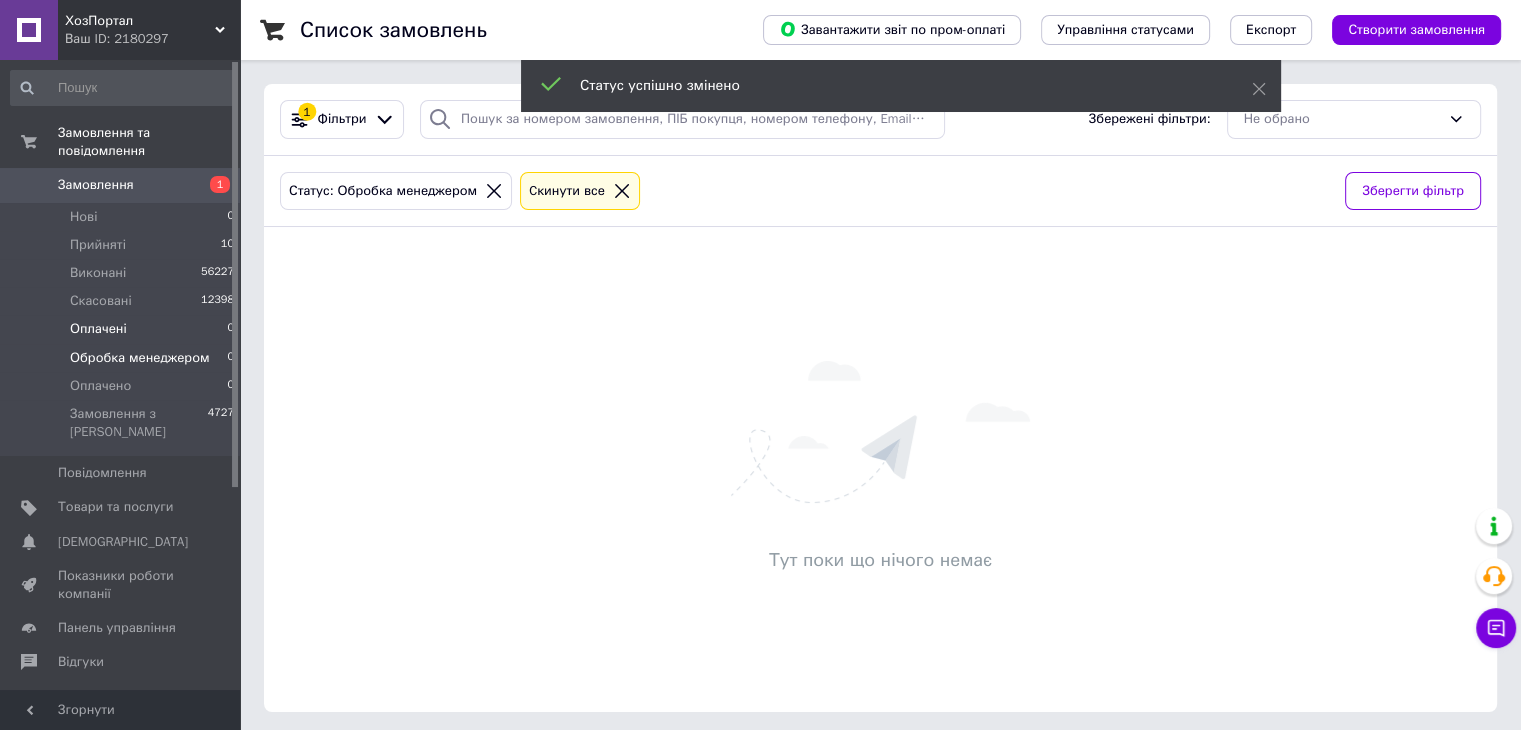 click on "Оплачені" at bounding box center (98, 329) 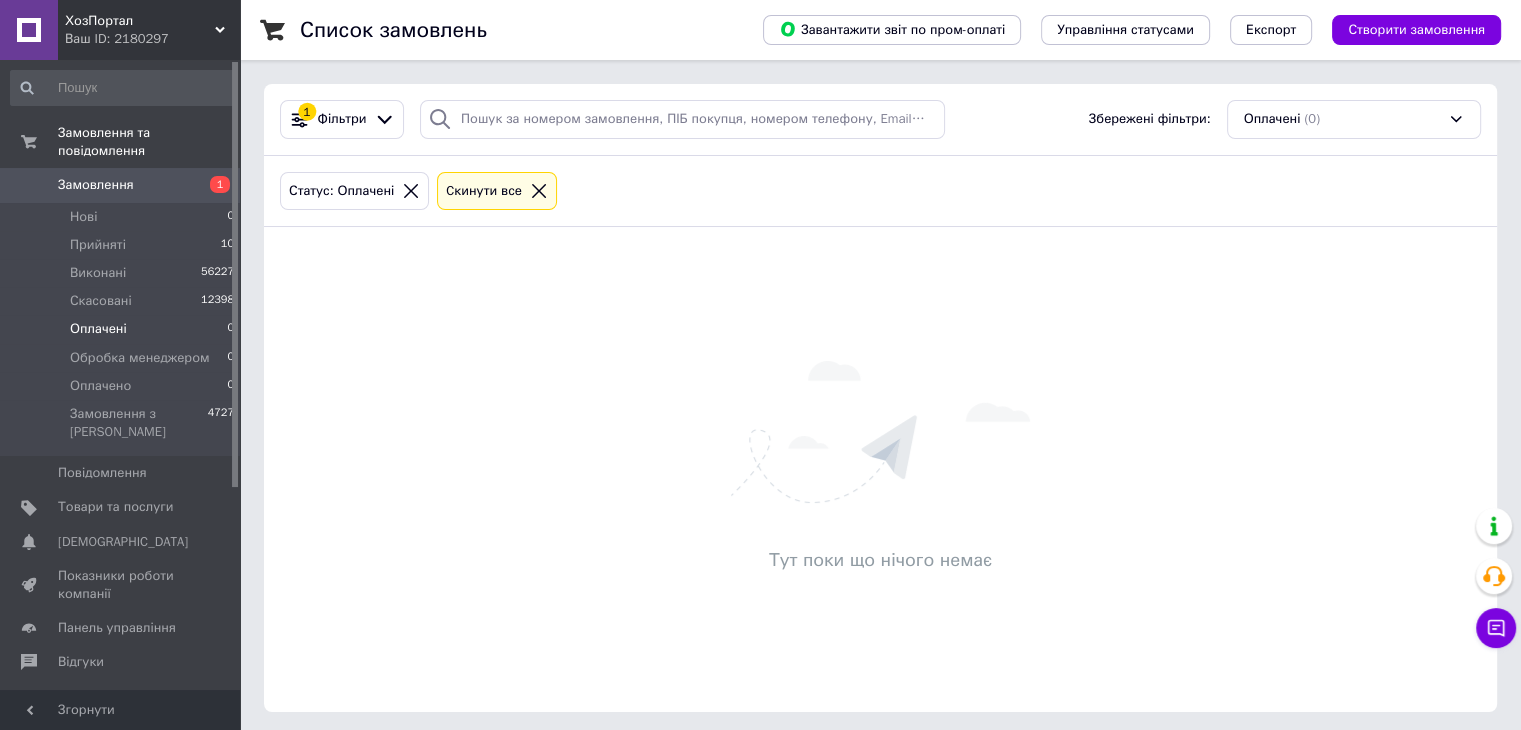 click on "Оплачені" at bounding box center [98, 329] 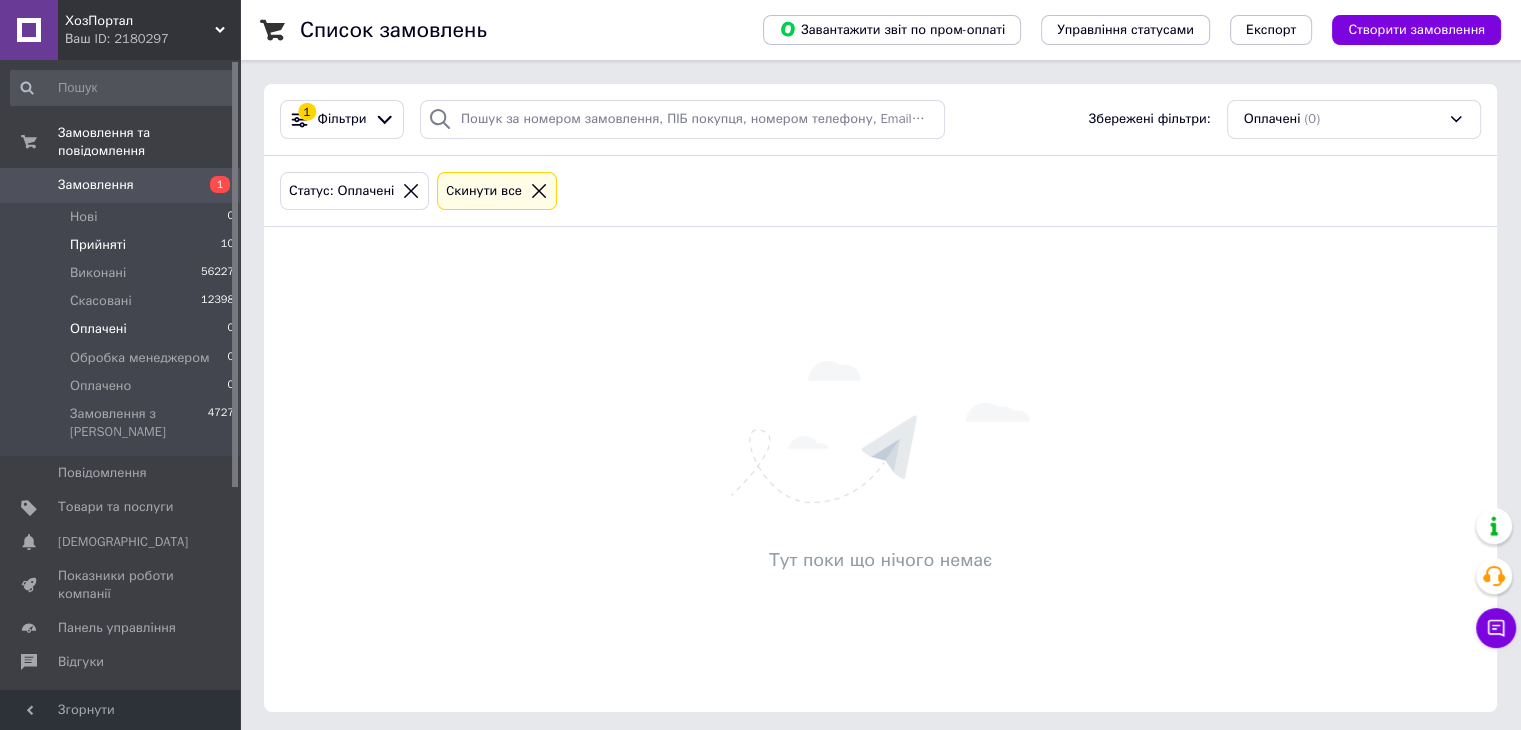 click on "Прийняті 10" at bounding box center (123, 245) 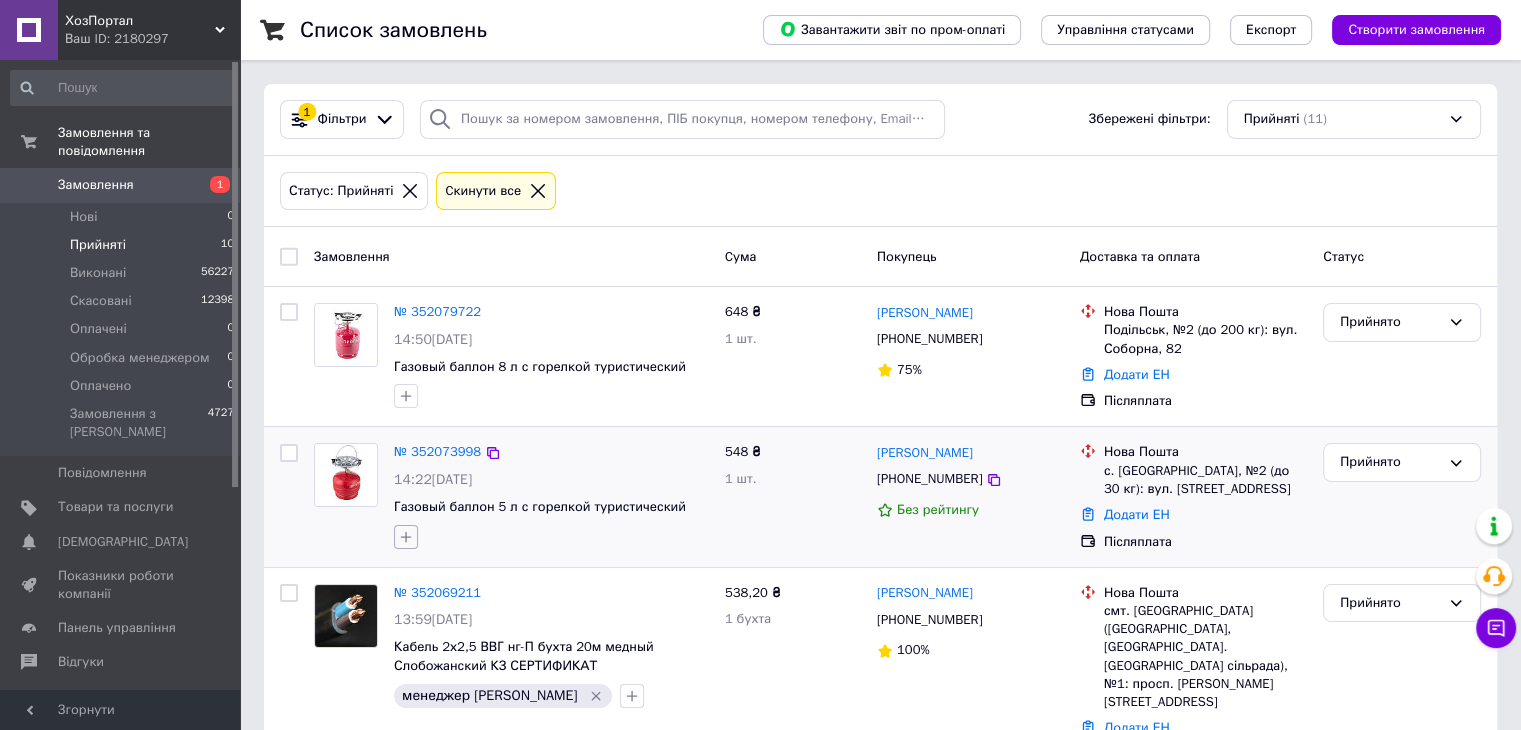 click 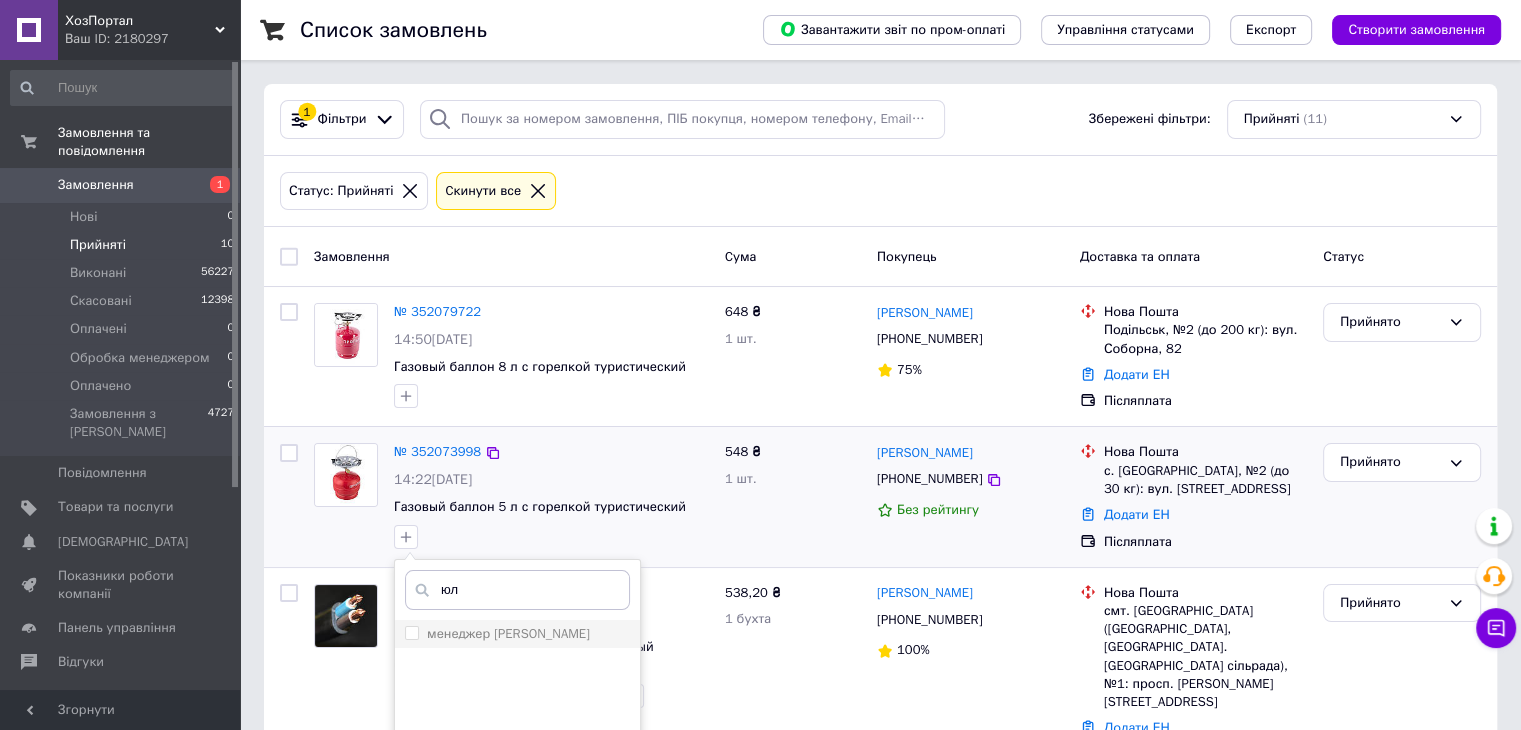 type on "юл" 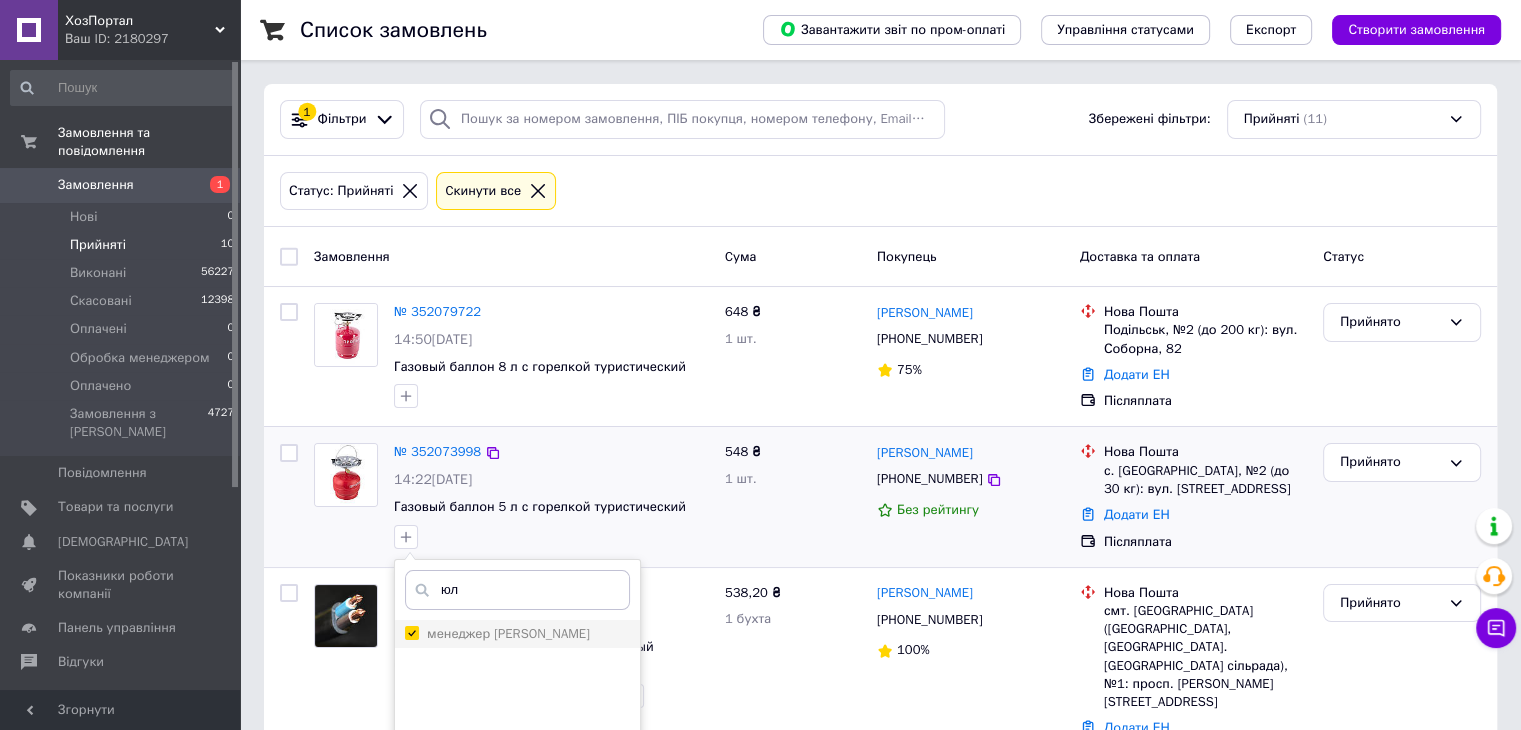 checkbox on "true" 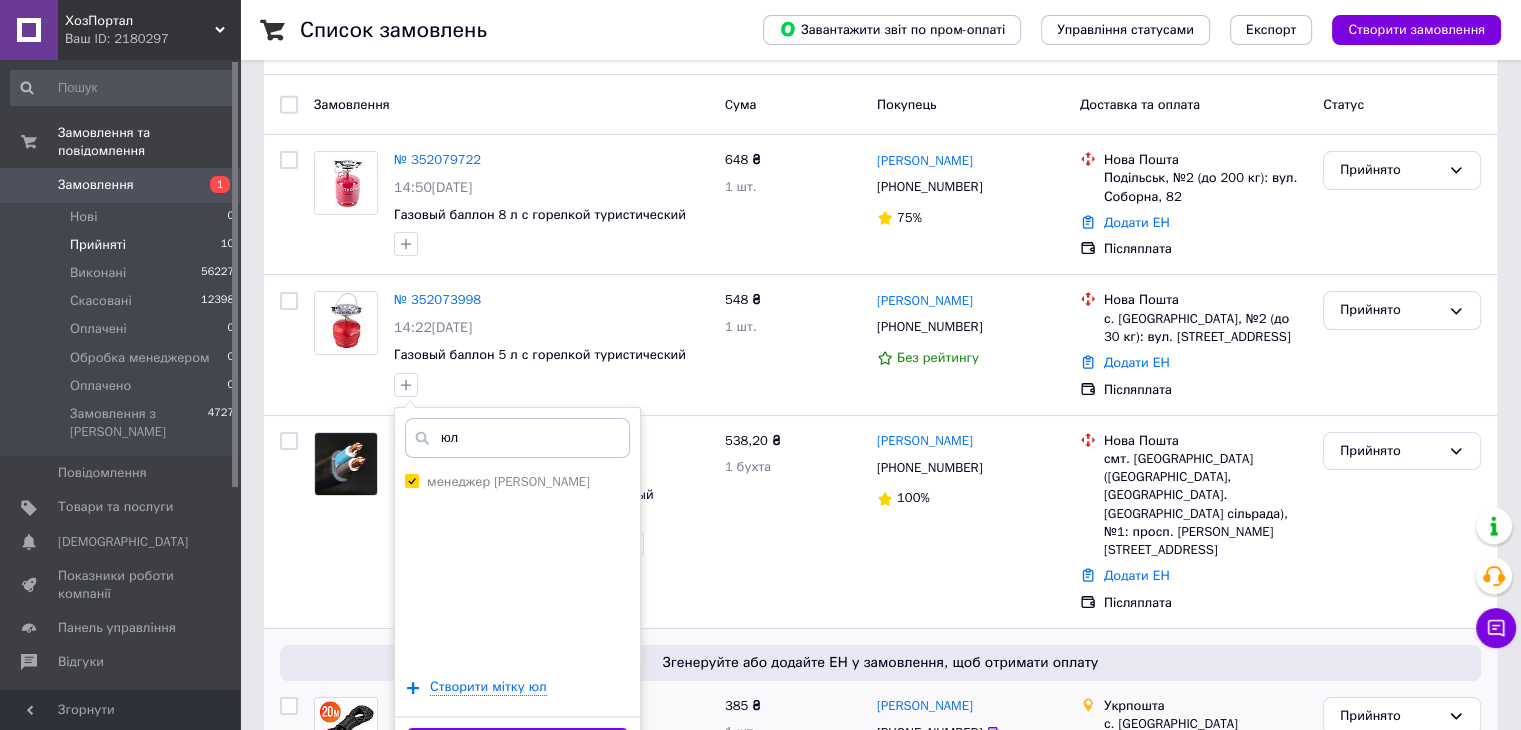 scroll, scrollTop: 300, scrollLeft: 0, axis: vertical 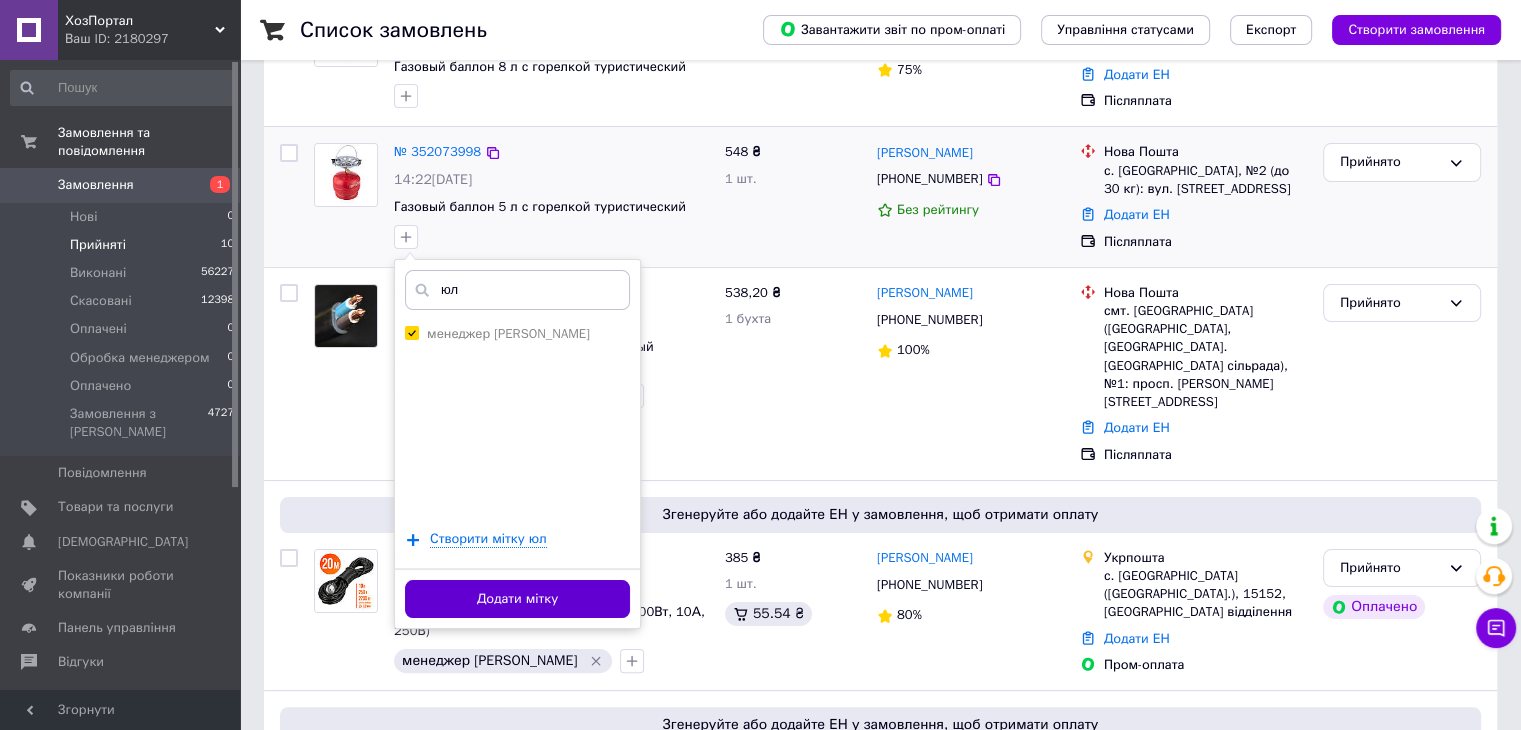 click on "Додати мітку" at bounding box center (517, 599) 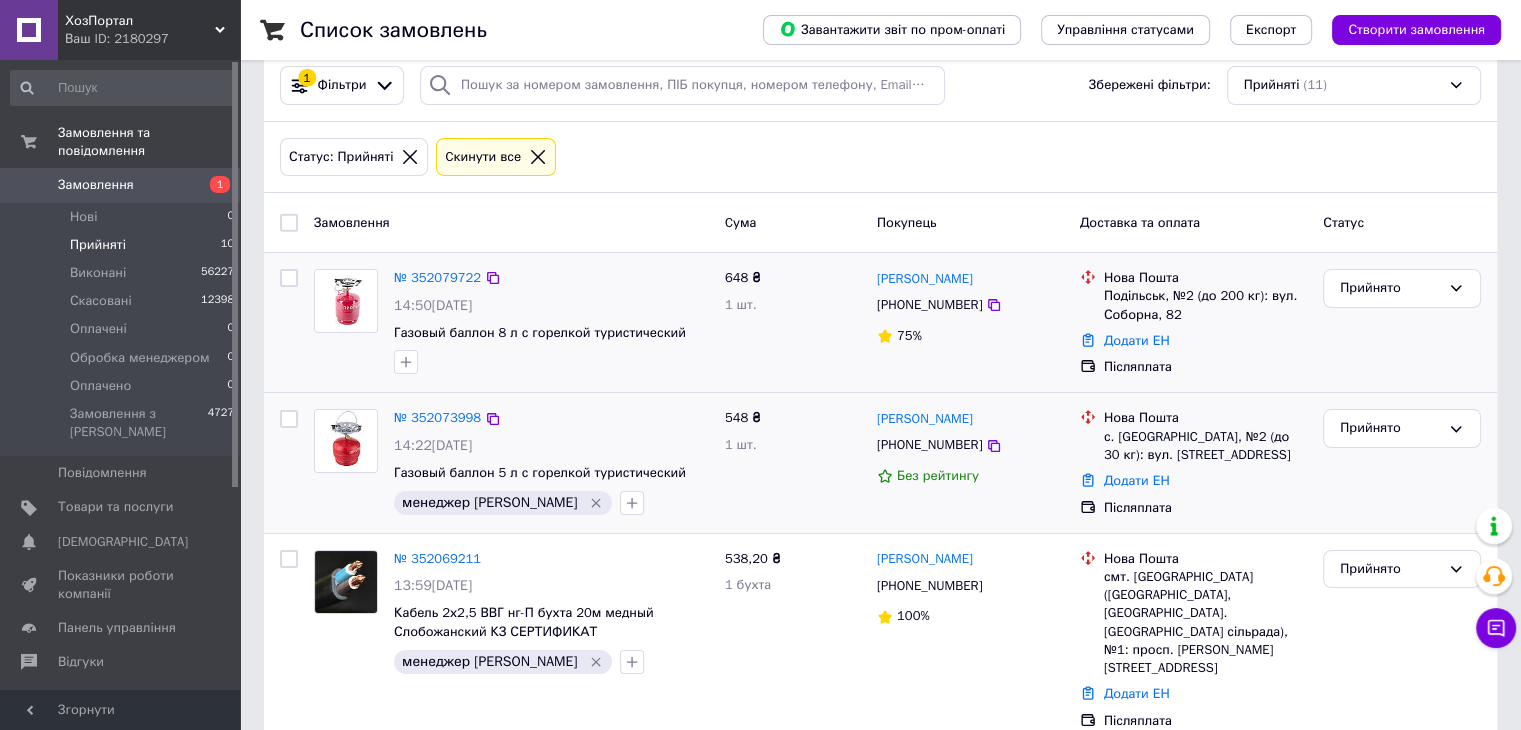 scroll, scrollTop: 0, scrollLeft: 0, axis: both 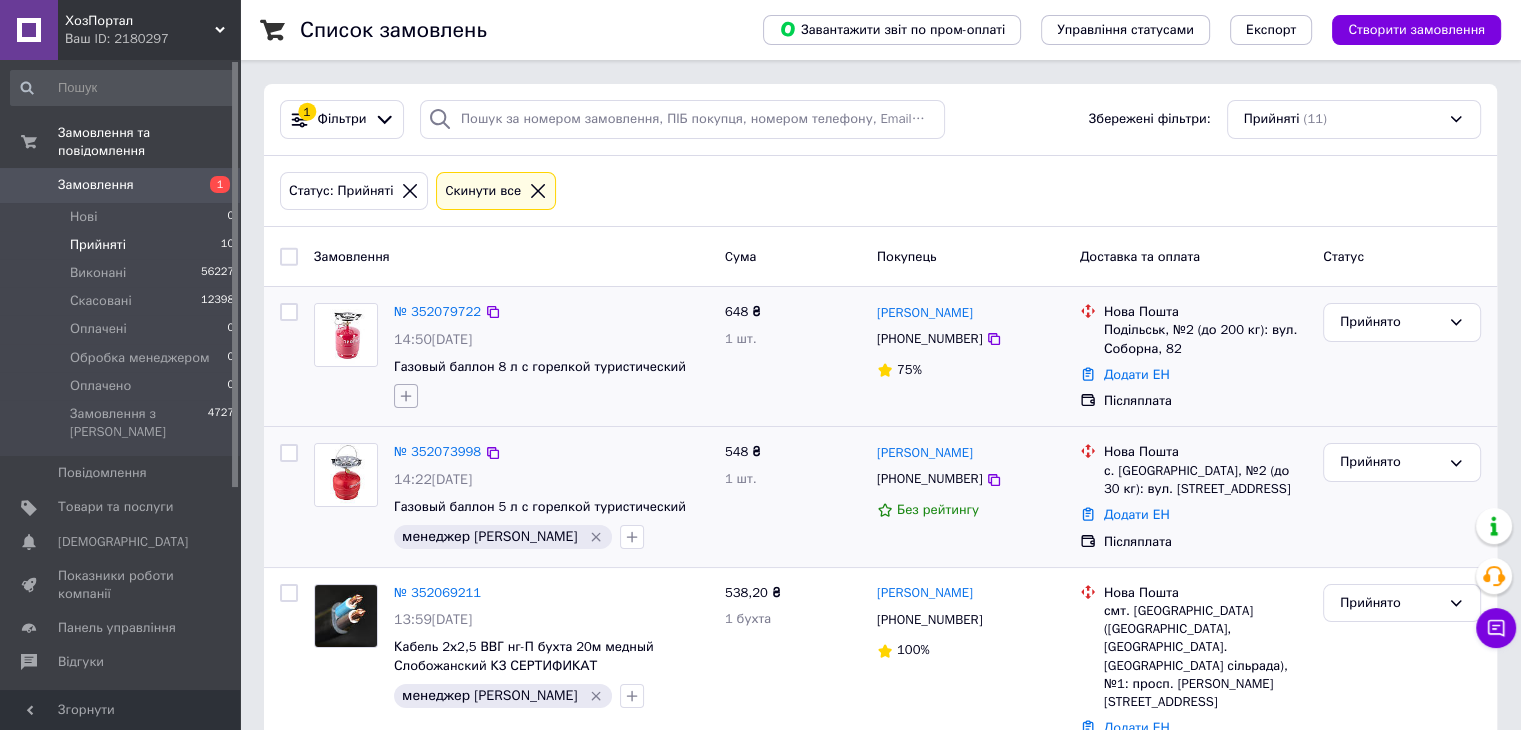 click at bounding box center [406, 396] 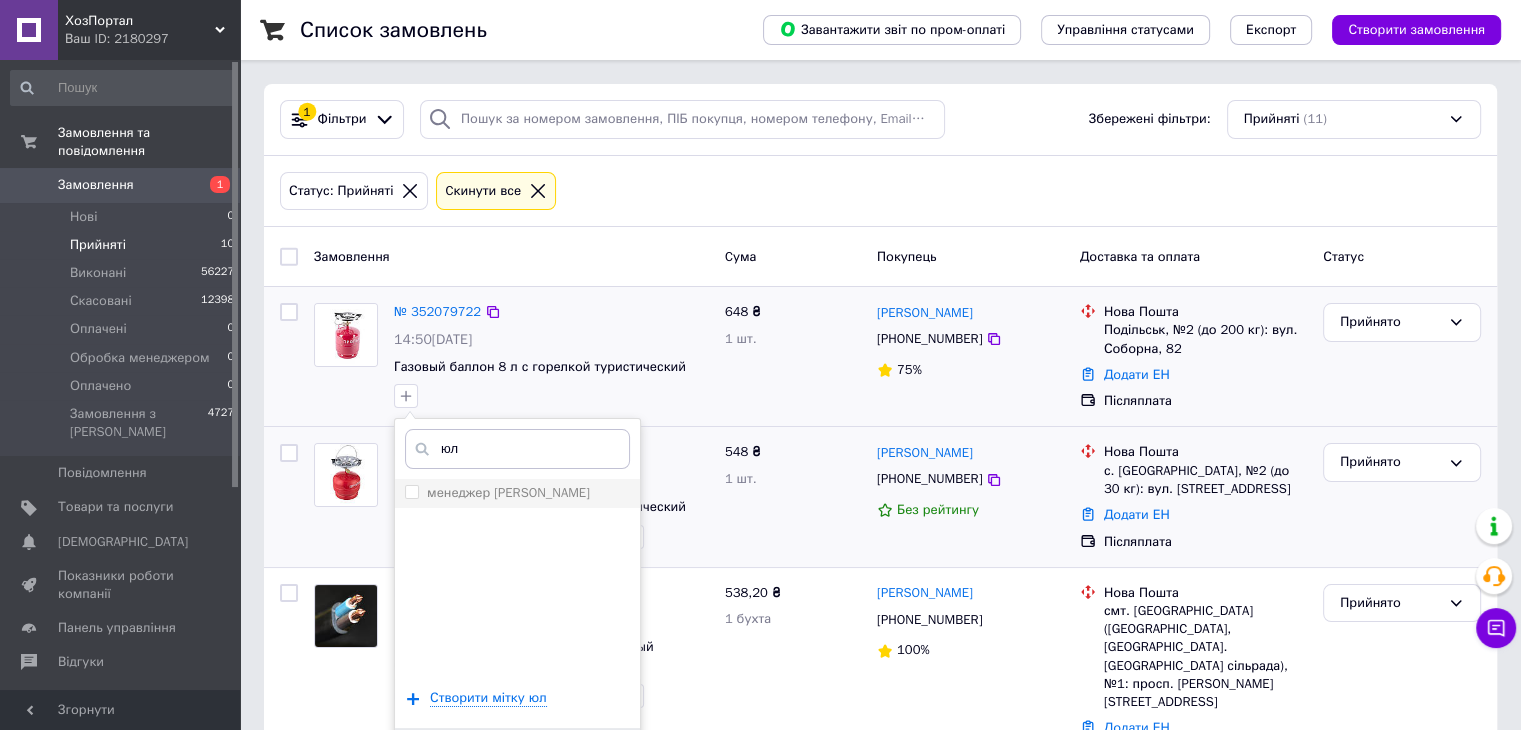 type on "юл" 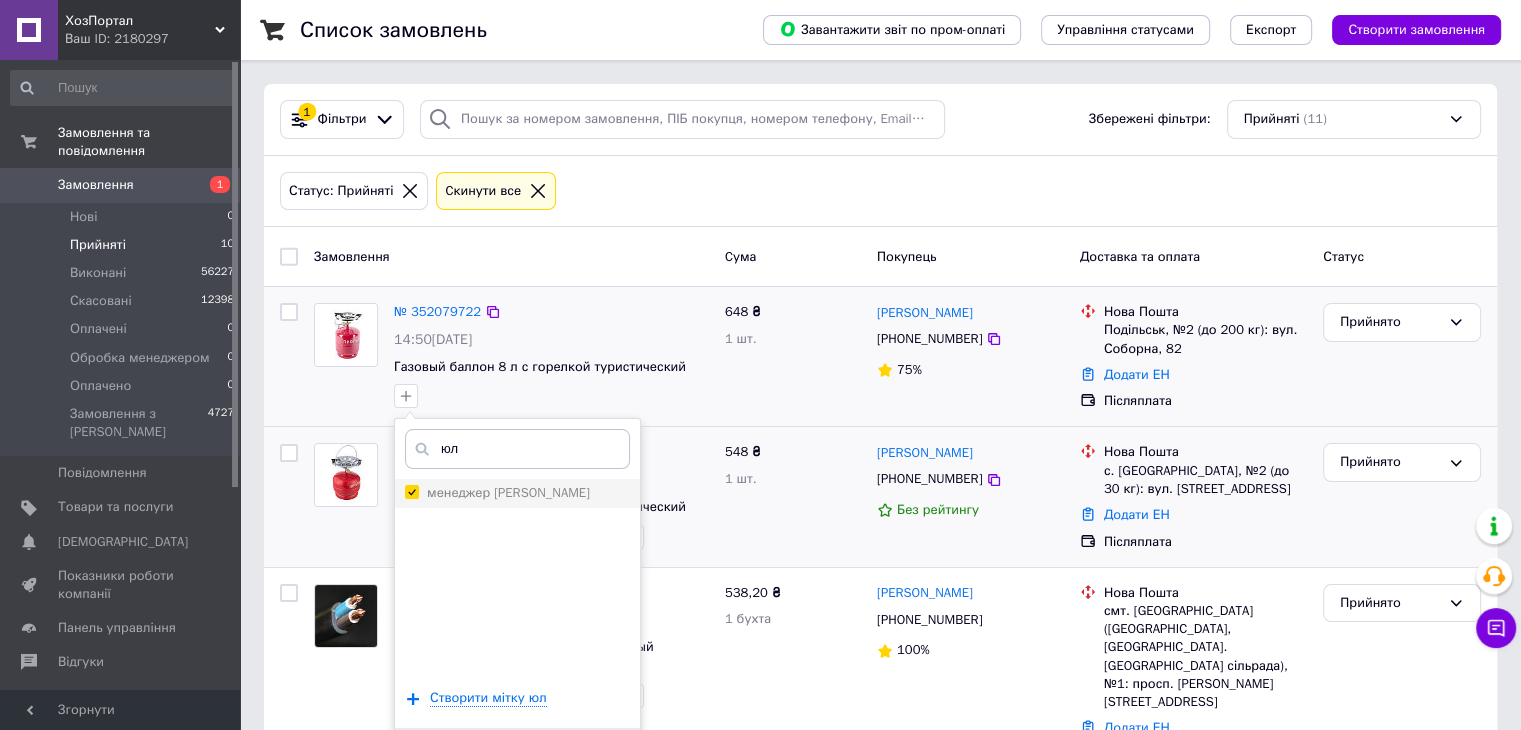 checkbox on "true" 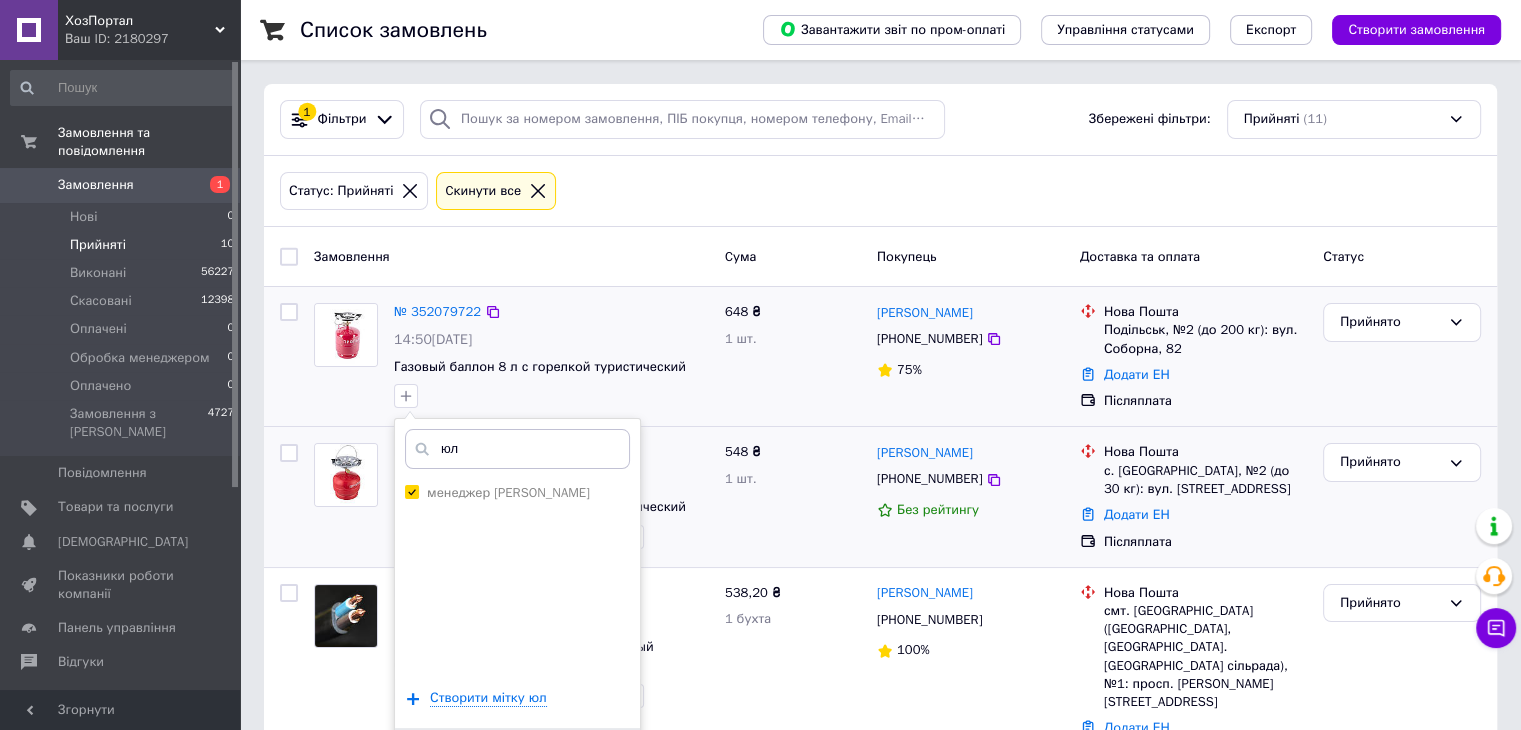 scroll, scrollTop: 100, scrollLeft: 0, axis: vertical 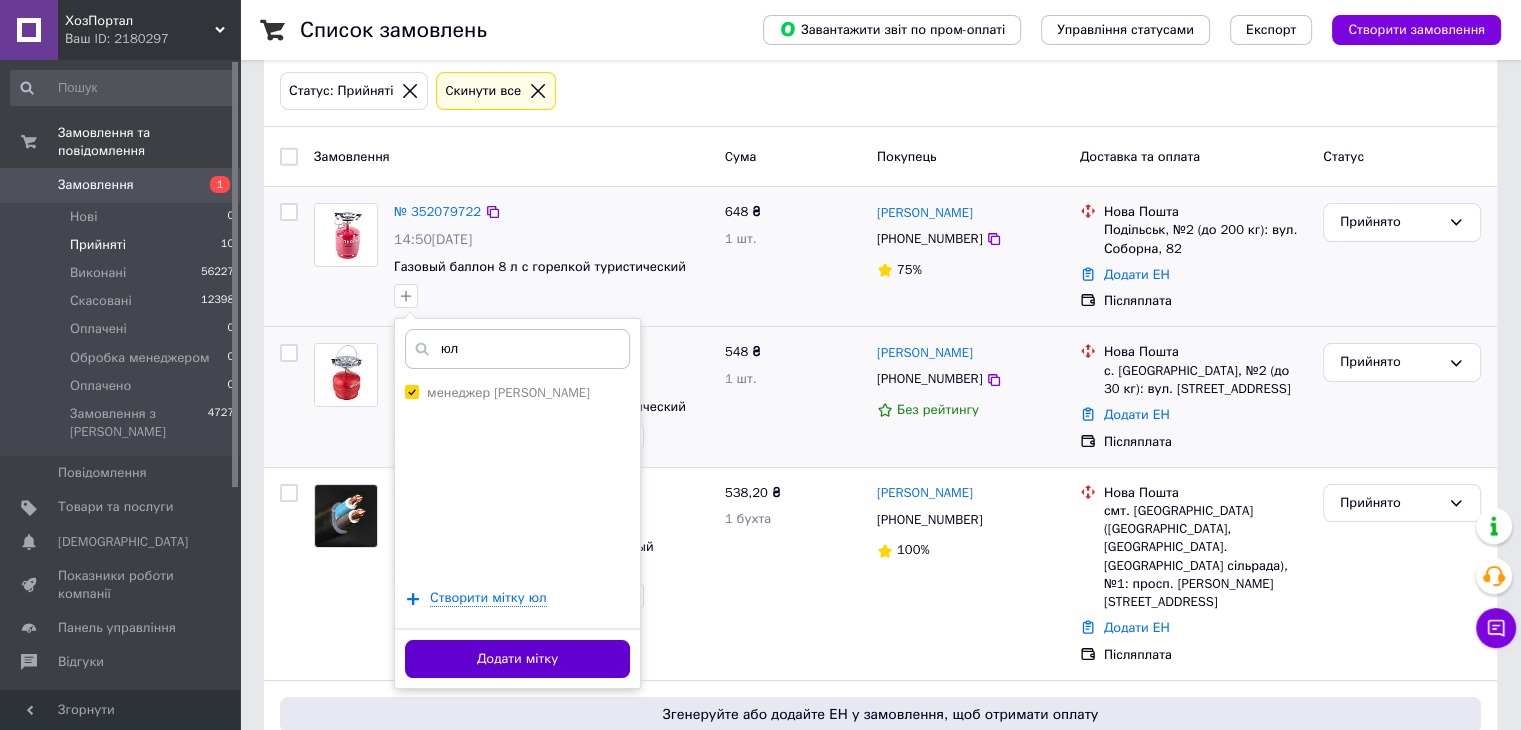 click on "Додати мітку" at bounding box center [517, 659] 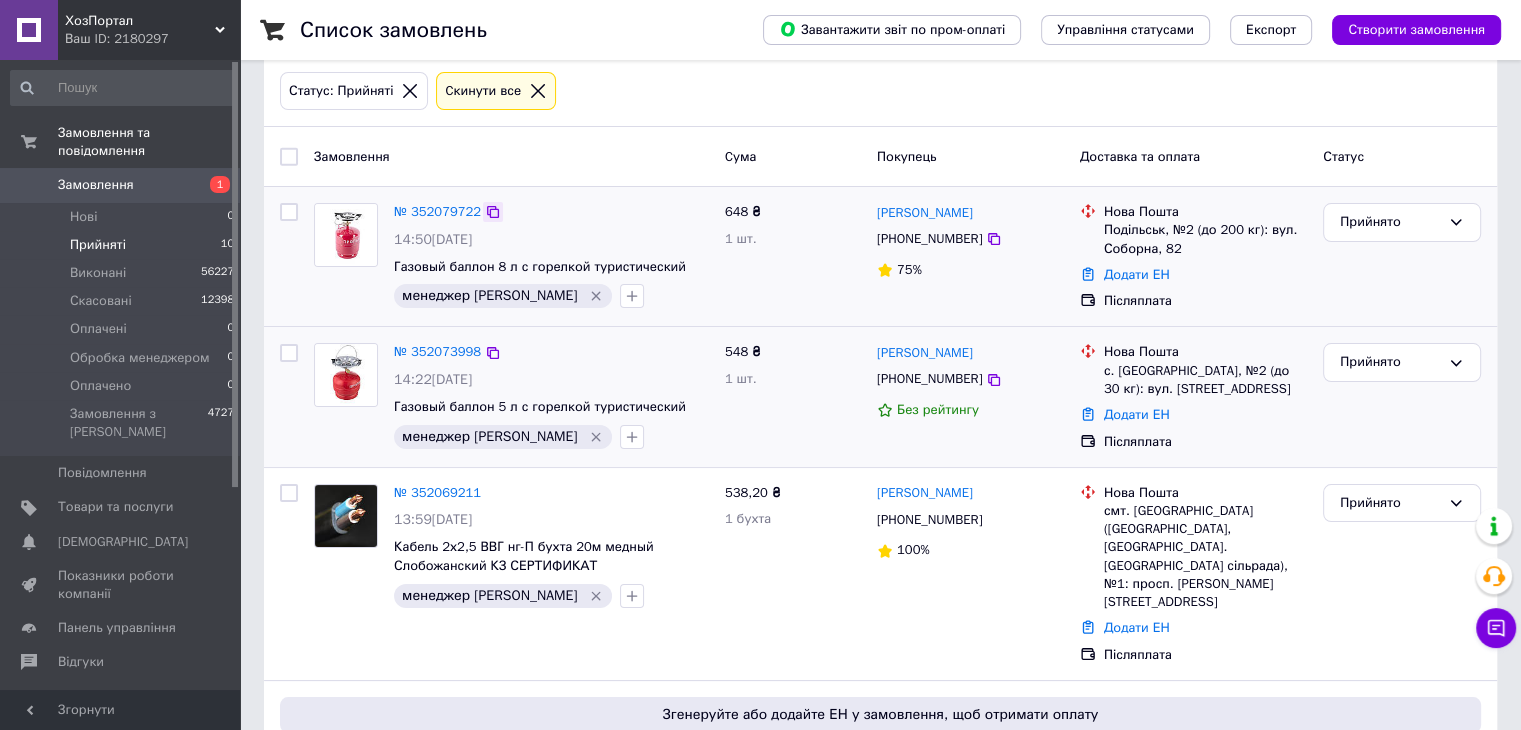 click 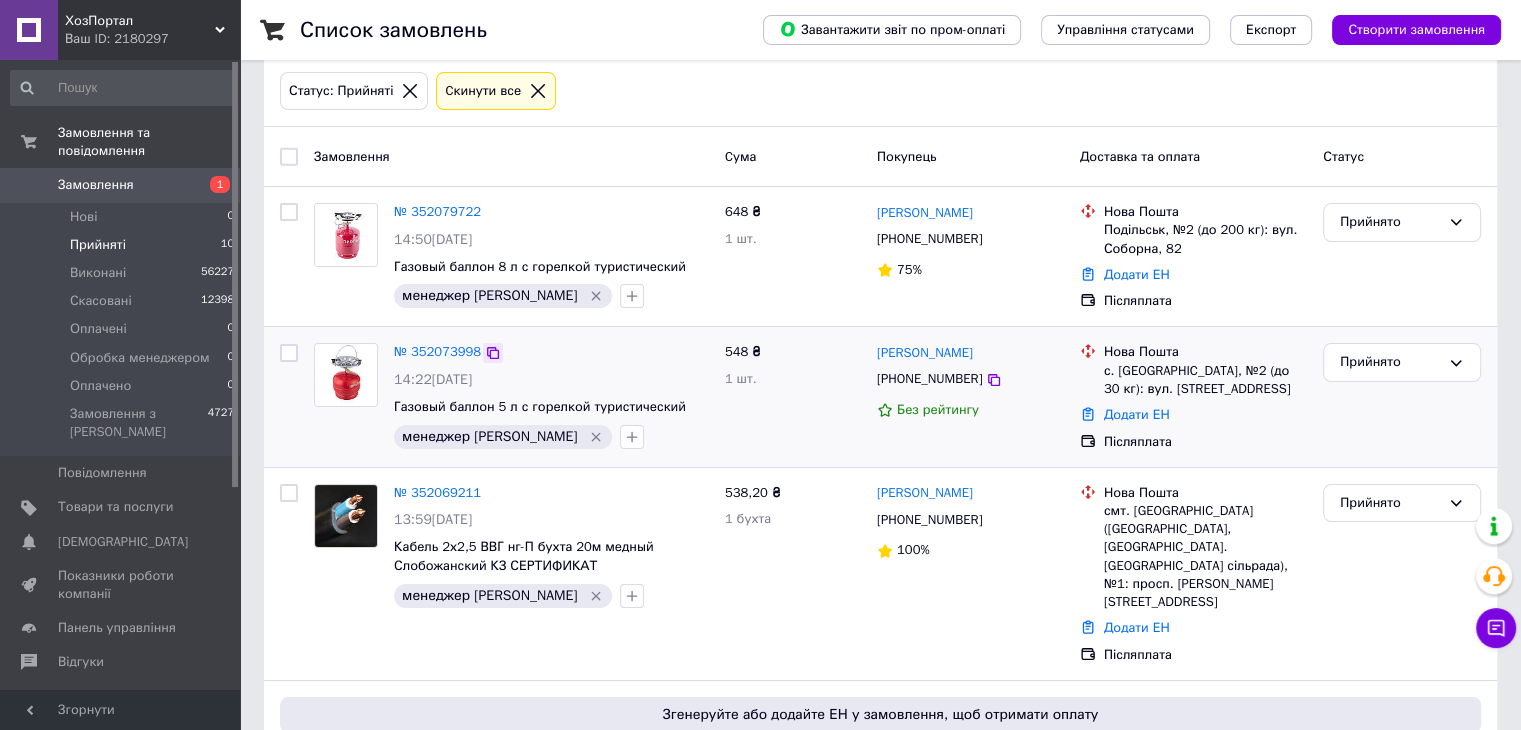 click 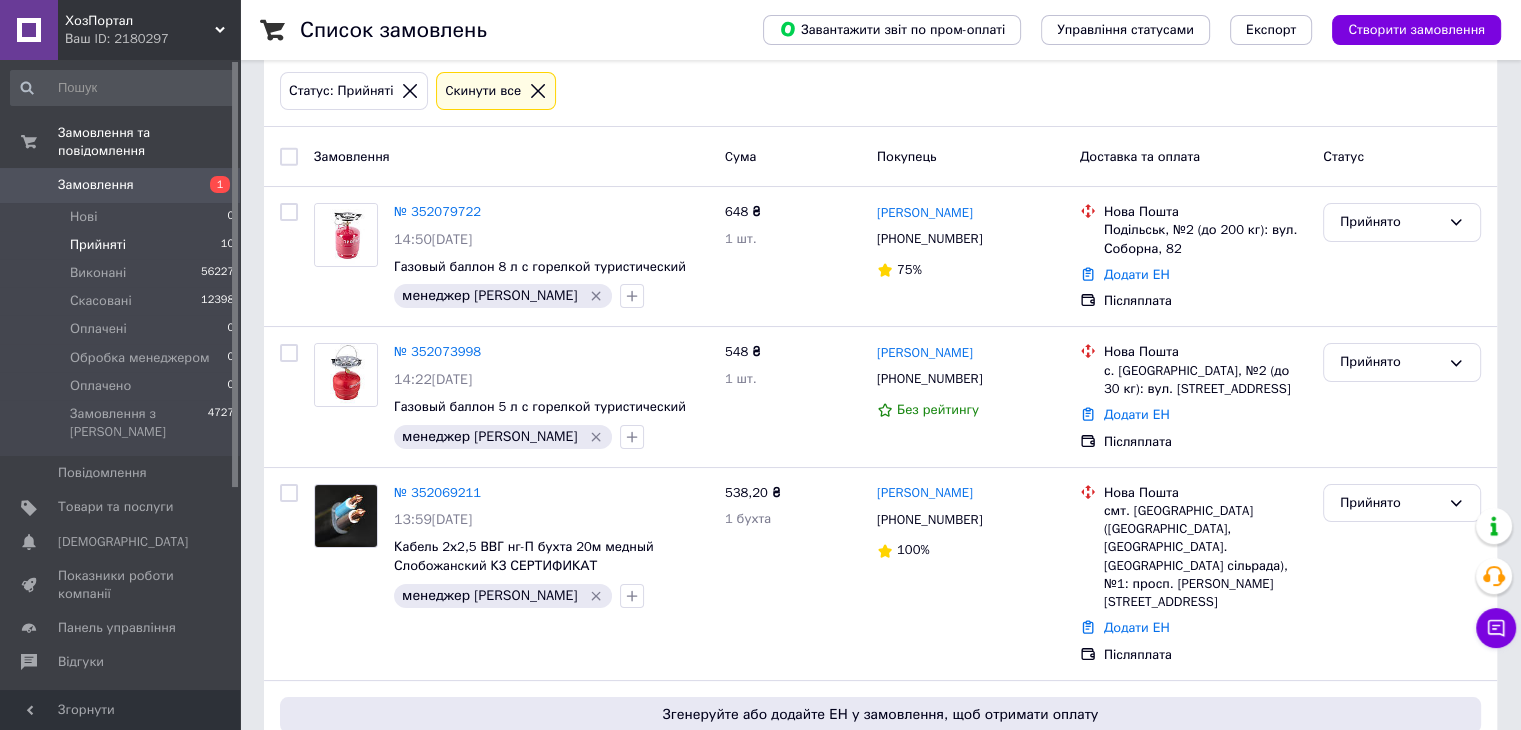 scroll, scrollTop: 0, scrollLeft: 0, axis: both 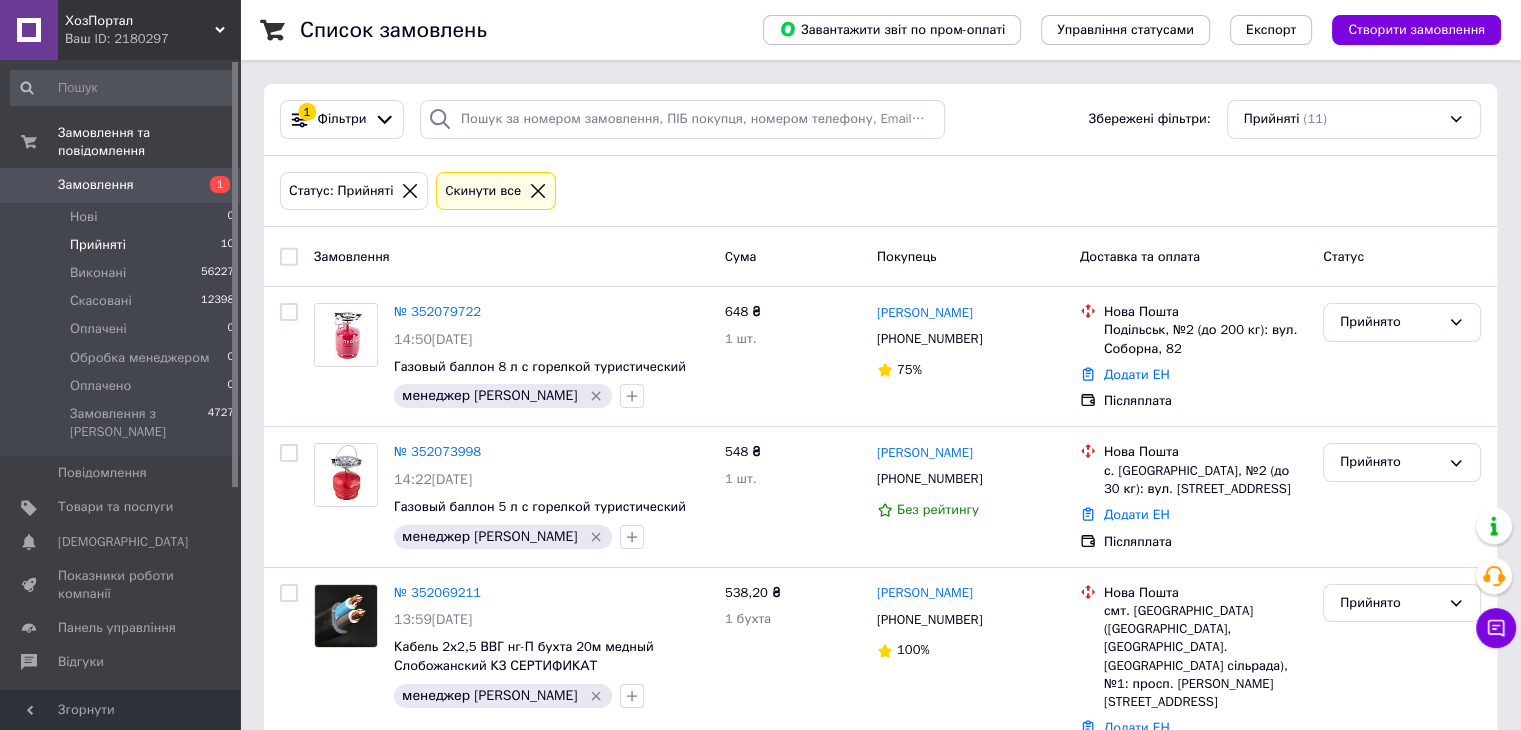 click on "1 Фільтри Збережені фільтри: Прийняті (11)" at bounding box center [880, 120] 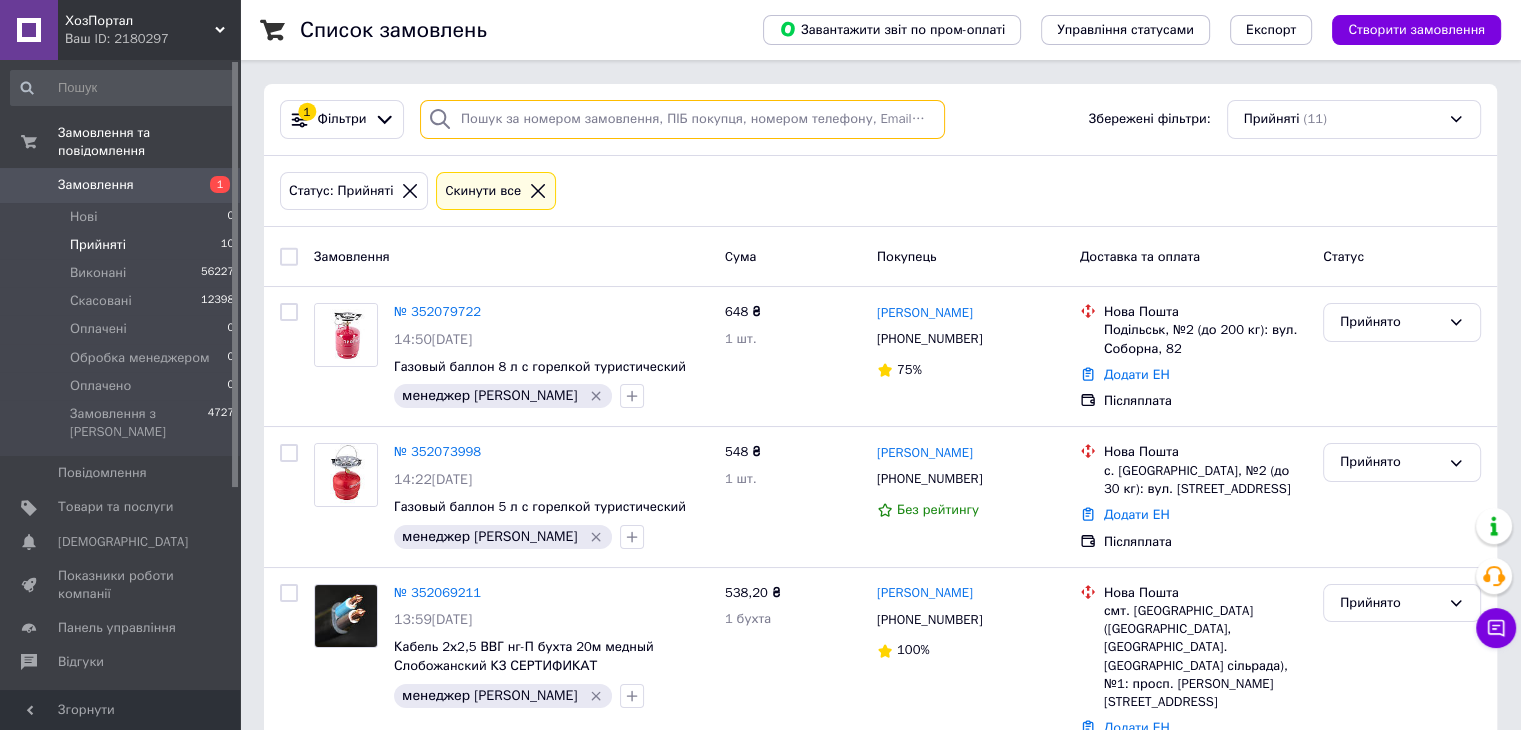 click at bounding box center [682, 119] 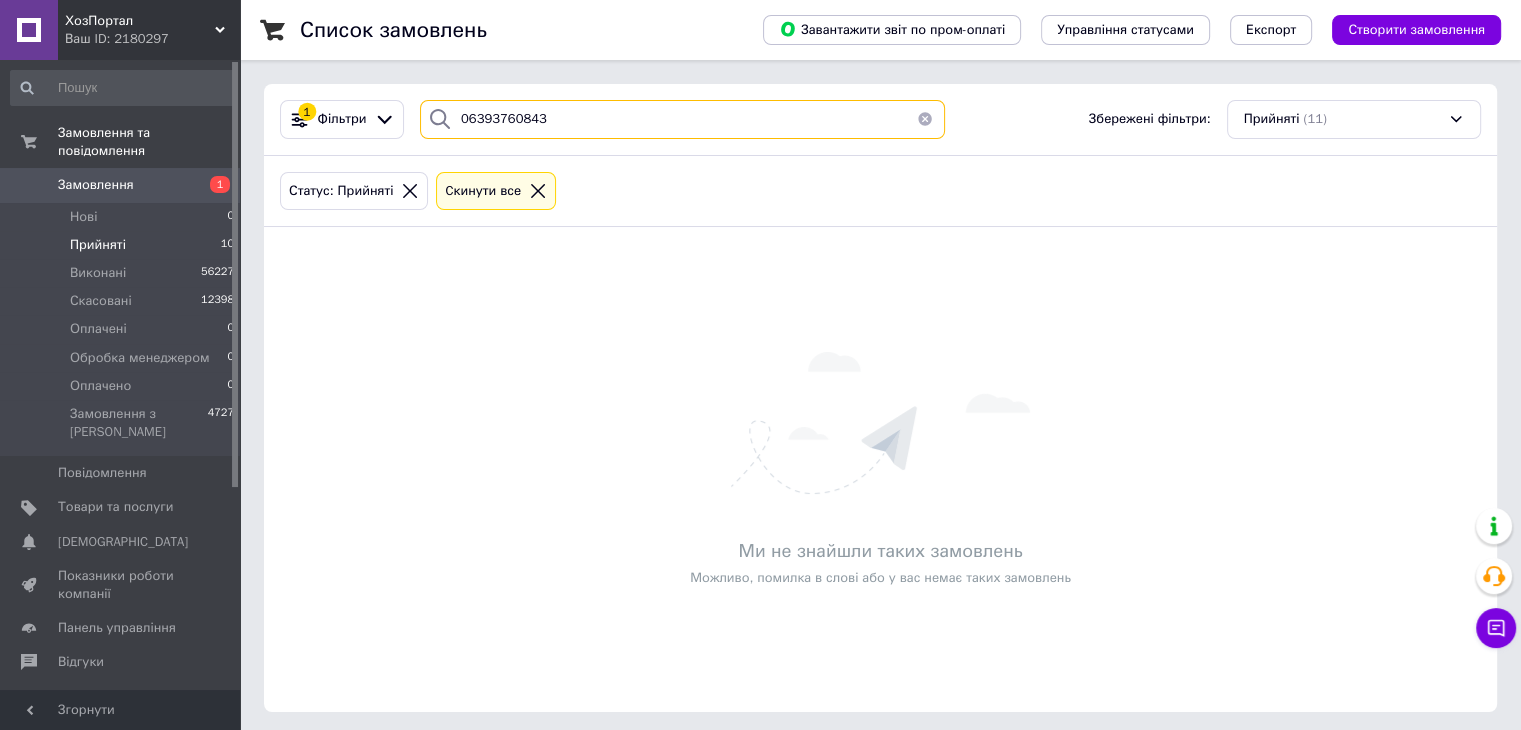 type on "06393760843" 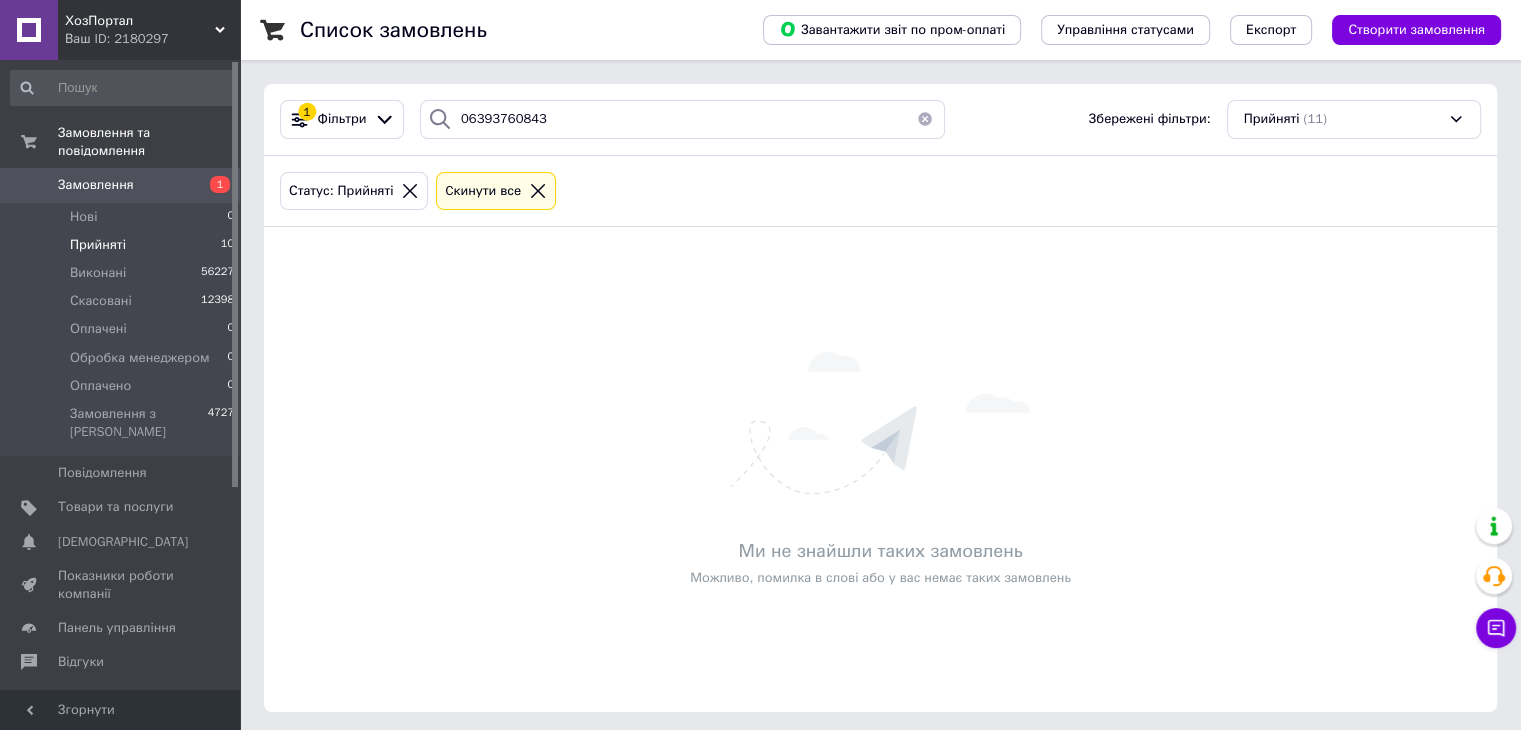 click 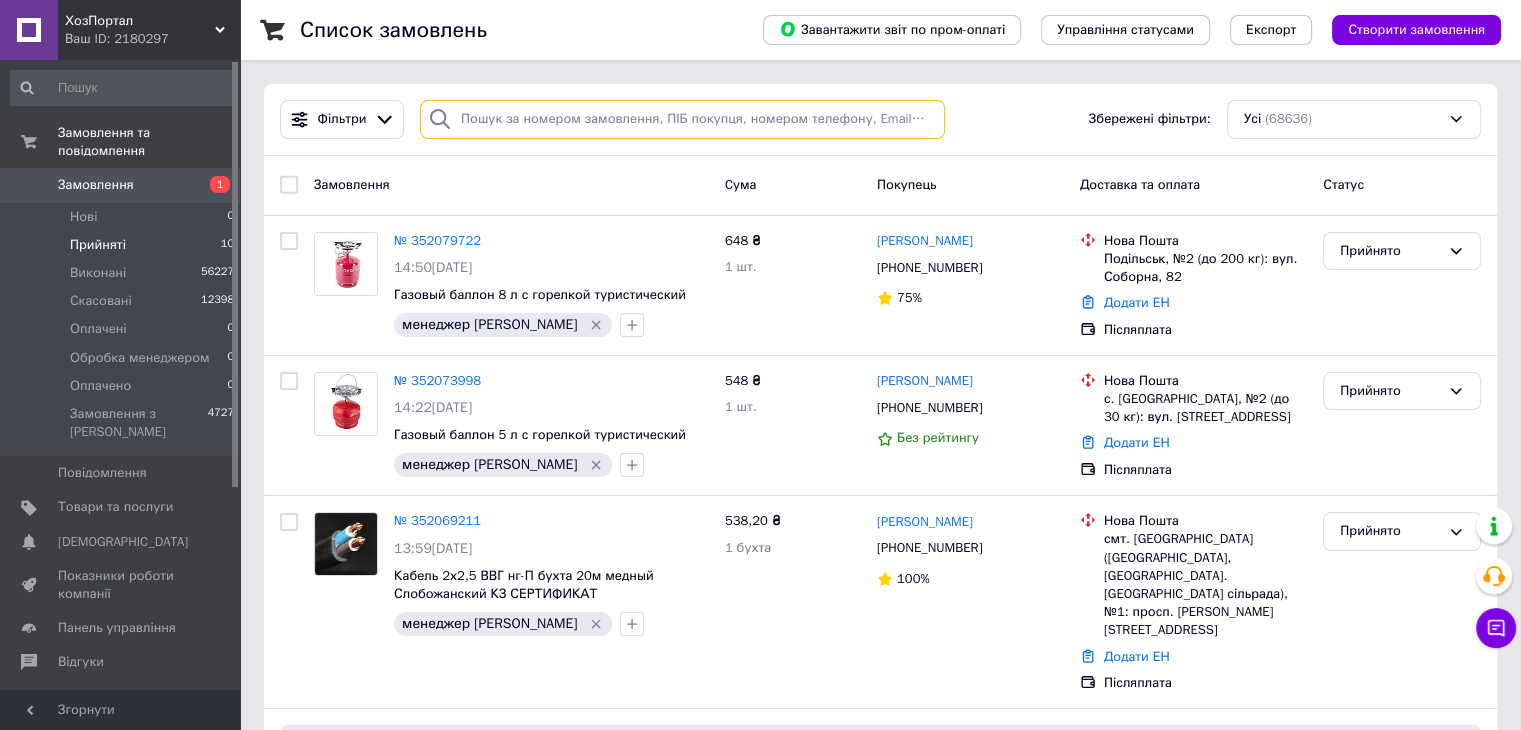 click at bounding box center (682, 119) 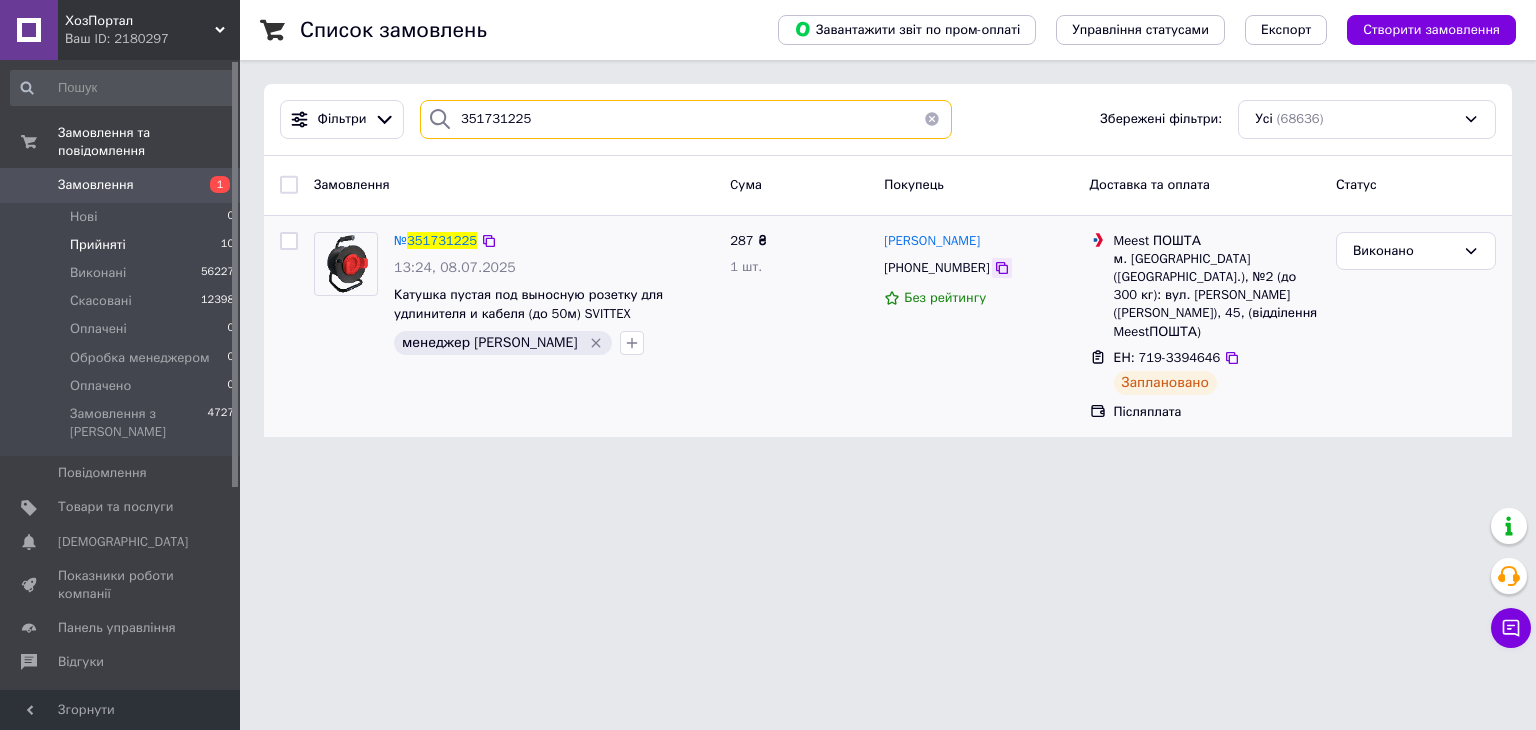 type on "351731225" 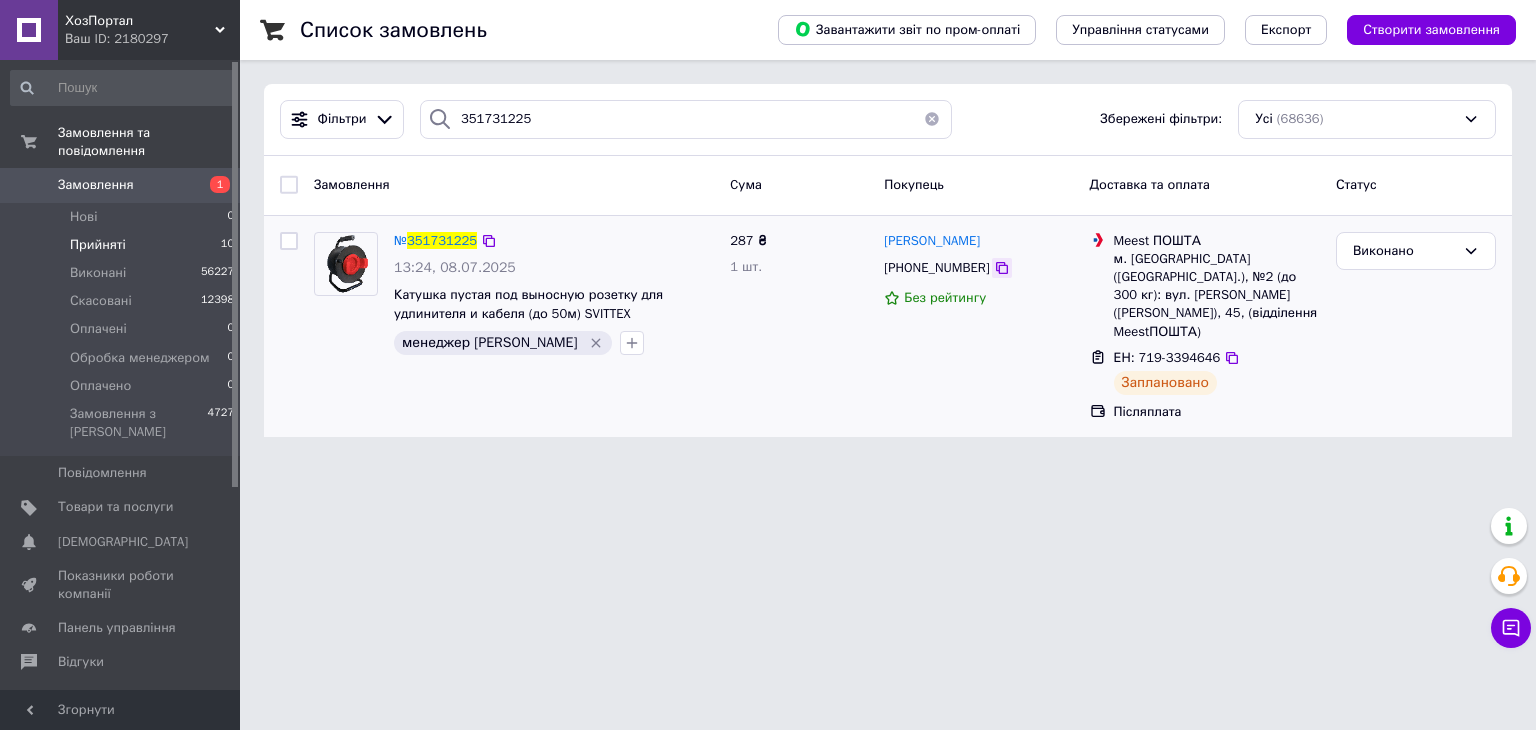 click 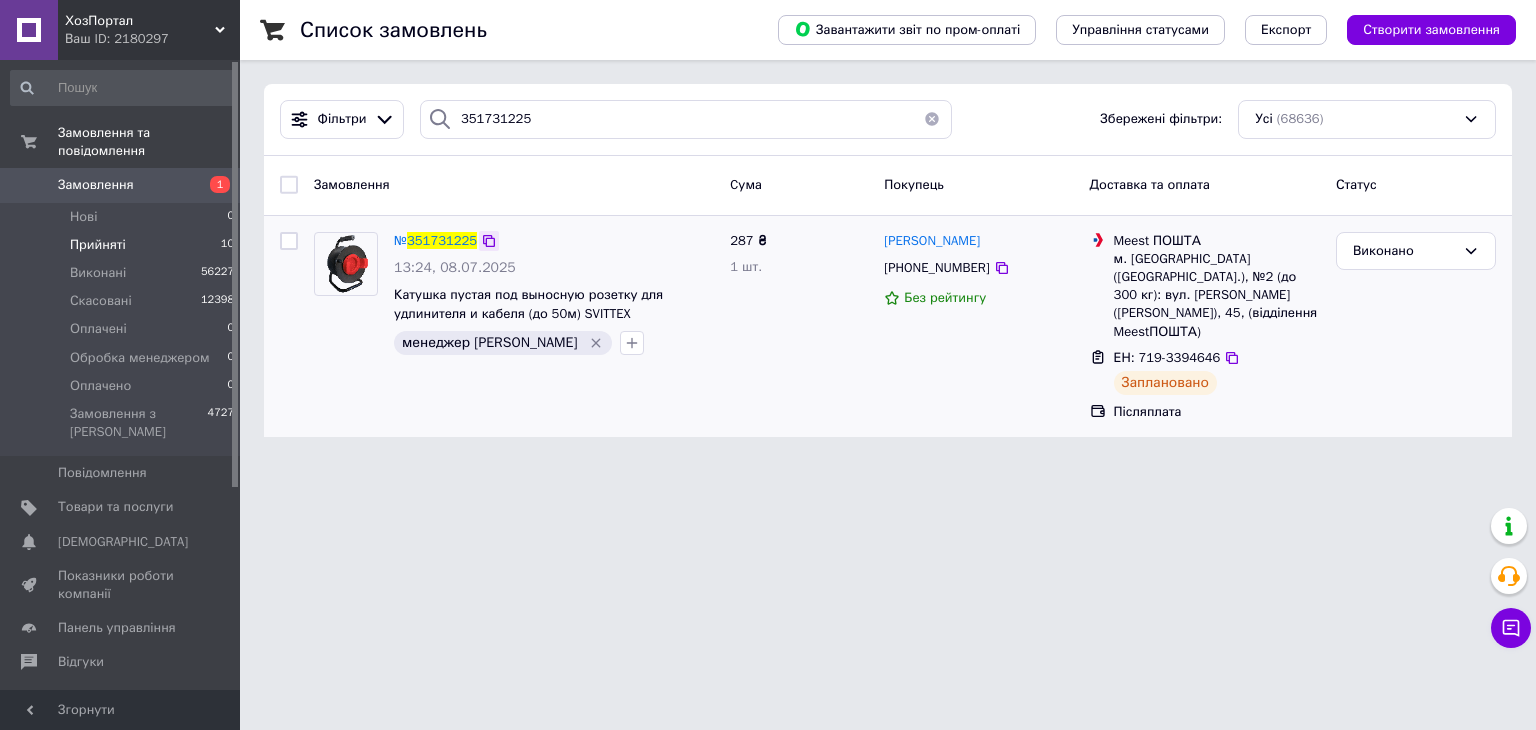 click at bounding box center [489, 241] 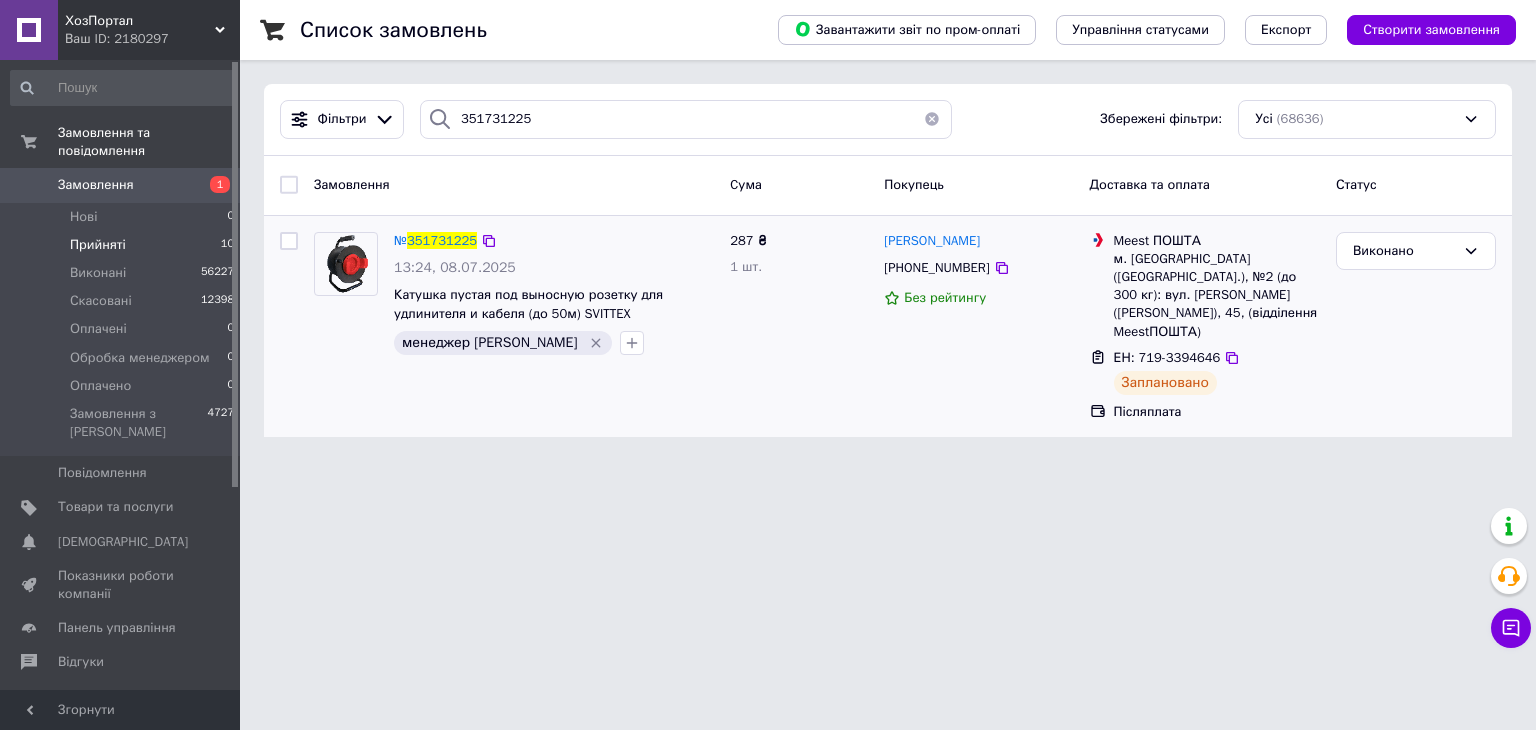 click on "№  351731225 13:24[DATE] Катушка пустая под выносную розетку для удлинителя и кабеля (до 50м) SVITTEX менеджер [PERSON_NAME]   287 ₴ 1 шт. [PERSON_NAME] [PHONE_NUMBER] Без рейтингу Meest ПОШТА м. [GEOGRAPHIC_DATA] ([GEOGRAPHIC_DATA].), №2 (до 300 кг): вул. [PERSON_NAME][STREET_ADDRESS][PERSON_NAME], (відділення MeestПОШТА) ЕН: 719-3394646 Заплановано Післяплата Виконано" at bounding box center [888, 327] 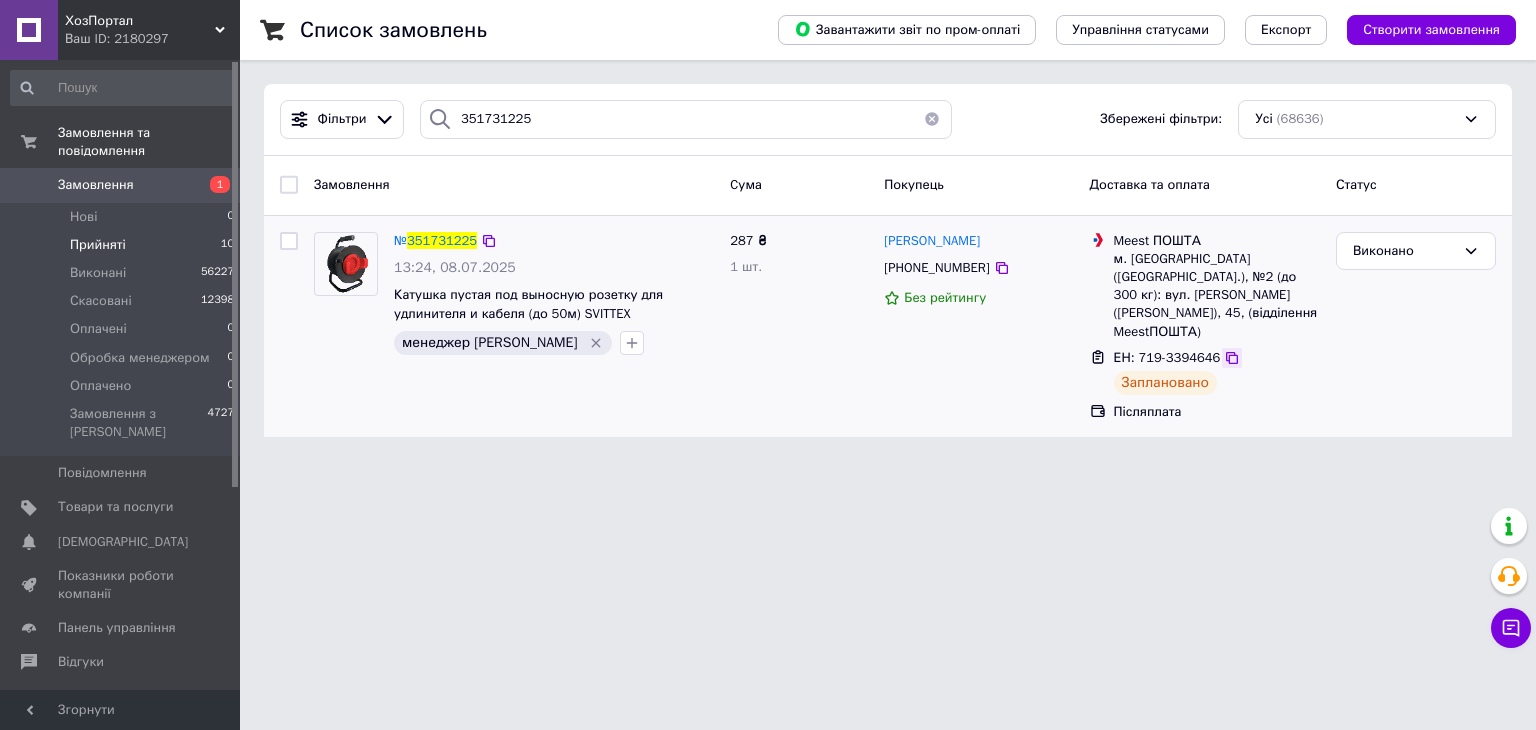 click 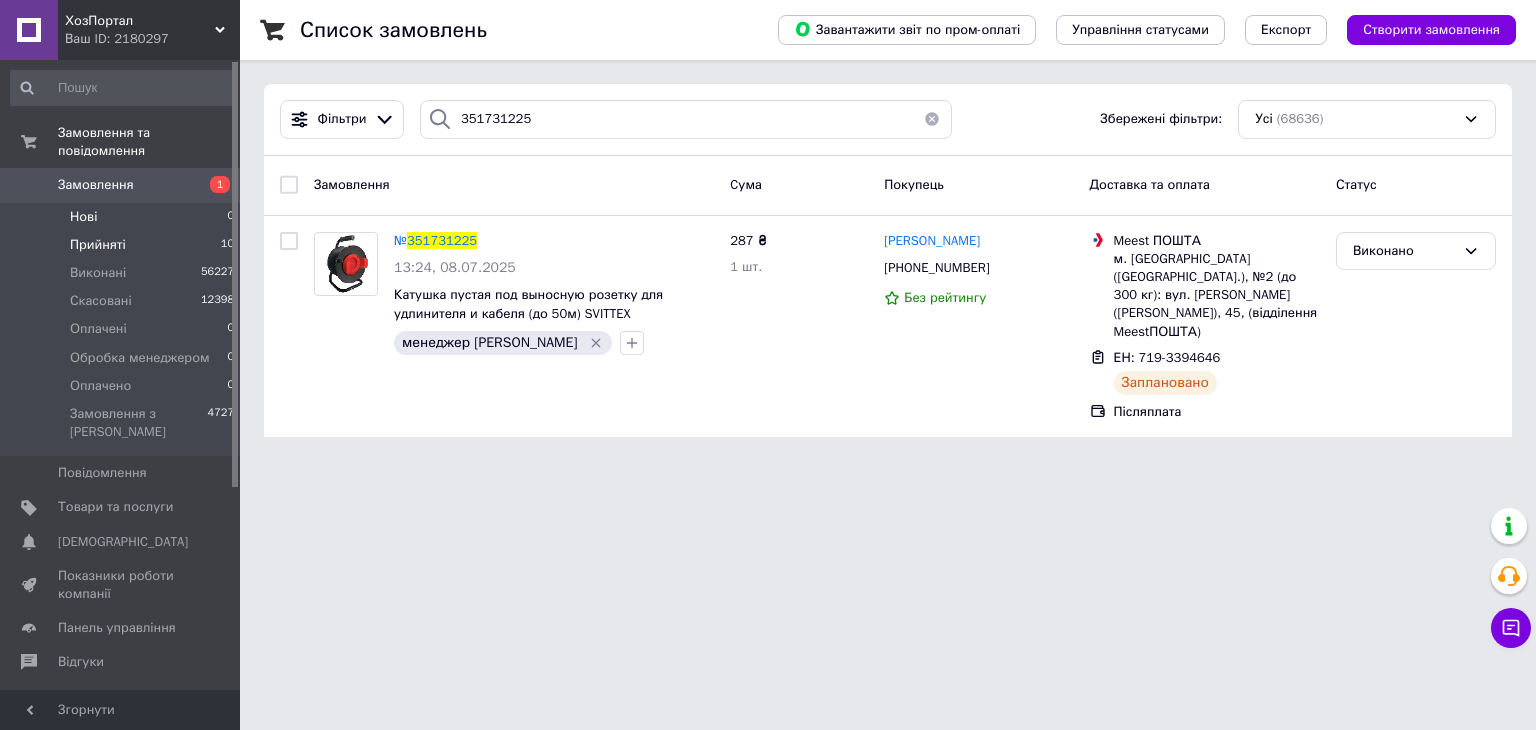 click on "Нові" at bounding box center (83, 217) 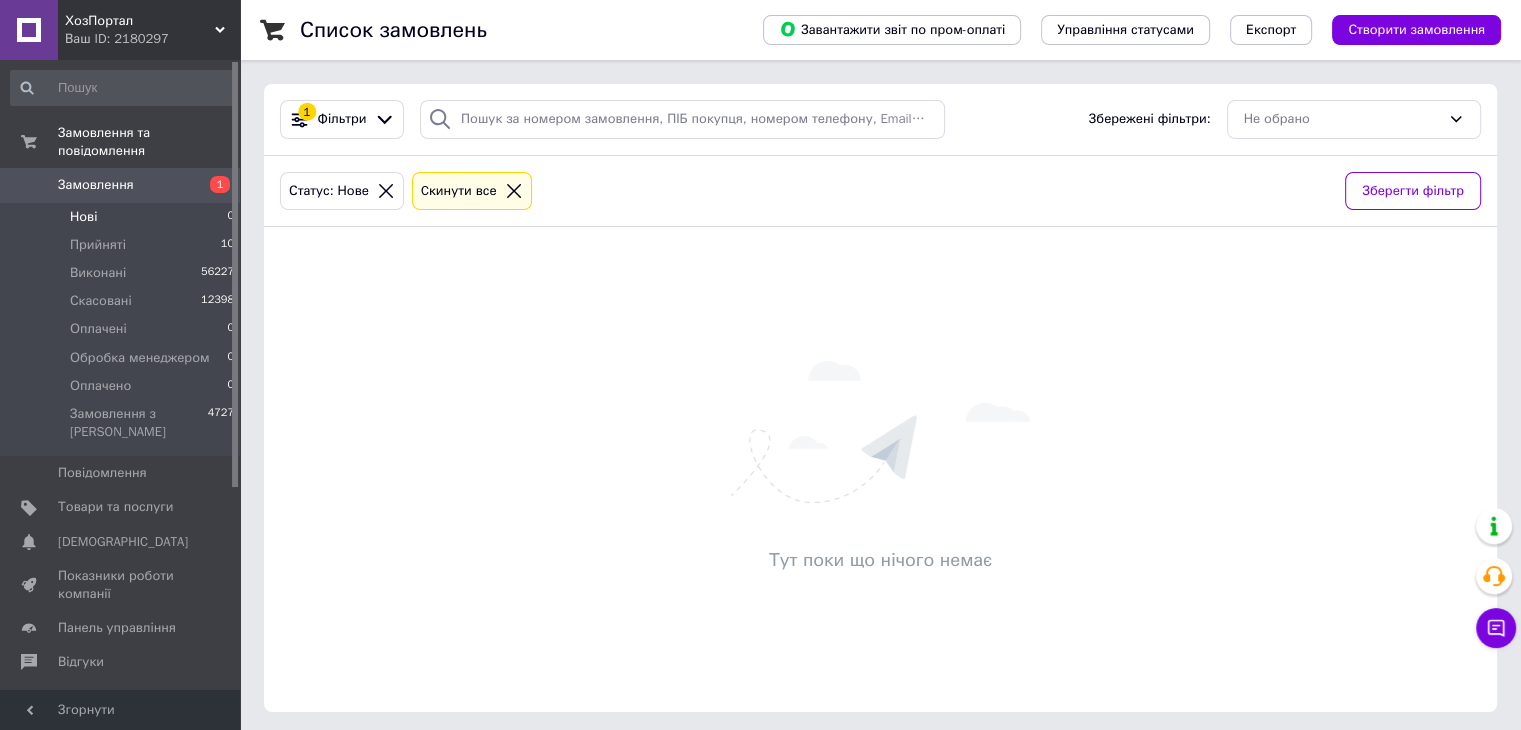 click on "Нові 0" at bounding box center (123, 217) 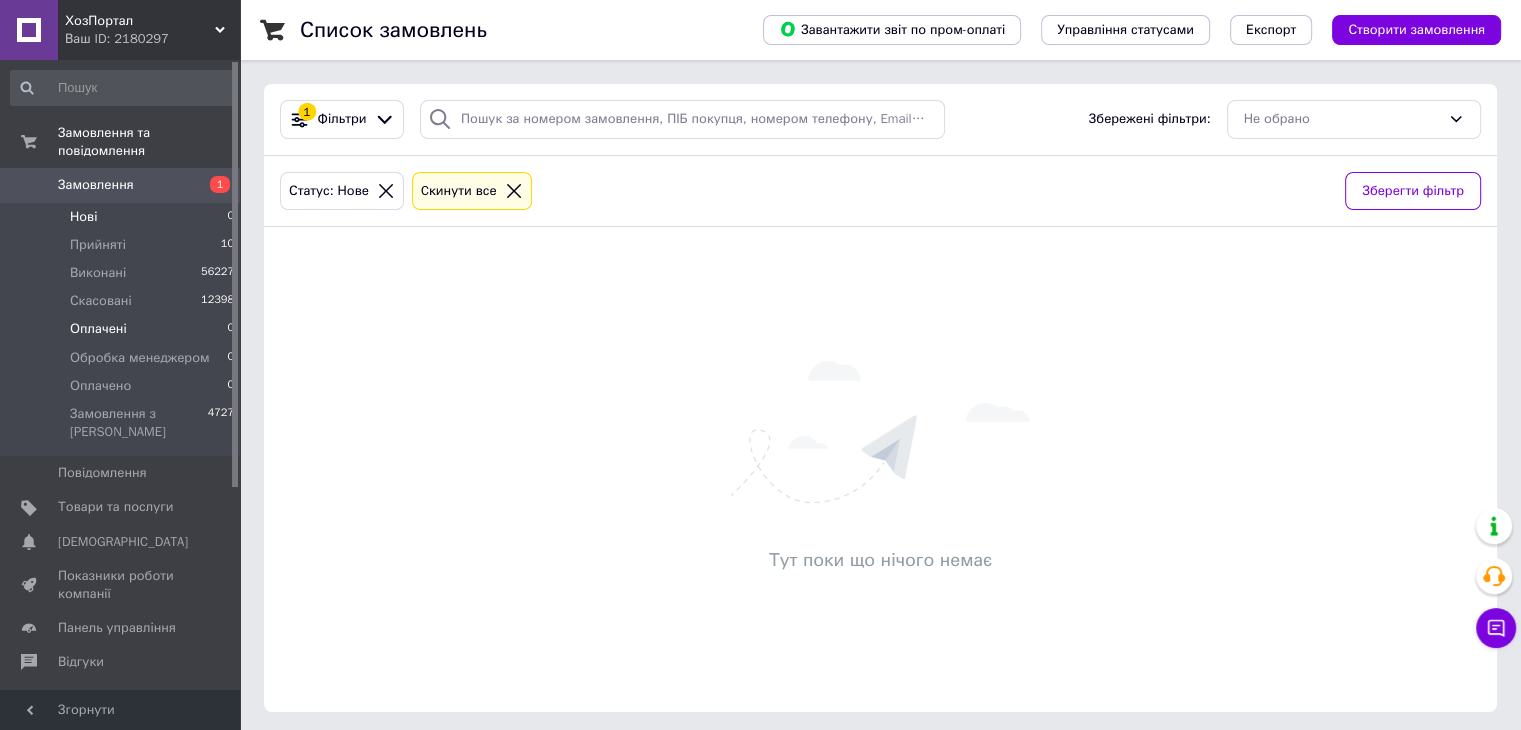 click on "Оплачені" at bounding box center [98, 329] 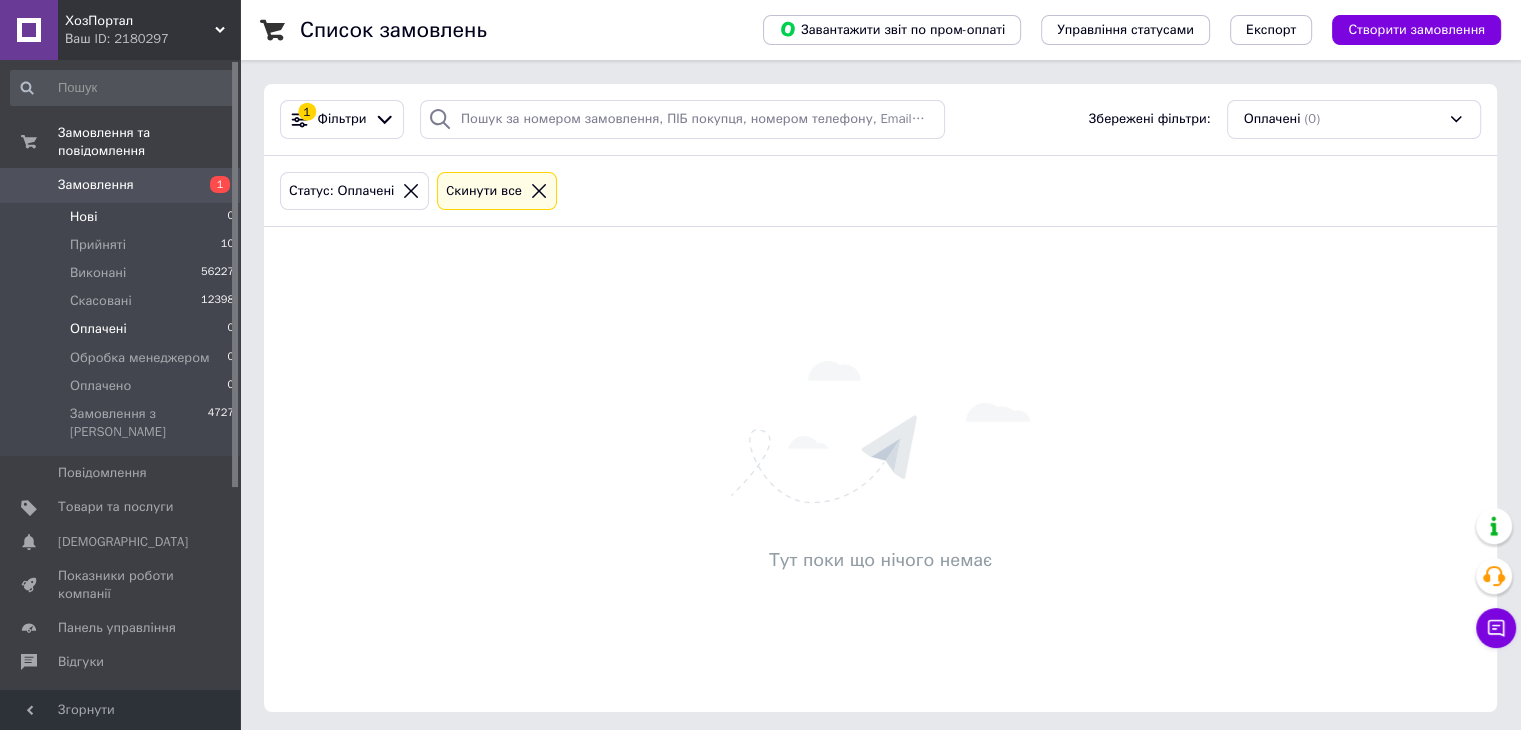 click on "Нові 0" at bounding box center (123, 217) 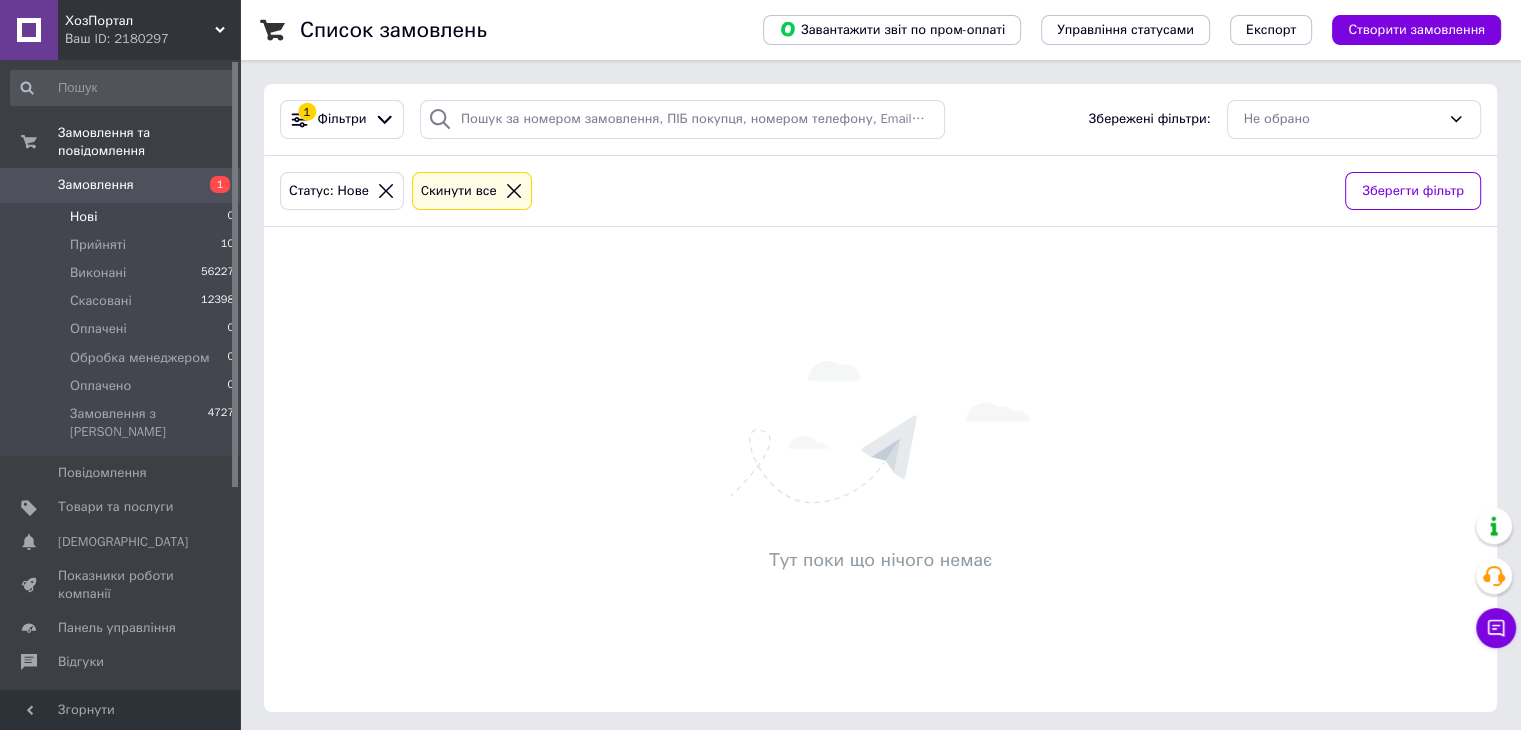 click on "Нові 0" at bounding box center (123, 217) 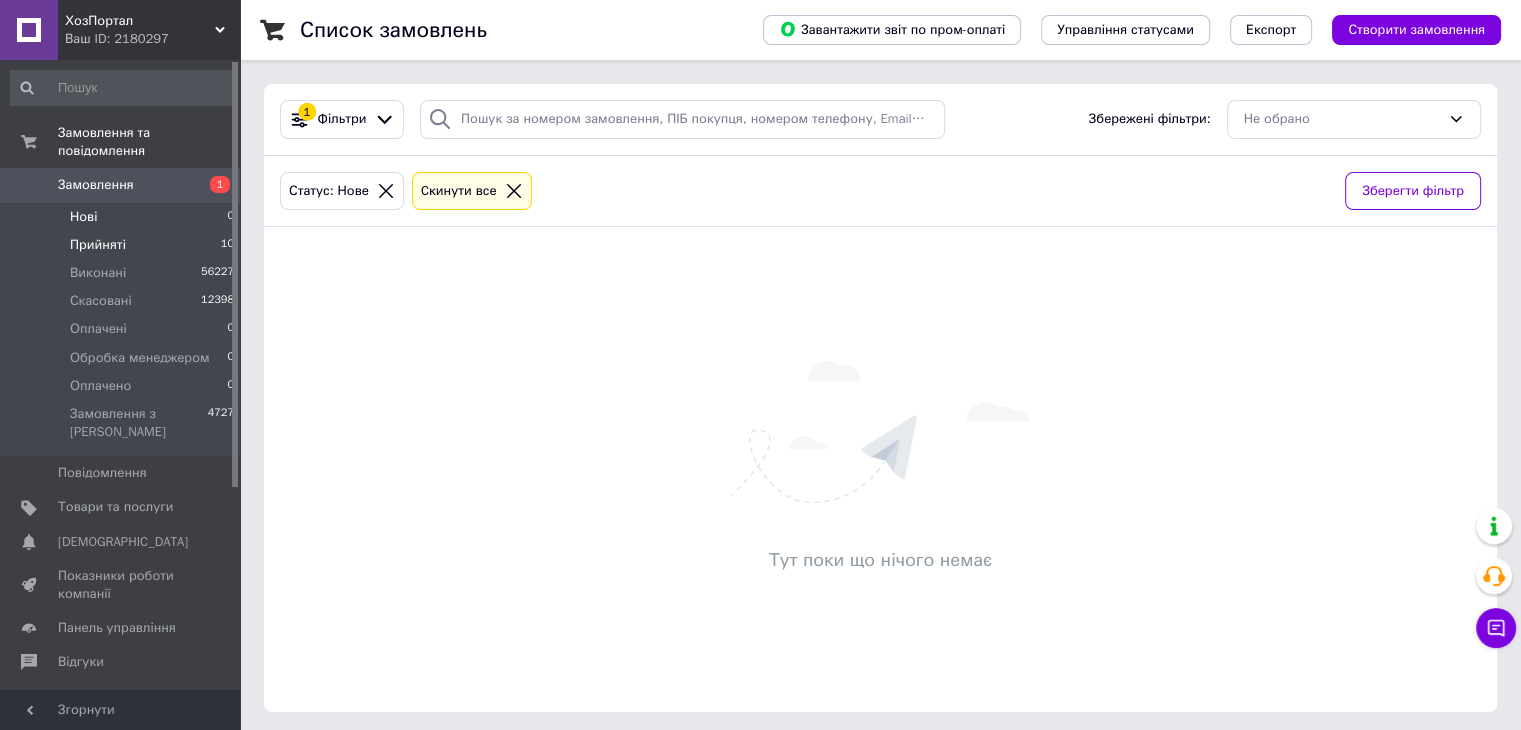 click on "Прийняті" at bounding box center (98, 245) 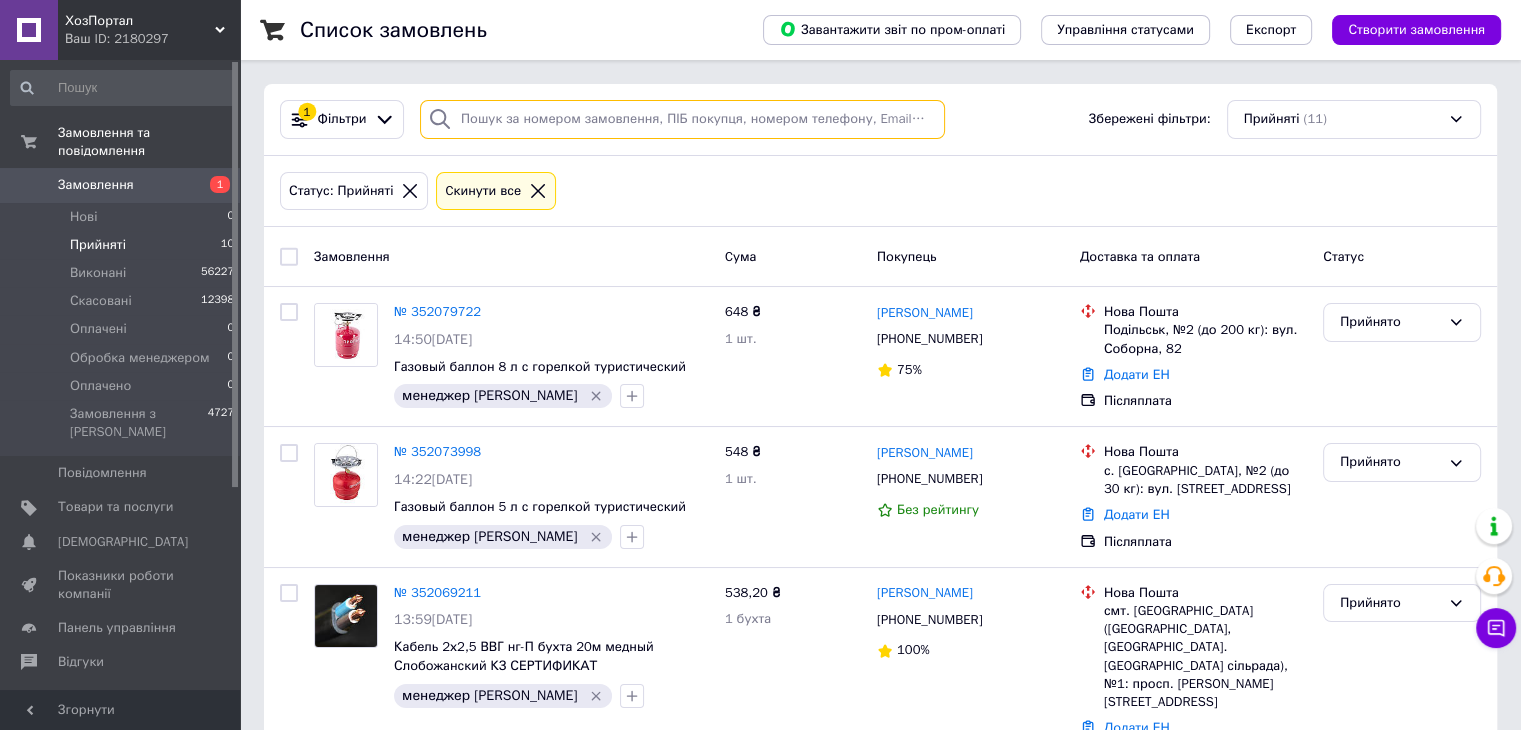 click at bounding box center (682, 119) 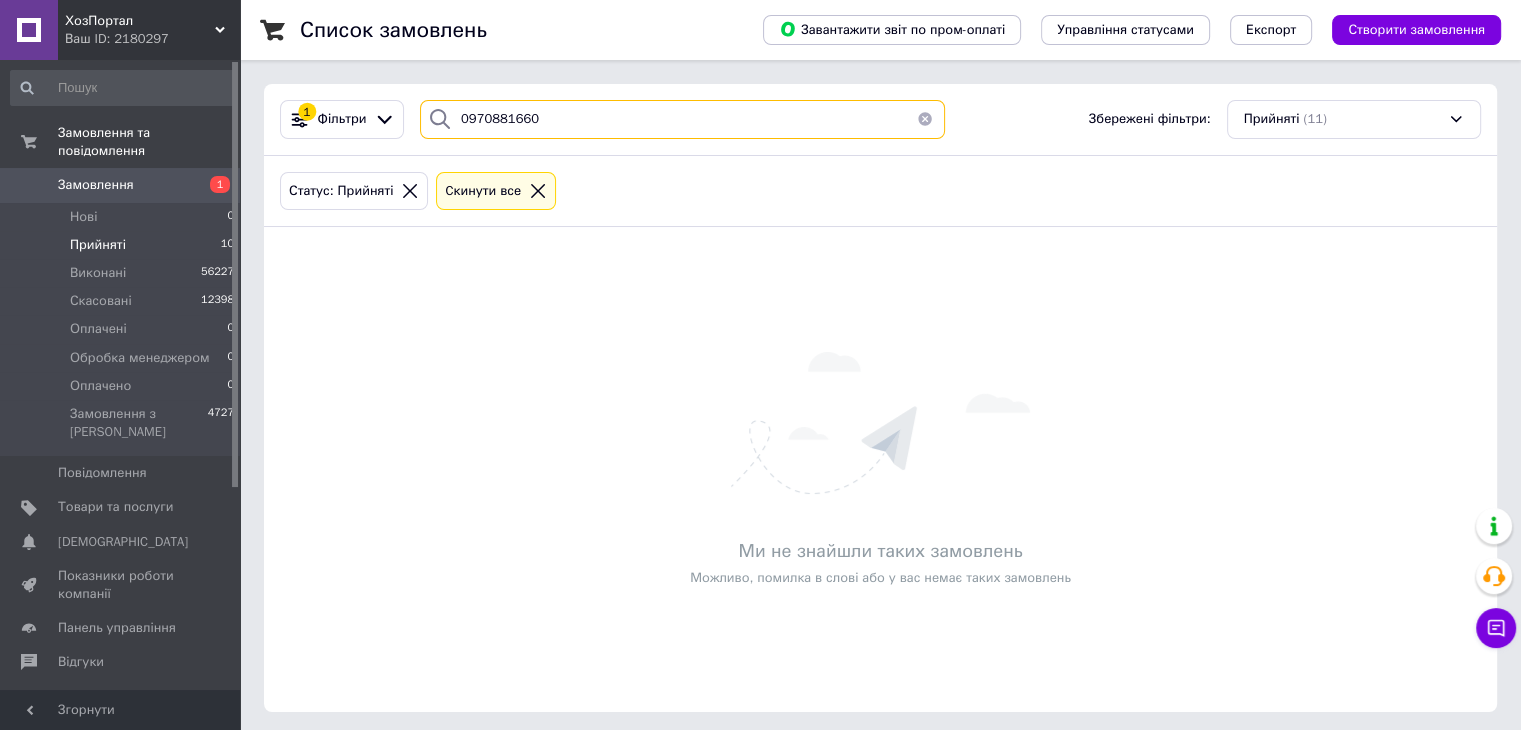 type on "0970881660" 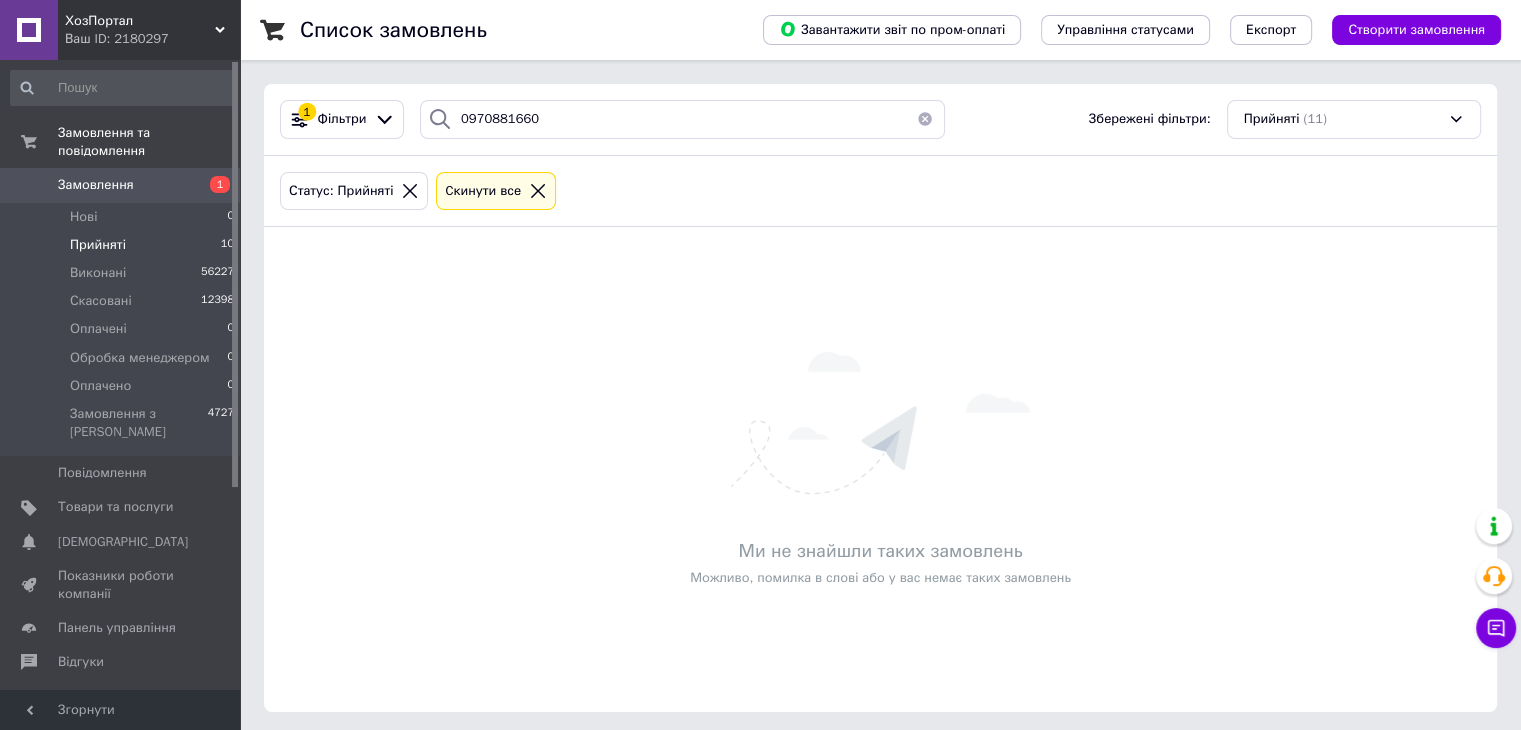 click 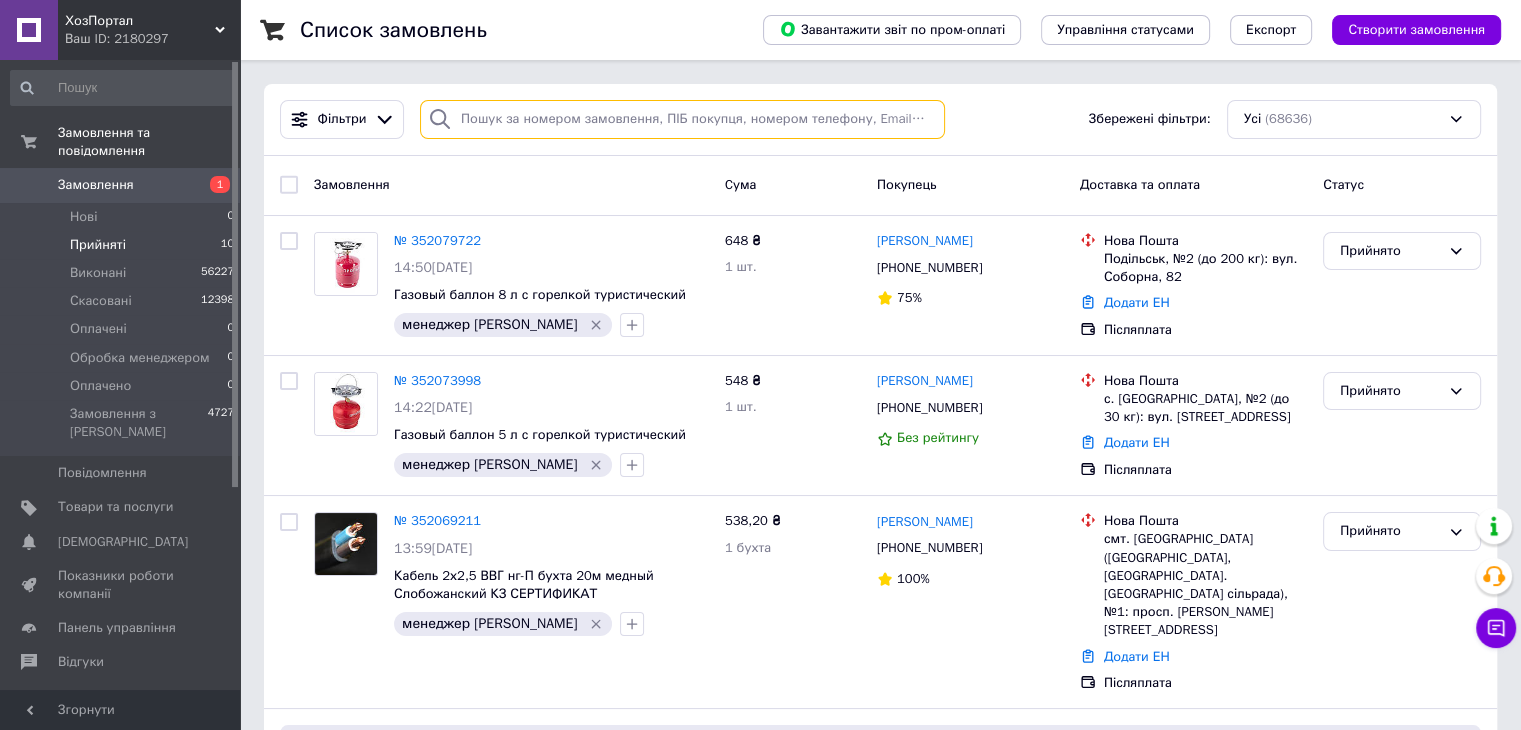 click at bounding box center [682, 119] 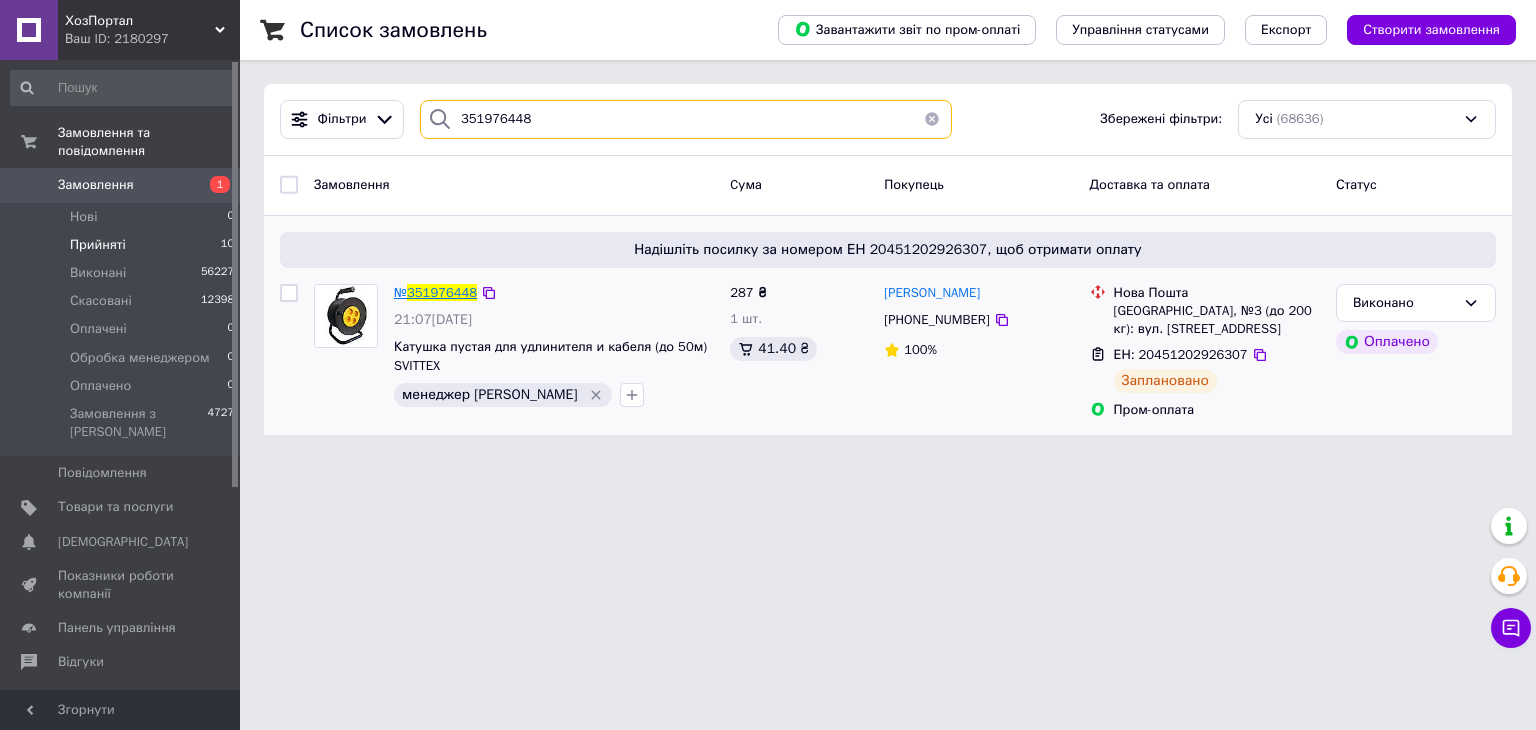 type on "351976448" 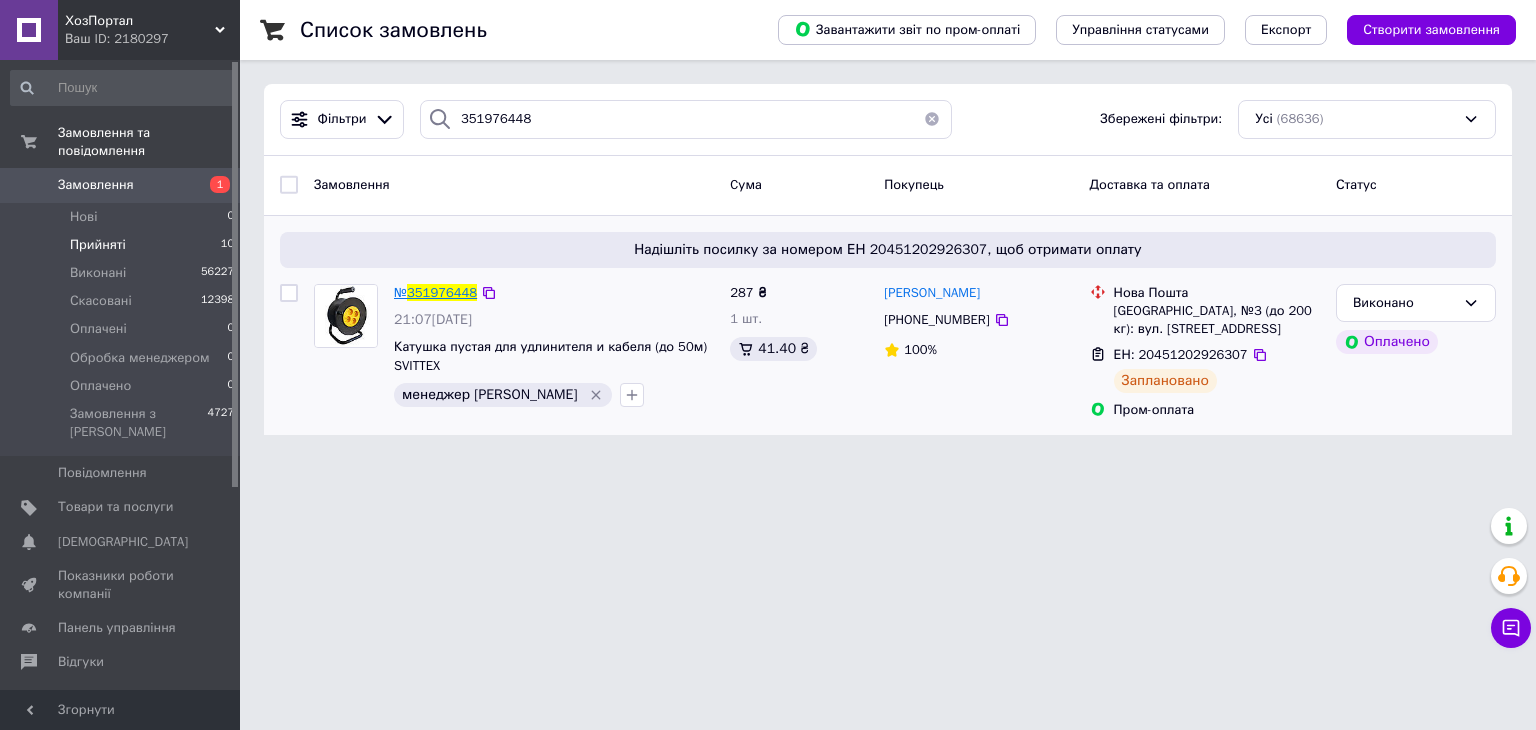 click on "351976448" at bounding box center [442, 292] 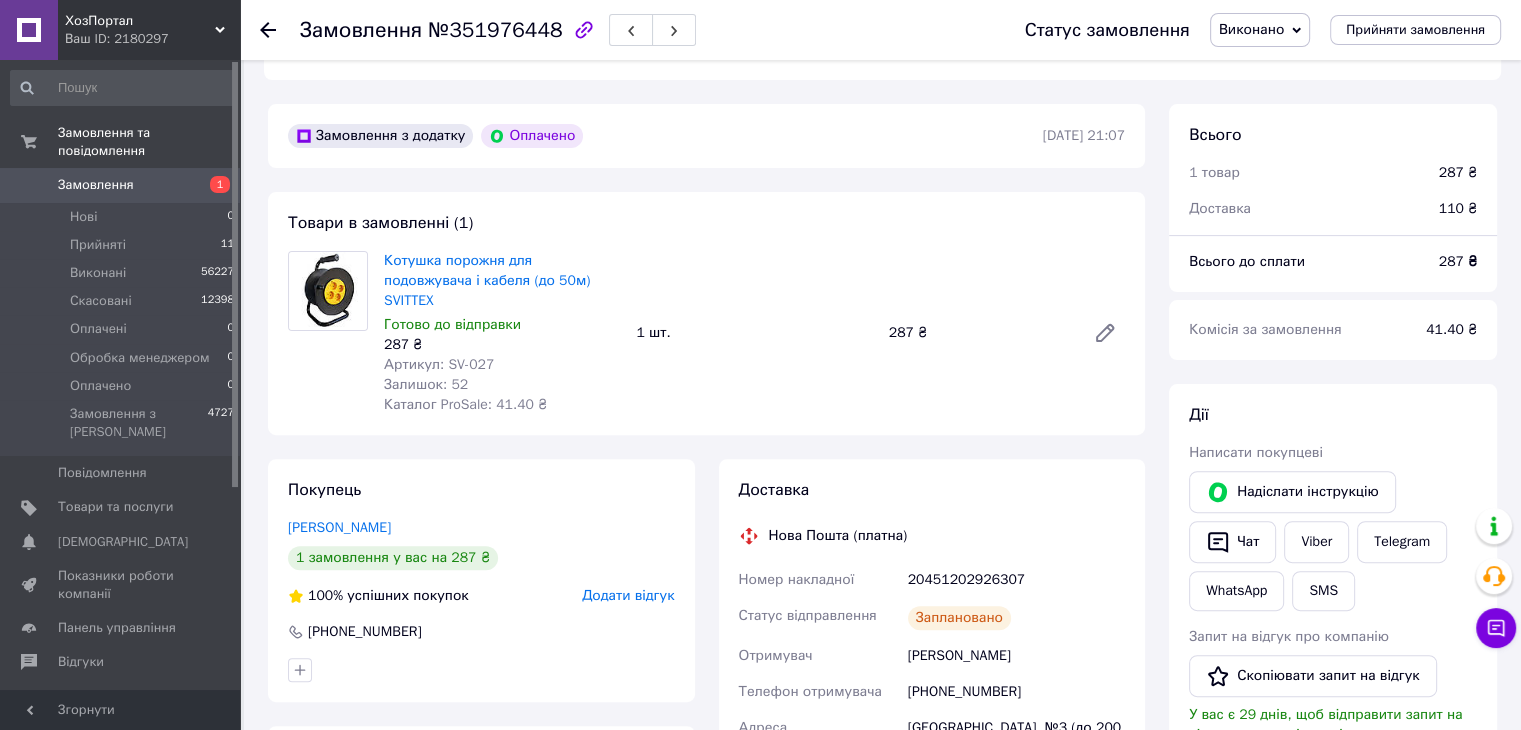 scroll, scrollTop: 800, scrollLeft: 0, axis: vertical 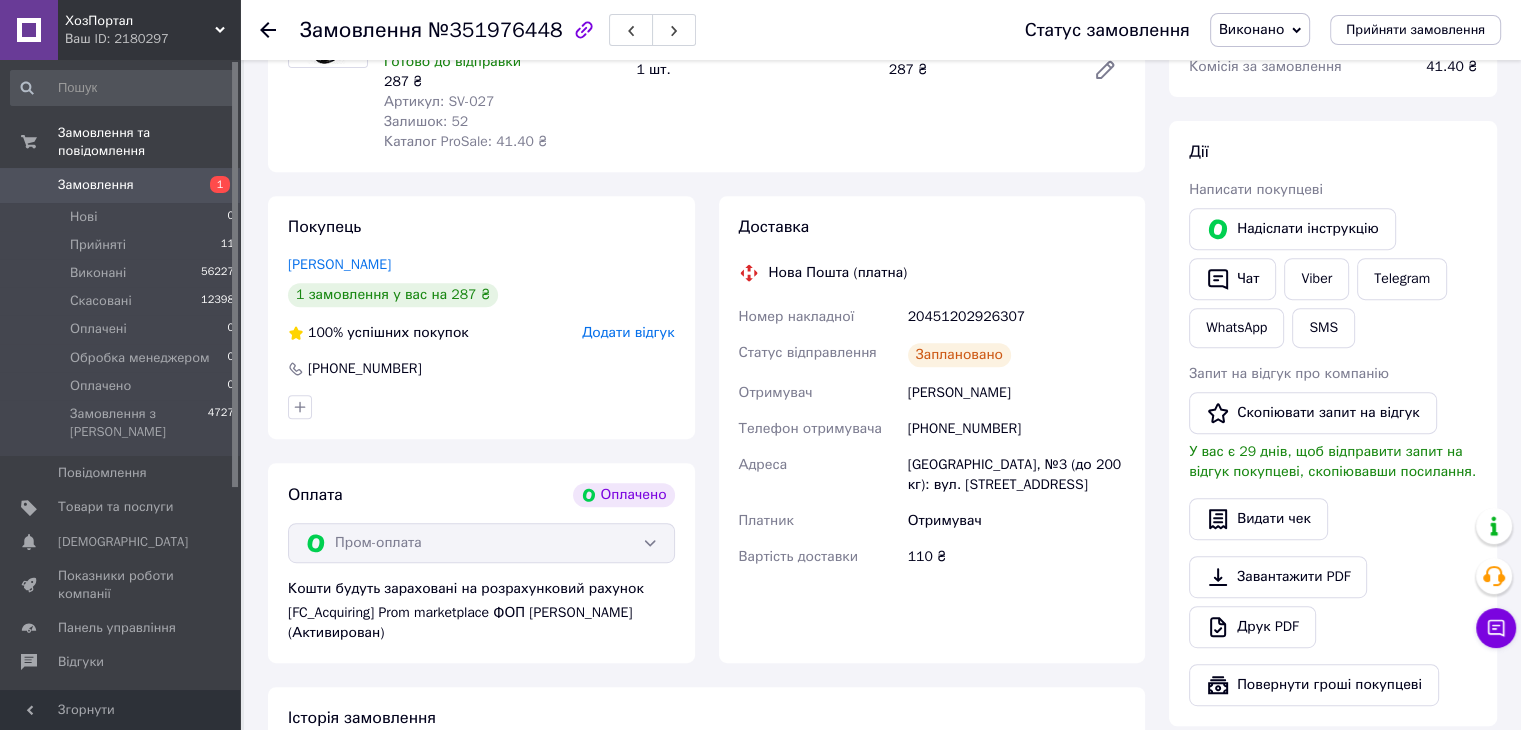 click 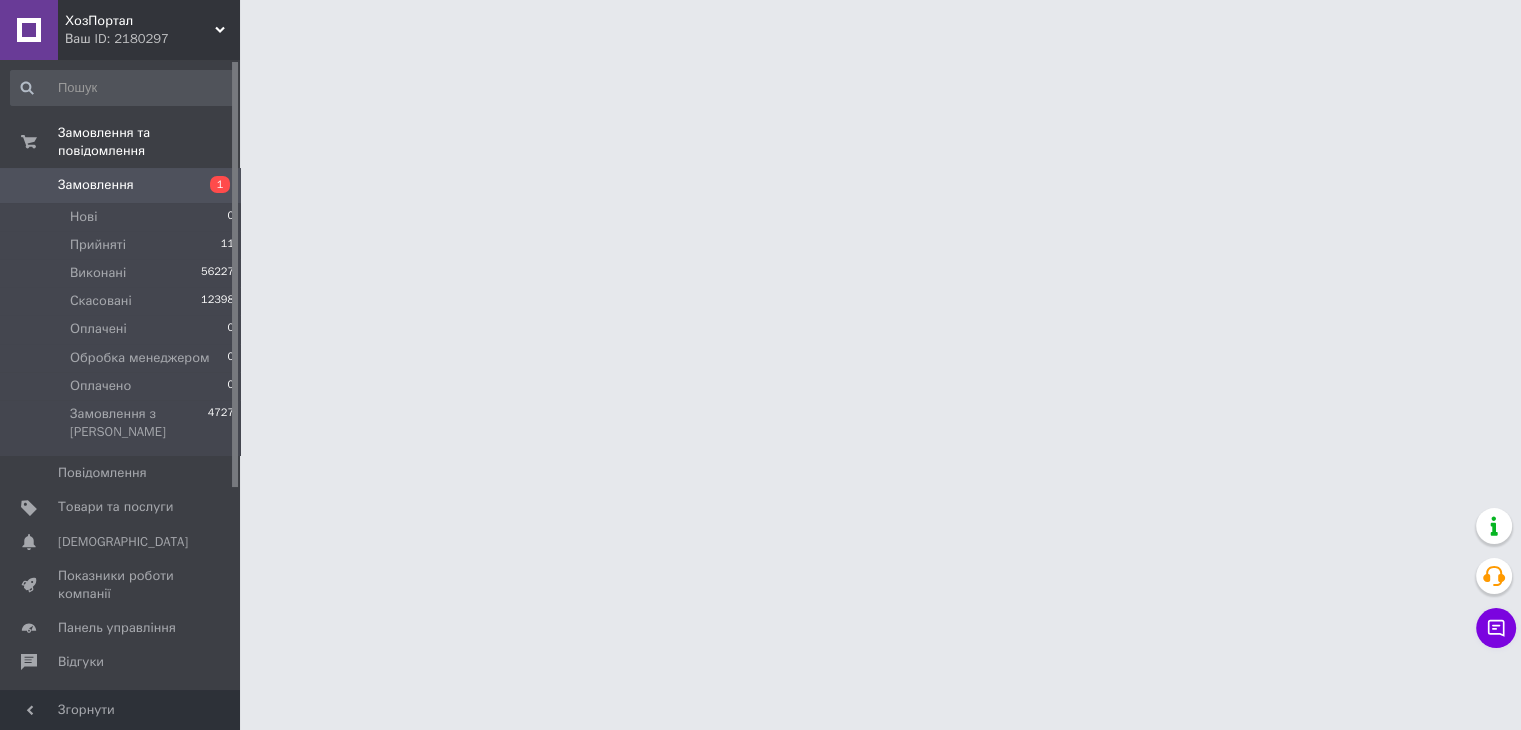 scroll, scrollTop: 0, scrollLeft: 0, axis: both 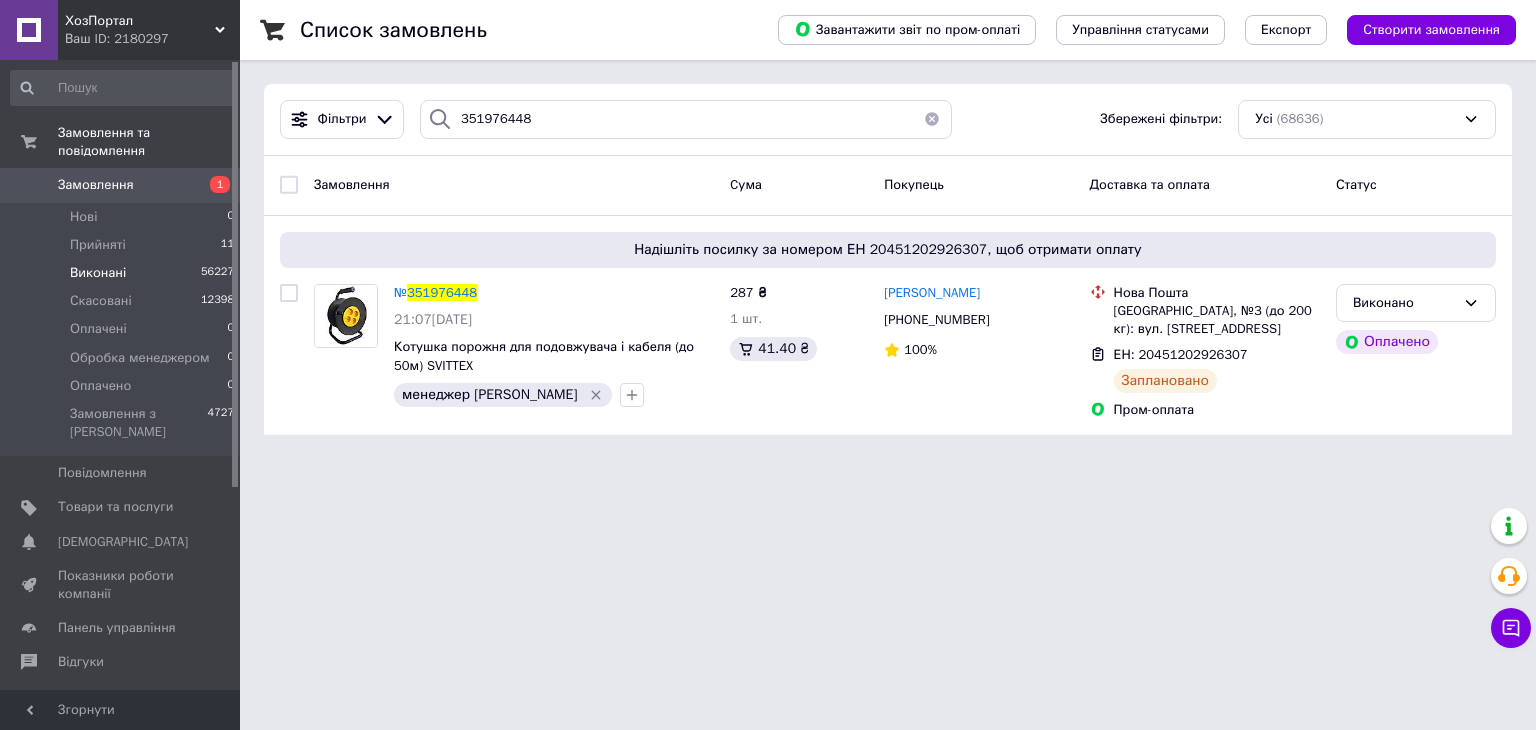 click on "Виконані 56227" at bounding box center (123, 273) 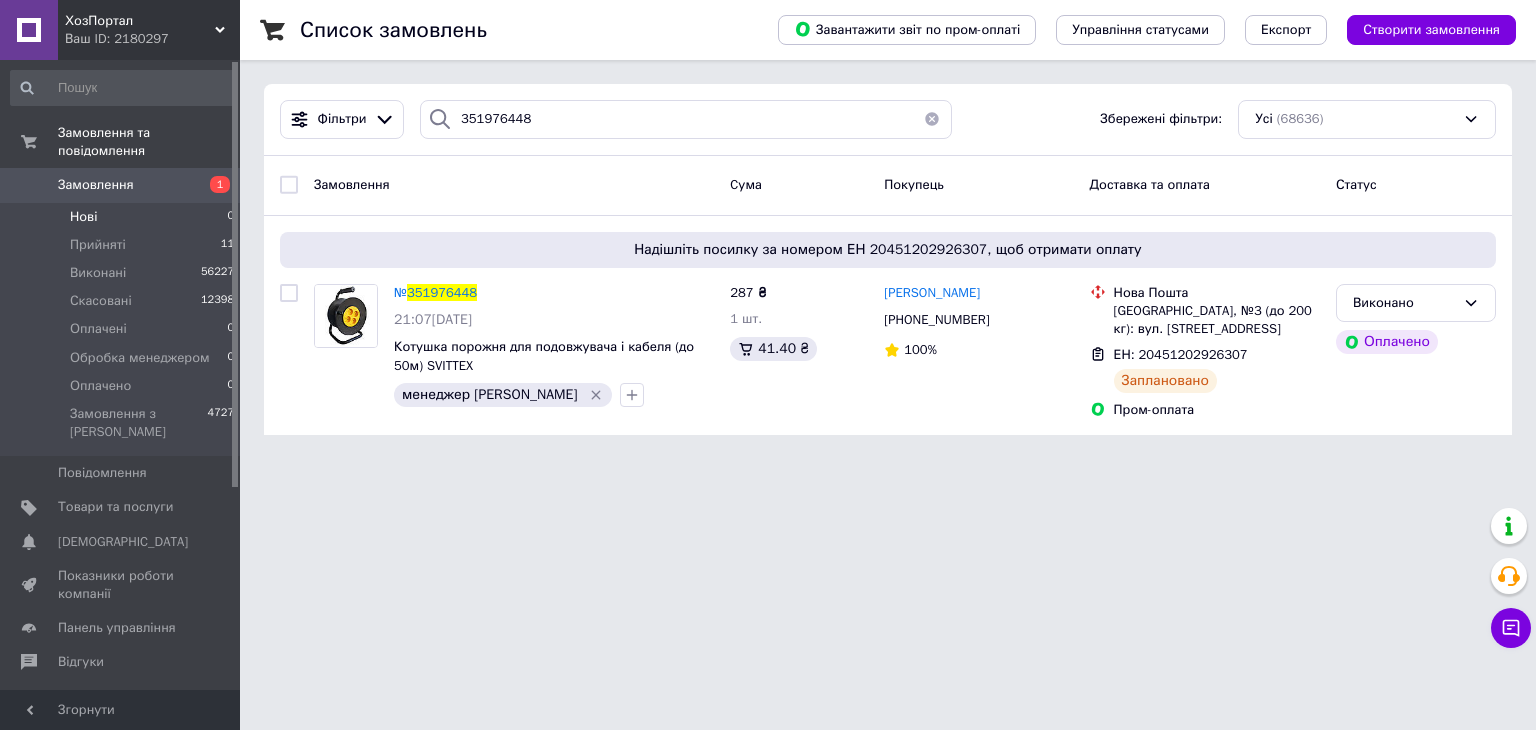 type 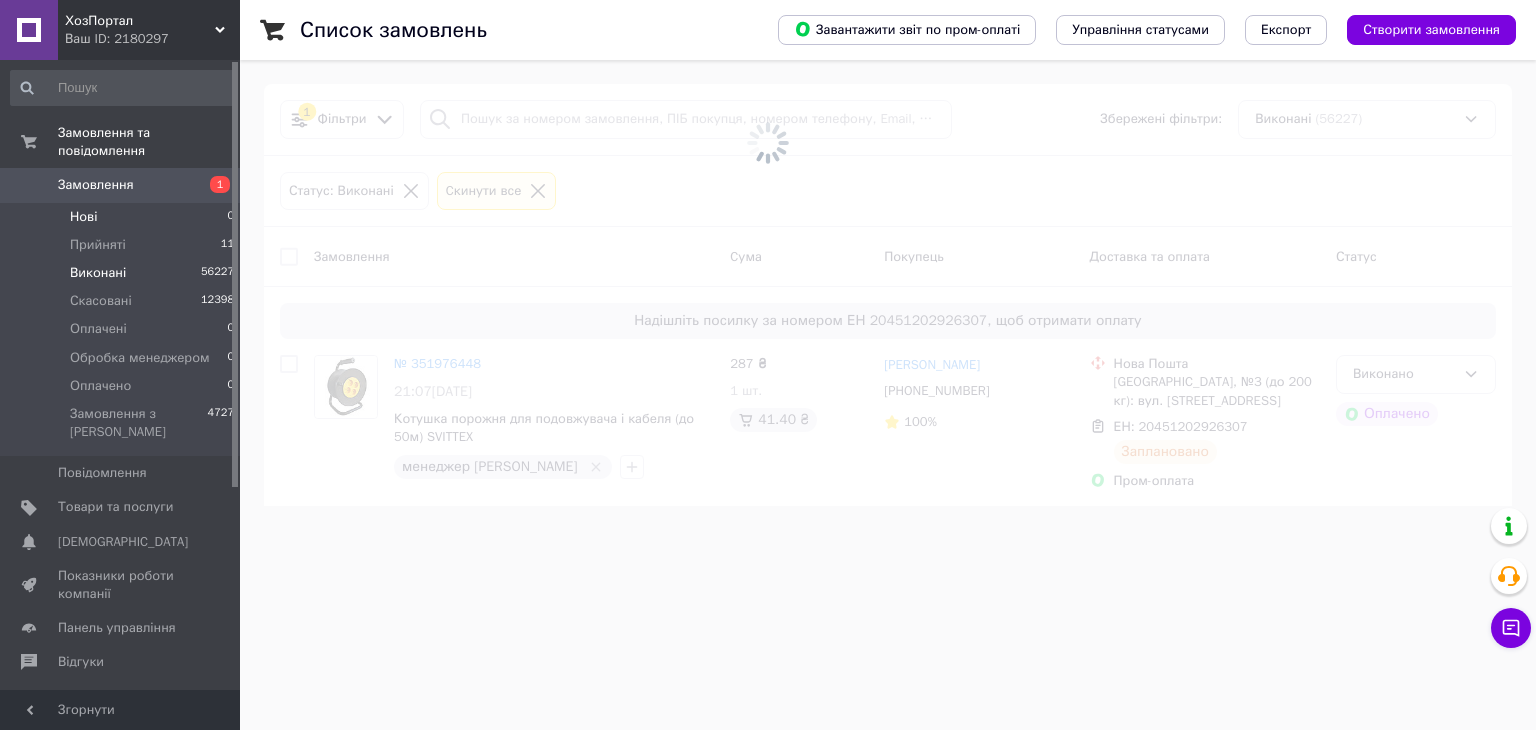 click on "Нові 0" at bounding box center (123, 217) 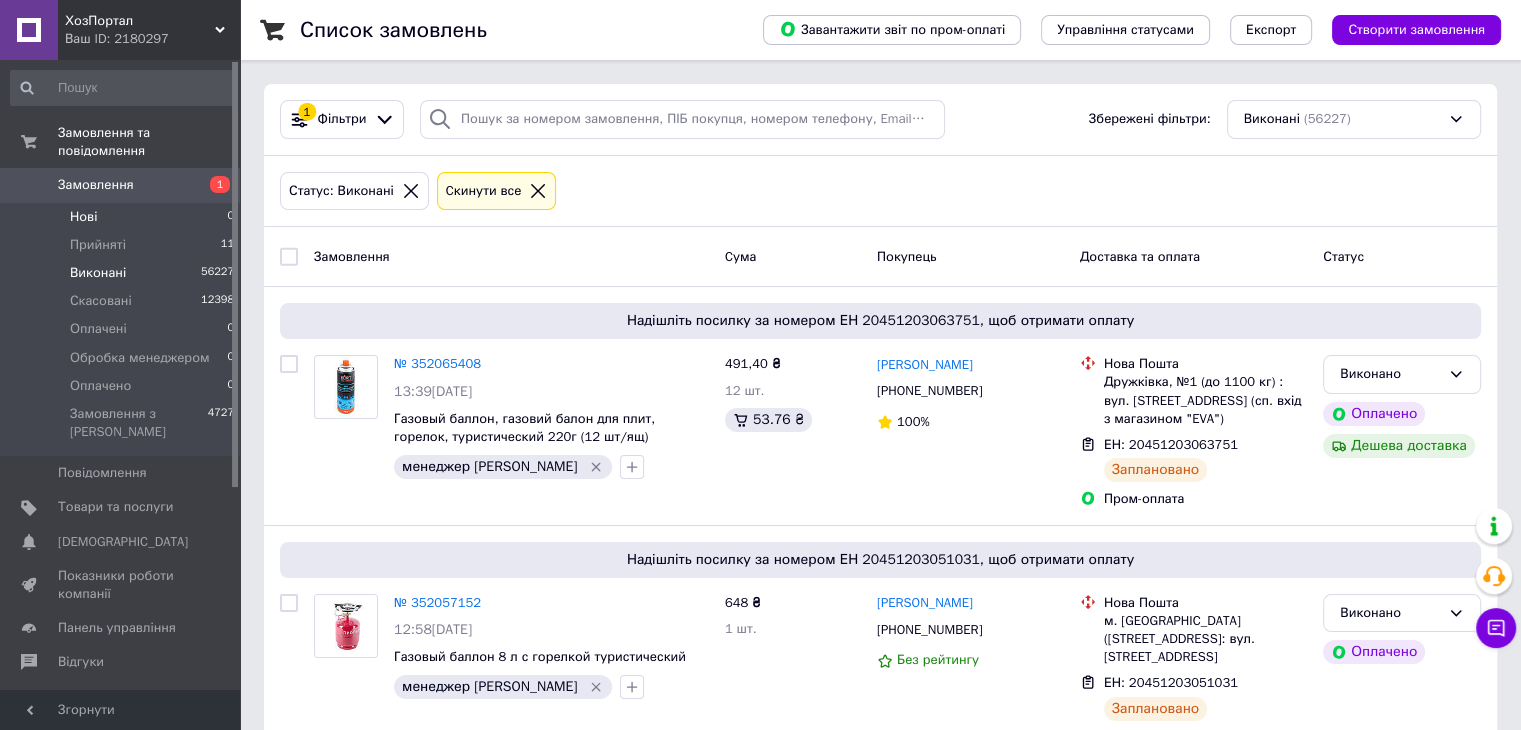 click on "Нові 0" at bounding box center (123, 217) 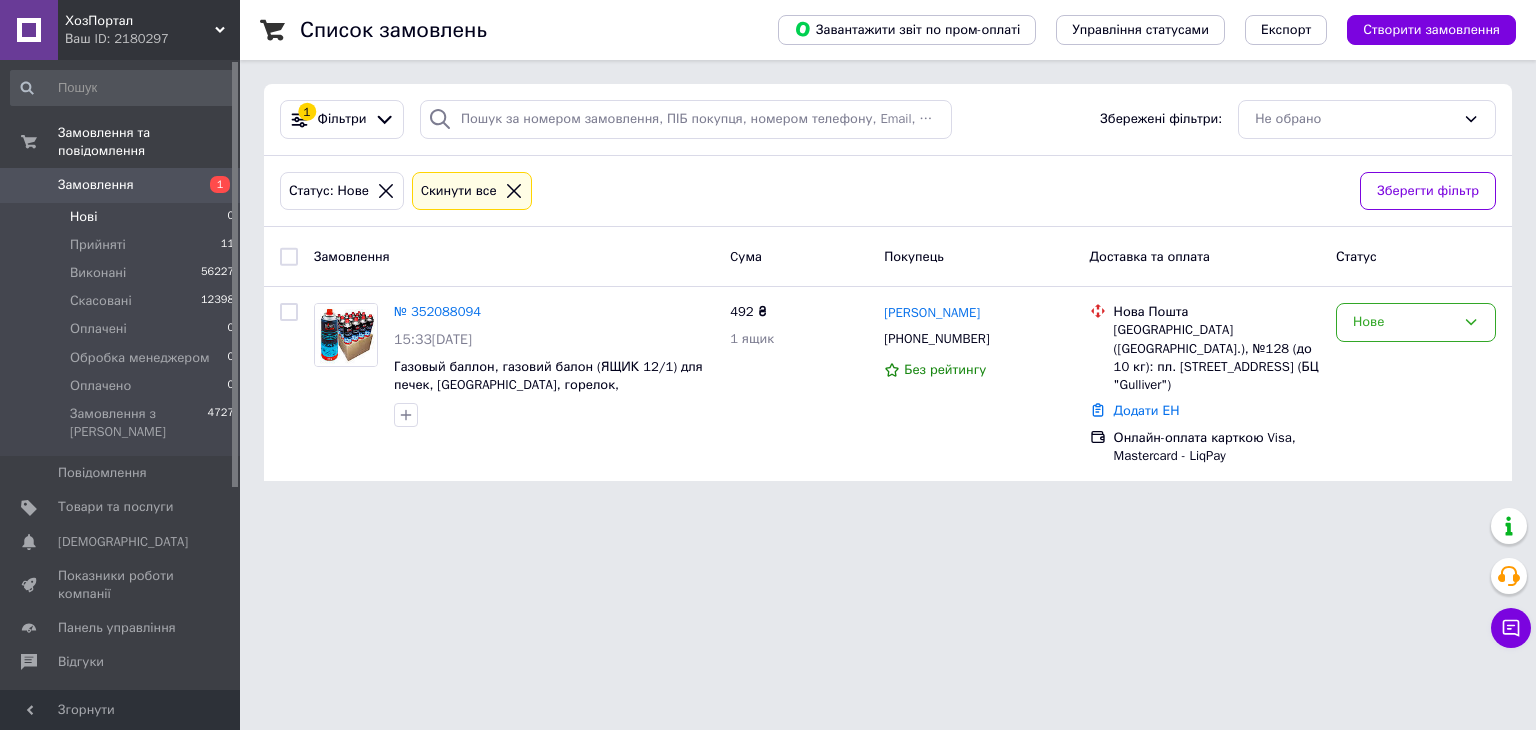 click on "Нові" at bounding box center [83, 217] 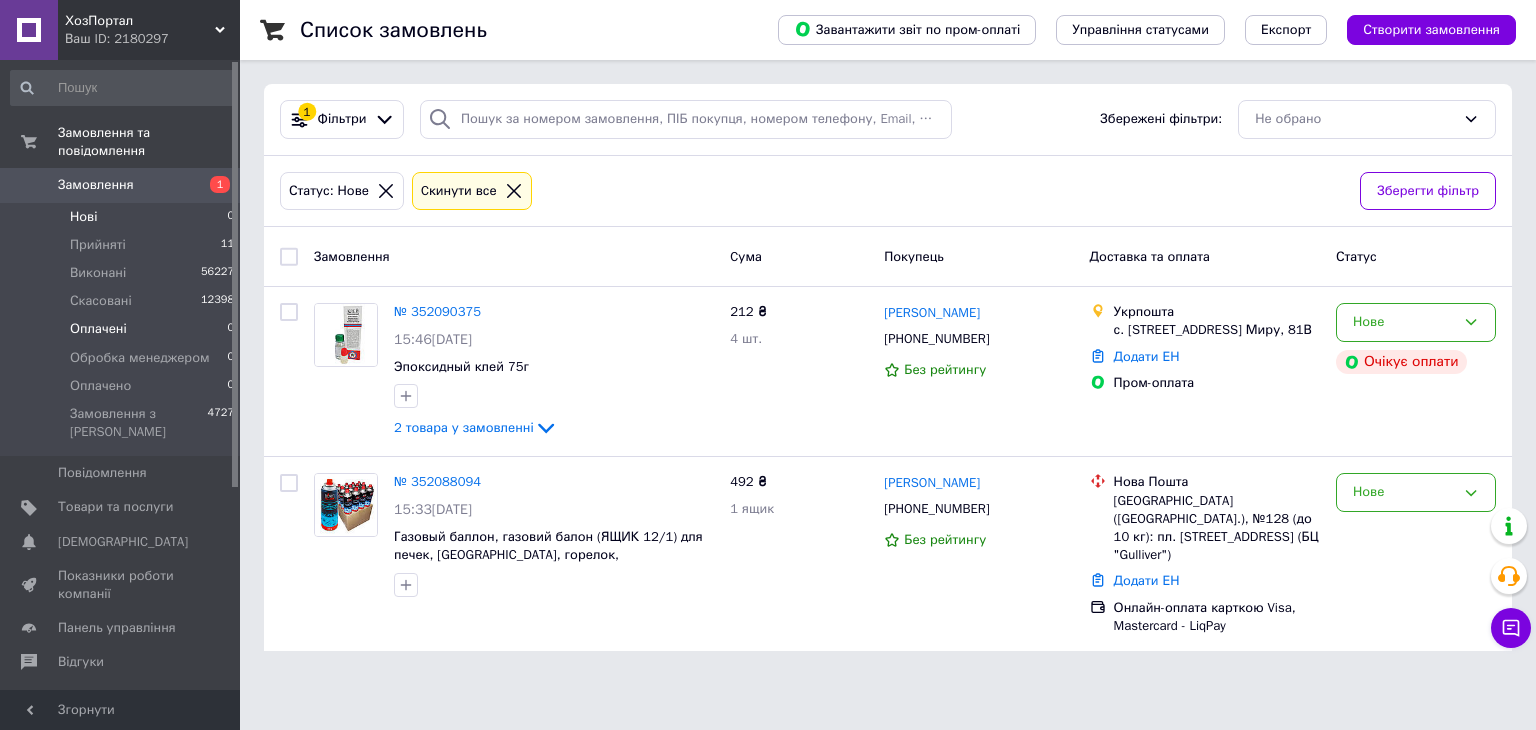 click on "Оплачені 0" at bounding box center [123, 329] 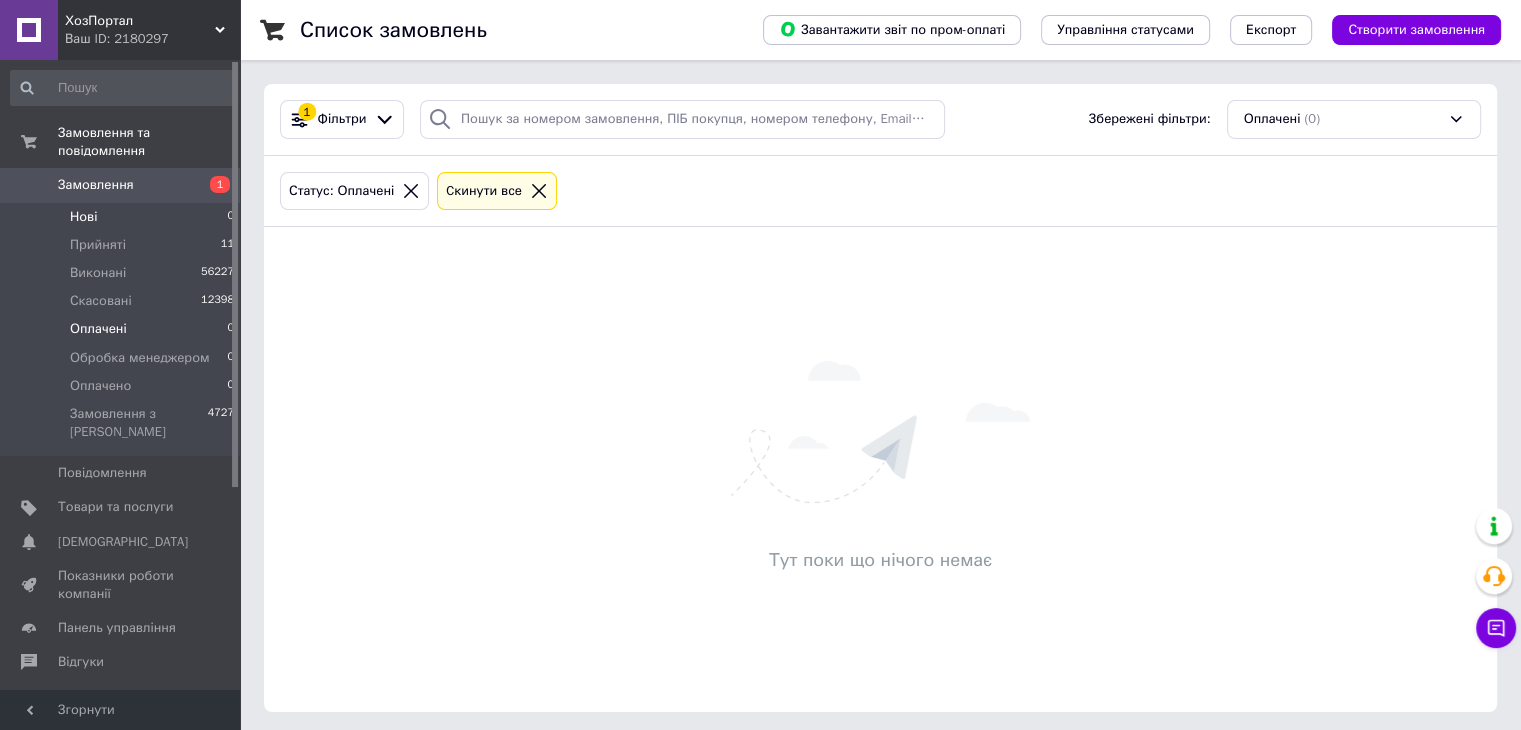 click on "Нові 0" at bounding box center [123, 217] 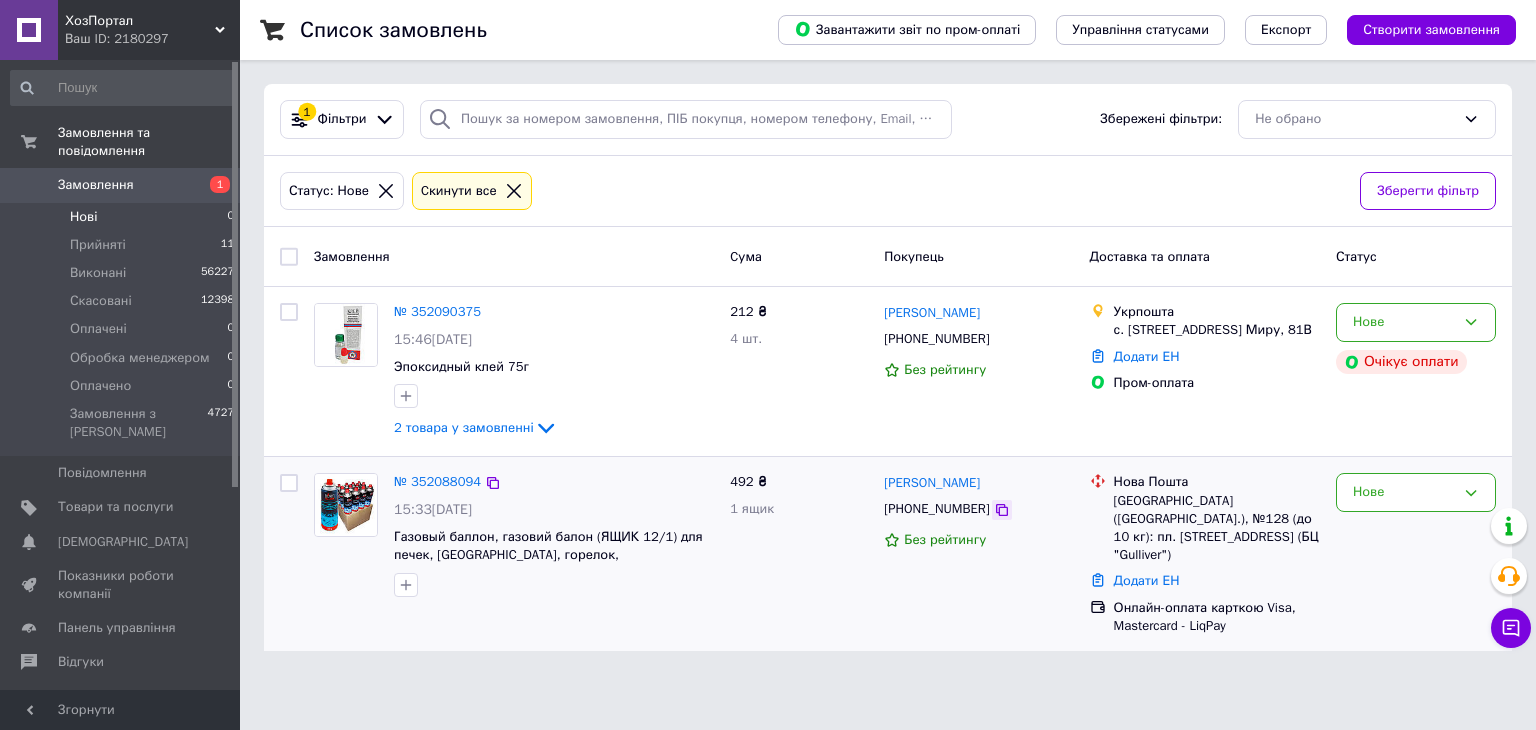 click 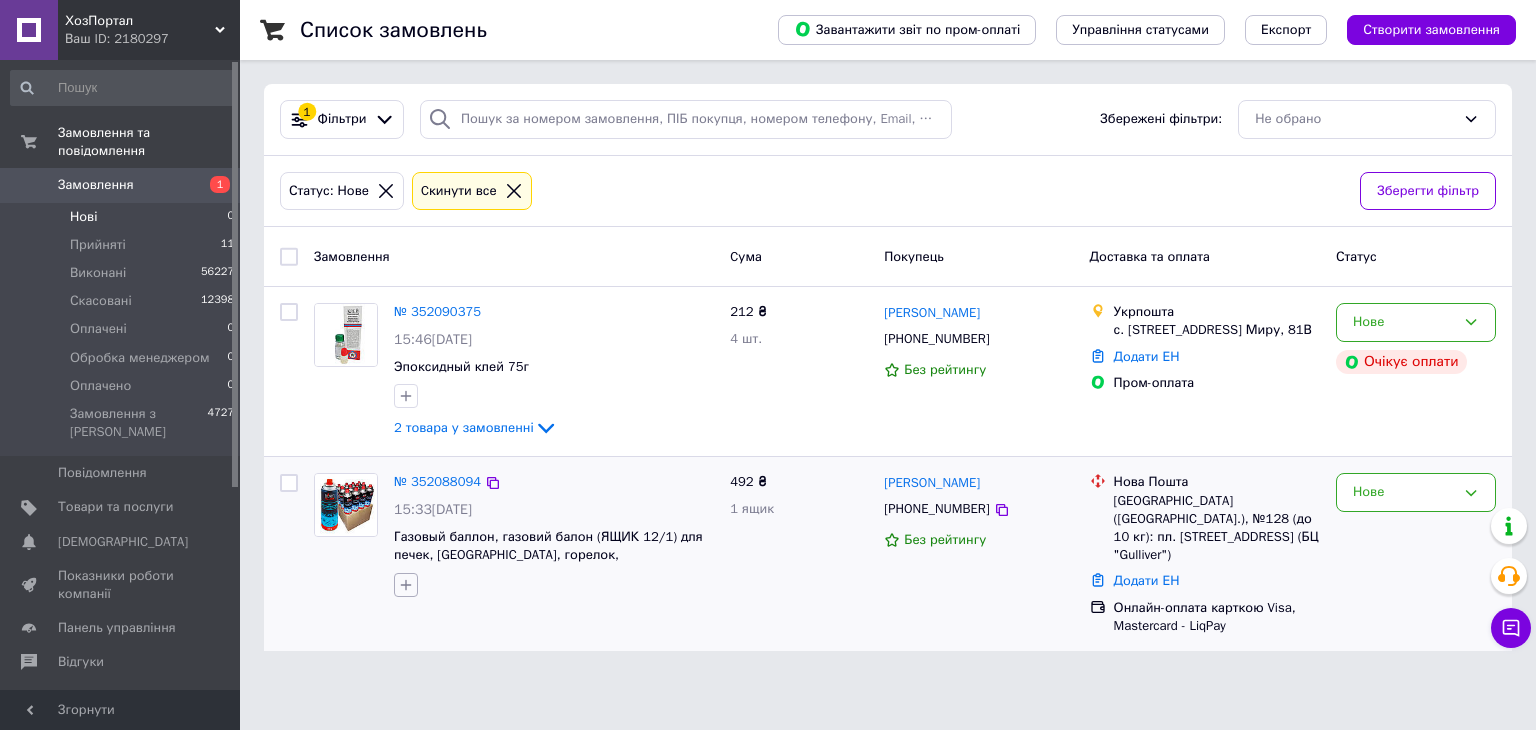click 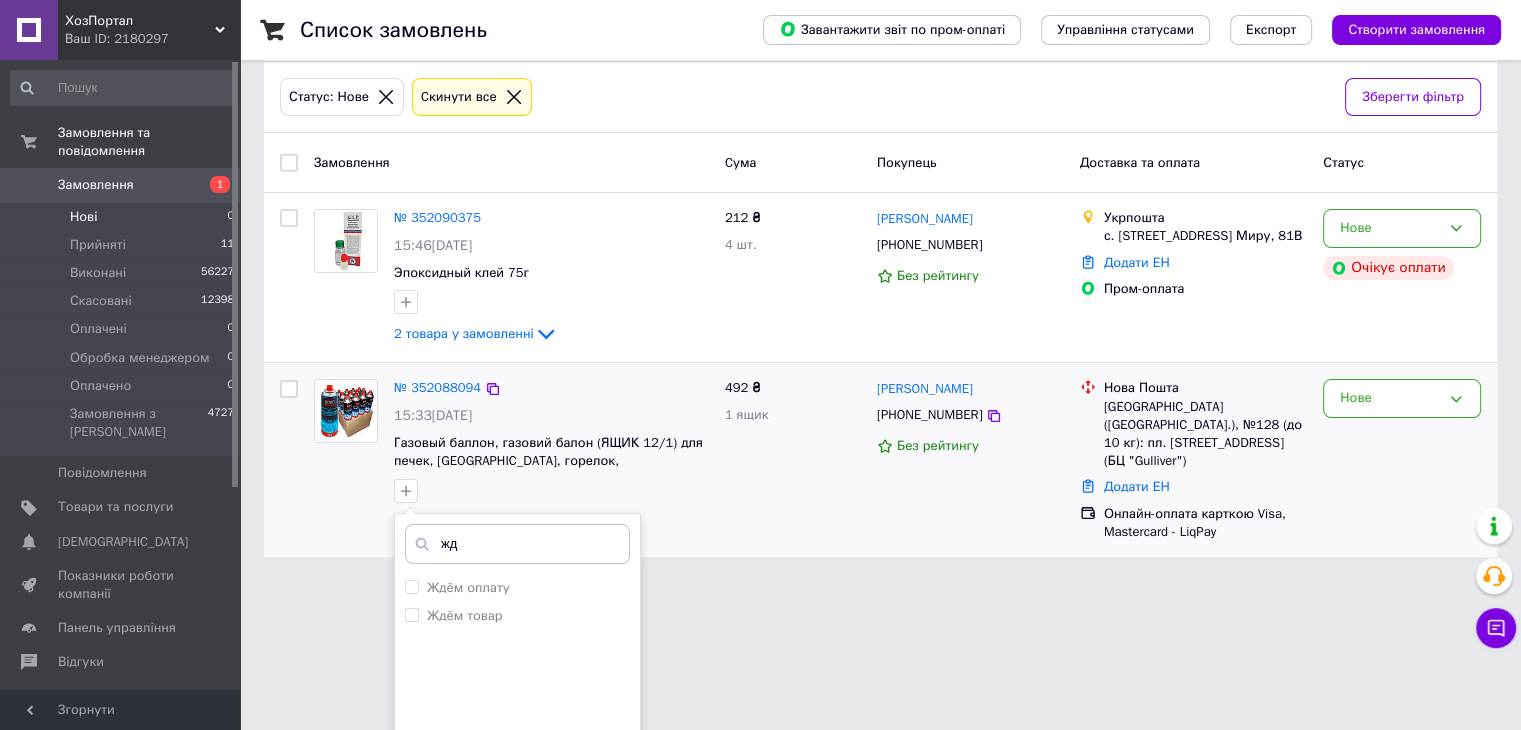 scroll, scrollTop: 200, scrollLeft: 0, axis: vertical 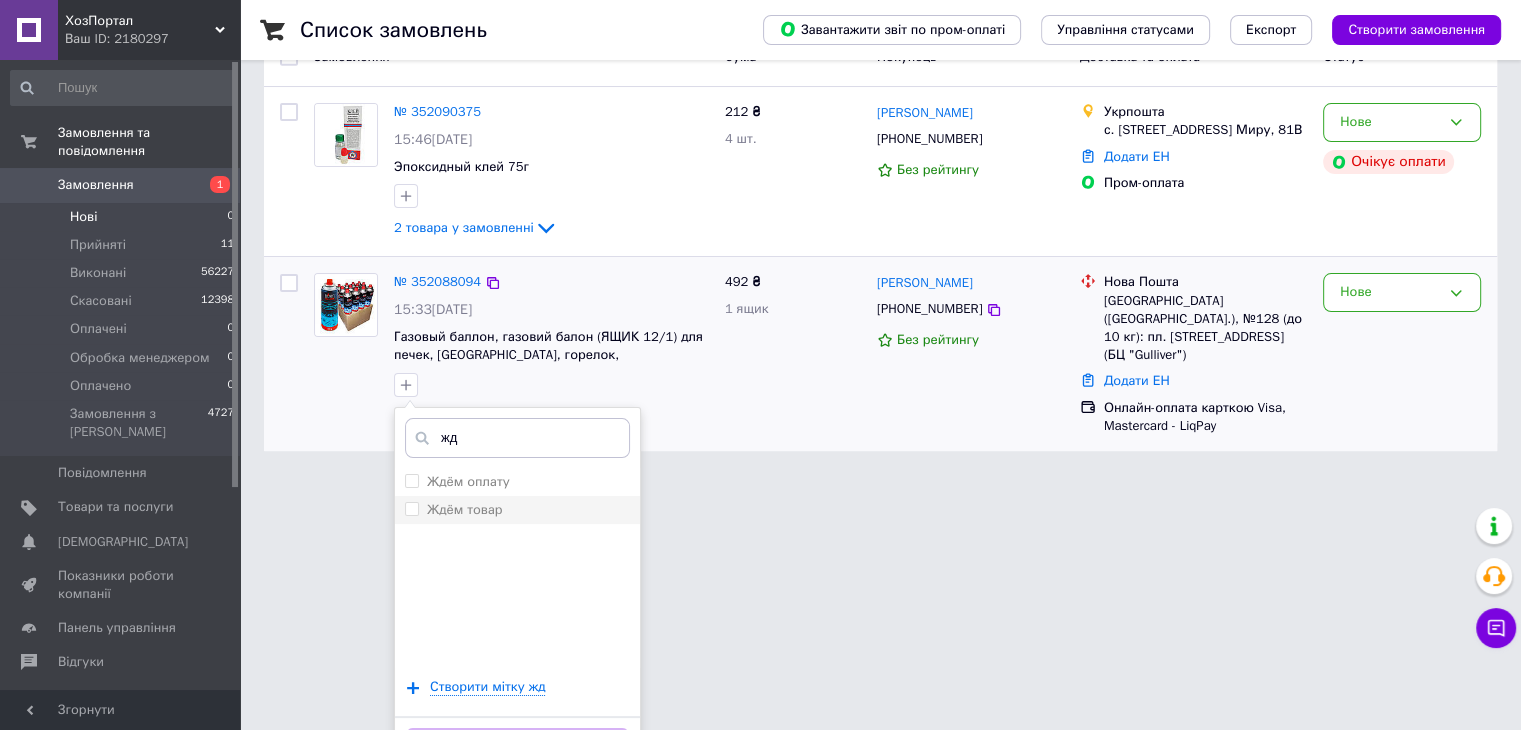 type on "ж" 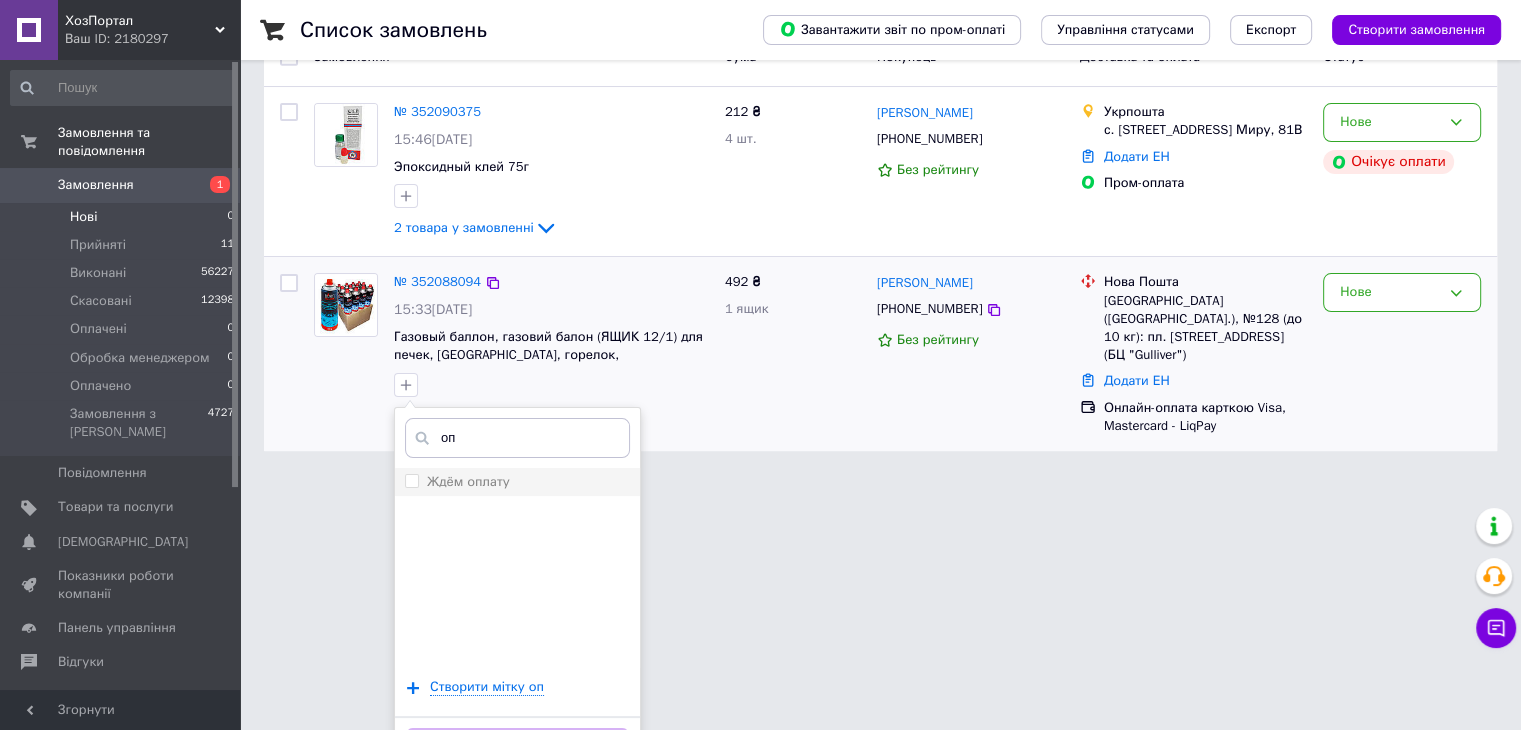 type on "оп" 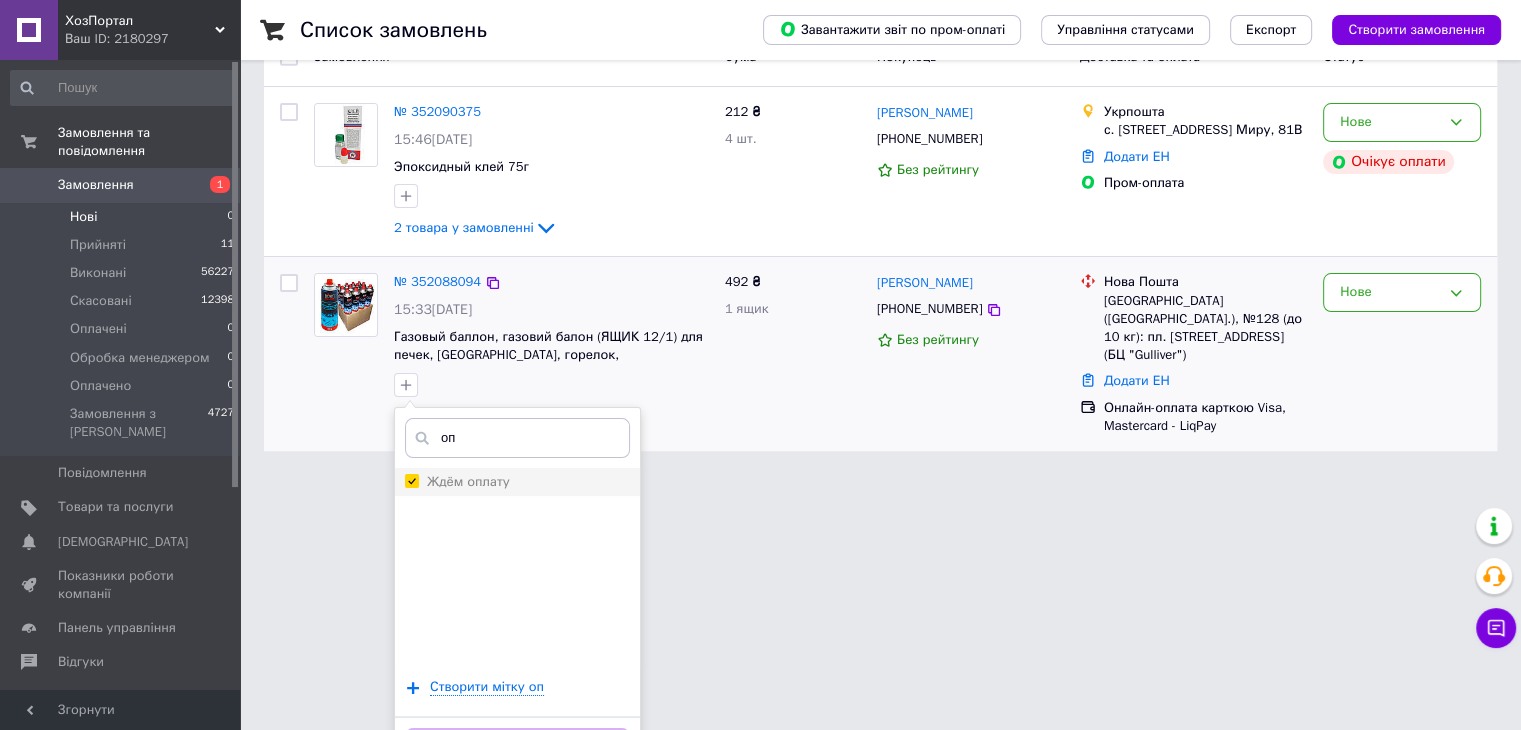 checkbox on "true" 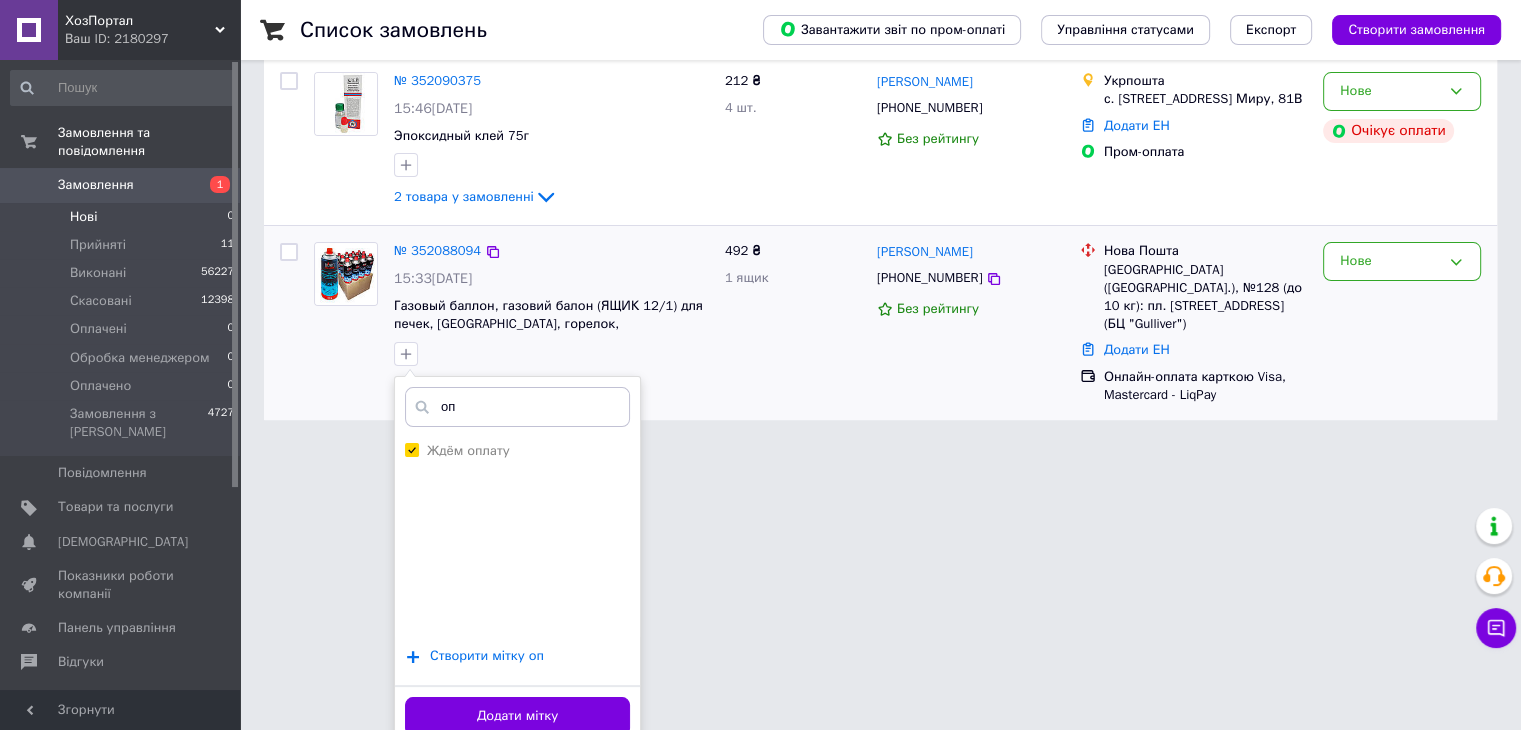 scroll, scrollTop: 245, scrollLeft: 0, axis: vertical 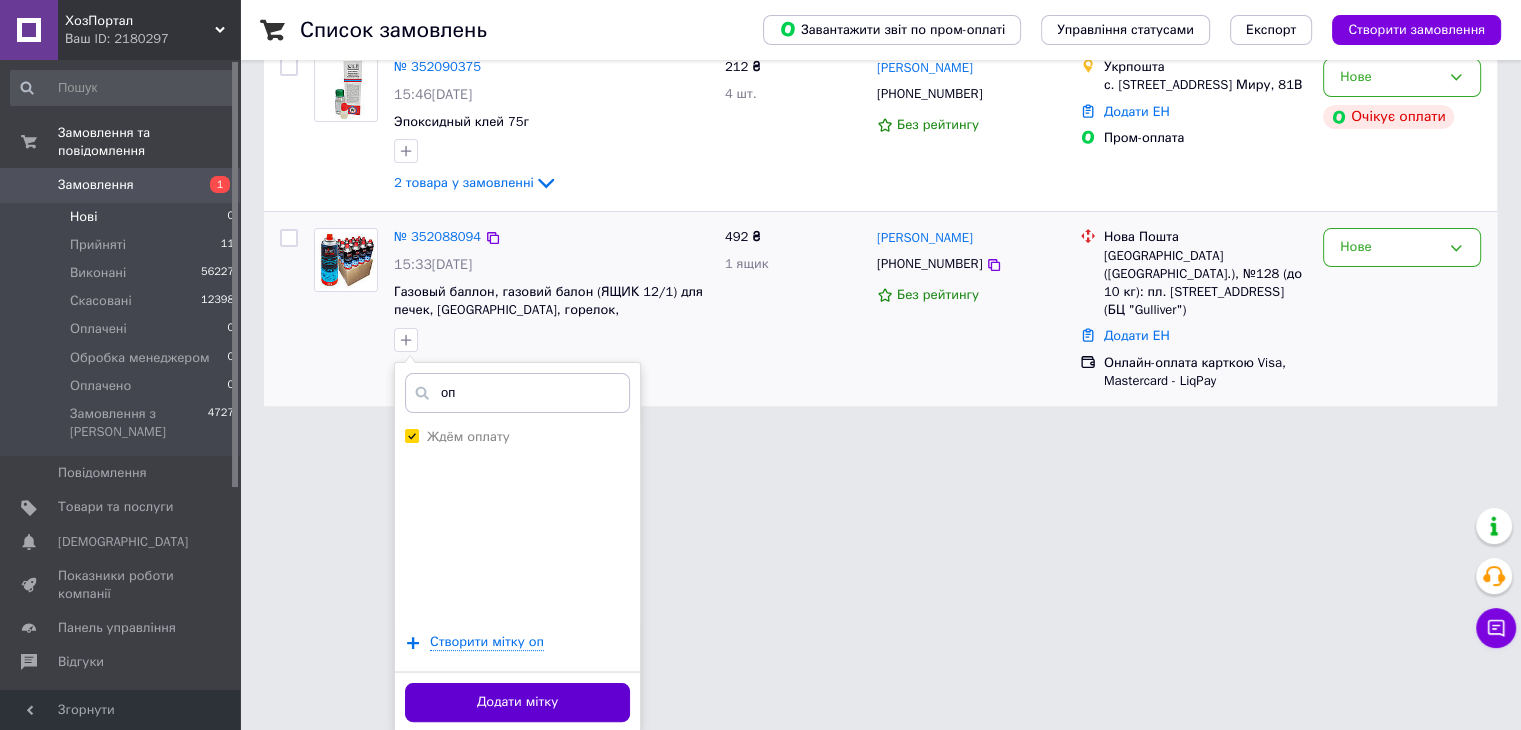 click on "Додати мітку" at bounding box center [517, 702] 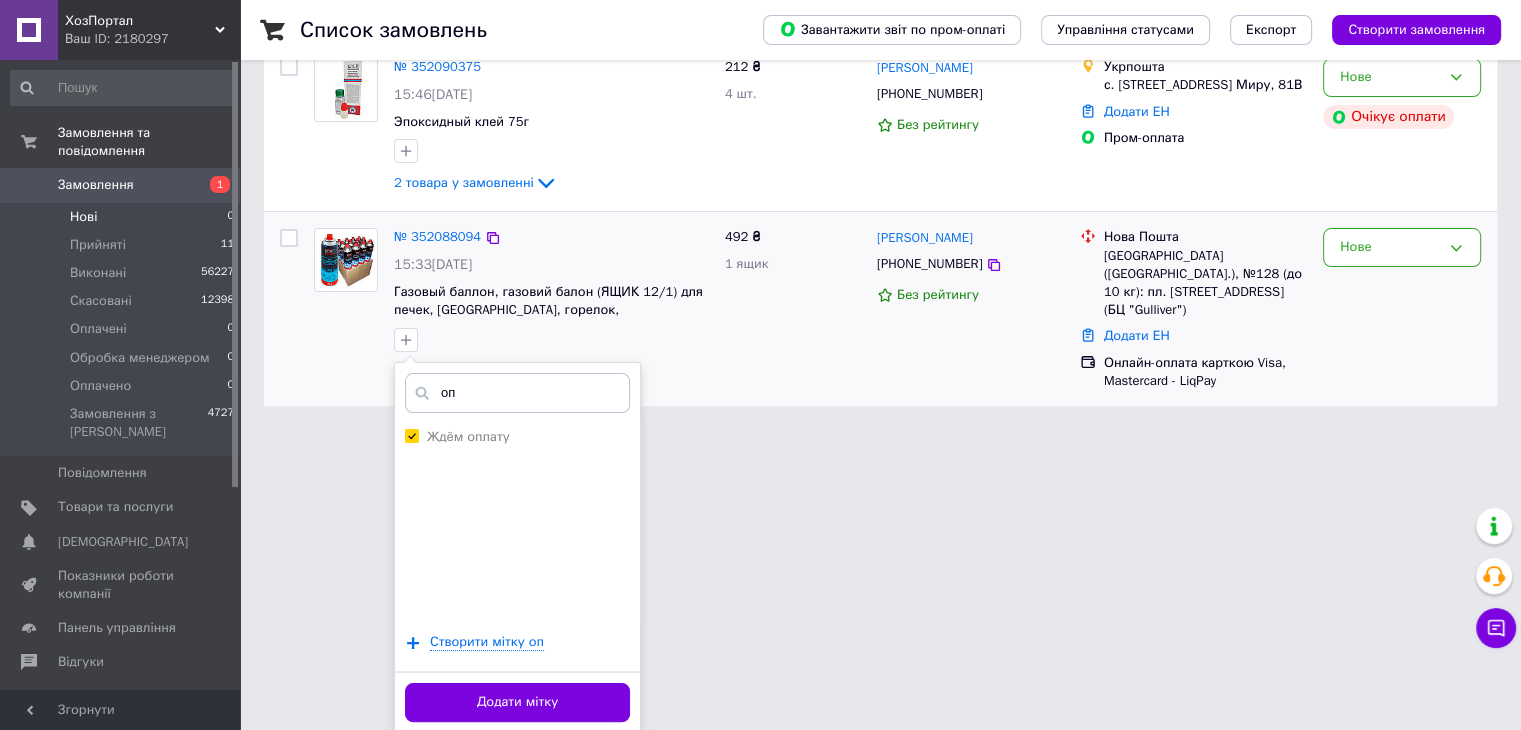 scroll, scrollTop: 0, scrollLeft: 0, axis: both 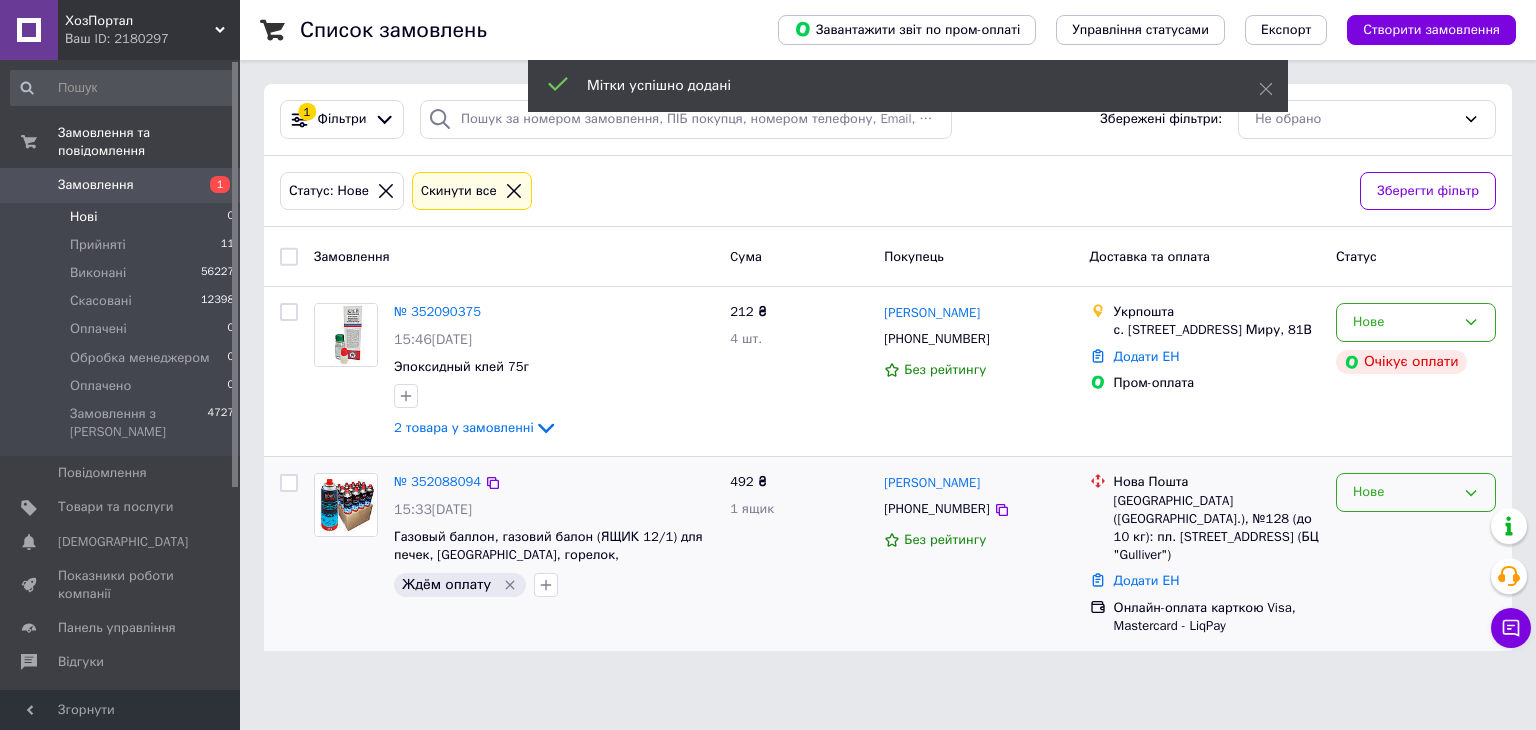 click on "Нове" at bounding box center [1404, 492] 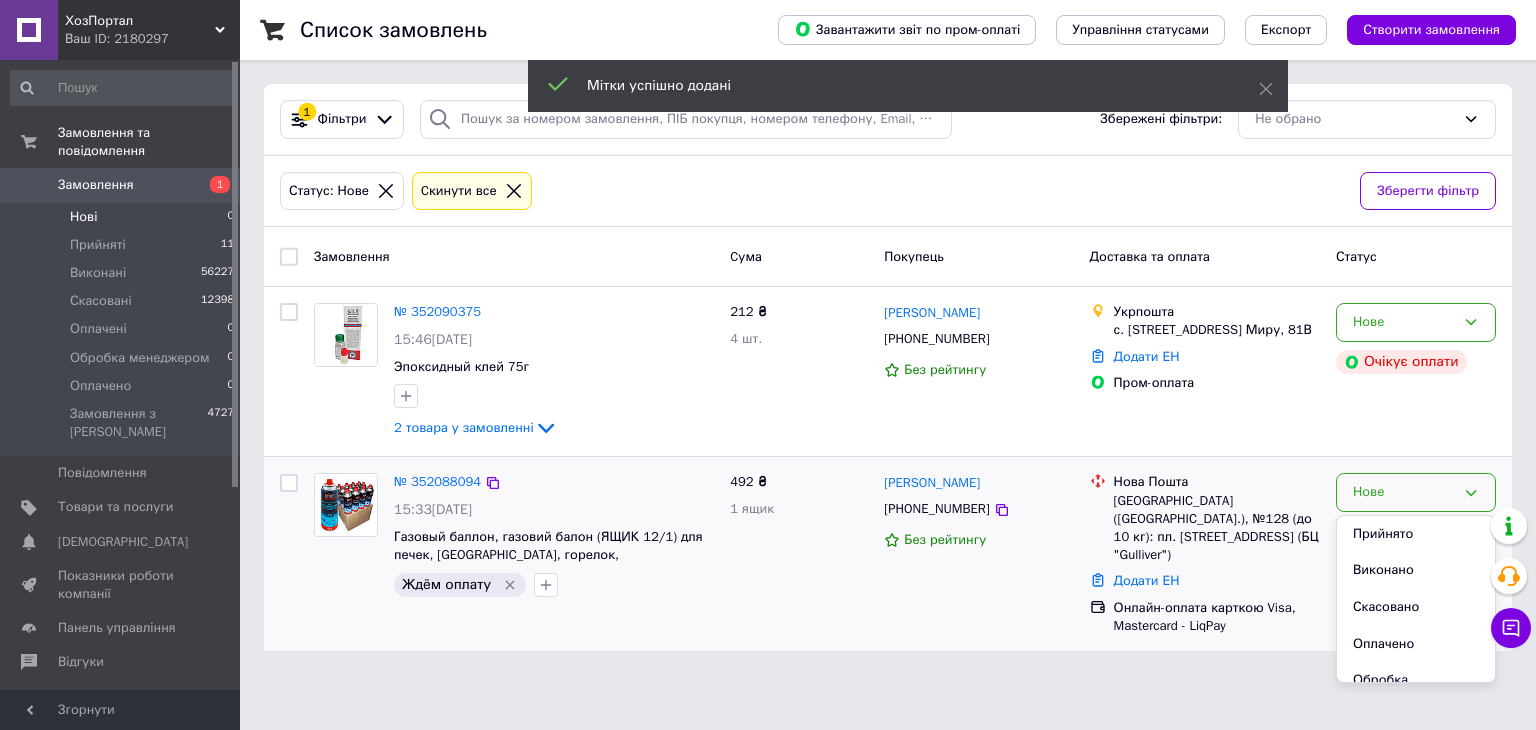 click on "Прийнято" at bounding box center (1416, 534) 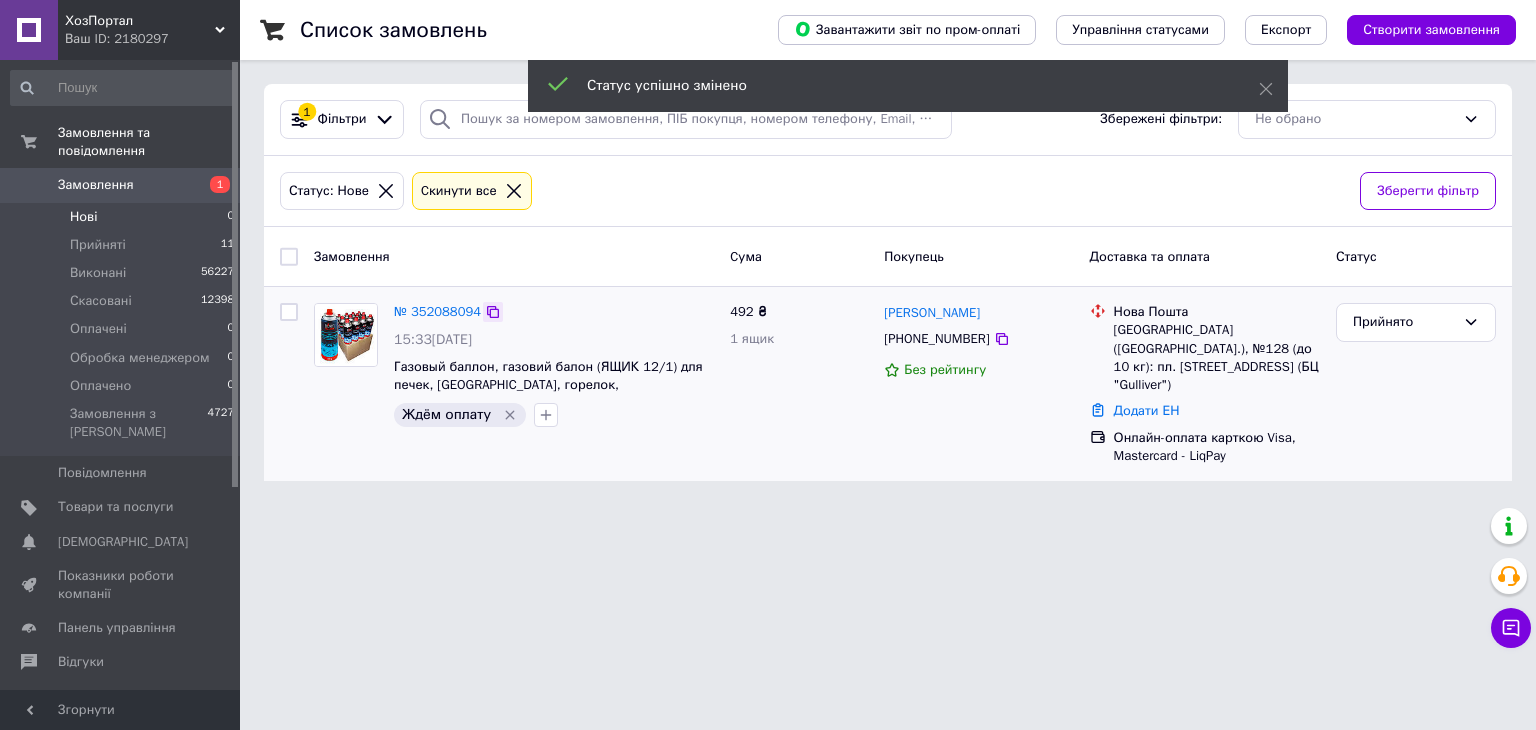 click 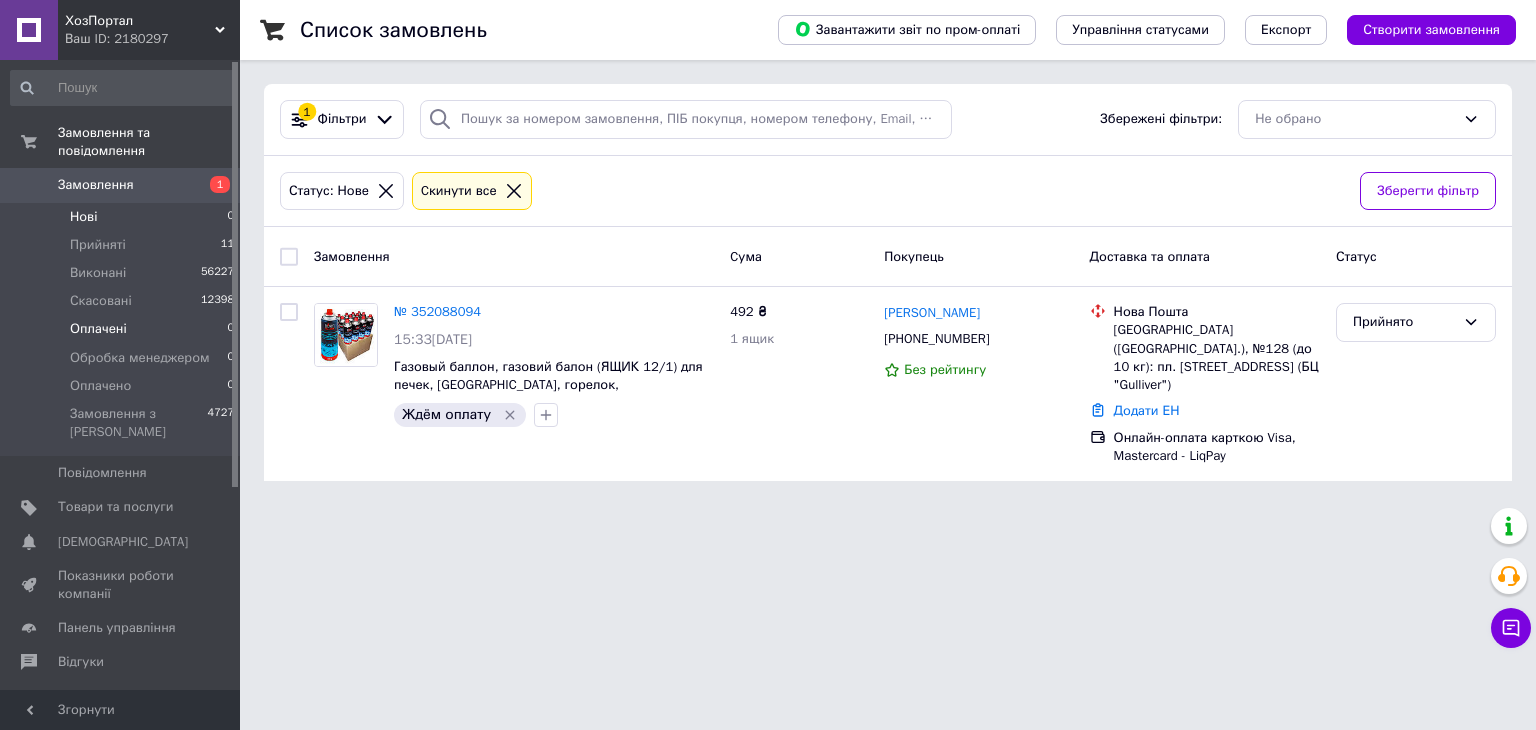 click on "Оплачені 0" at bounding box center (123, 329) 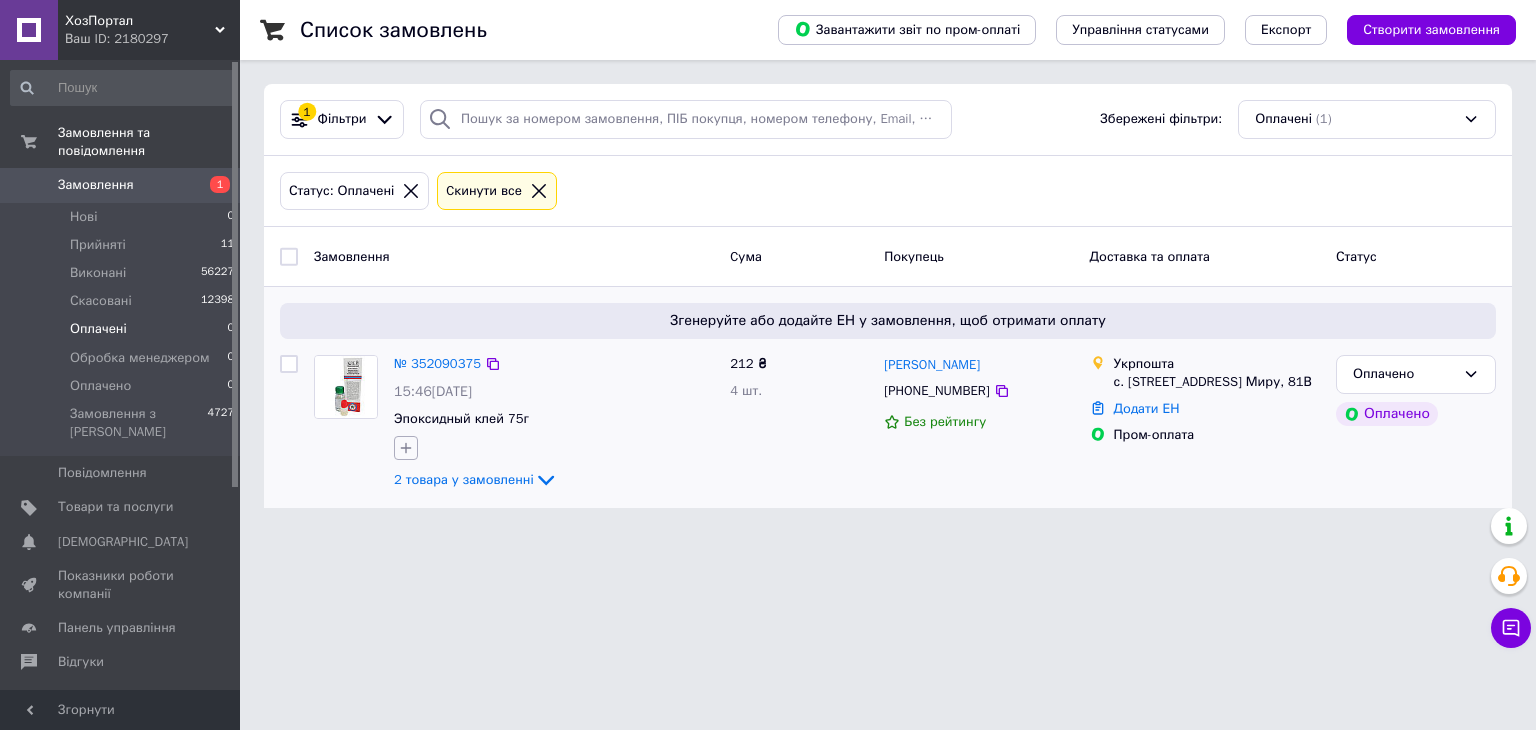 click at bounding box center [406, 448] 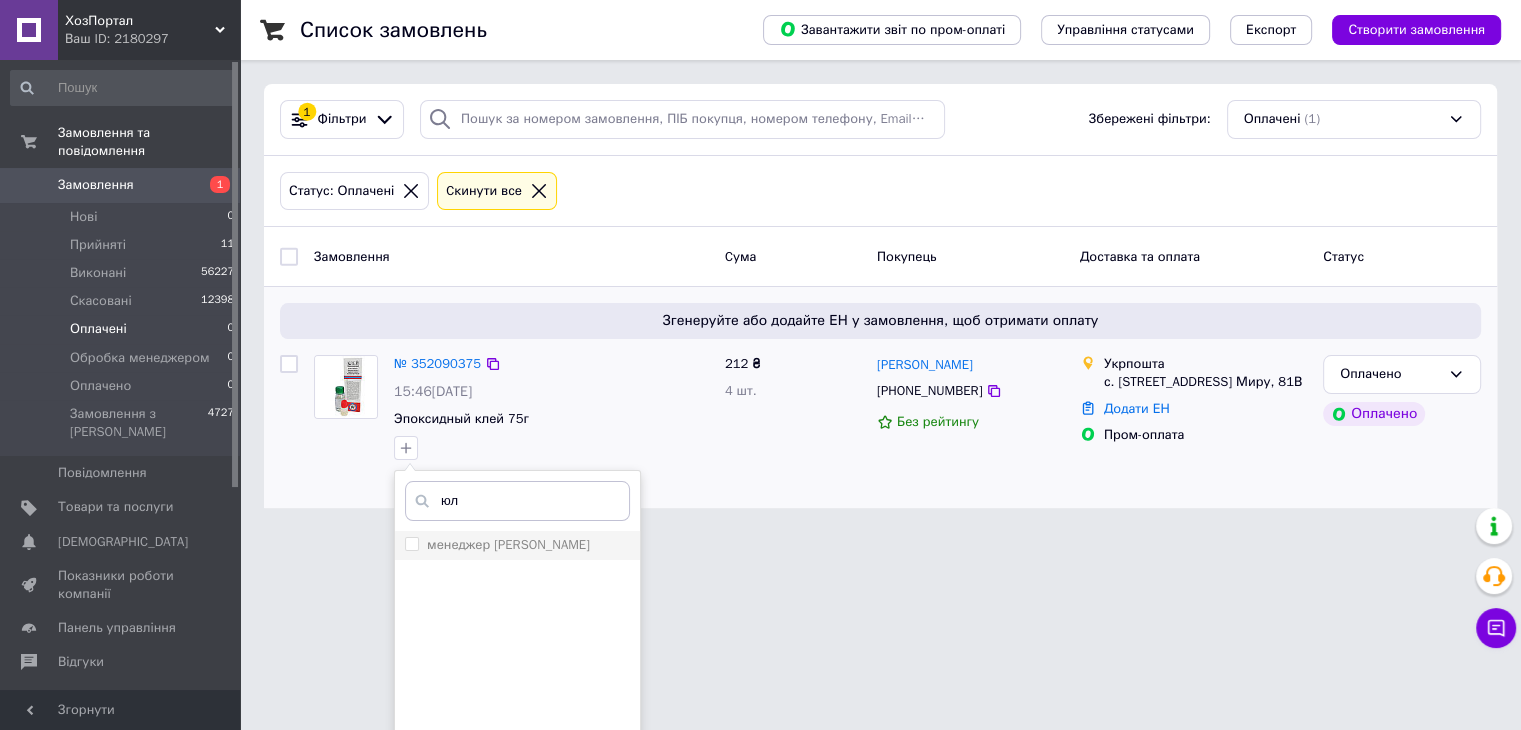 type on "юл" 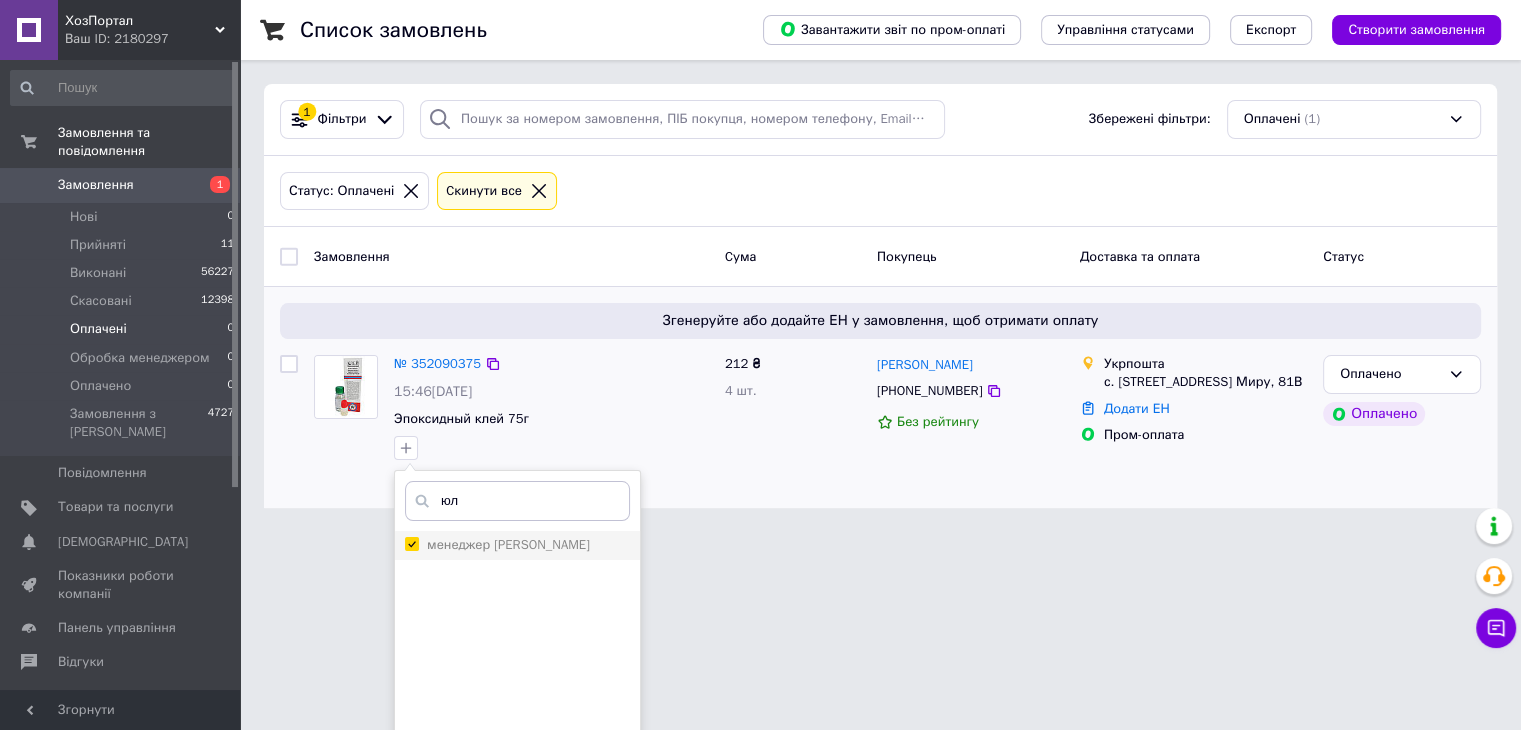checkbox on "true" 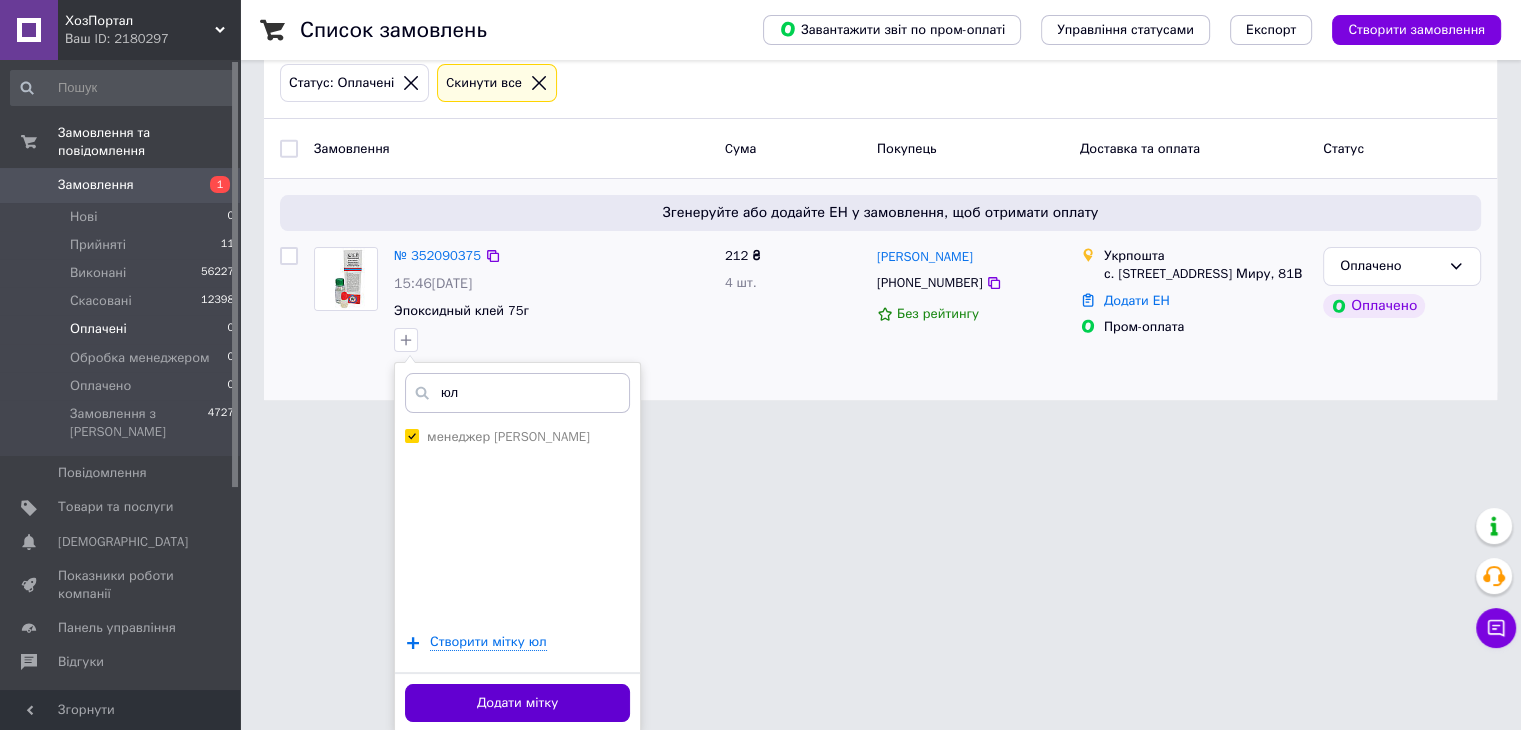 click on "Додати мітку" at bounding box center (517, 703) 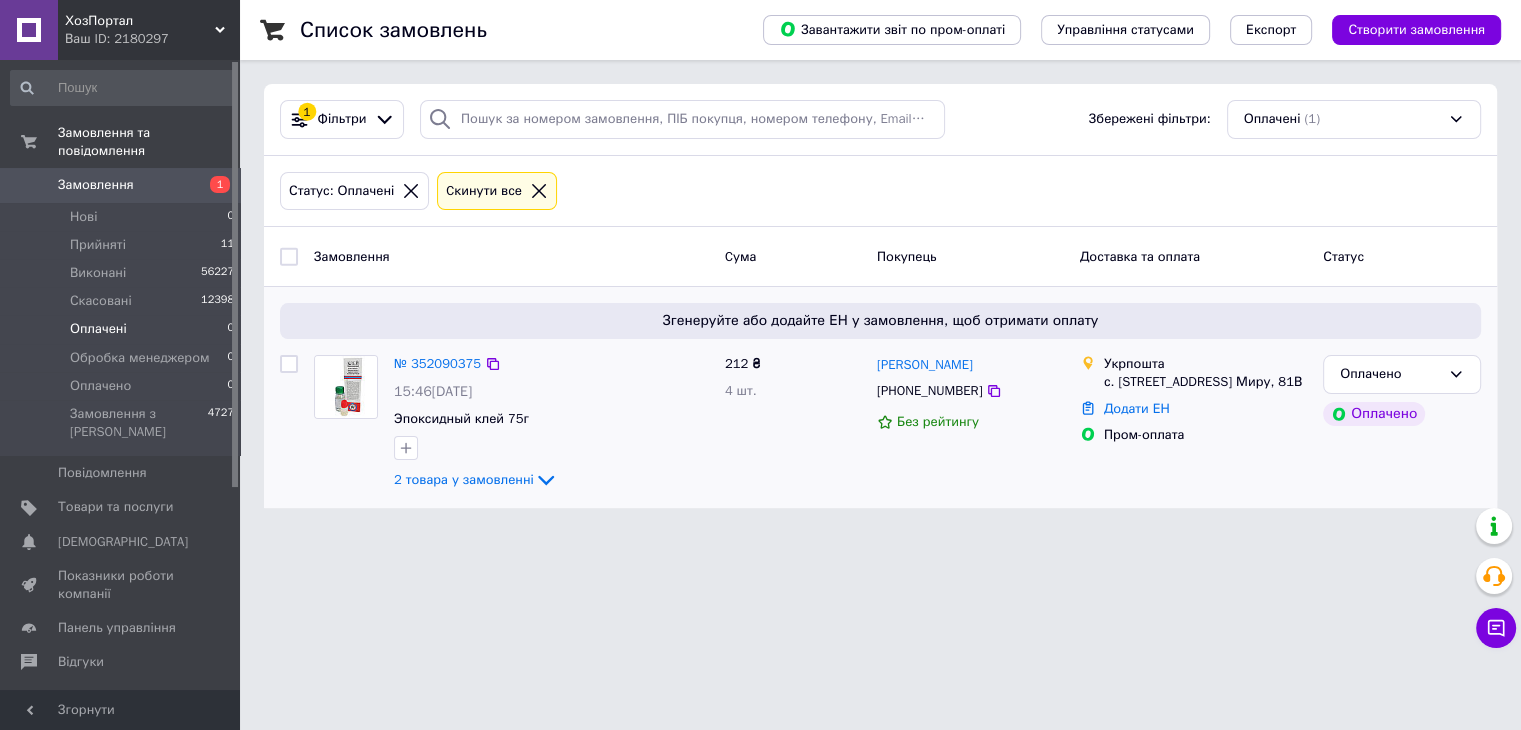 scroll, scrollTop: 0, scrollLeft: 0, axis: both 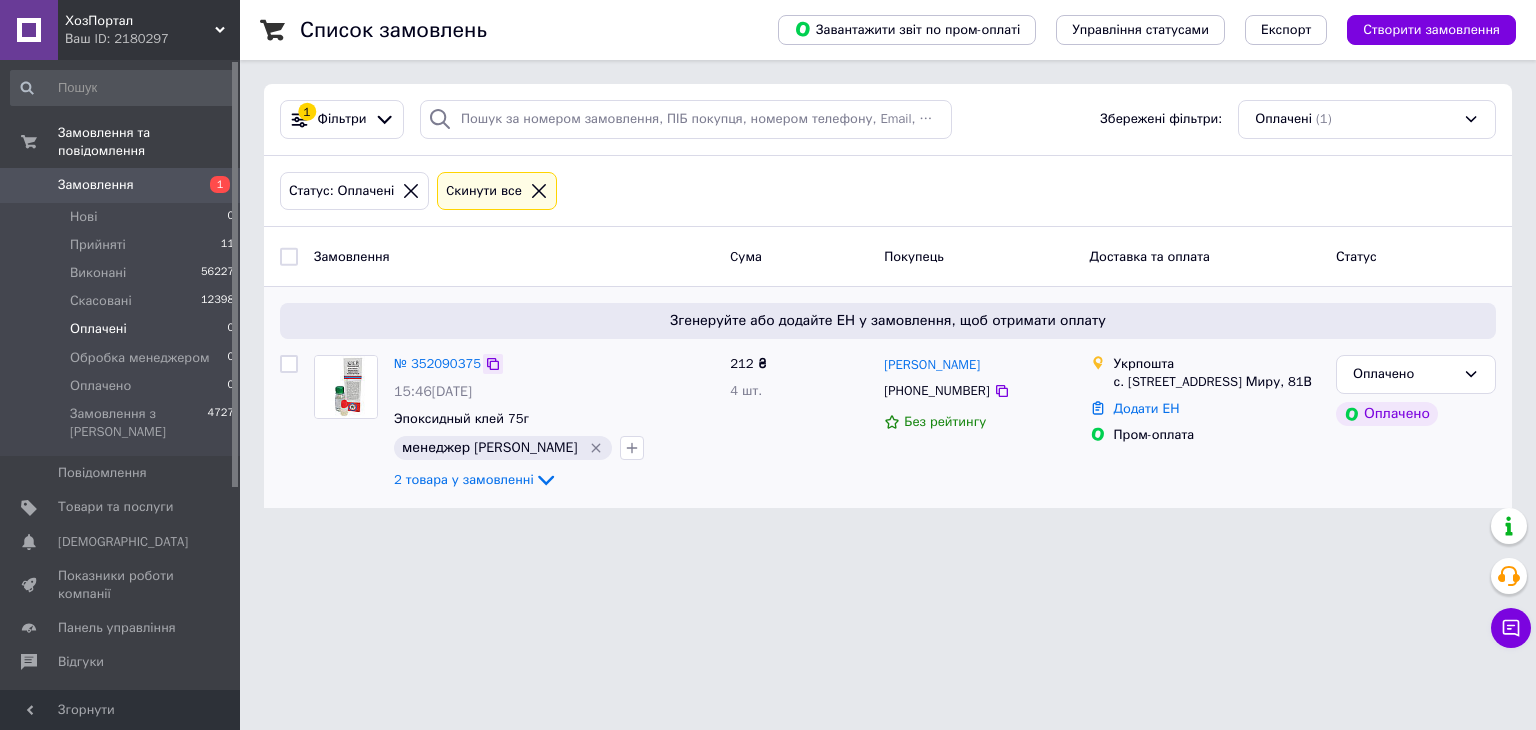 click 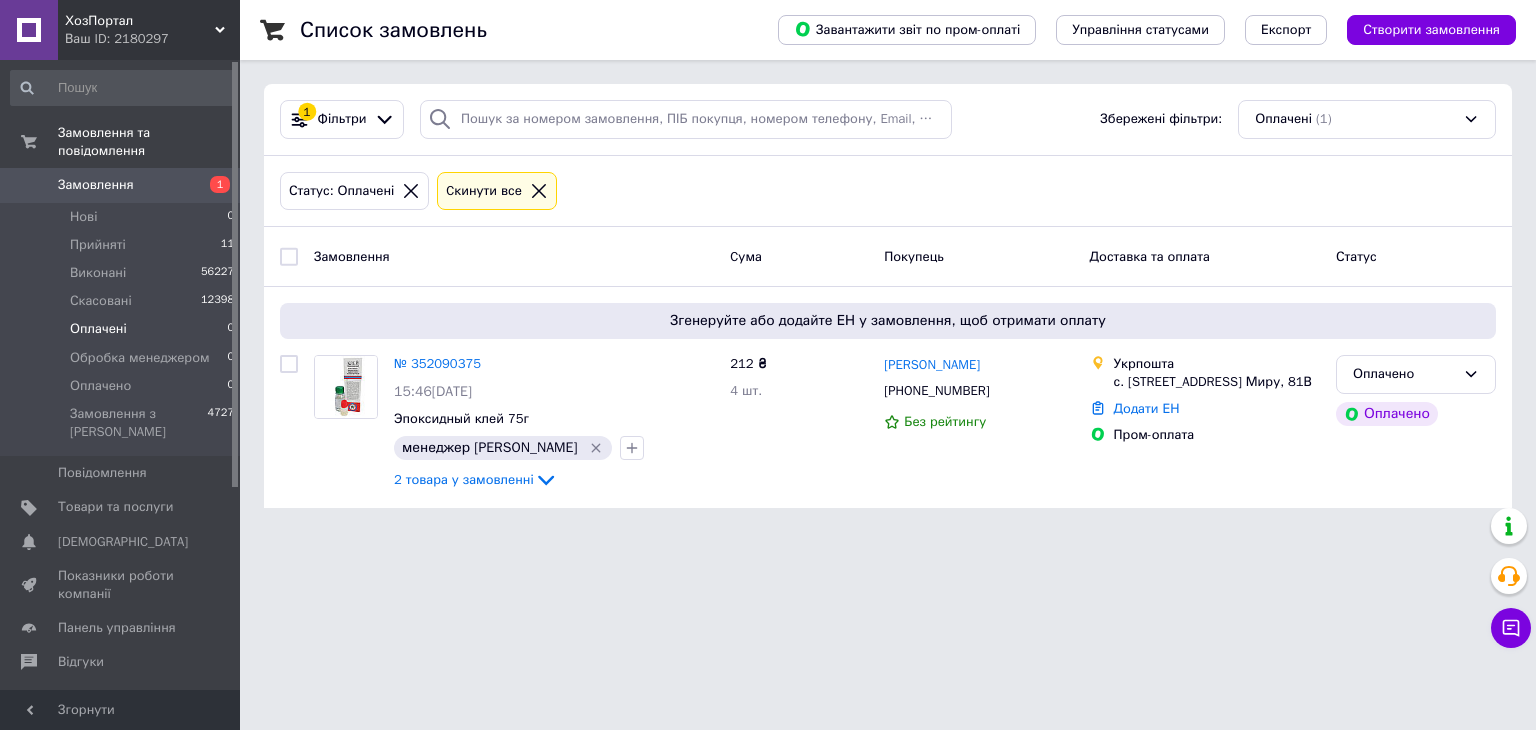 click on "ХозПортал Ваш ID: 2180297 Сайт ХозПортал Кабінет покупця Перевірити стан системи Сторінка на порталі Довідка Вийти Замовлення та повідомлення Замовлення 1 Нові 0 Прийняті 11 Виконані 56227 Скасовані 12398 Оплачені 0 Обробка менеджером  0 Оплачено 0 Замовлення з Розетки 4727 Повідомлення 0 Товари та послуги Сповіщення 0 Показники роботи компанії Панель управління Відгуки Клієнти Каталог ProSale Аналітика Інструменти веб-майстра та SEO Управління сайтом Гаманець компанії [PERSON_NAME] Тарифи та рахунки Prom топ   1 (1)" at bounding box center (768, 266) 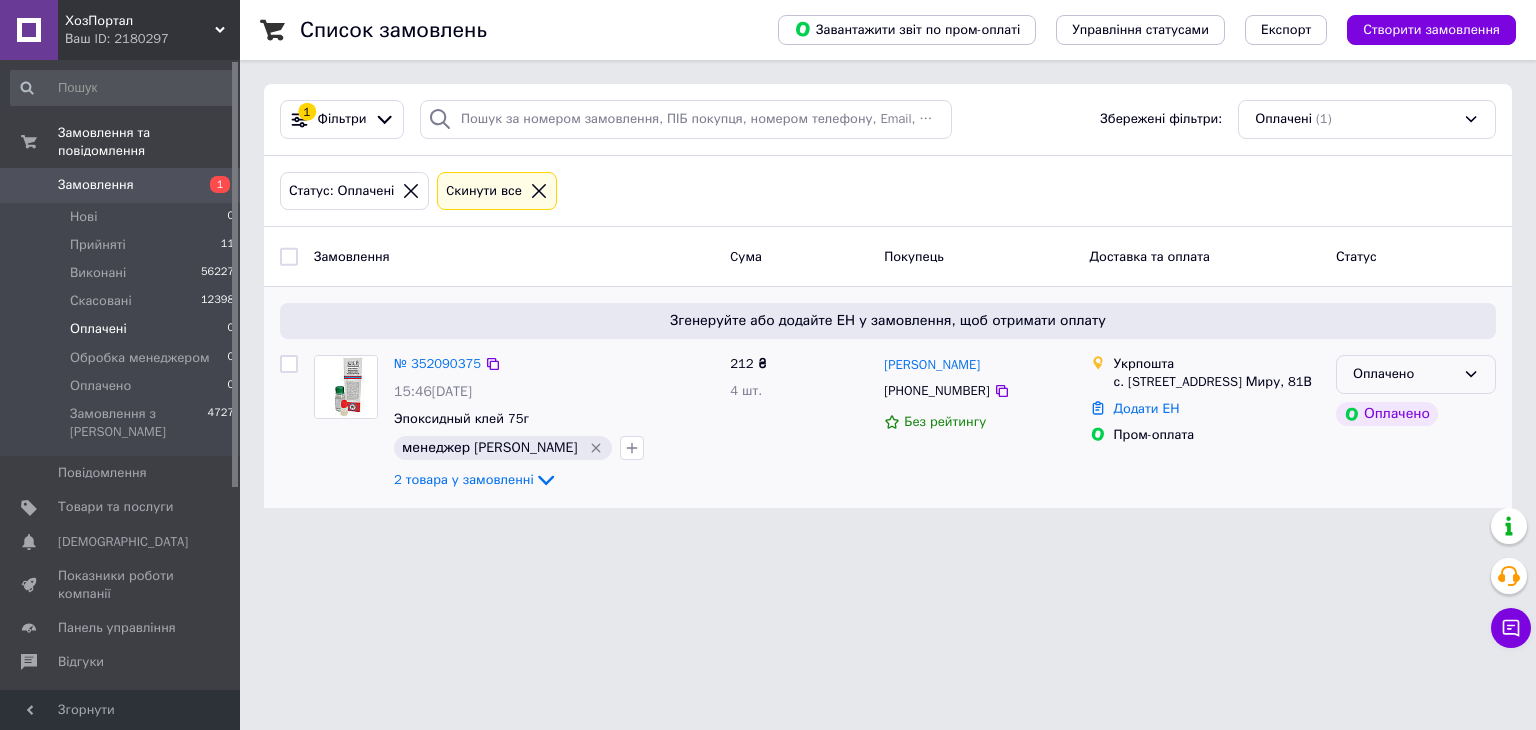 click on "Оплачено" at bounding box center [1416, 374] 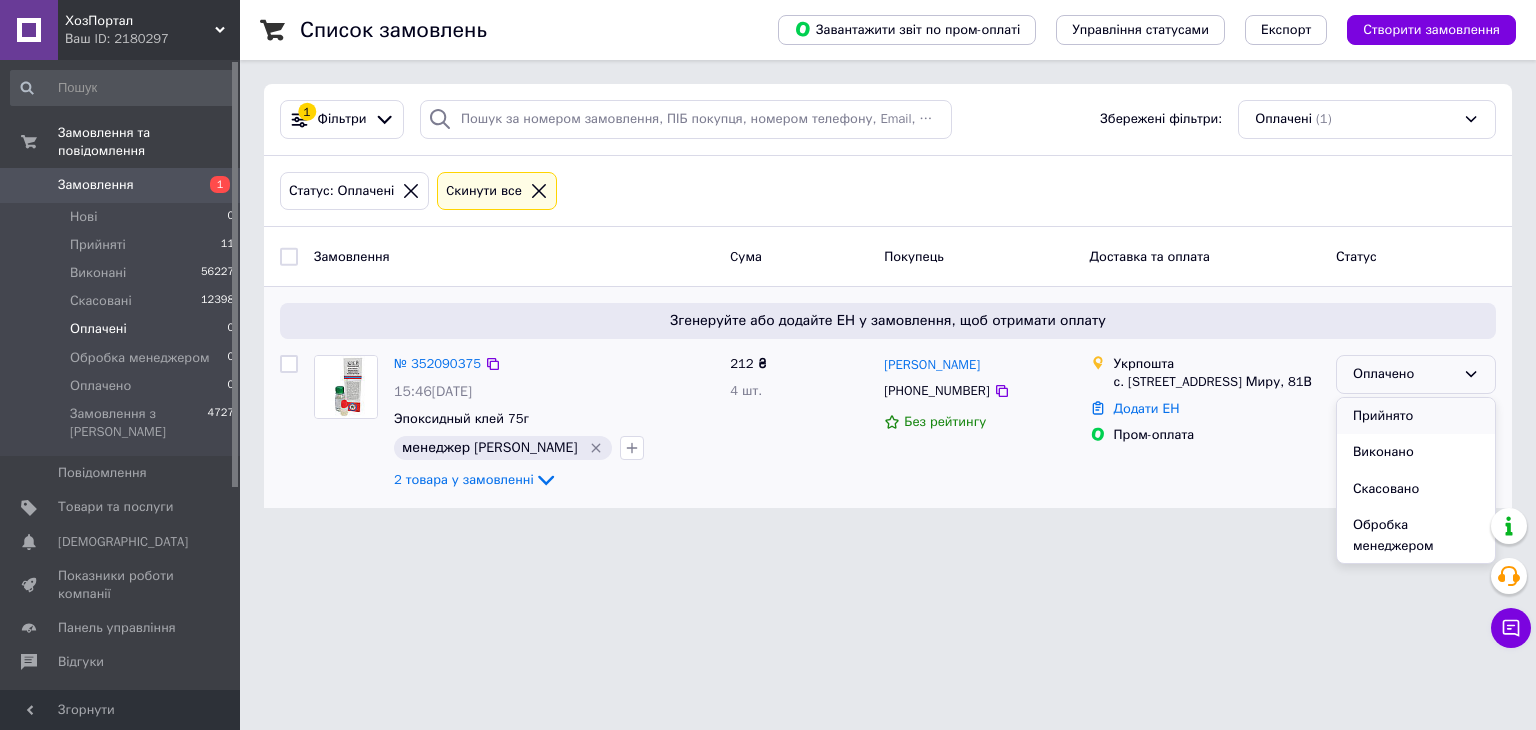 click on "Прийнято" at bounding box center [1416, 416] 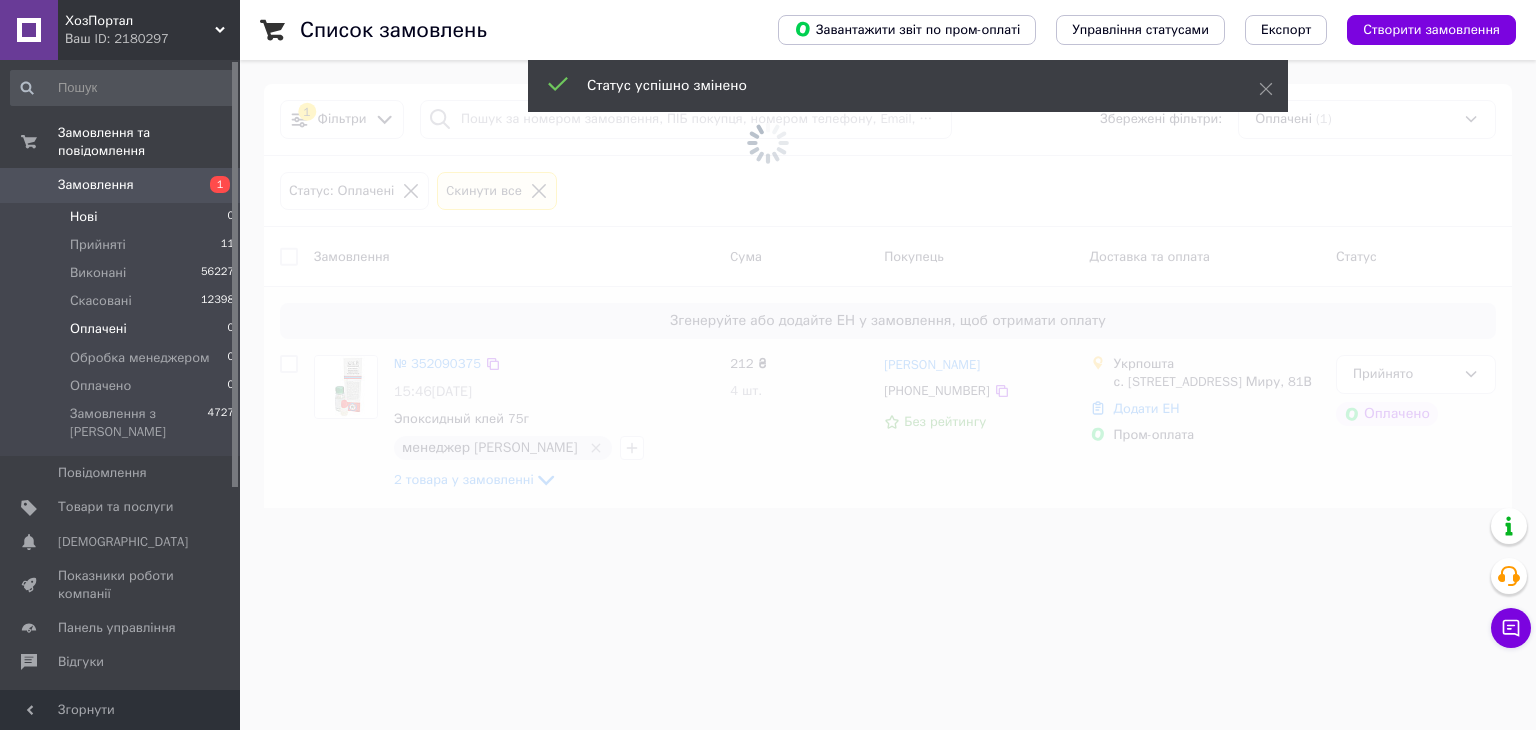 click on "Нові 0" at bounding box center [123, 217] 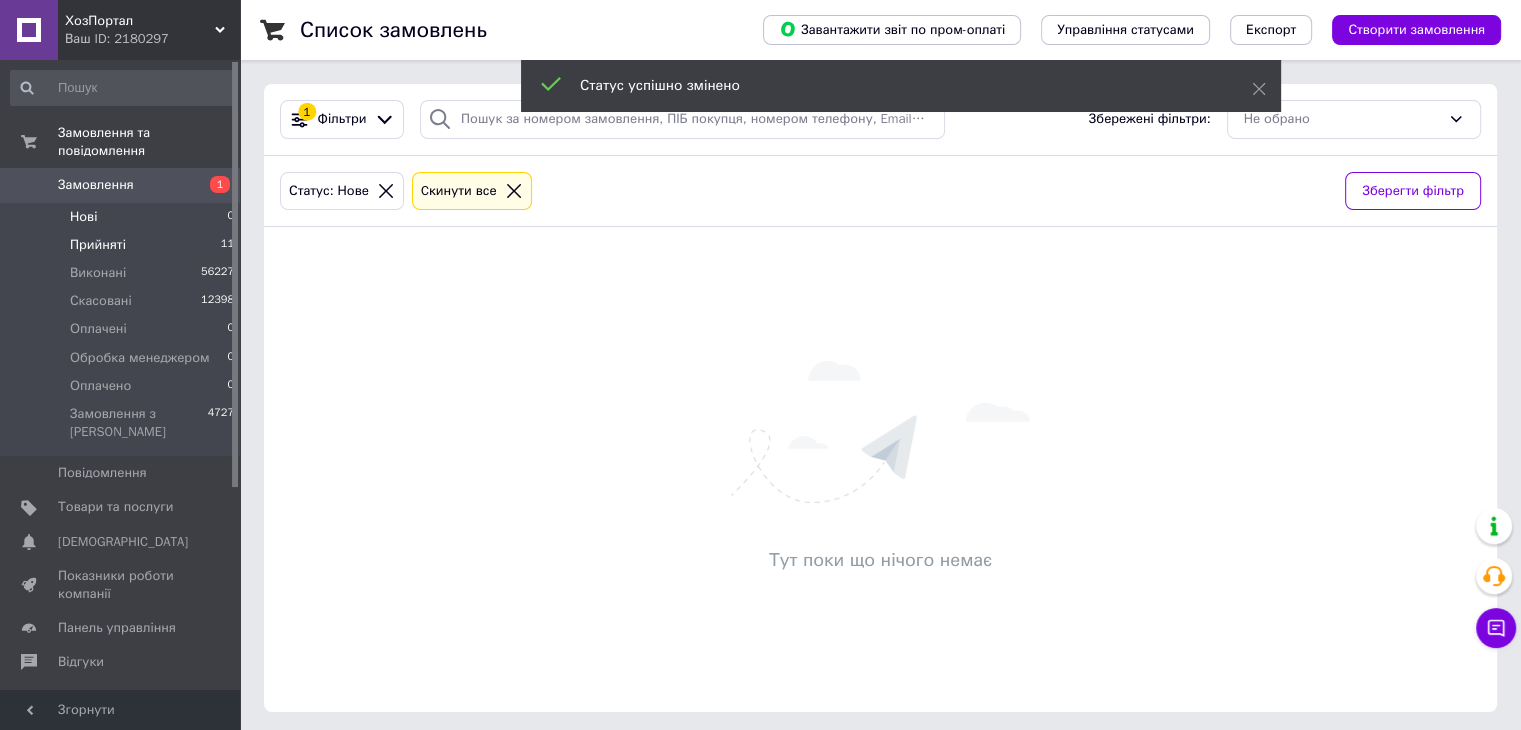 click on "Прийняті 11" at bounding box center (123, 245) 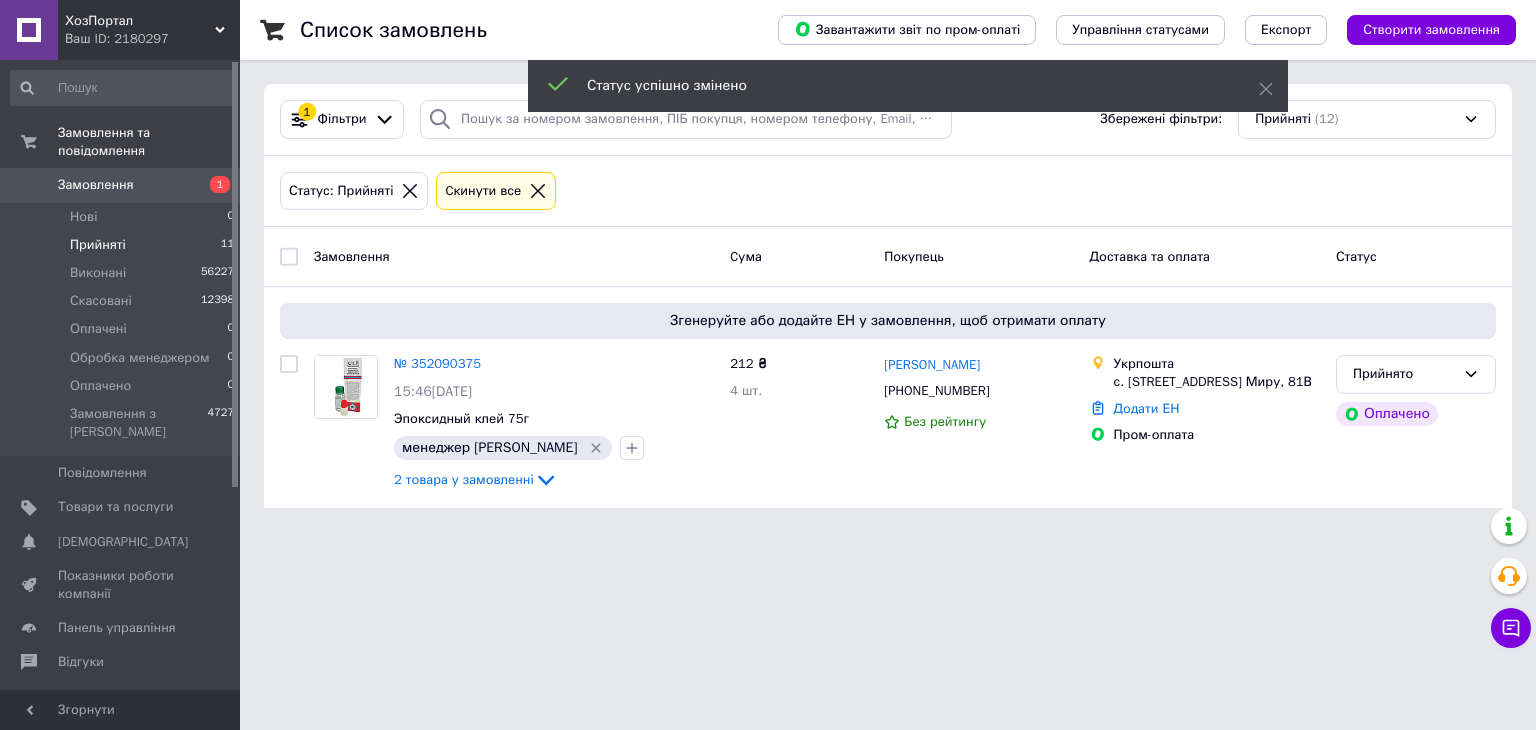 click on "Прийняті 11" at bounding box center (123, 245) 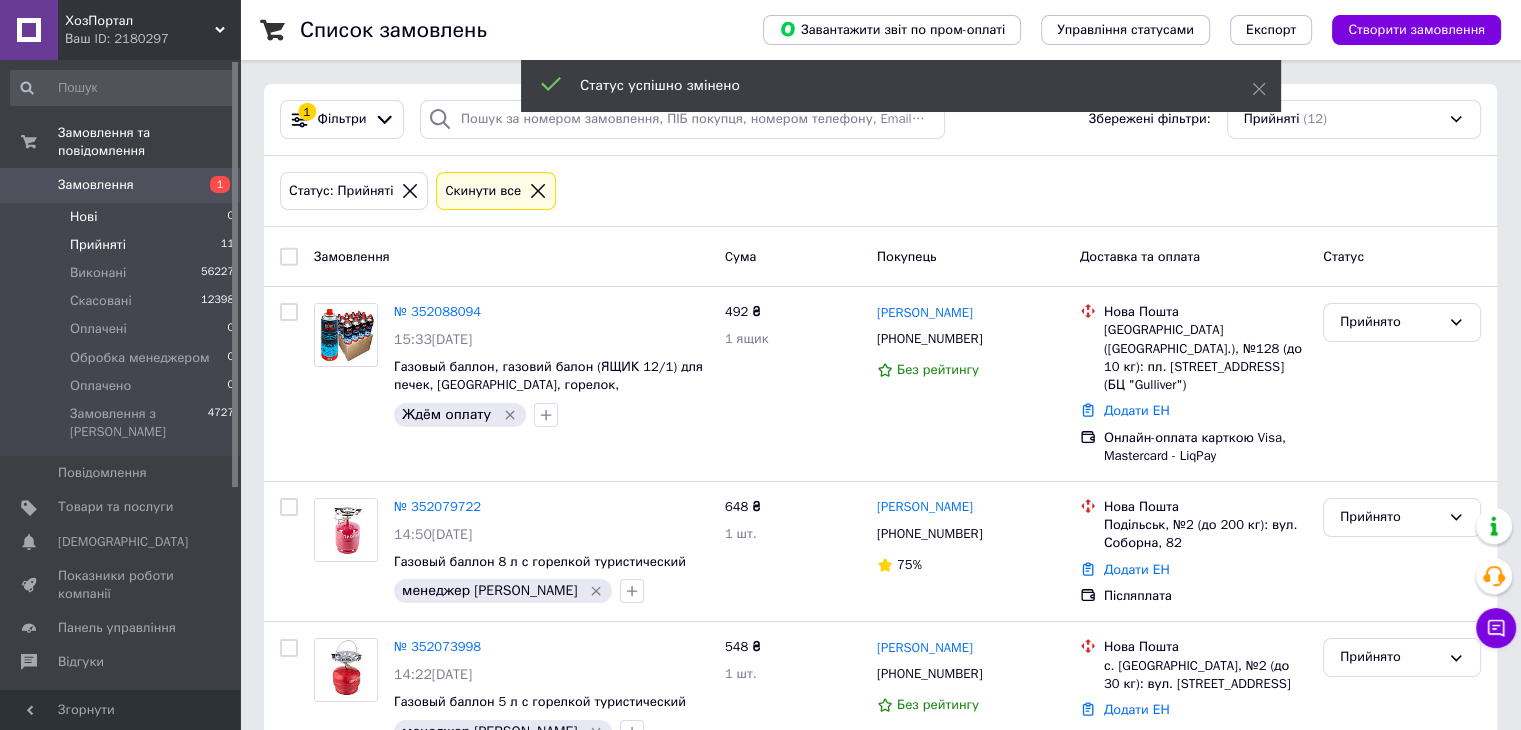 click on "Нові 0" at bounding box center [123, 217] 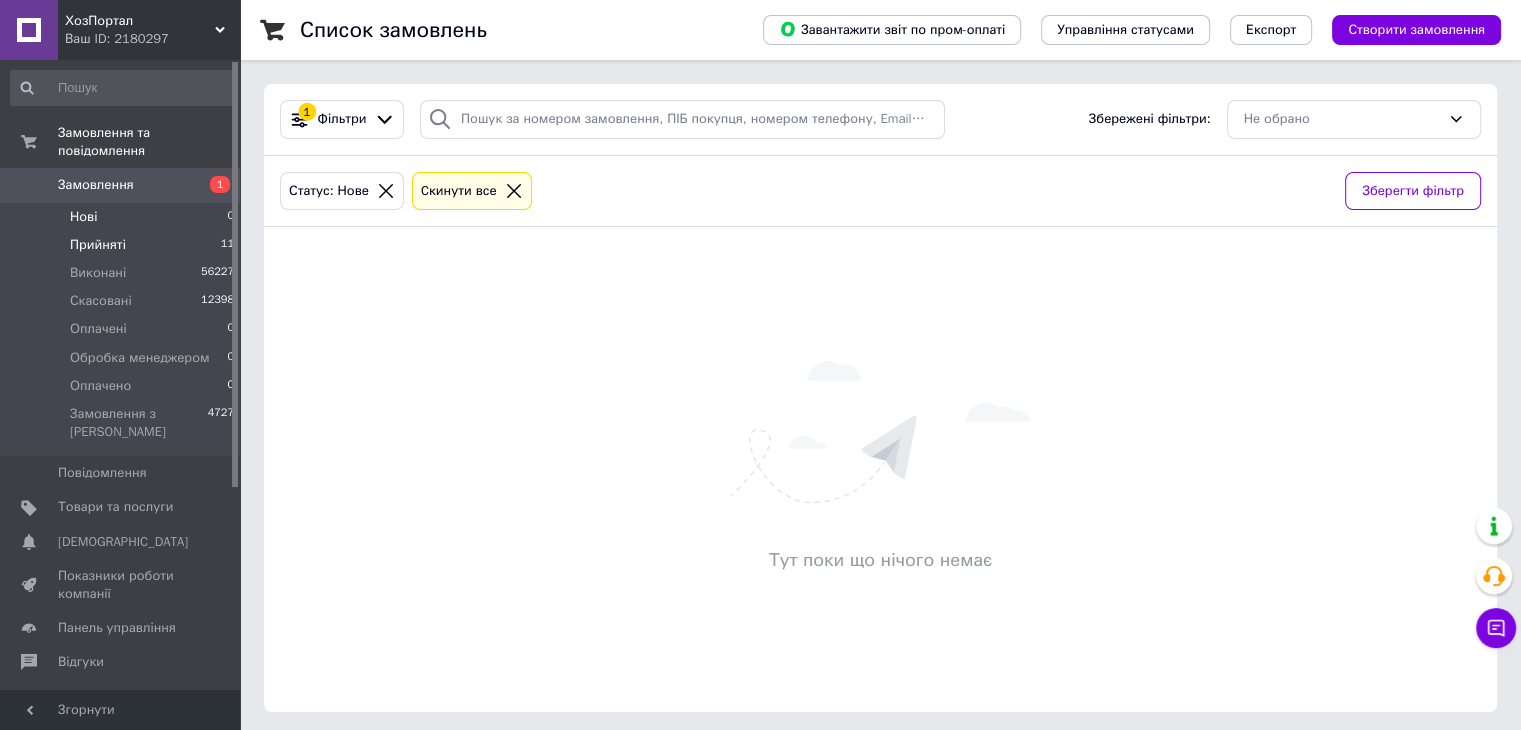 click on "Прийняті" at bounding box center [98, 245] 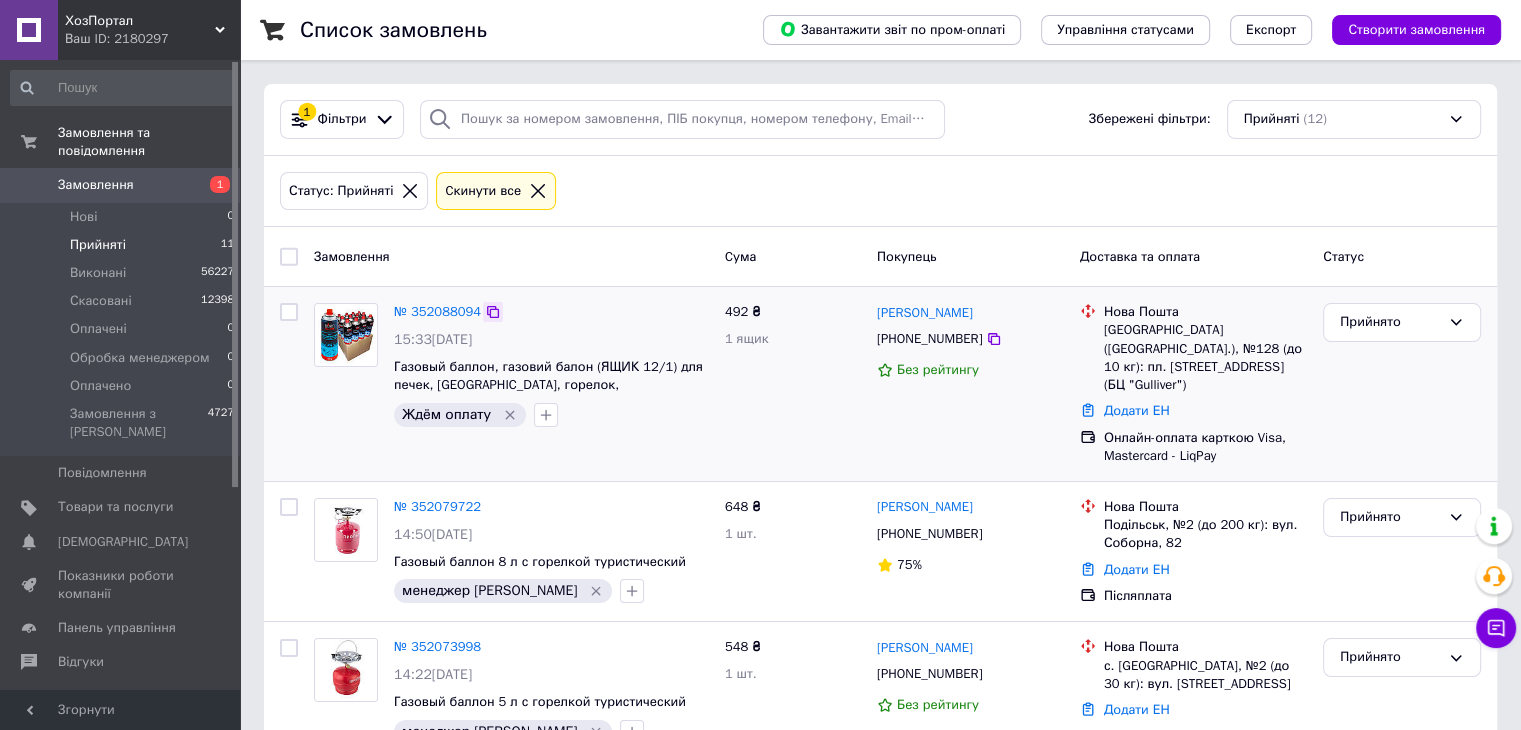 click 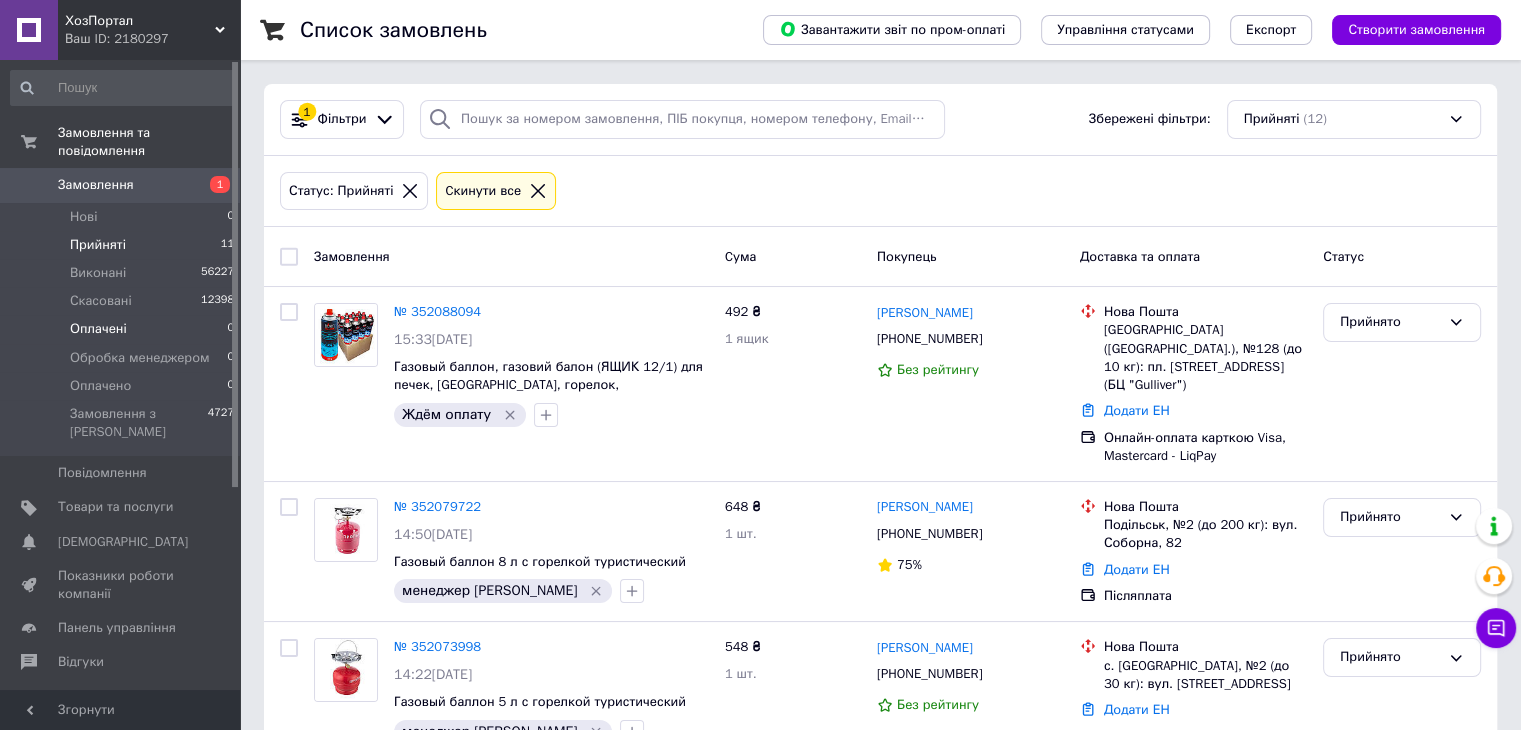 click on "Оплачені 0" at bounding box center [123, 329] 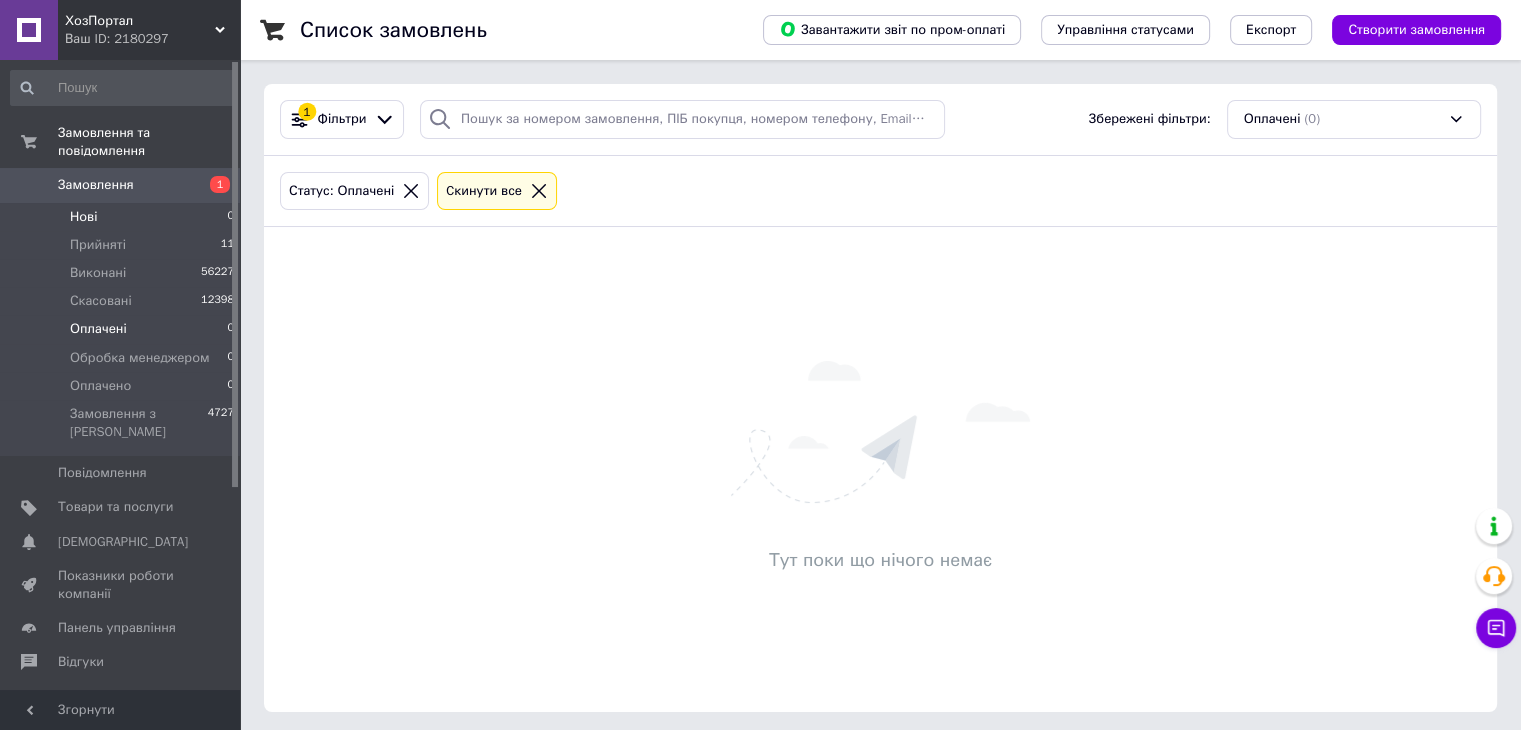 click on "Нові" at bounding box center [83, 217] 